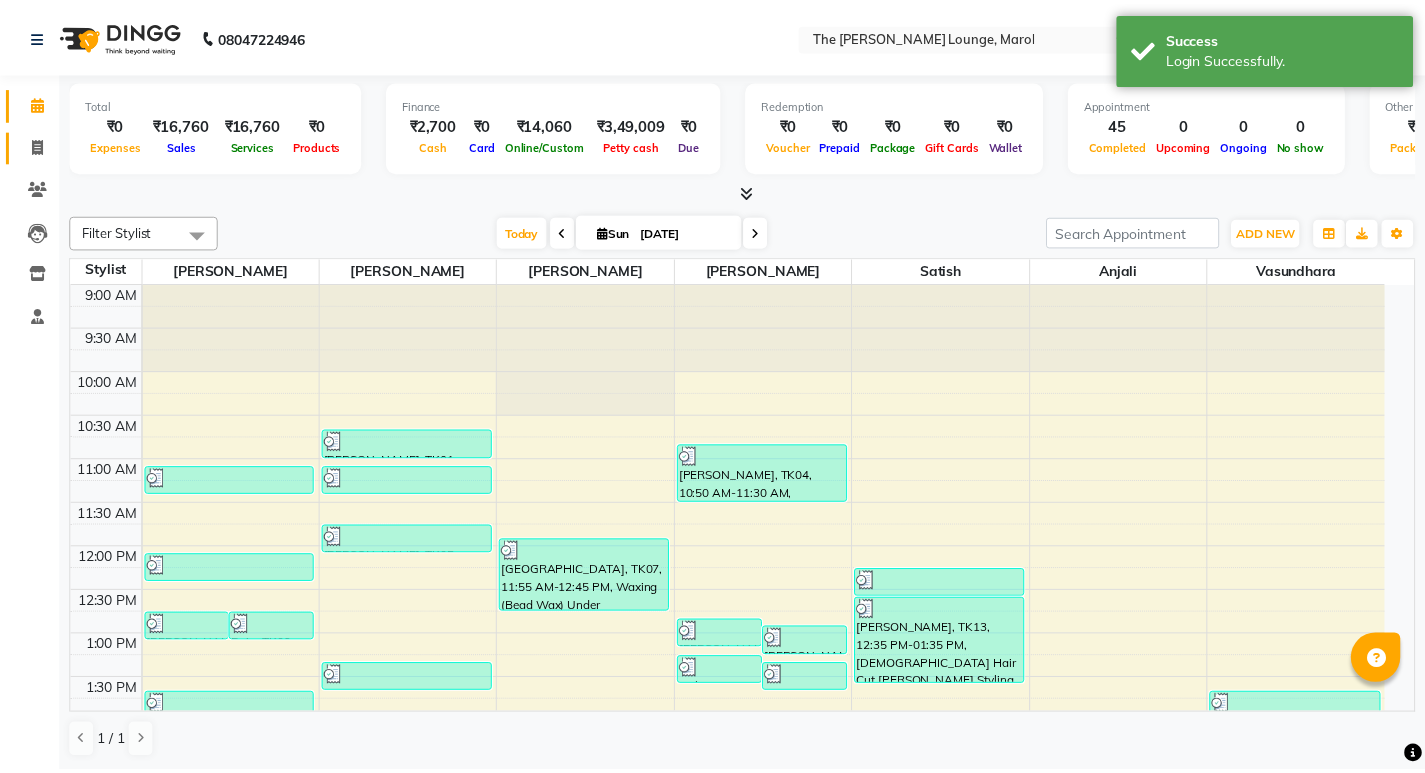 scroll, scrollTop: 0, scrollLeft: 0, axis: both 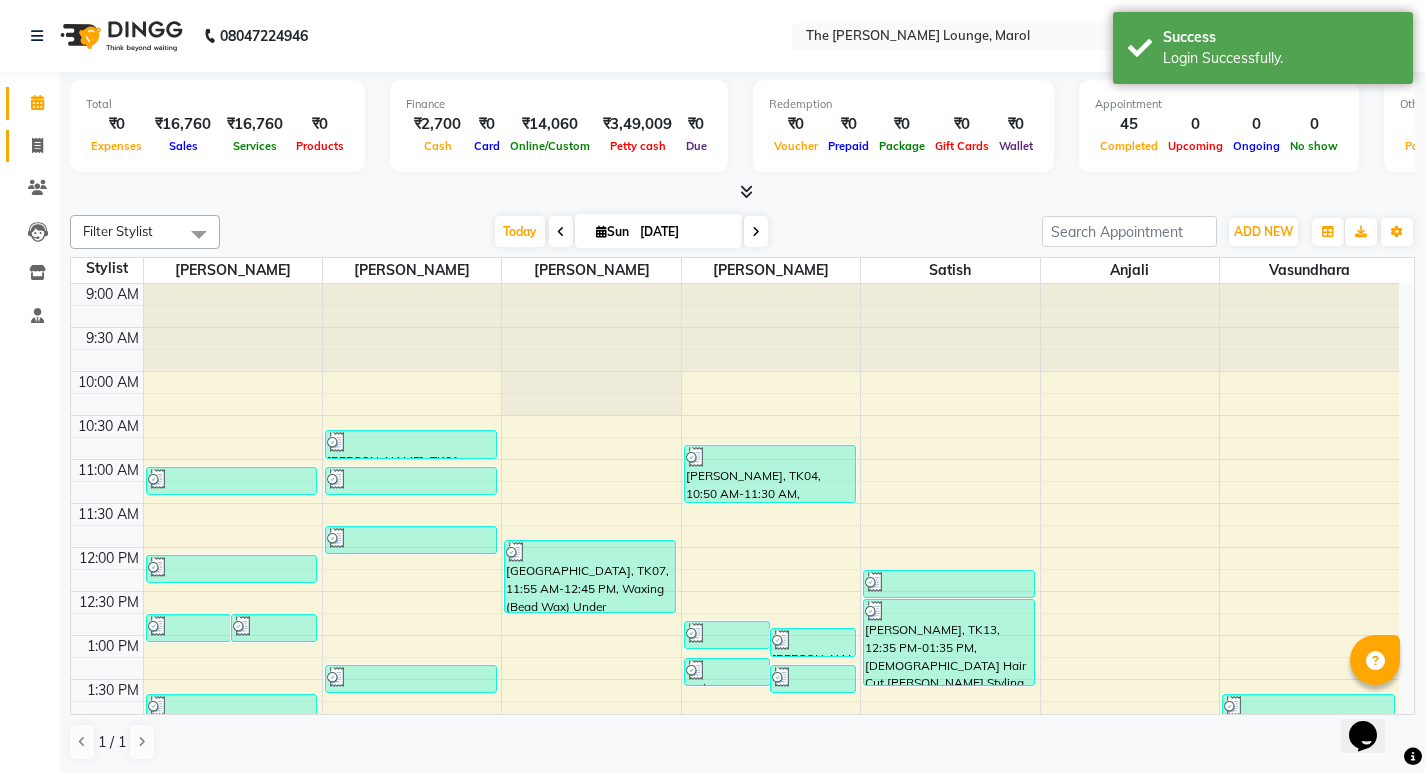 click on "Invoice" 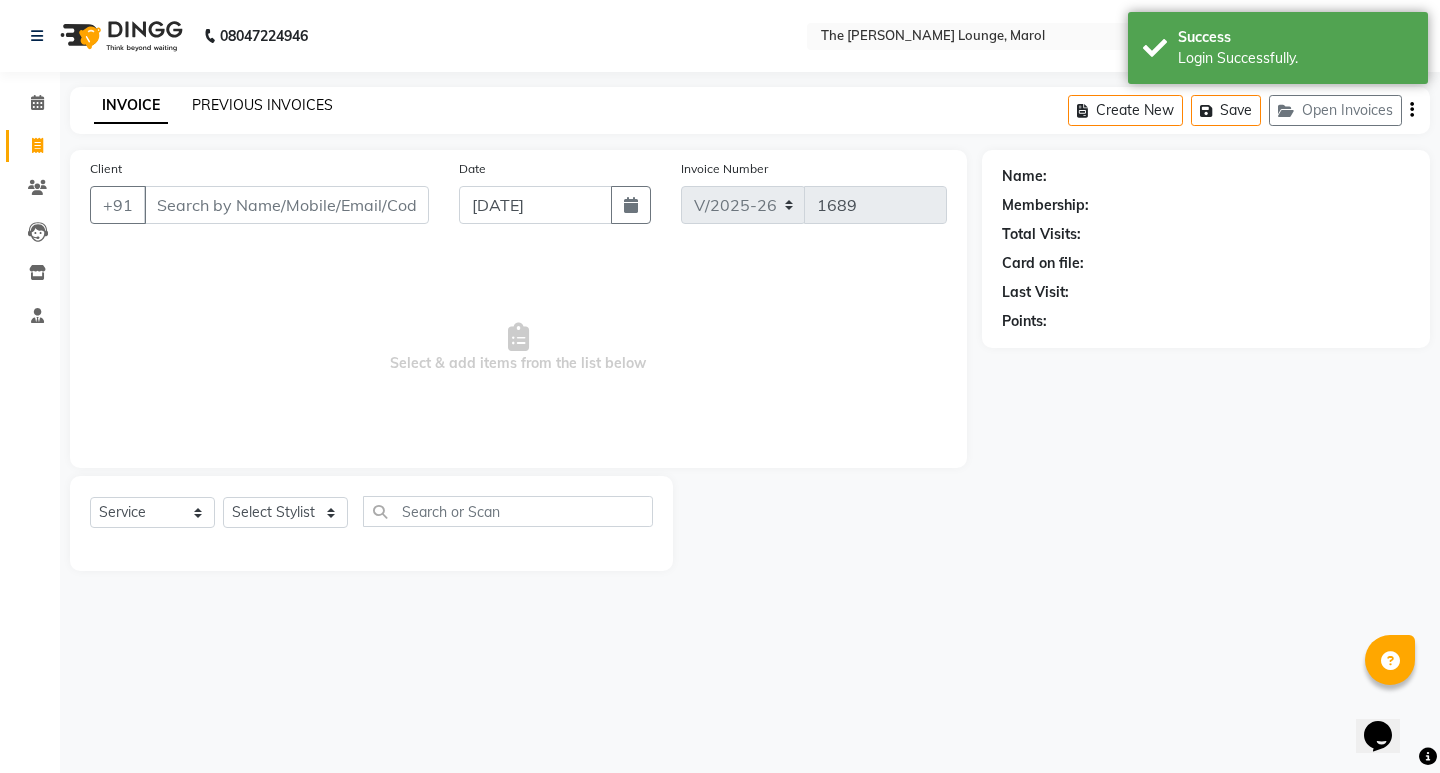 click on "PREVIOUS INVOICES" 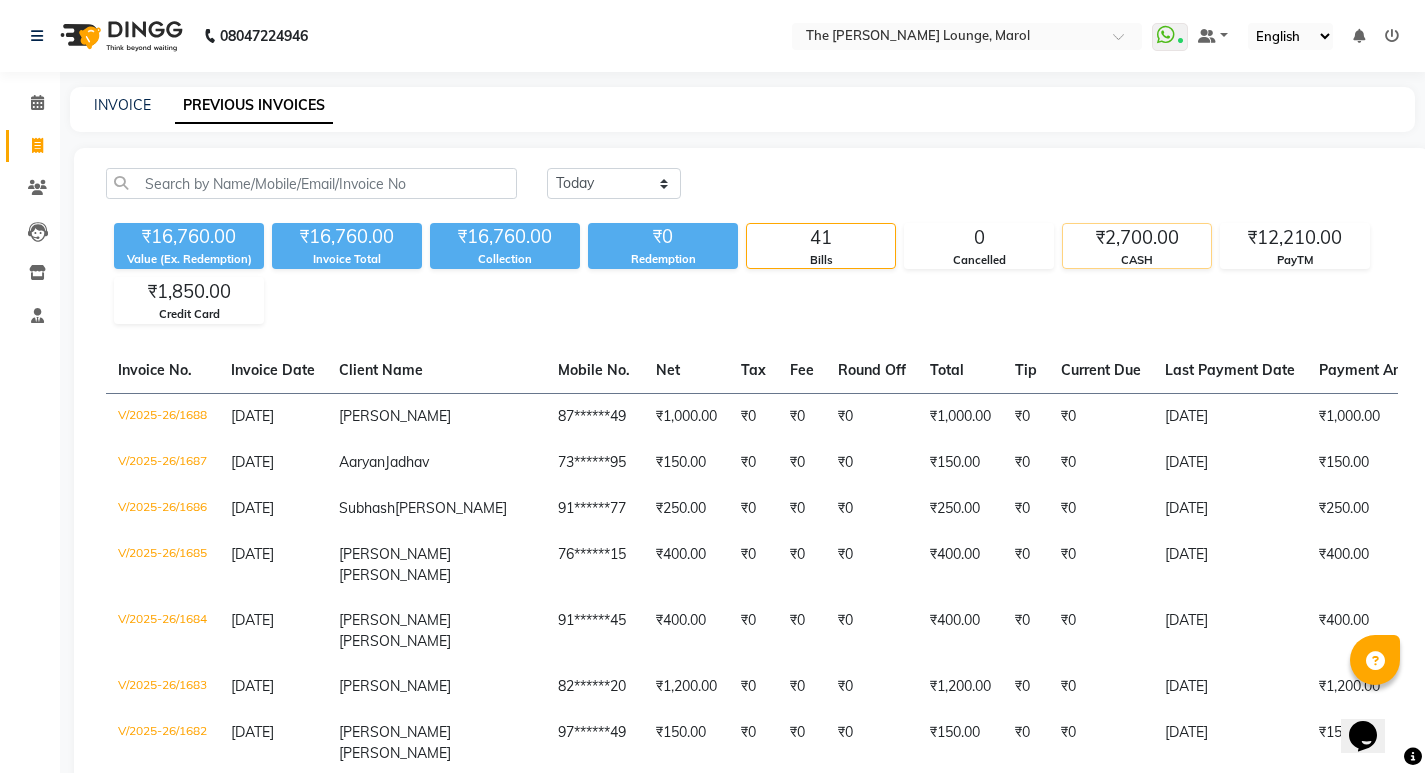 click on "₹2,700.00" 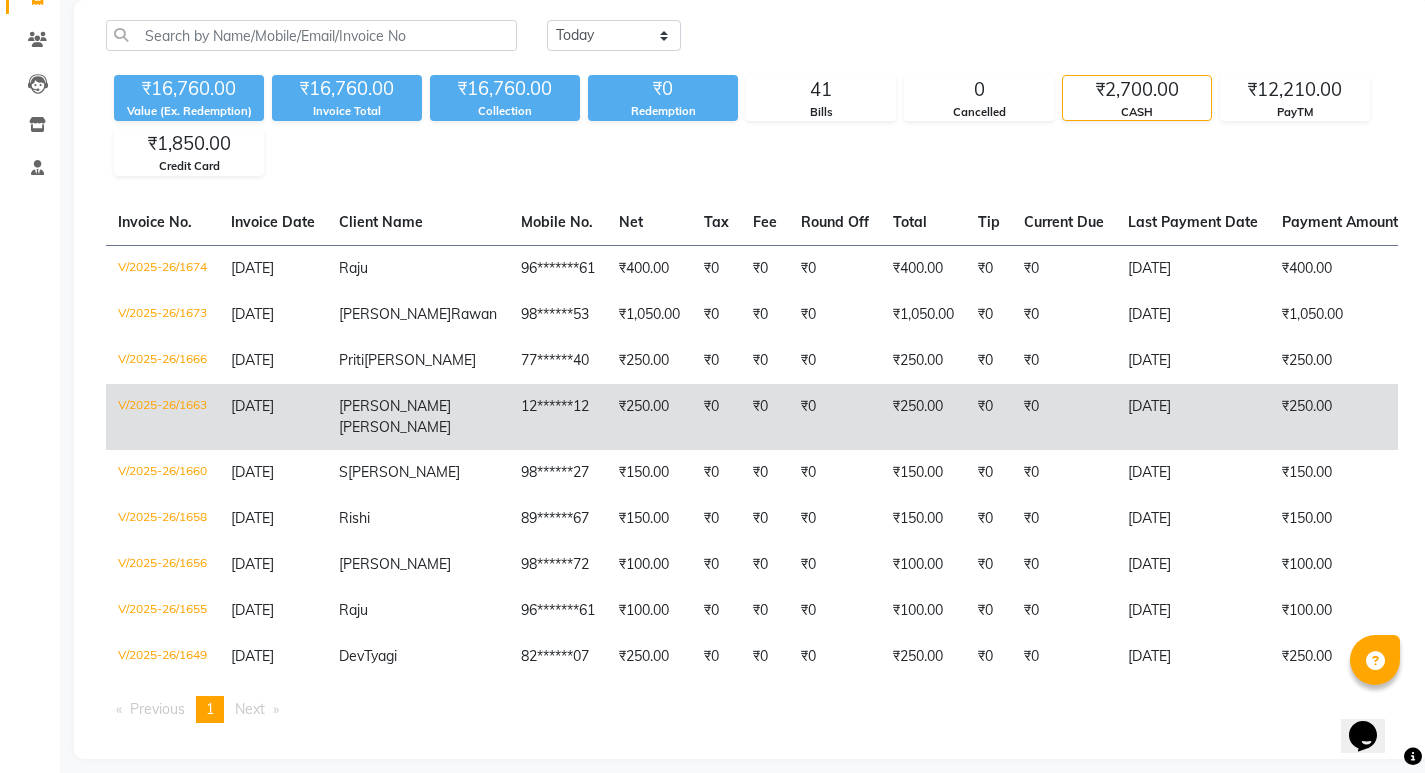 scroll, scrollTop: 159, scrollLeft: 0, axis: vertical 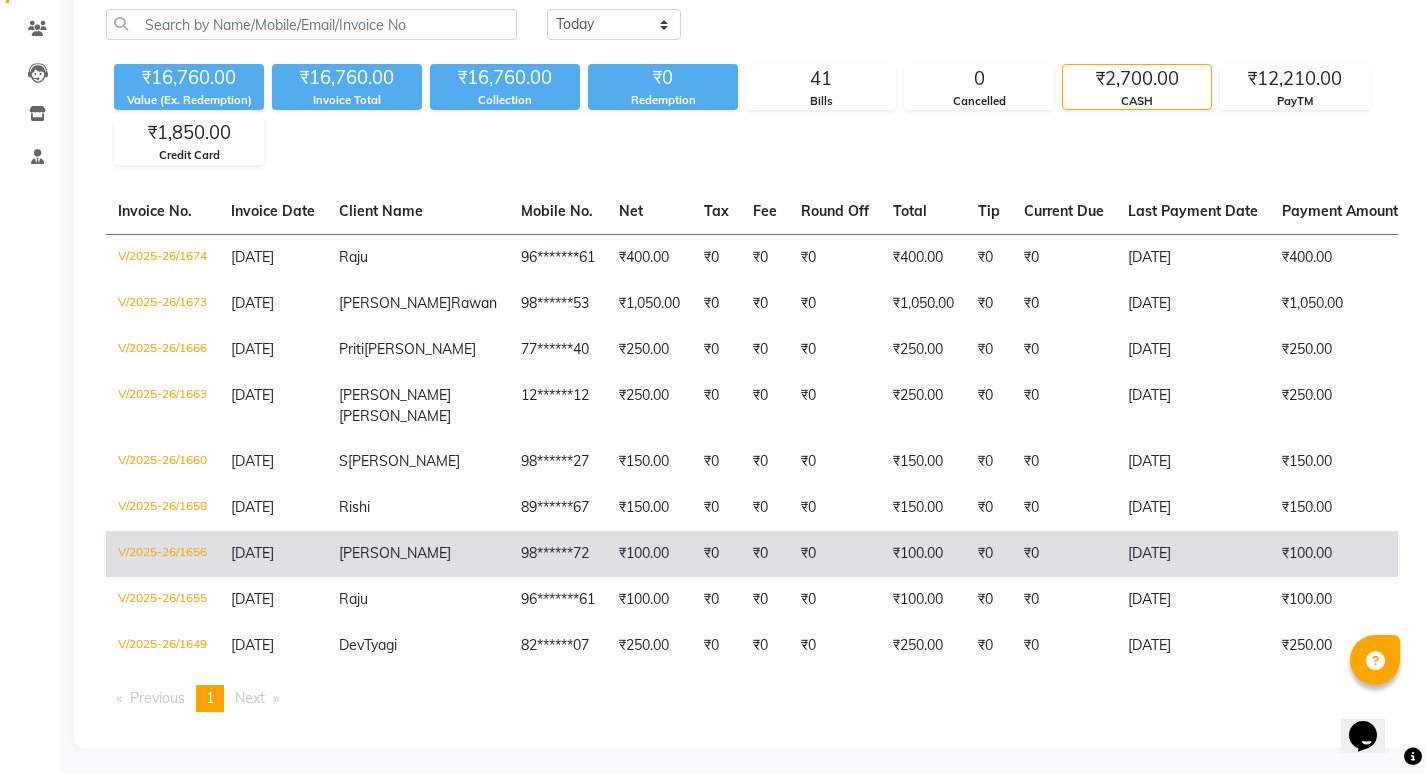 click on "98******72" 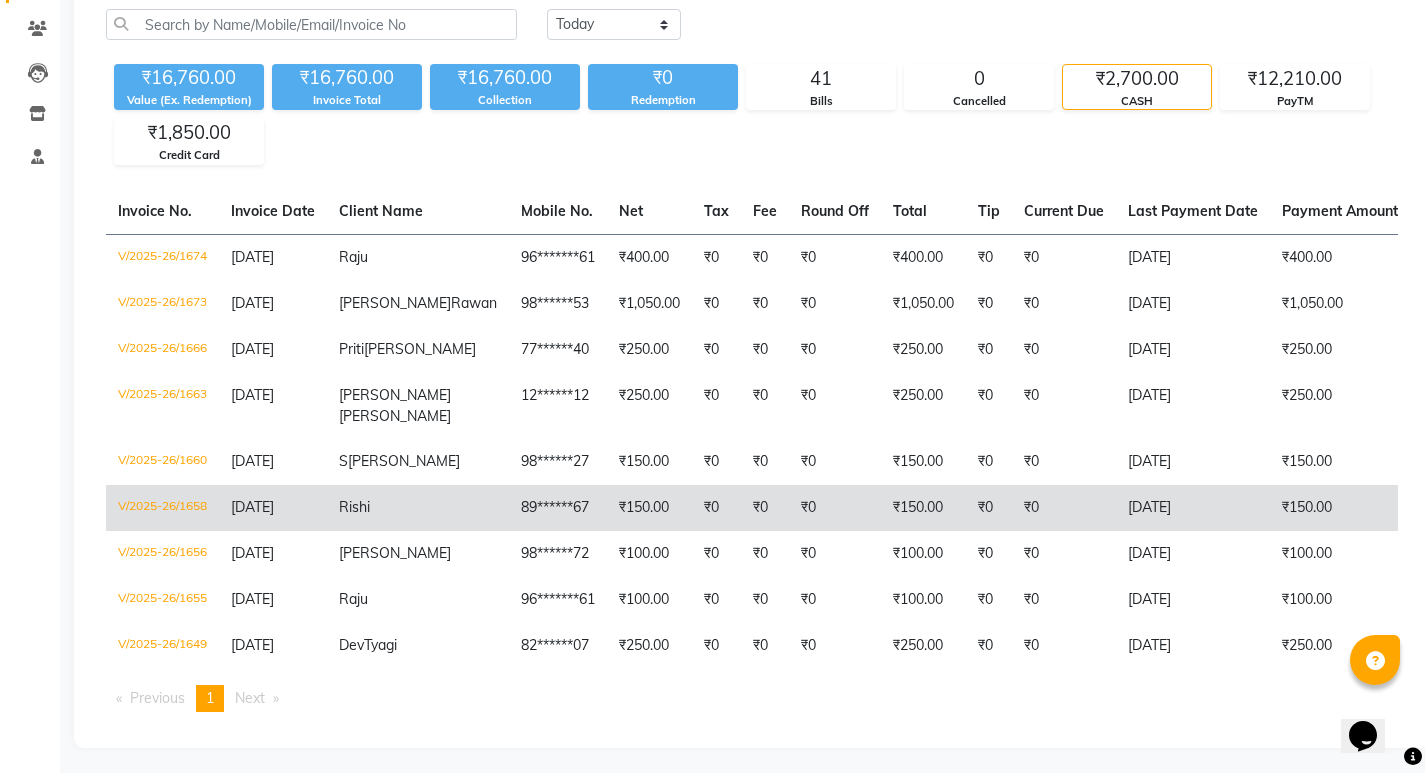 click on "₹150.00" 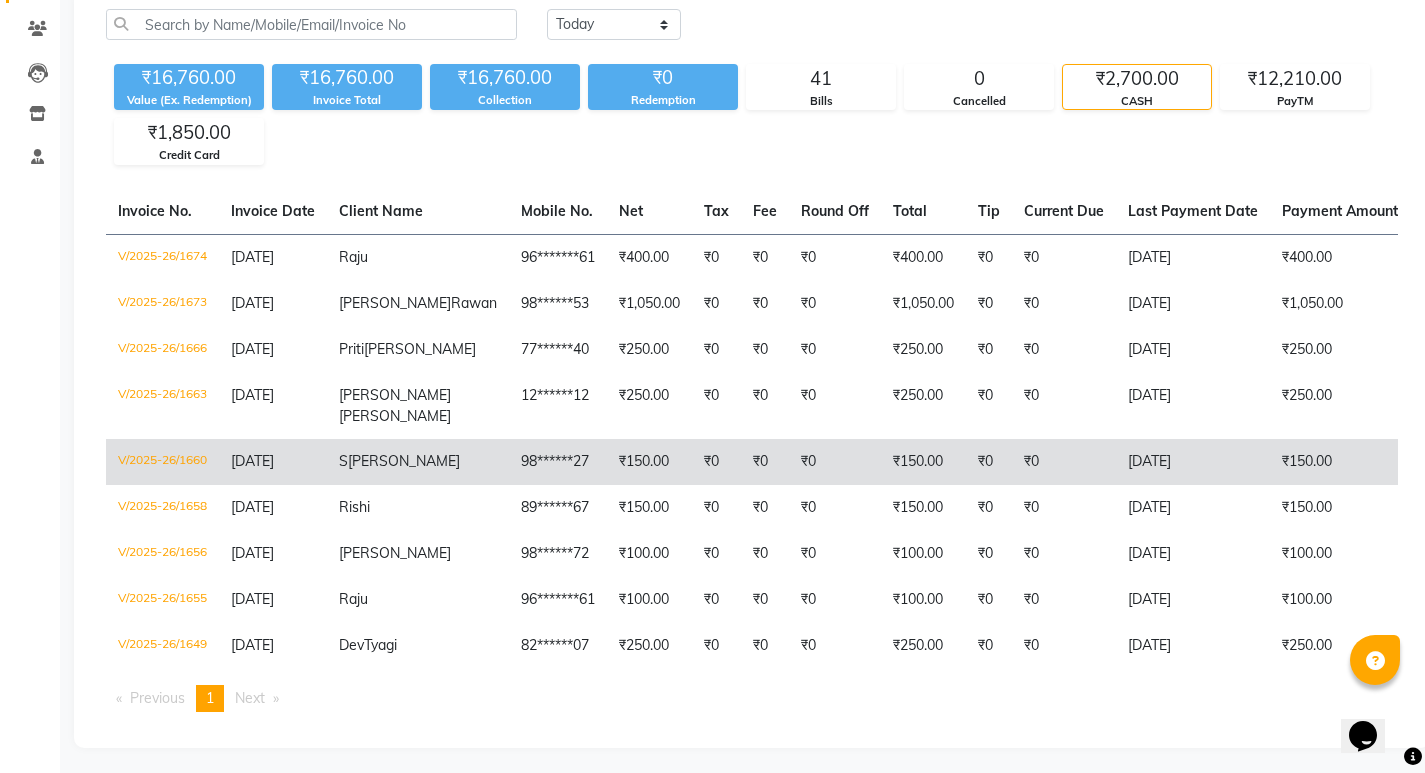 click on "98******27" 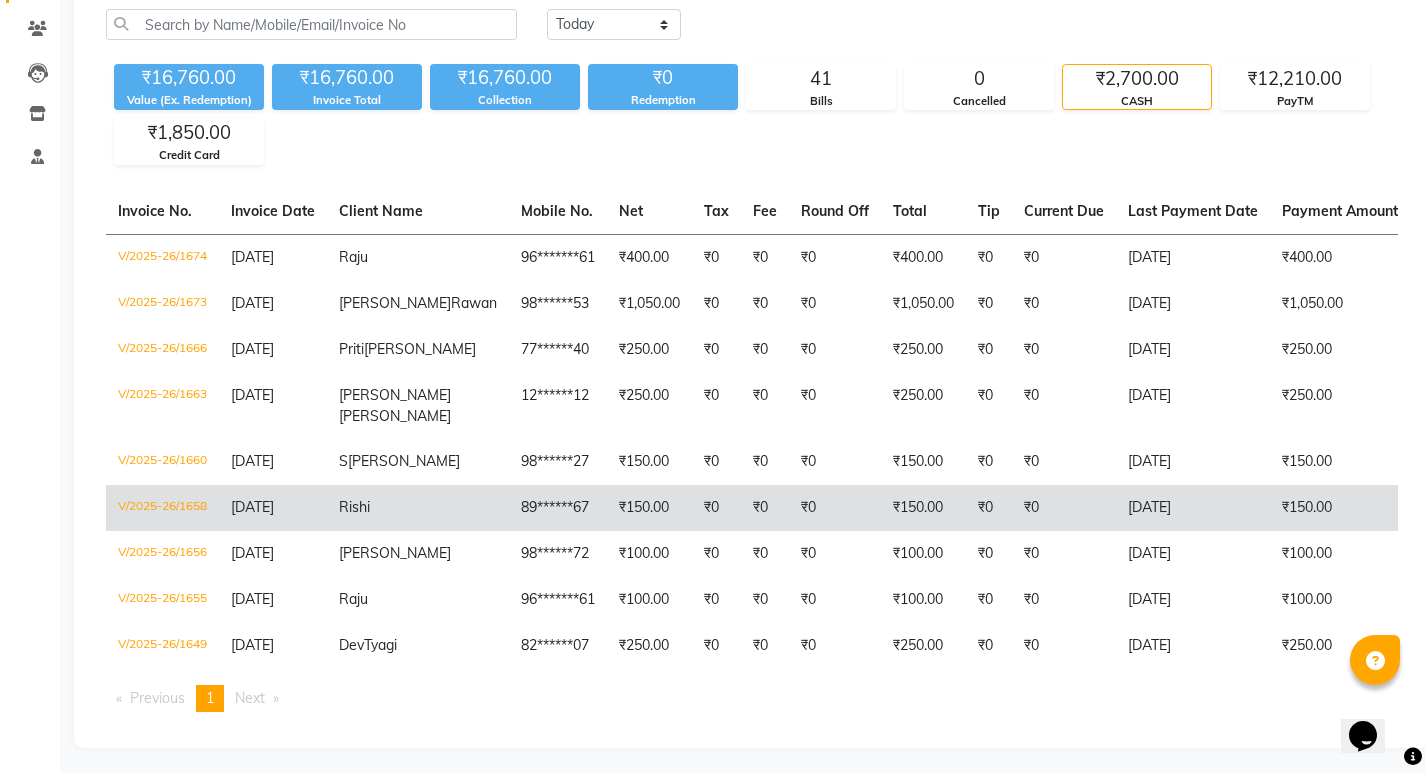 click on "[DATE]" 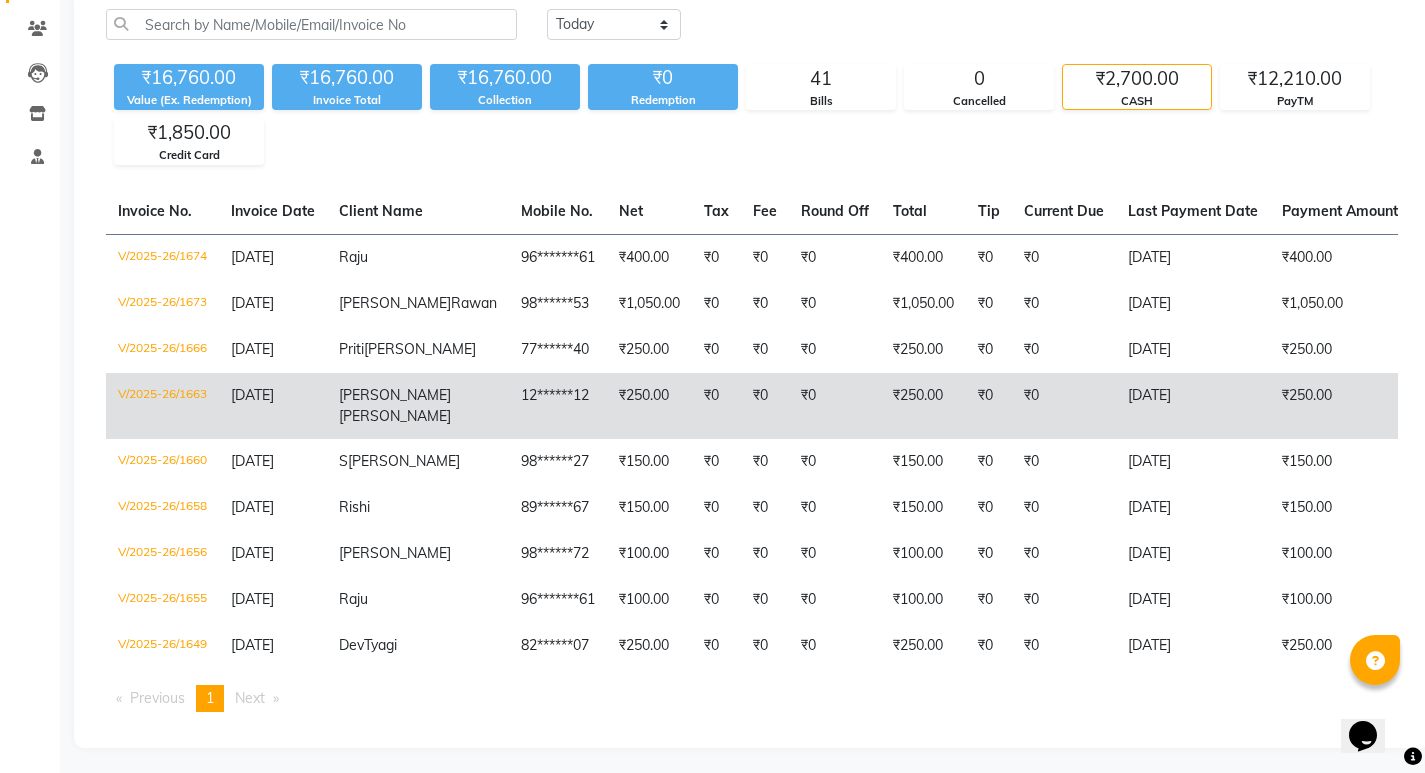 click on "12******12" 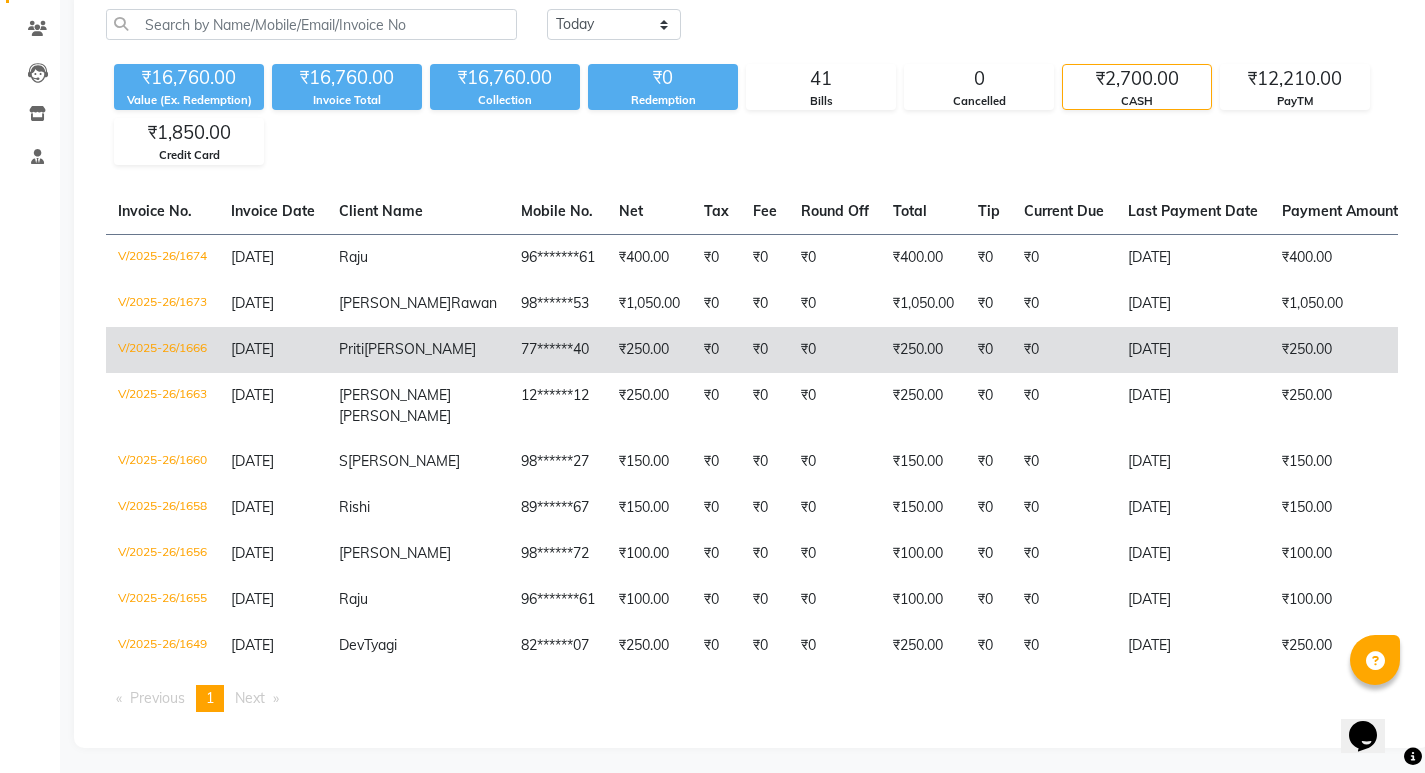 click on "77******40" 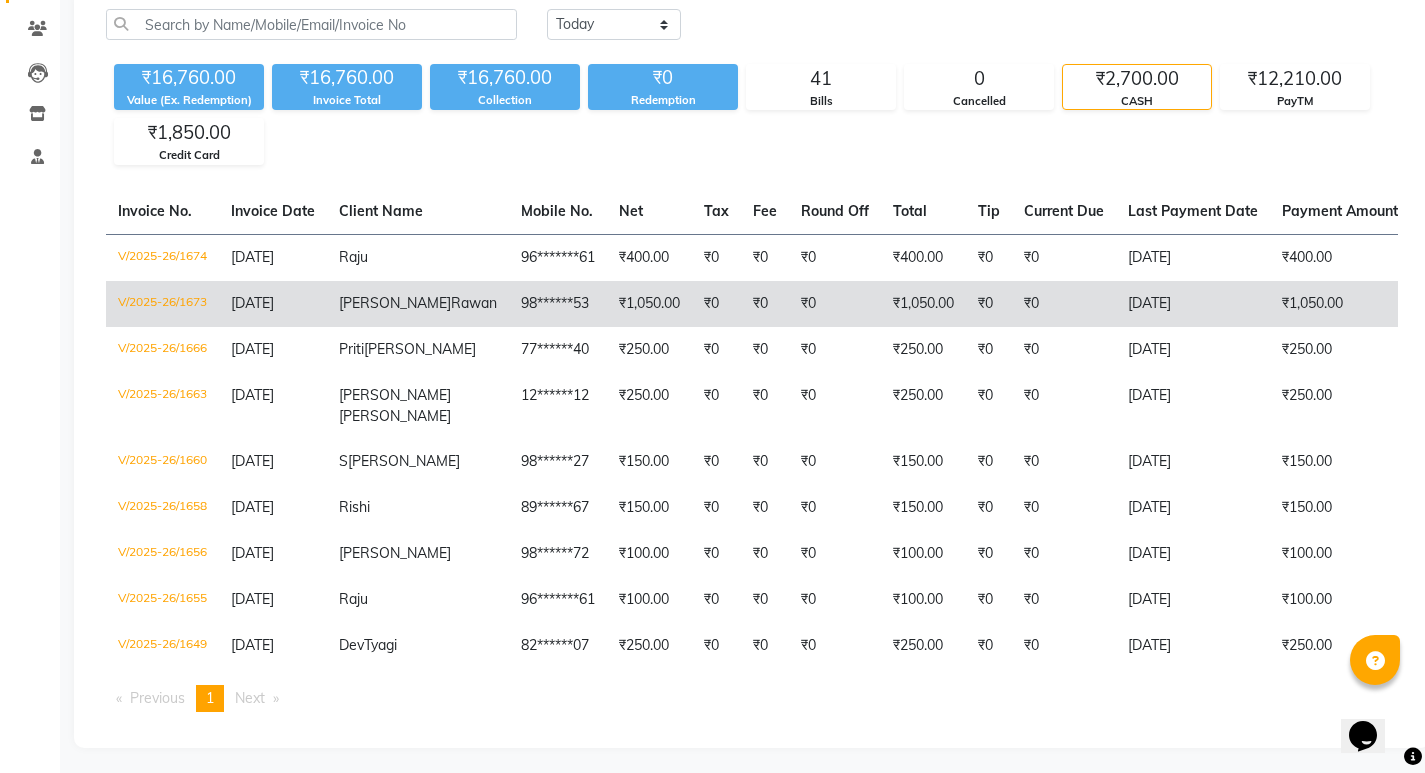 click on "Jay  Rawan" 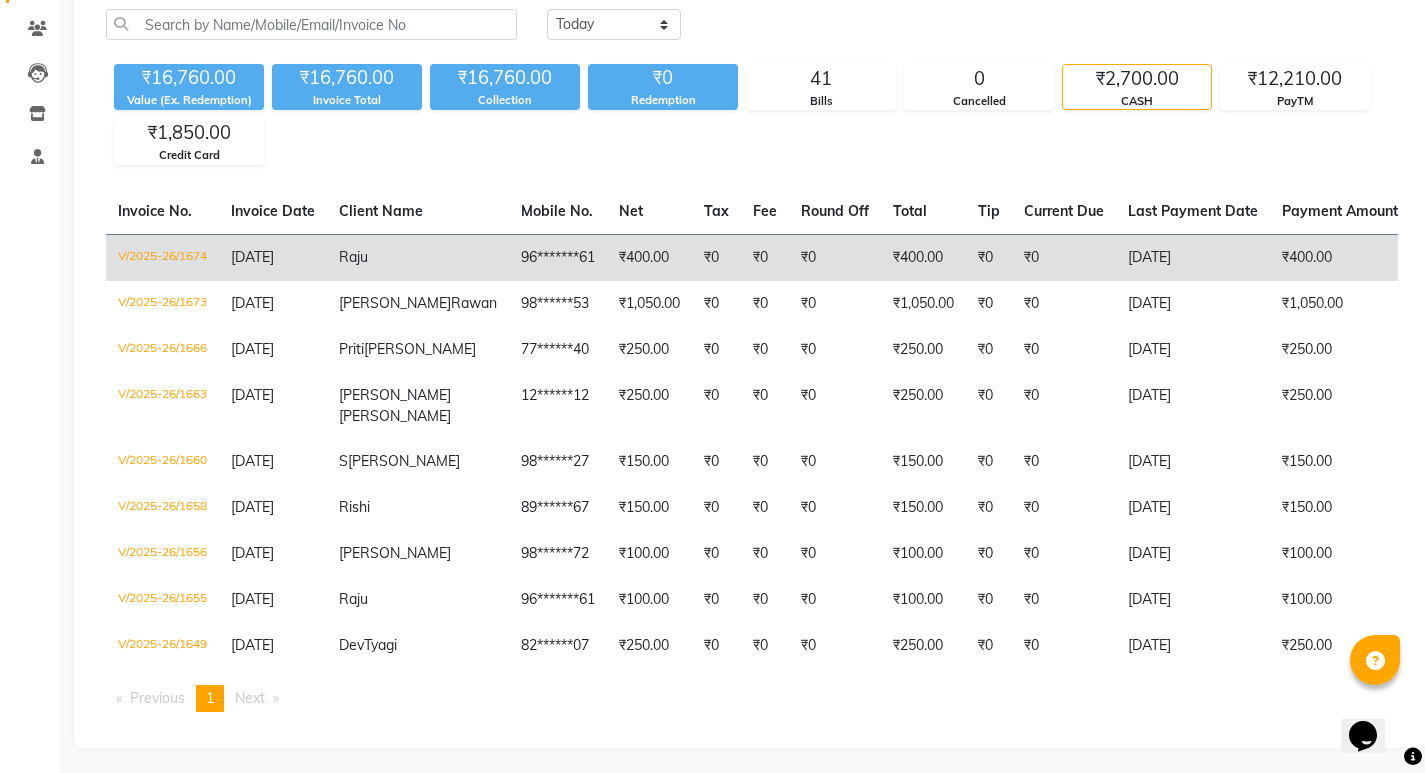 click on "96*******61" 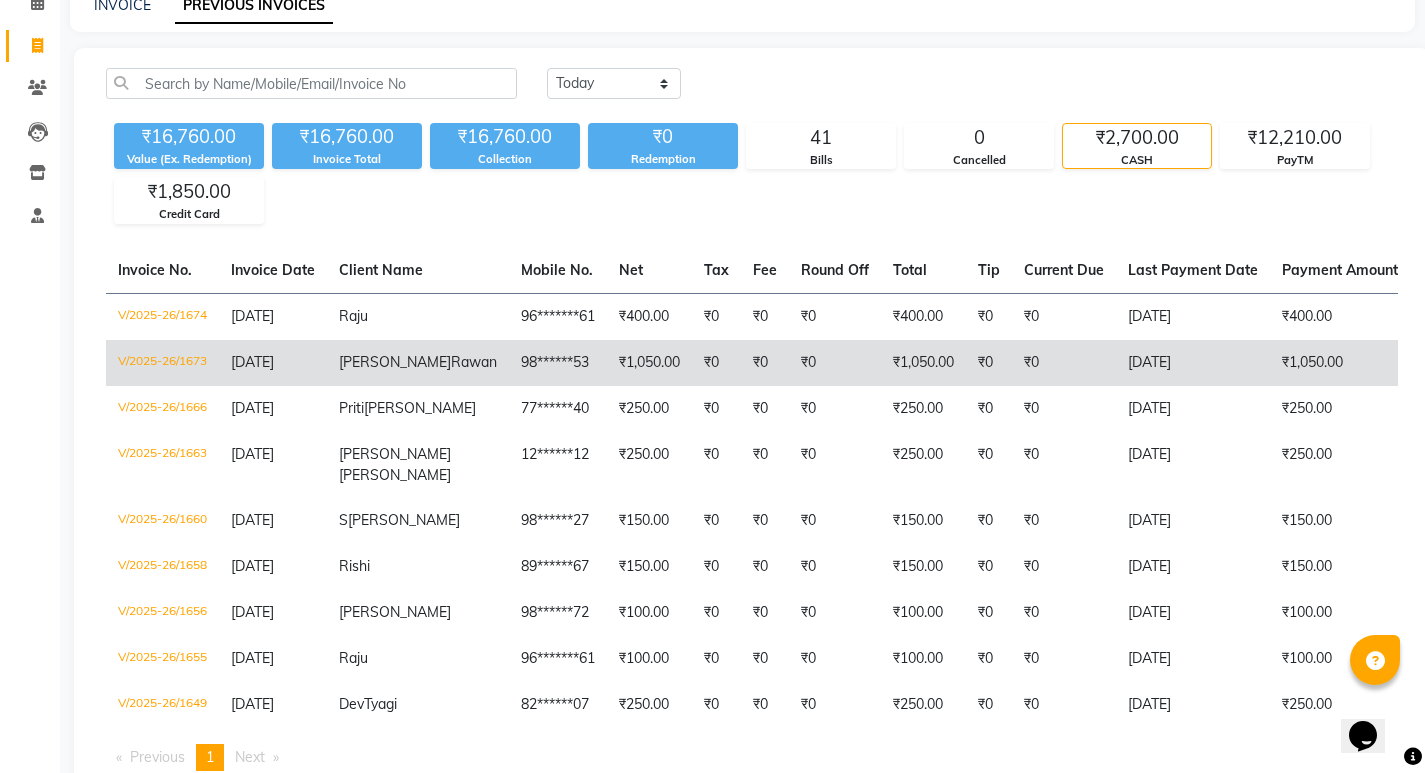 scroll, scrollTop: 0, scrollLeft: 0, axis: both 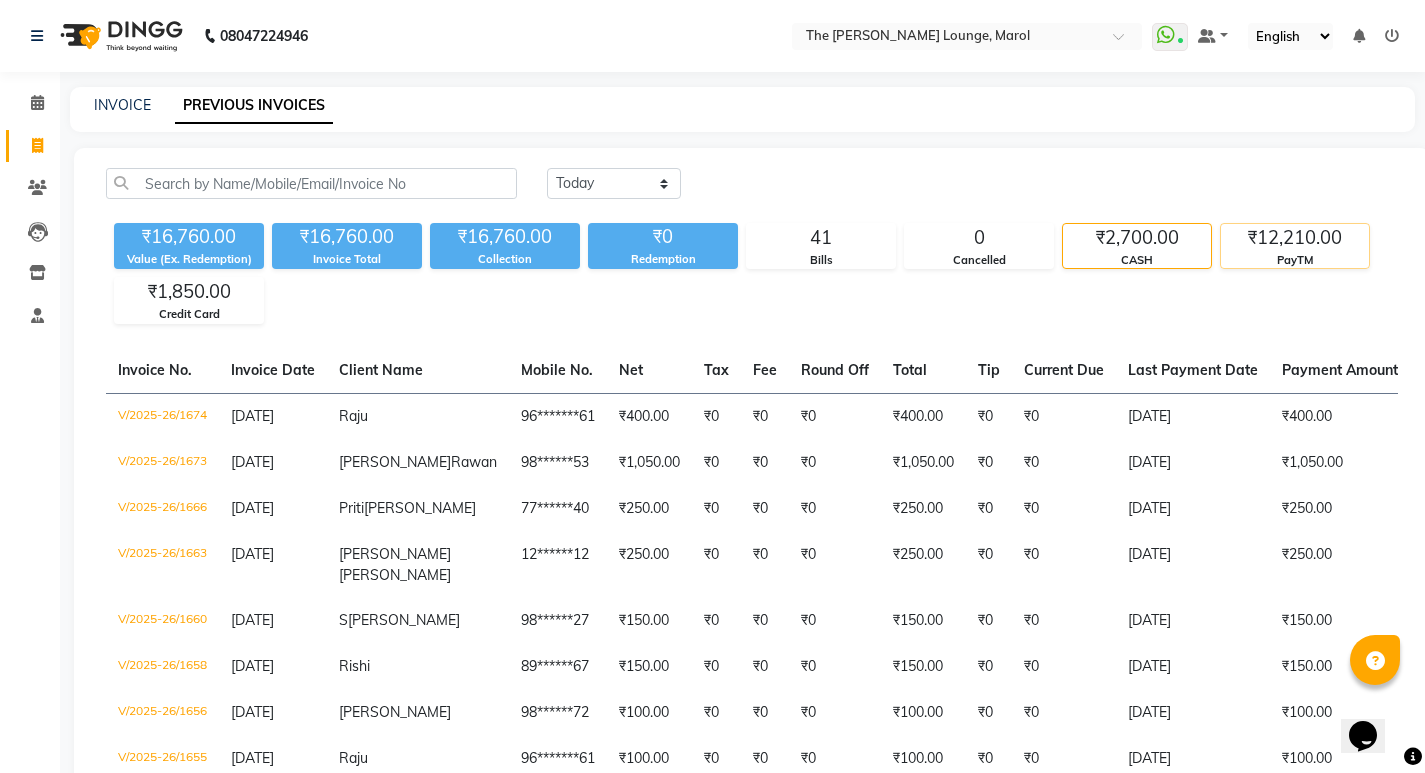 click on "PayTM" 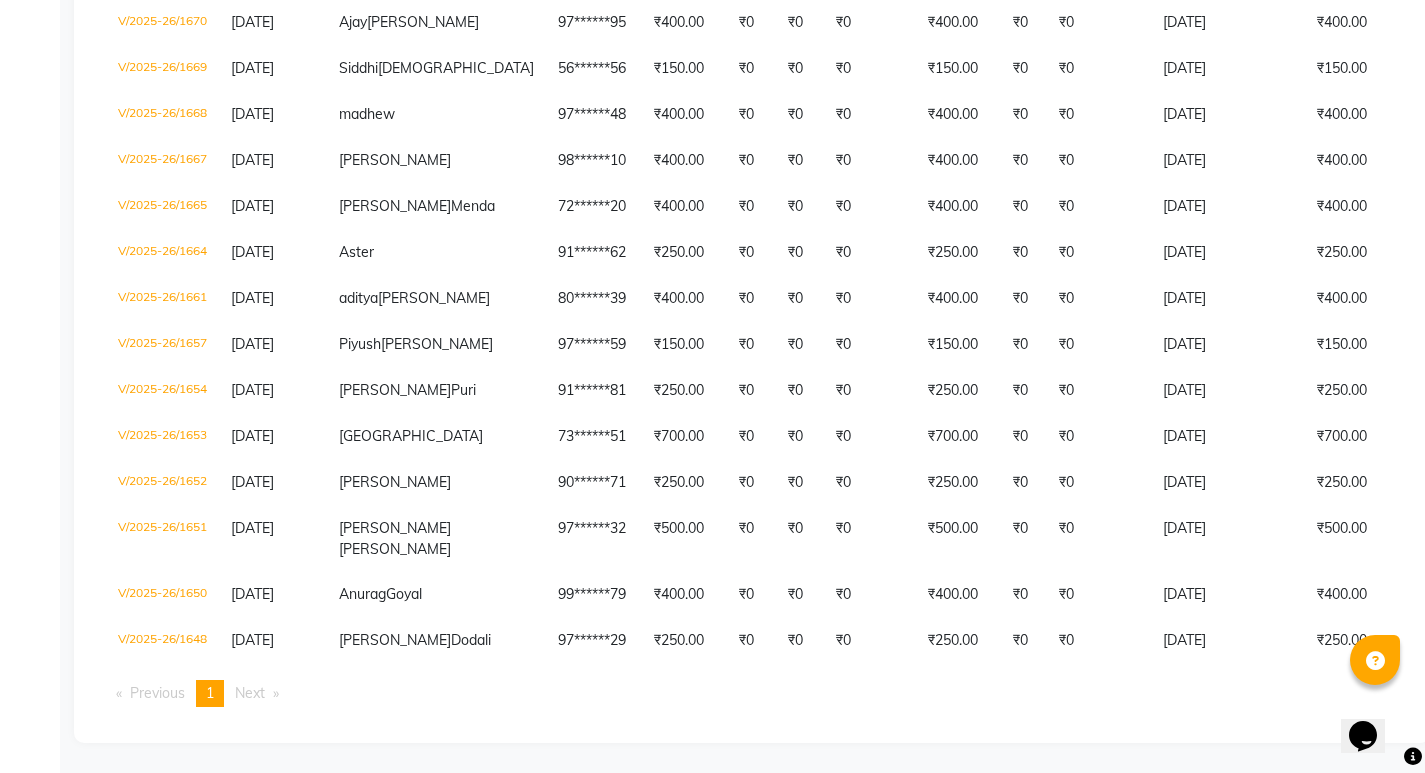 scroll, scrollTop: 1419, scrollLeft: 0, axis: vertical 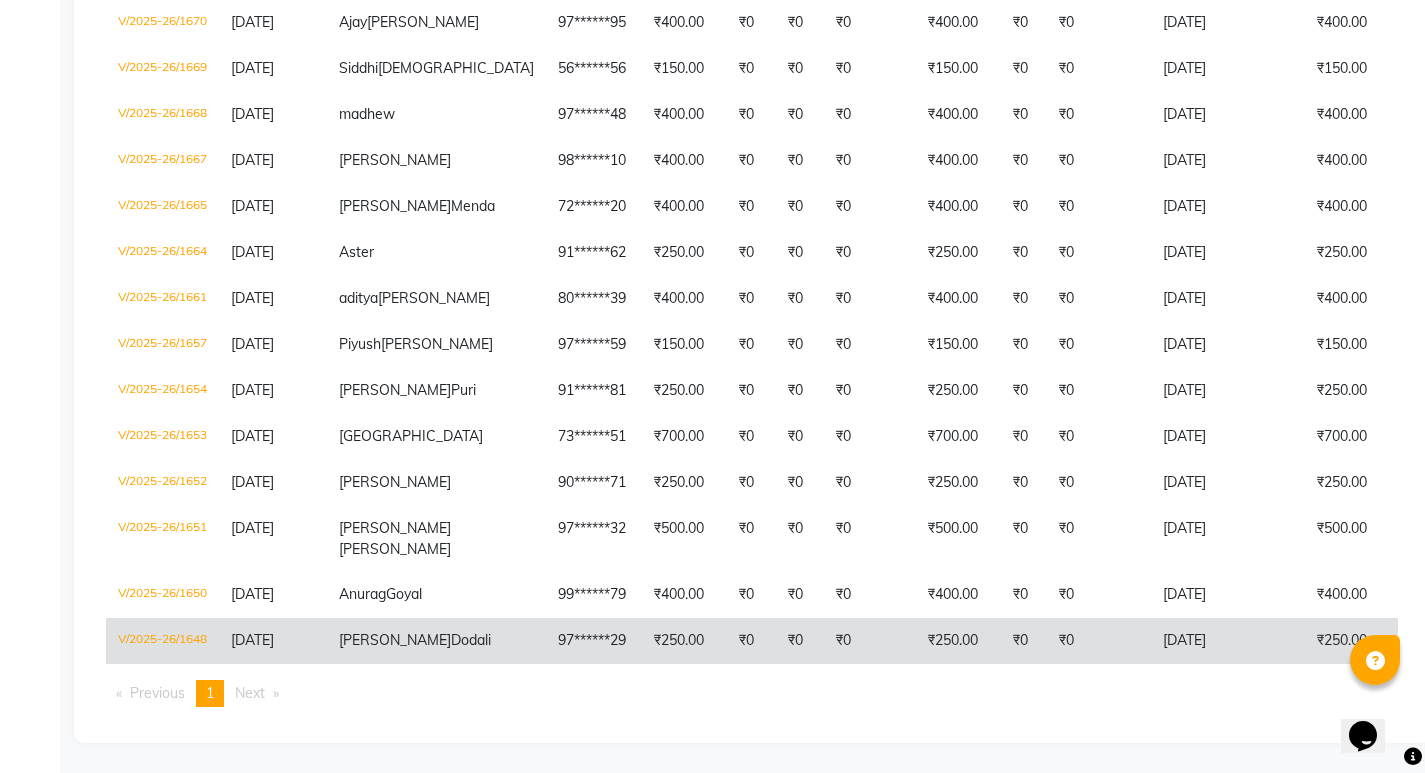 click on "97******29" 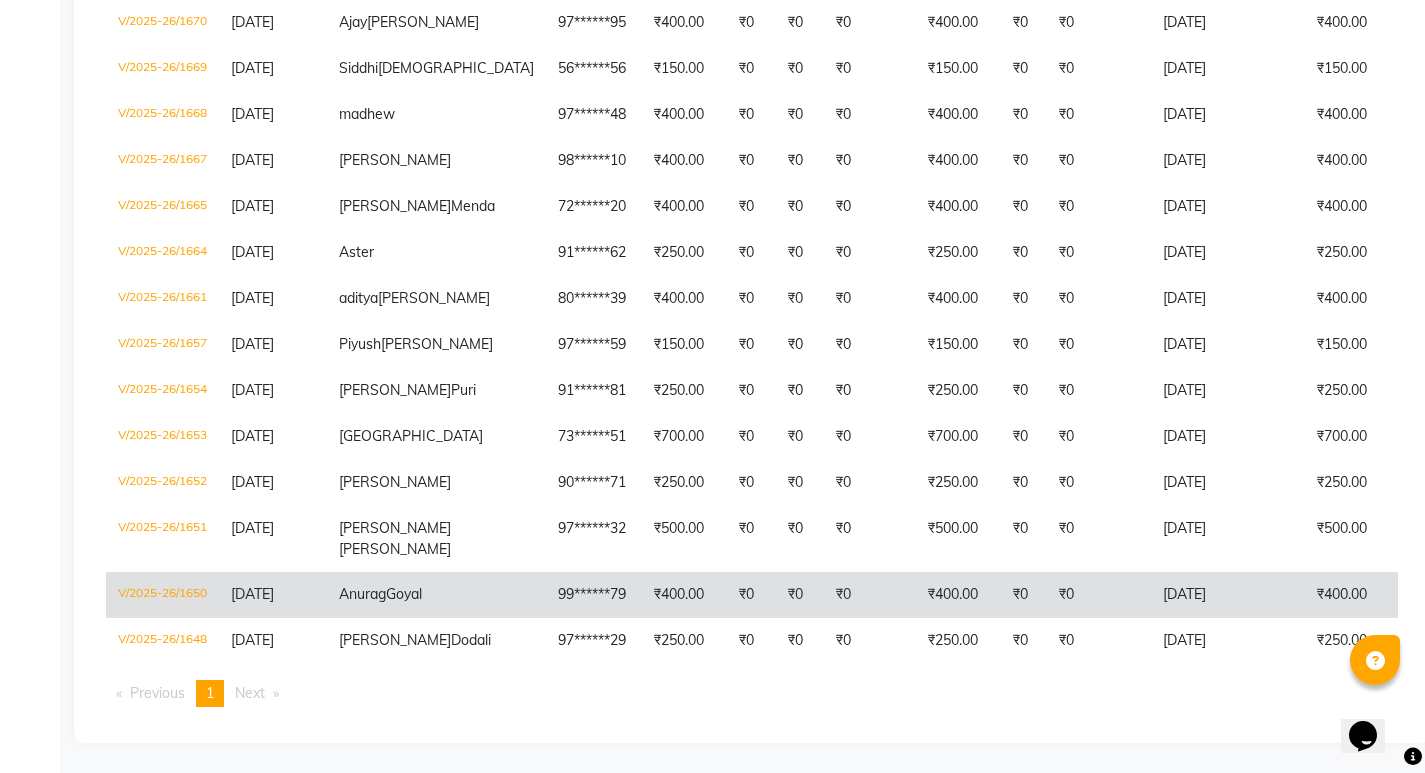 click on "Goyal" 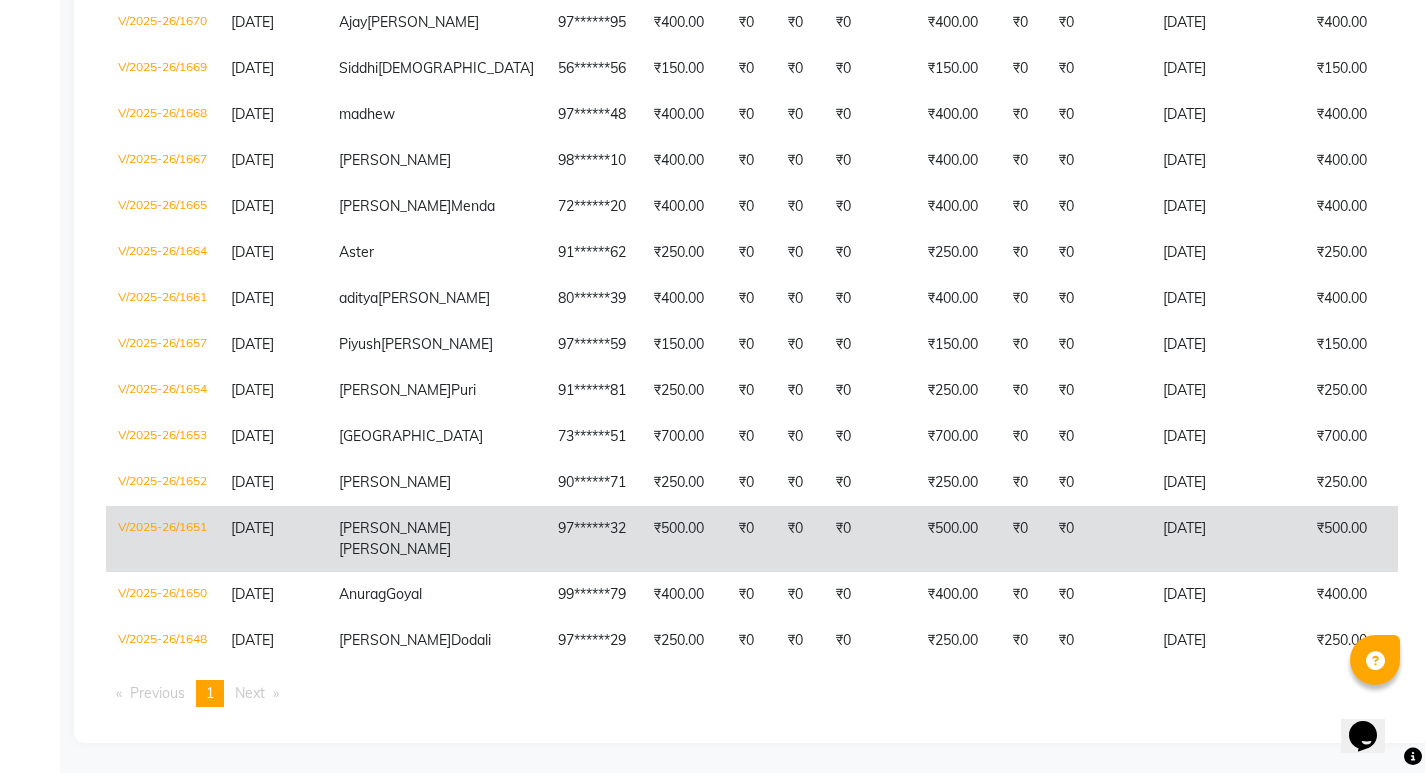 click on "Manan  Patel" 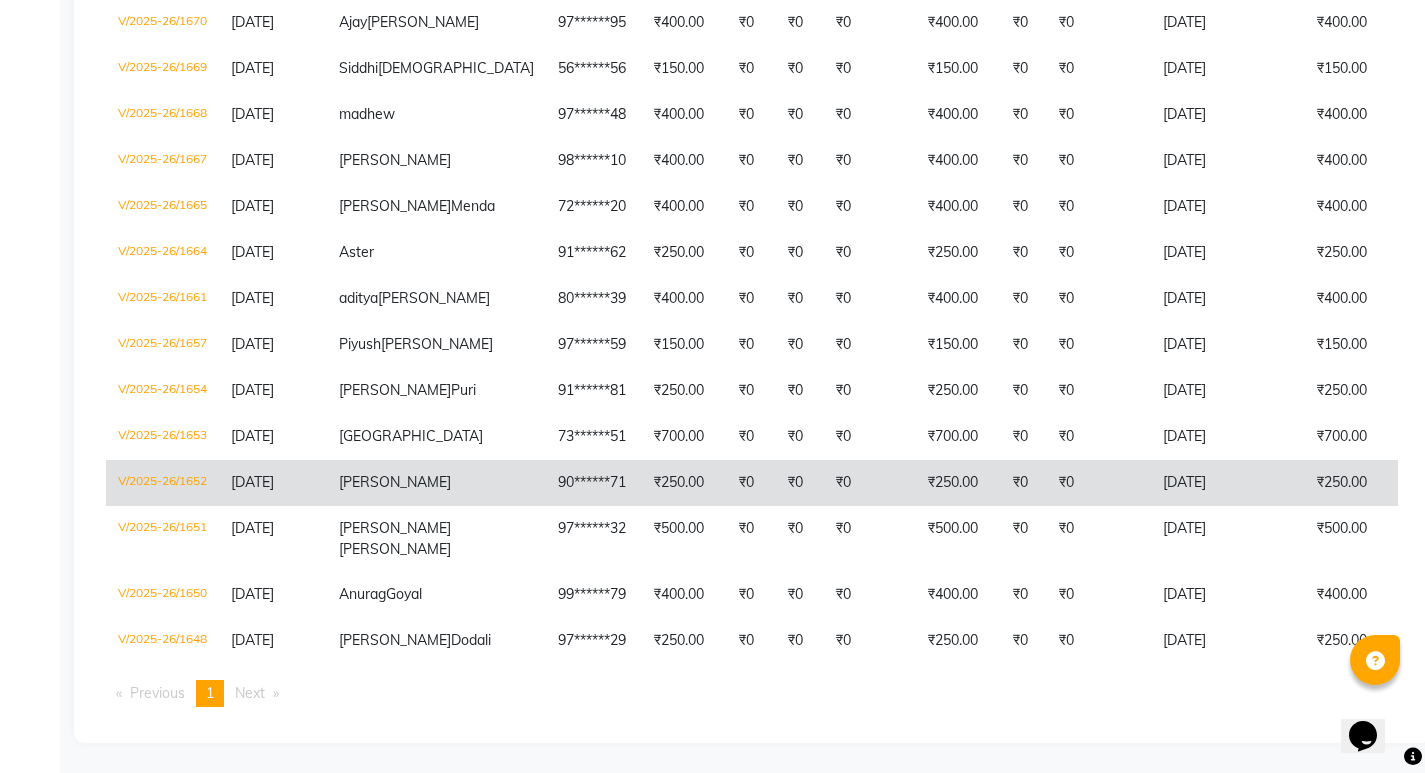 click on "90******71" 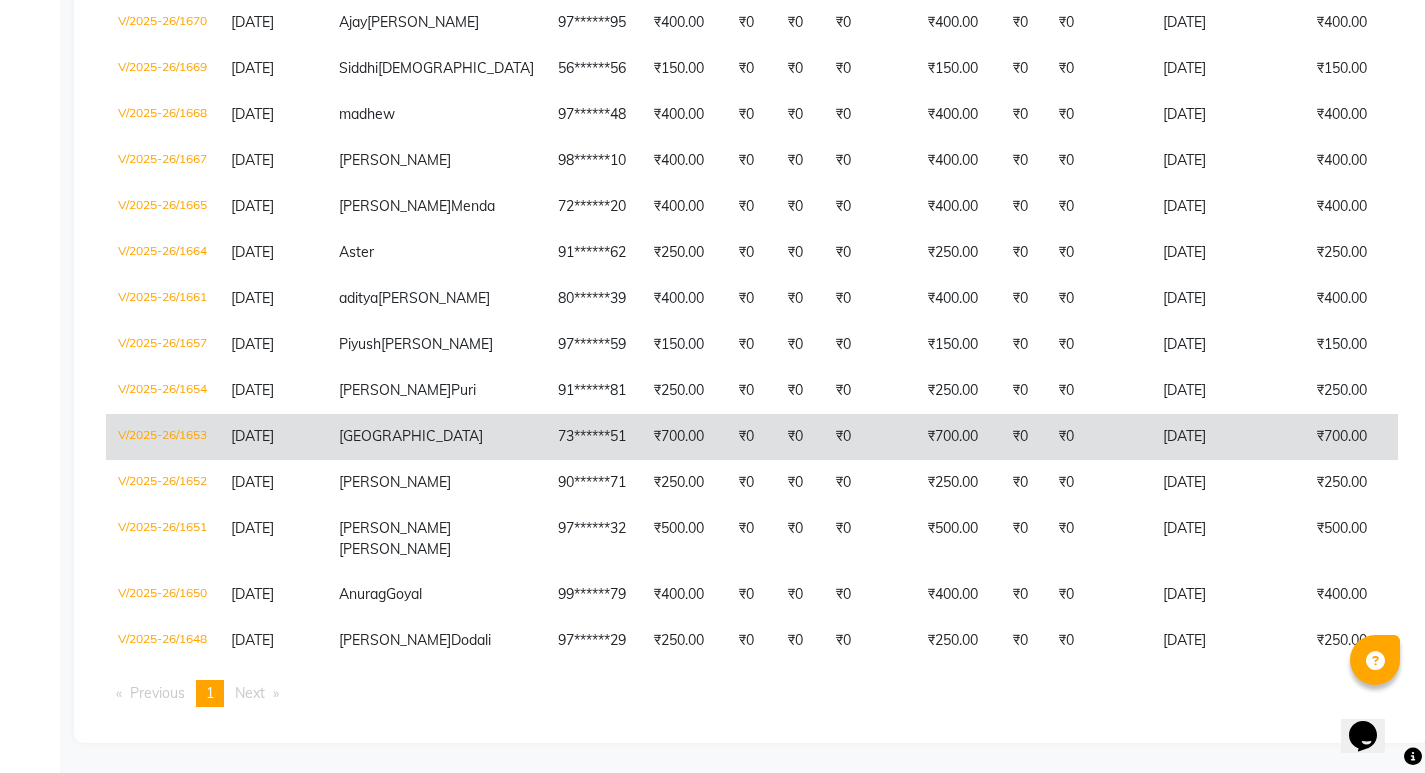 click on "73******51" 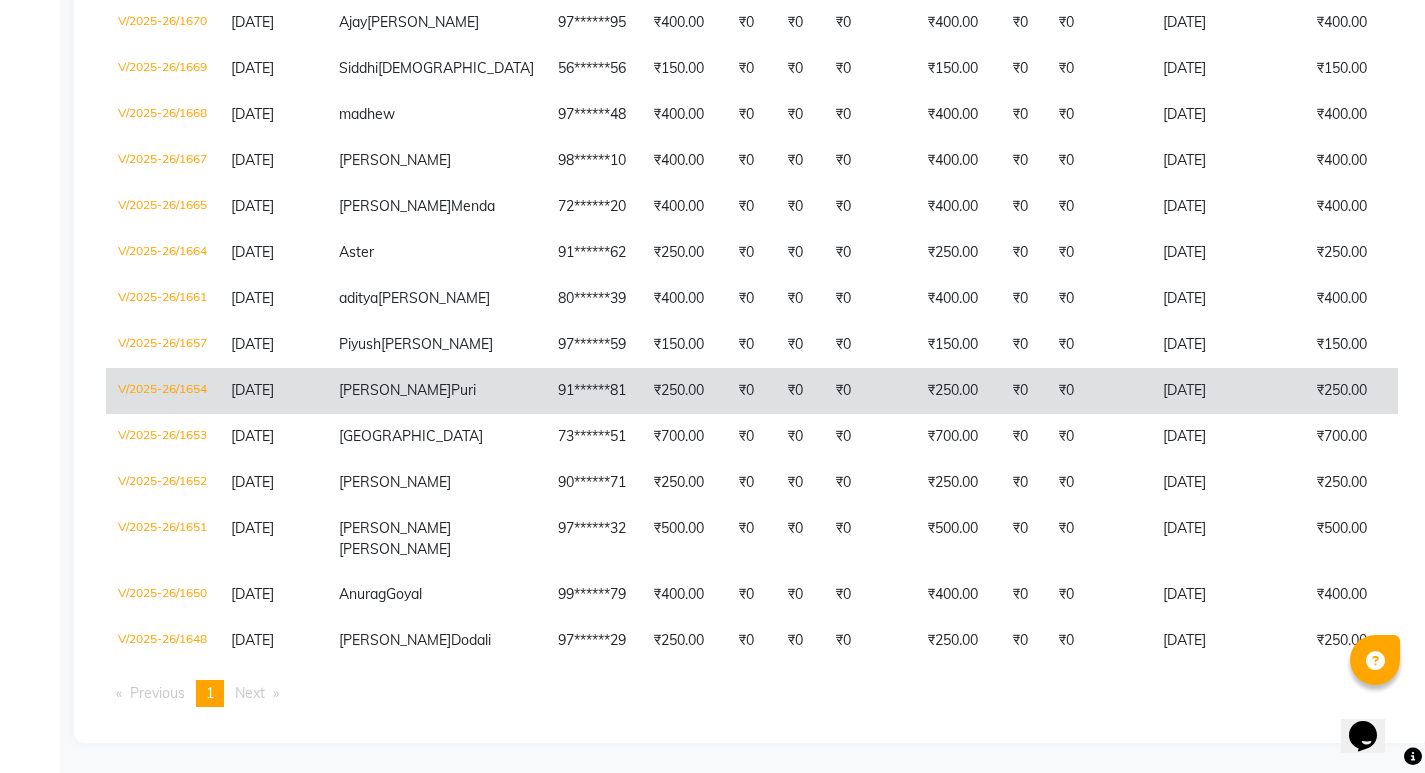 click on "91******81" 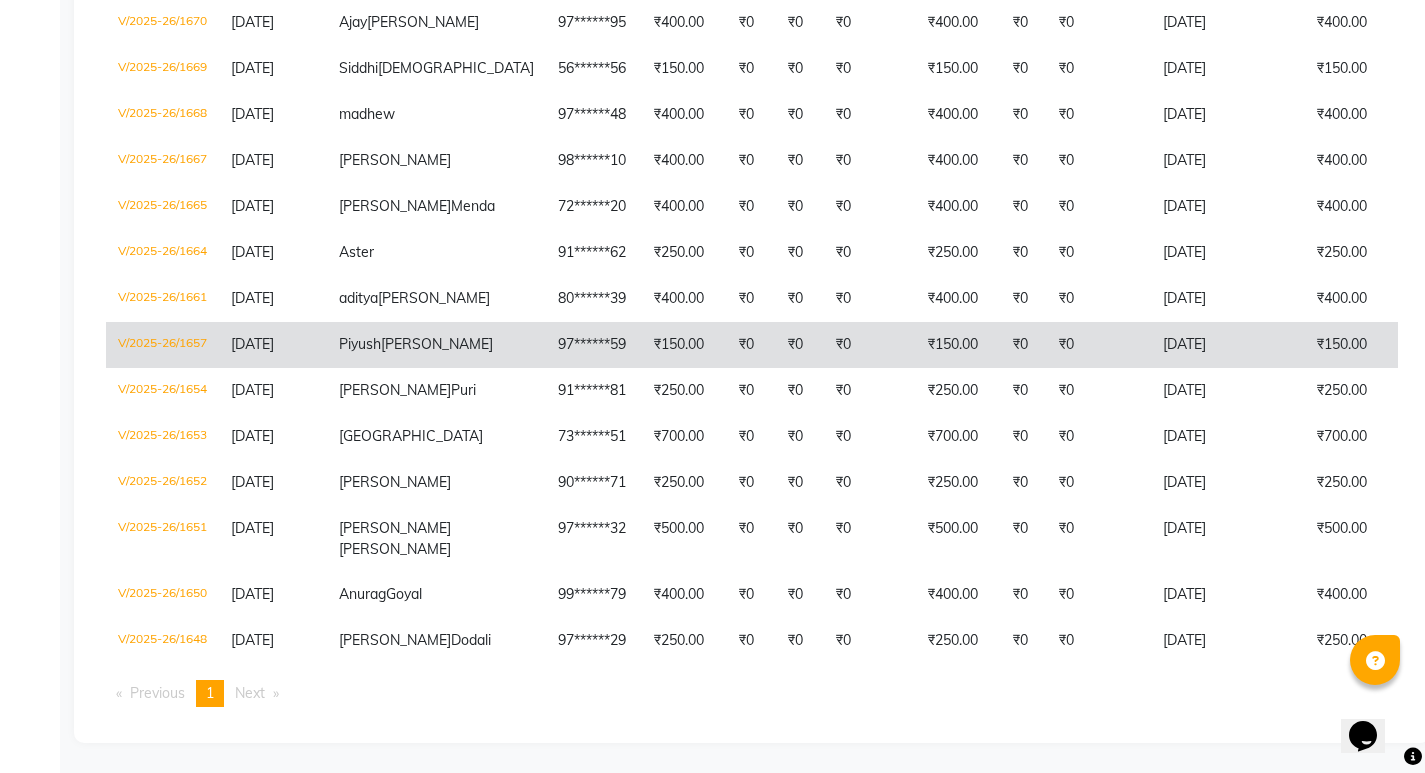 click on "97******59" 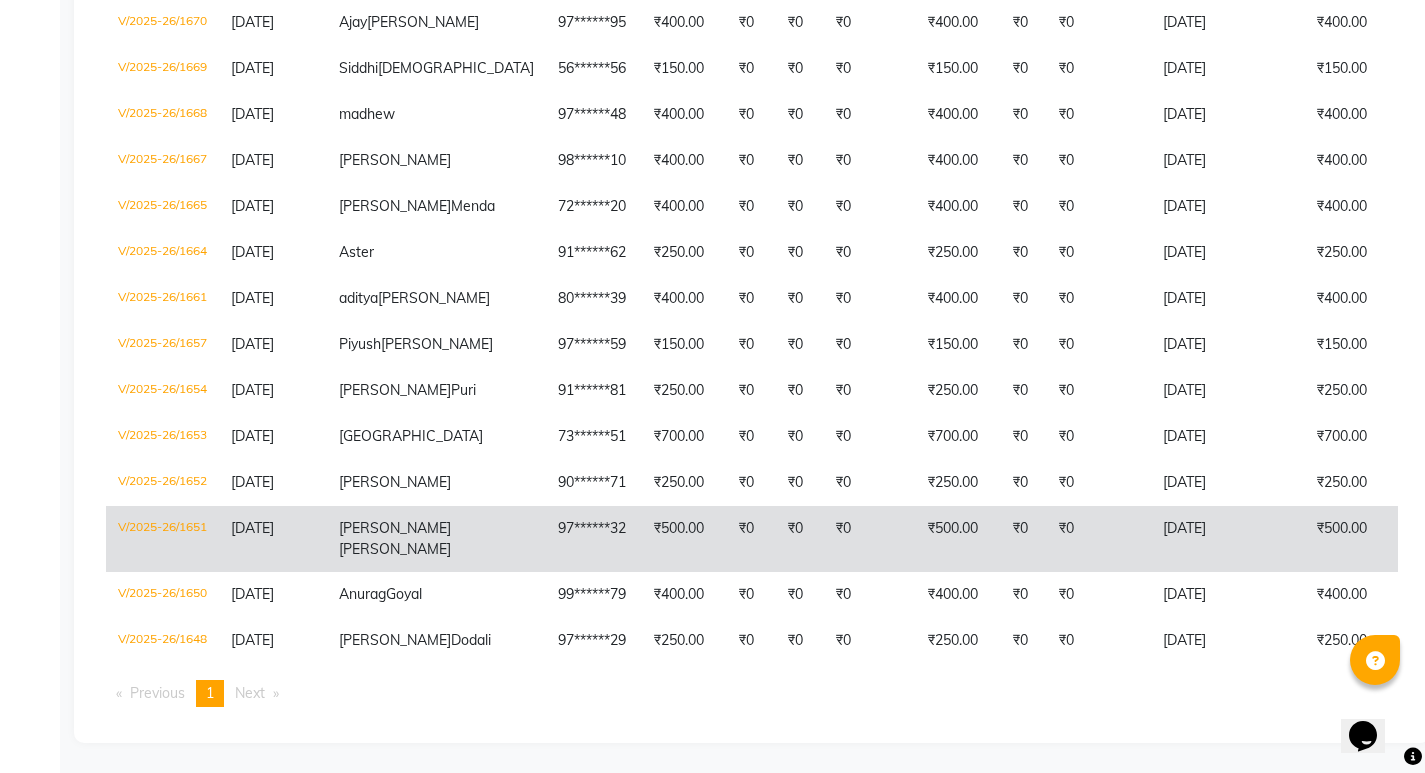 scroll, scrollTop: 1319, scrollLeft: 0, axis: vertical 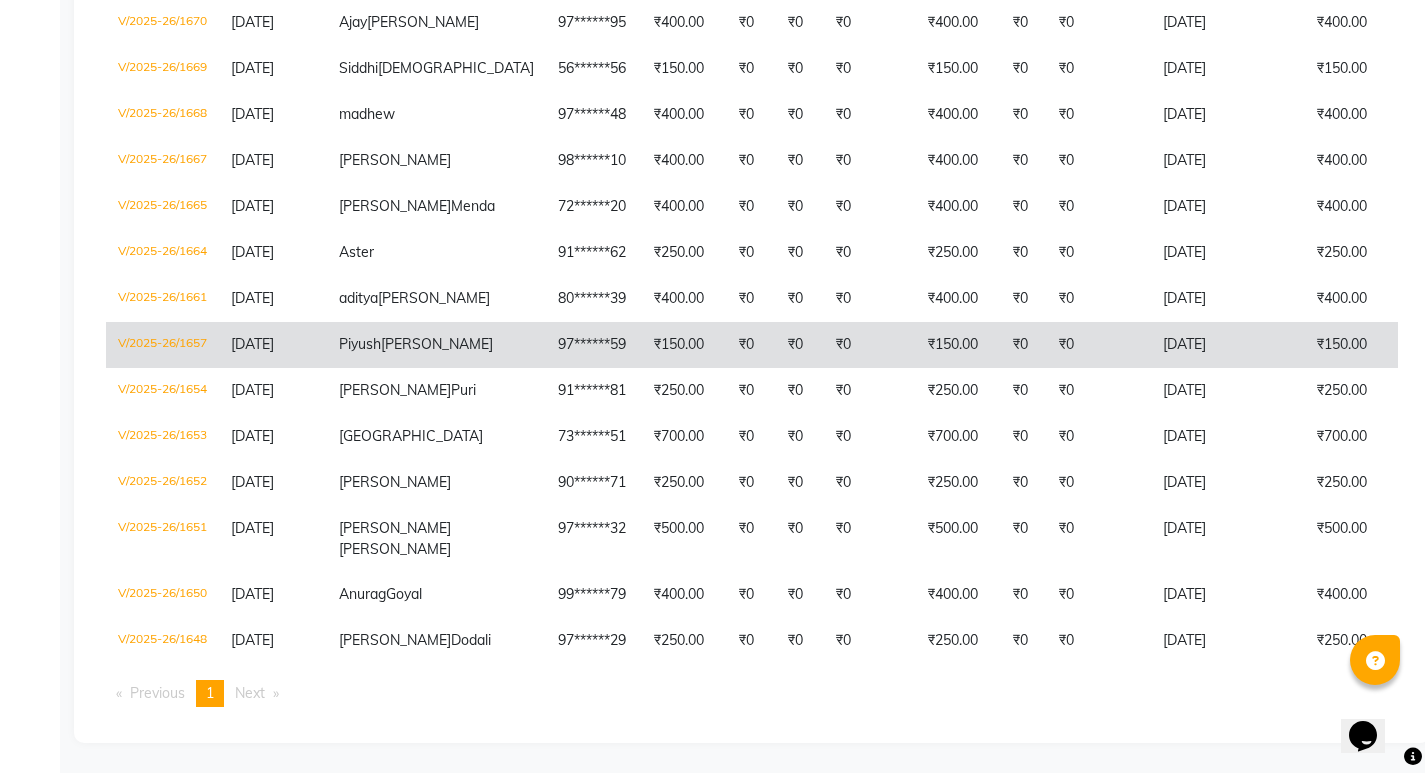 click on "97******59" 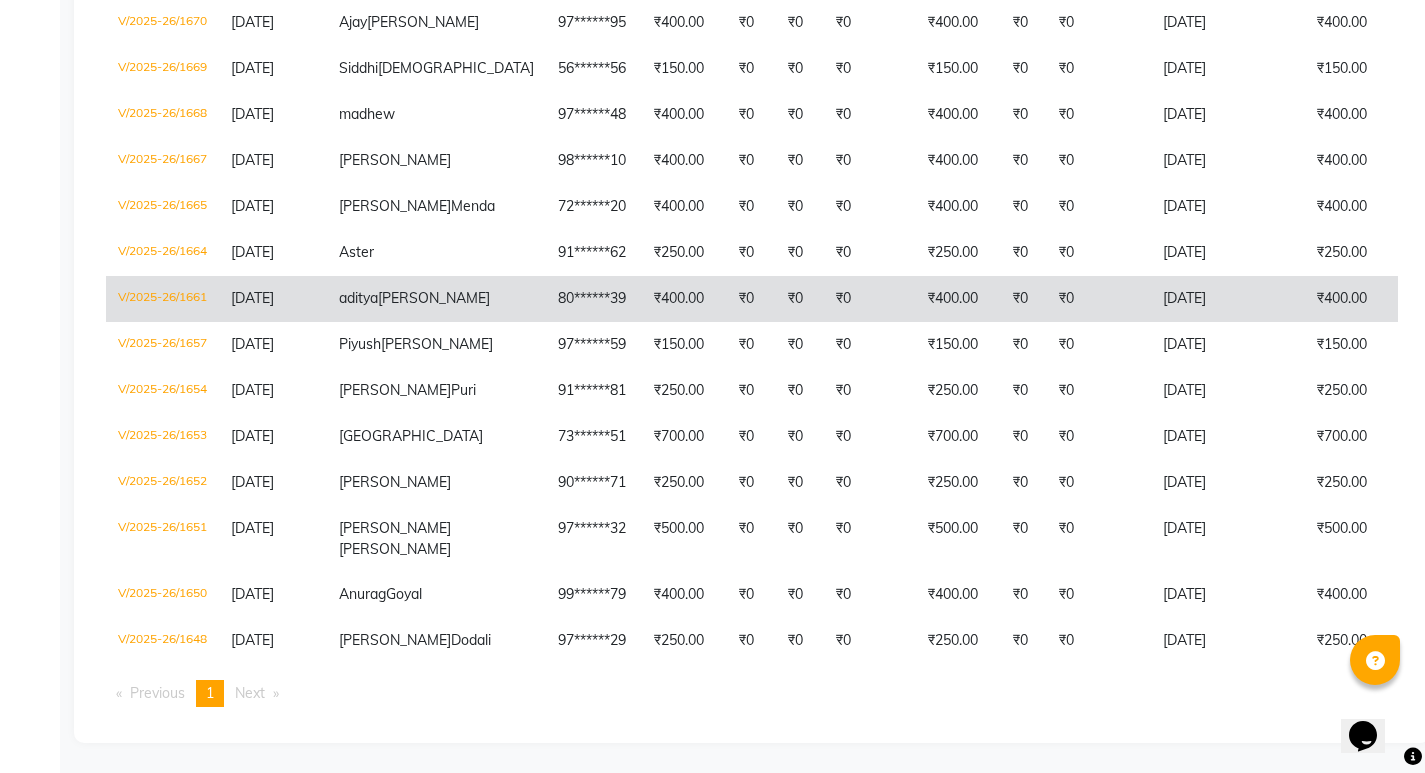 click on "₹400.00" 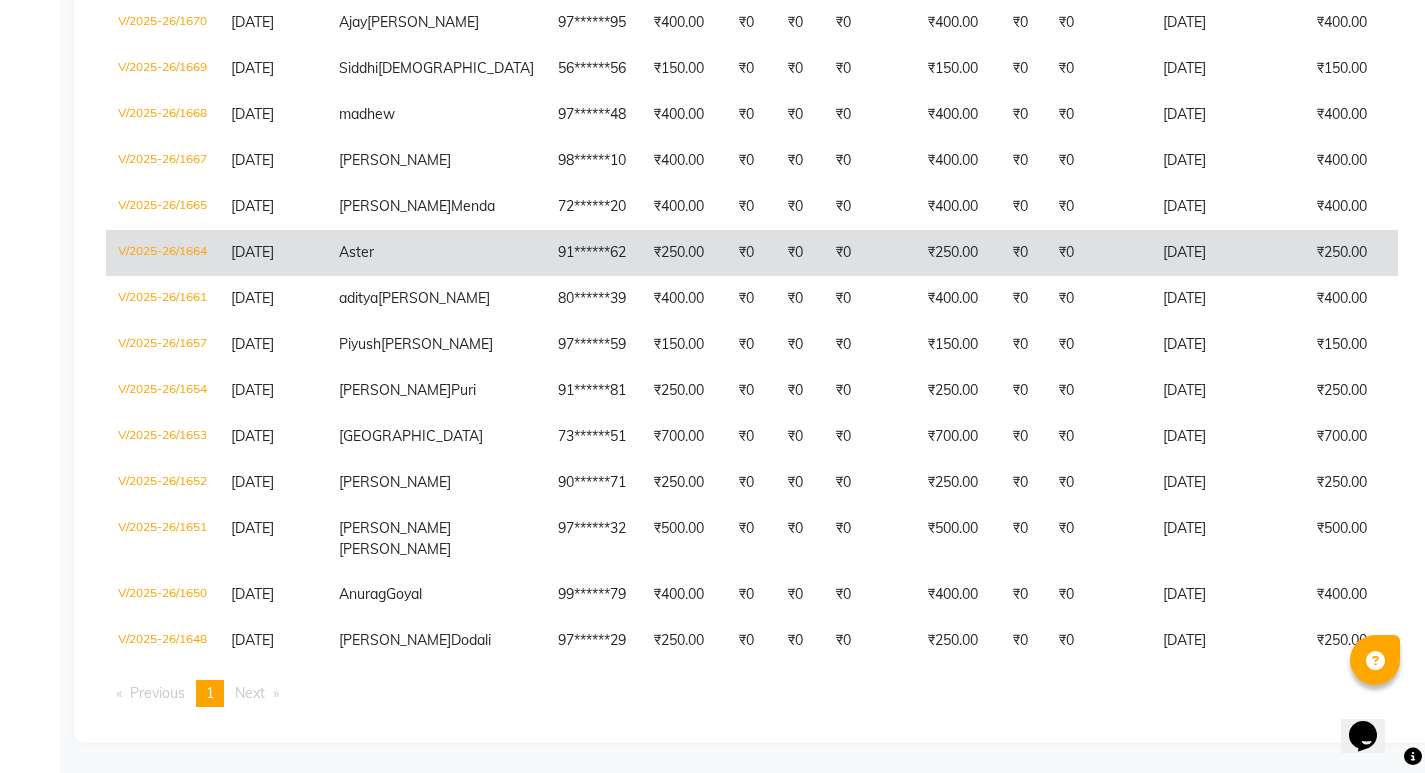 click on "91******62" 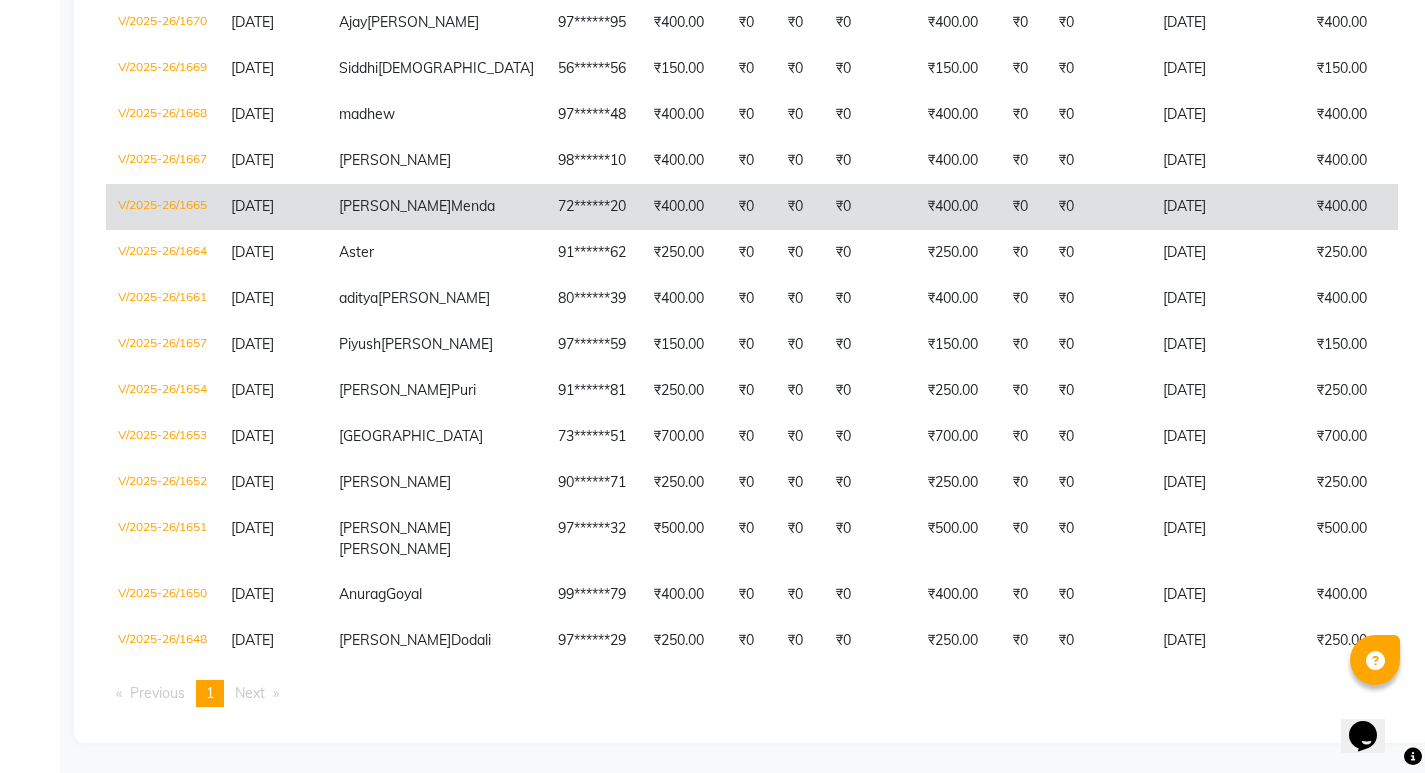 click on "Mitesh  Menda" 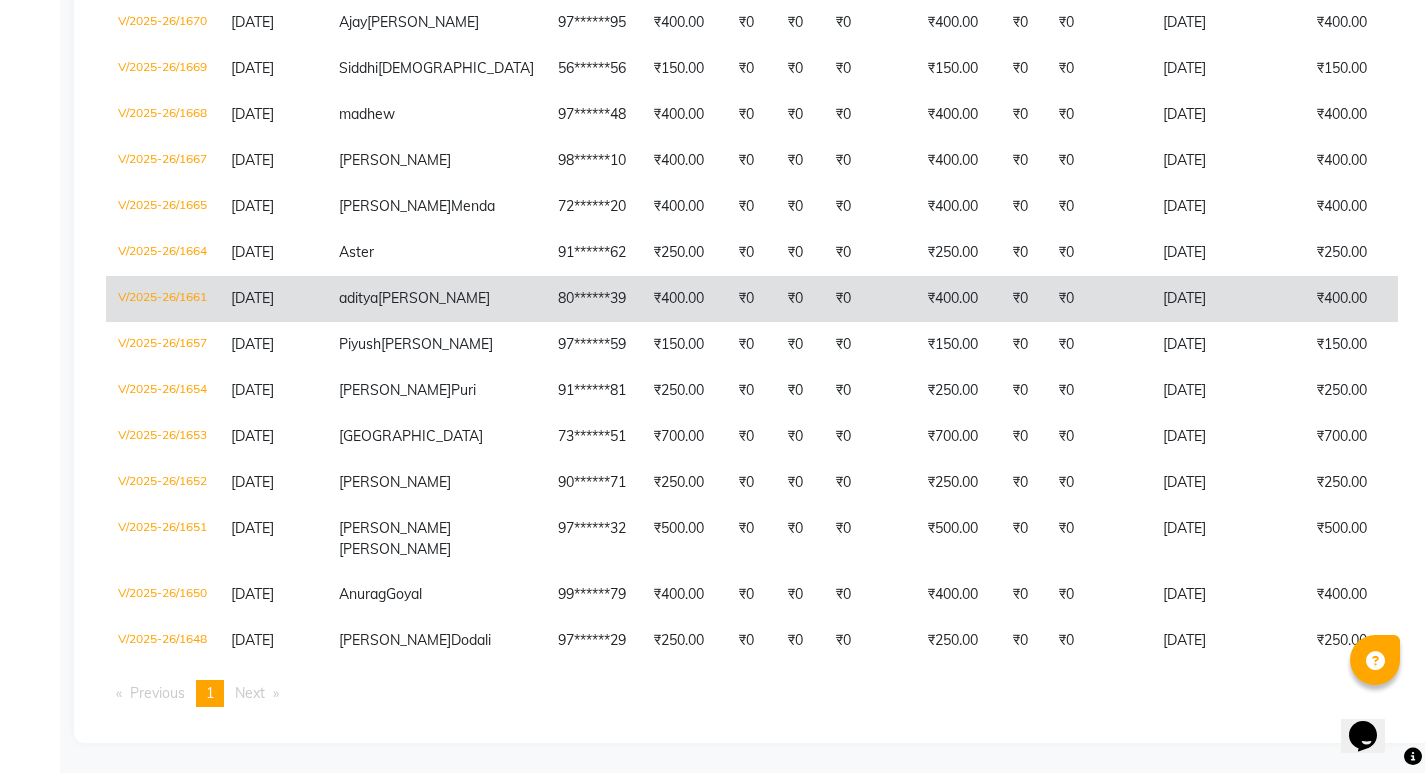 scroll, scrollTop: 1219, scrollLeft: 0, axis: vertical 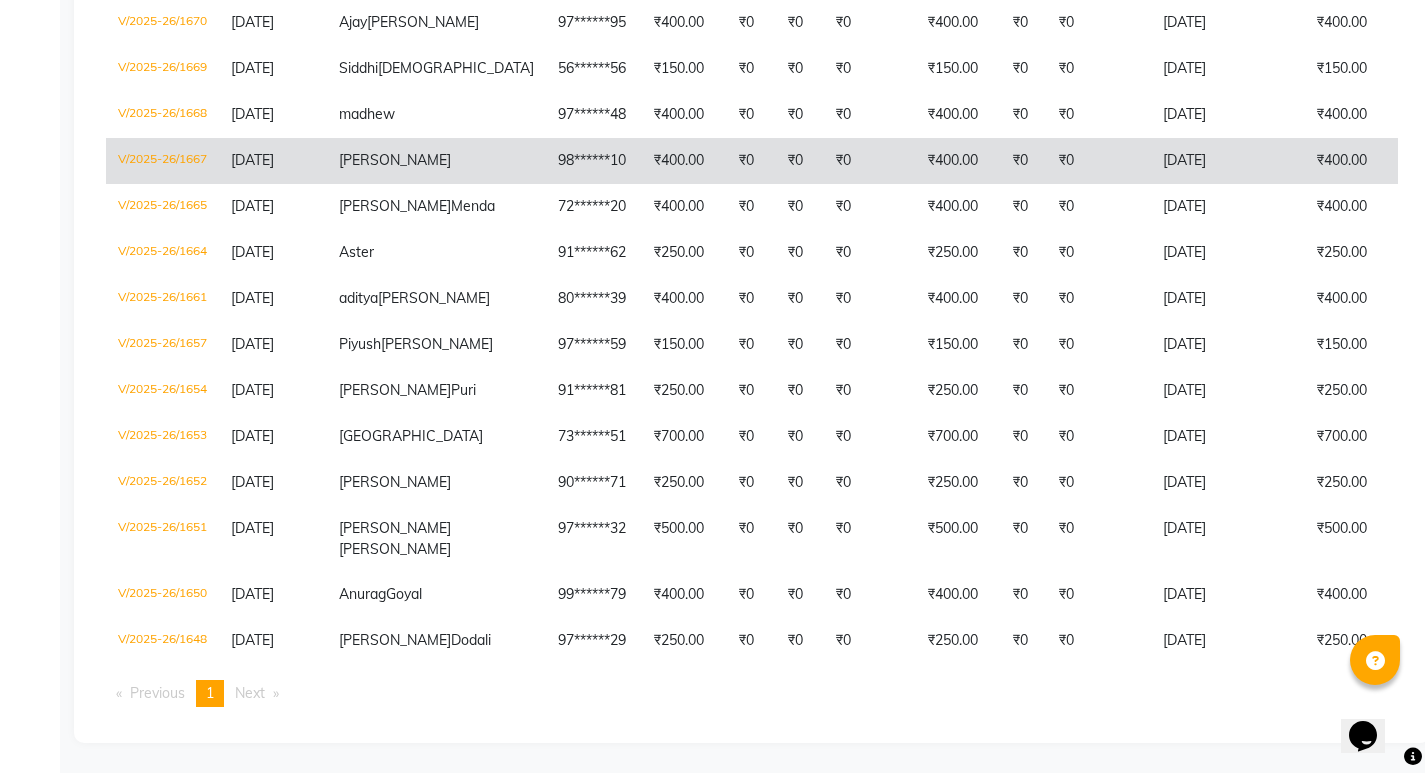 click on "98******10" 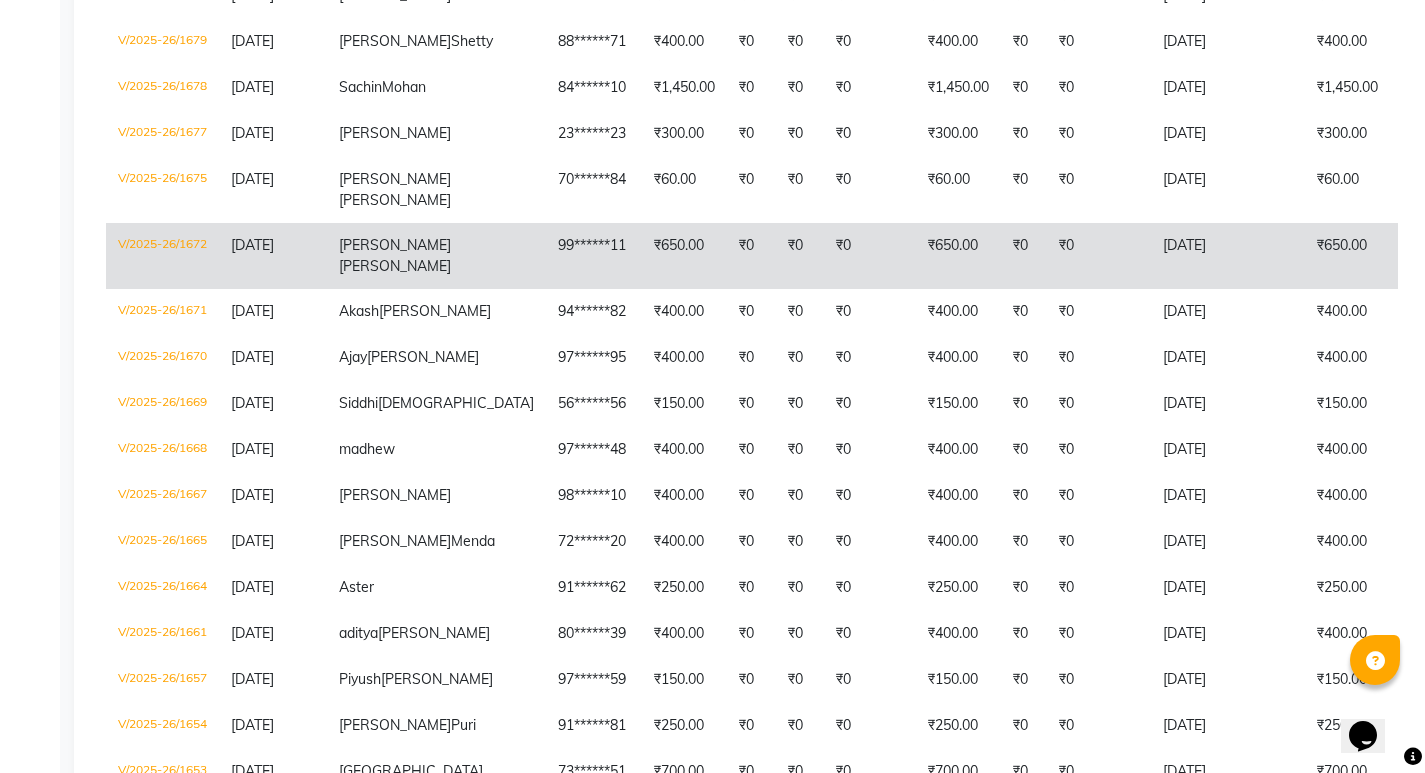 scroll, scrollTop: 900, scrollLeft: 0, axis: vertical 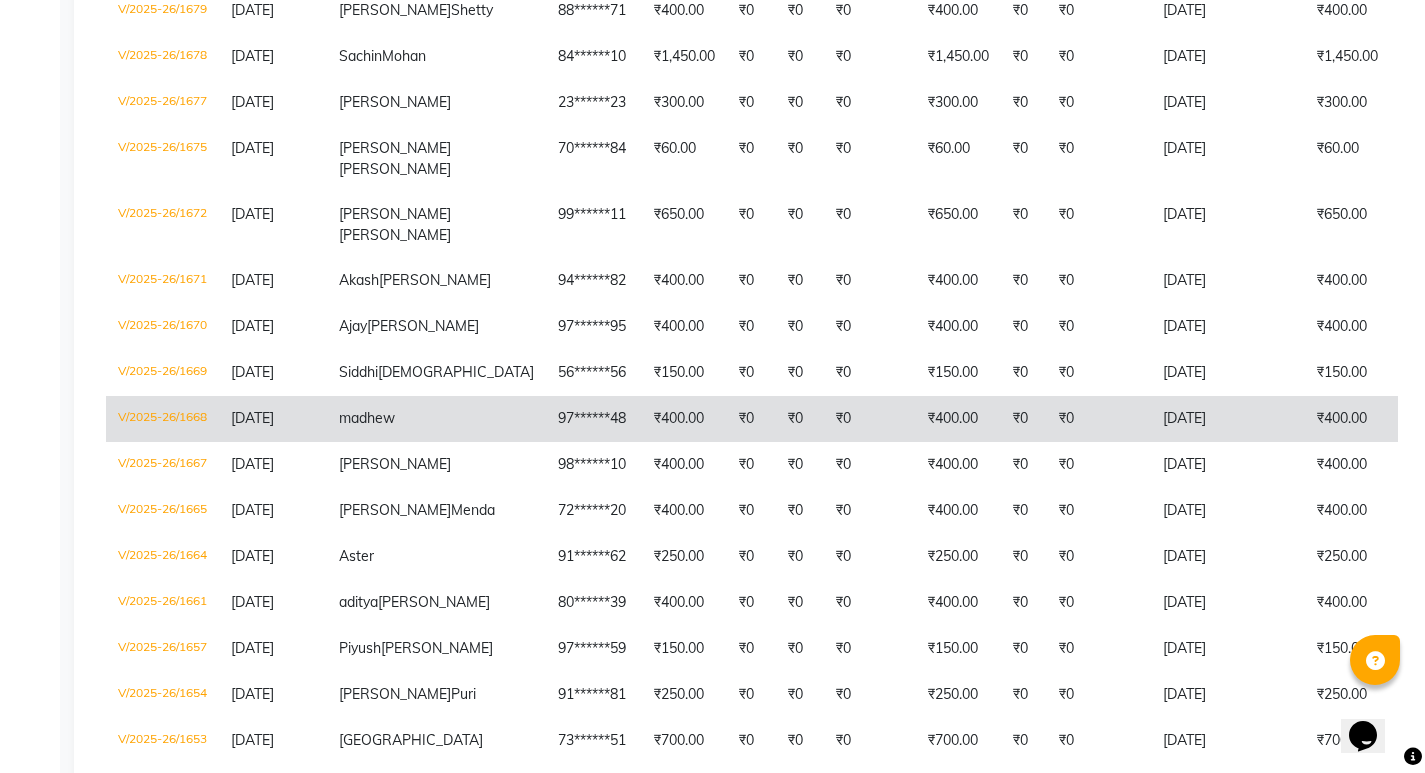 click on "madhew" 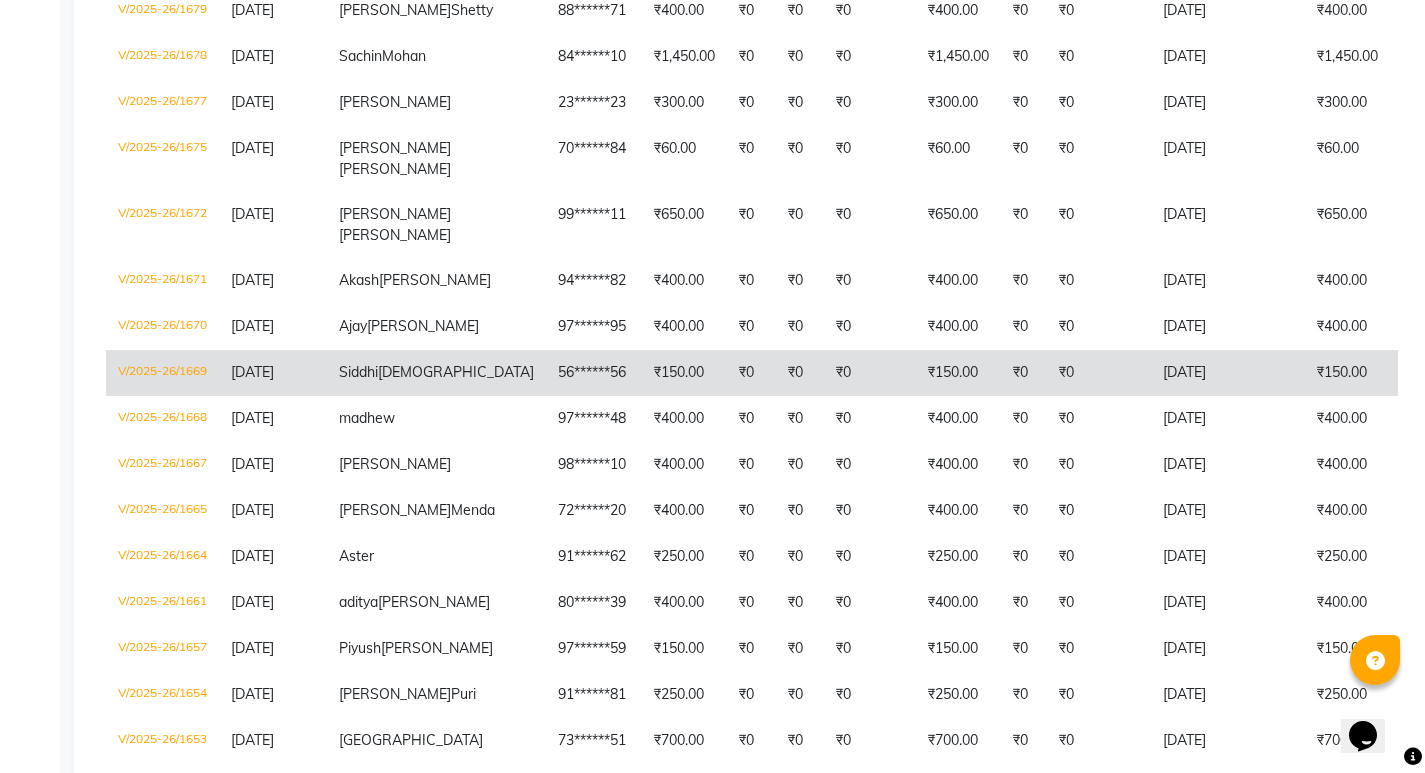 click on "56******56" 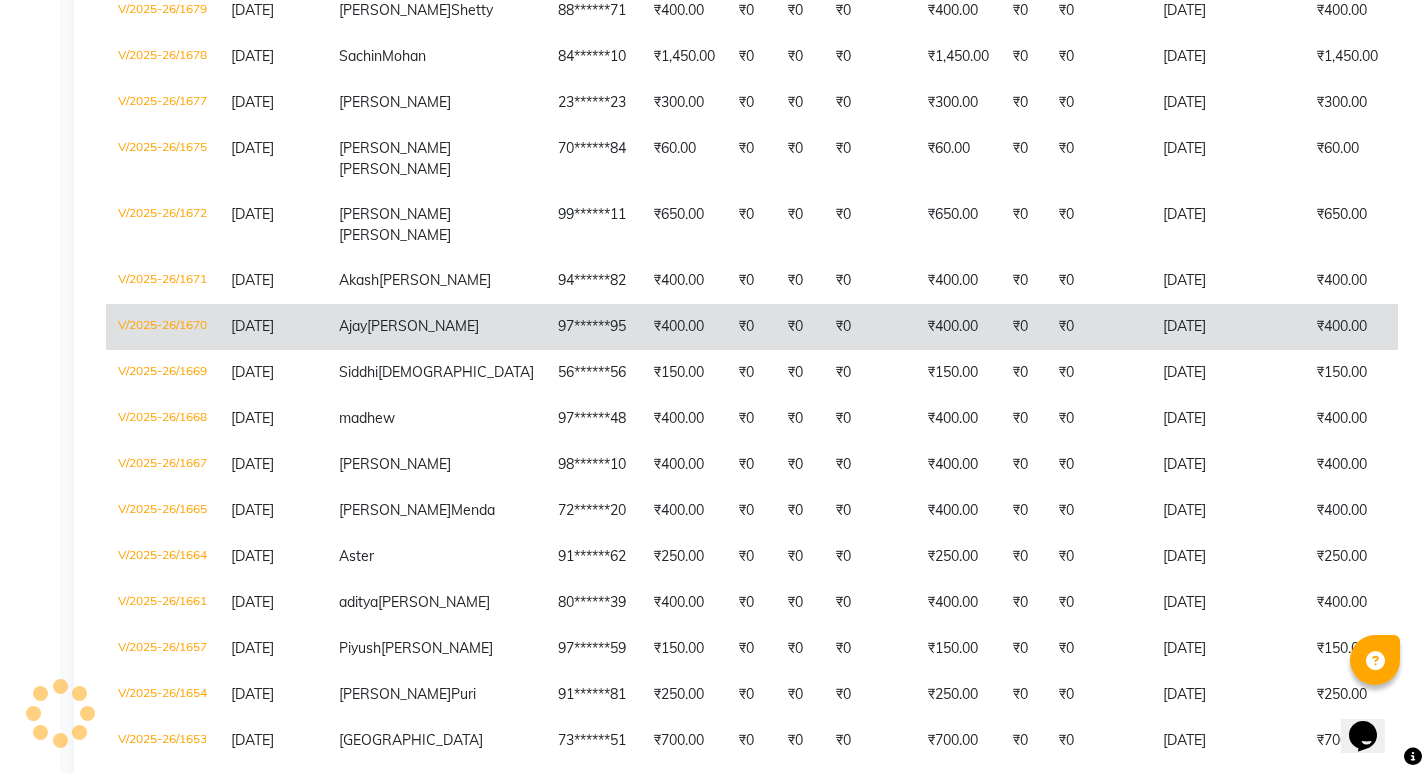 click on "₹0" 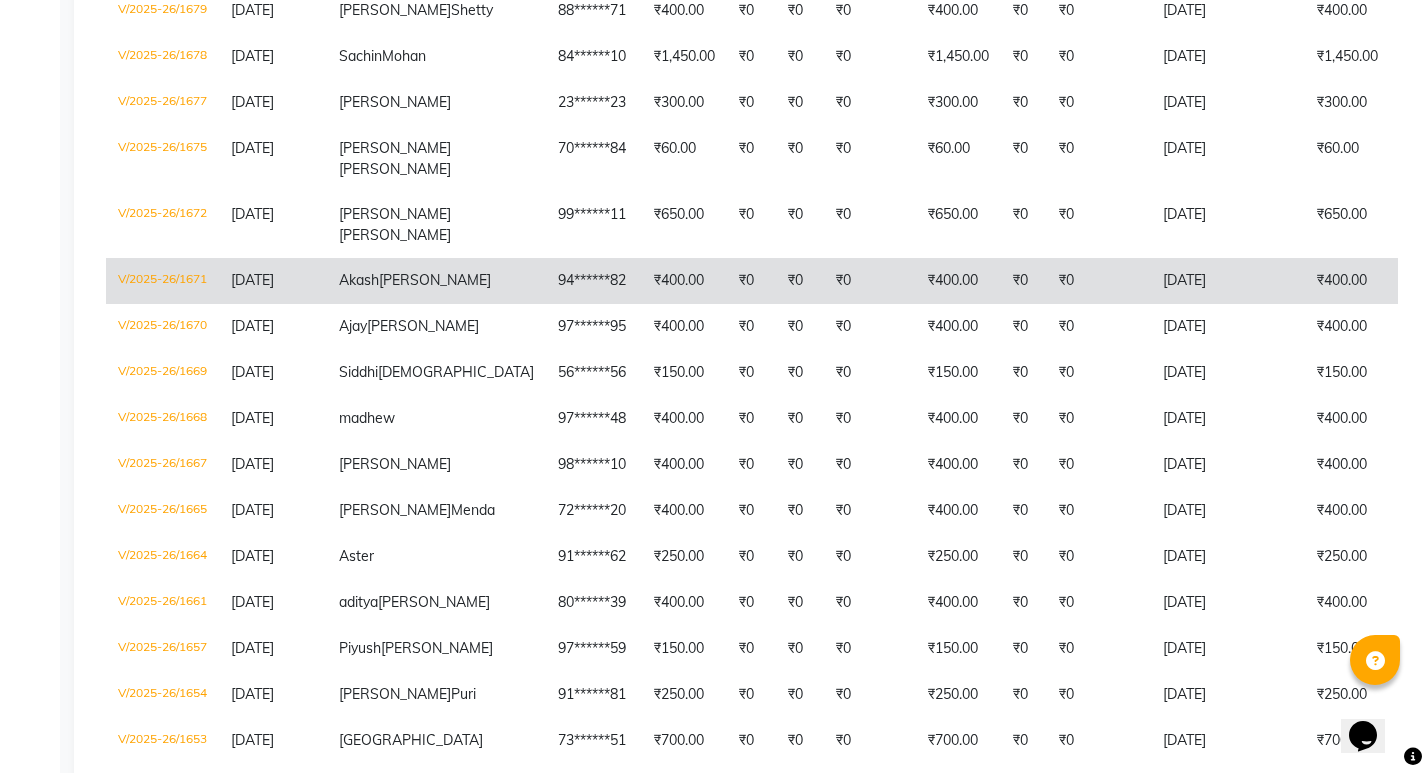 click on "94******82" 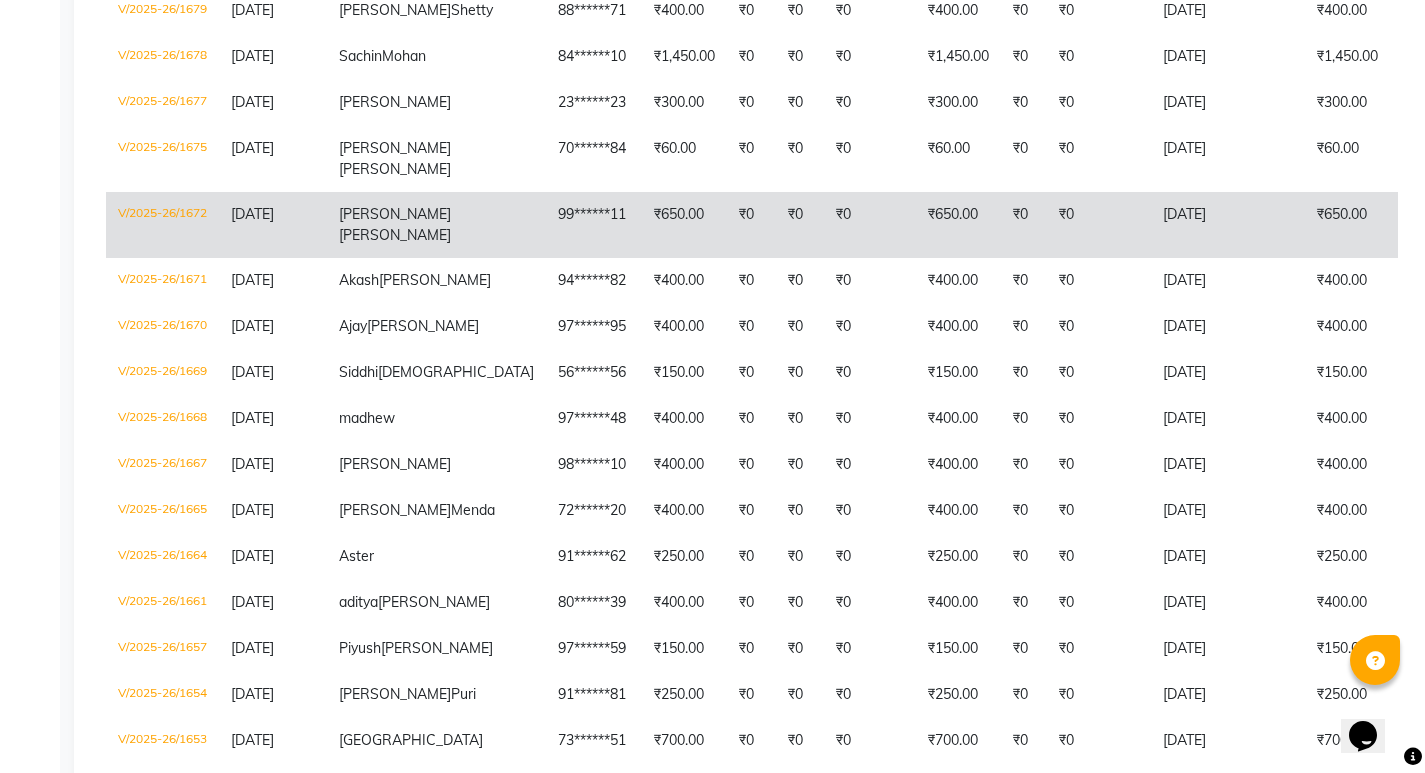 click on "₹650.00" 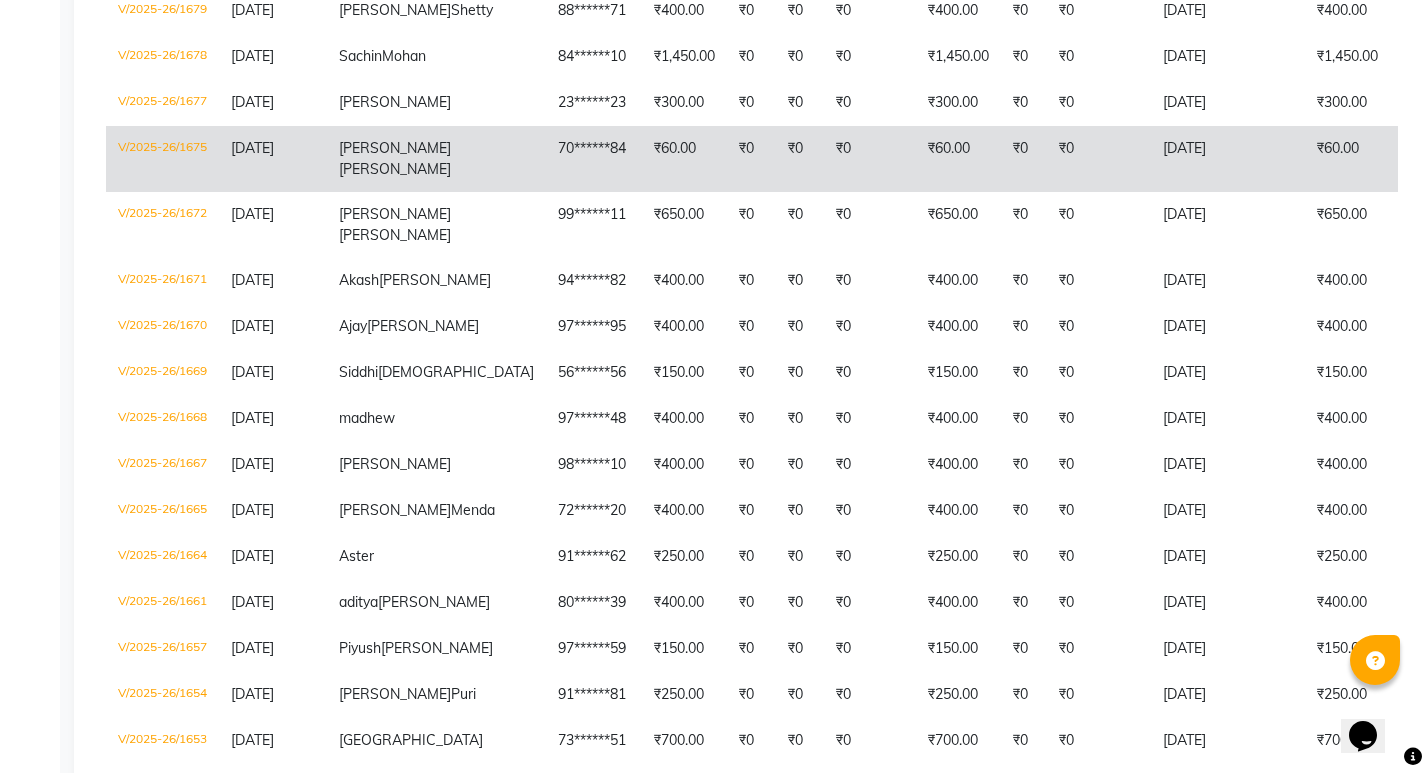 click on "70******84" 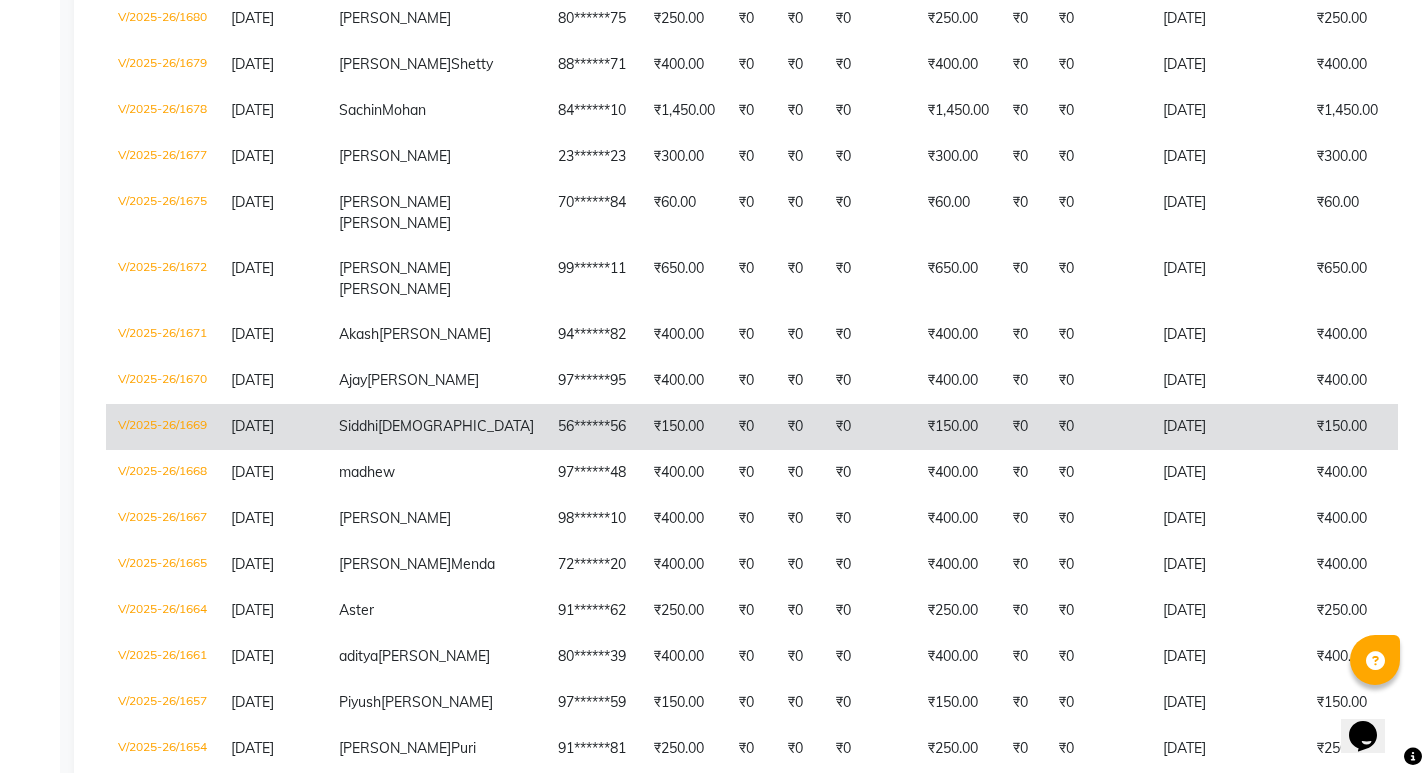 scroll, scrollTop: 800, scrollLeft: 0, axis: vertical 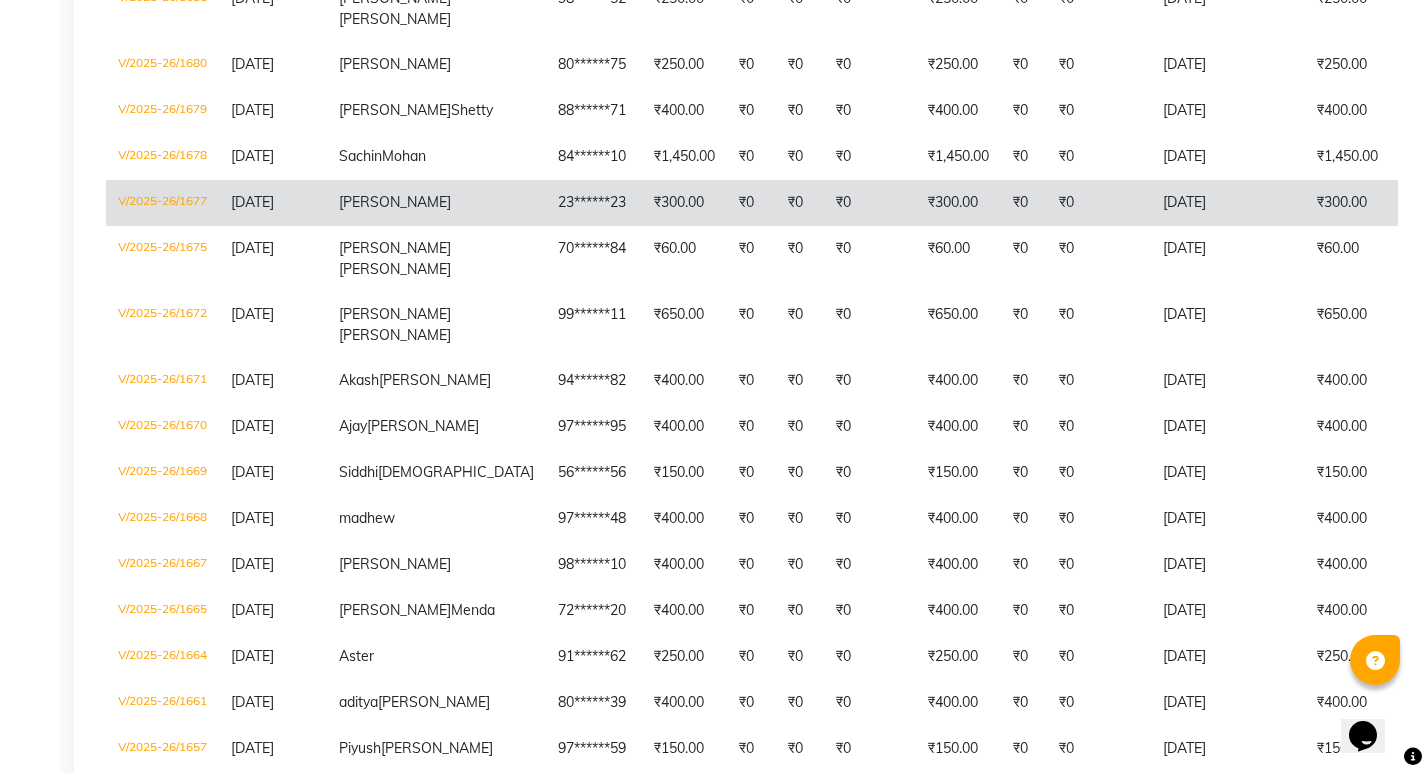 click on "23******23" 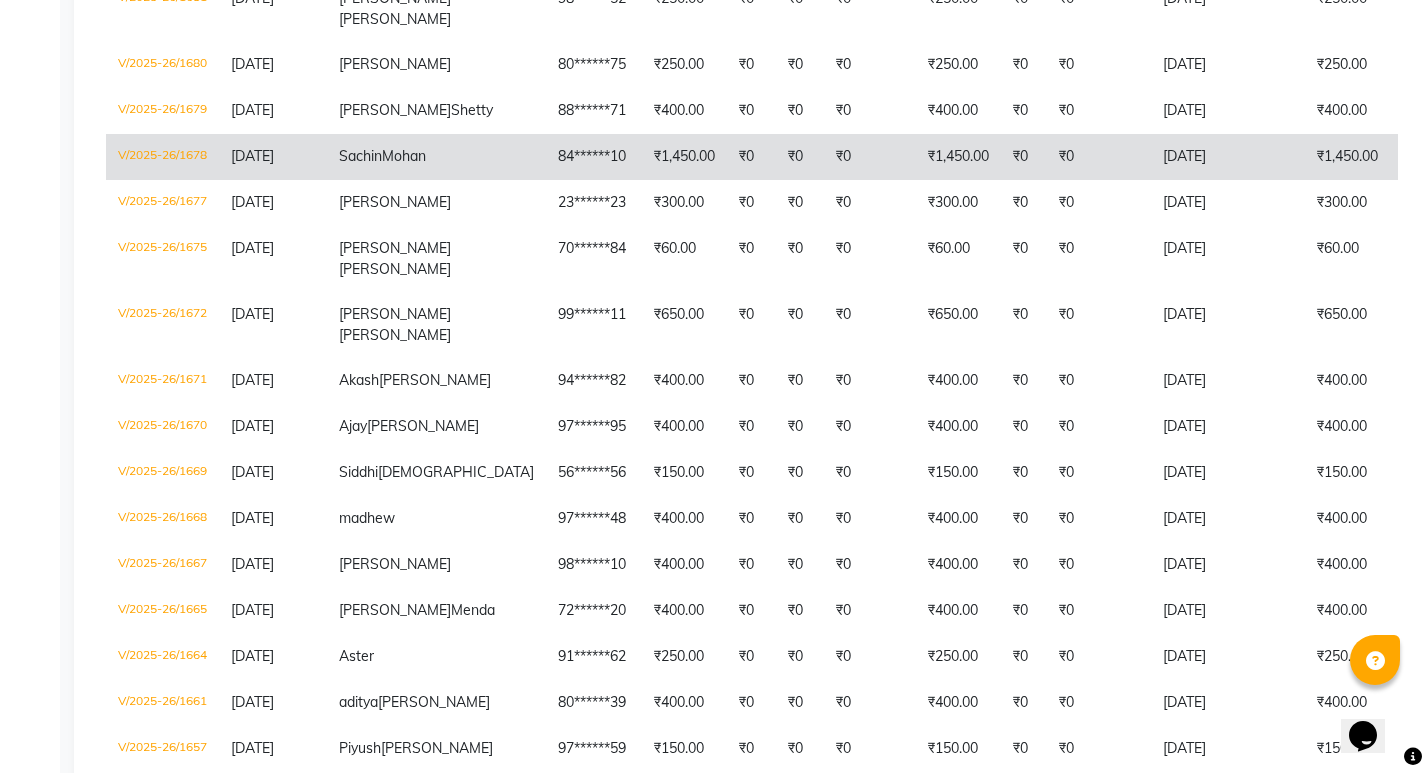 click on "₹0" 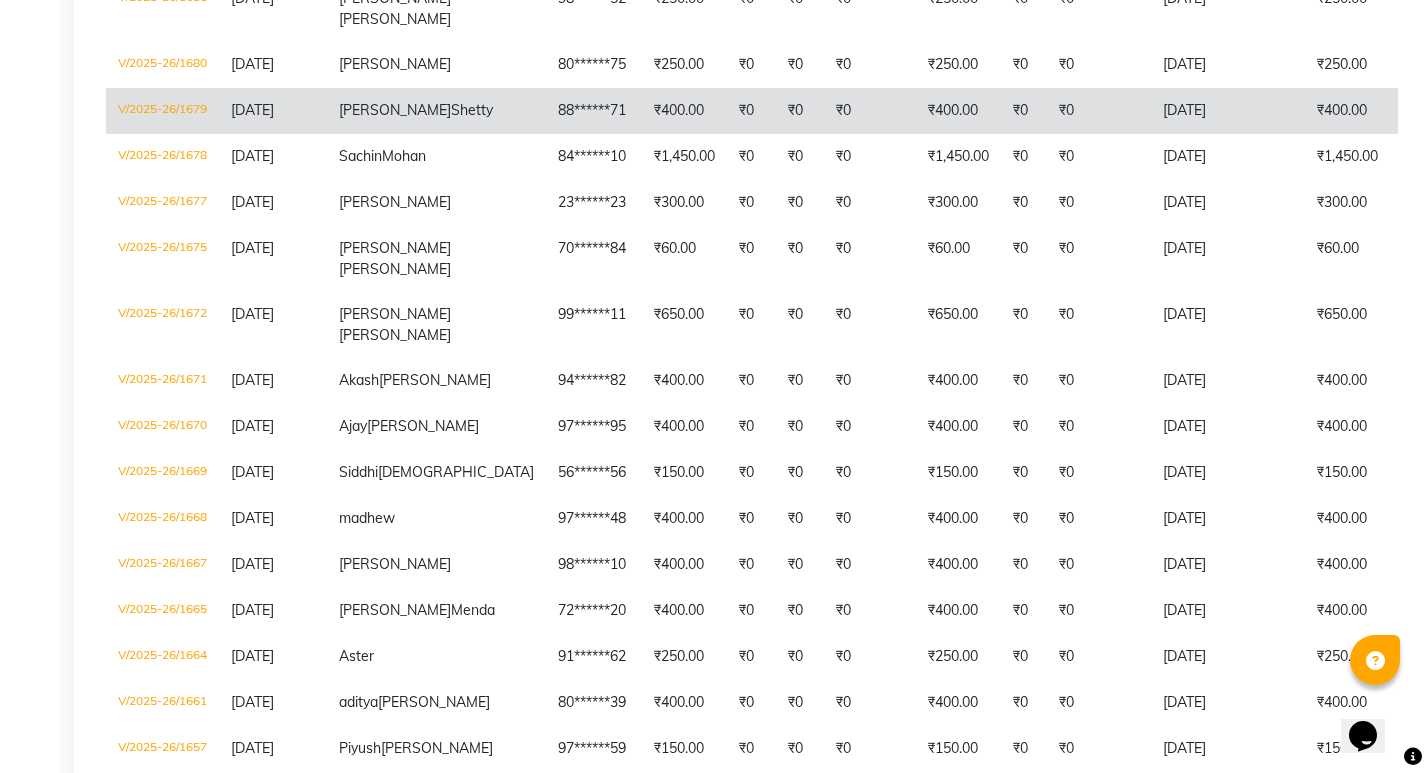 click on "₹0" 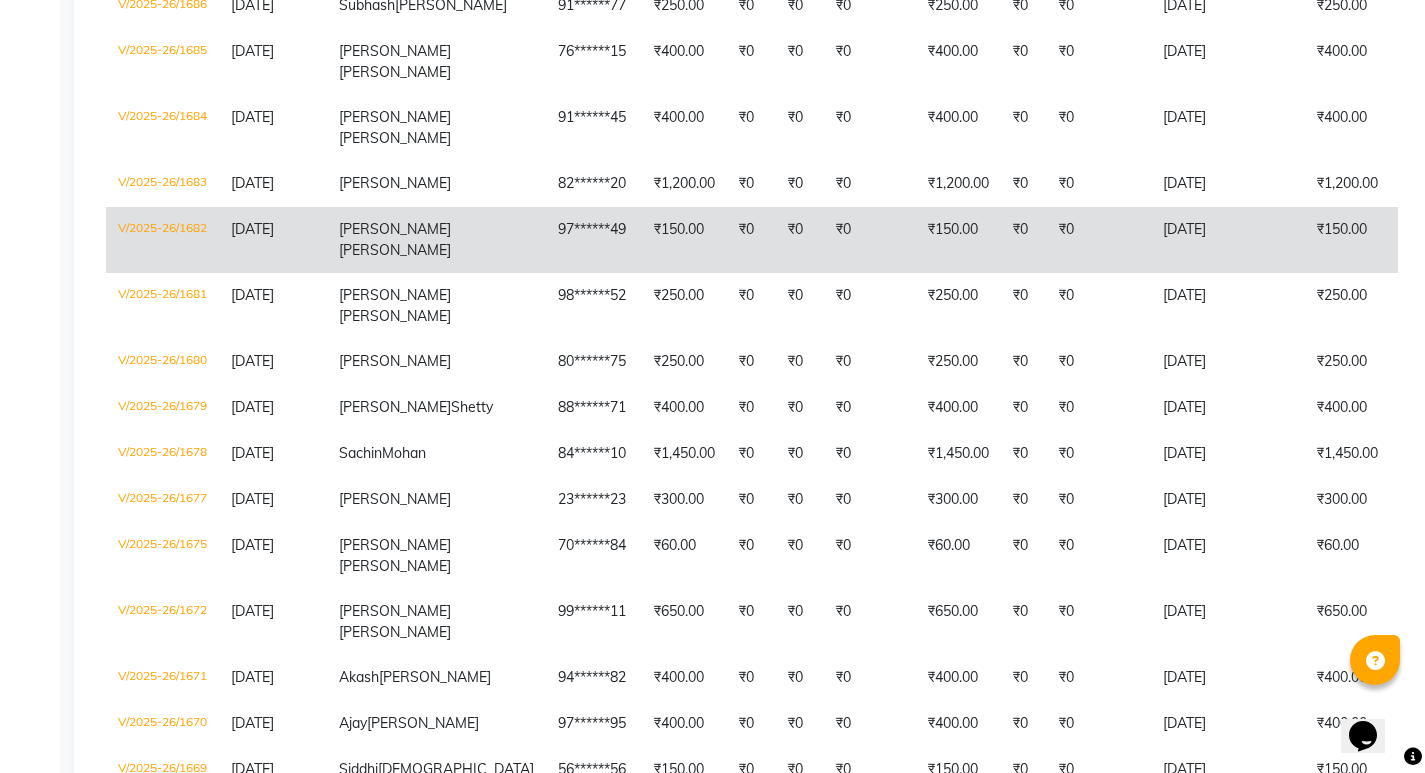 scroll, scrollTop: 500, scrollLeft: 0, axis: vertical 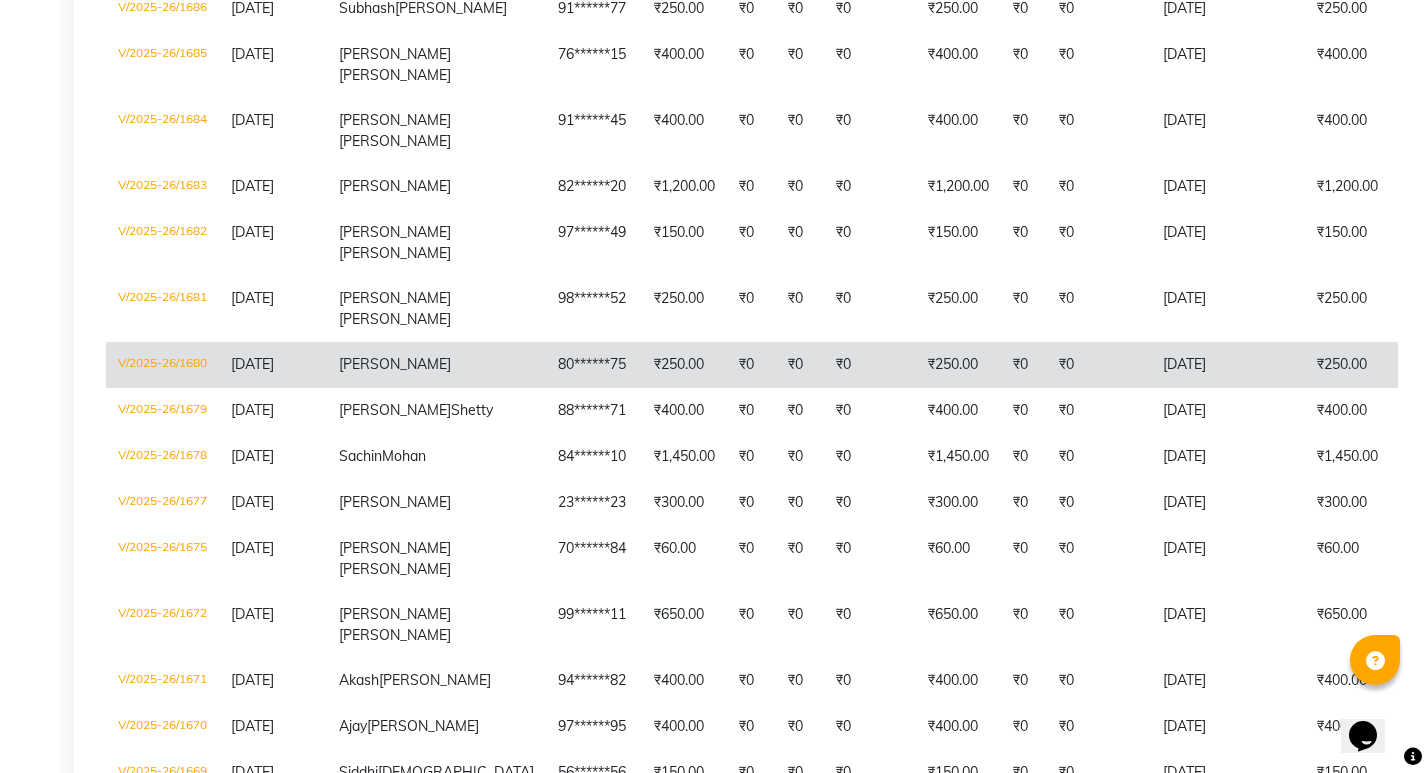 click on "Hardik" 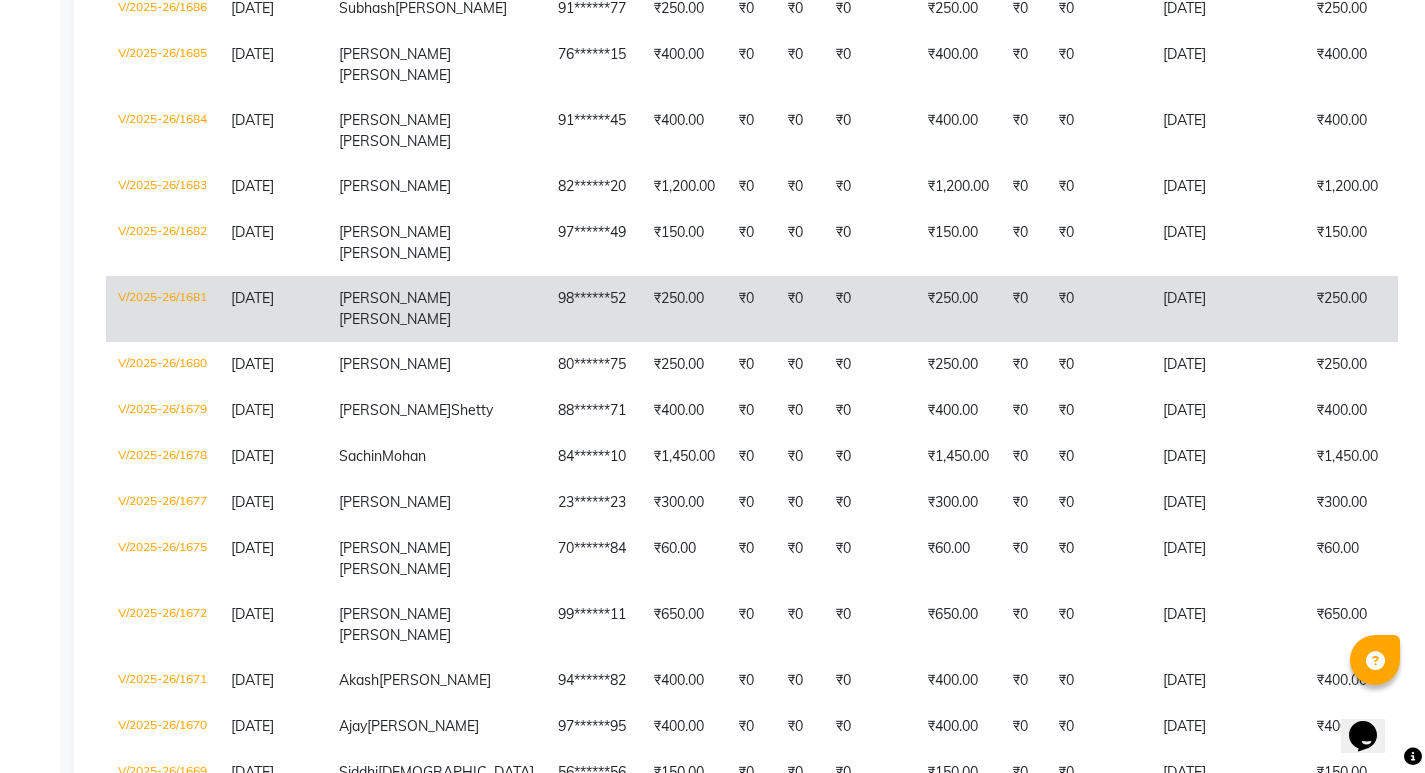 click on "98******52" 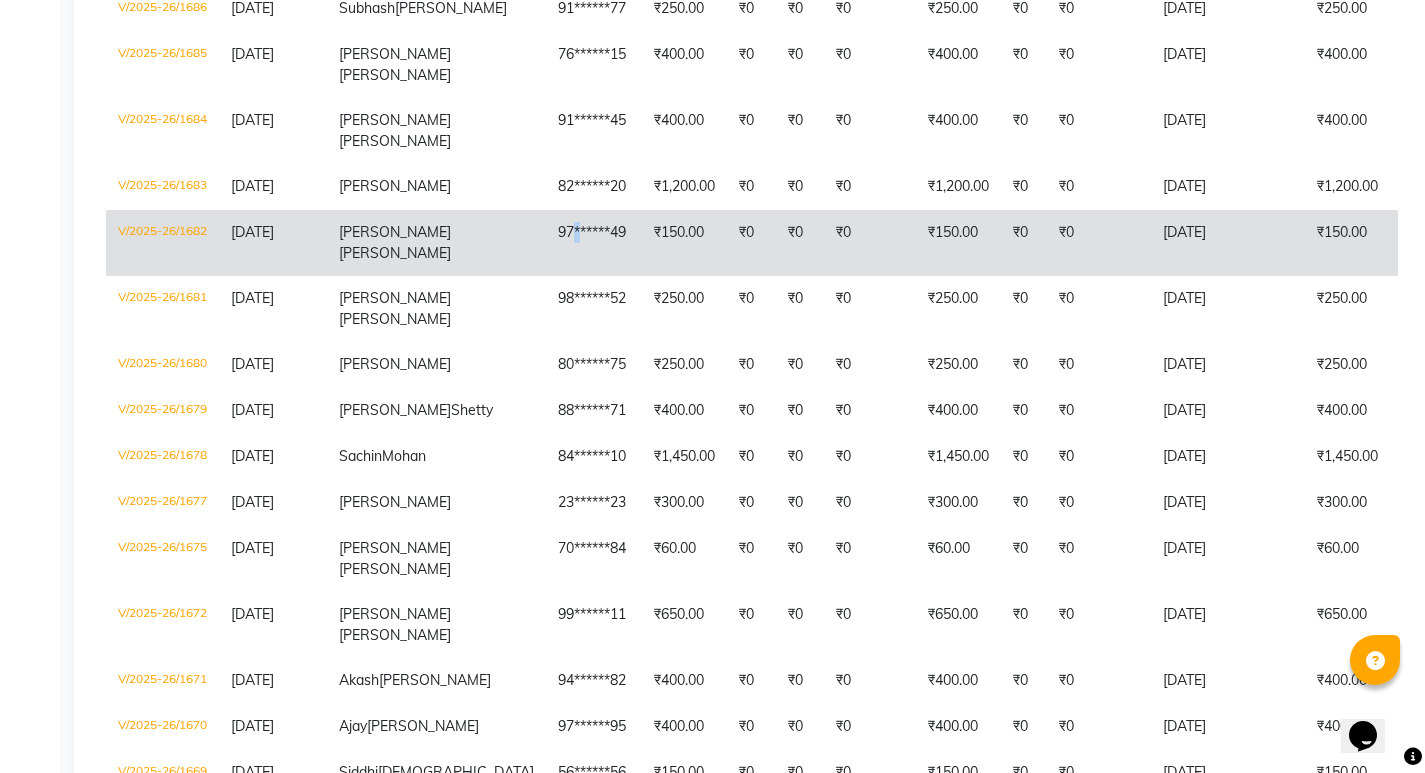click on "97******49" 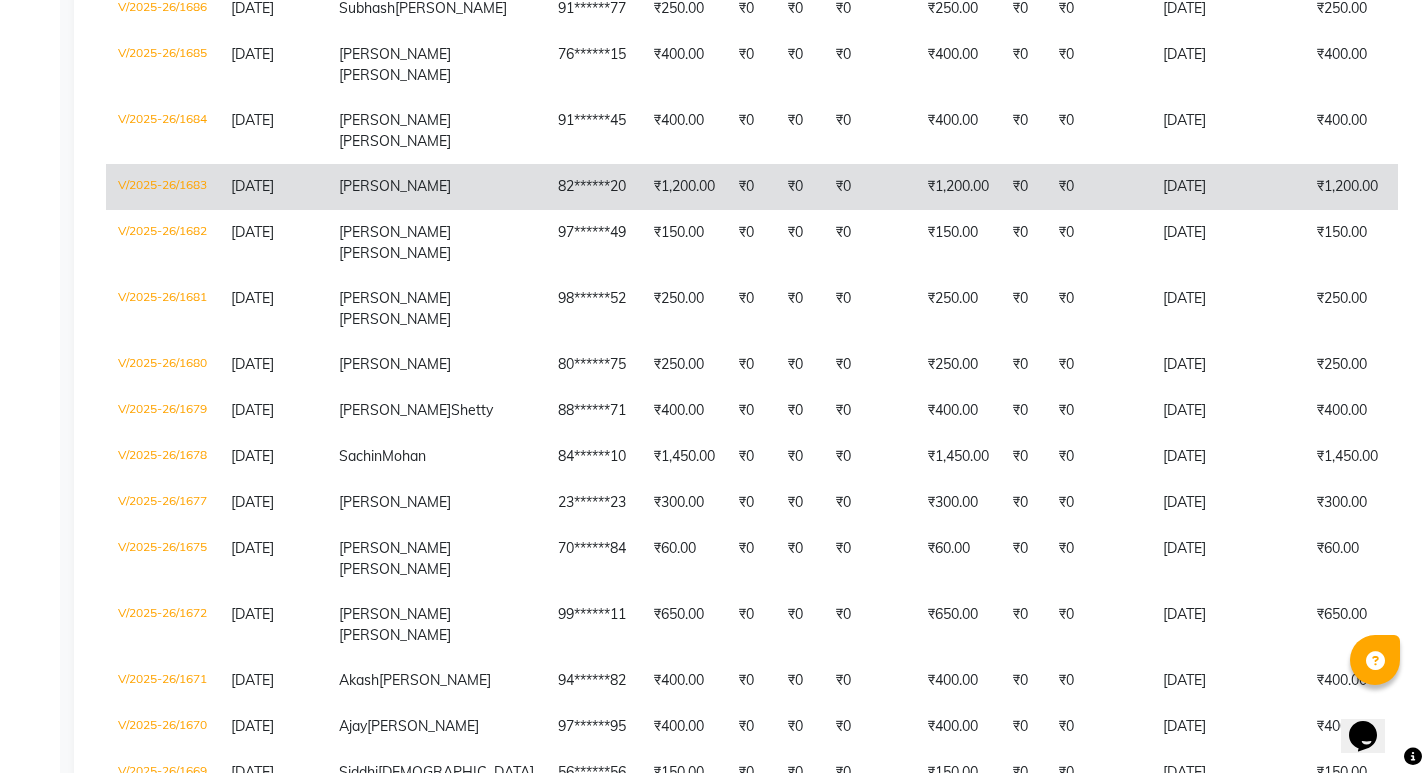 click on "₹1,200.00" 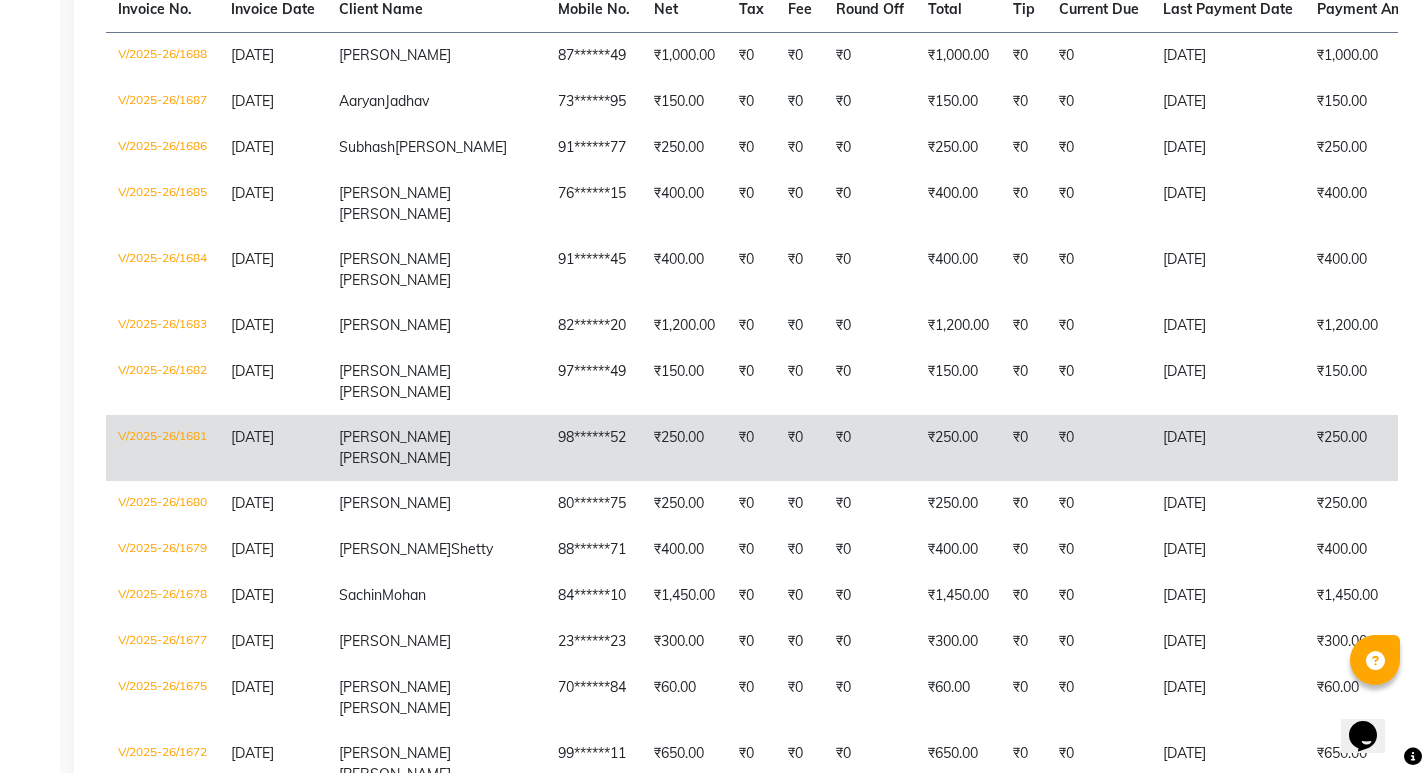 scroll, scrollTop: 200, scrollLeft: 0, axis: vertical 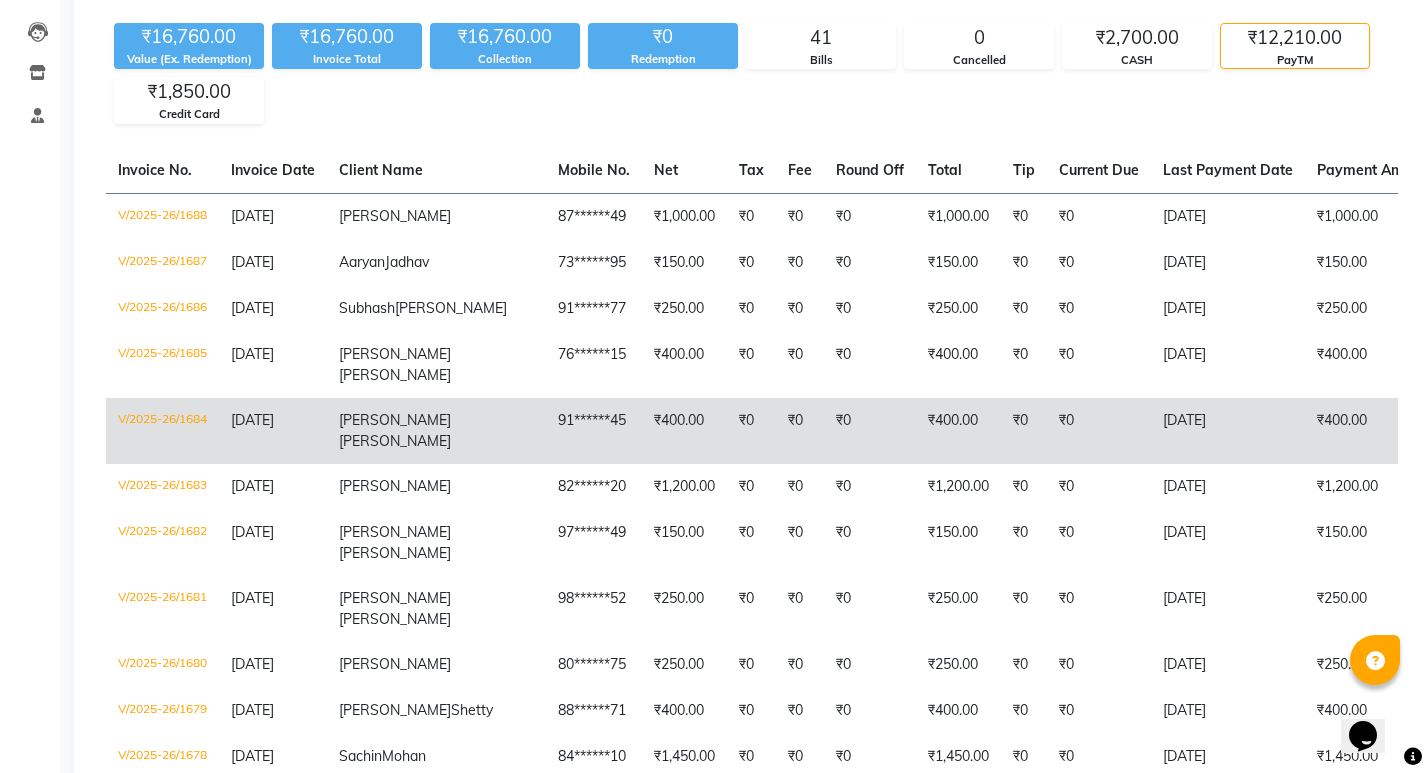 click on "₹400.00" 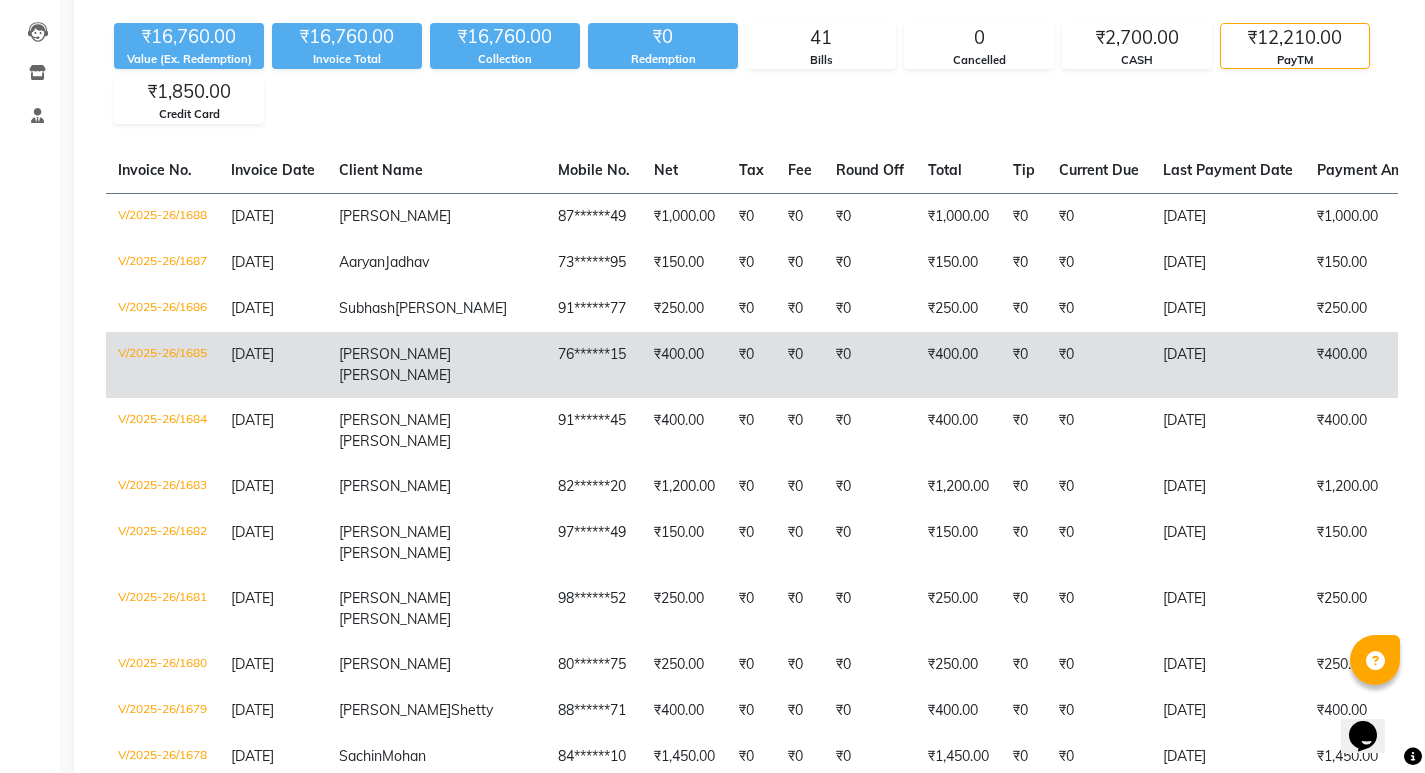 click on "76******15" 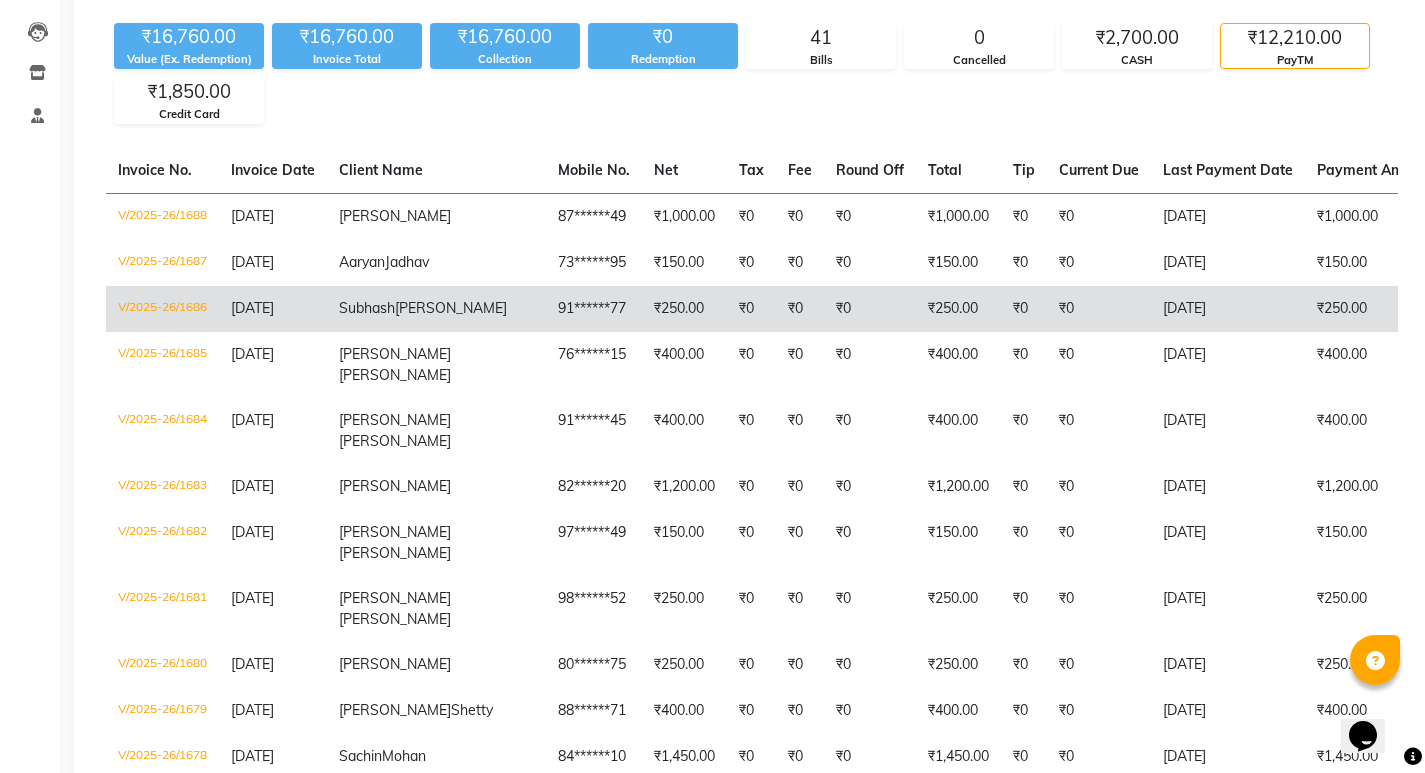 click on "91******77" 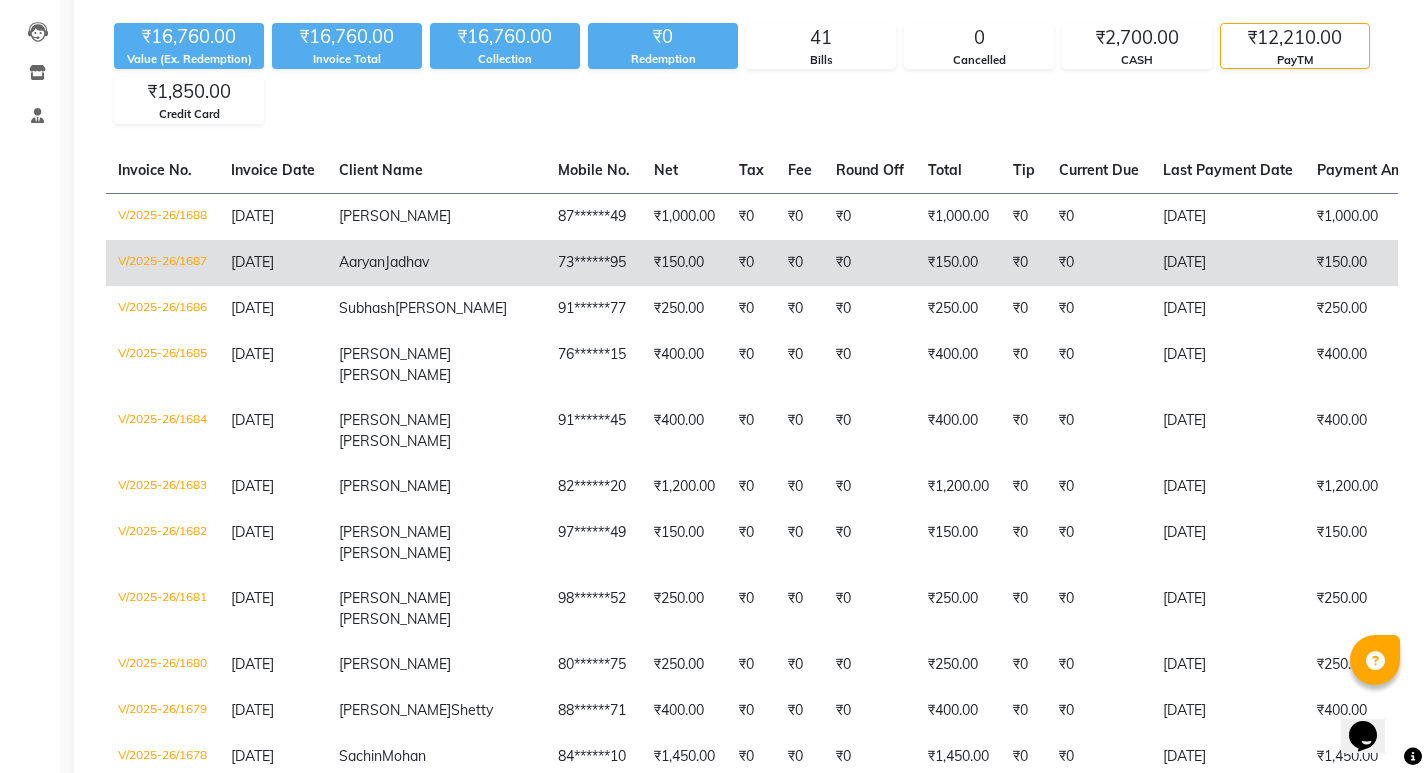 click on "₹150.00" 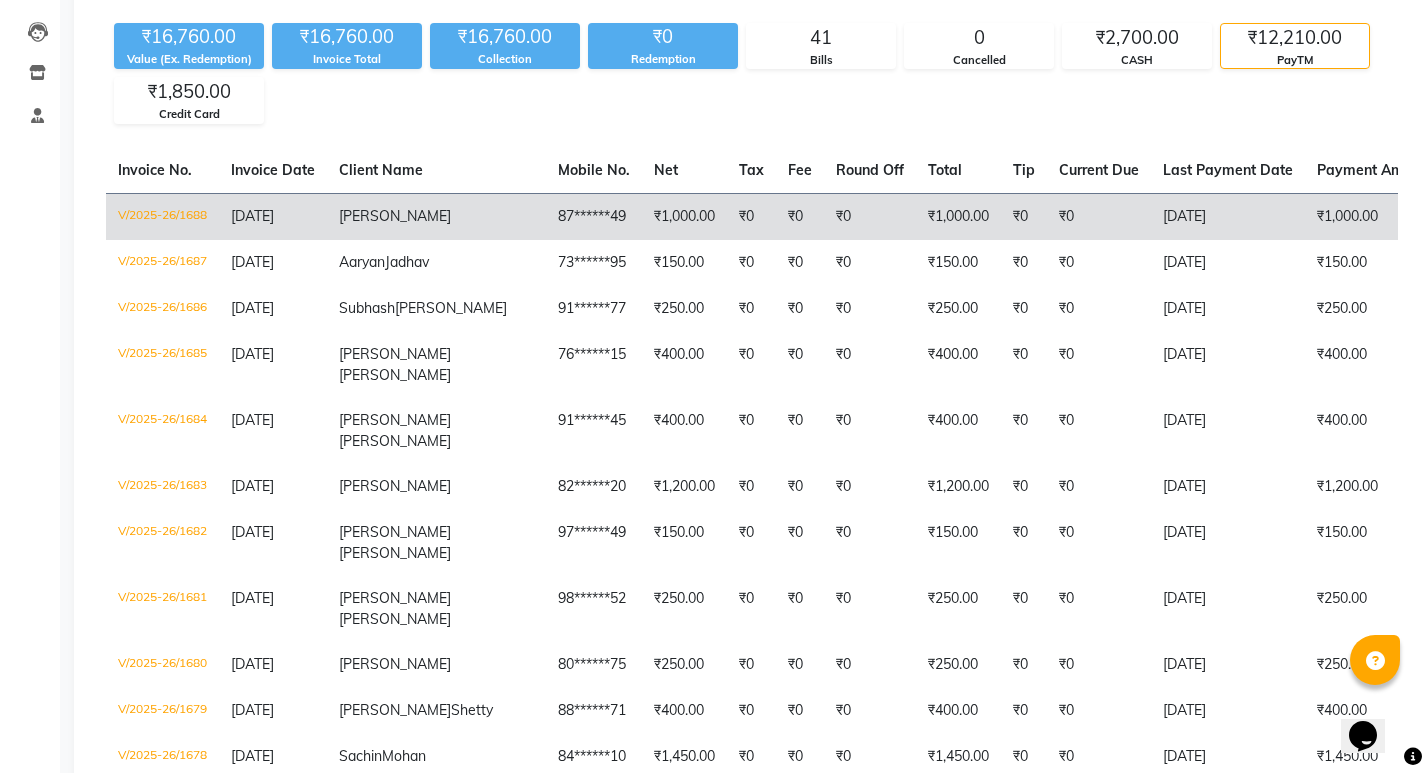 click on "₹1,000.00" 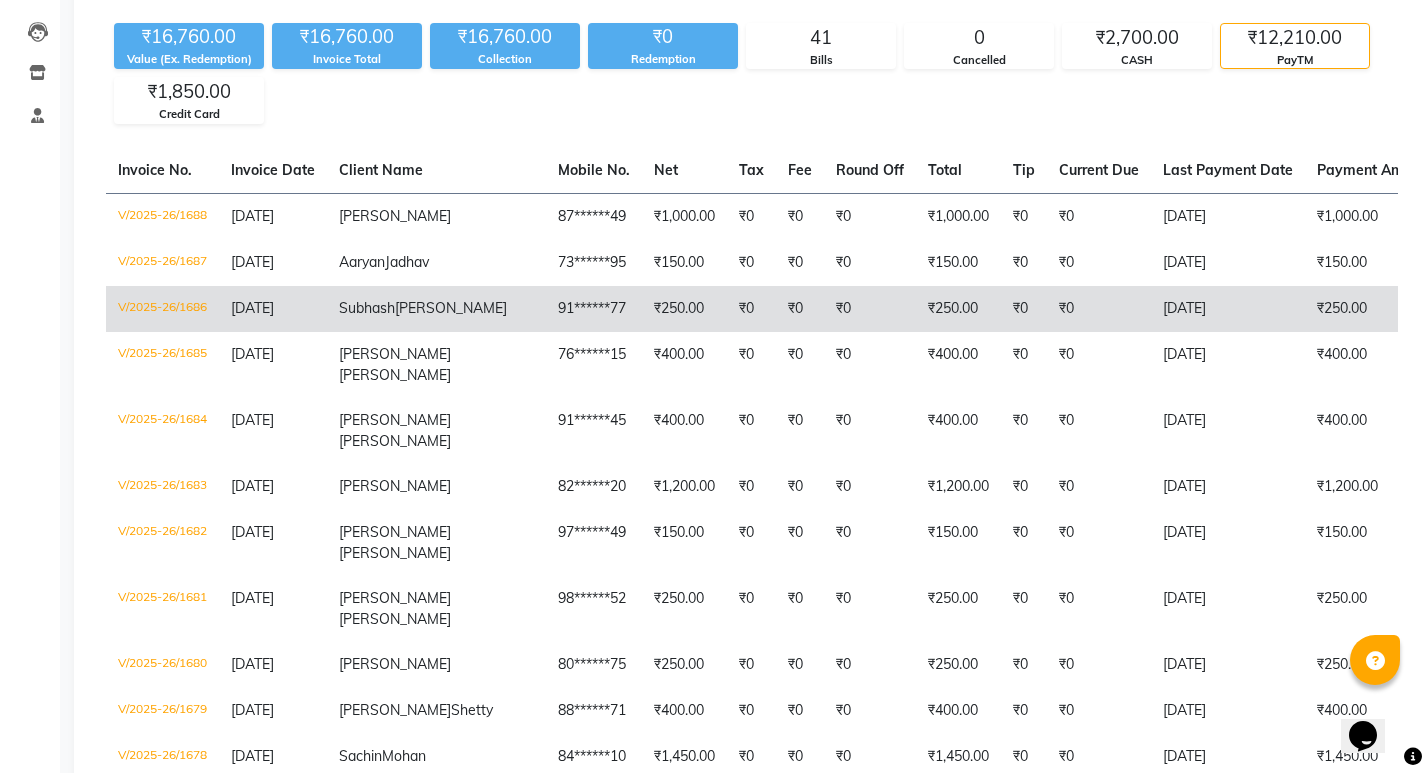 click on "₹250.00" 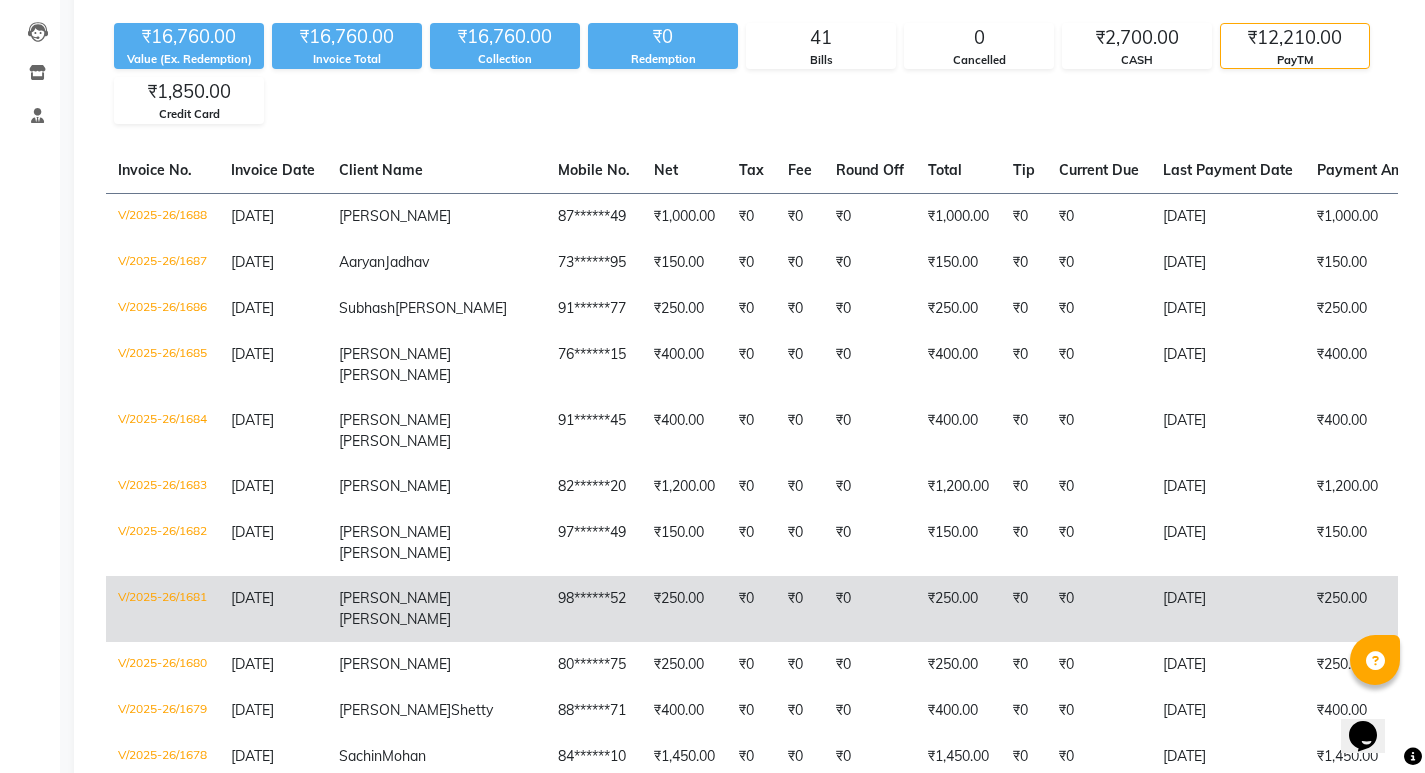click on "₹0" 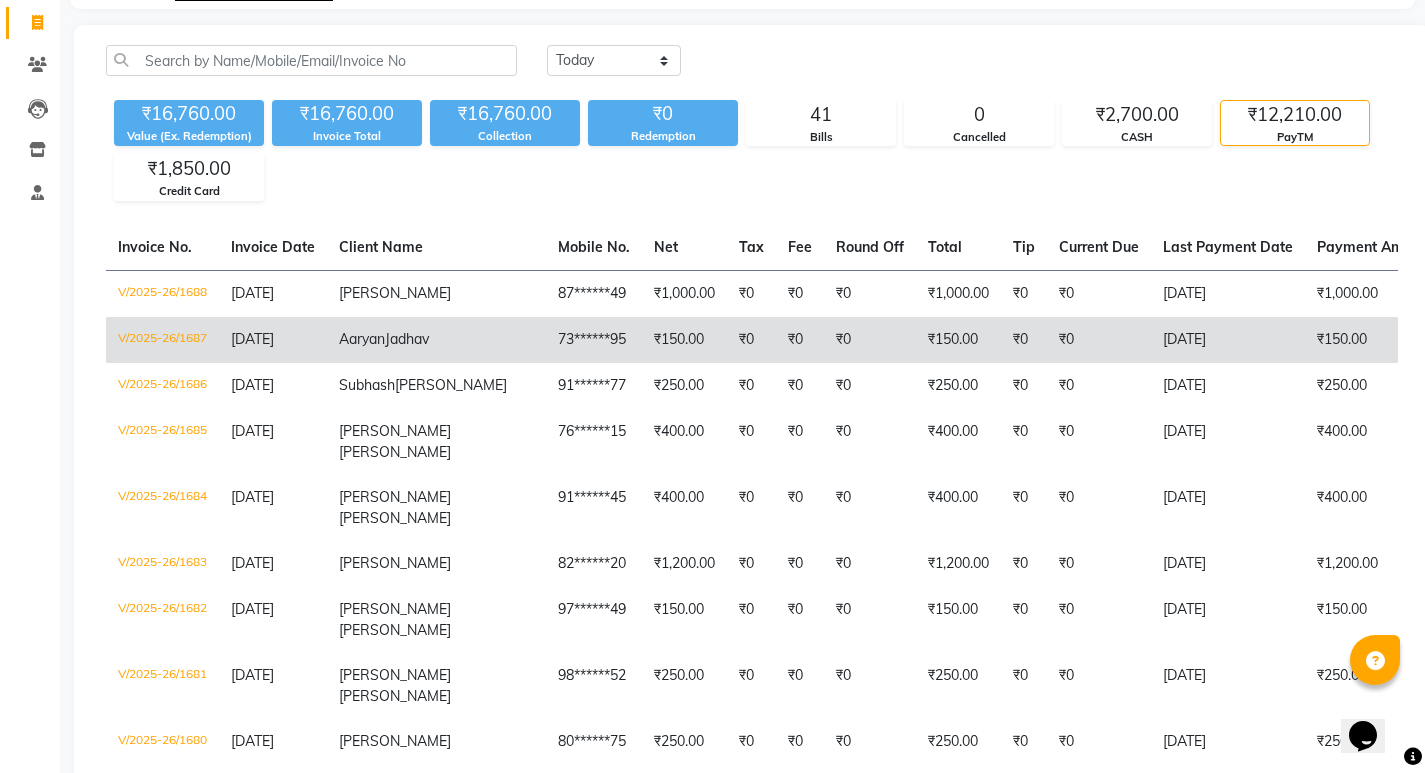scroll, scrollTop: 0, scrollLeft: 0, axis: both 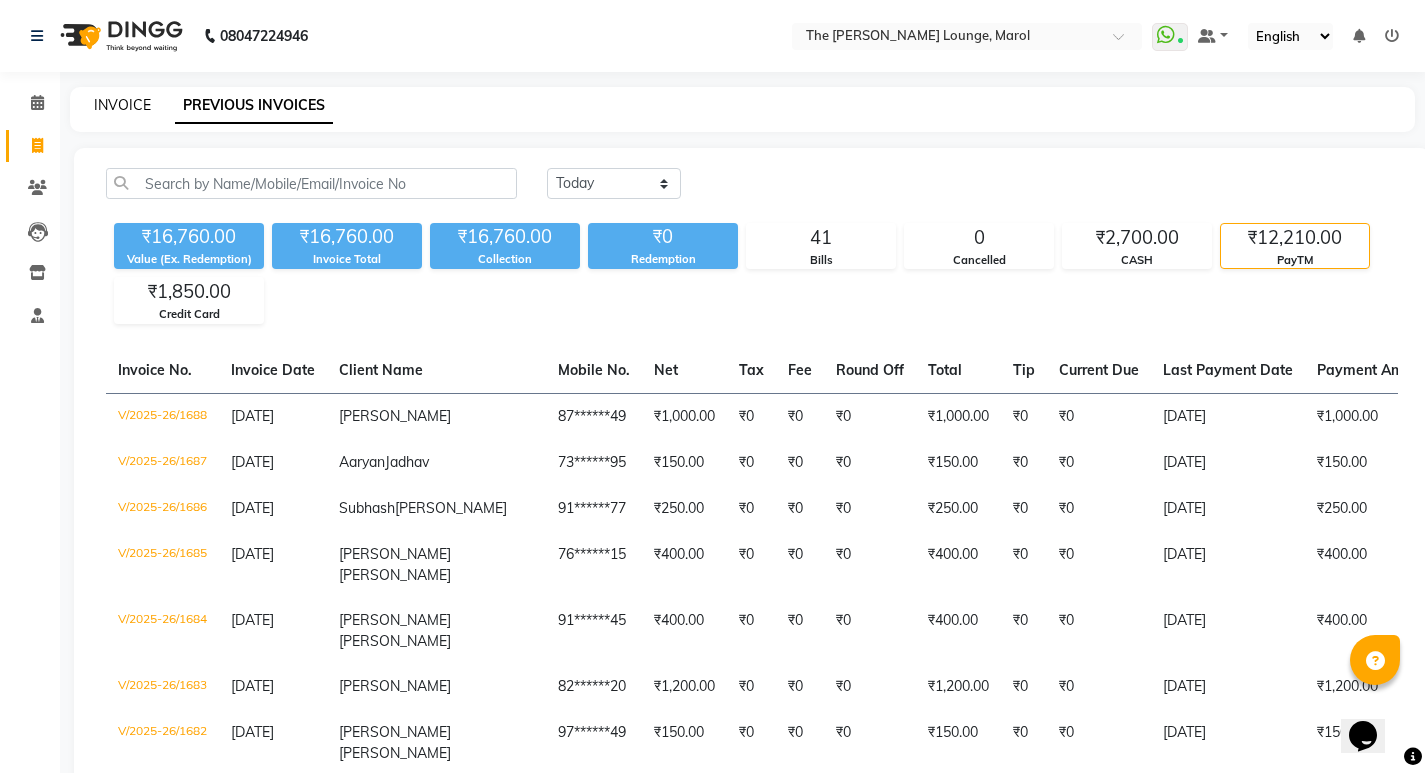 click on "INVOICE" 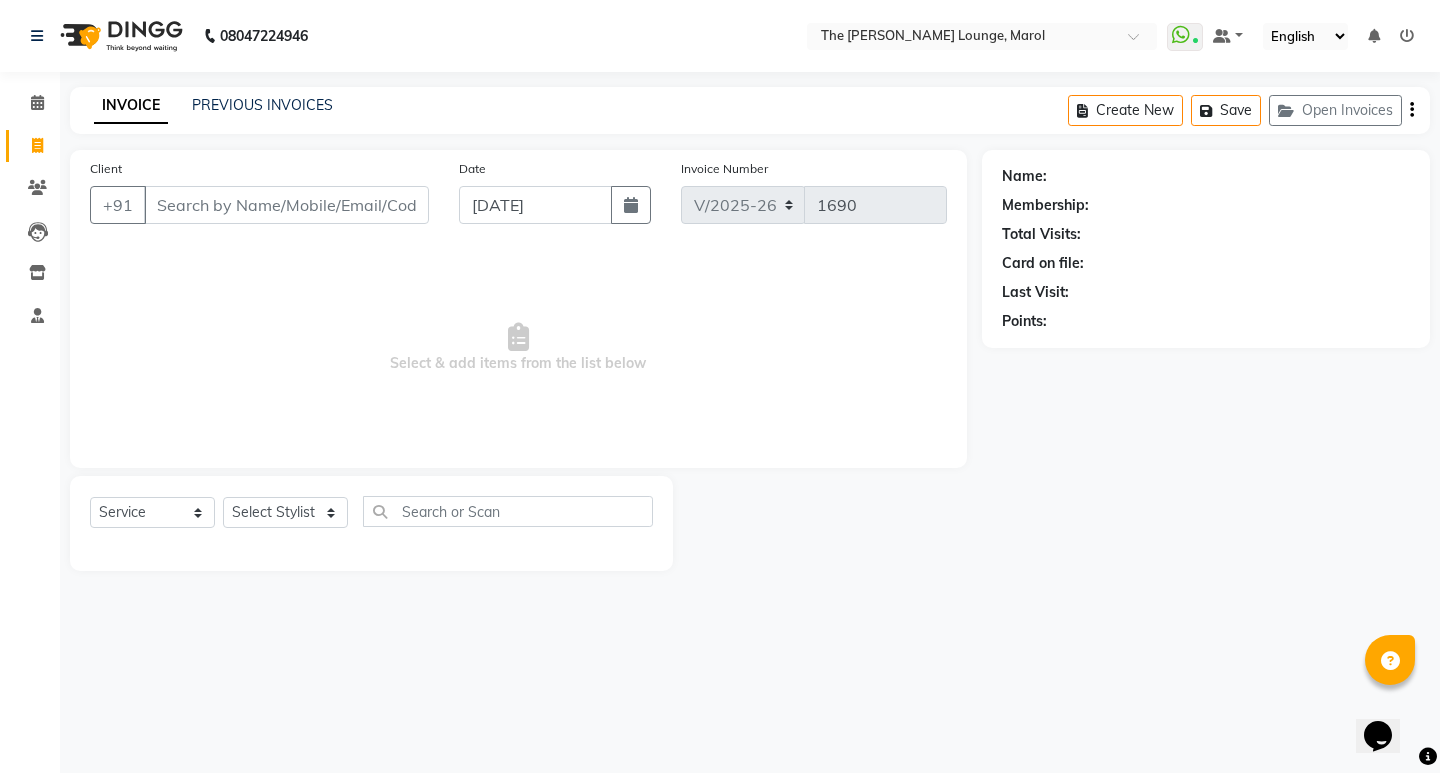 click on "Client" at bounding box center [286, 205] 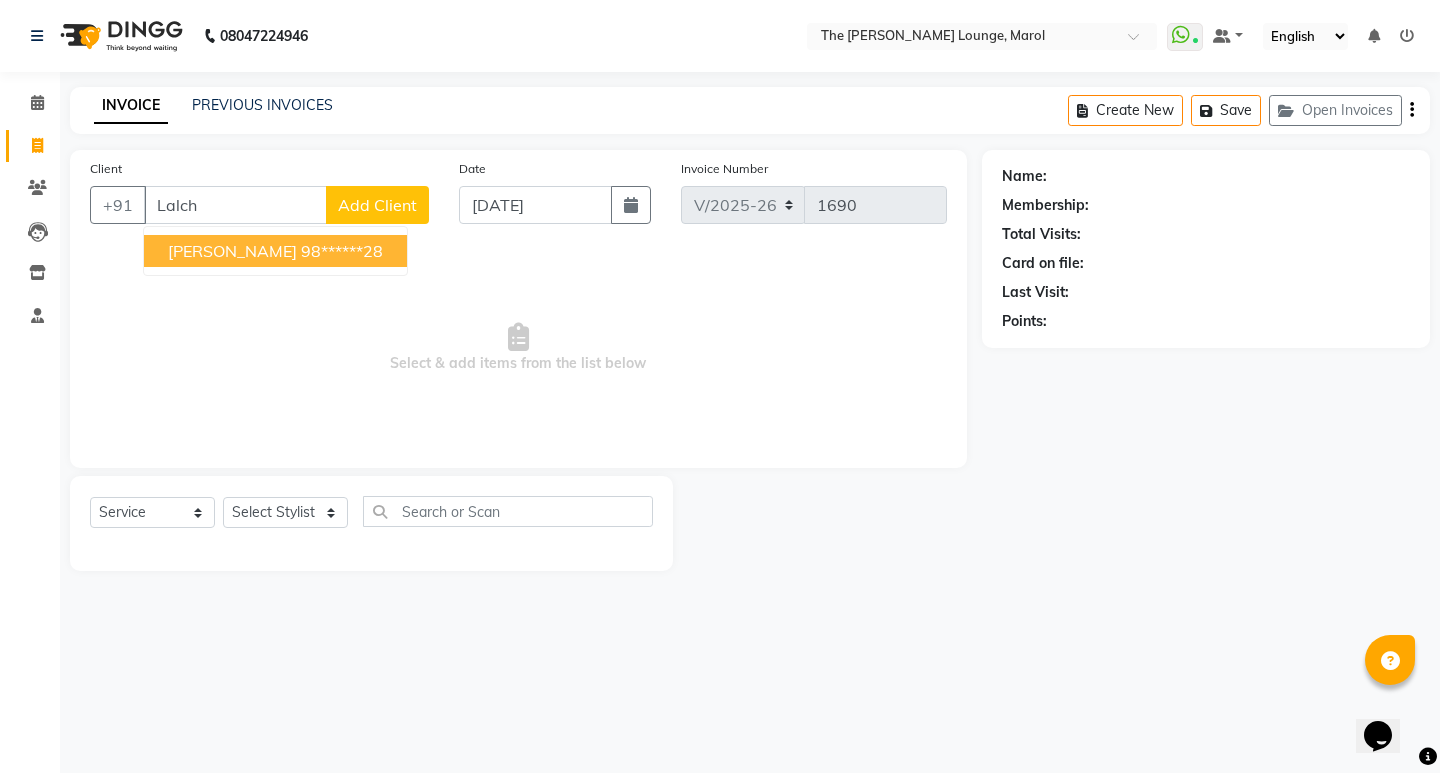 click on "Lalchand" at bounding box center (232, 251) 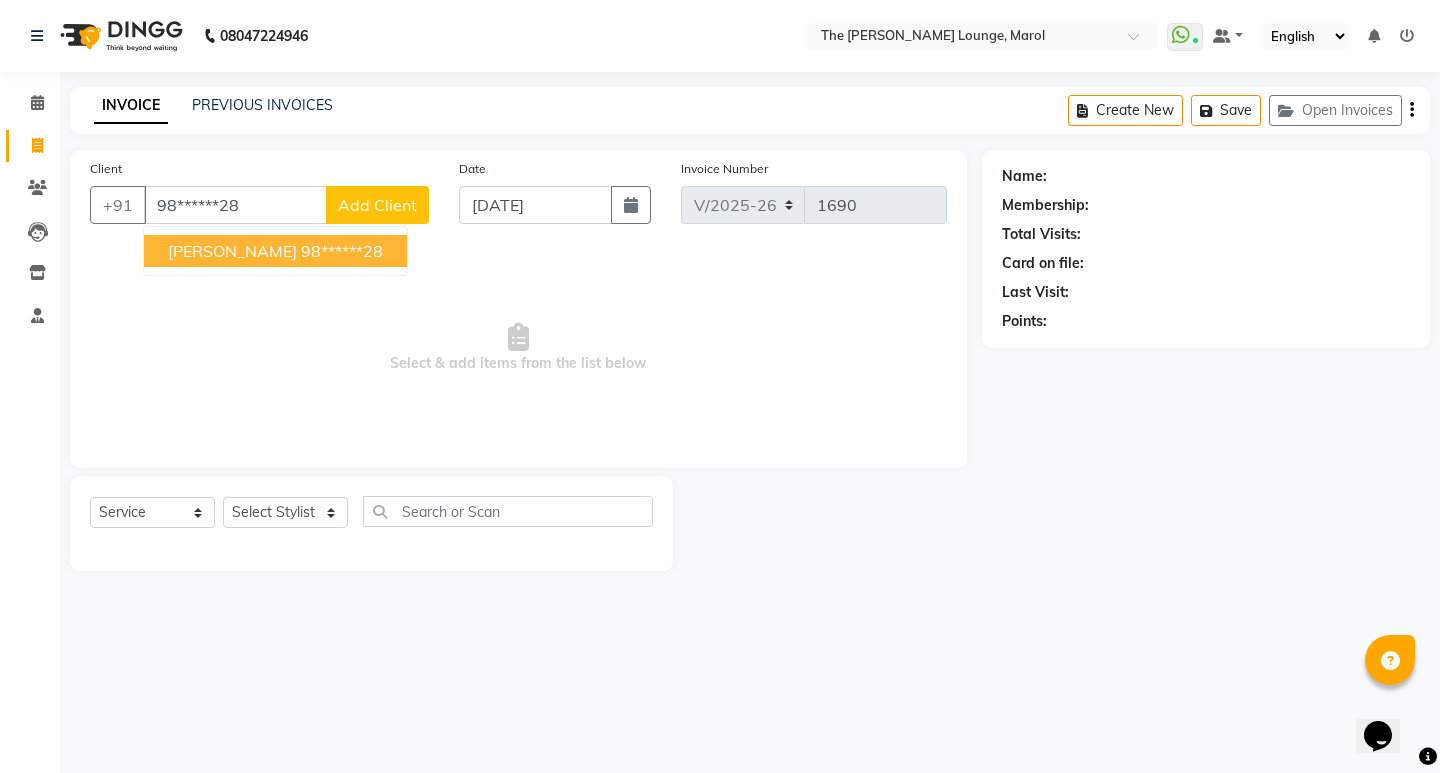 type on "98******28" 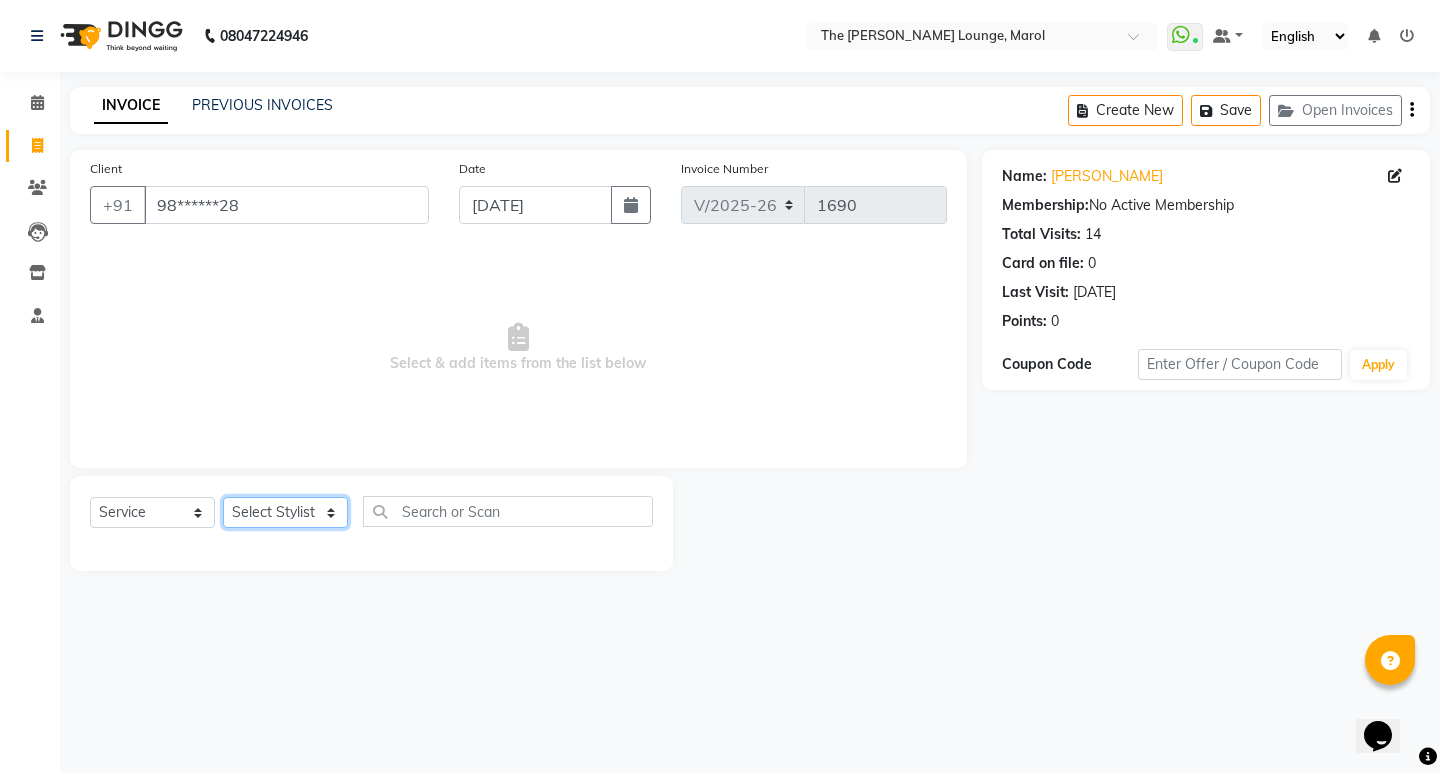 click on "Select Stylist Anjali Jafar Salmani Ketan Shinde Mohsin Akhtar Satish Tejasvi Vasundhara" 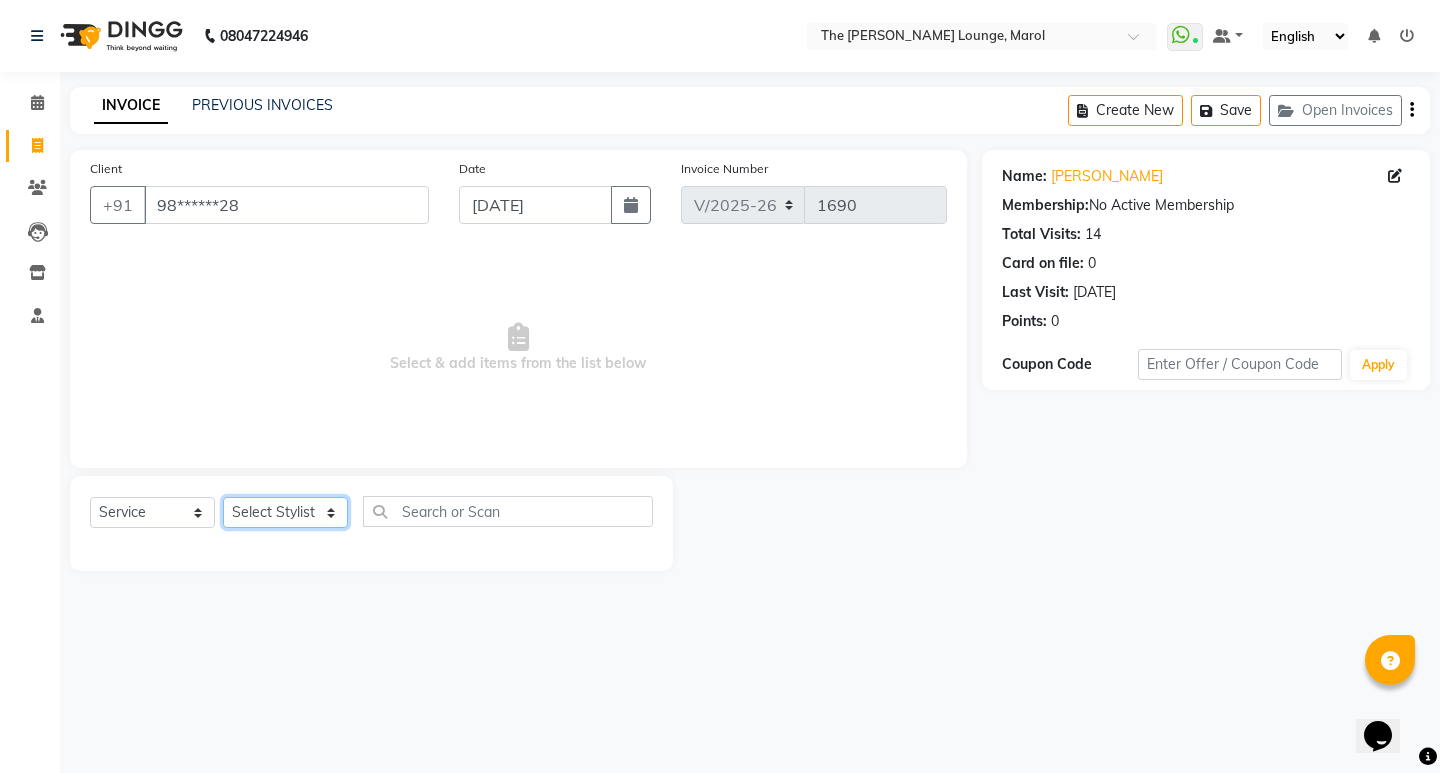 select on "60183" 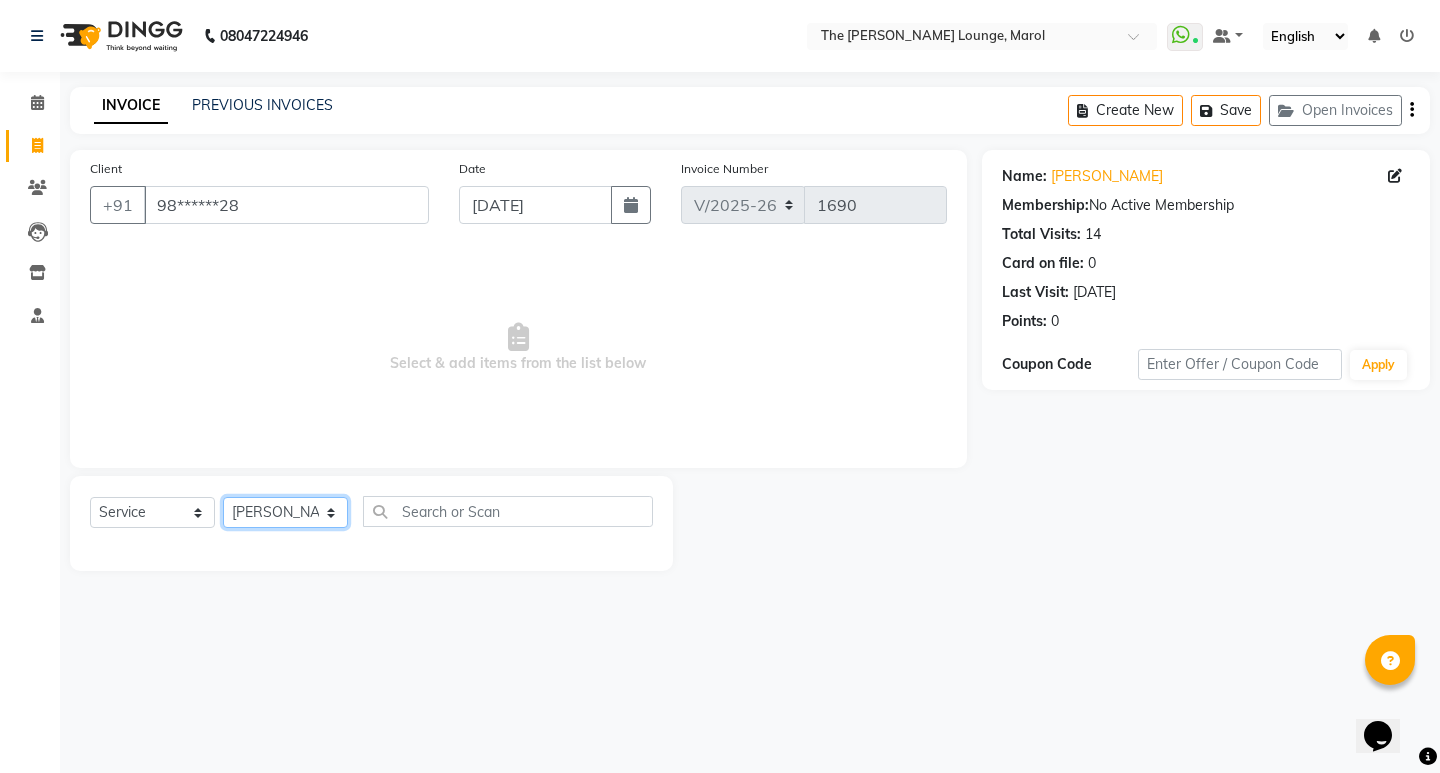 click on "Select Stylist Anjali Jafar Salmani Ketan Shinde Mohsin Akhtar Satish Tejasvi Vasundhara" 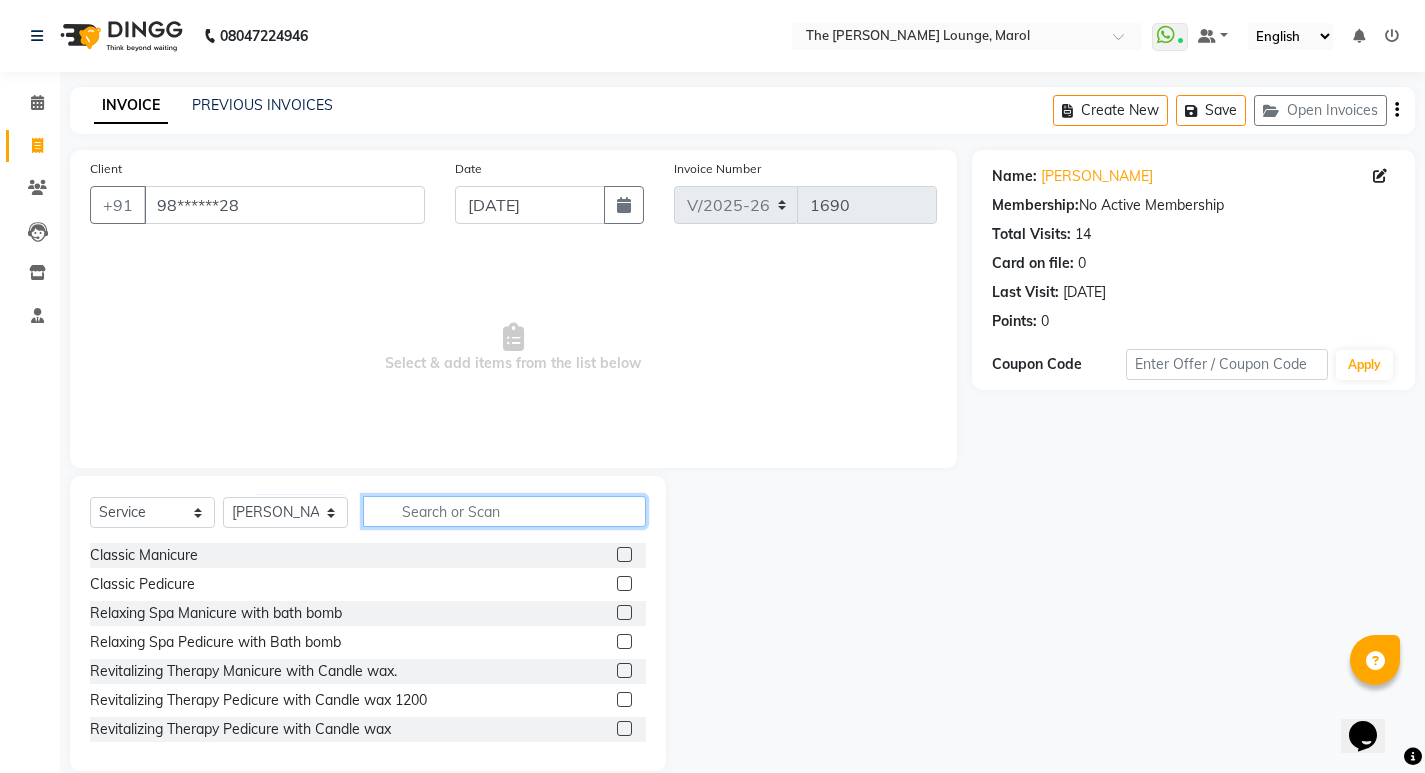click 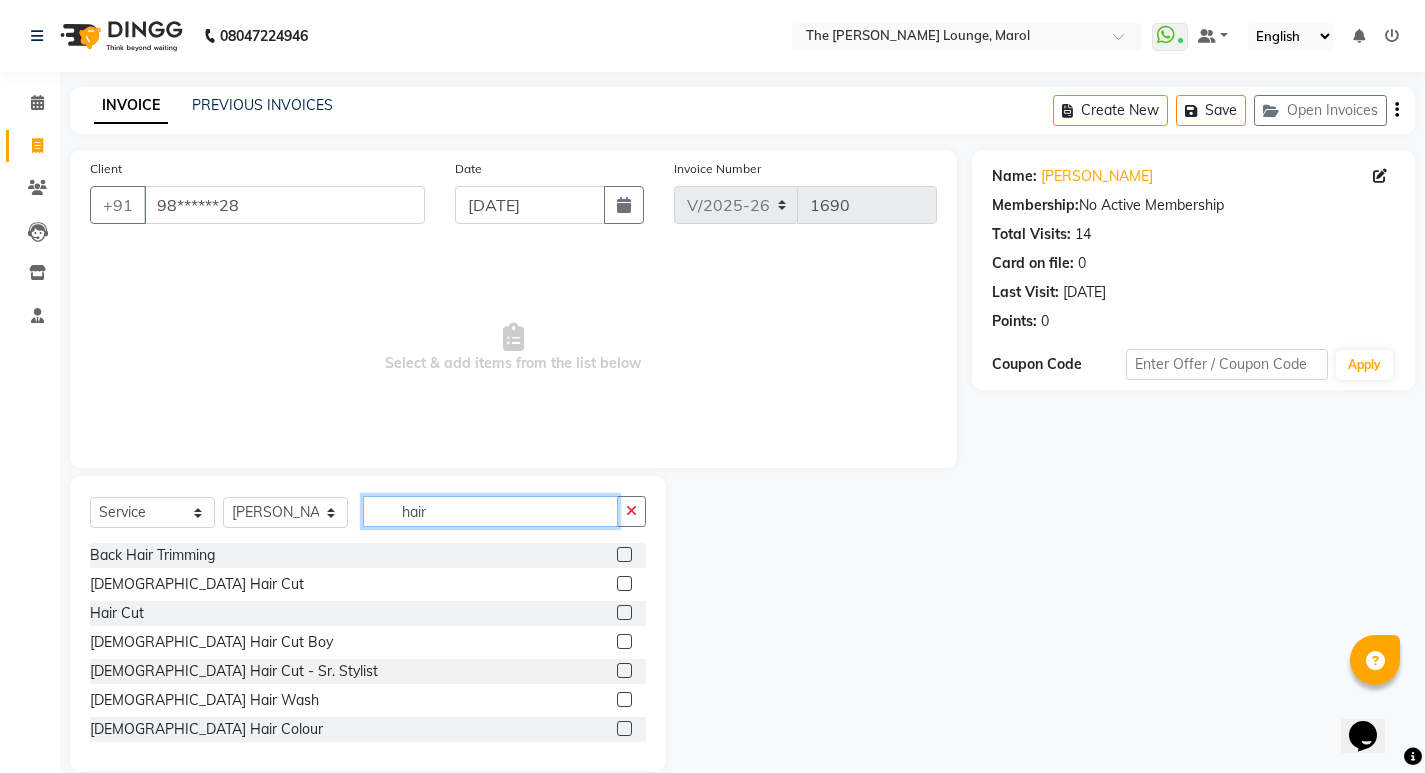 type on "hair" 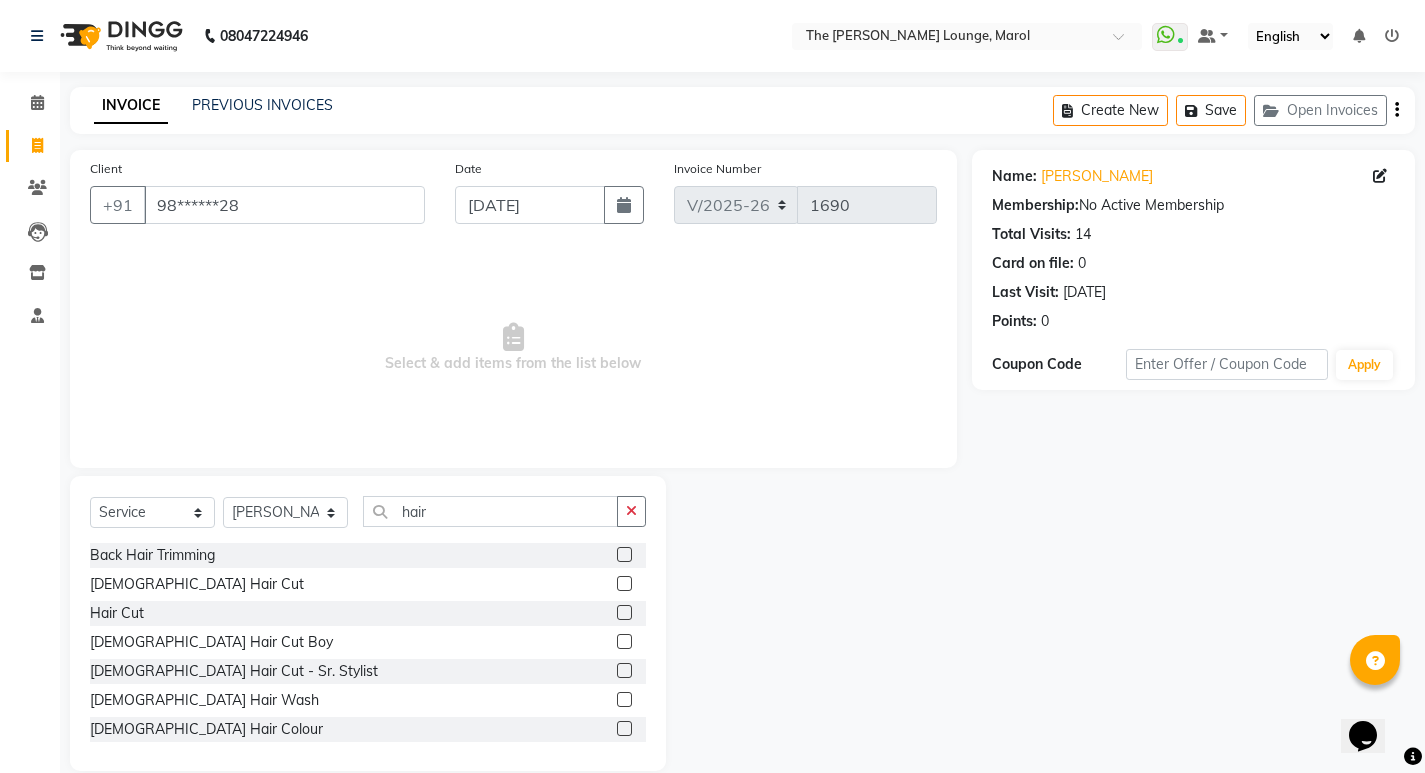 click 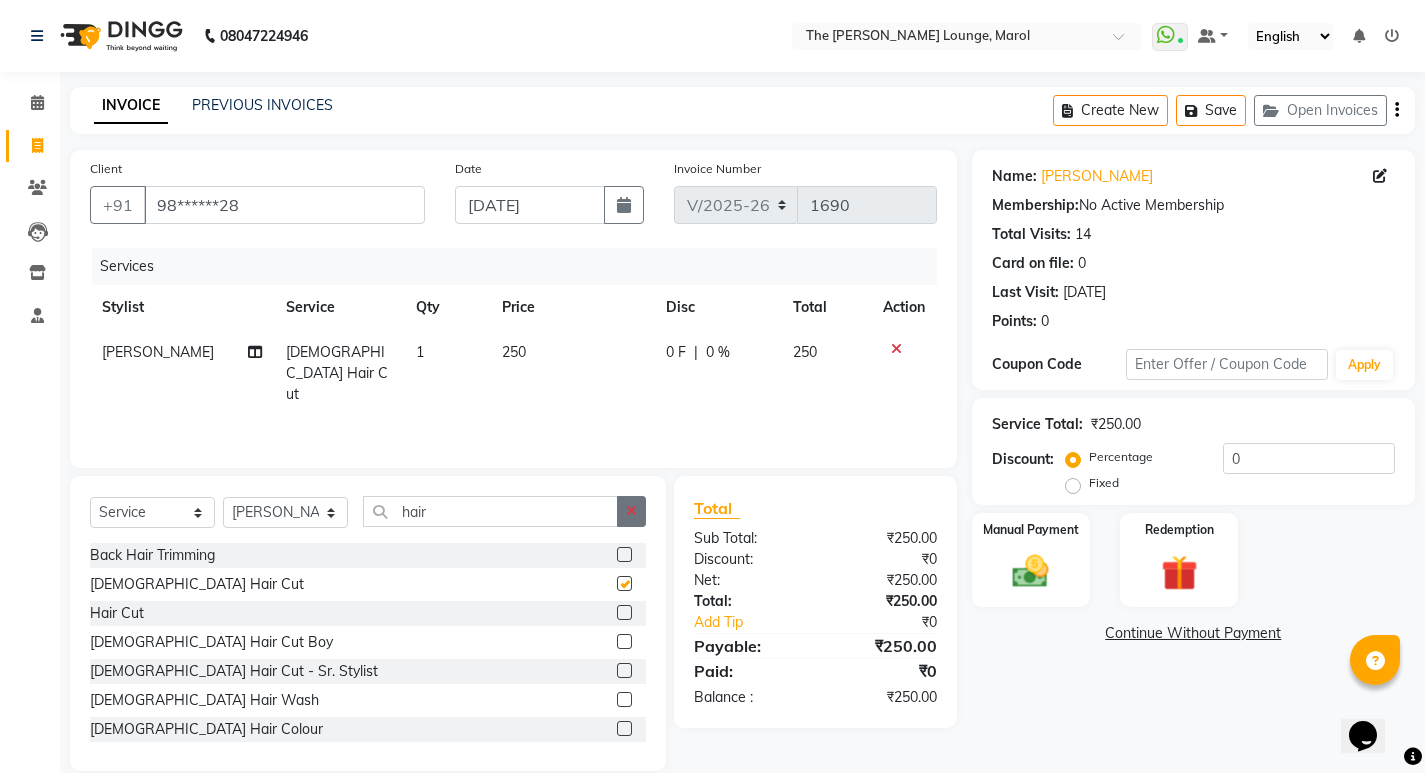 checkbox on "false" 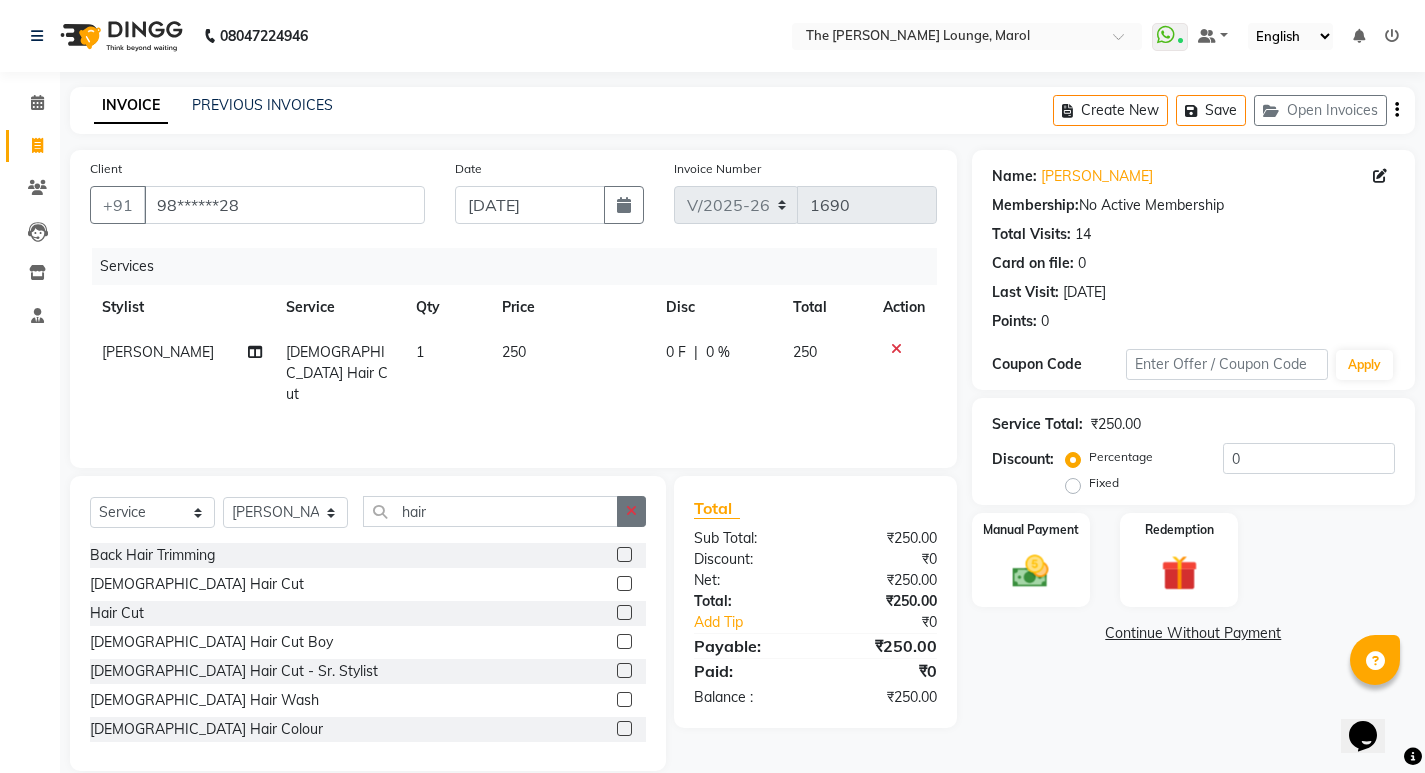 click 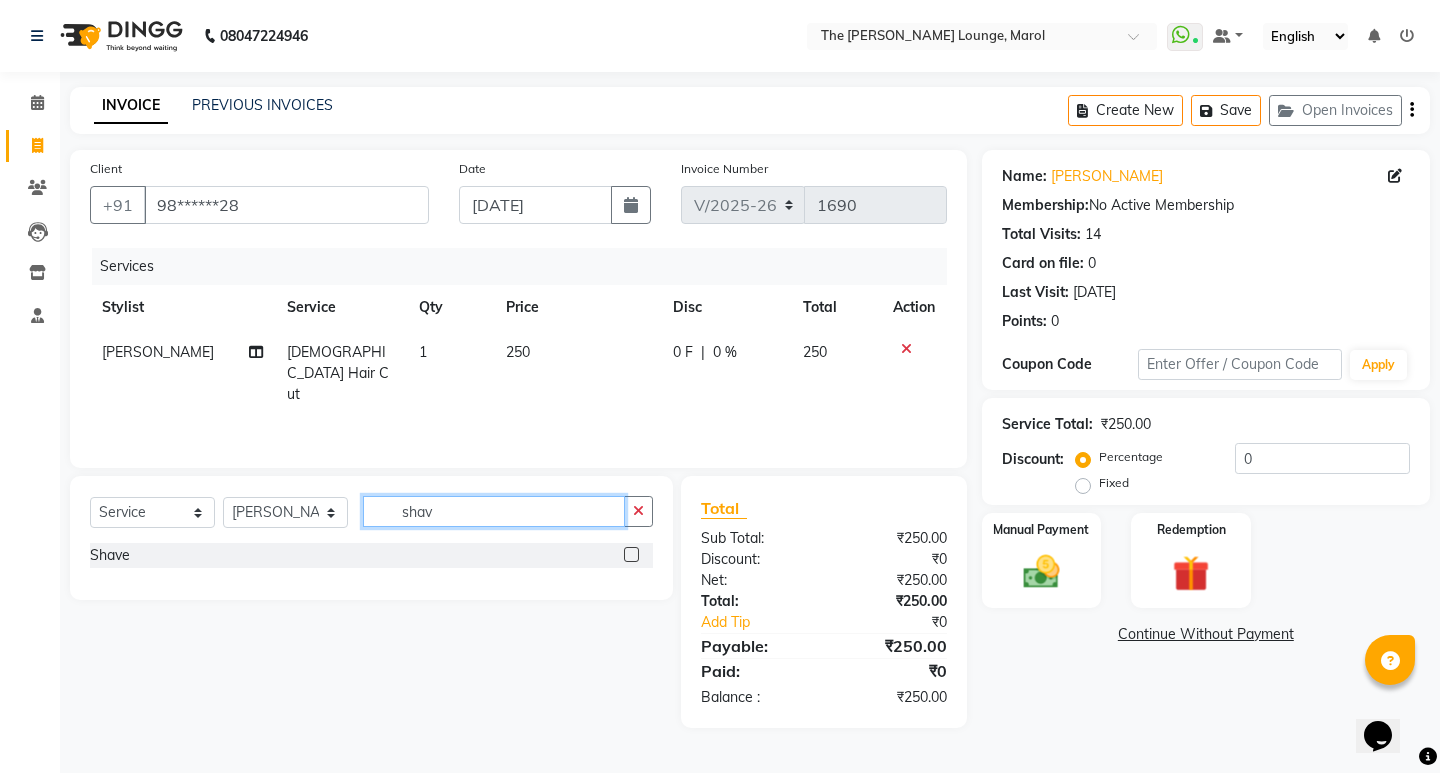 type on "shav" 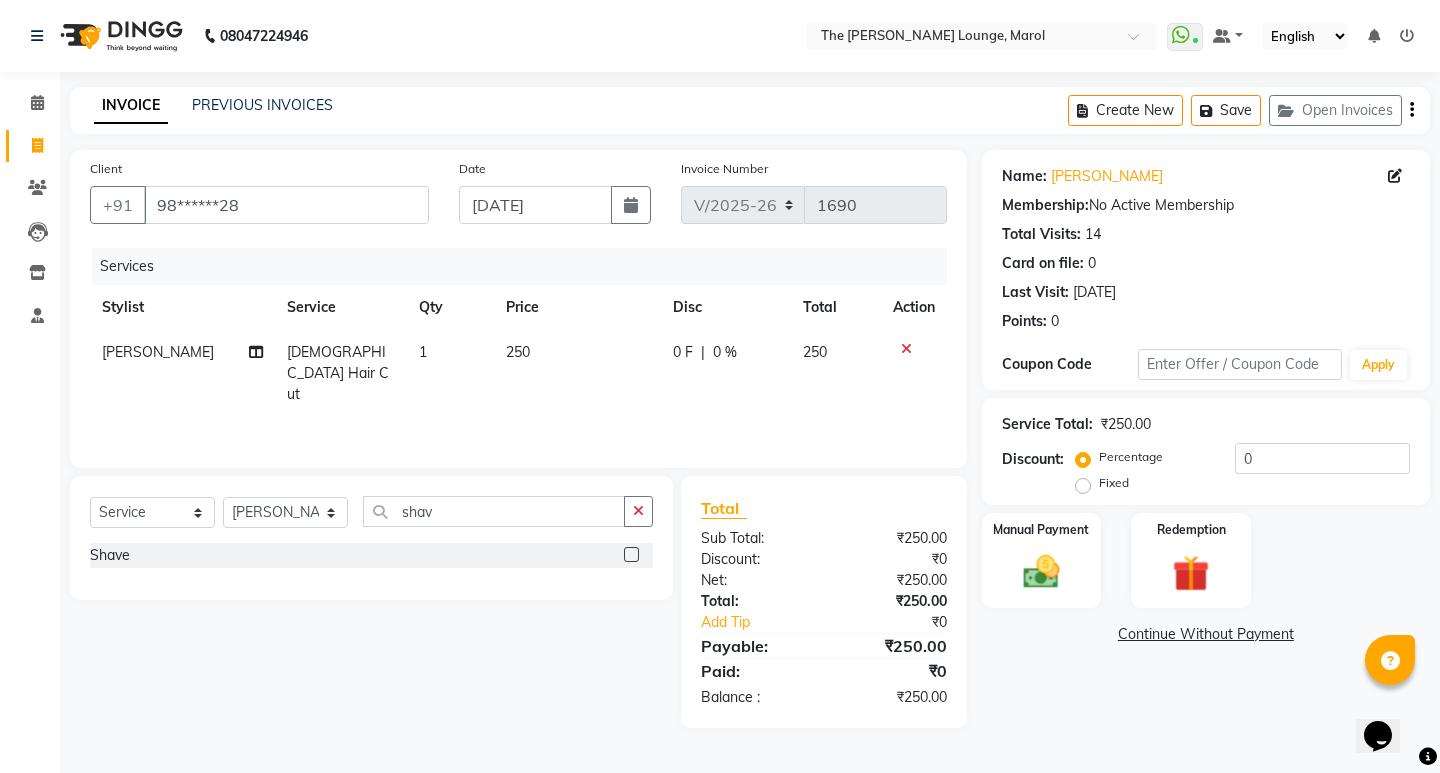 click 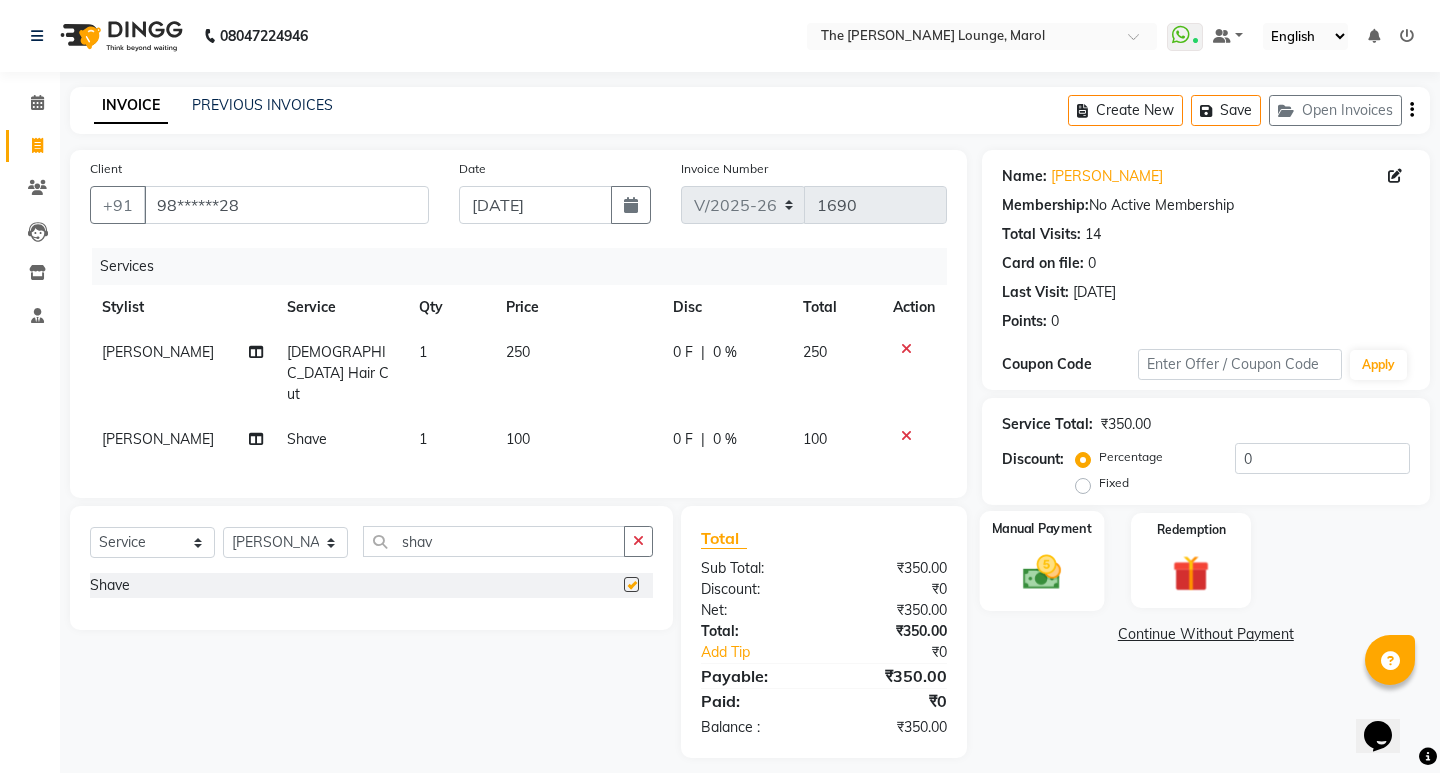 checkbox on "false" 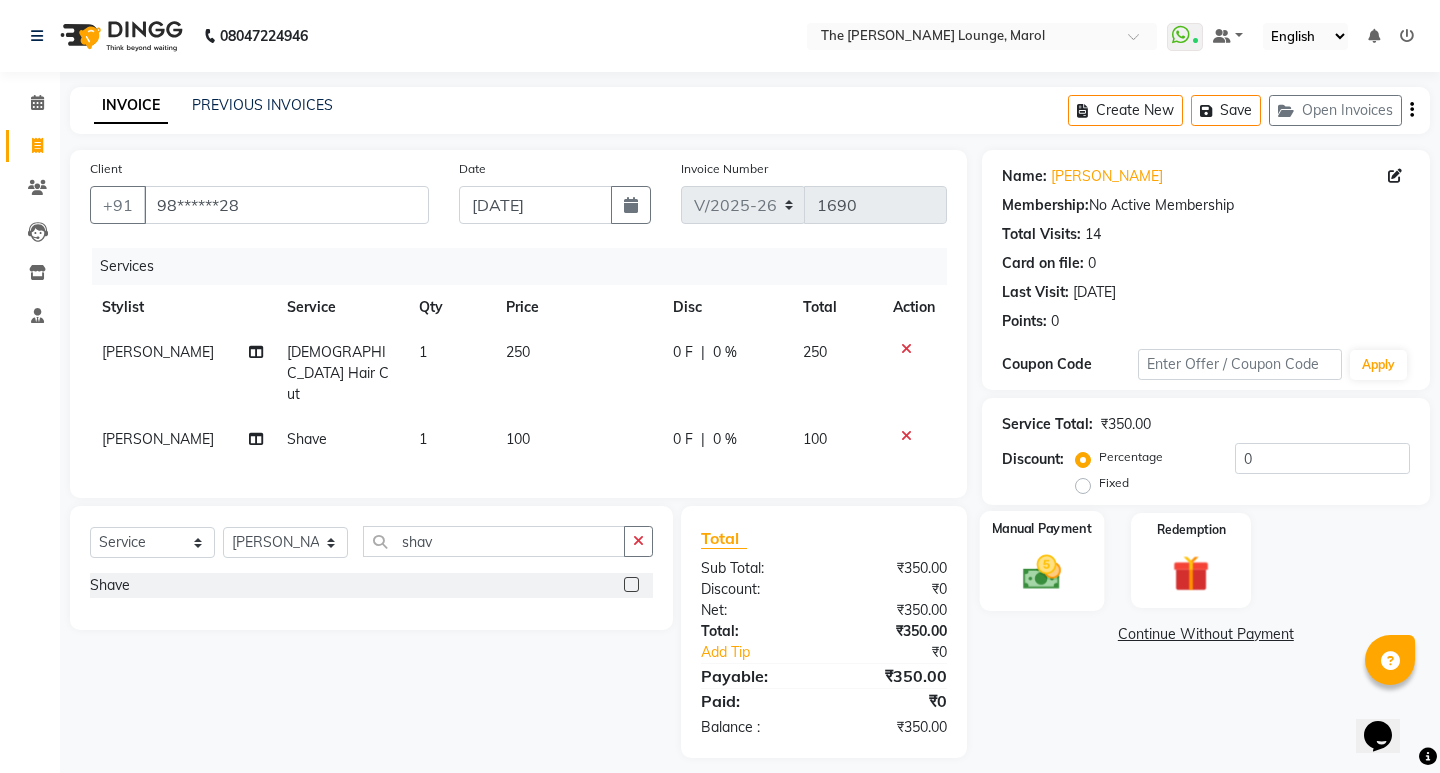 click 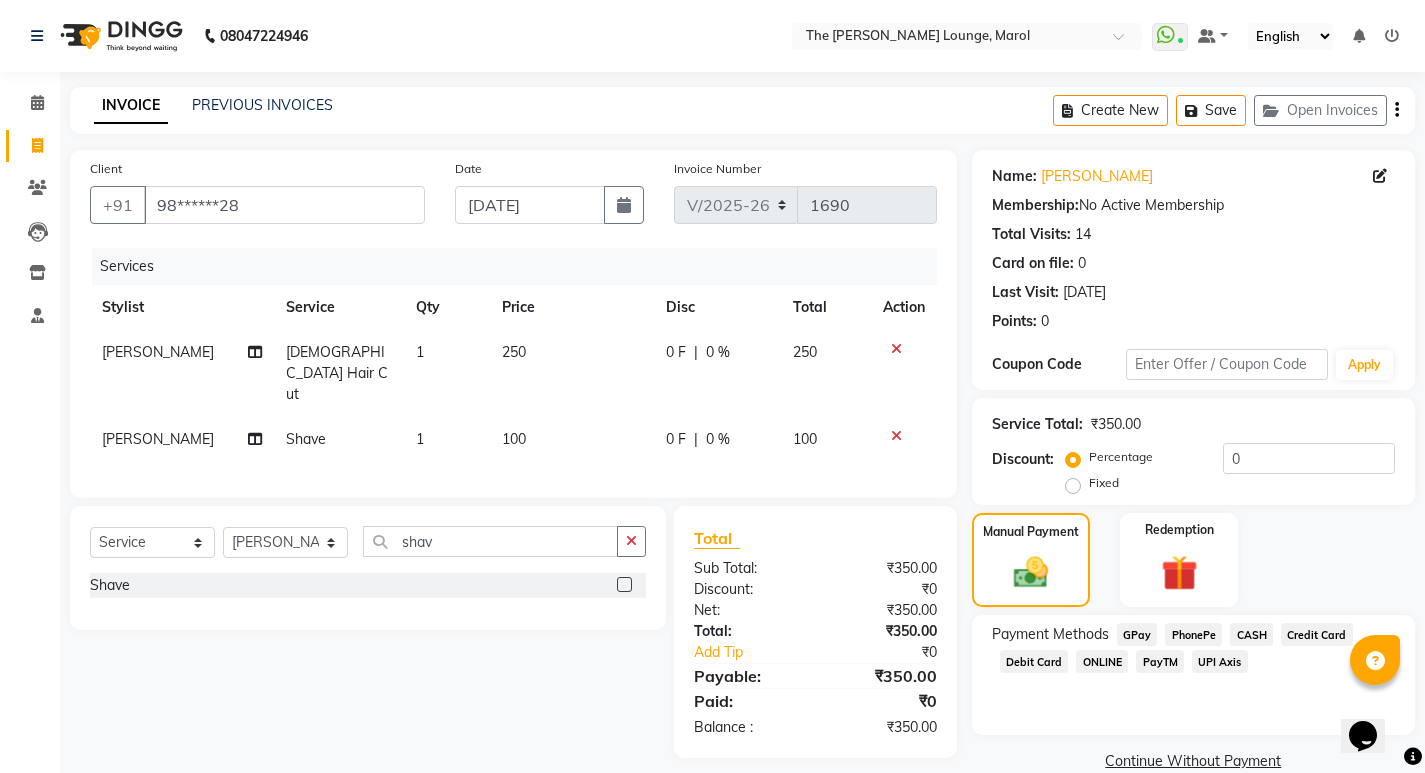 click on "PayTM" 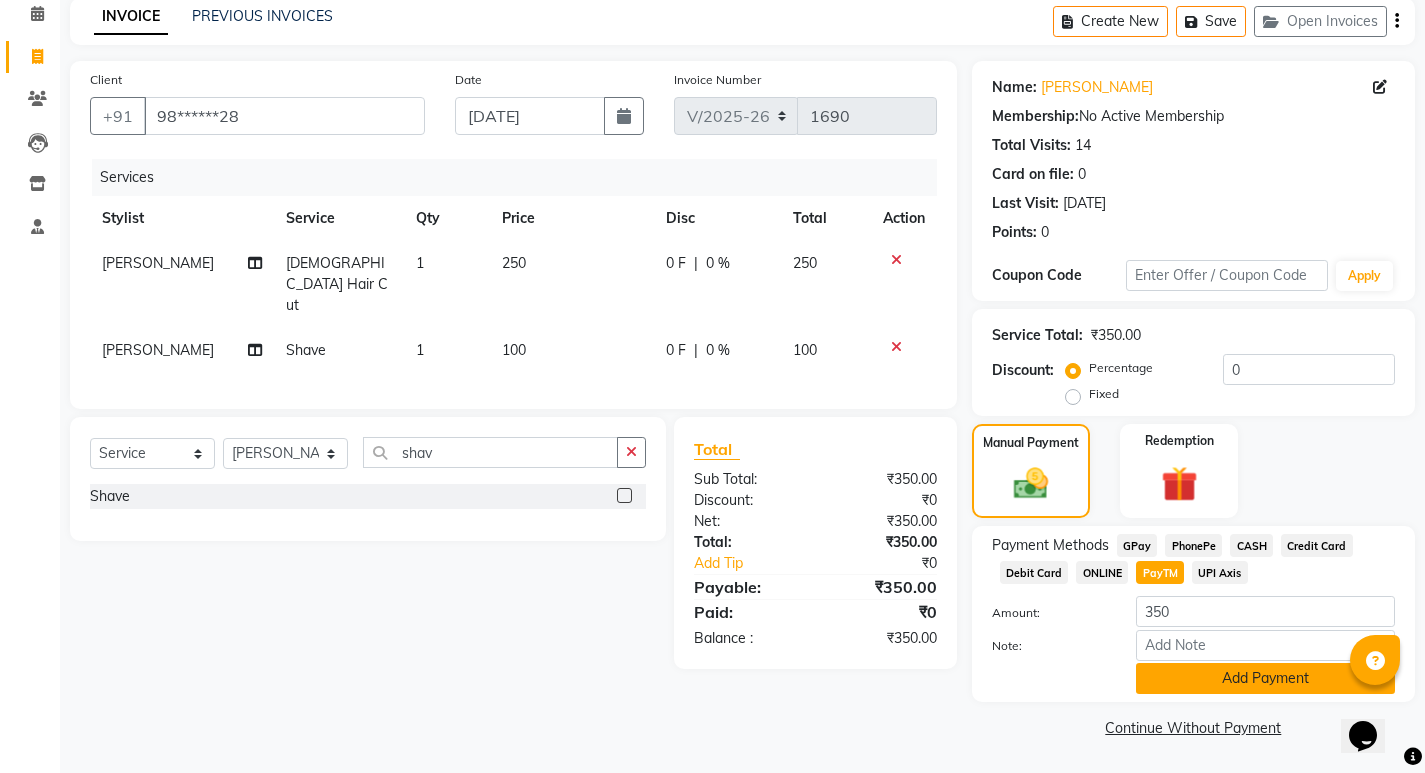 click on "Add Payment" 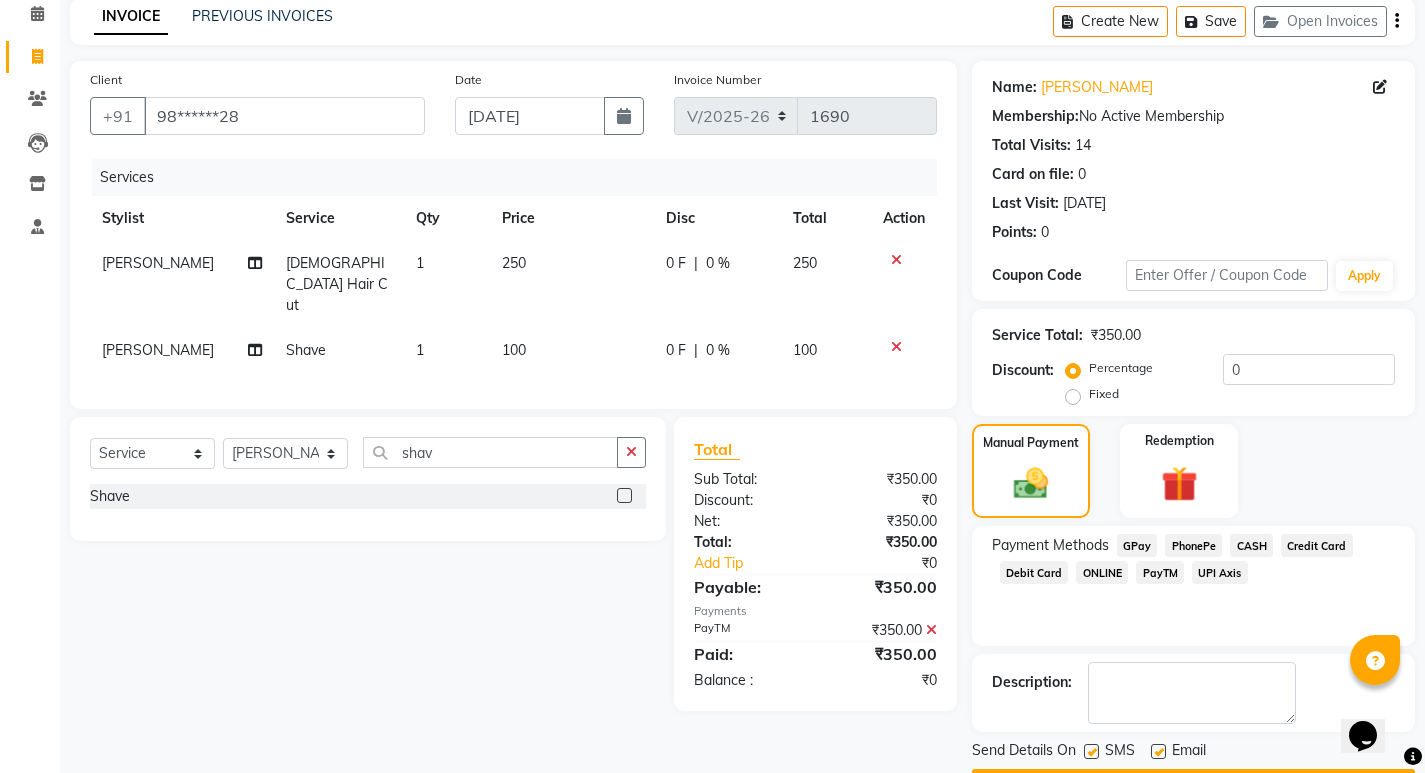 scroll, scrollTop: 146, scrollLeft: 0, axis: vertical 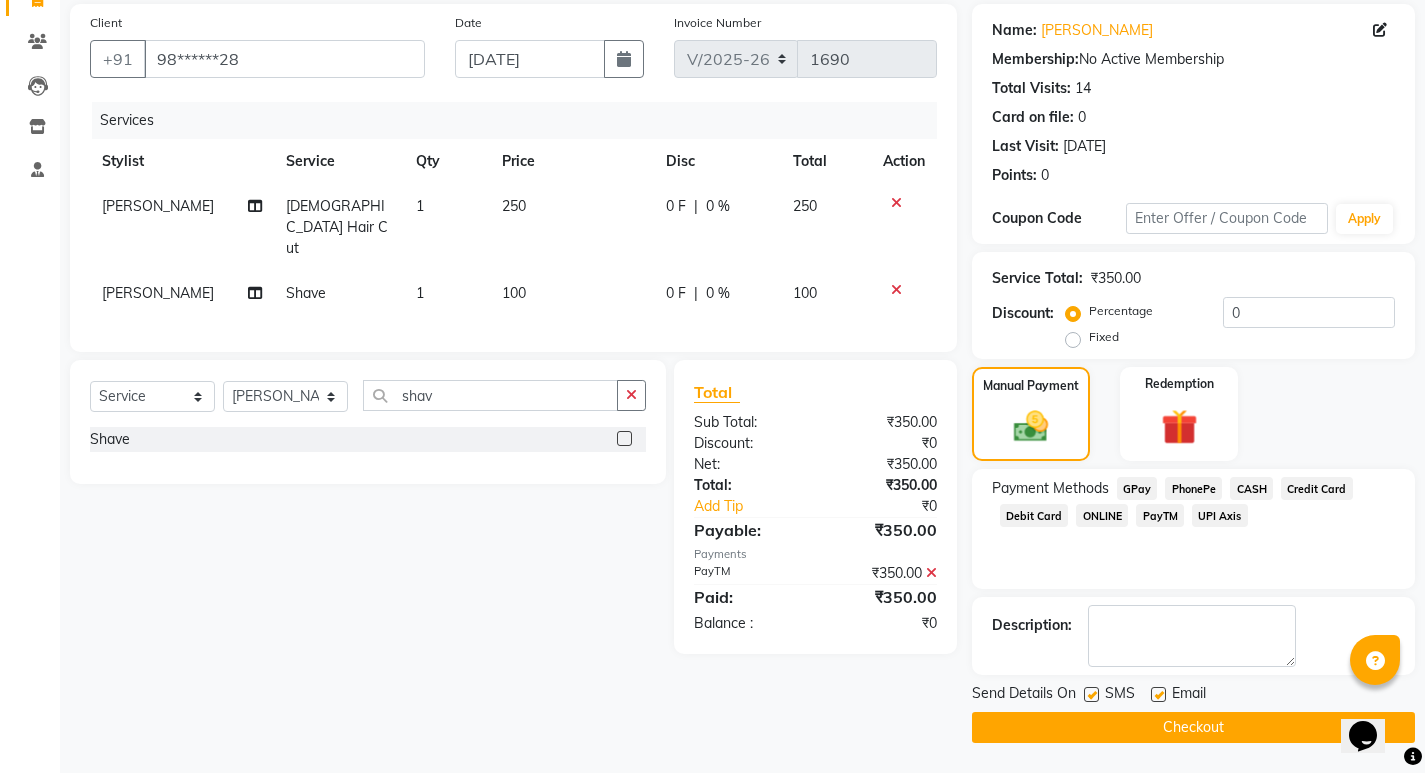 click 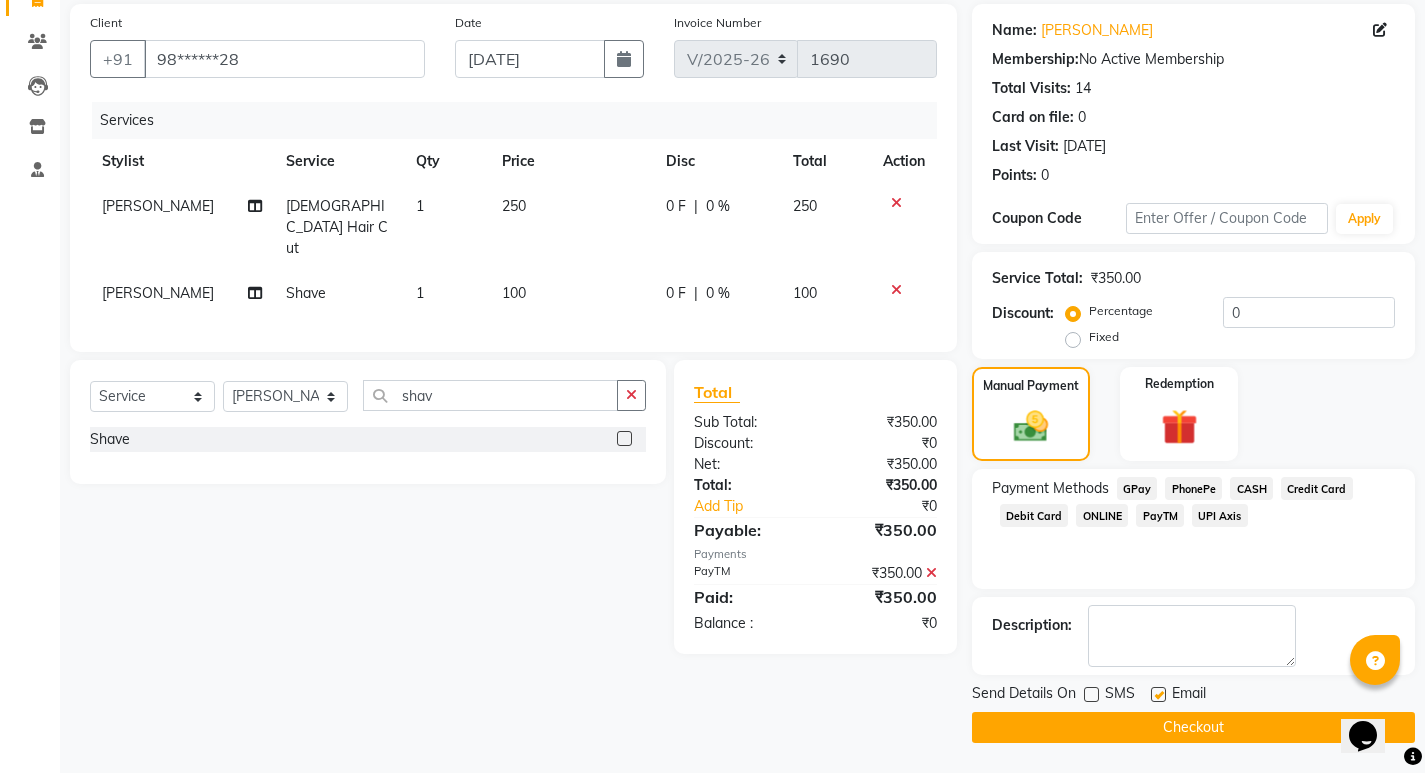 click 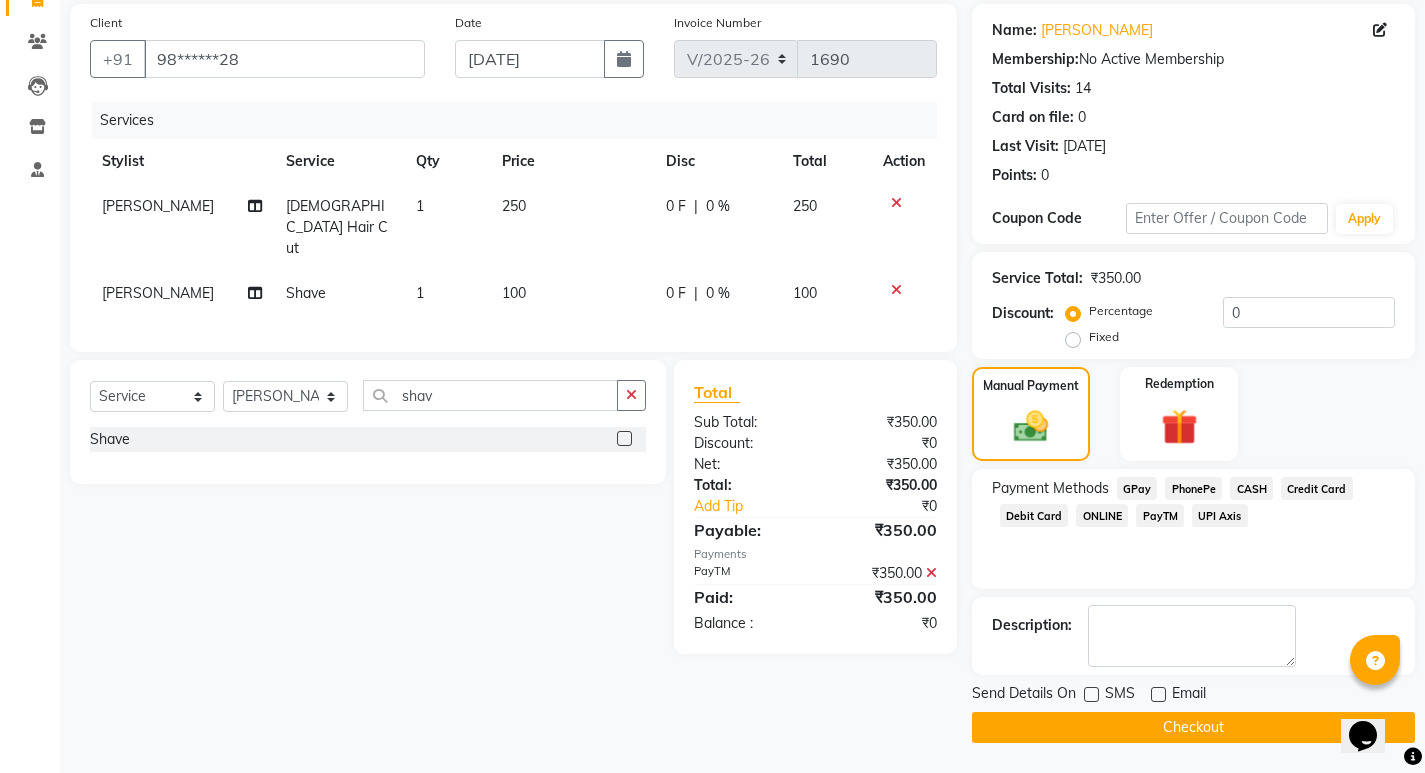 click on "Checkout" 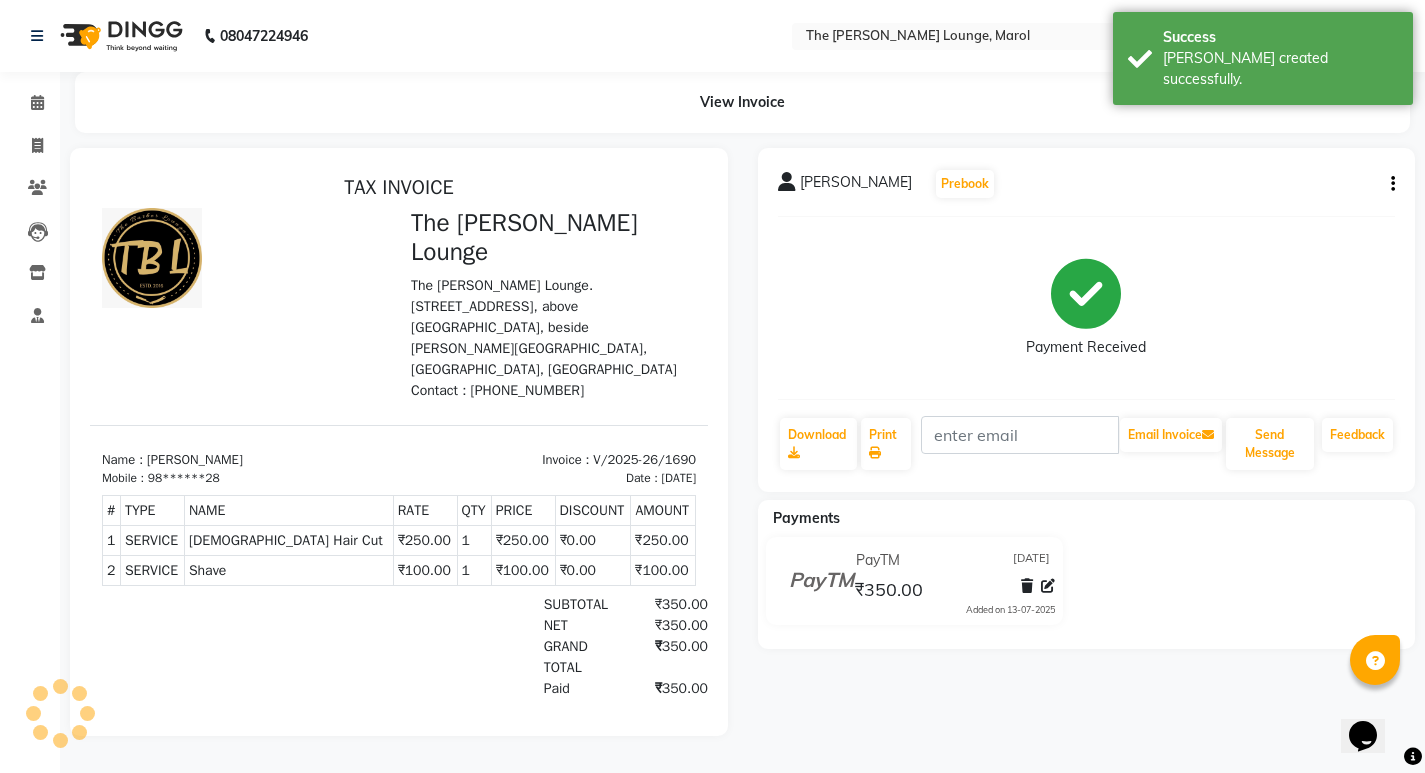 scroll, scrollTop: 0, scrollLeft: 0, axis: both 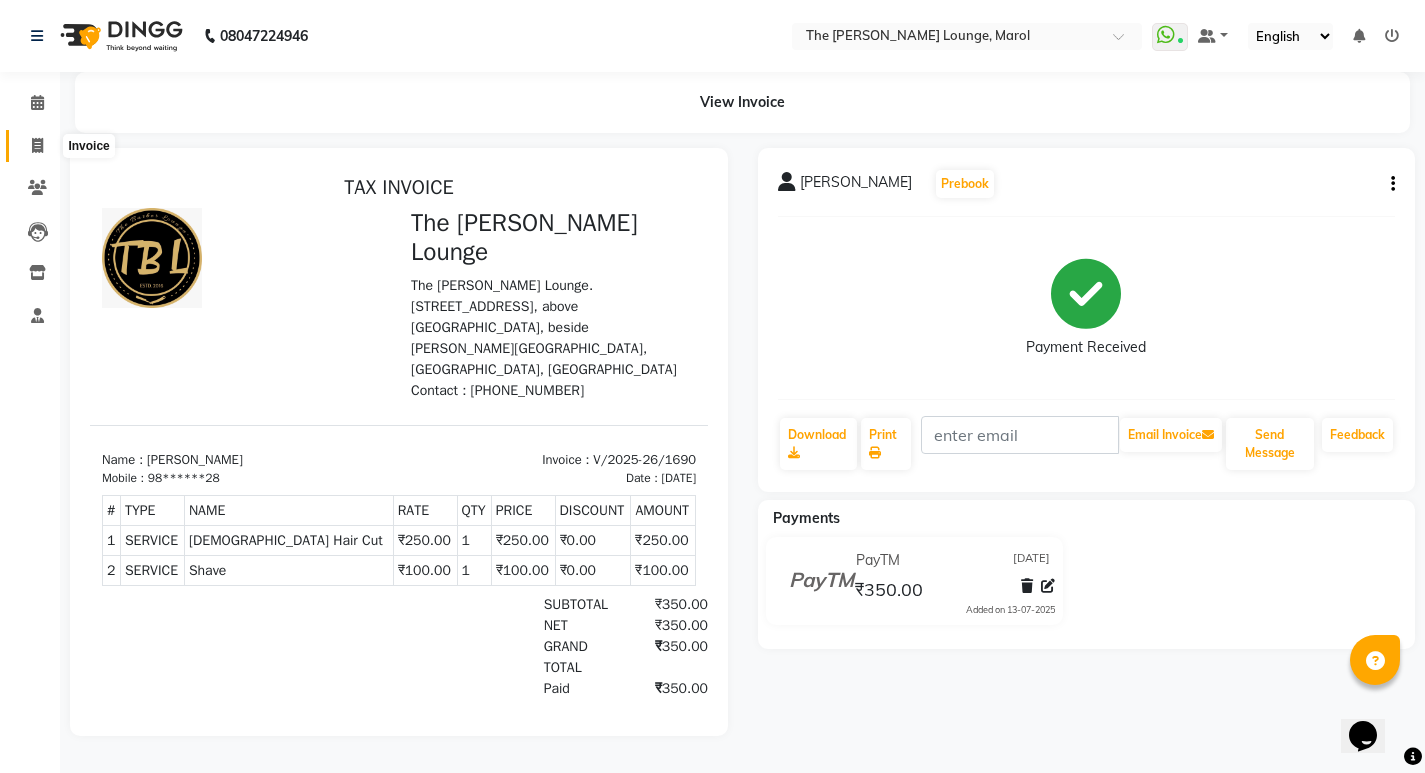 click 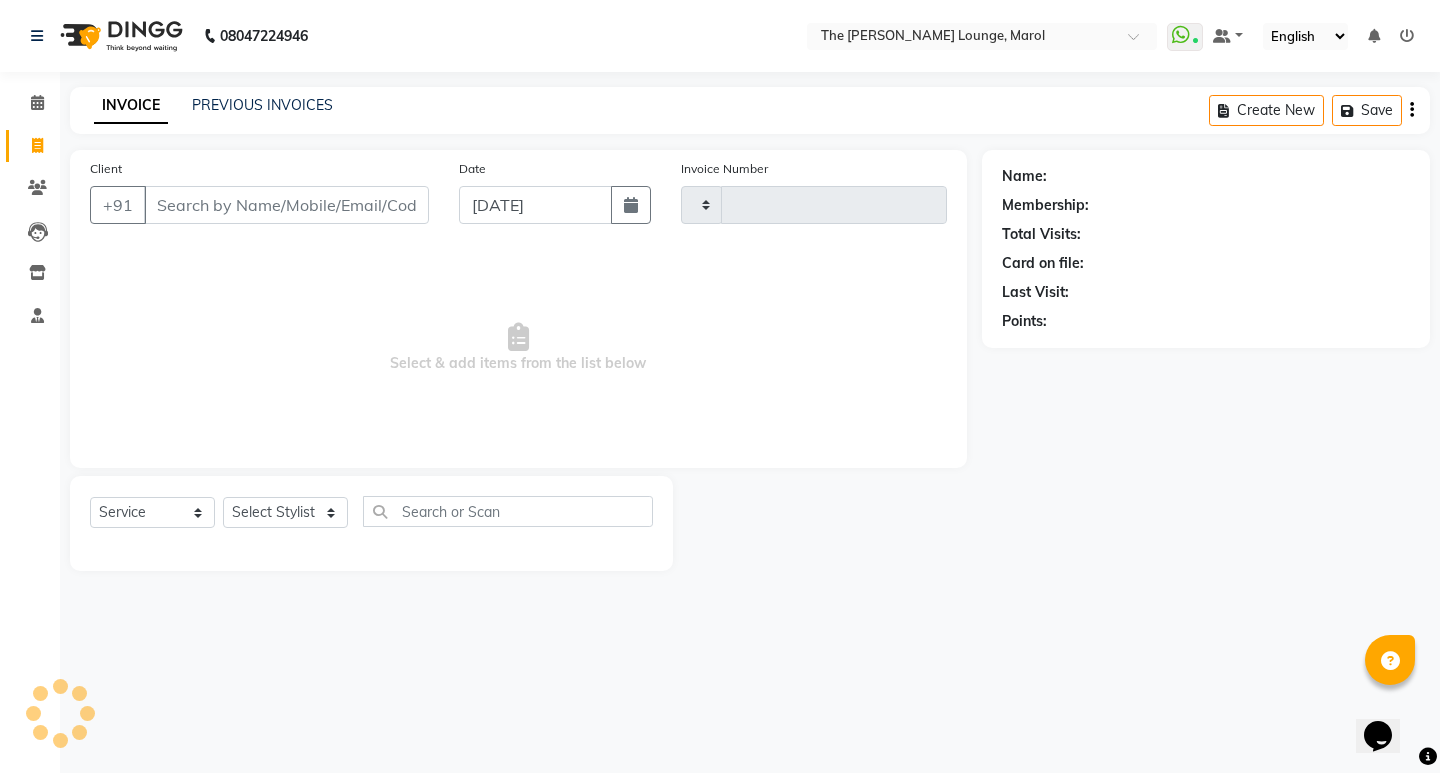 type on "1691" 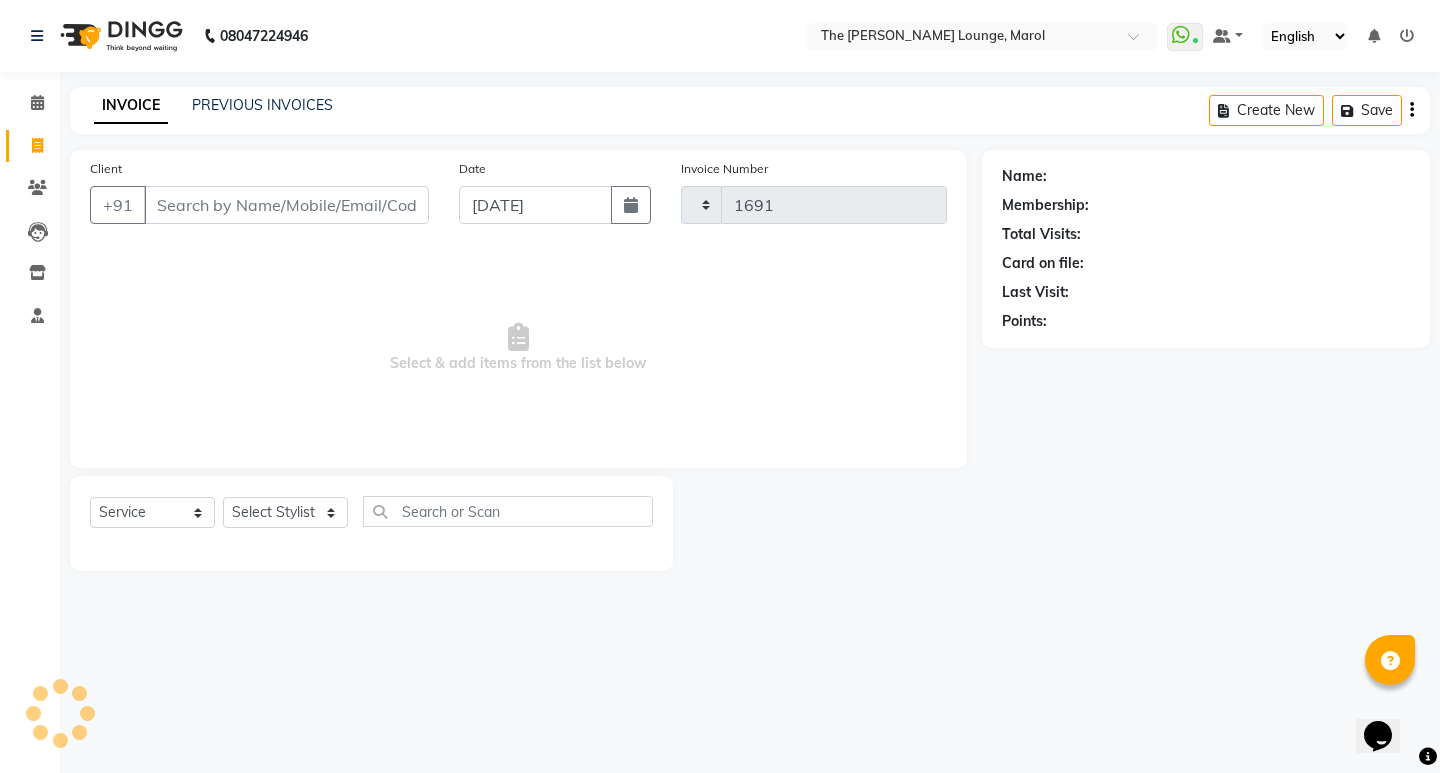 select on "7188" 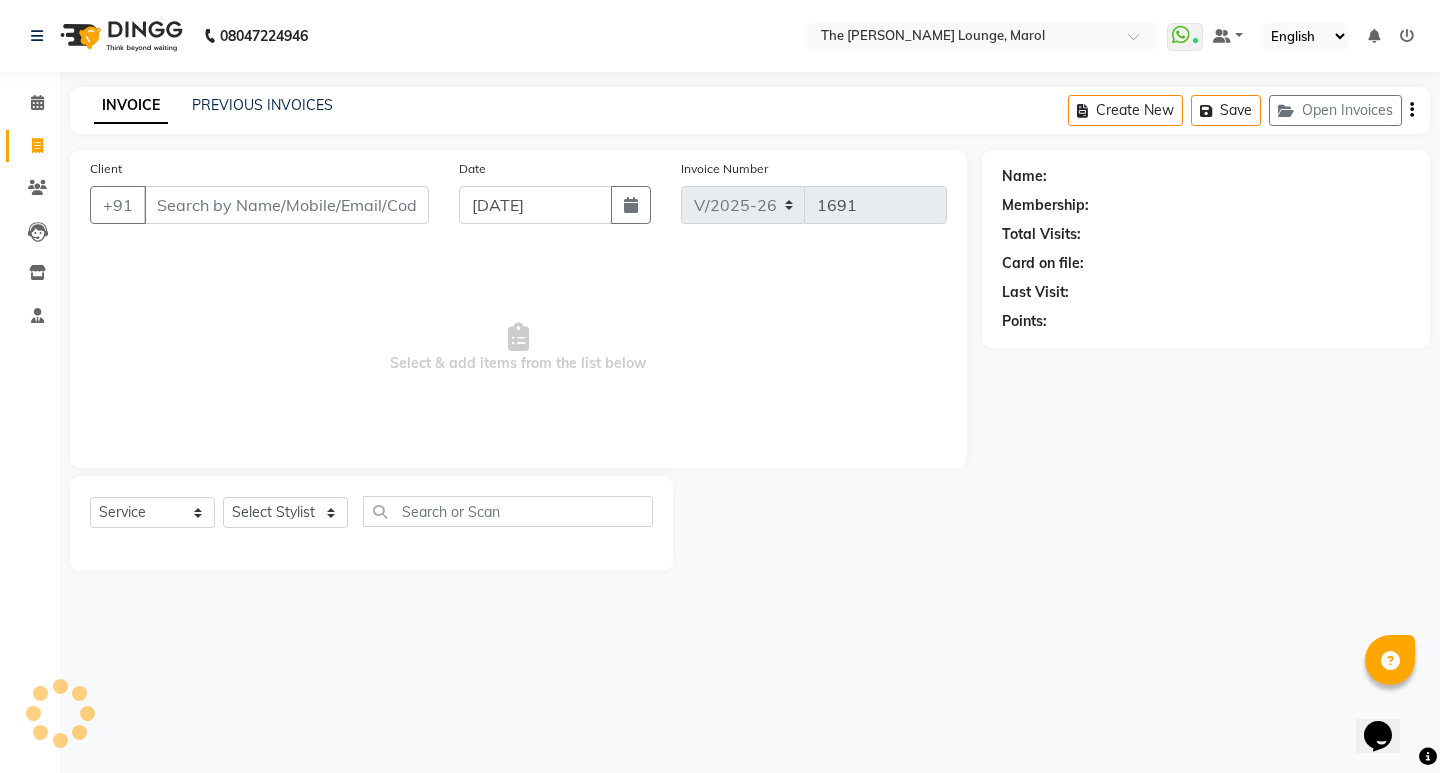 click on "INVOICE PREVIOUS INVOICES Create New   Save   Open Invoices" 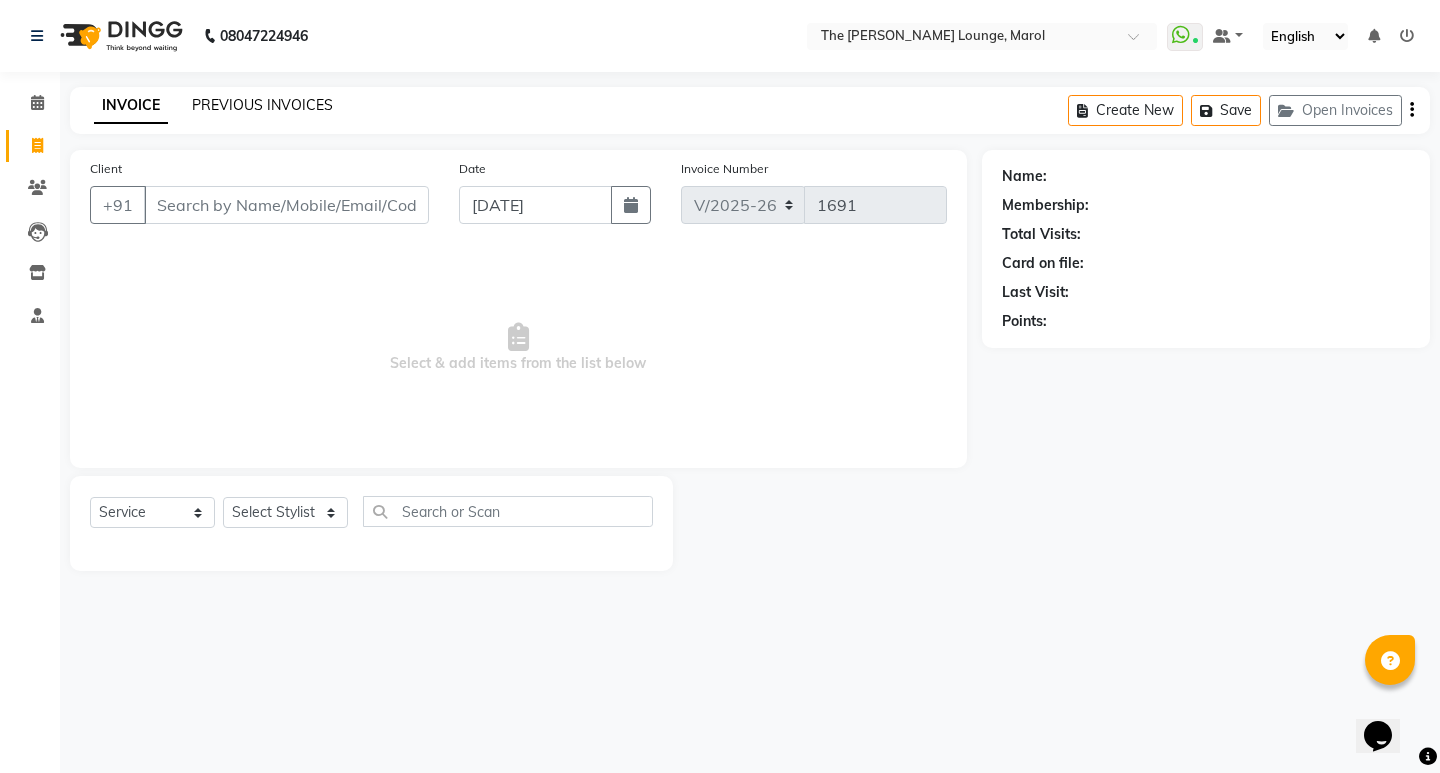 click on "PREVIOUS INVOICES" 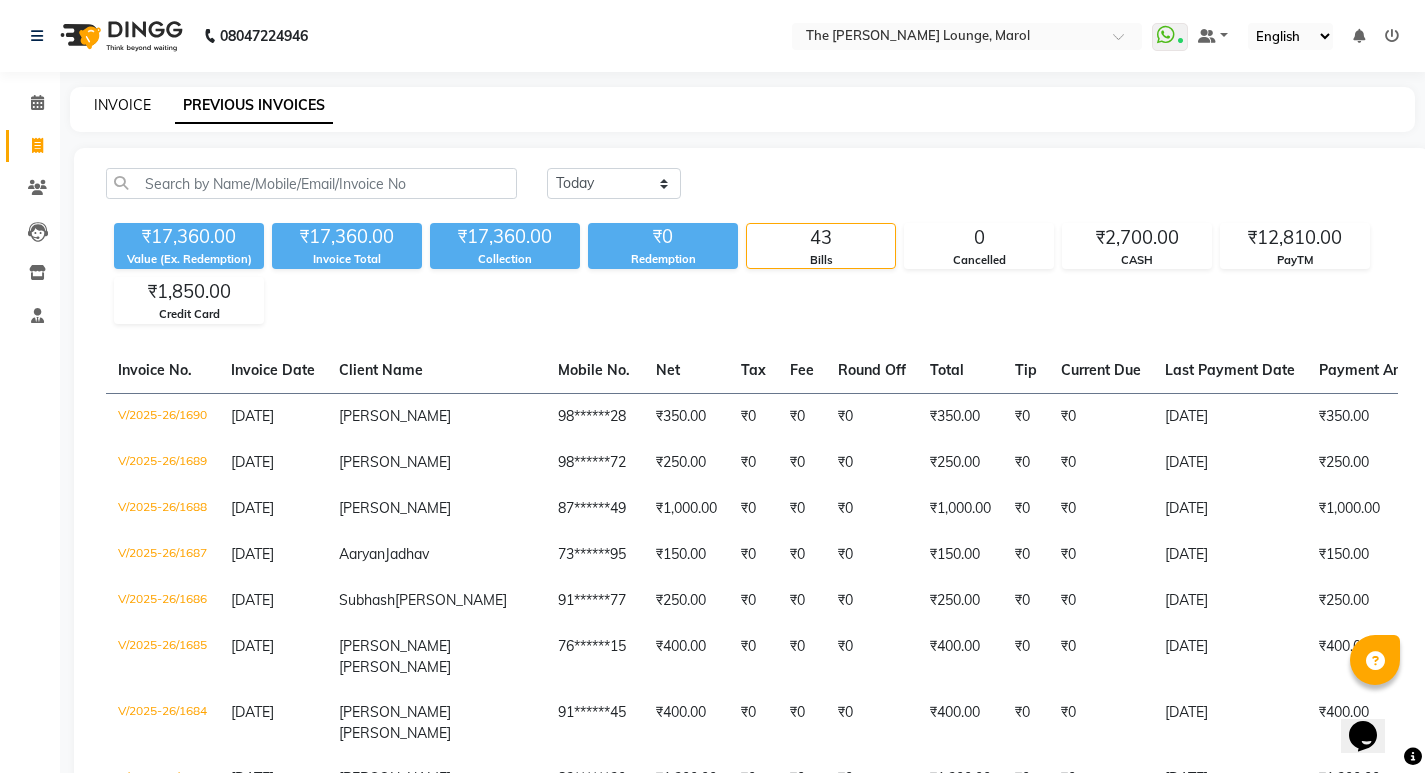 click on "INVOICE" 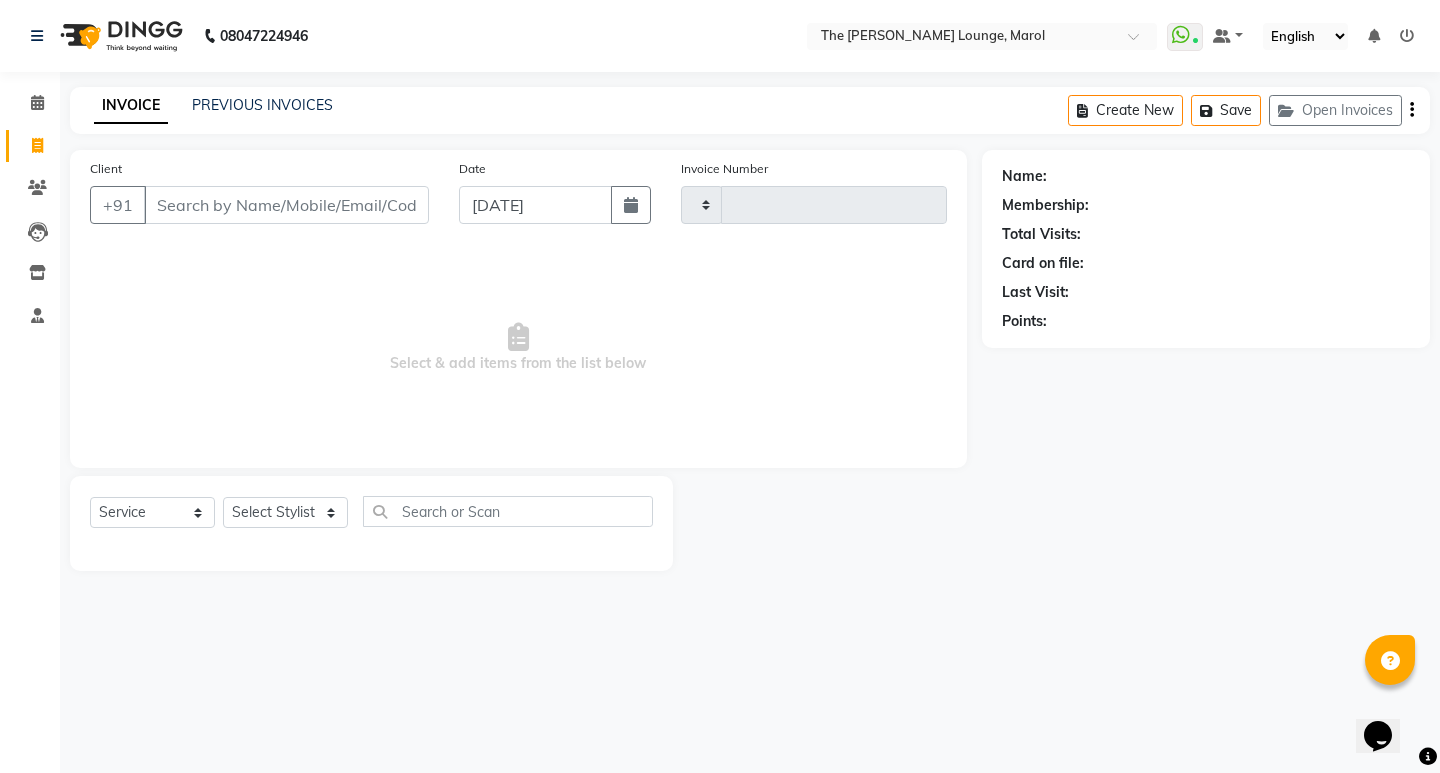 type on "1691" 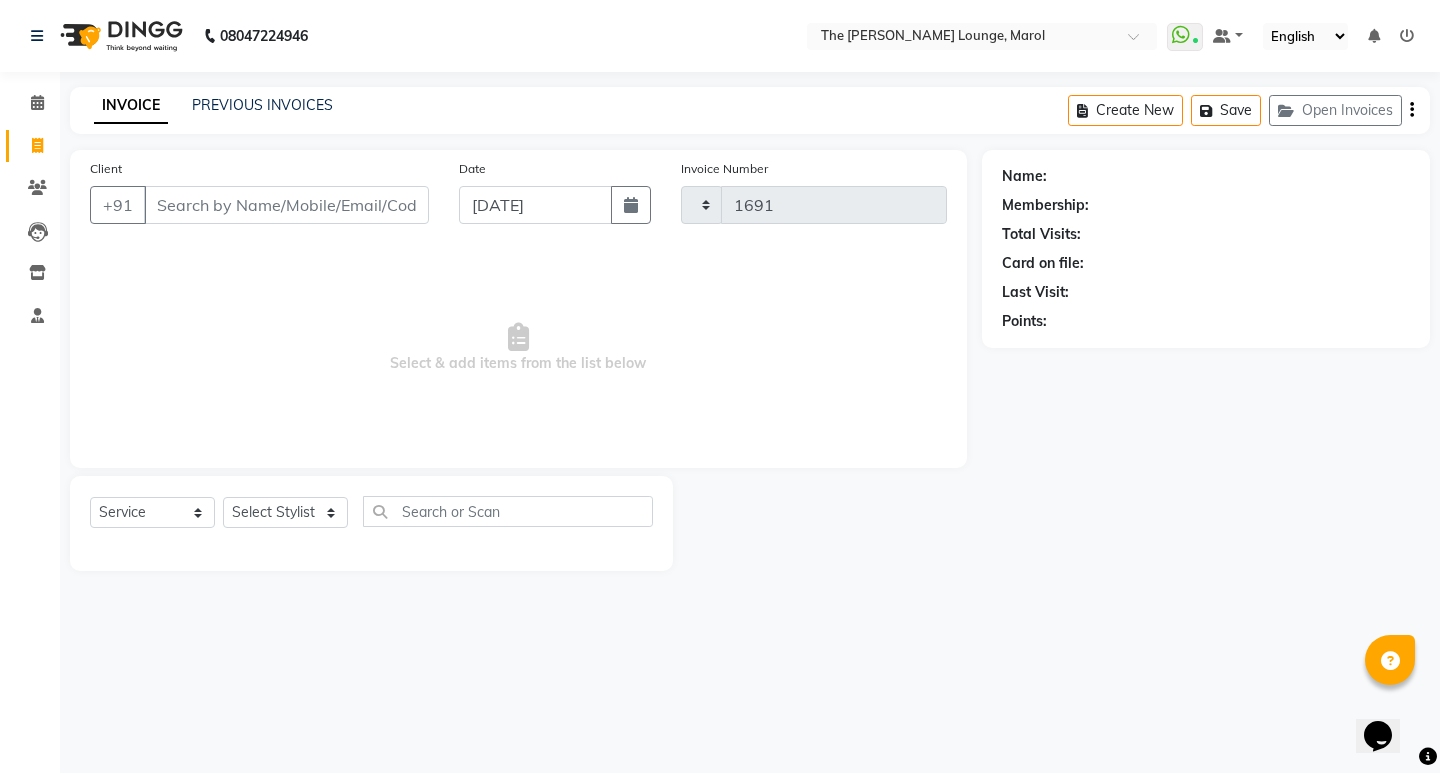 select on "7188" 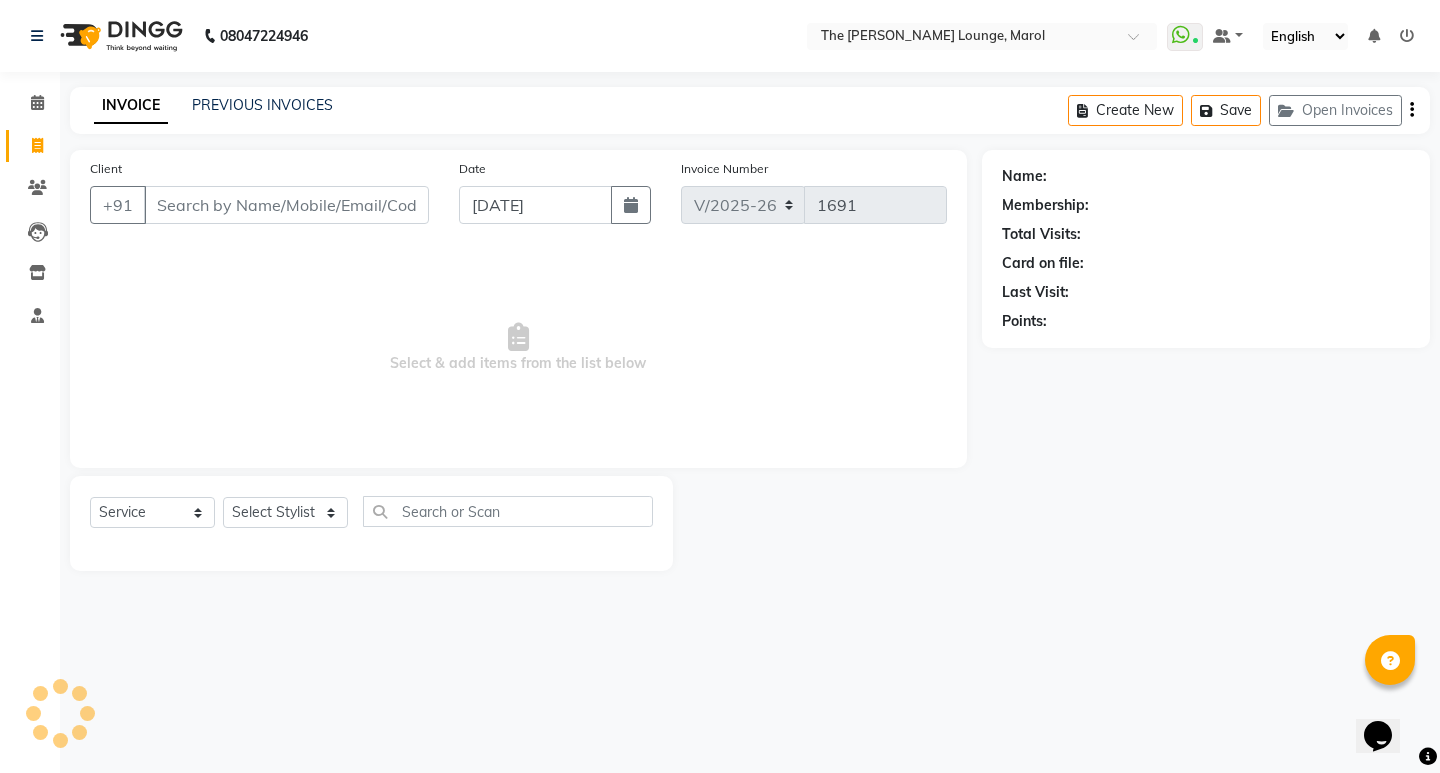 click on "Client" at bounding box center (286, 205) 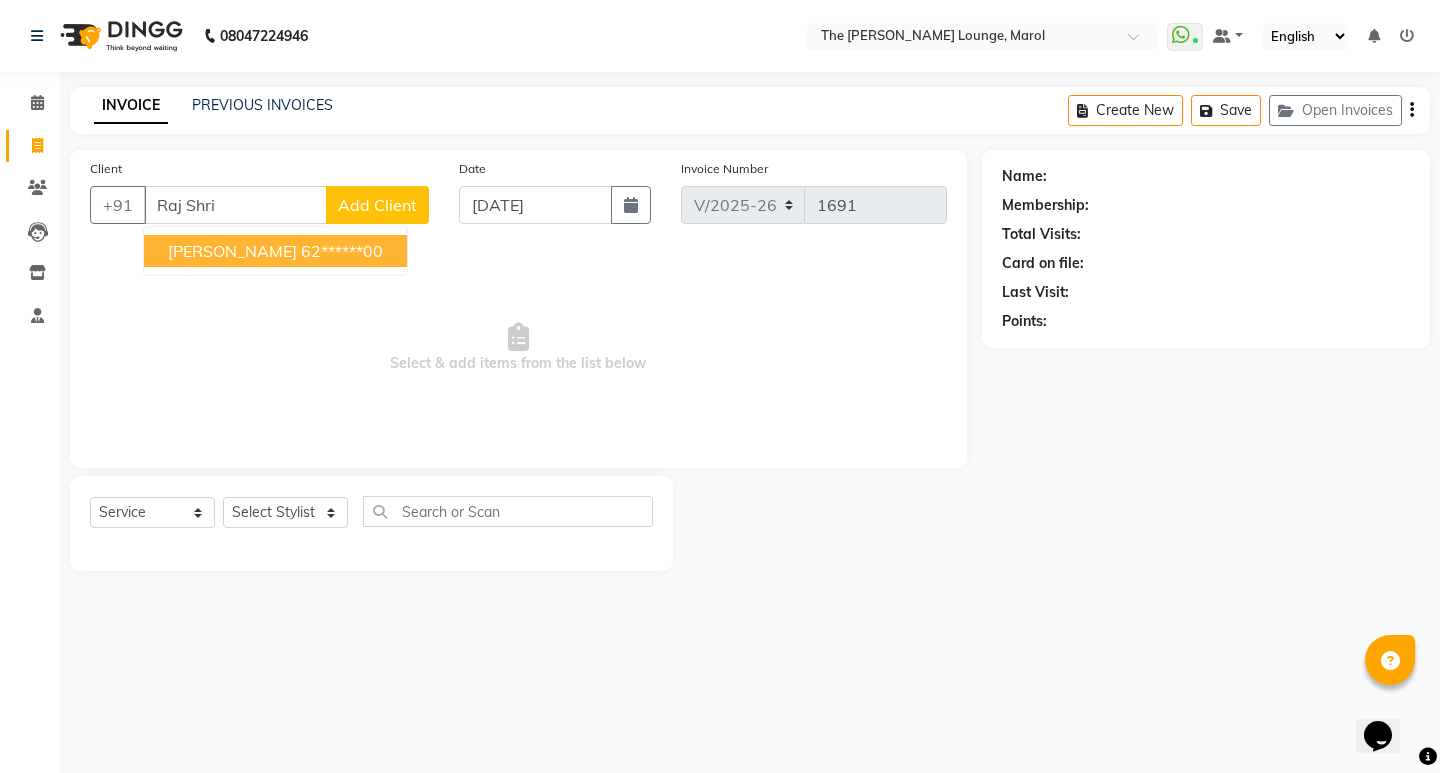 click on "62******00" at bounding box center (342, 251) 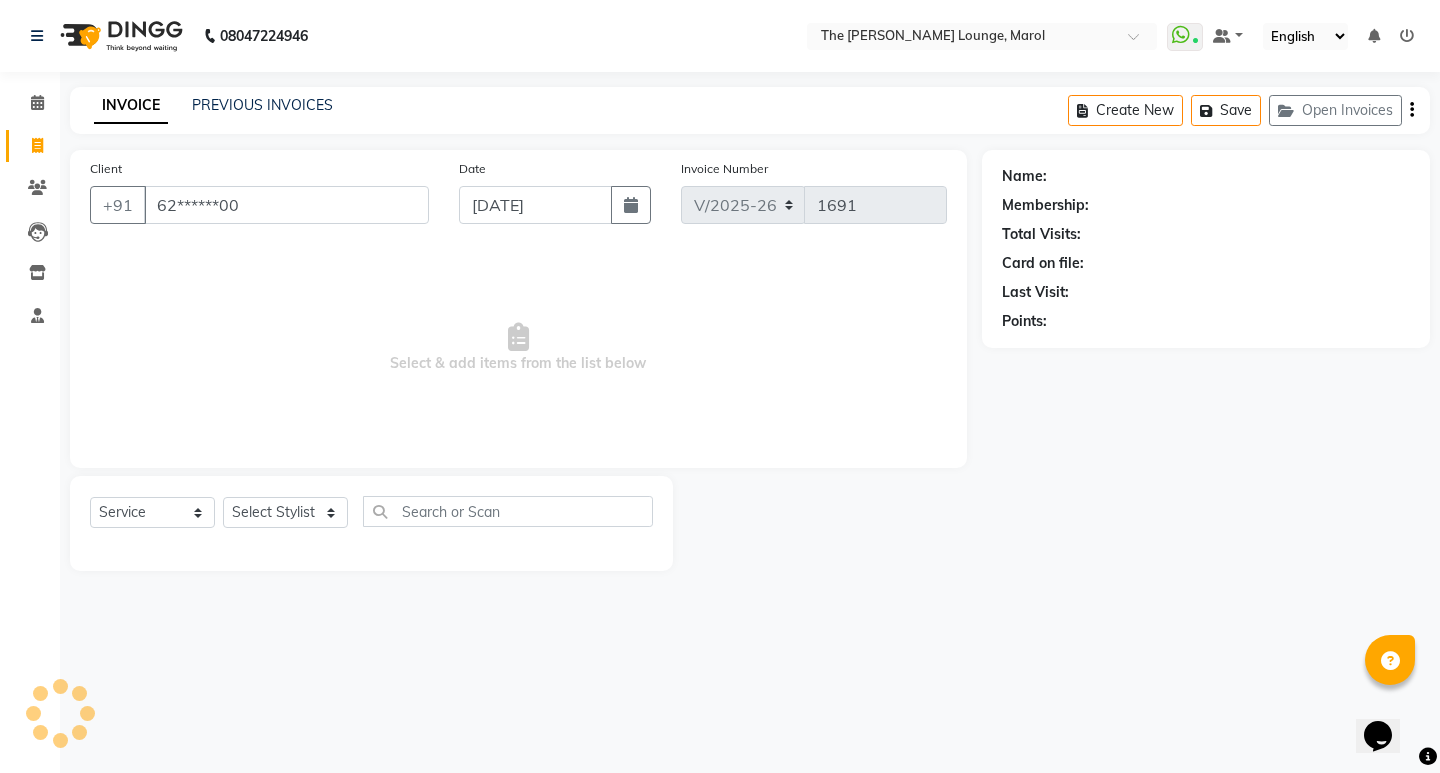 type on "62******00" 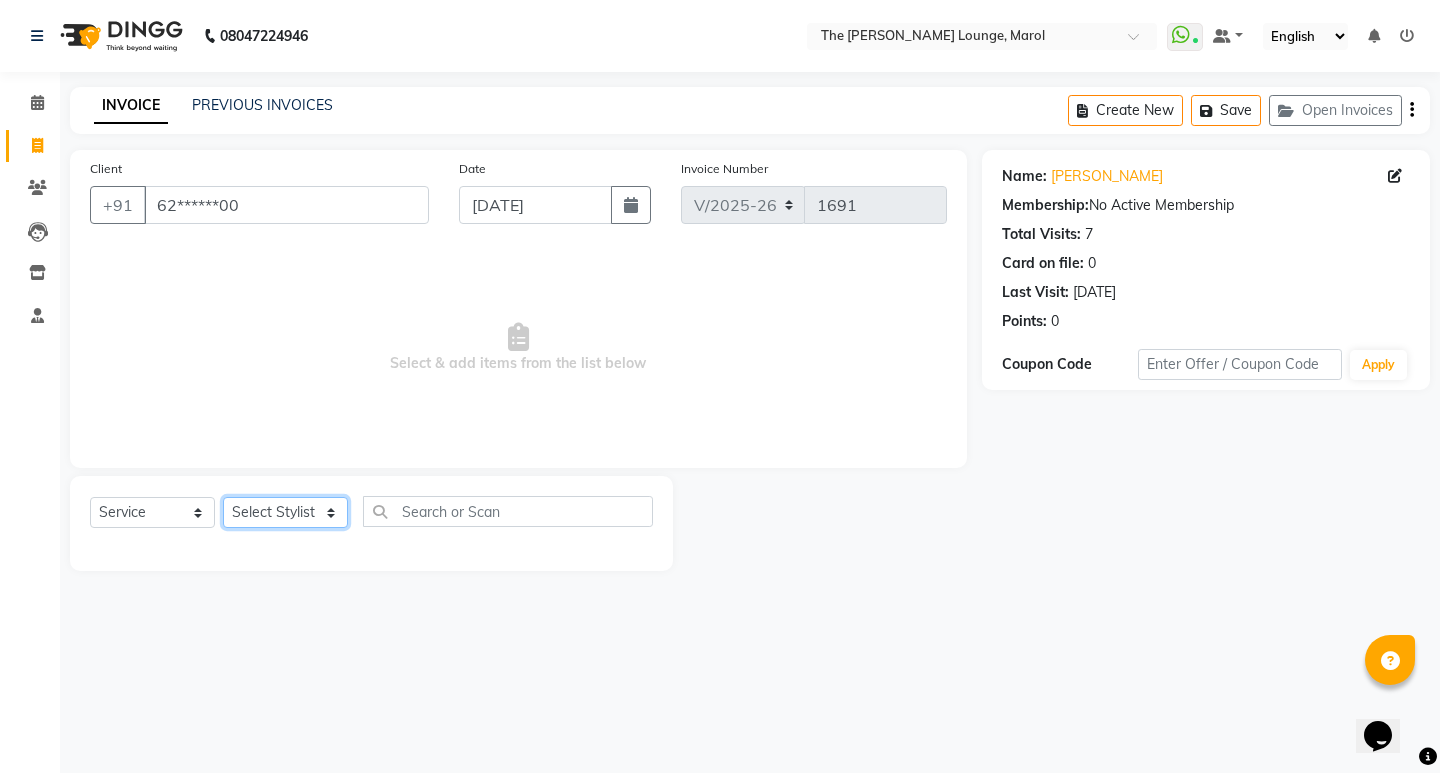 click on "Select Stylist Anjali Jafar Salmani Ketan Shinde Mohsin Akhtar Satish Tejasvi Vasundhara" 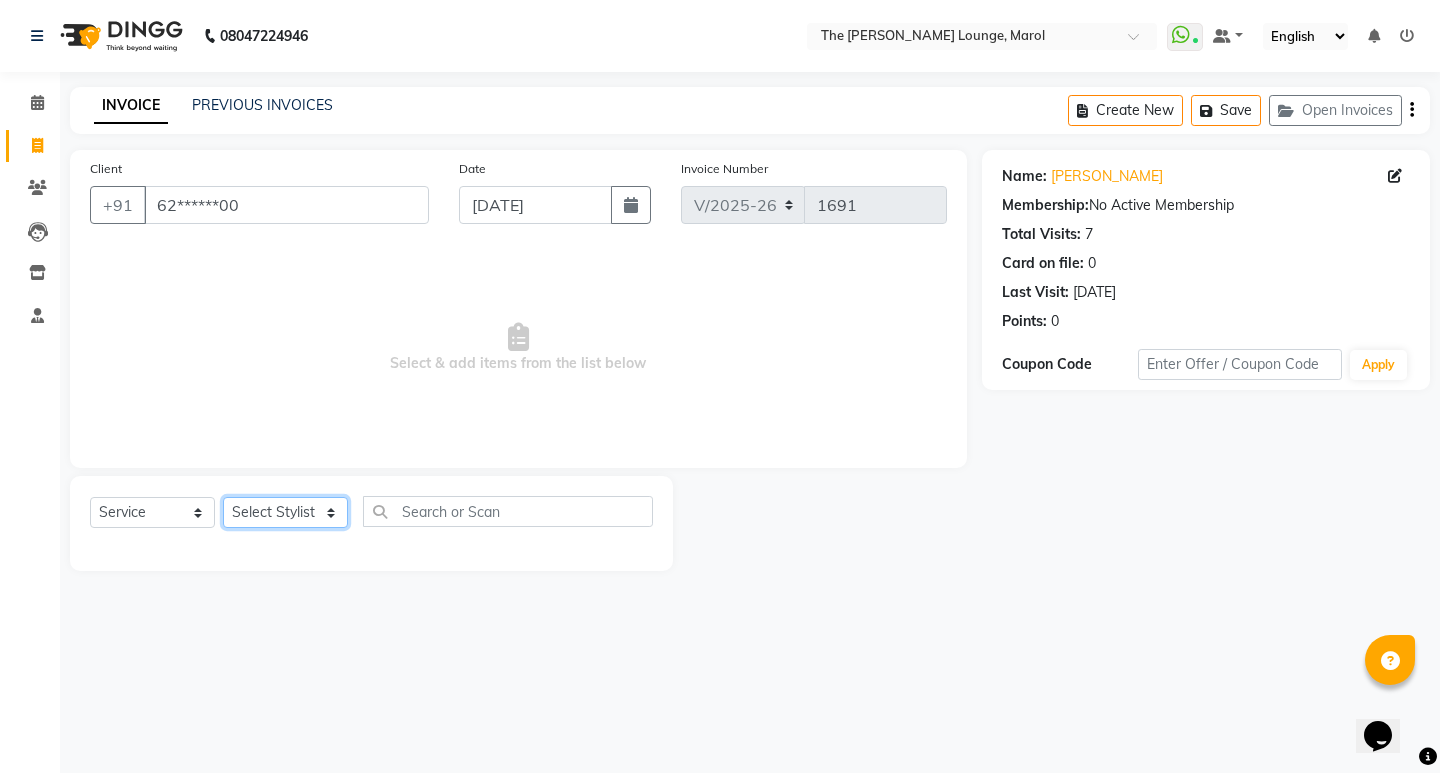 select on "60183" 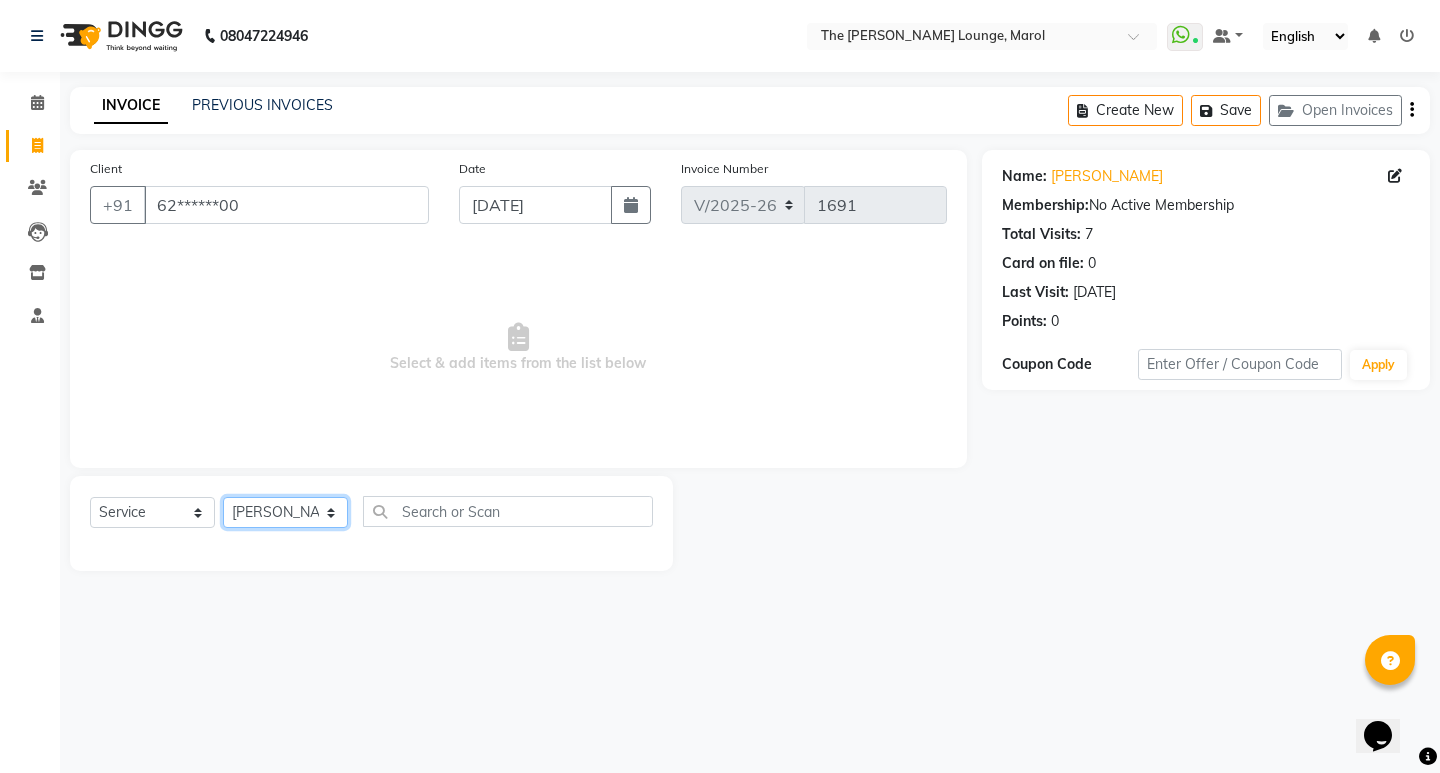 click on "Select Stylist Anjali Jafar Salmani Ketan Shinde Mohsin Akhtar Satish Tejasvi Vasundhara" 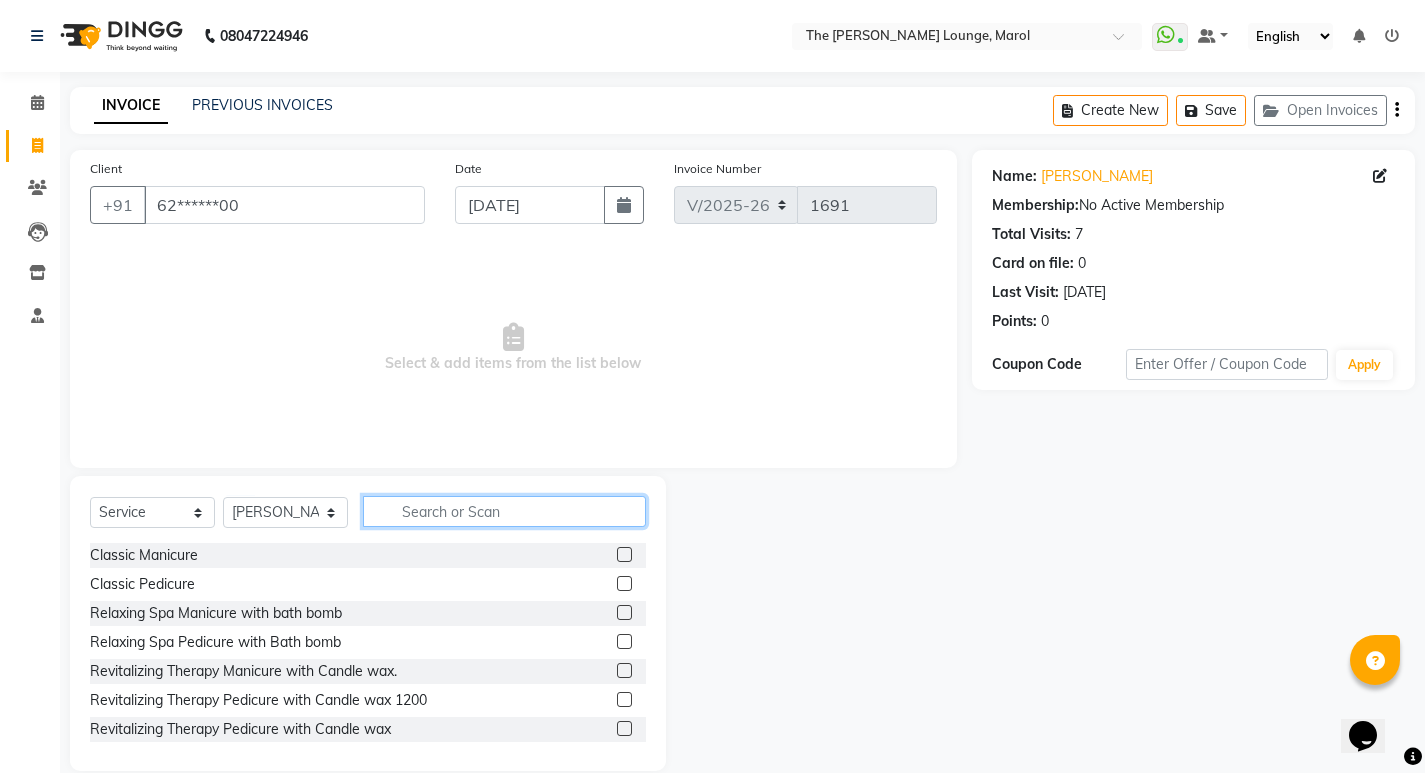 click 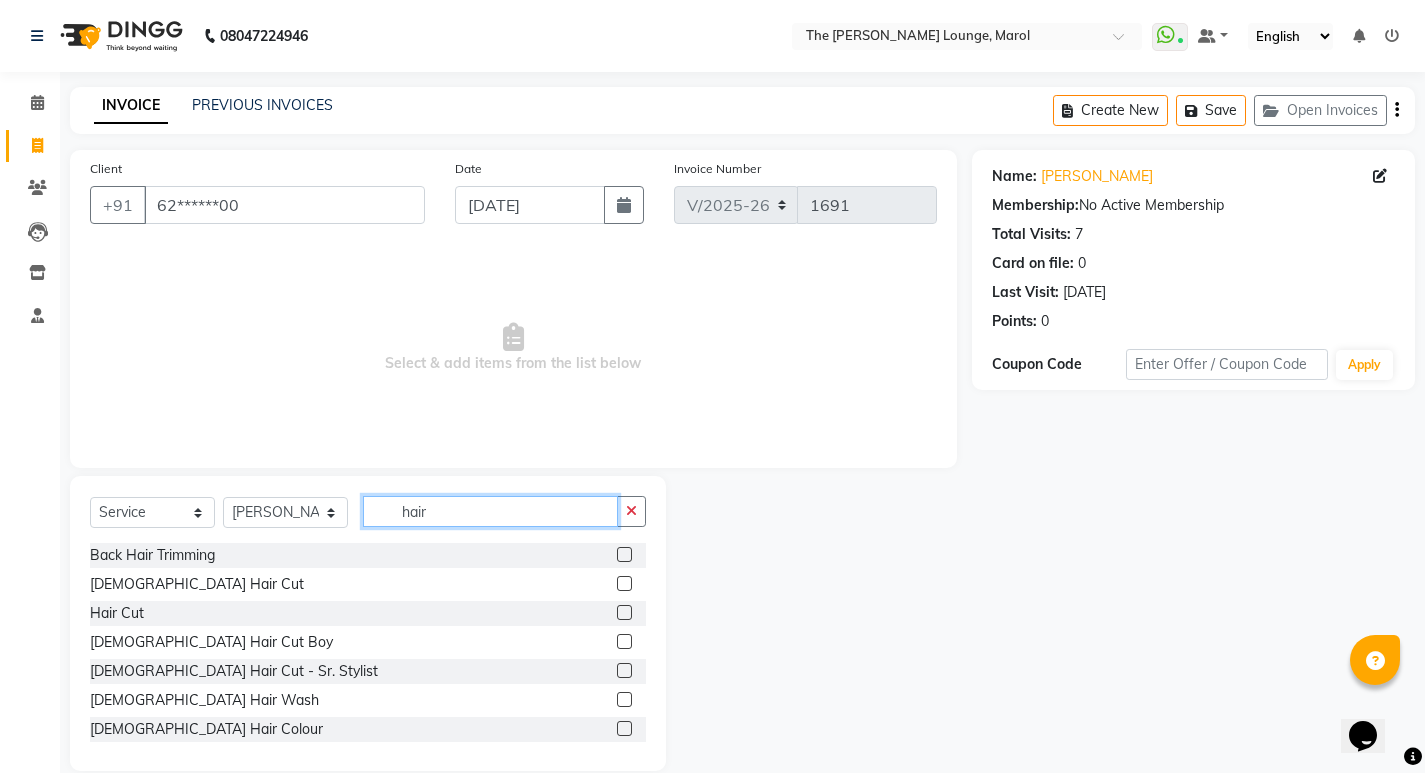 type on "hair" 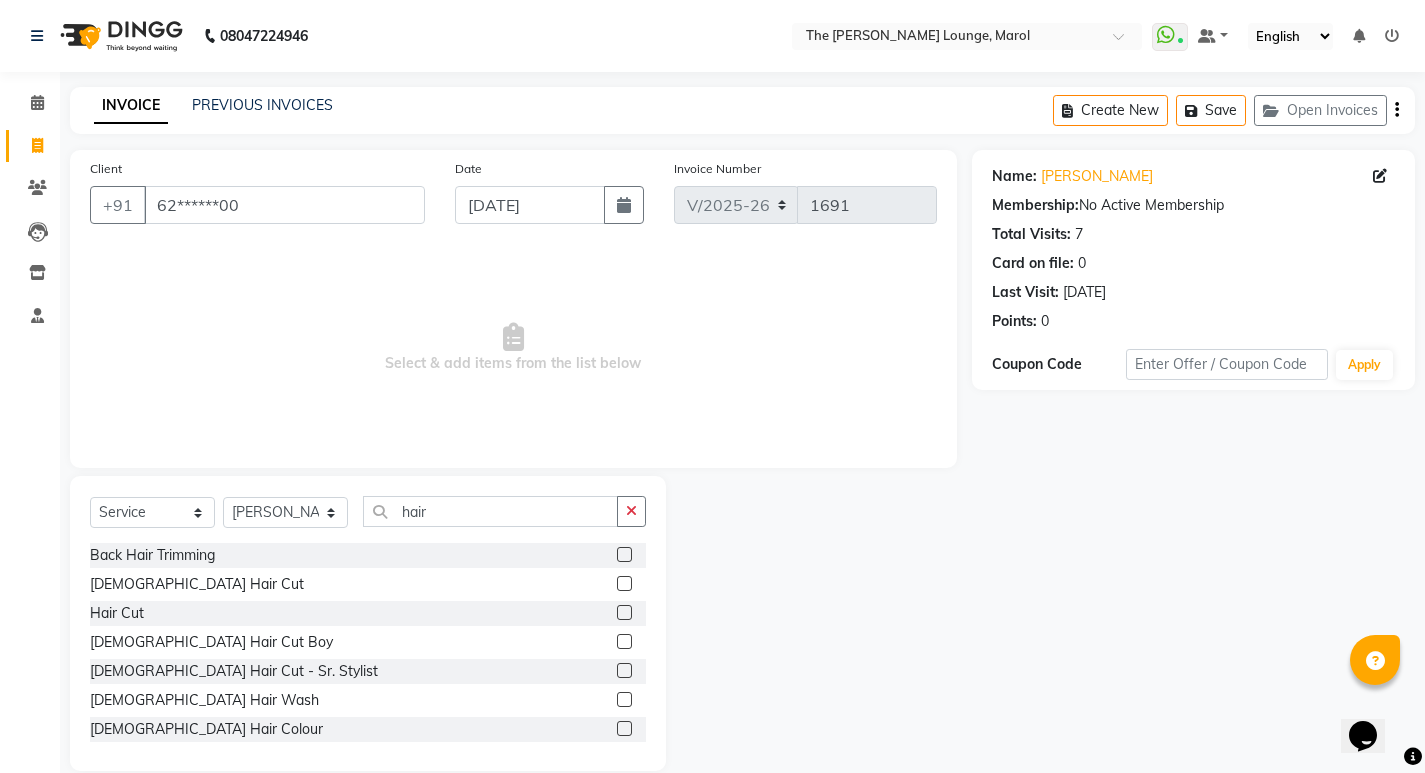 click 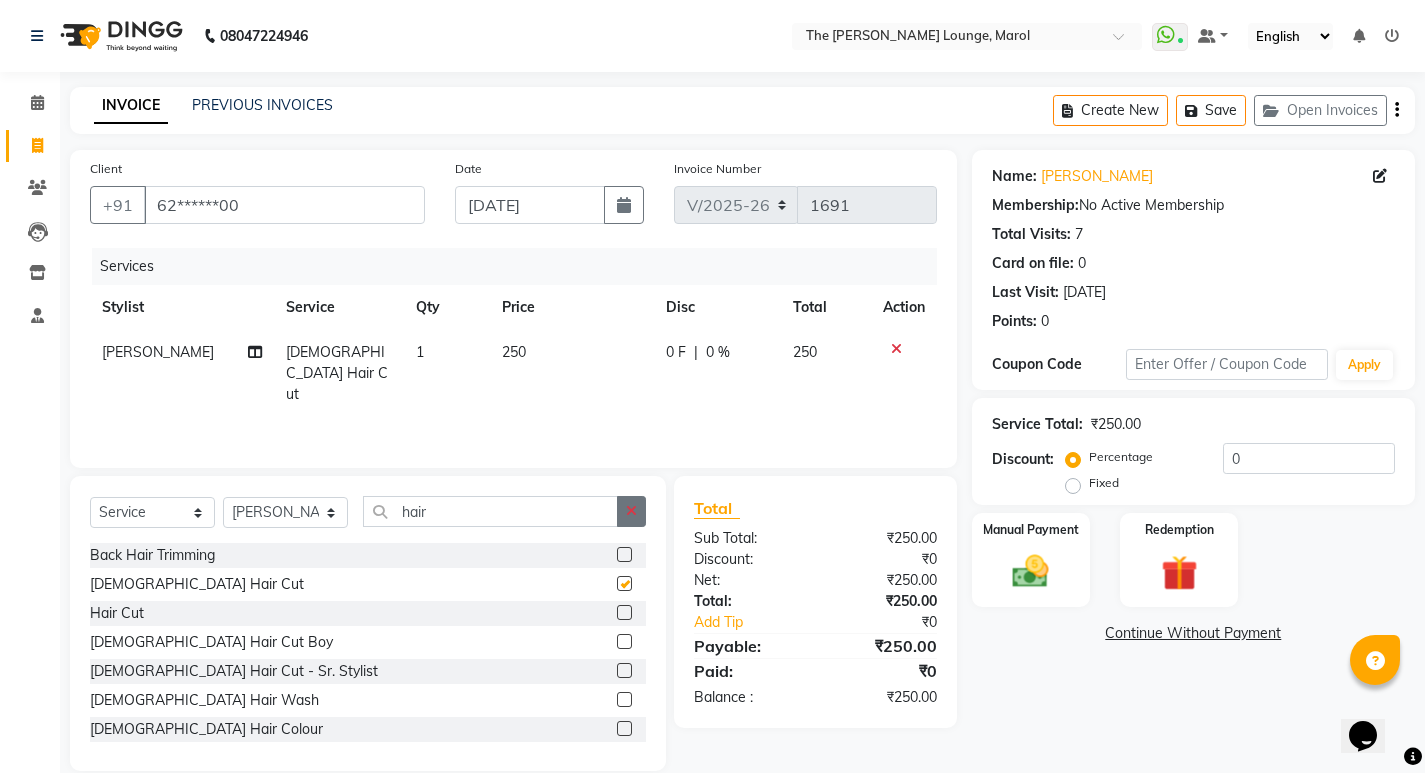 checkbox on "false" 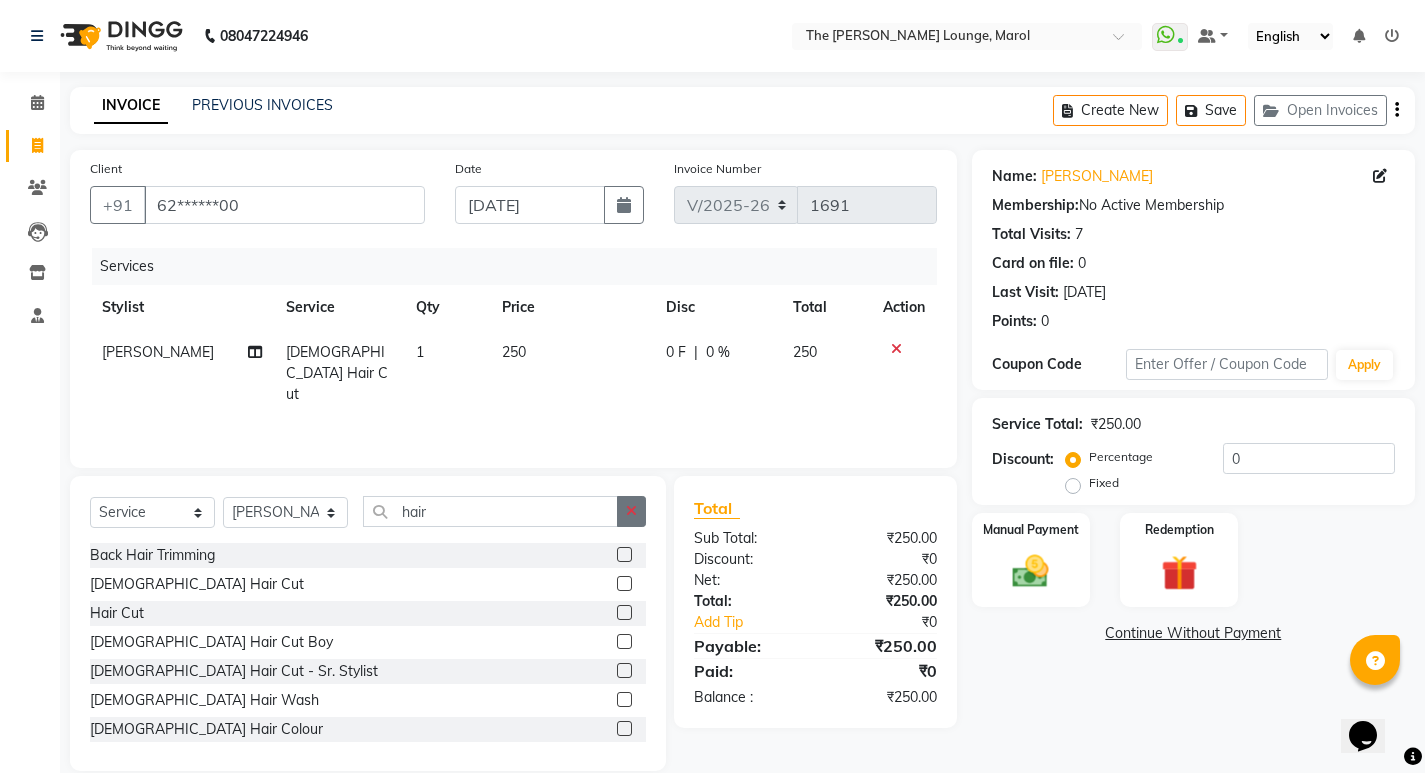 click 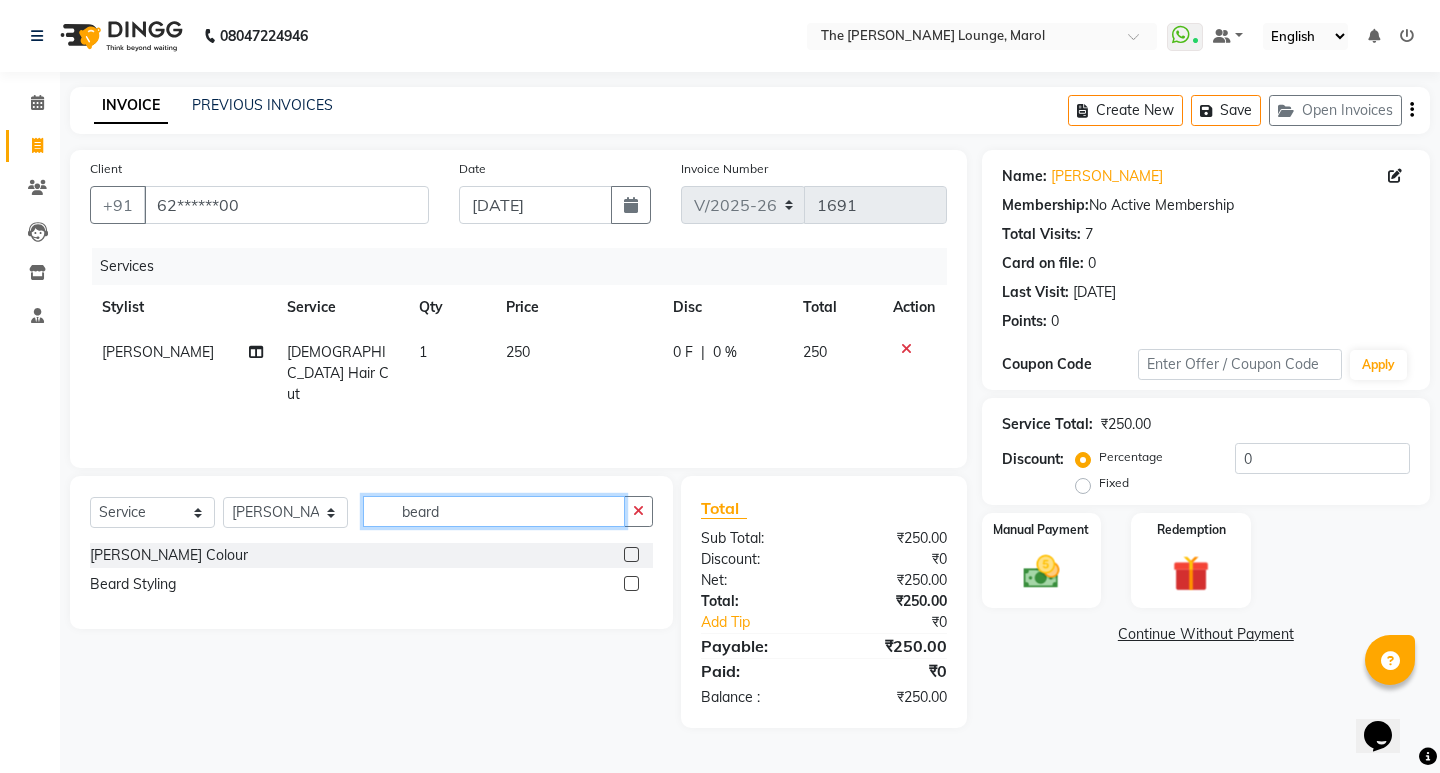 type on "beard" 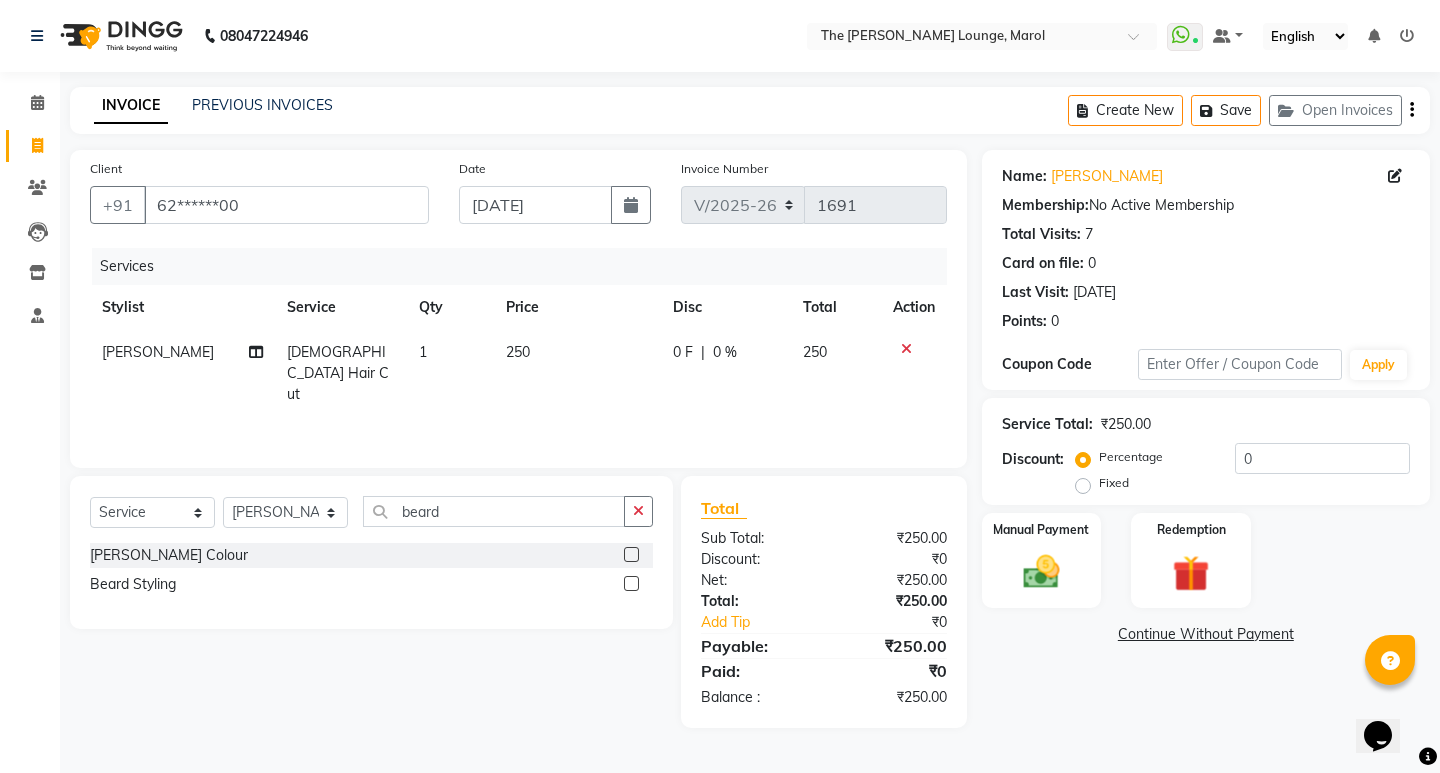 click 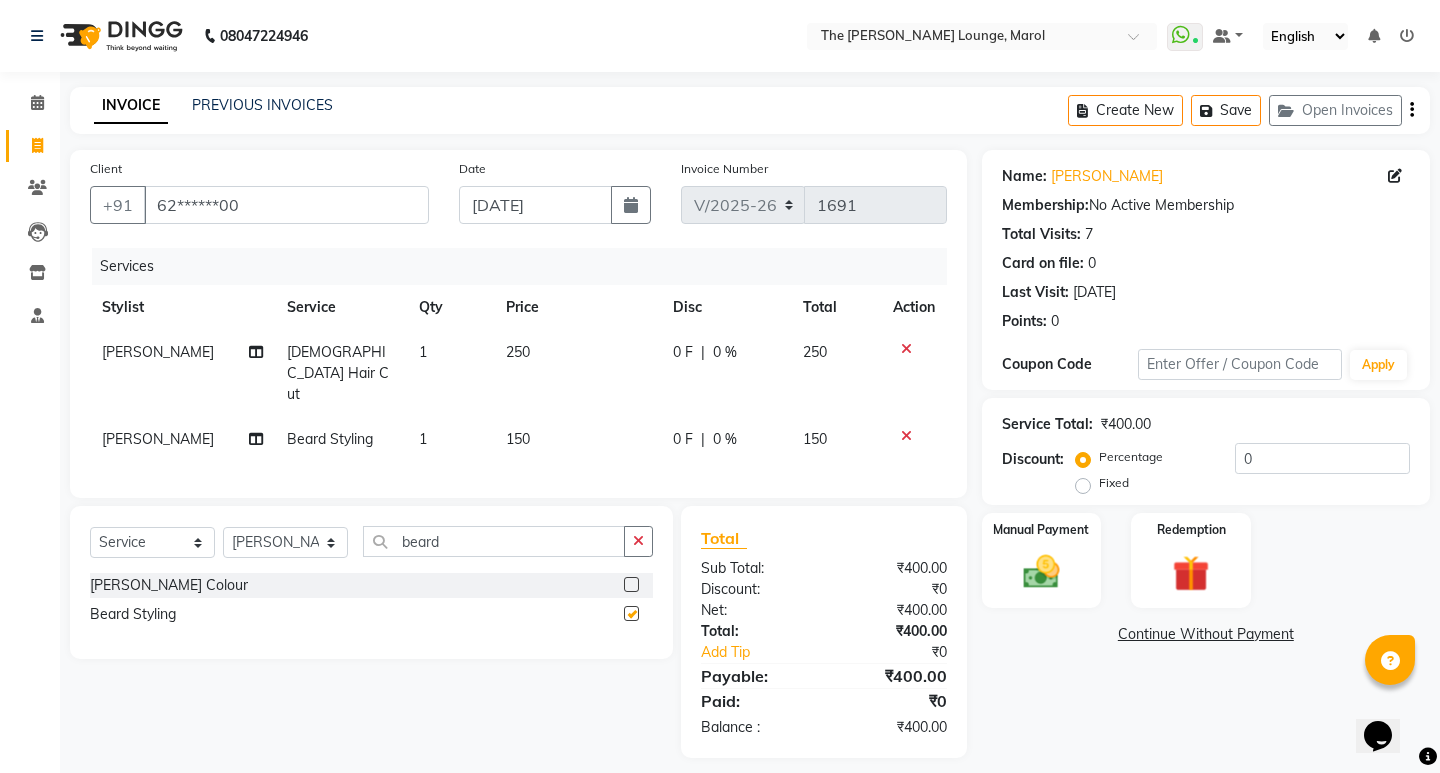 checkbox on "false" 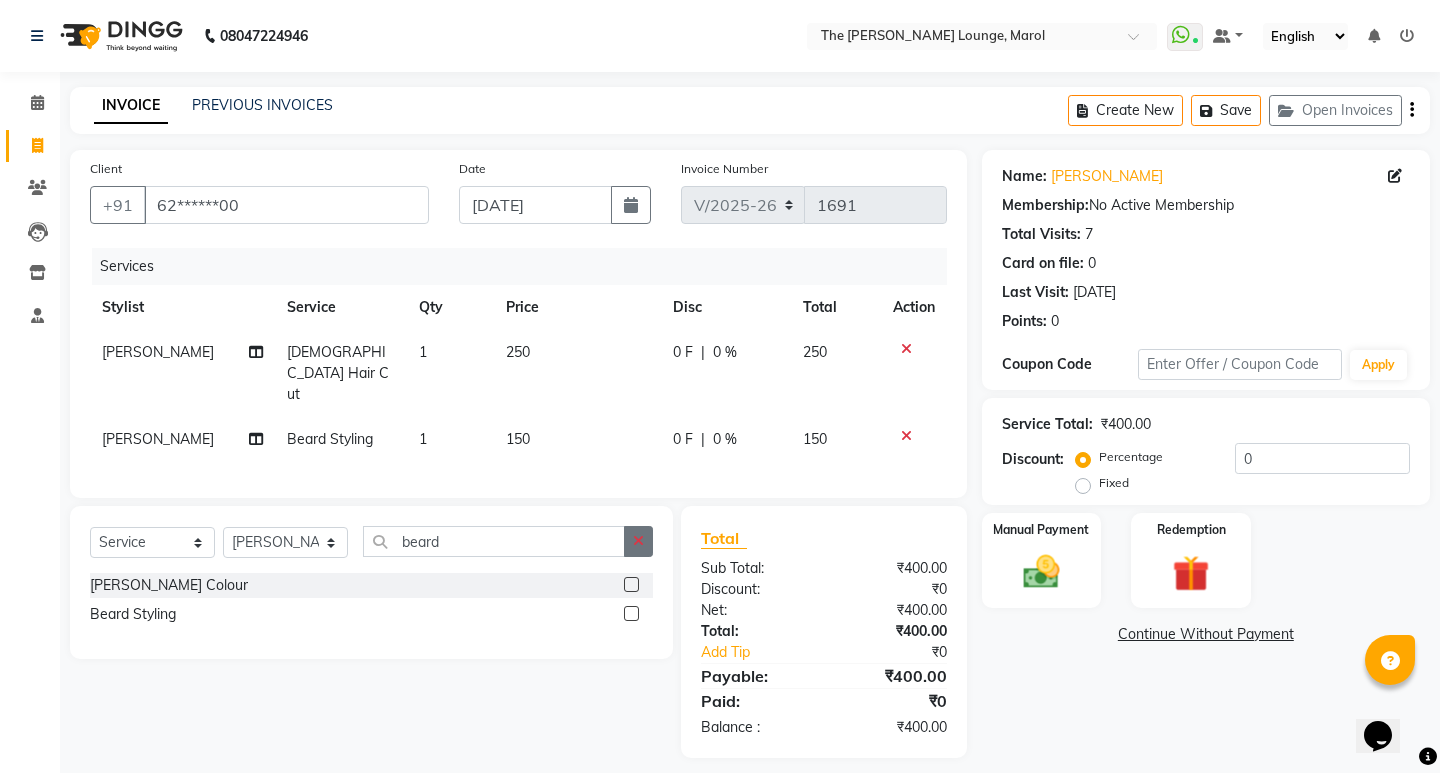 click 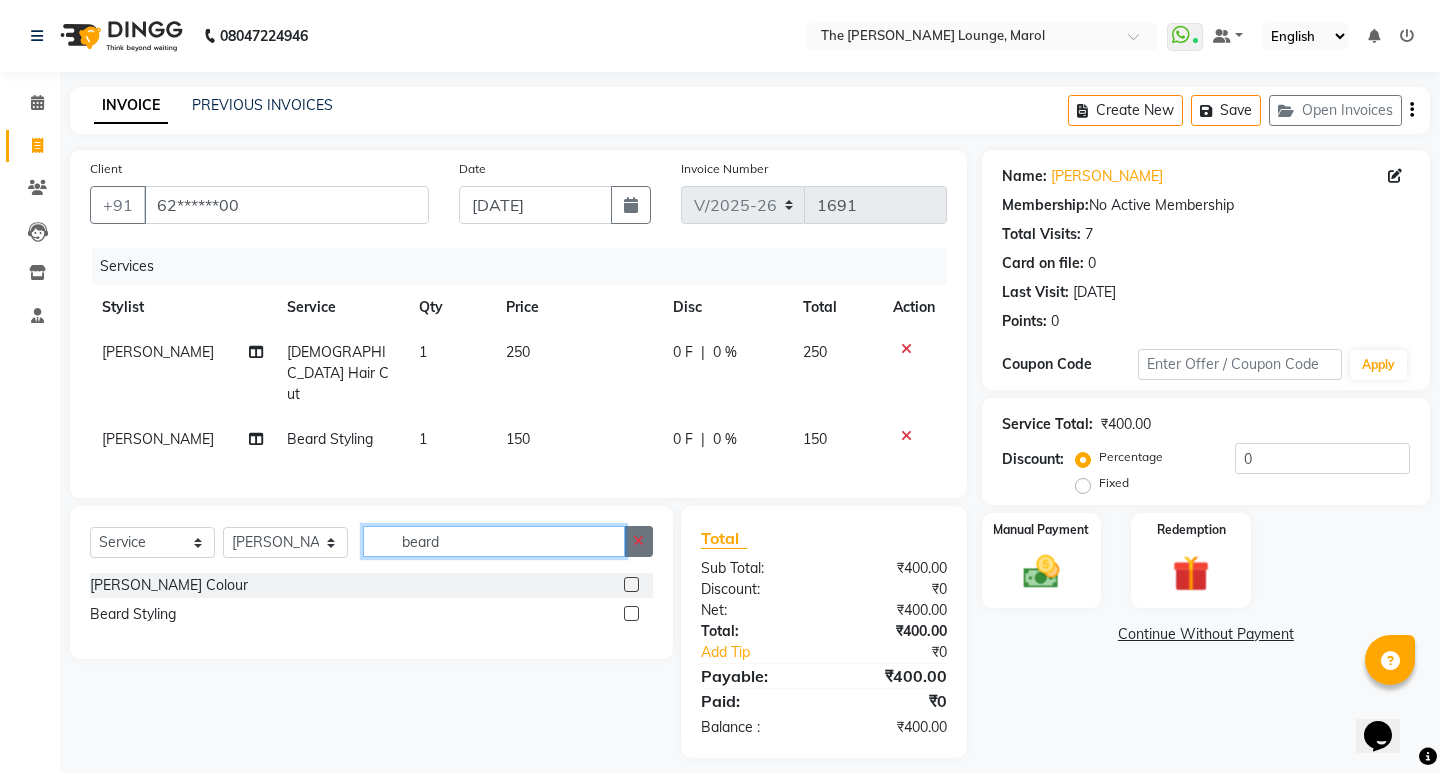 type 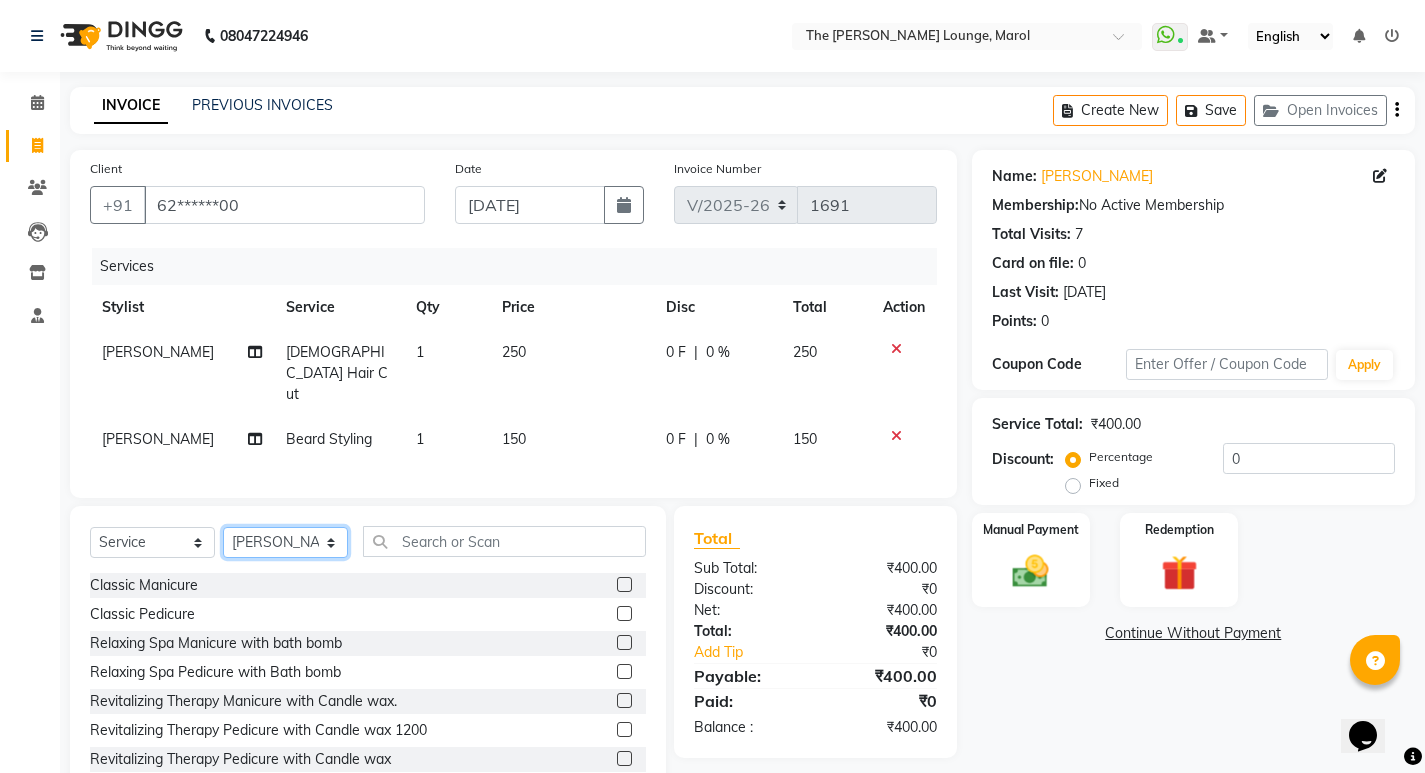 click on "Select Stylist Anjali Jafar Salmani Ketan Shinde Mohsin Akhtar Satish Tejasvi Vasundhara" 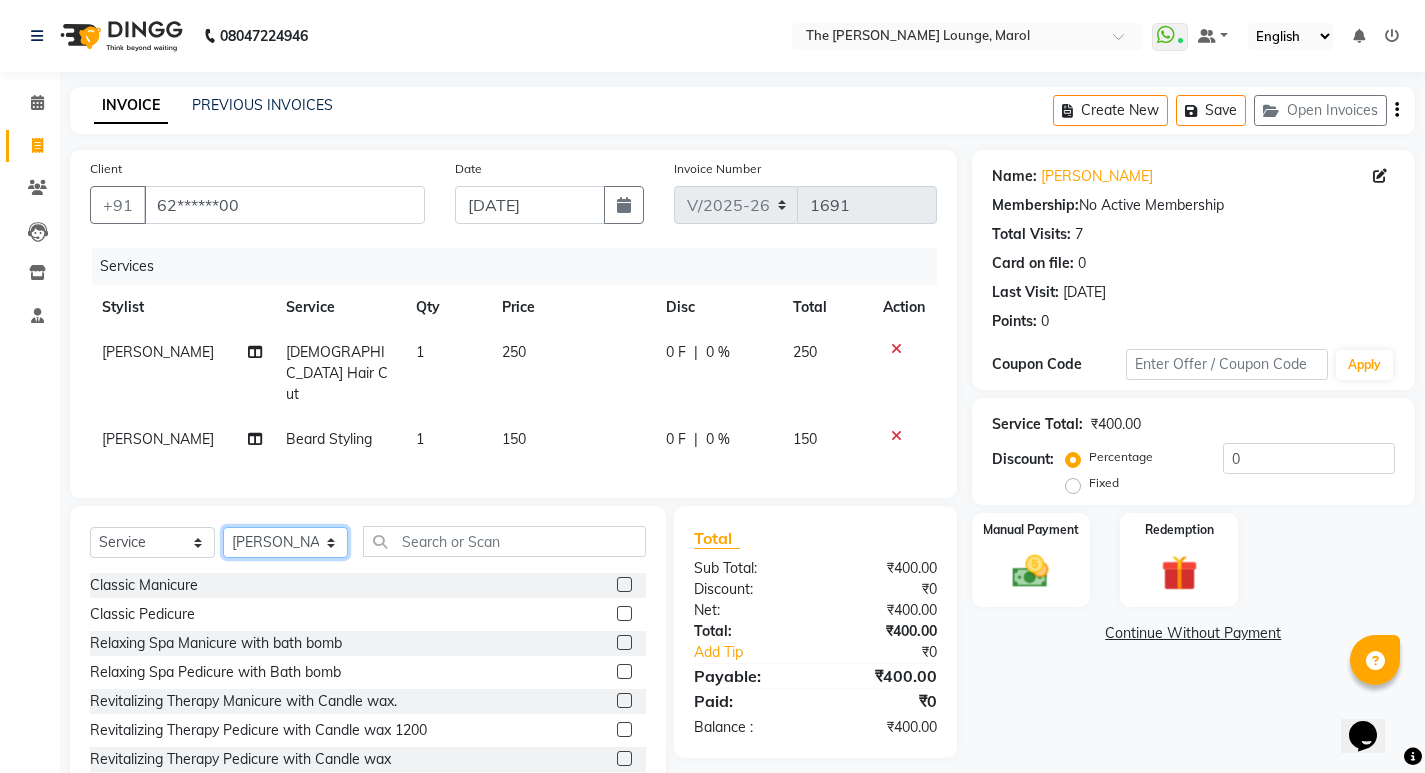 select on "62819" 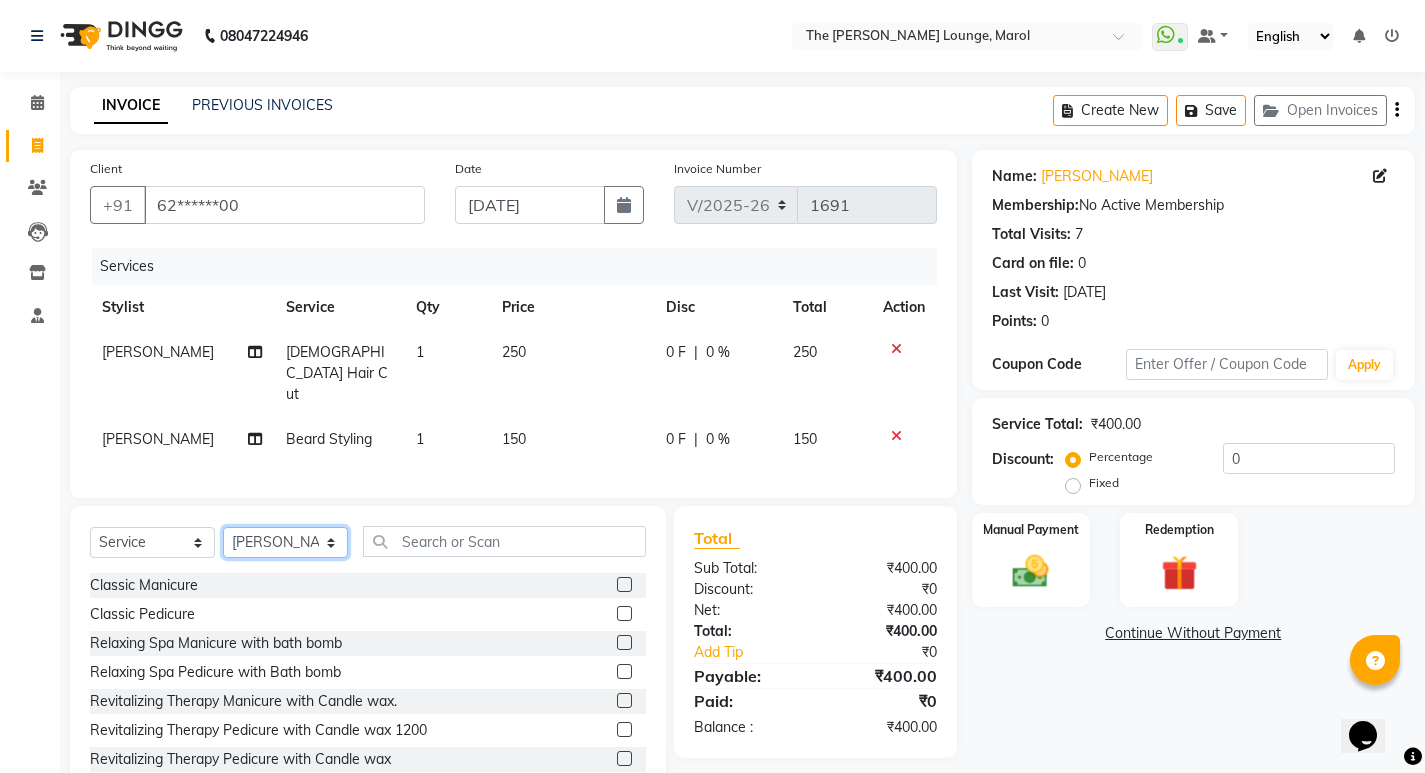 click on "Select Stylist Anjali Jafar Salmani Ketan Shinde Mohsin Akhtar Satish Tejasvi Vasundhara" 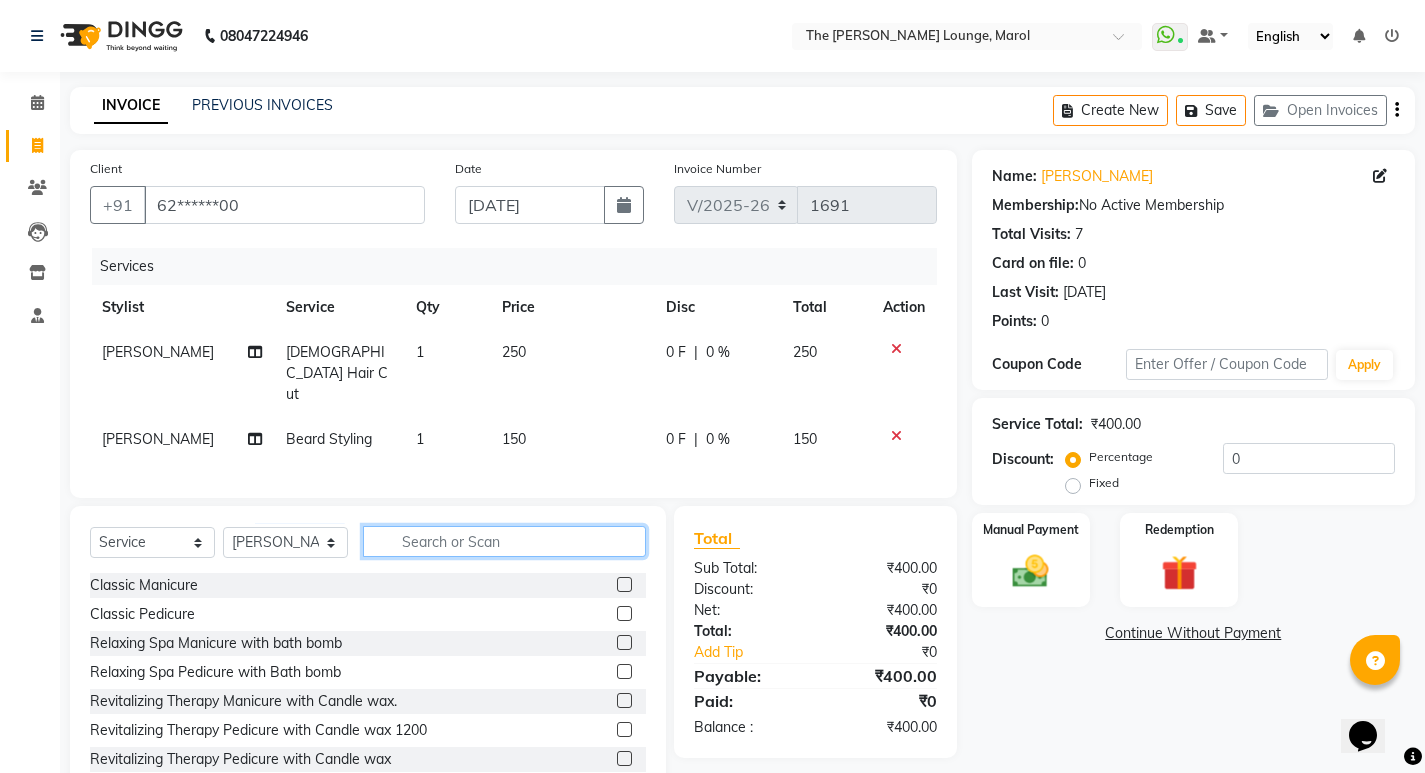 click 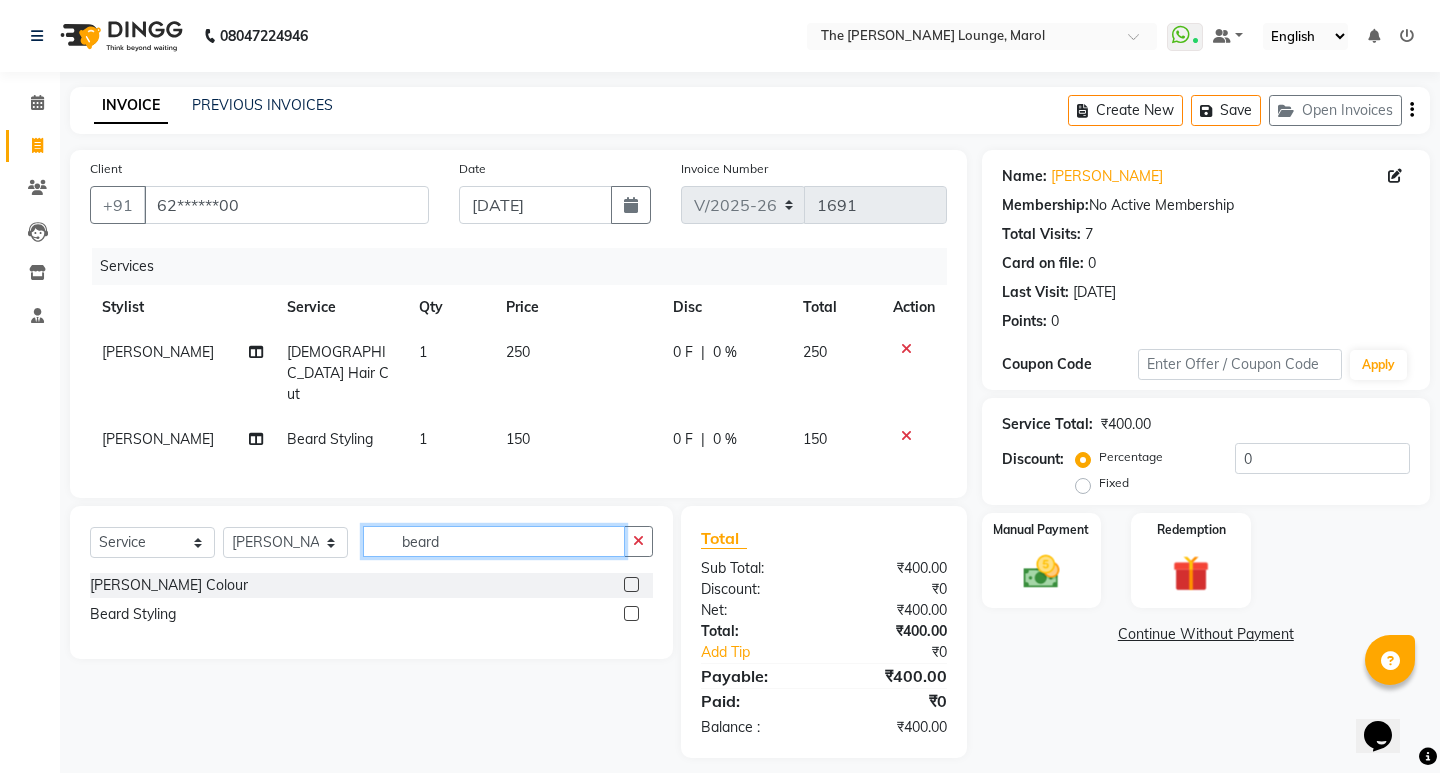 type on "beard" 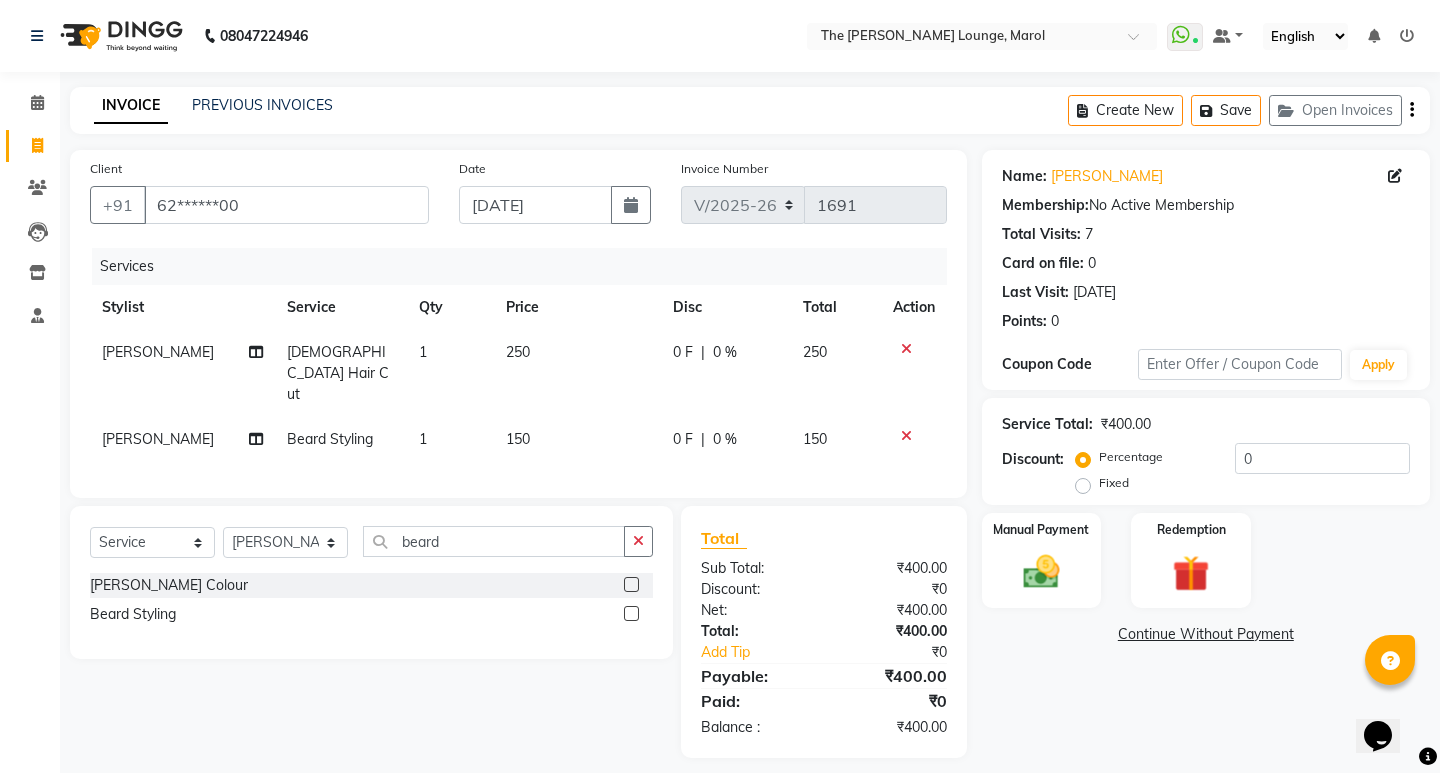 click 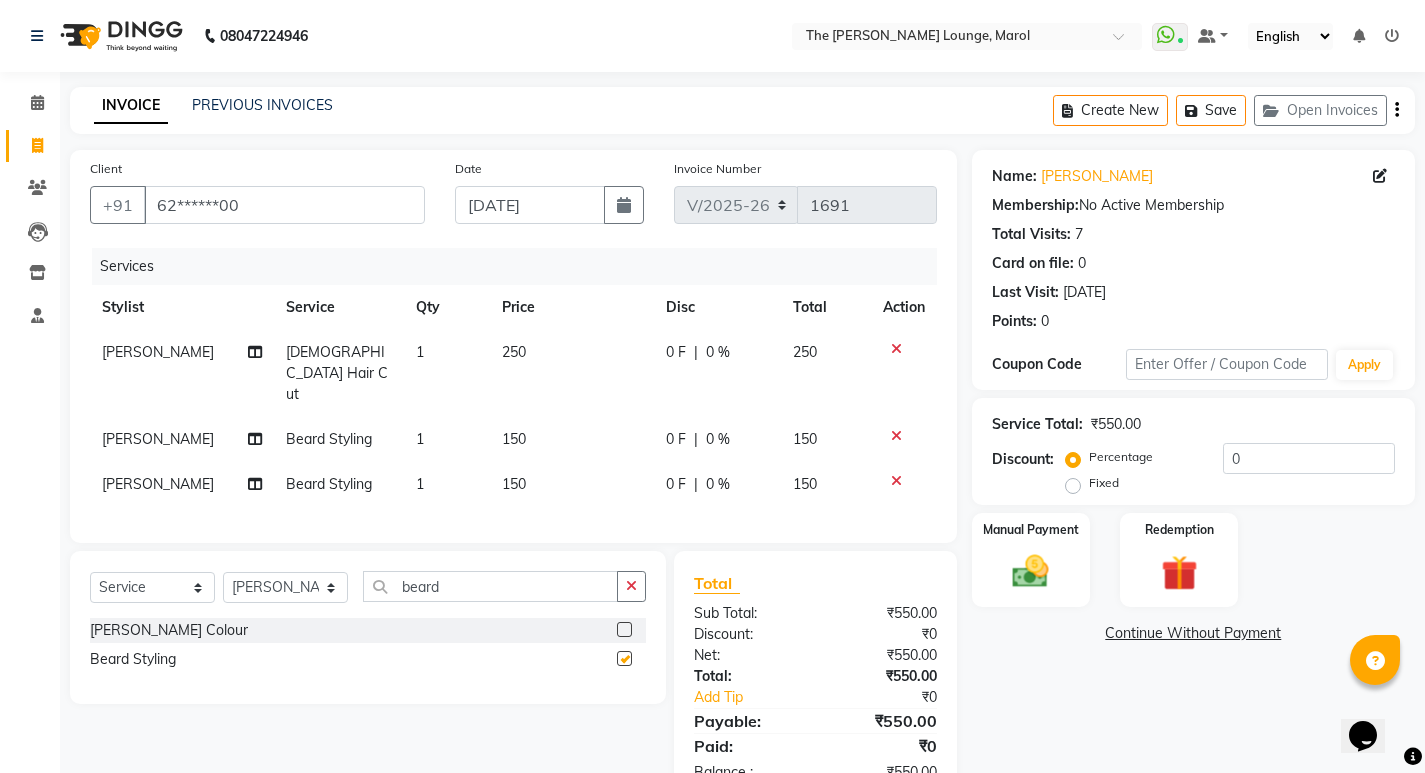 checkbox on "false" 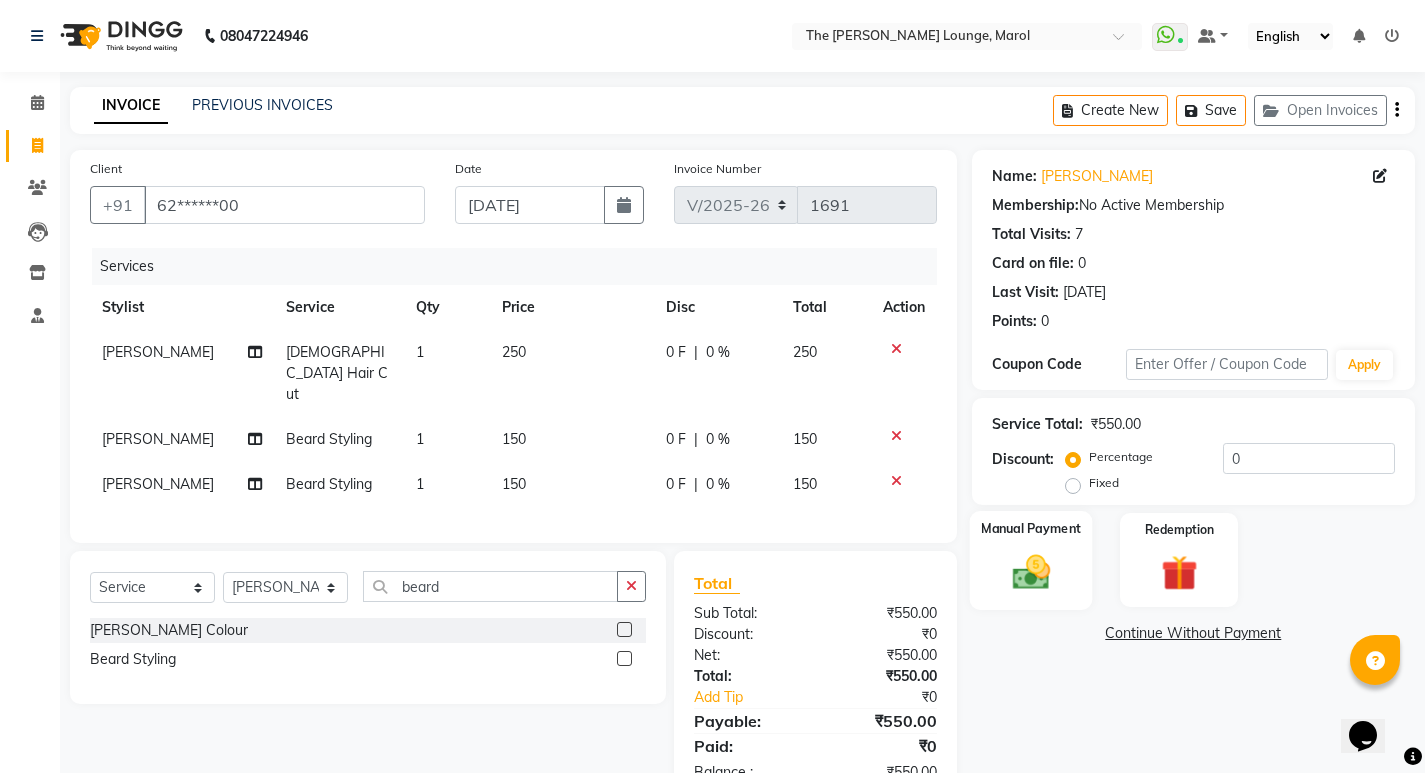 click 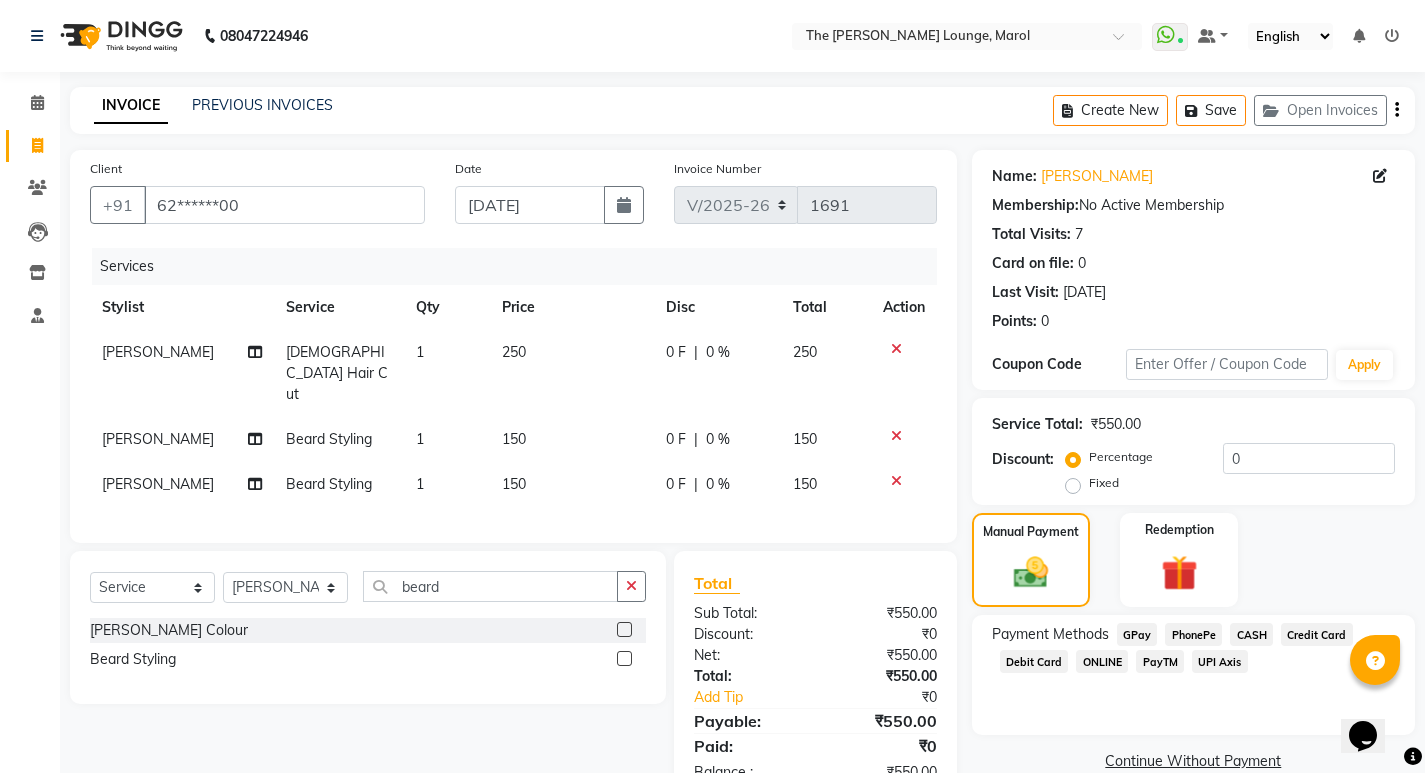 click on "PayTM" 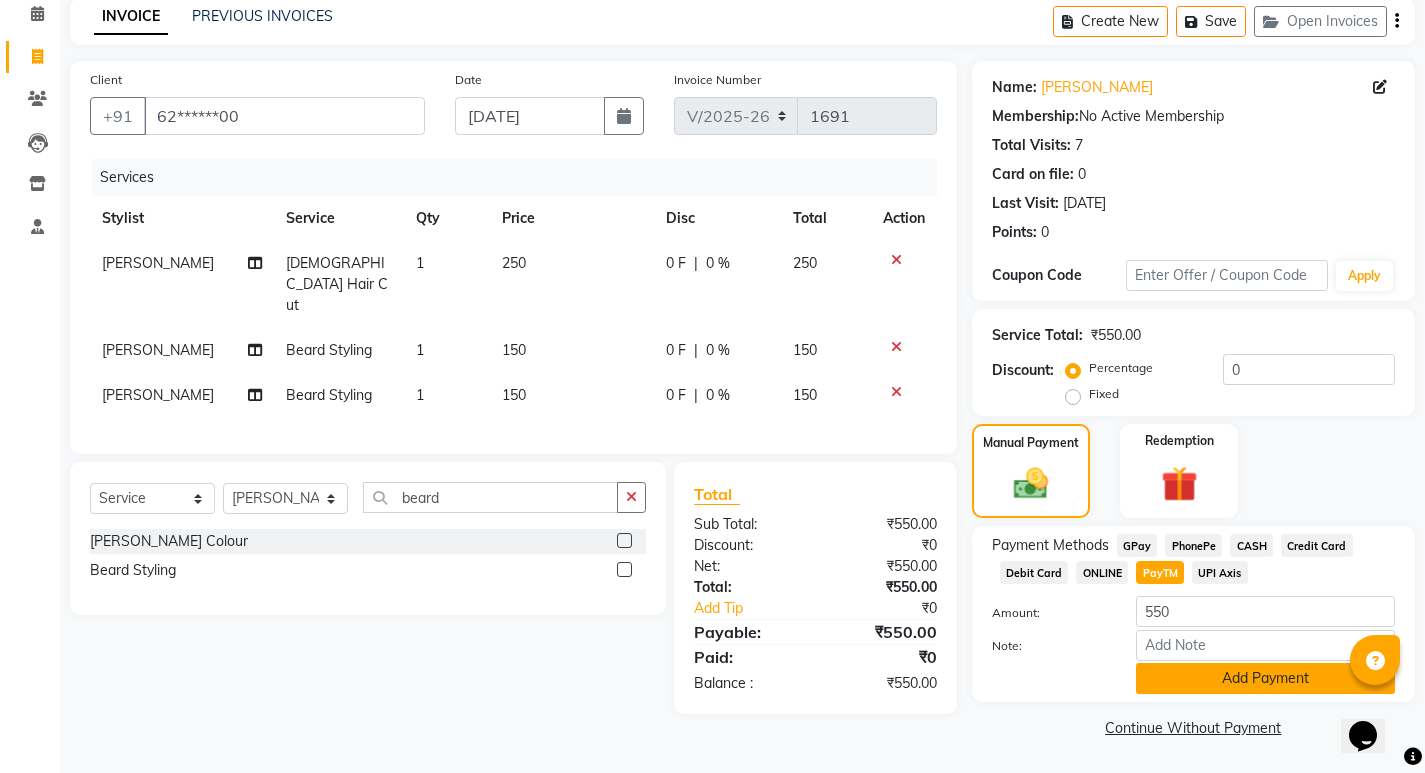click on "Add Payment" 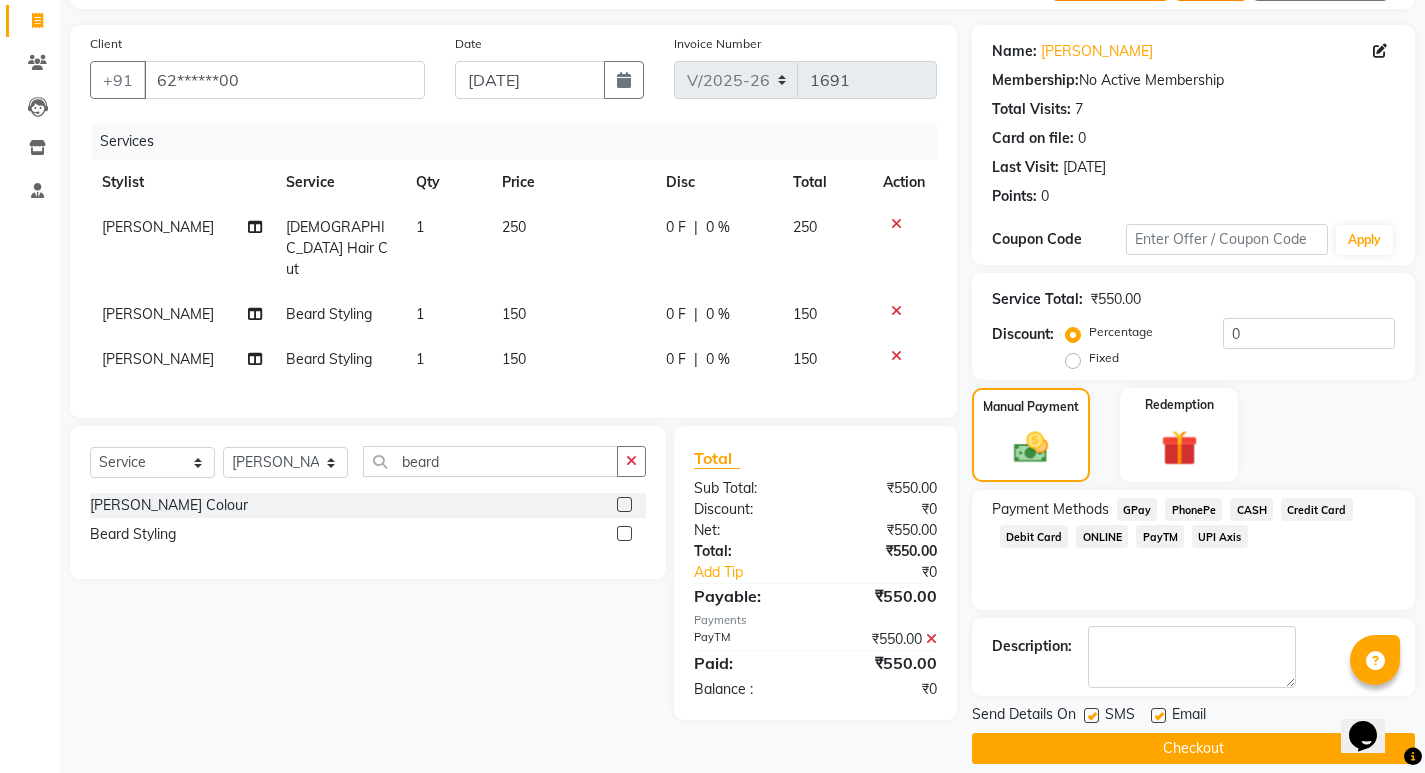 scroll, scrollTop: 146, scrollLeft: 0, axis: vertical 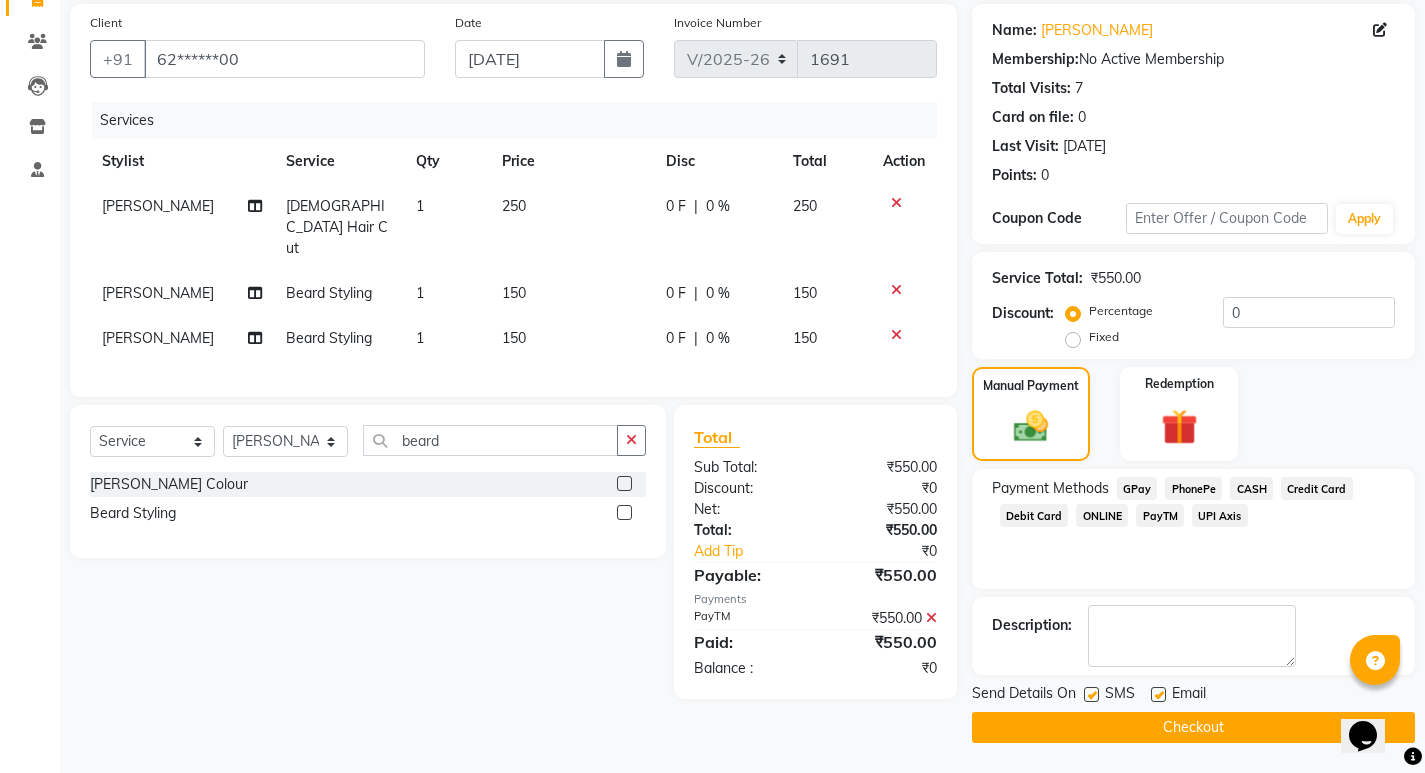 click on "Checkout" 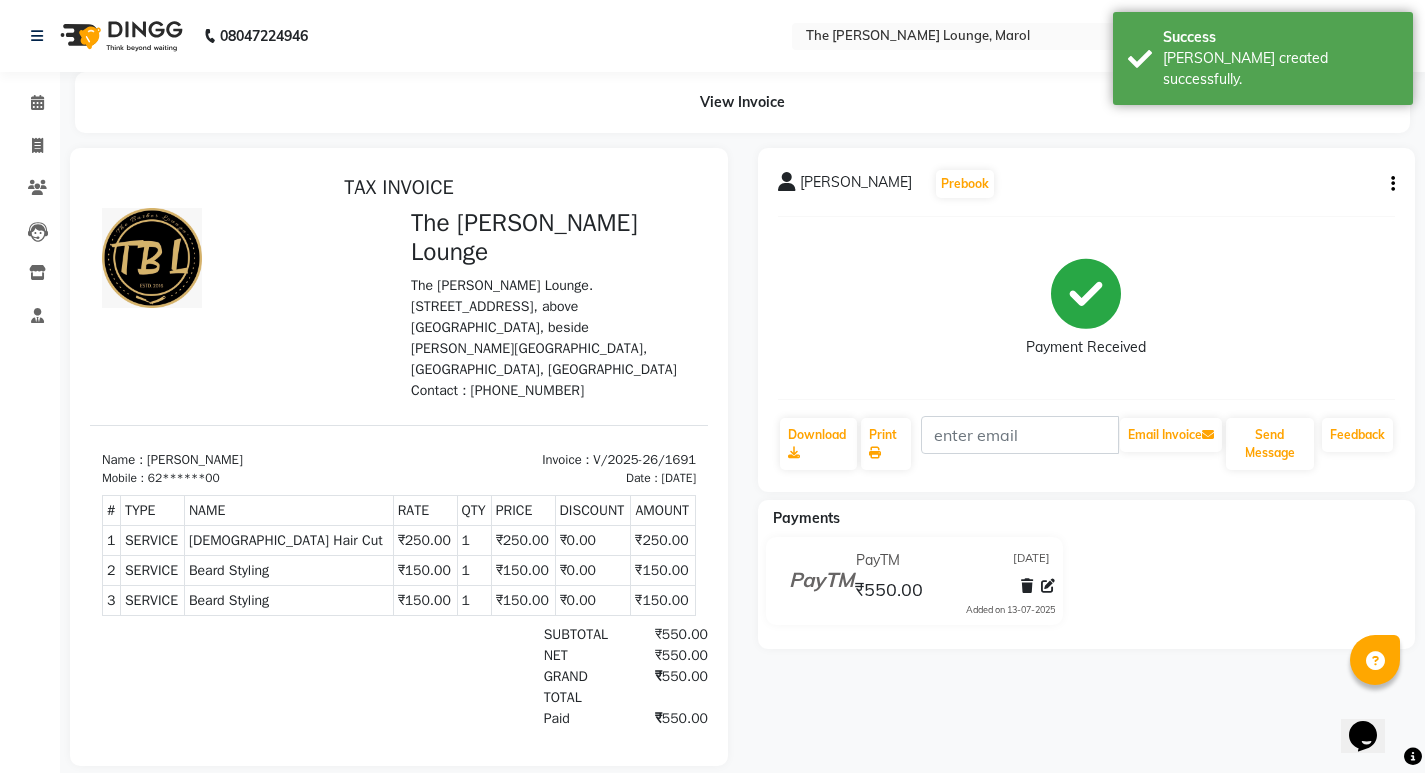 scroll, scrollTop: 0, scrollLeft: 0, axis: both 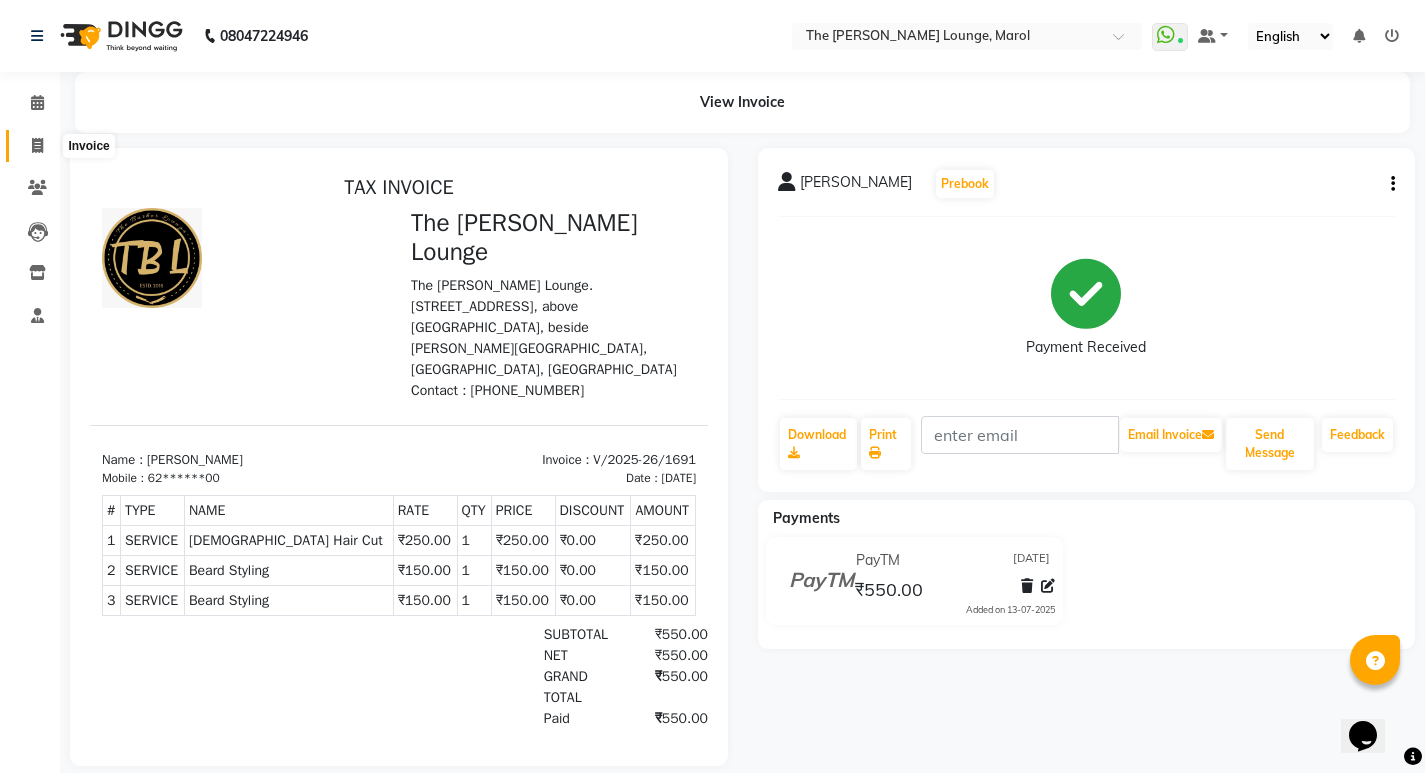 click 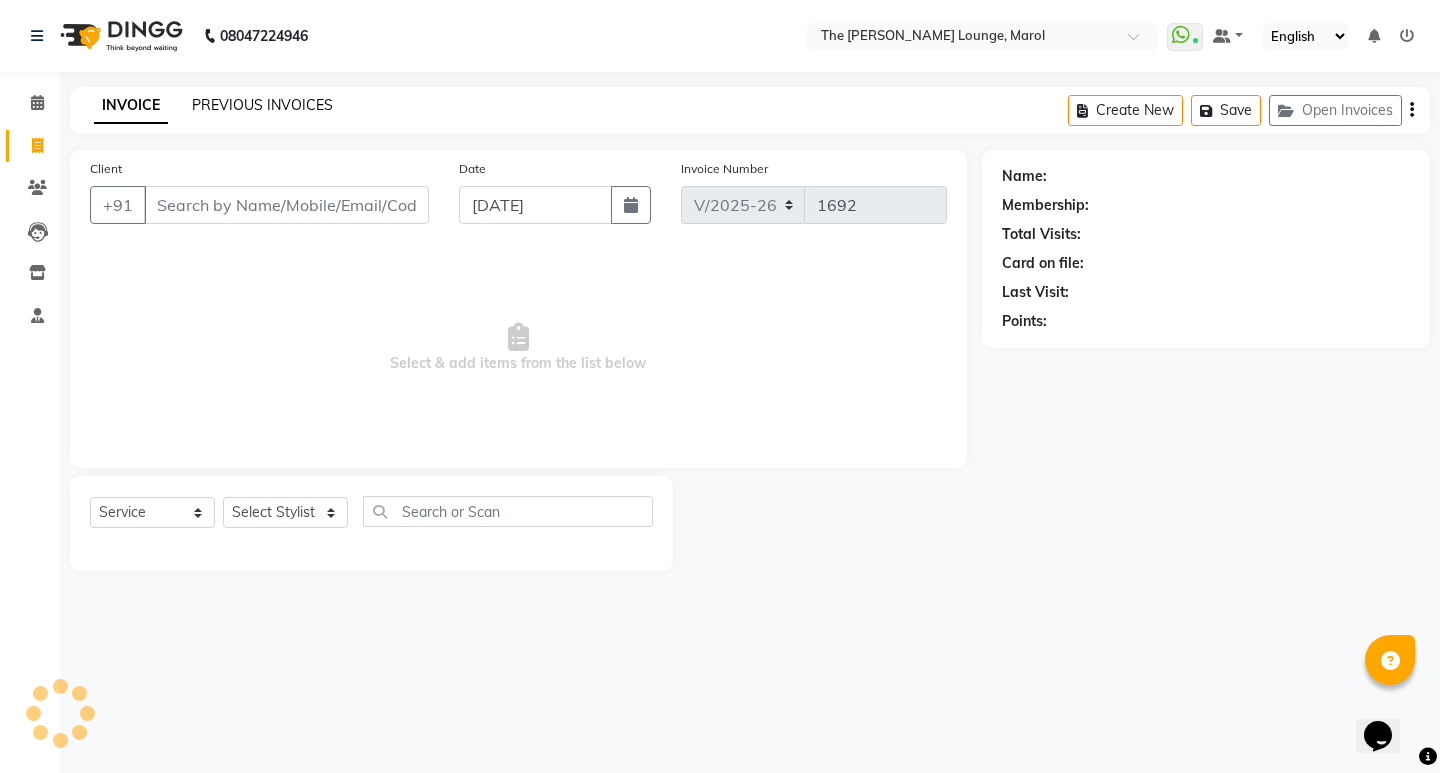 click on "PREVIOUS INVOICES" 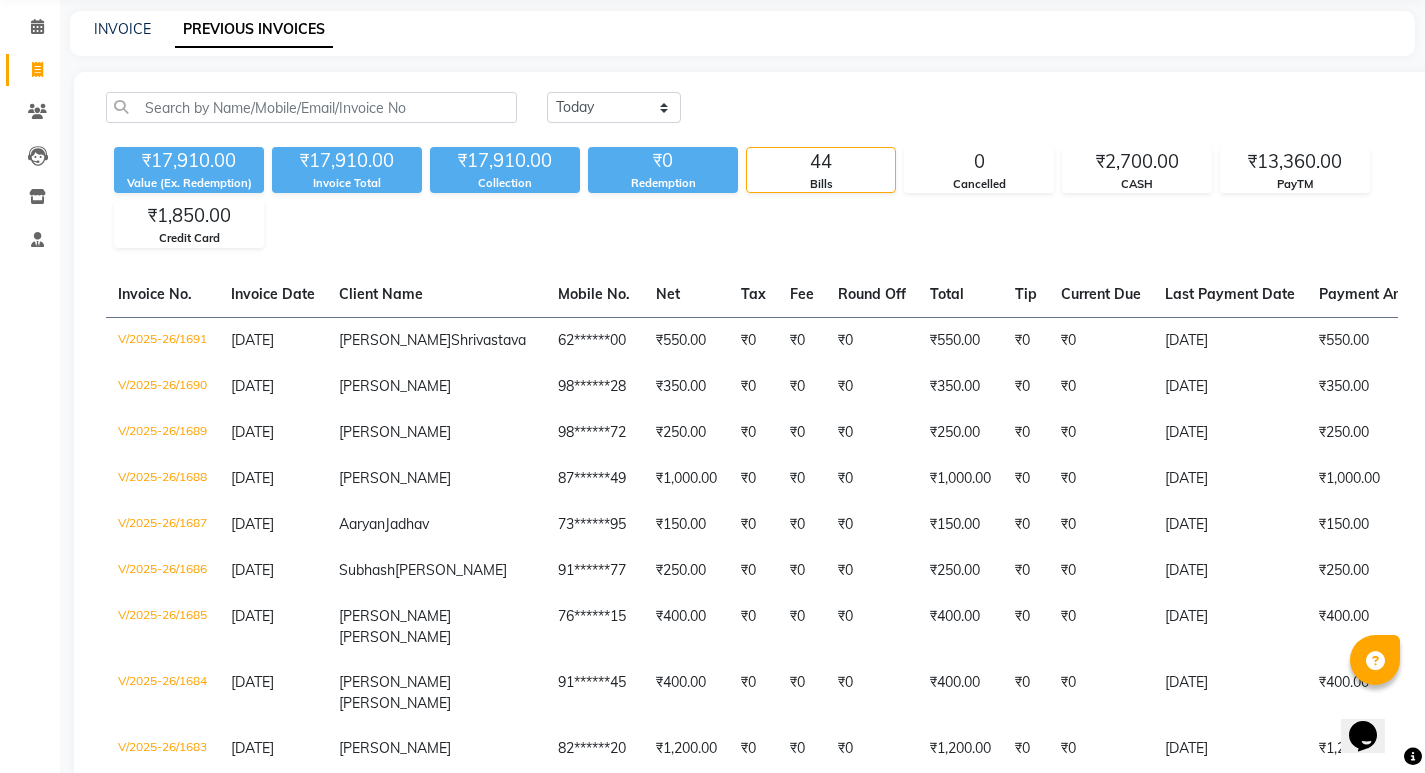 scroll, scrollTop: 0, scrollLeft: 0, axis: both 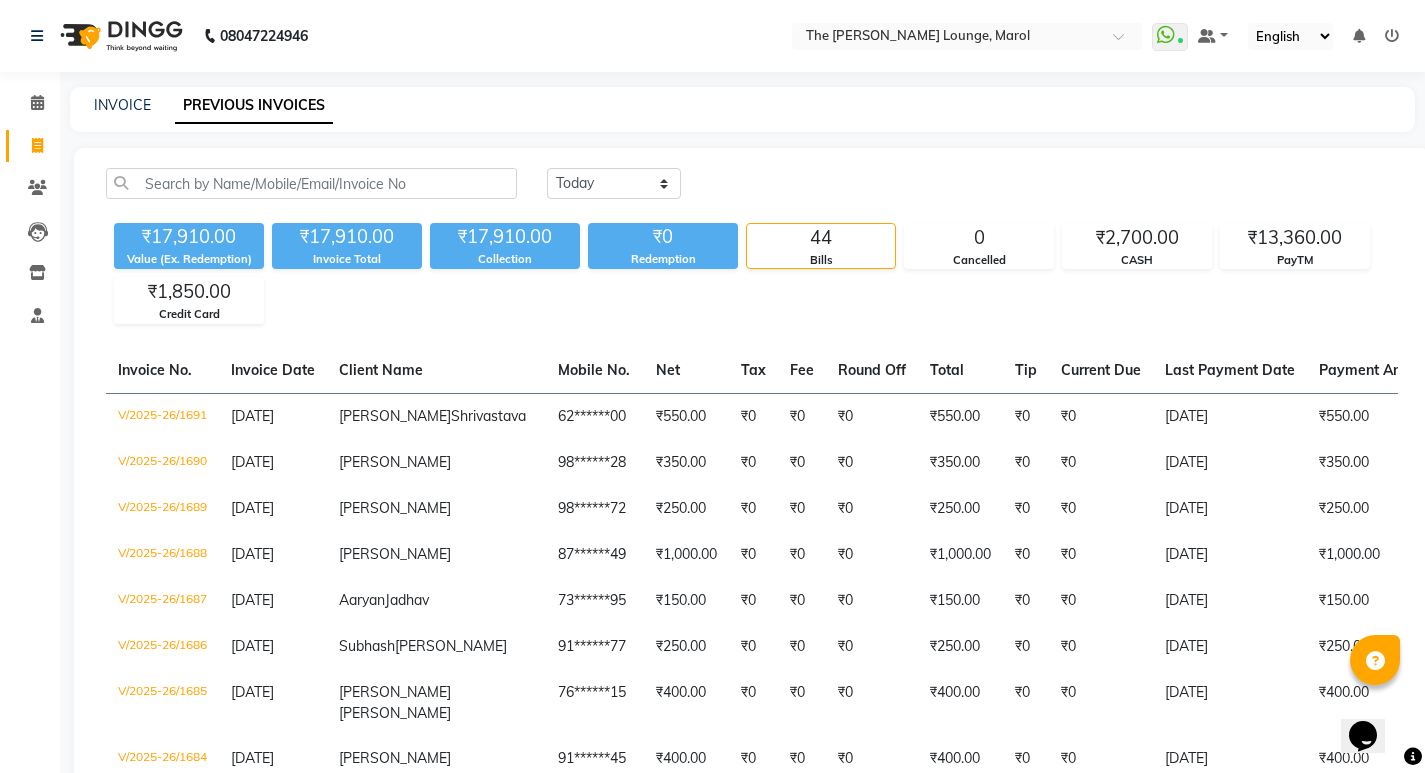 click on "INVOICE PREVIOUS INVOICES" 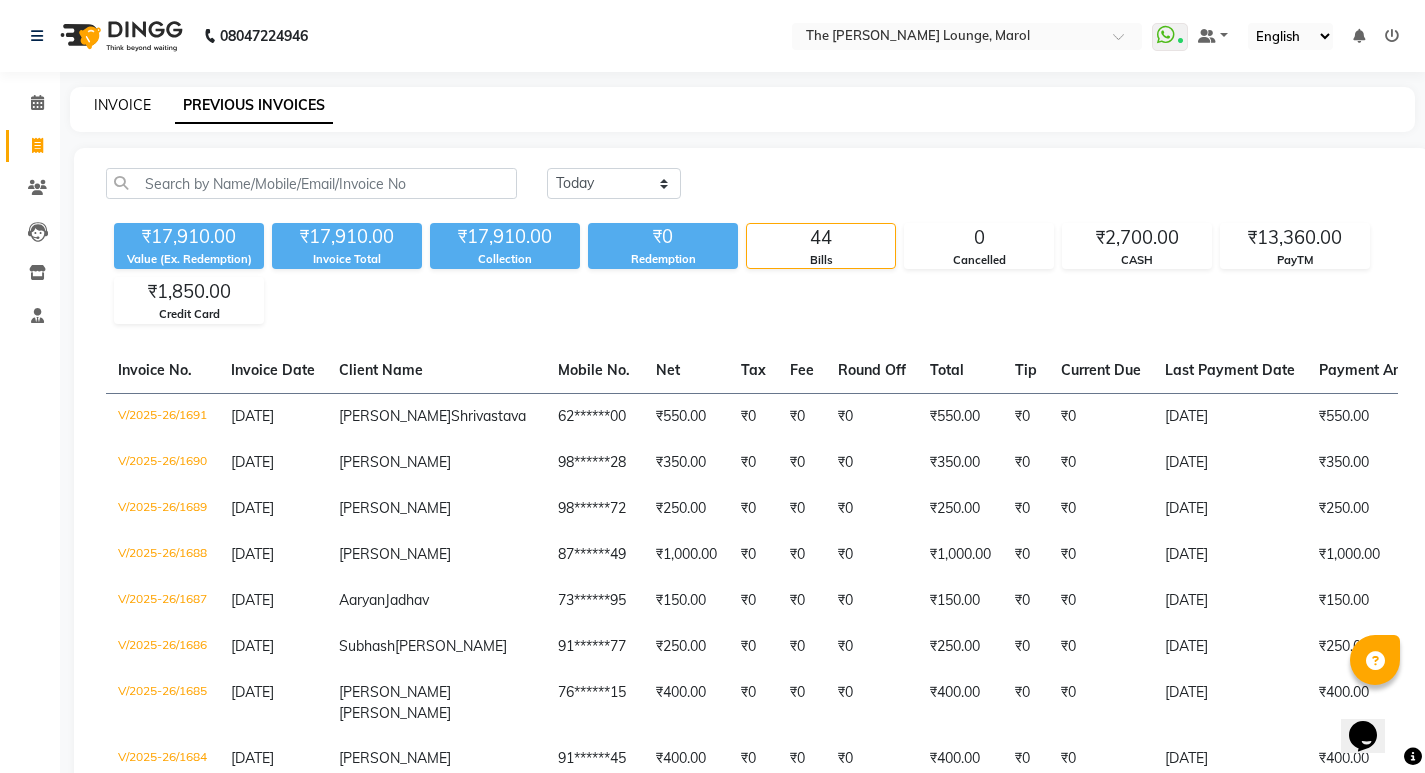 click on "INVOICE" 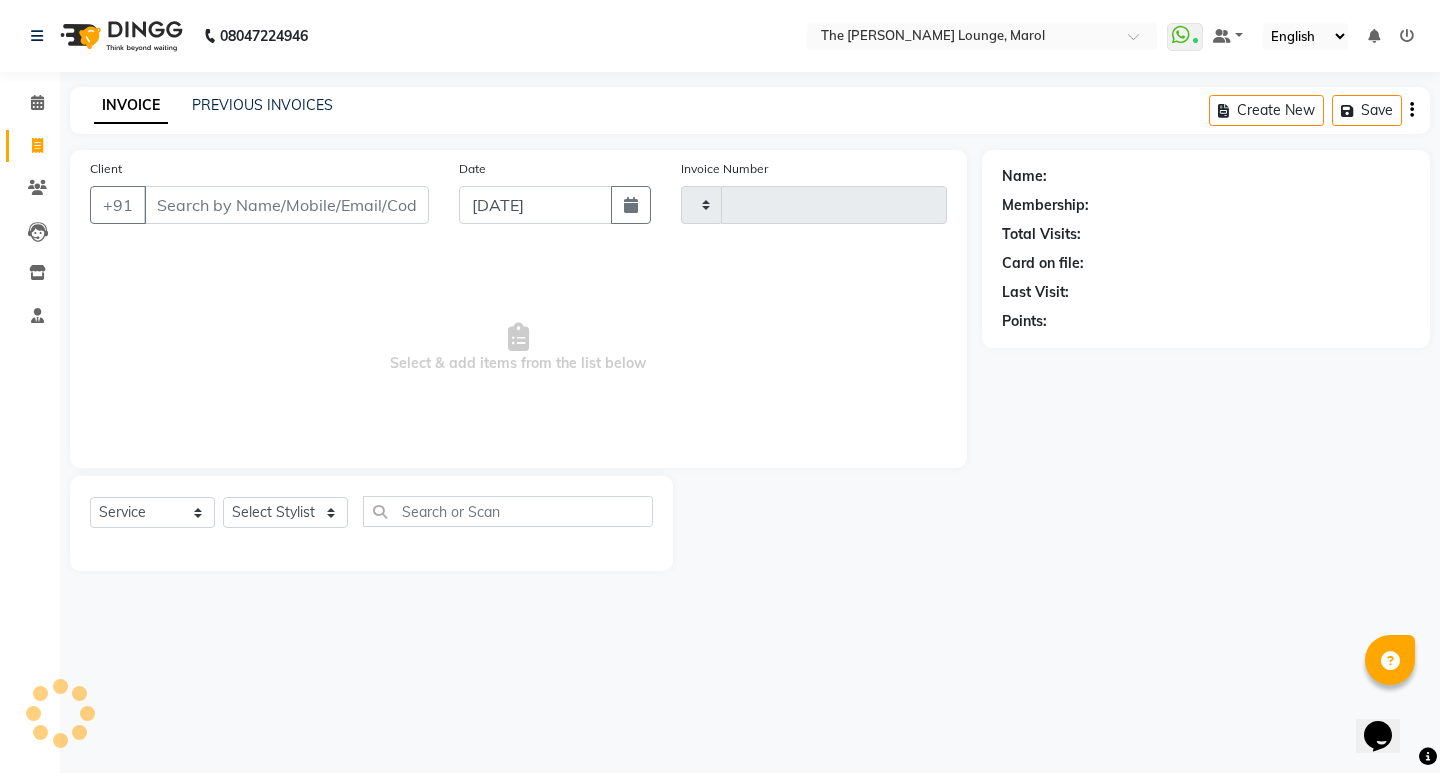 type on "1692" 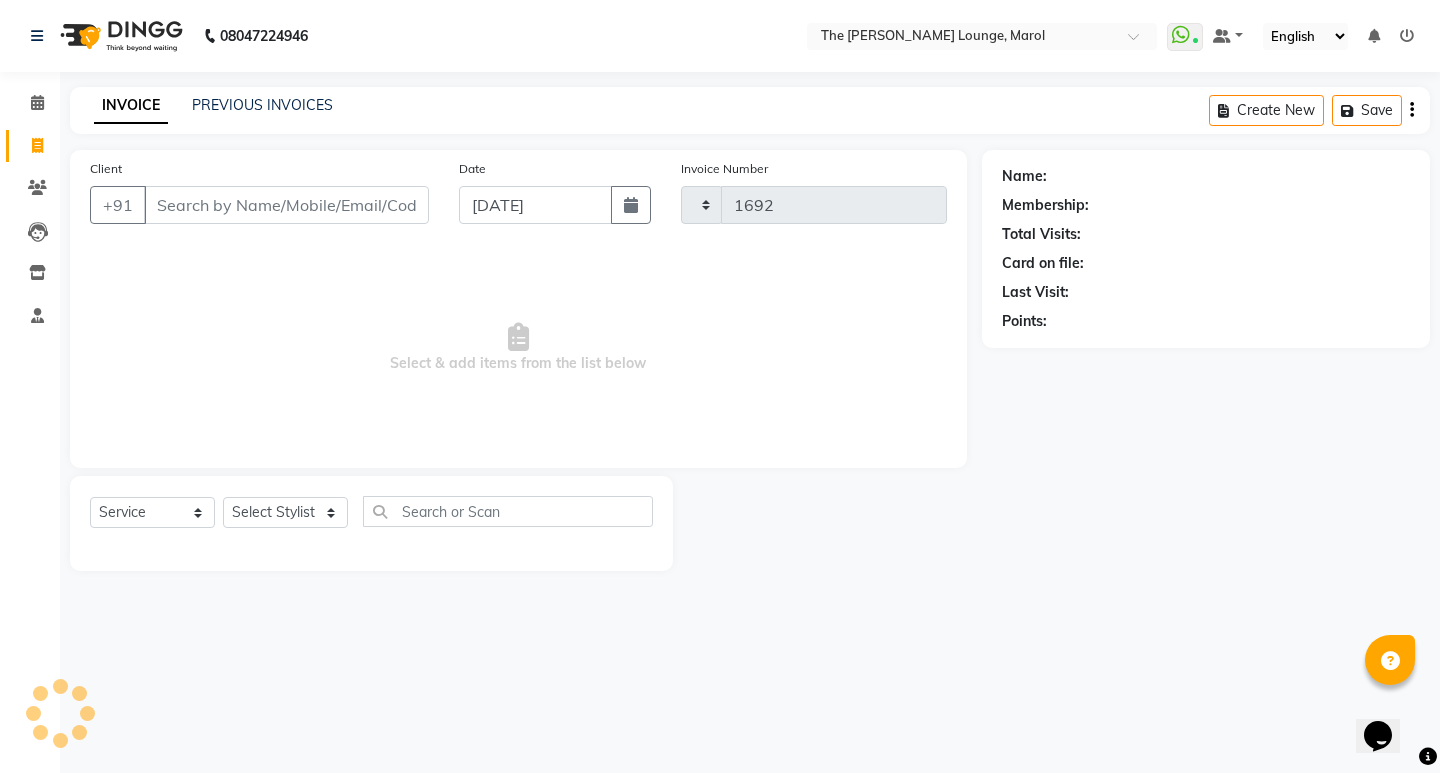 select on "7188" 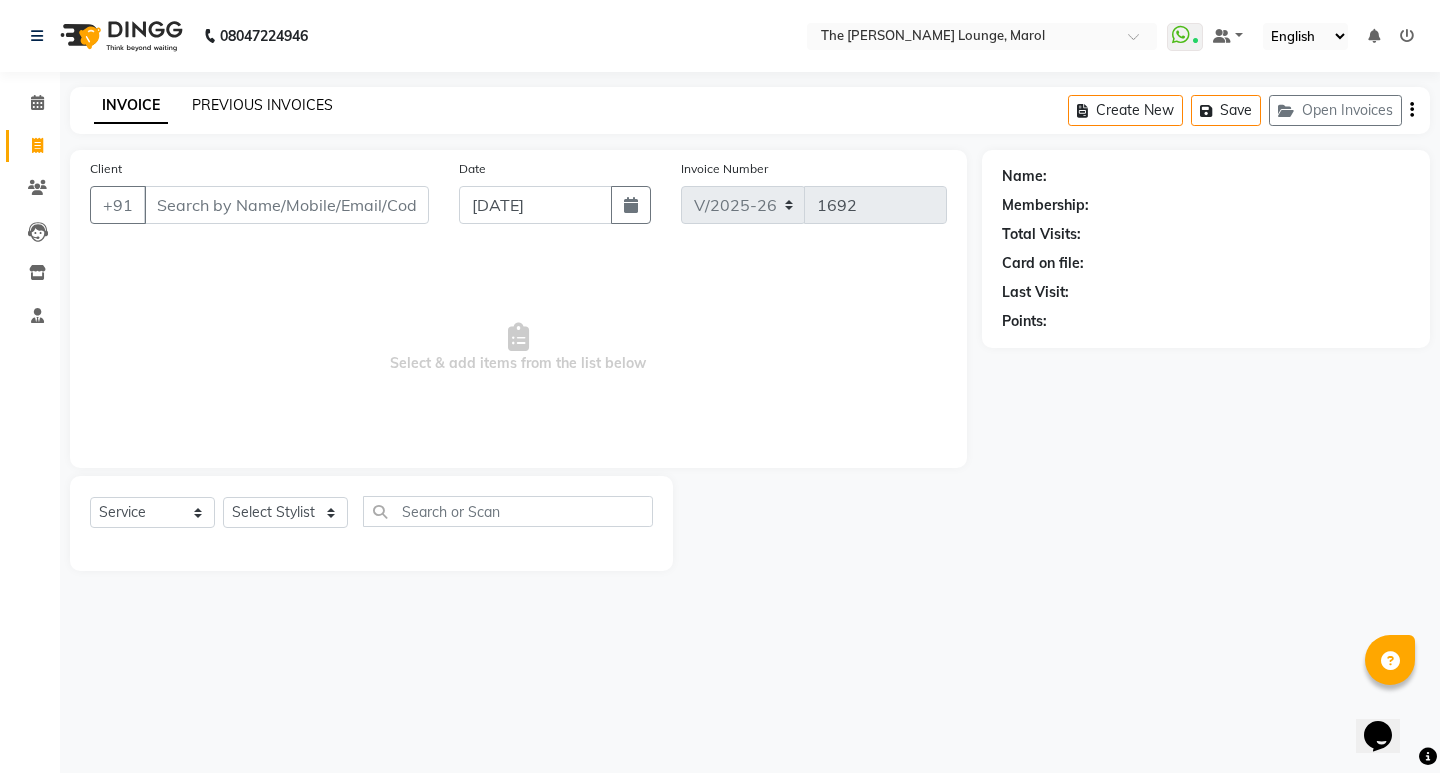 click on "PREVIOUS INVOICES" 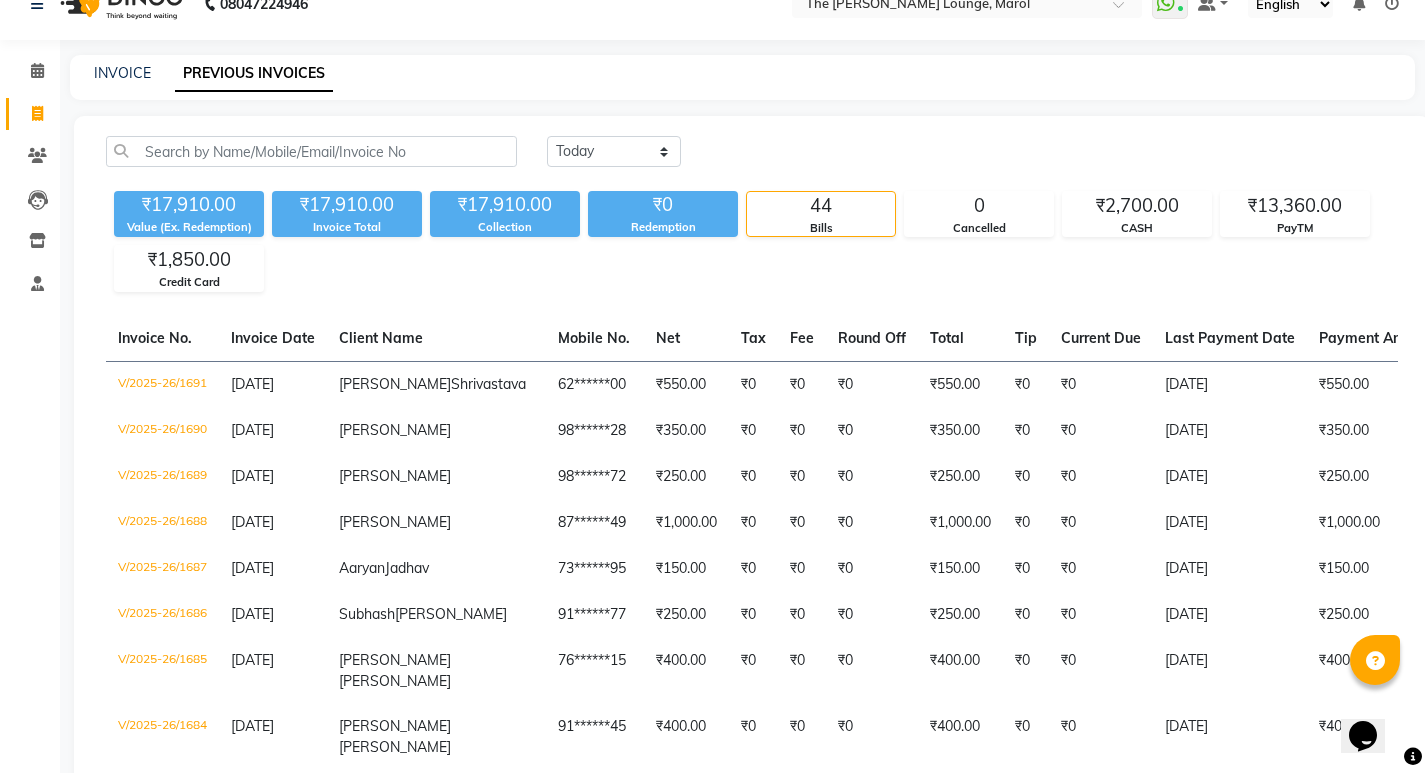 scroll, scrollTop: 0, scrollLeft: 0, axis: both 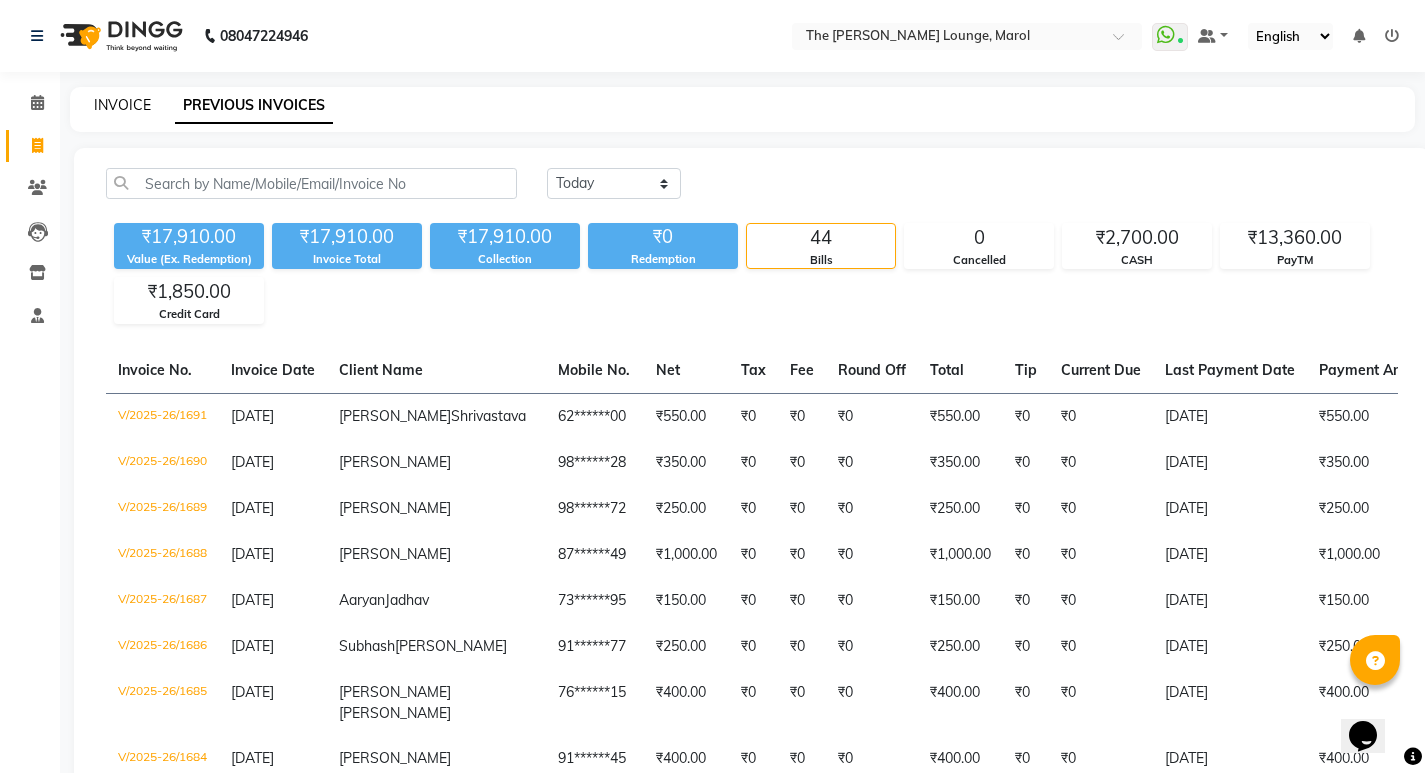 click on "INVOICE" 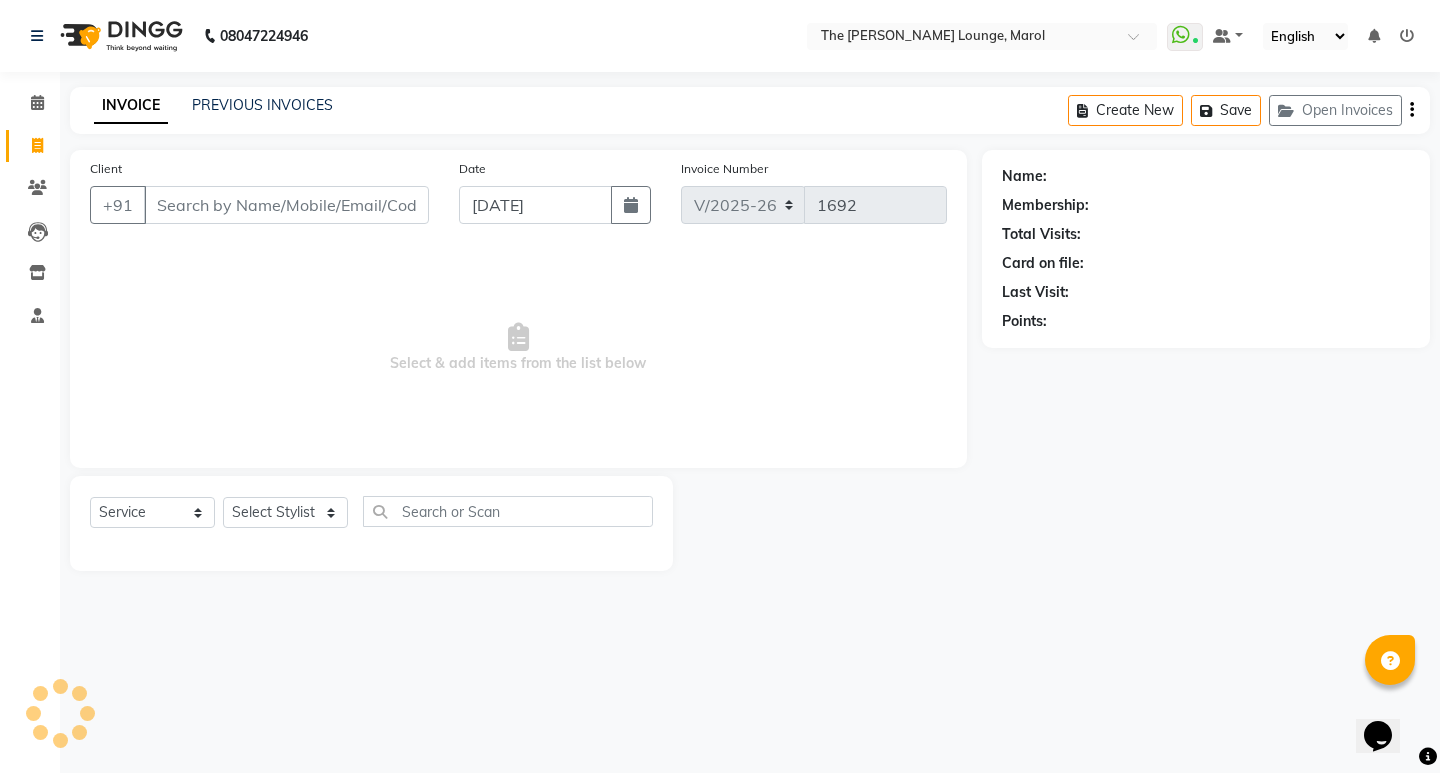 click on "Client" at bounding box center (286, 205) 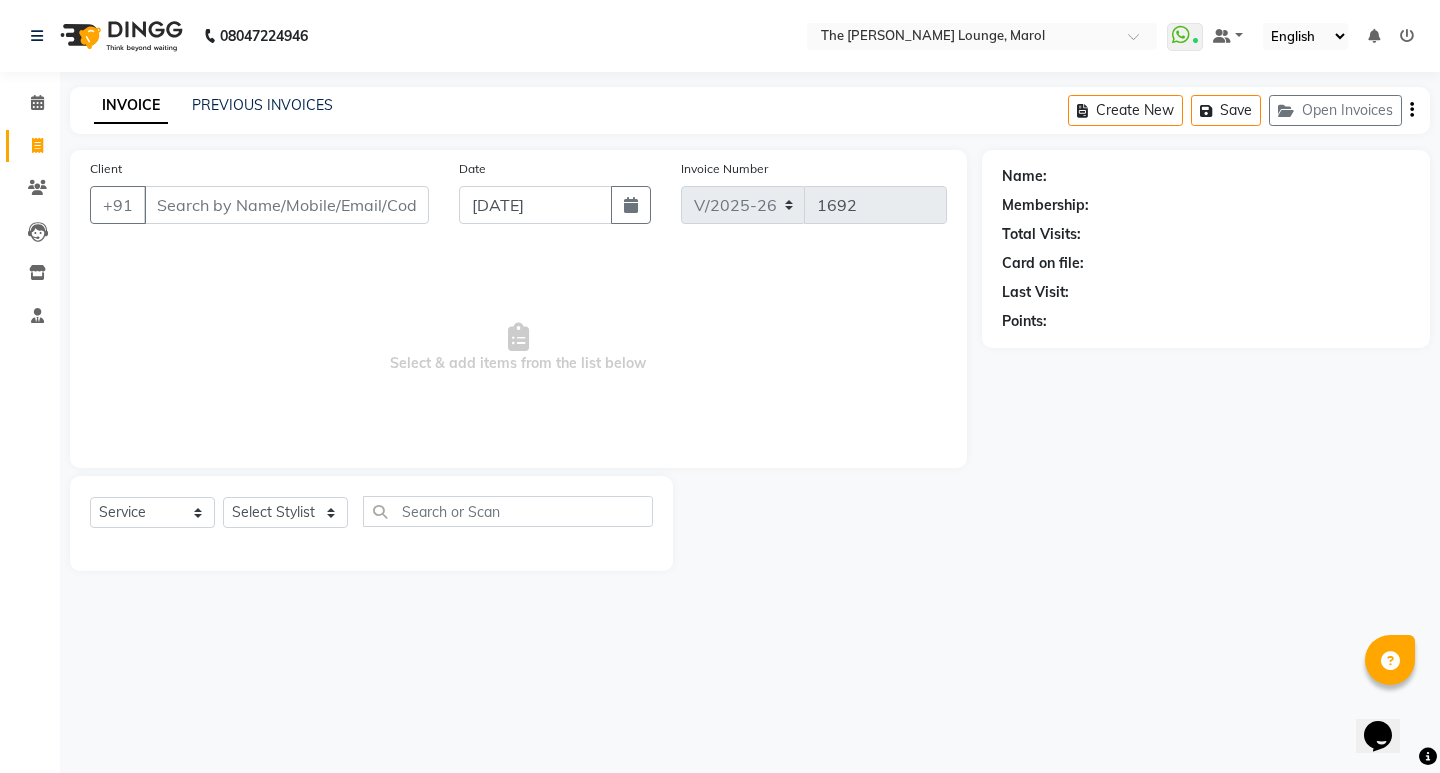 click on "Client" at bounding box center [286, 205] 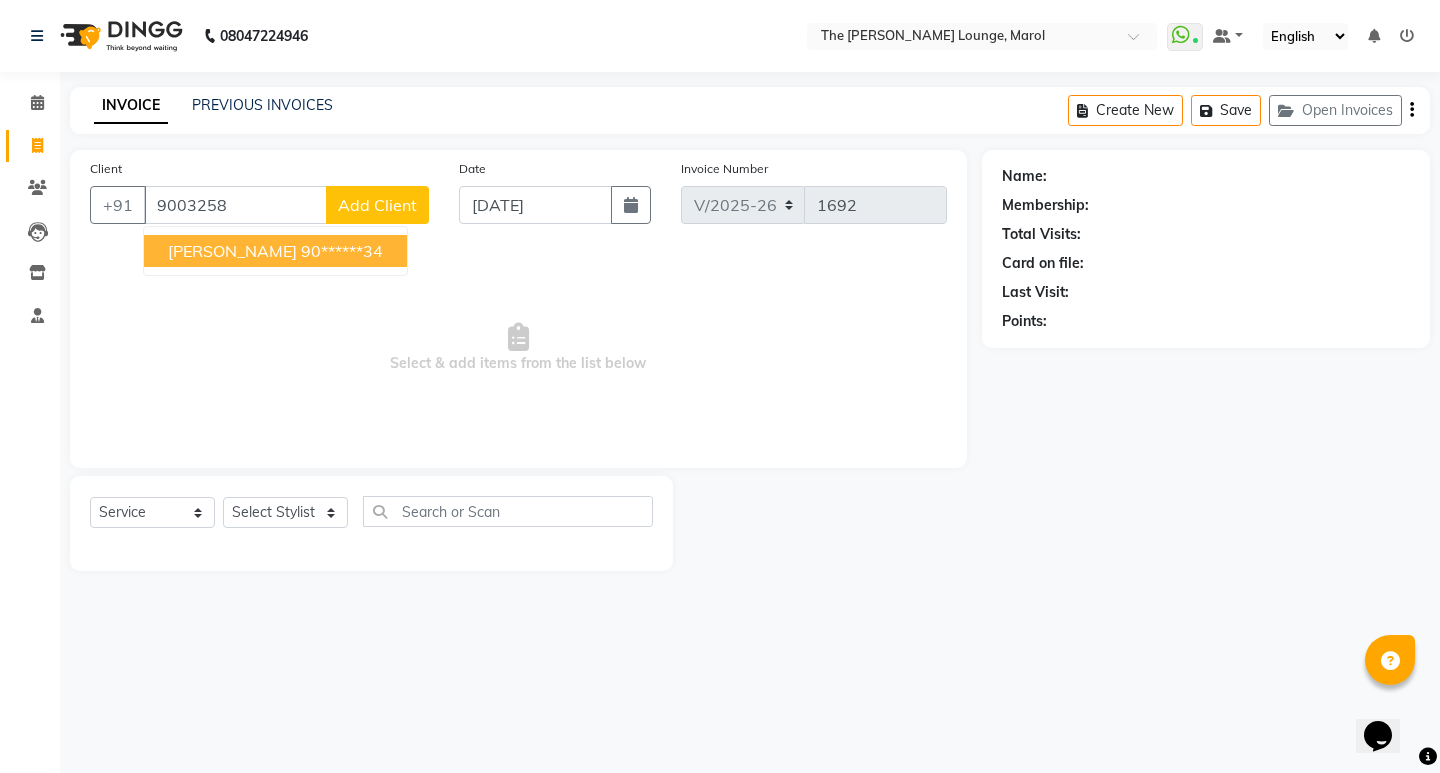 click on "Trinath Dhavala" at bounding box center [232, 251] 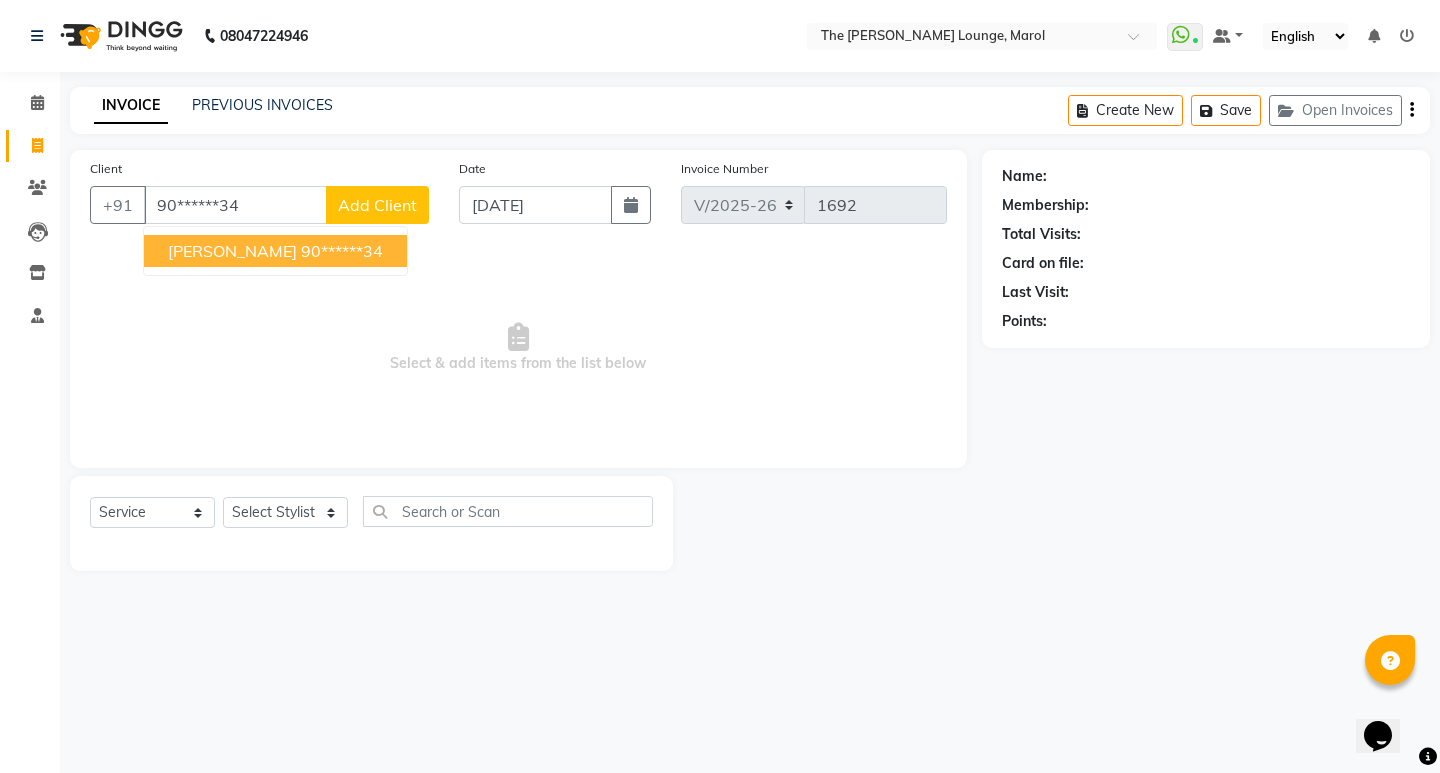 type on "90******34" 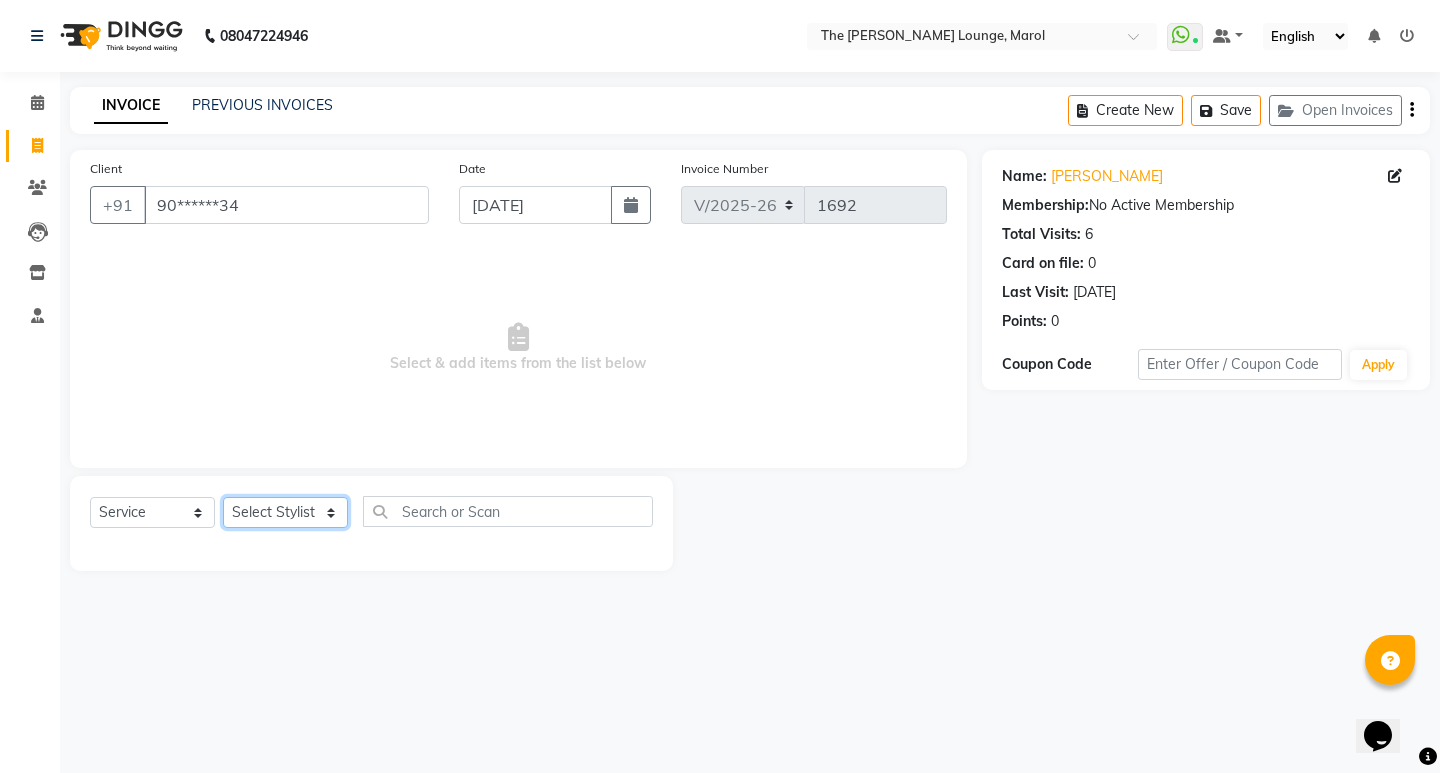 click on "Select Stylist [PERSON_NAME] [PERSON_NAME] [PERSON_NAME] [PERSON_NAME] [PERSON_NAME] Vasundhara" 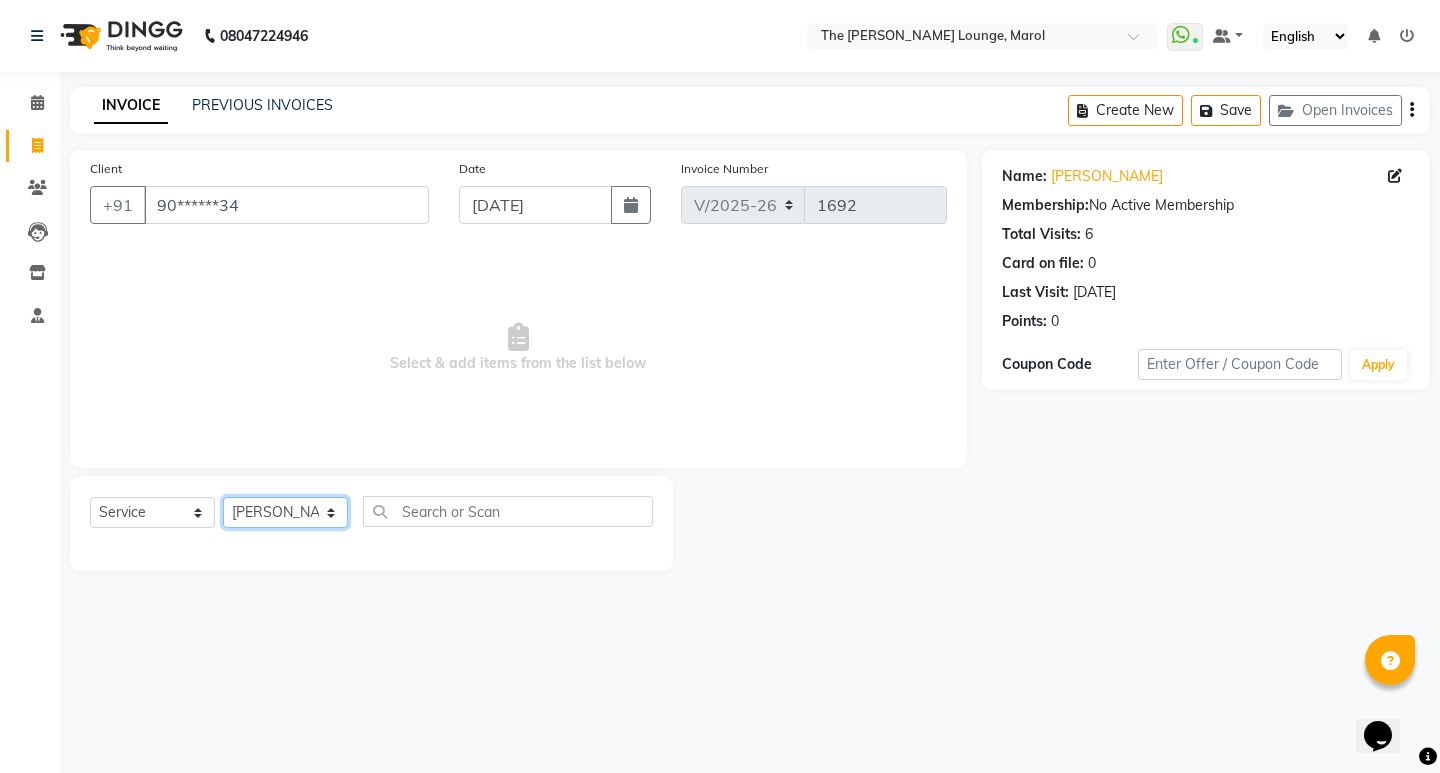 click on "Select Stylist [PERSON_NAME] [PERSON_NAME] [PERSON_NAME] [PERSON_NAME] [PERSON_NAME] Vasundhara" 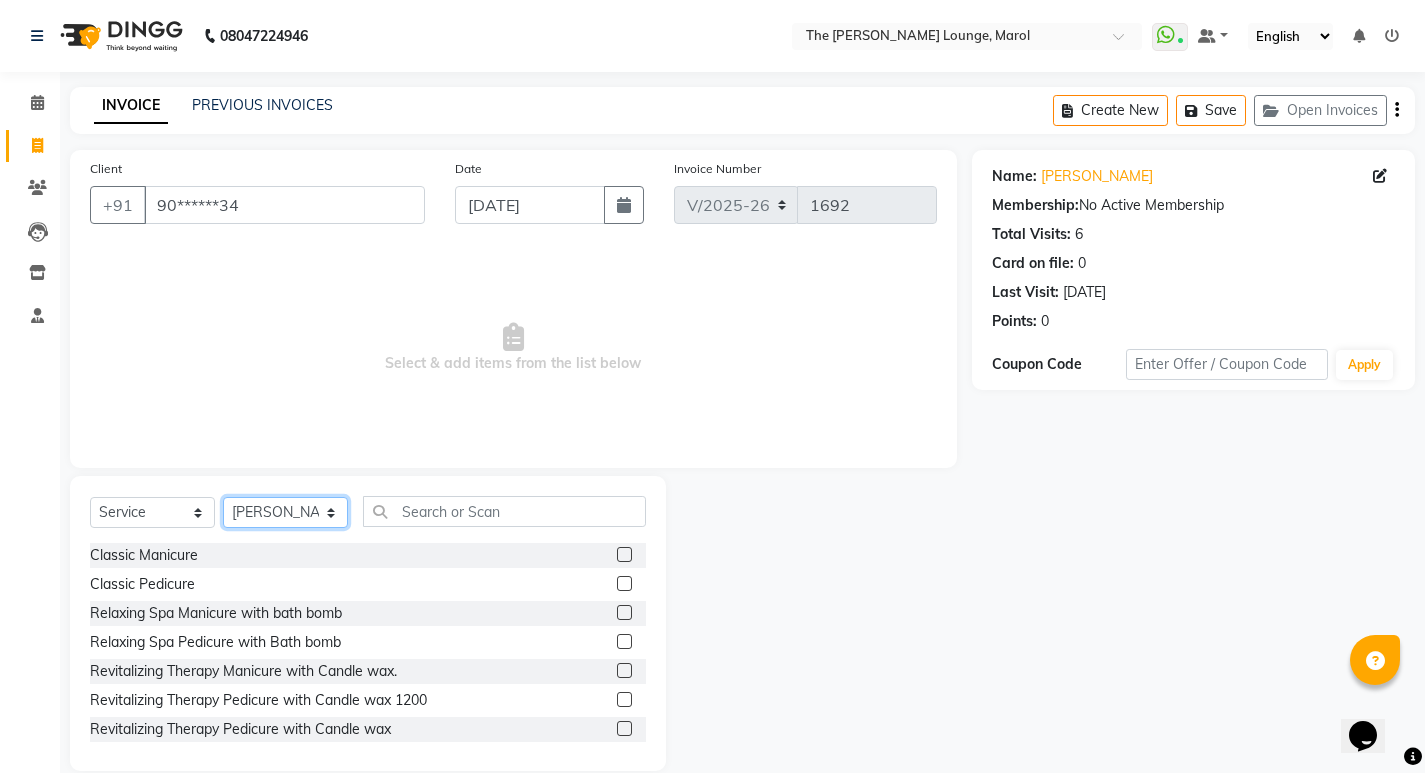 click on "Select Stylist Anjali Jafar Salmani Ketan Shinde Mohsin Akhtar Satish Tejasvi Vasundhara" 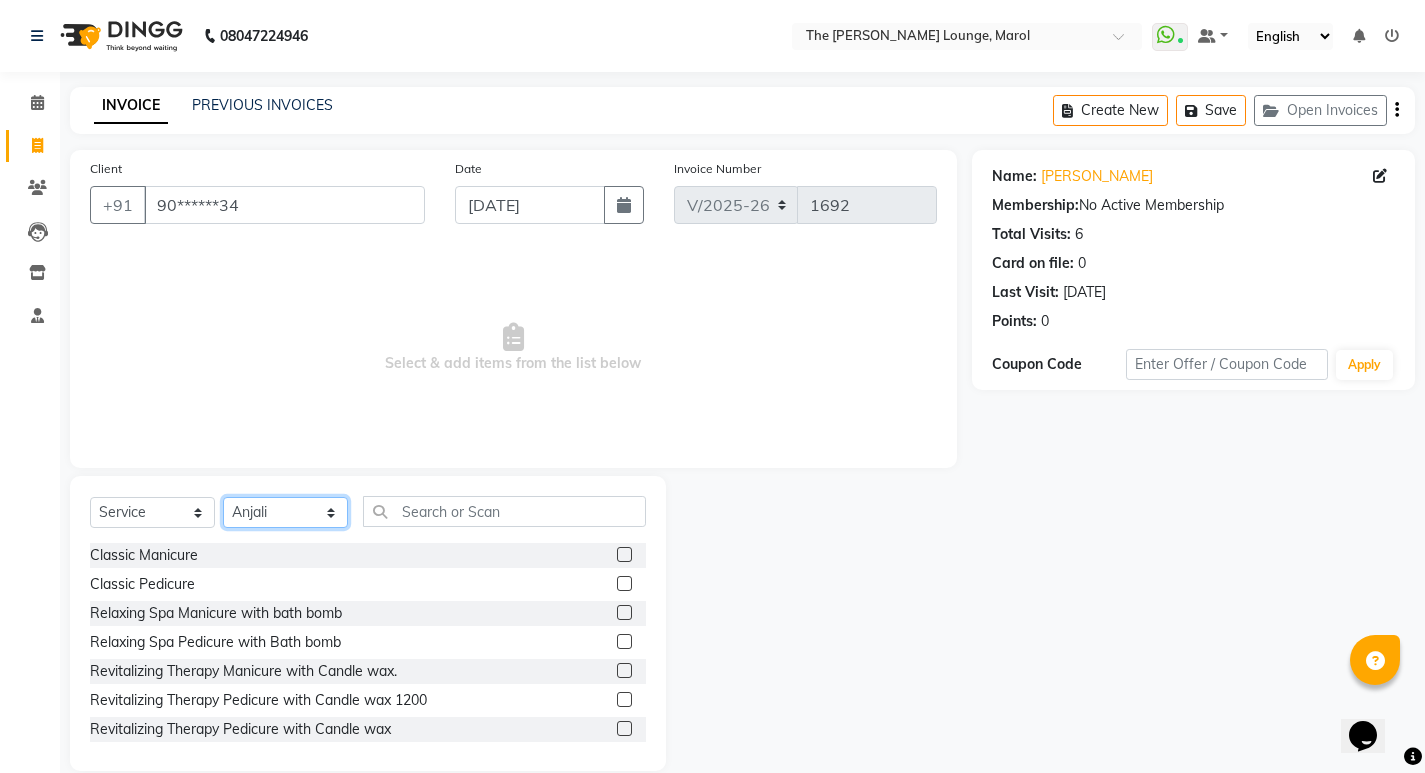 click on "Select Stylist Anjali Jafar Salmani Ketan Shinde Mohsin Akhtar Satish Tejasvi Vasundhara" 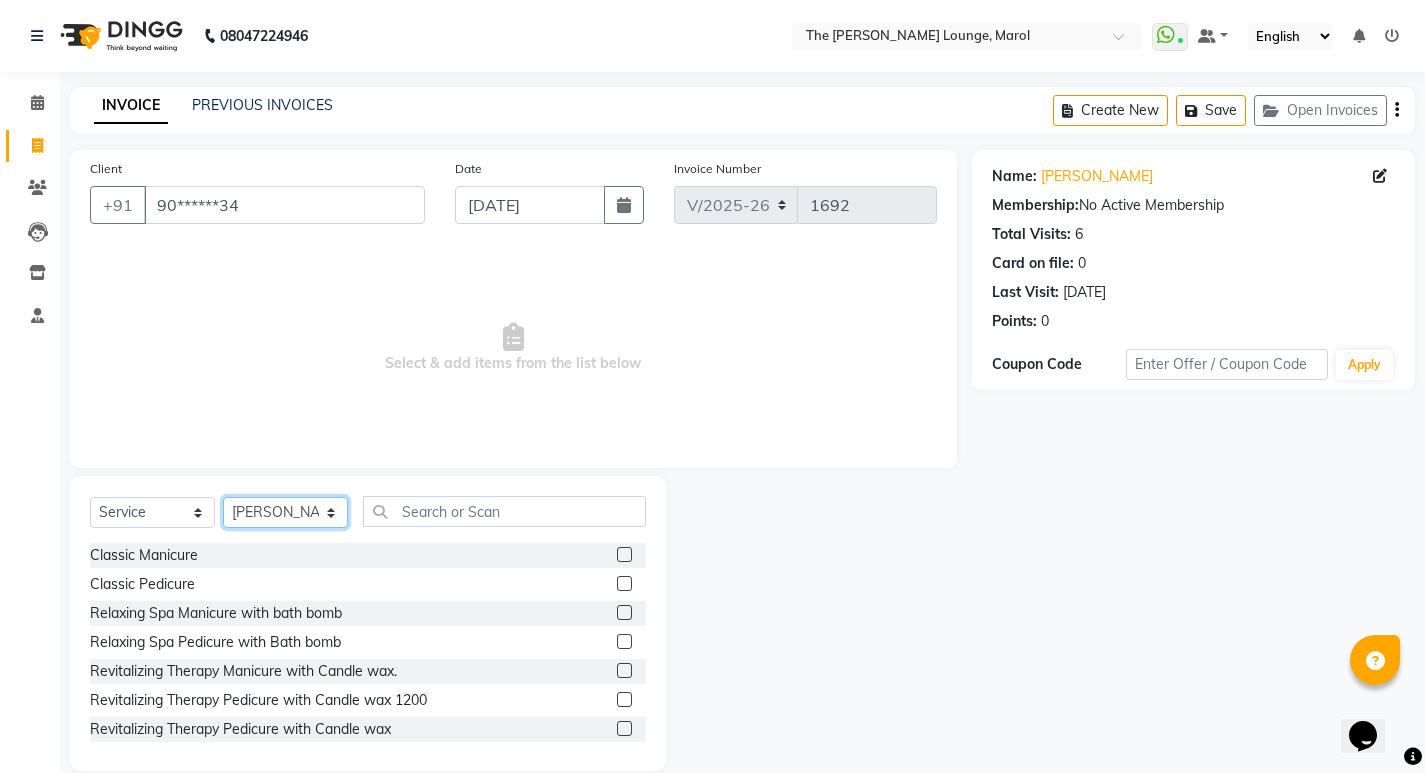 click on "Select Stylist Anjali Jafar Salmani Ketan Shinde Mohsin Akhtar Satish Tejasvi Vasundhara" 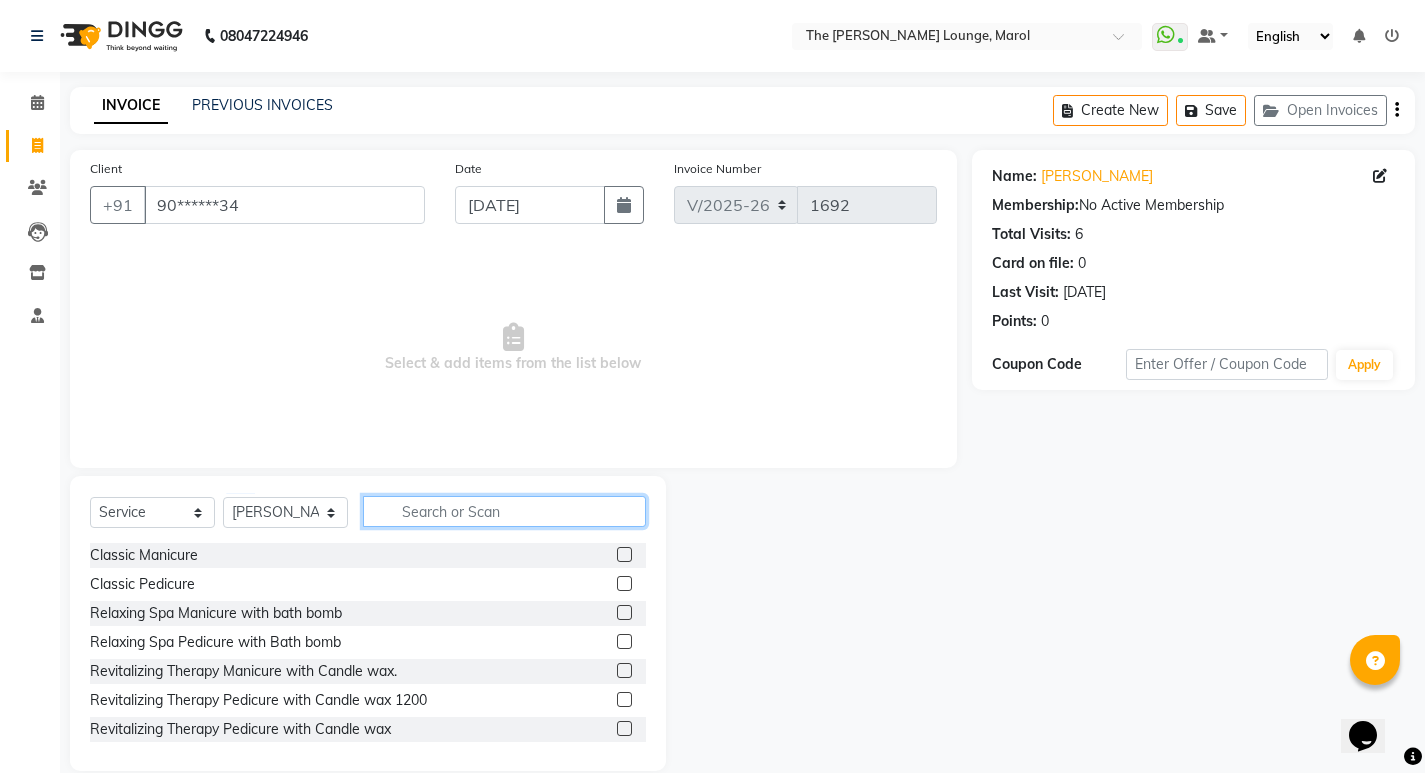 click 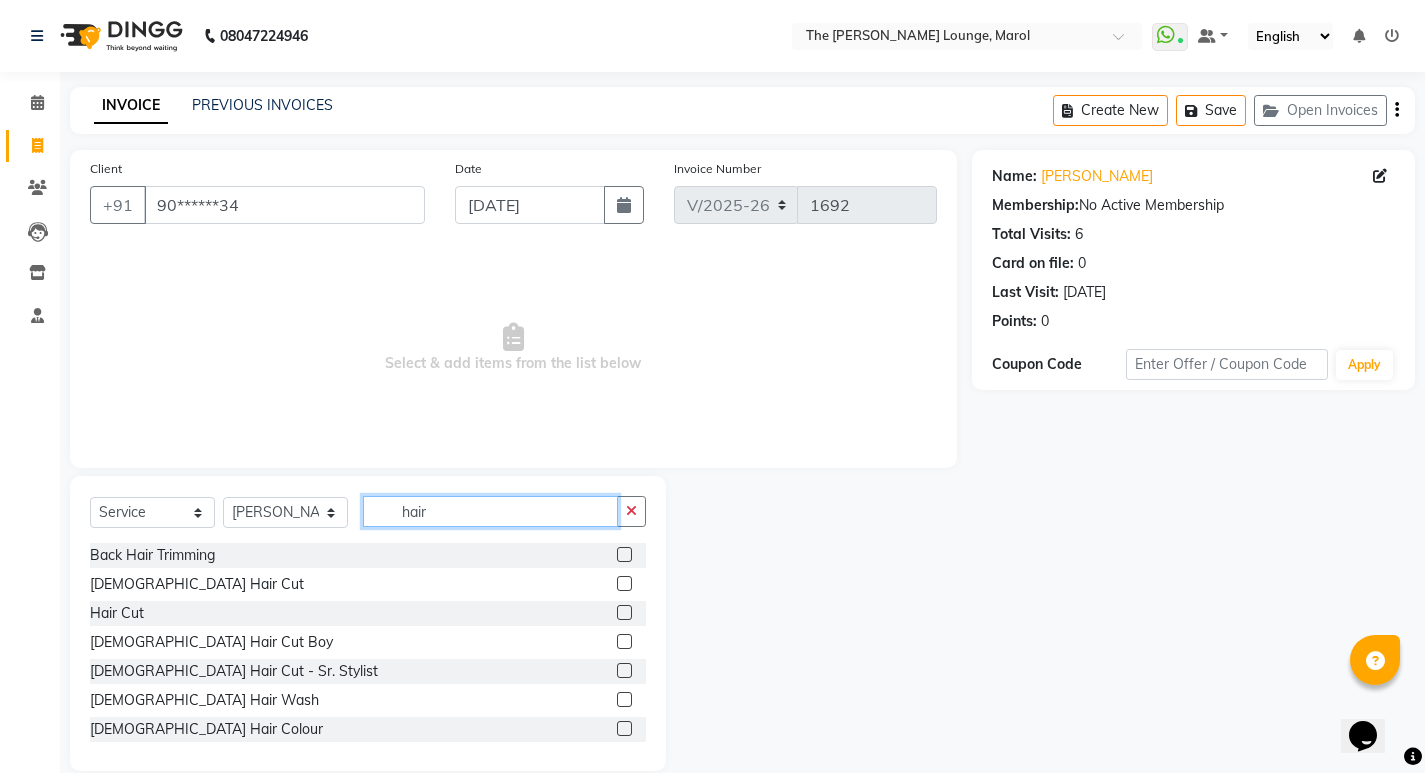 type on "hair" 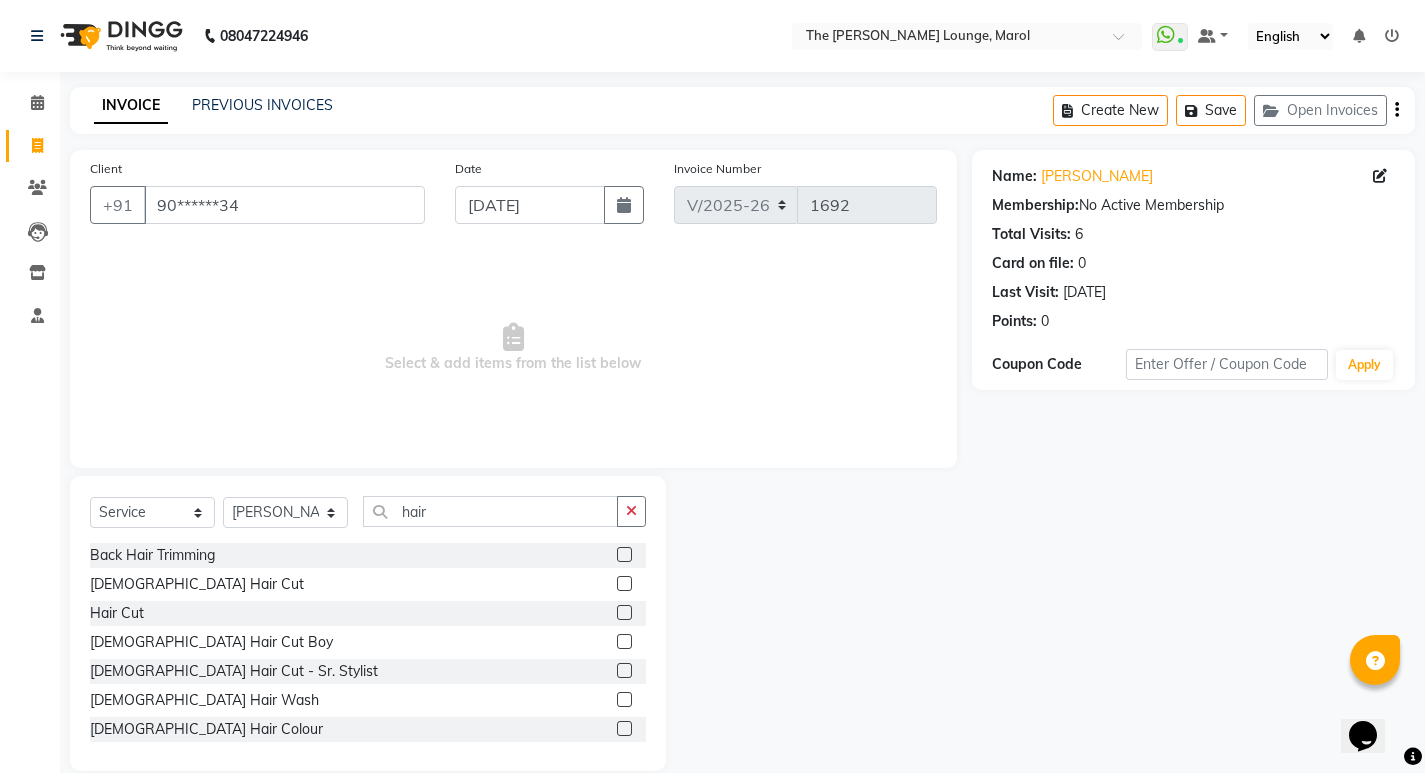 click 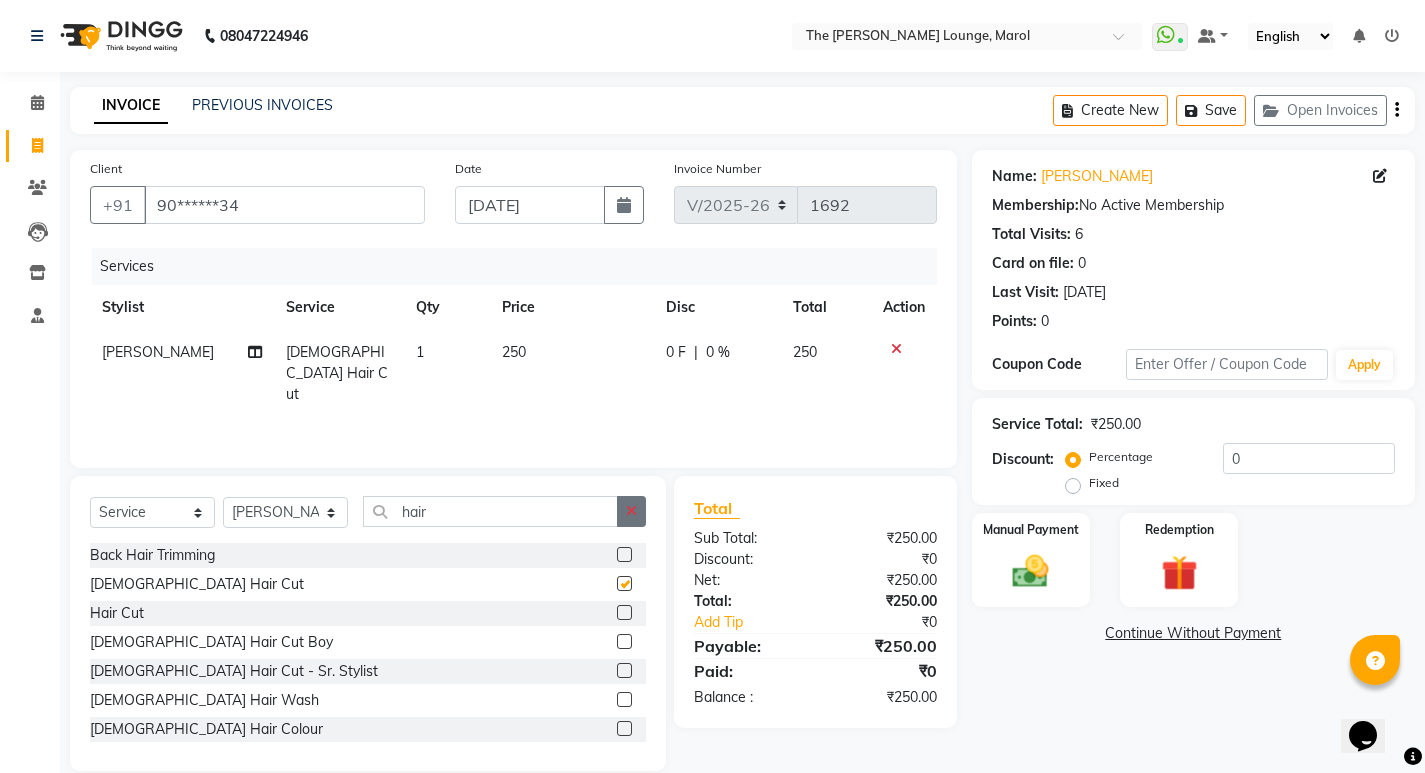 checkbox on "false" 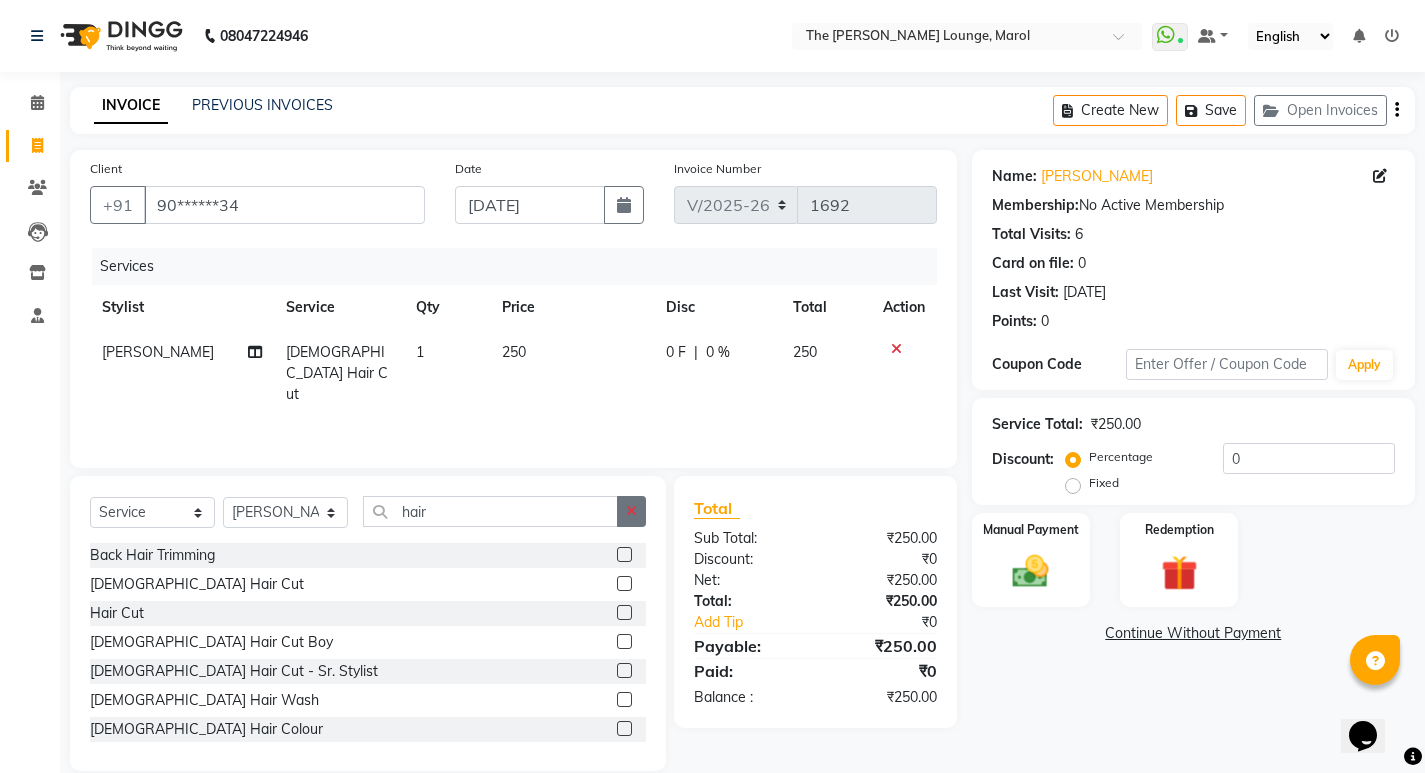 click 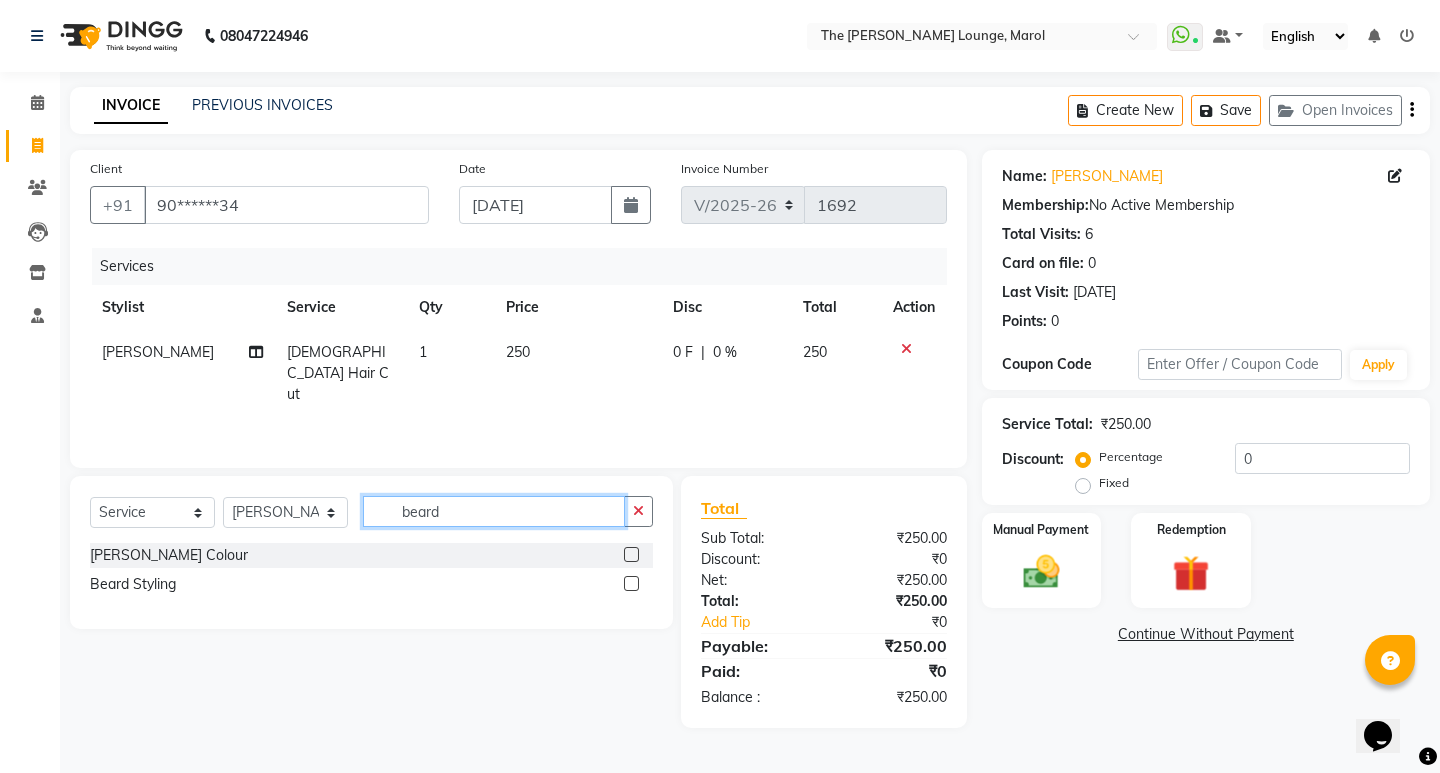 type on "beard" 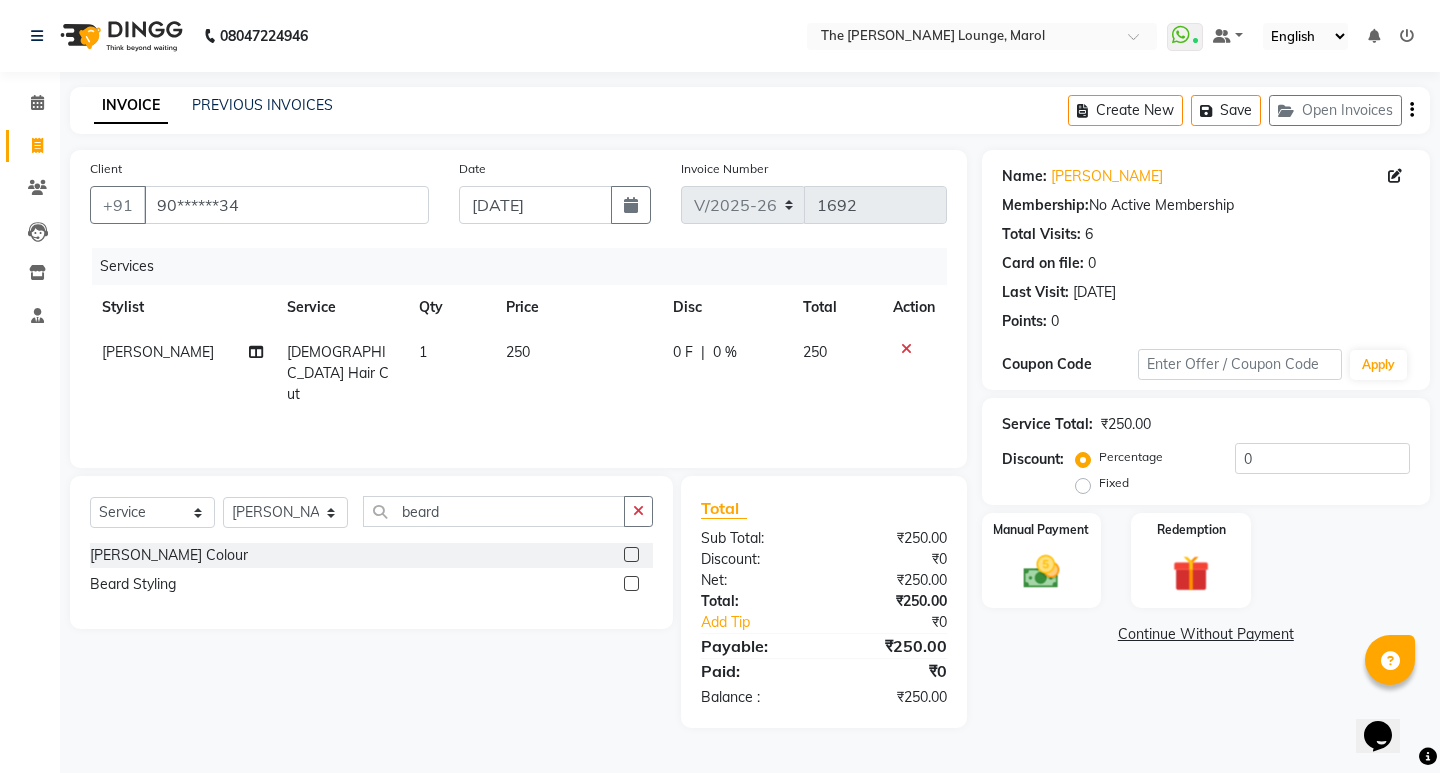 click 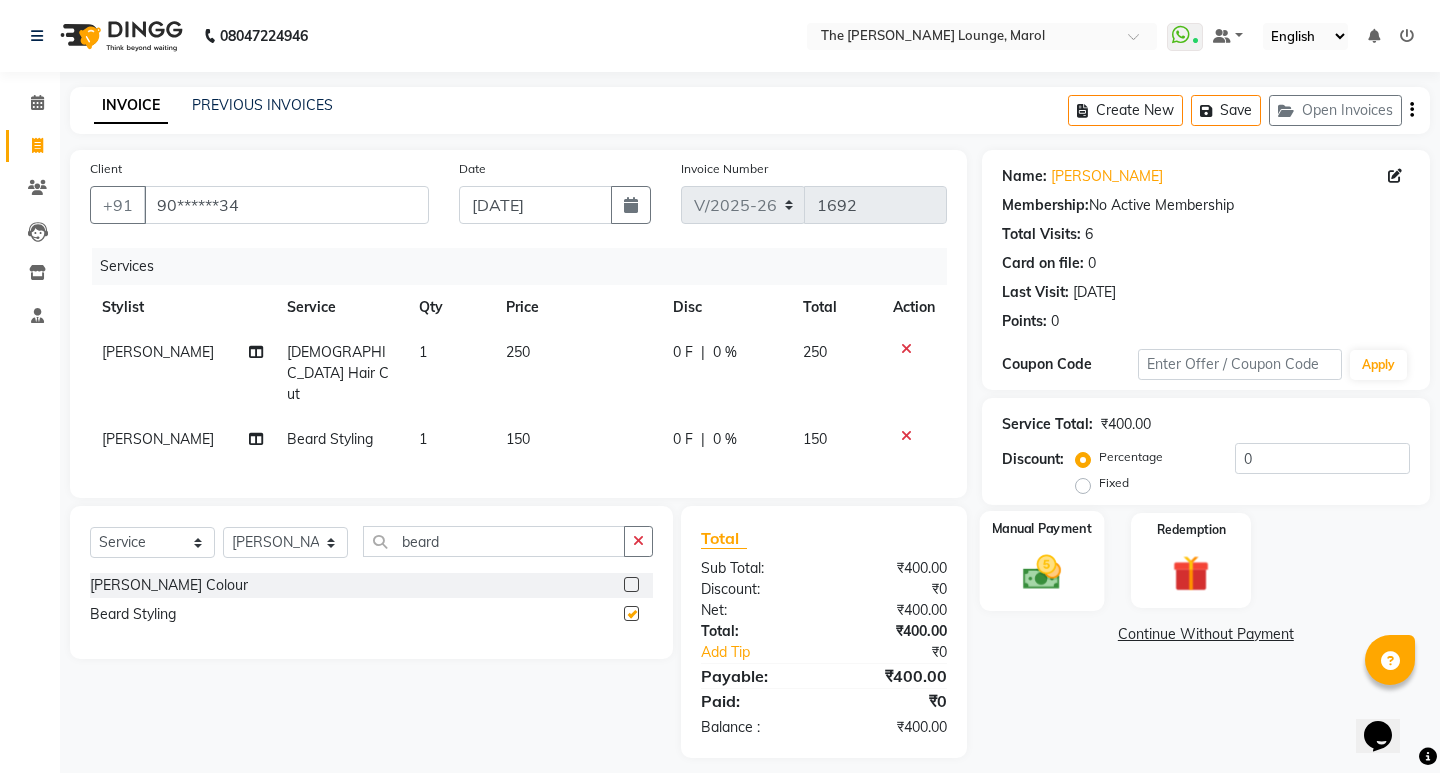 checkbox on "false" 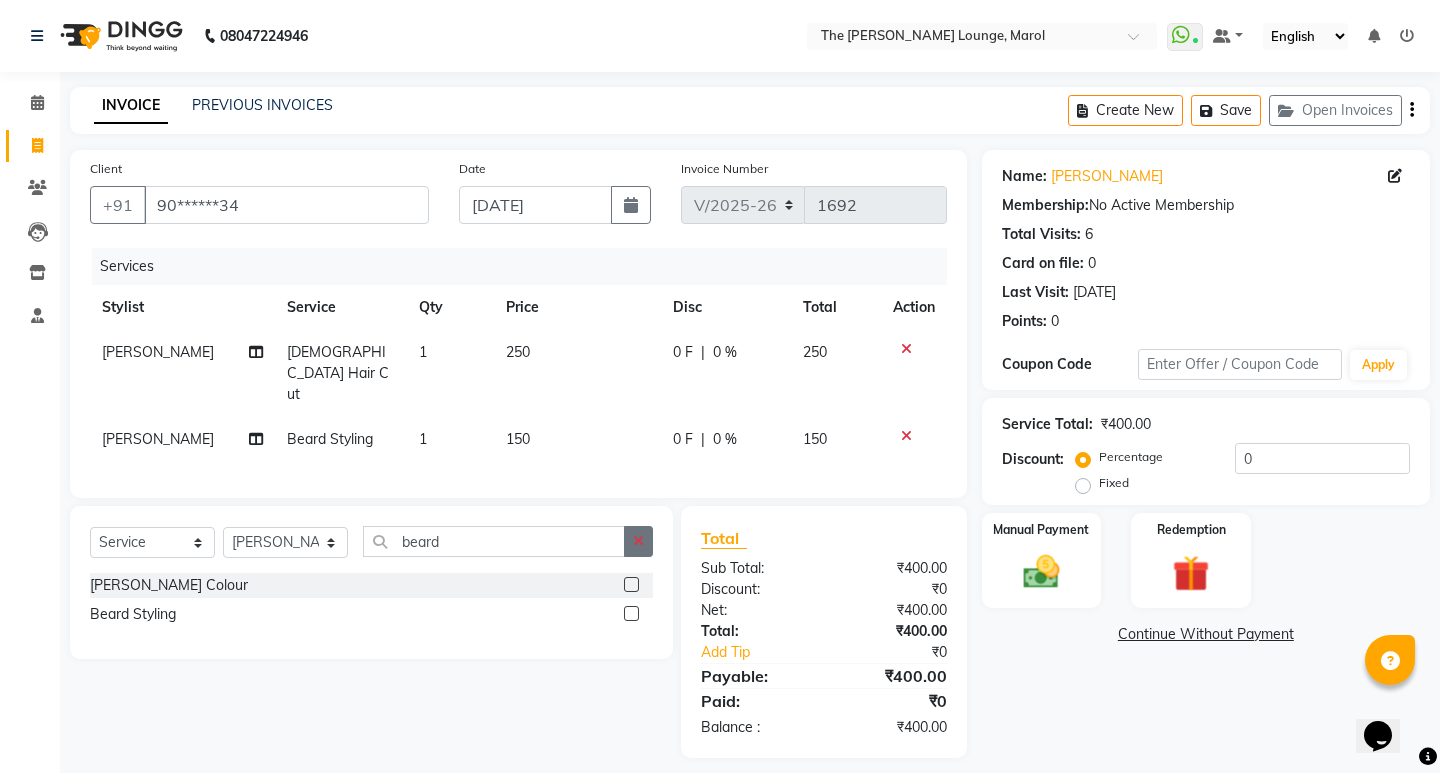 click 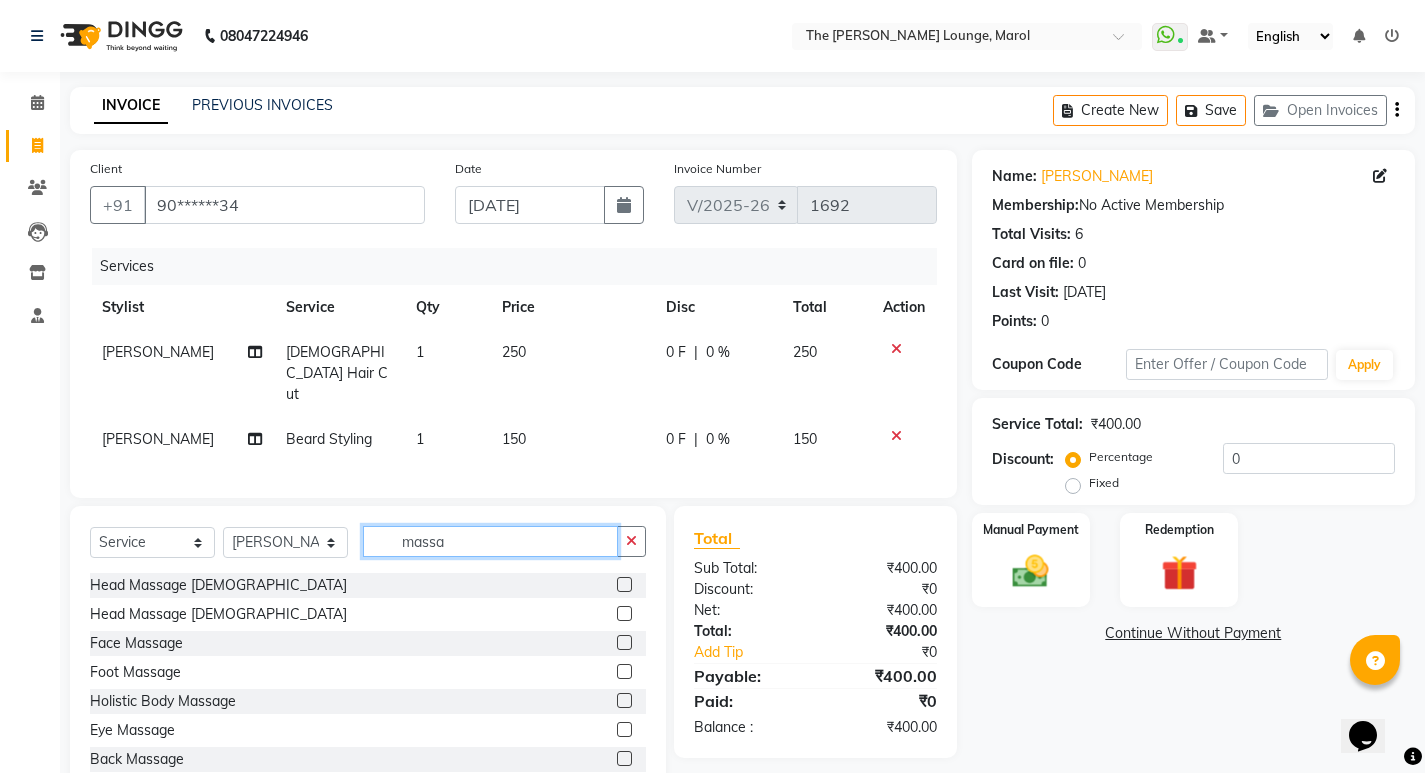 type on "massa" 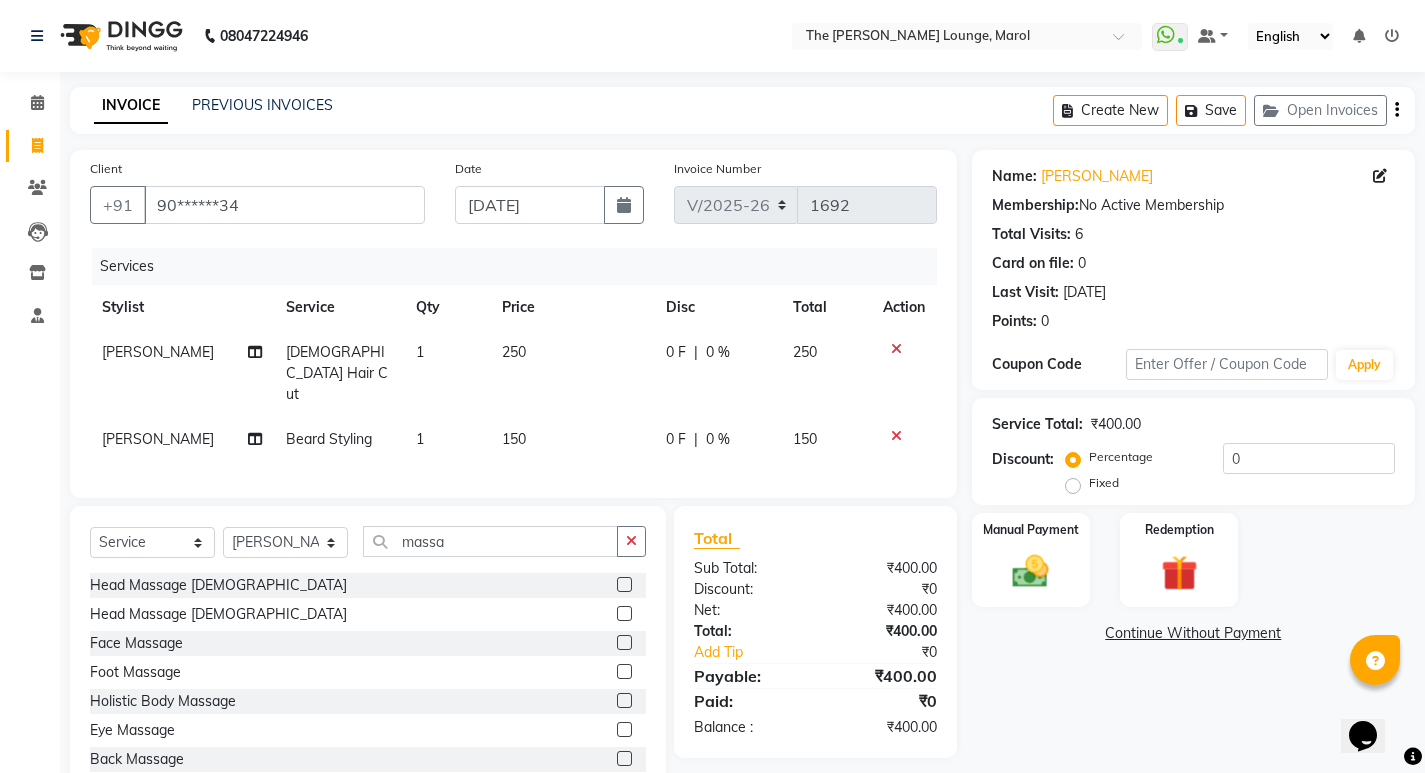 click on "Head Massage Male" 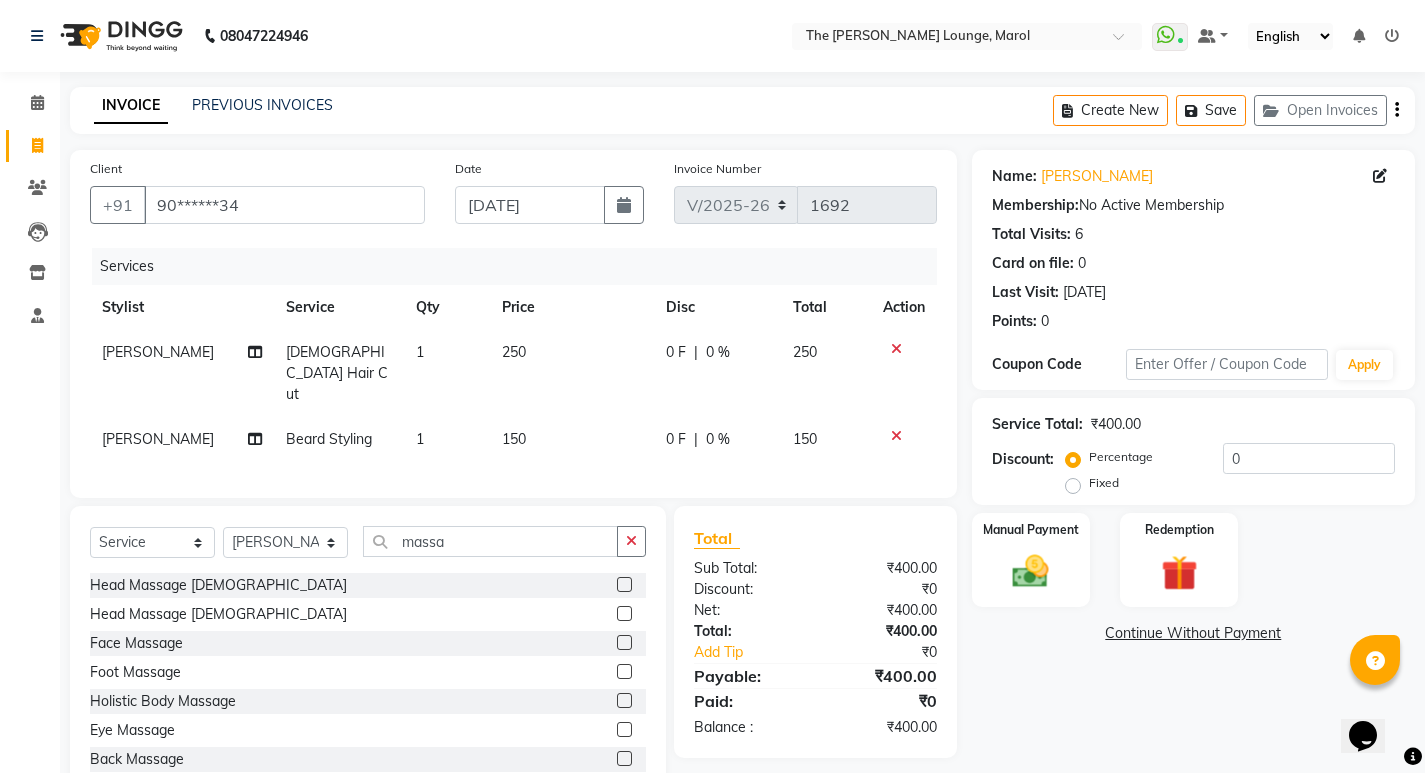 click 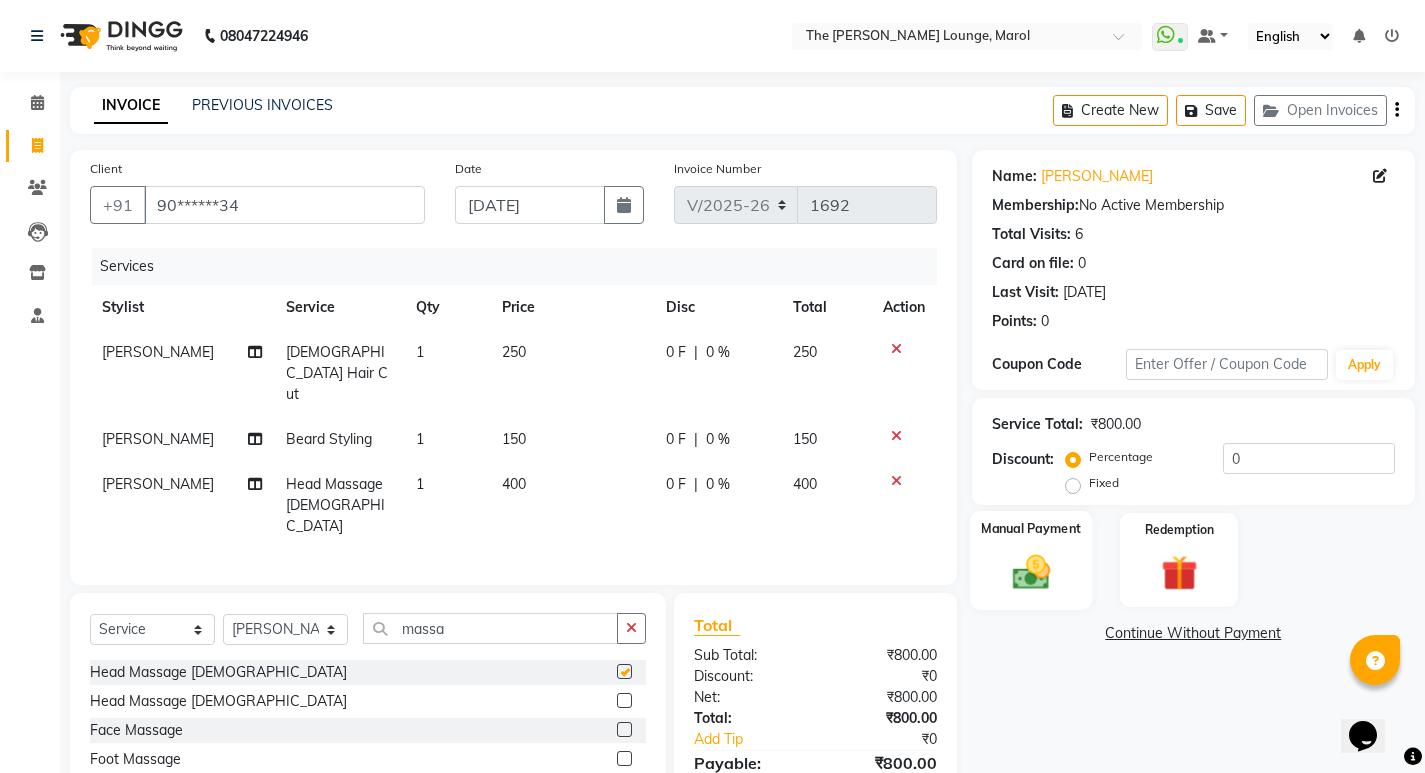 checkbox on "false" 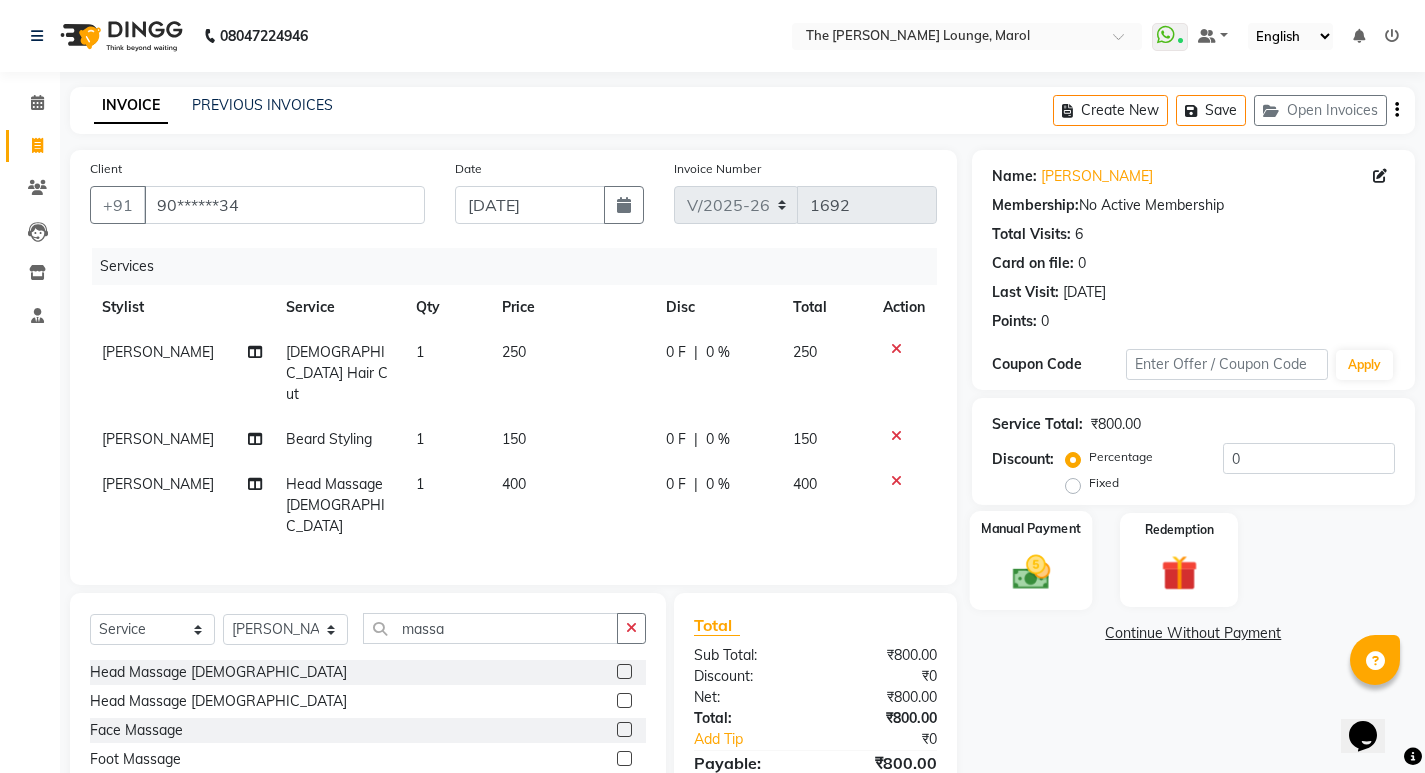 click 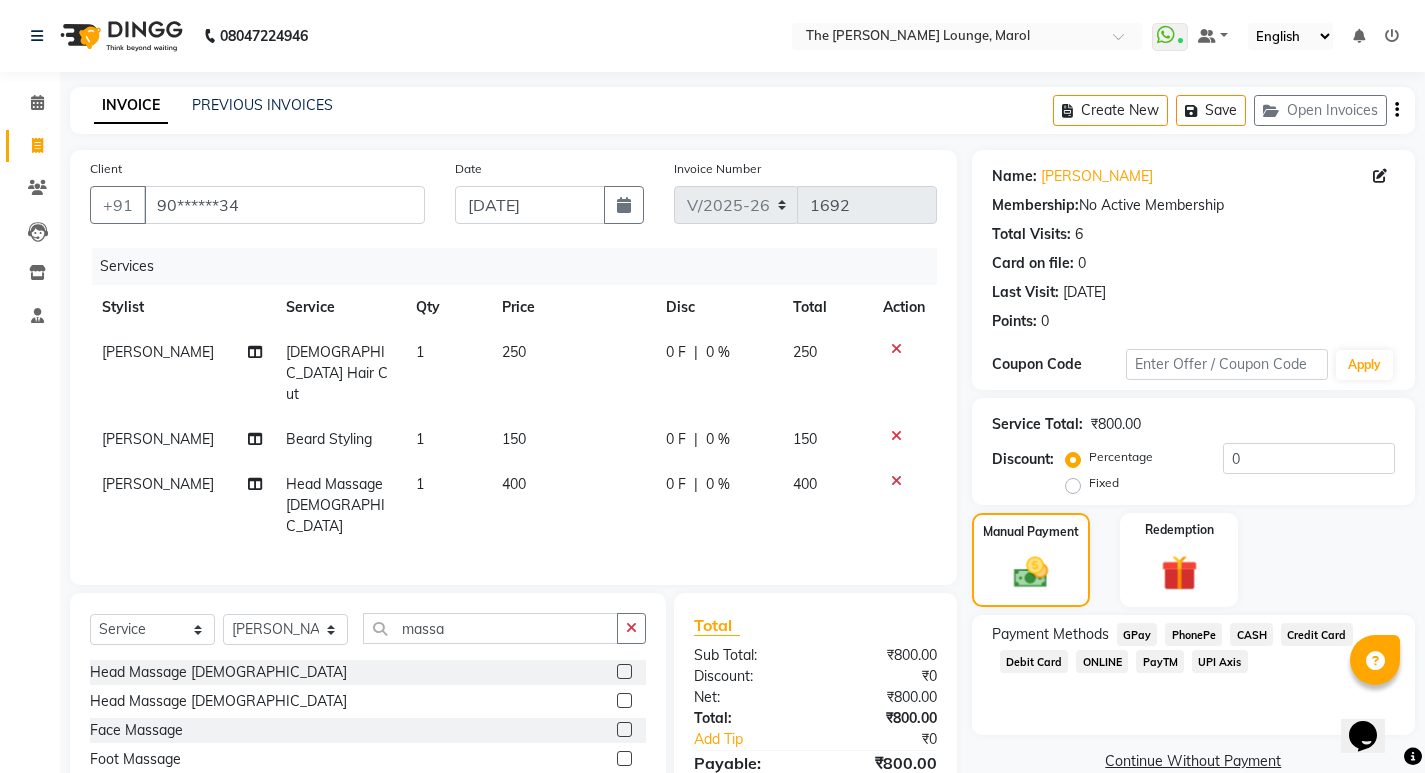click on "PayTM" 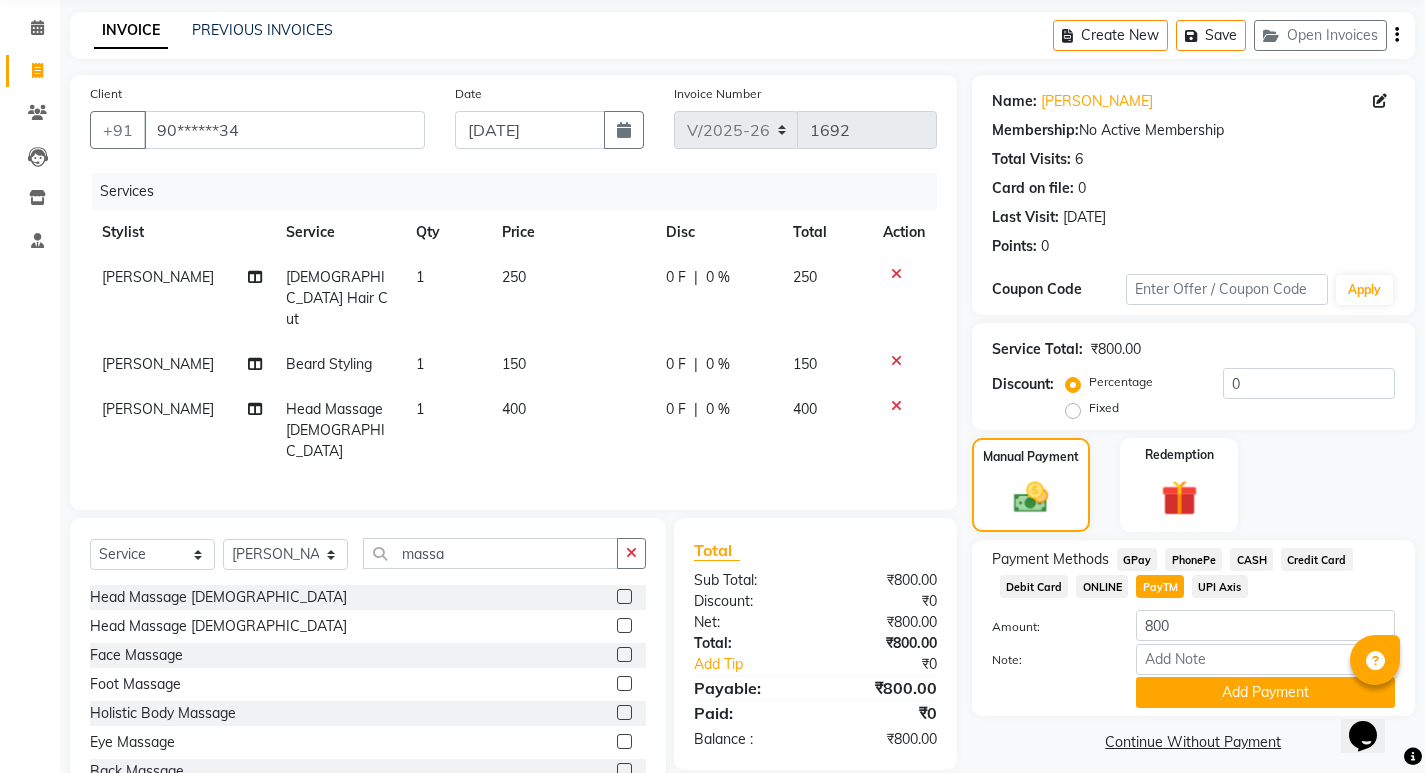 scroll, scrollTop: 97, scrollLeft: 0, axis: vertical 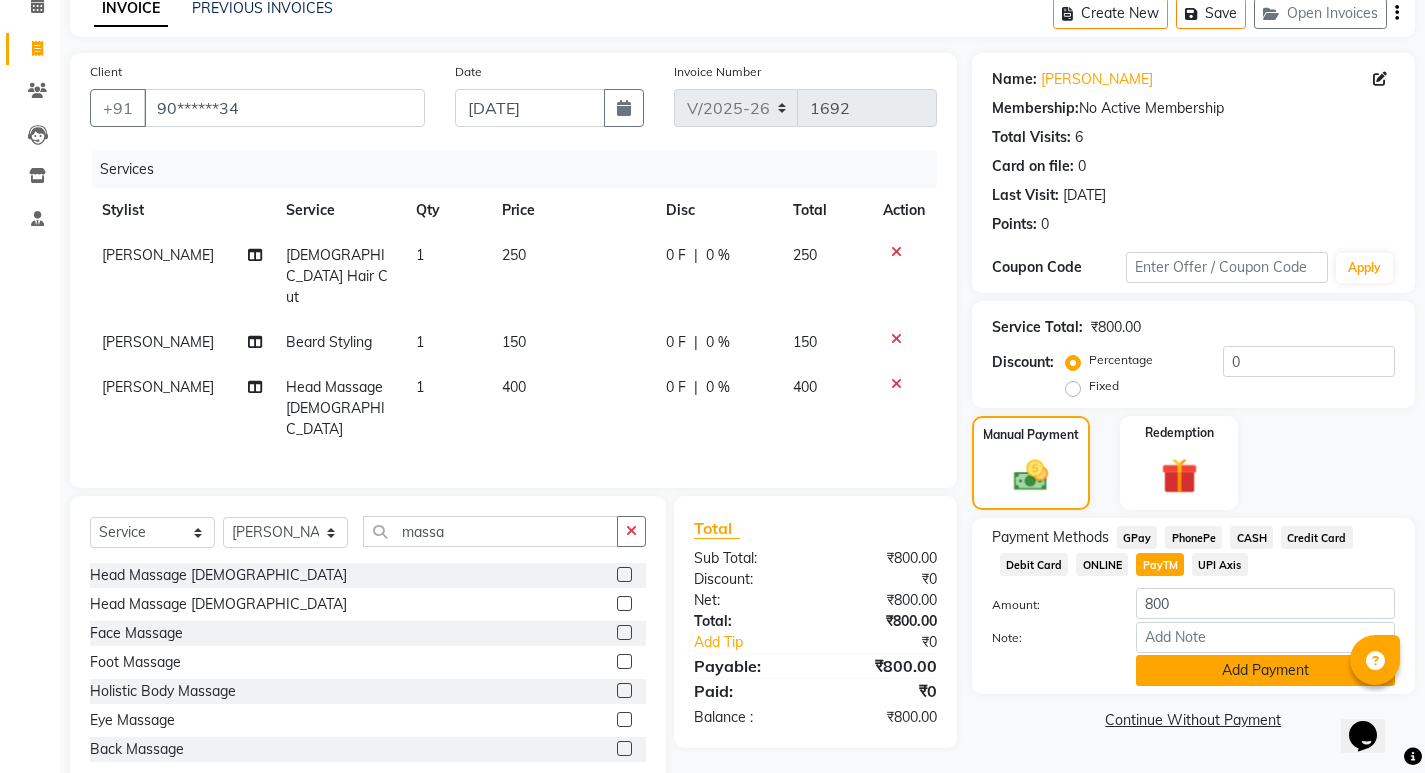 click on "Add Payment" 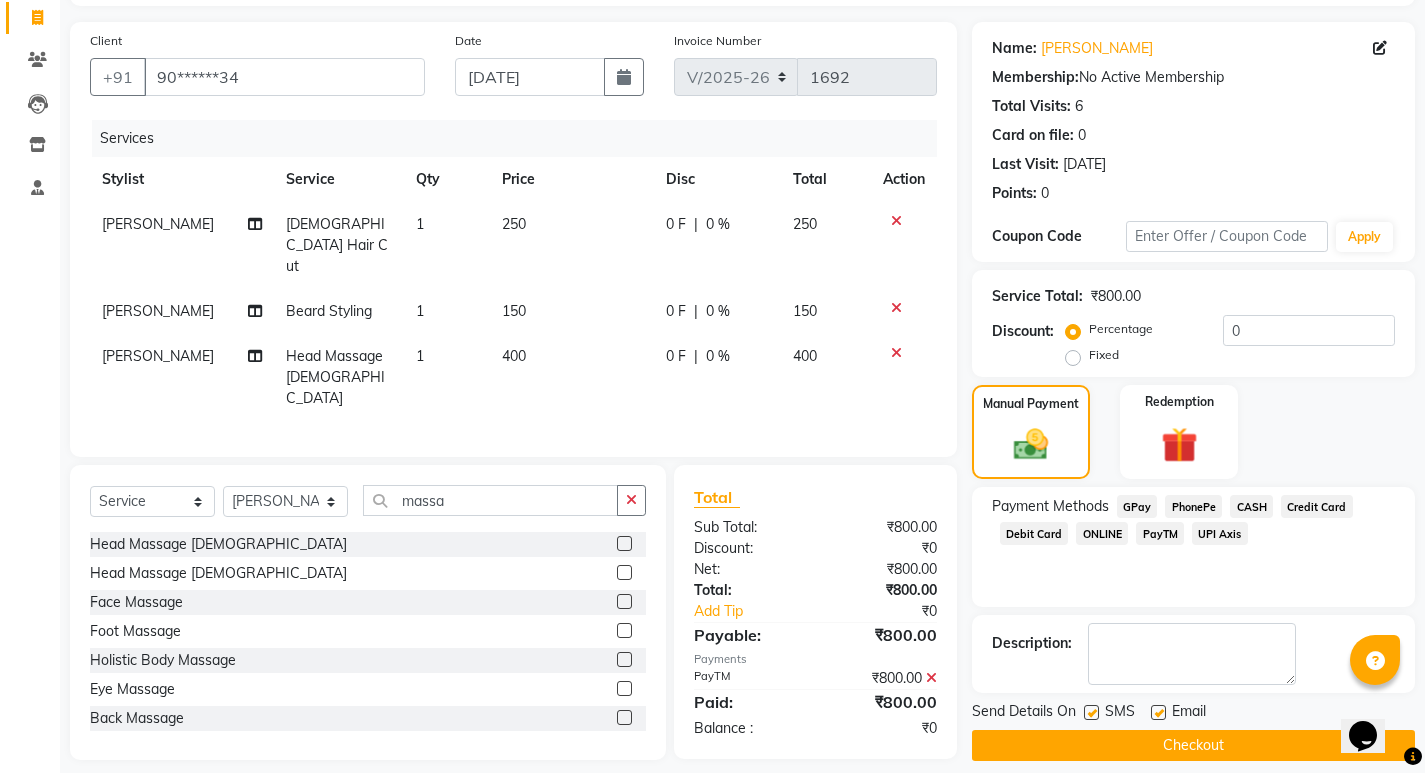 scroll, scrollTop: 146, scrollLeft: 0, axis: vertical 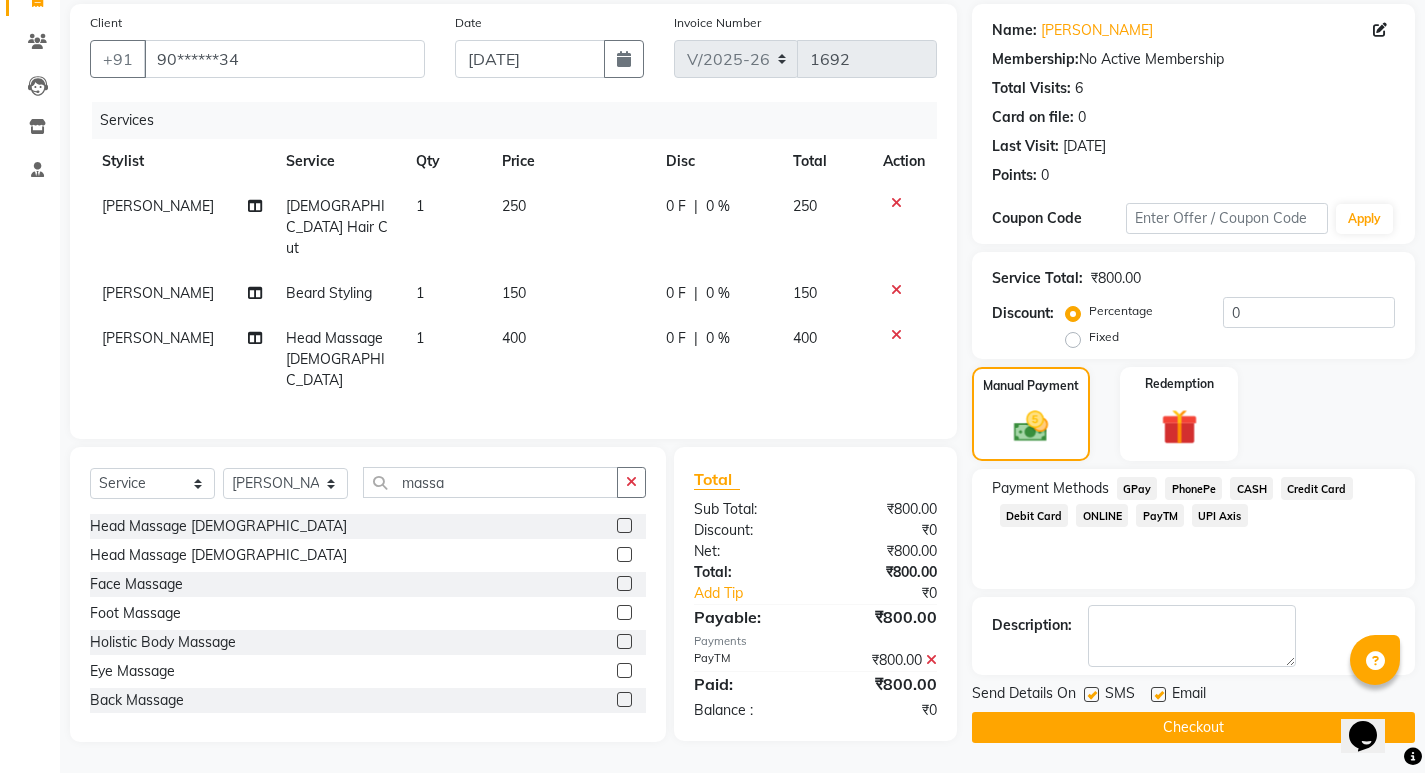 click on "Checkout" 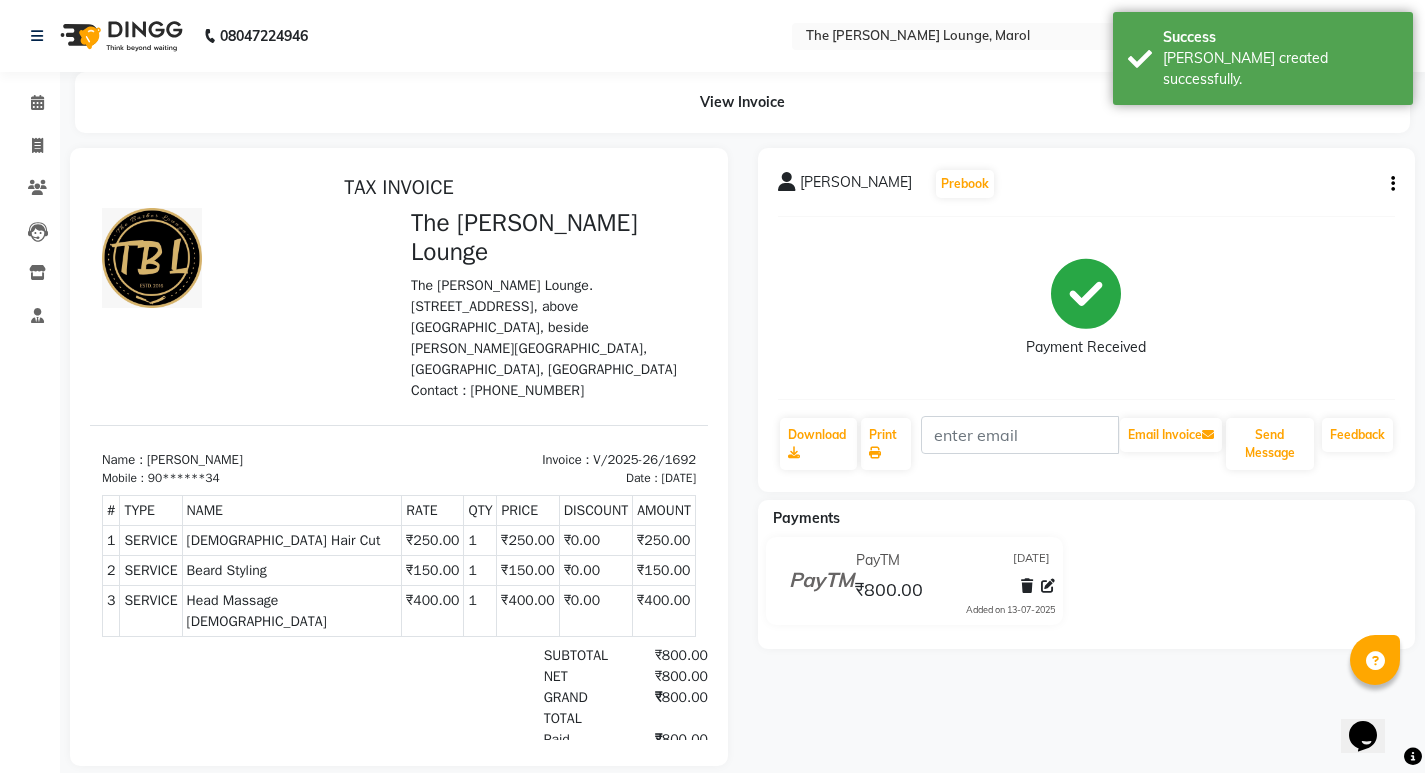 scroll, scrollTop: 0, scrollLeft: 0, axis: both 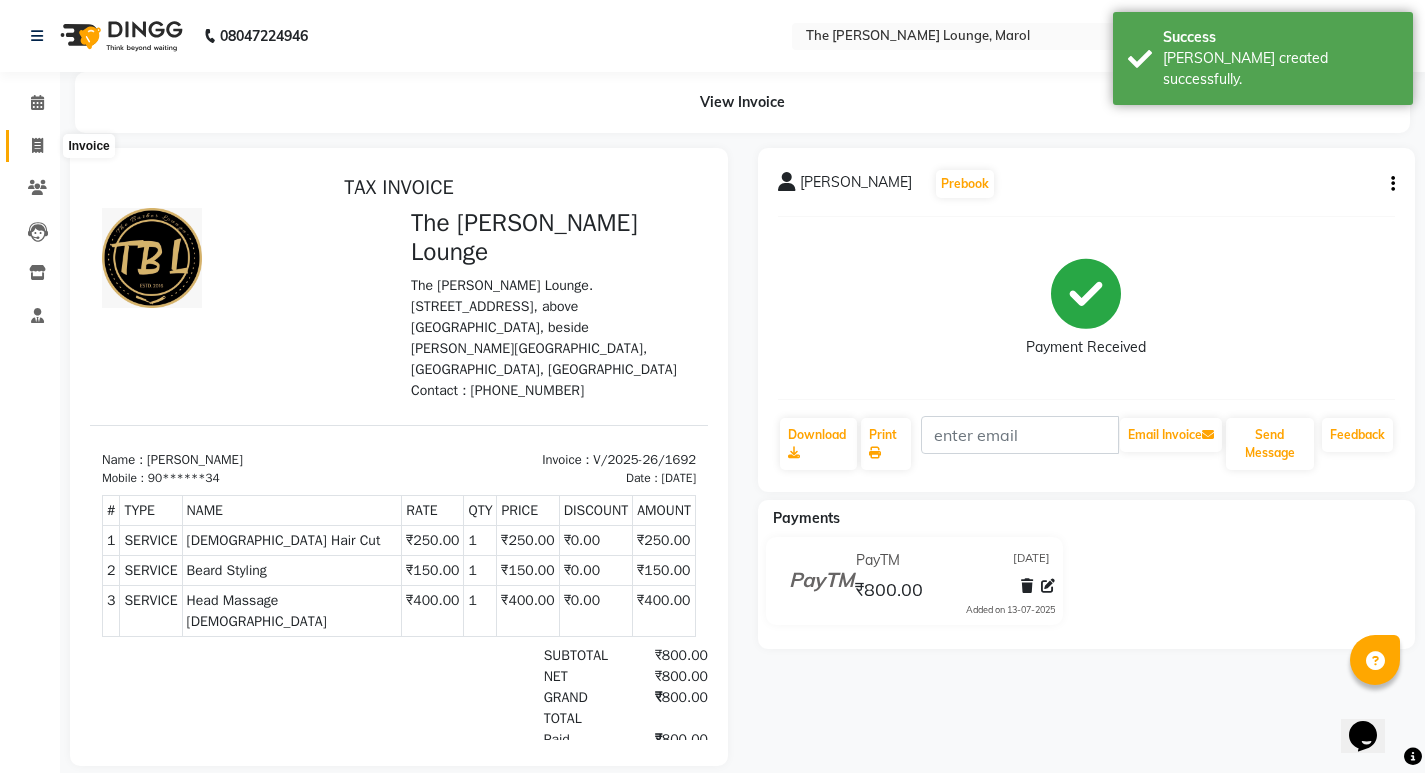 click 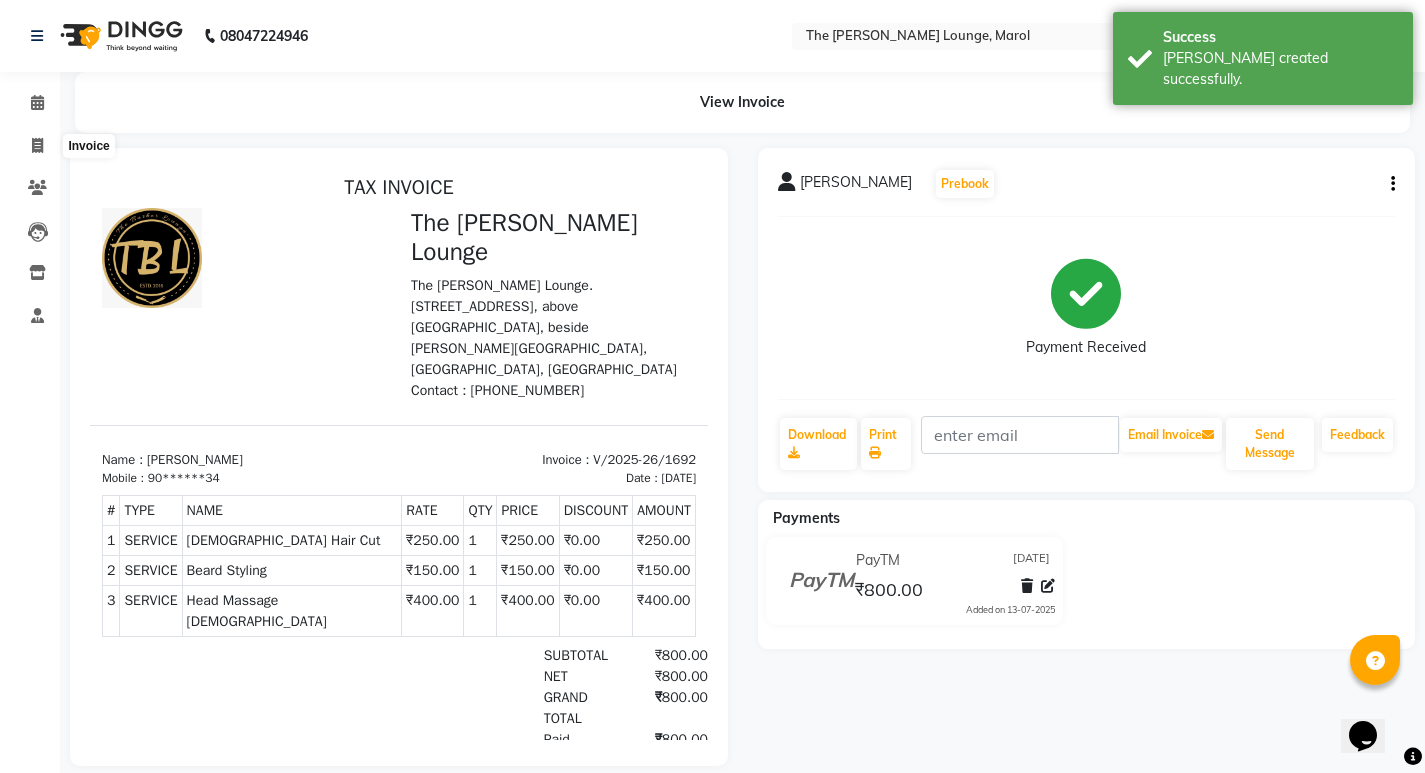select on "7188" 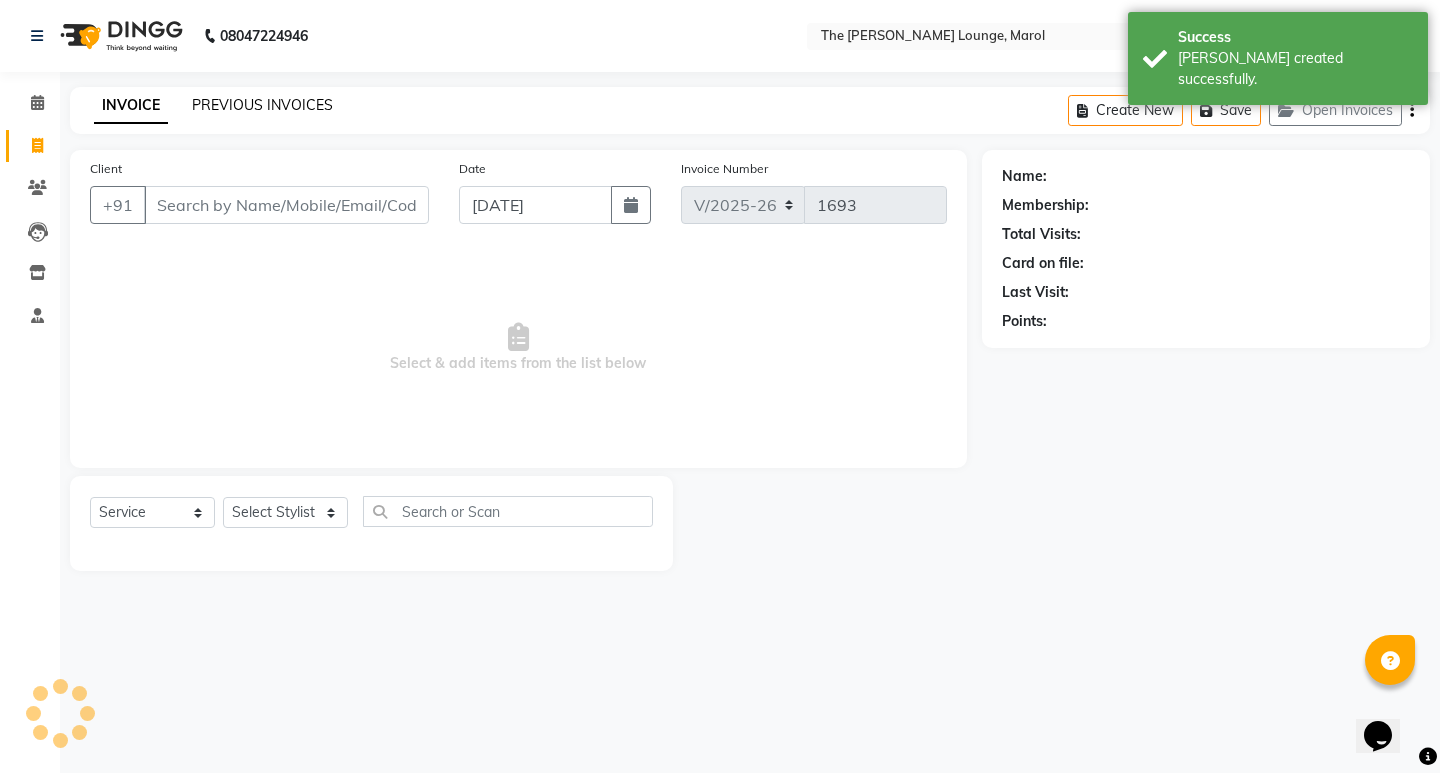 click on "PREVIOUS INVOICES" 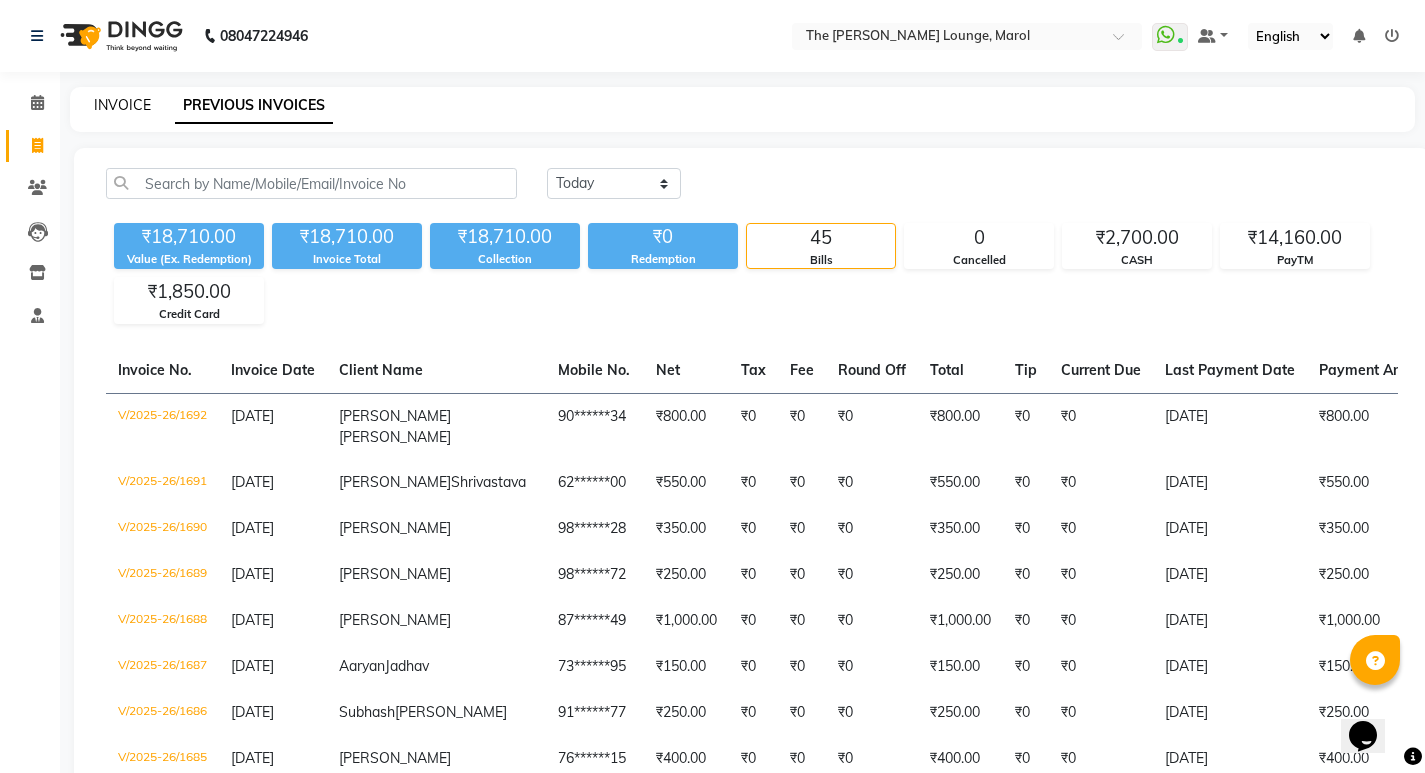 click on "INVOICE" 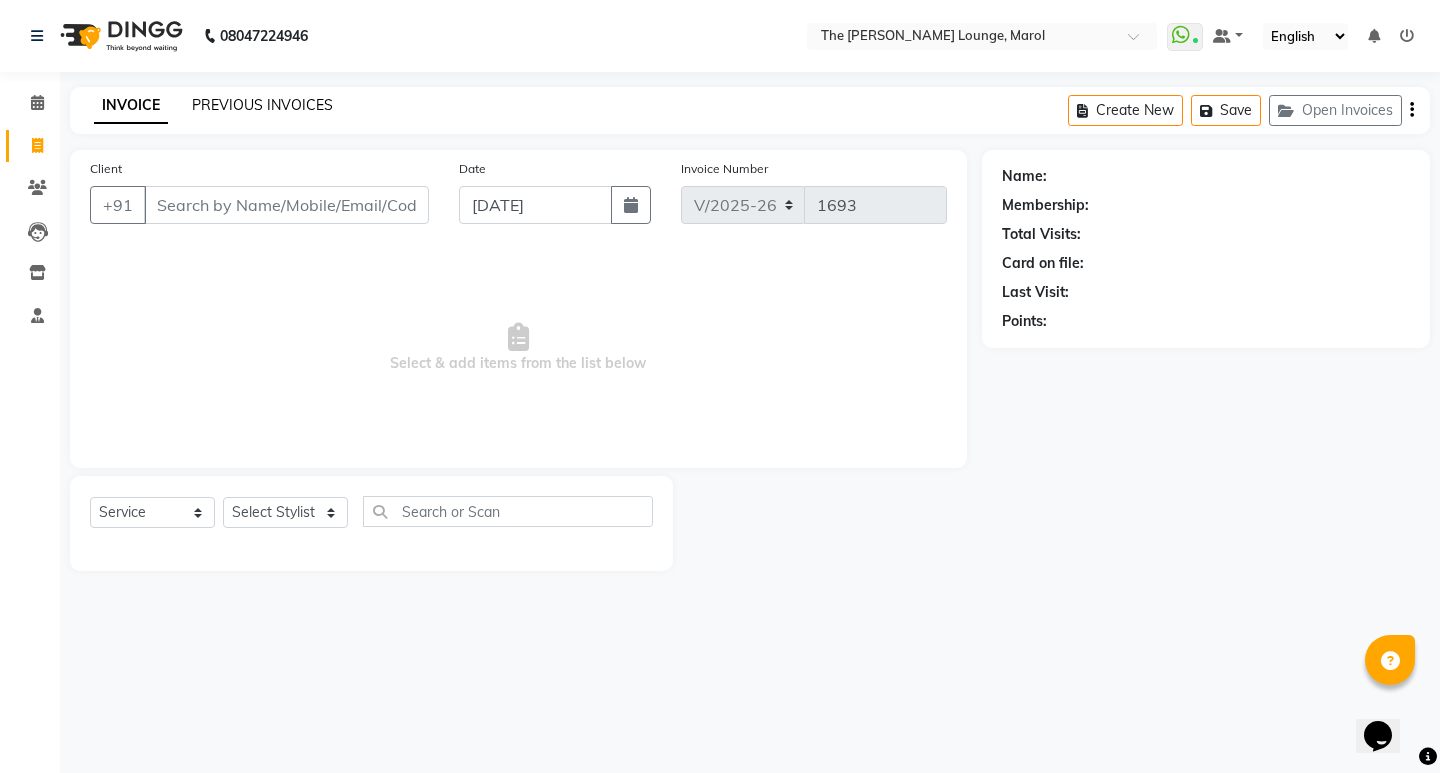 click on "PREVIOUS INVOICES" 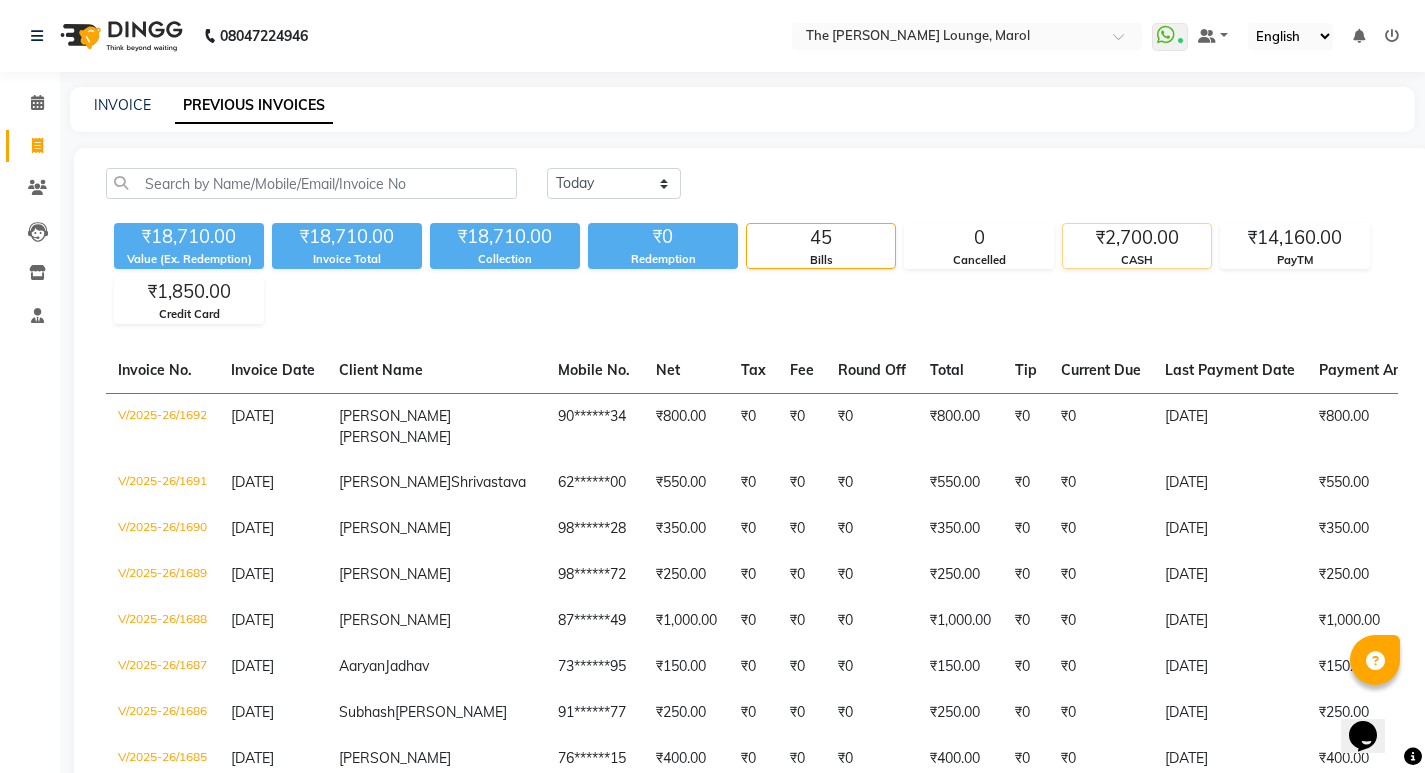 click on "₹2,700.00" 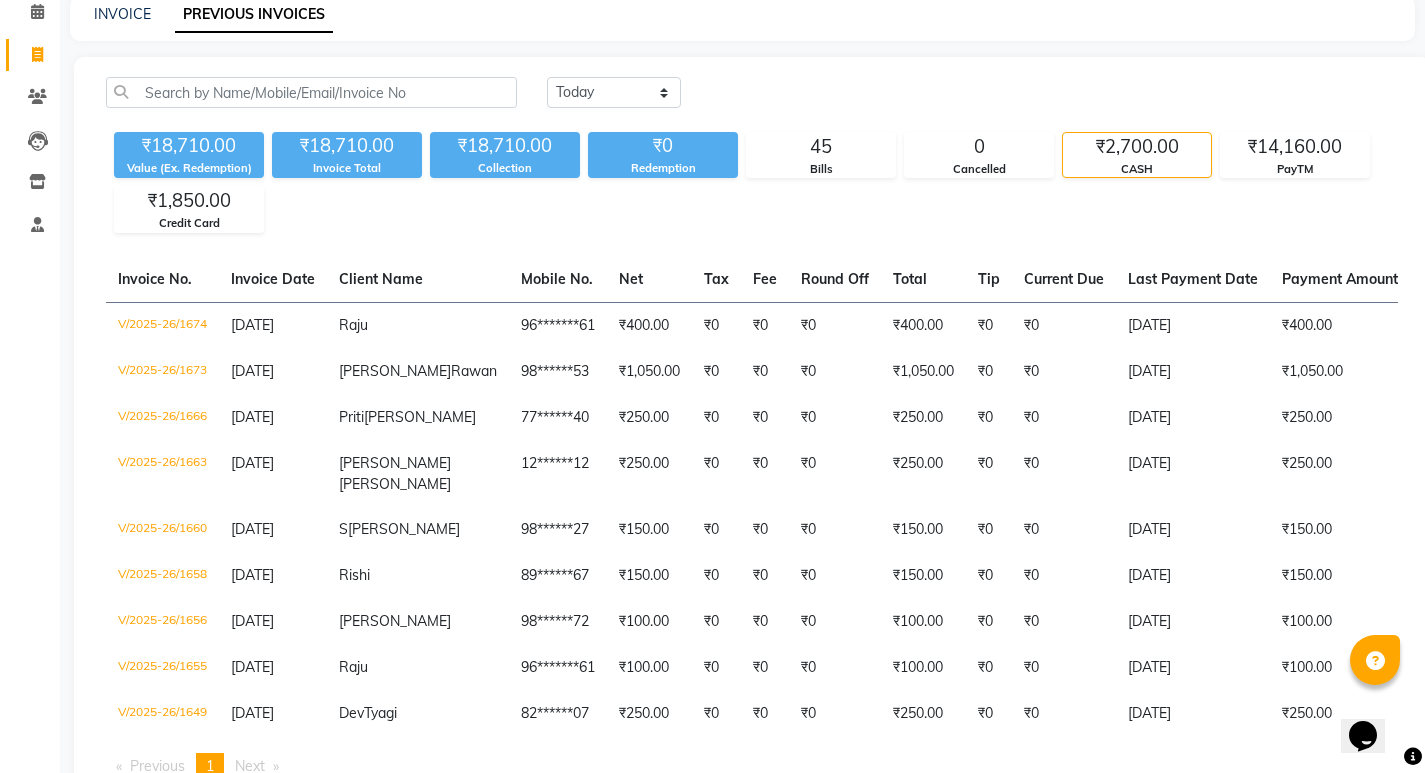 scroll, scrollTop: 0, scrollLeft: 0, axis: both 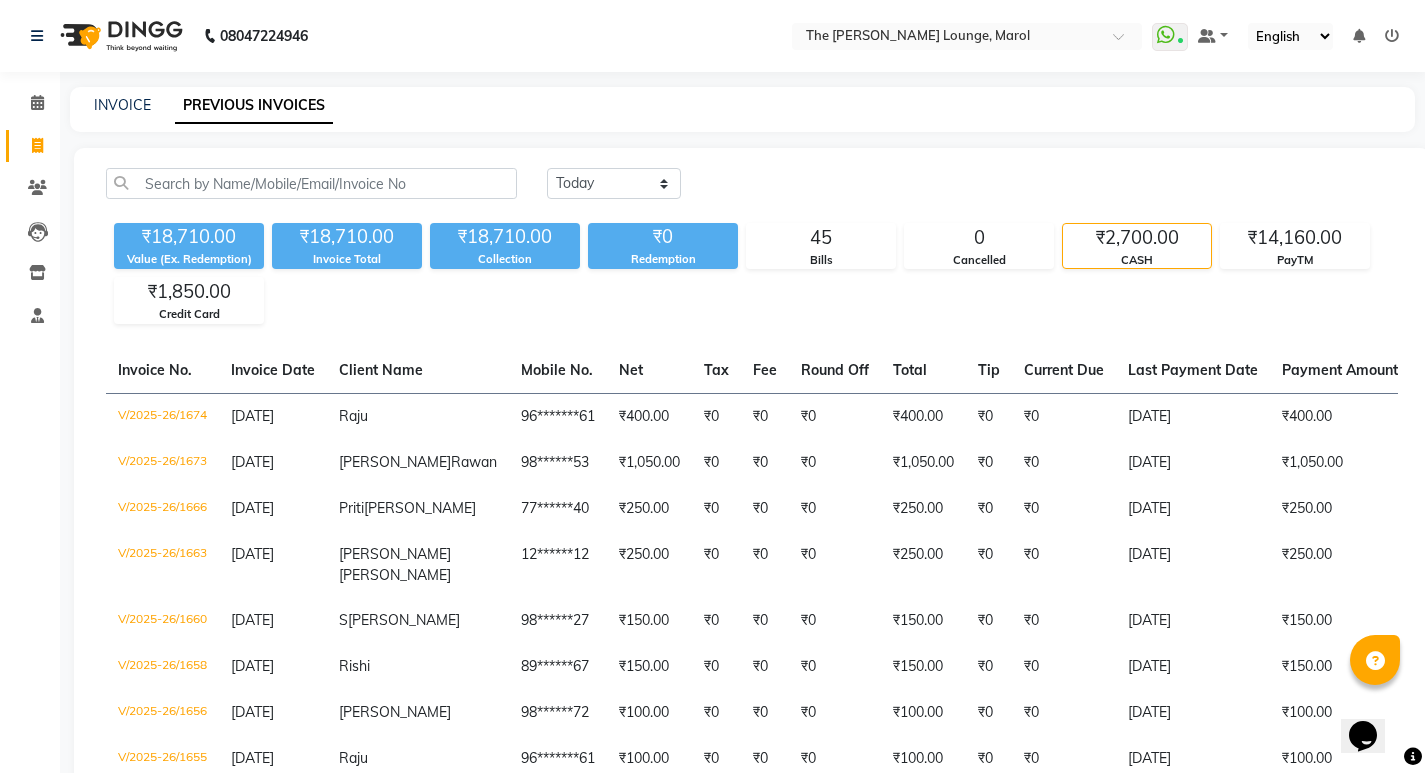 click on "INVOICE" 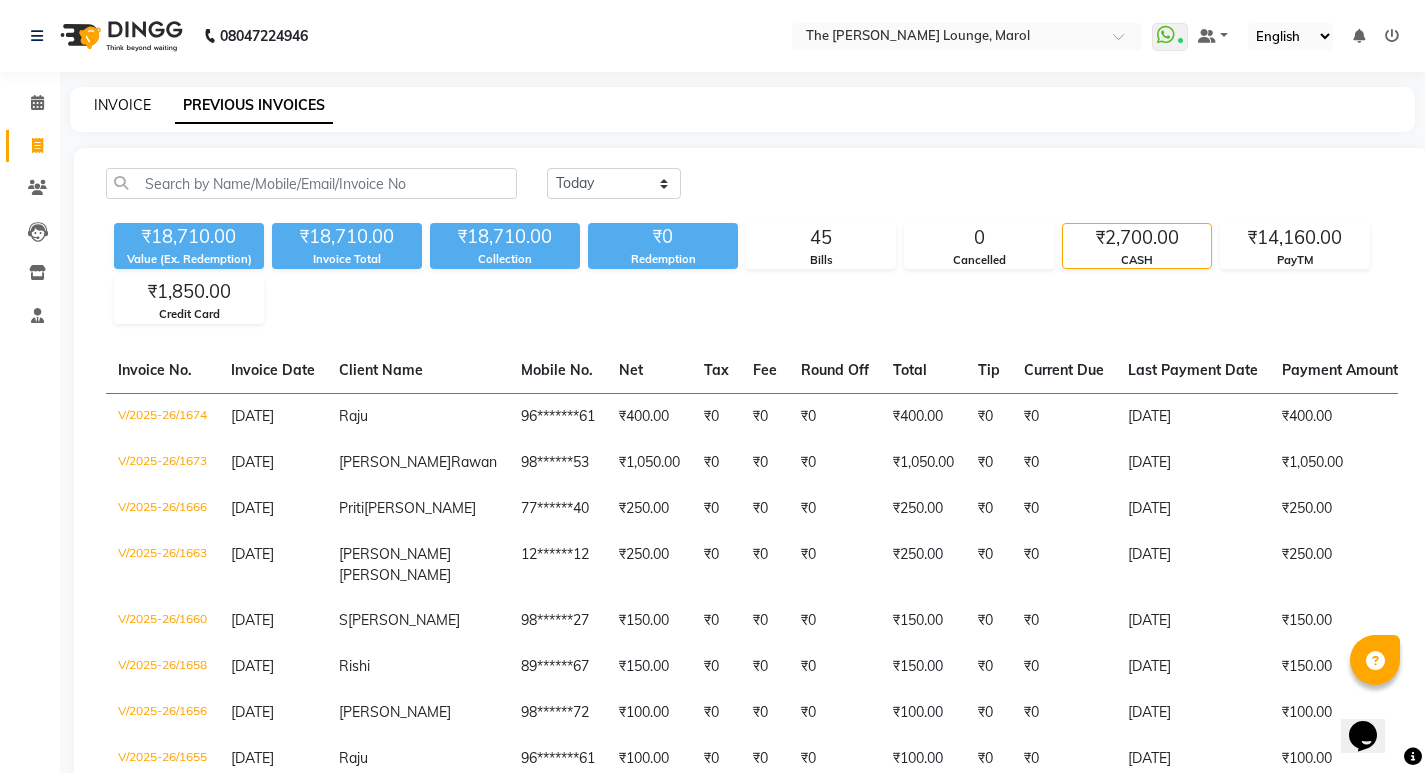 click on "INVOICE" 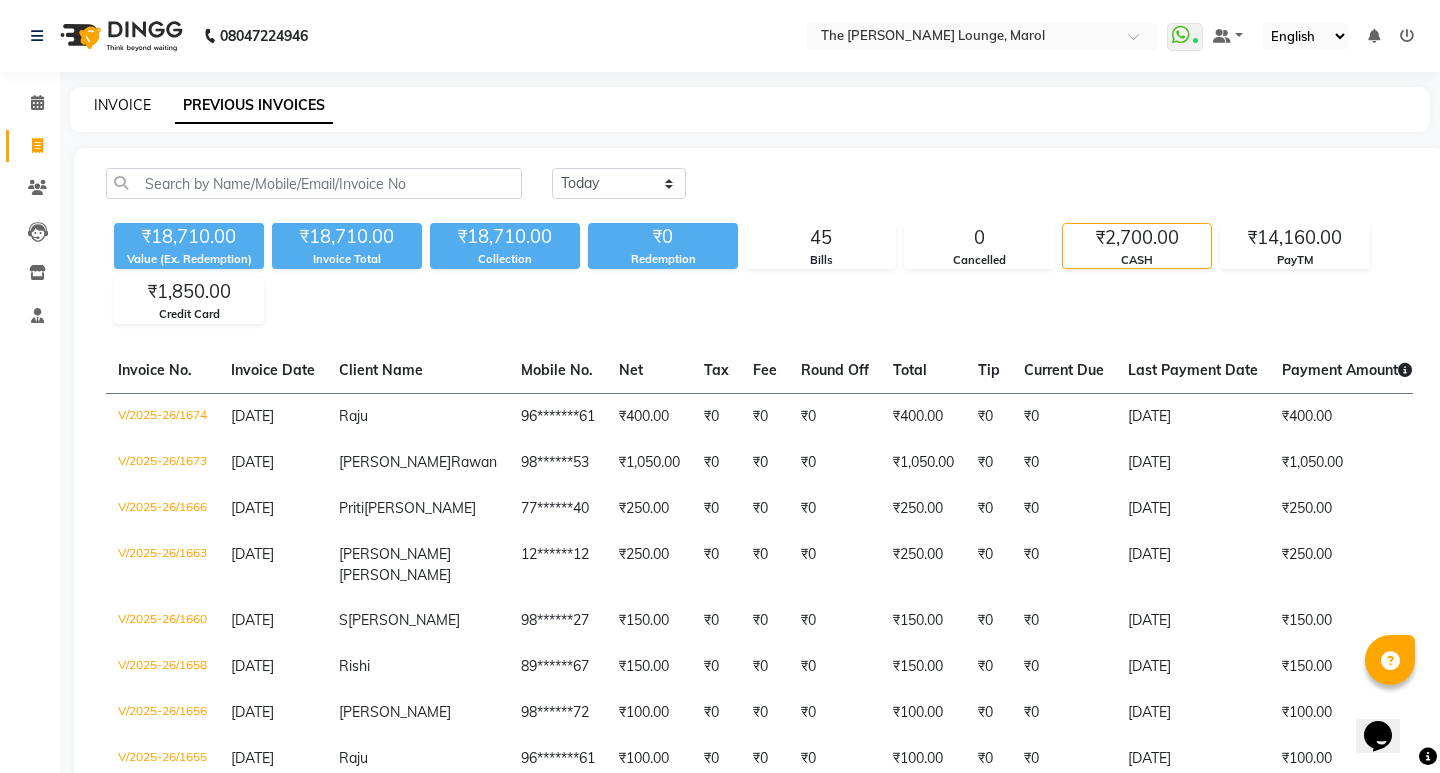 select on "7188" 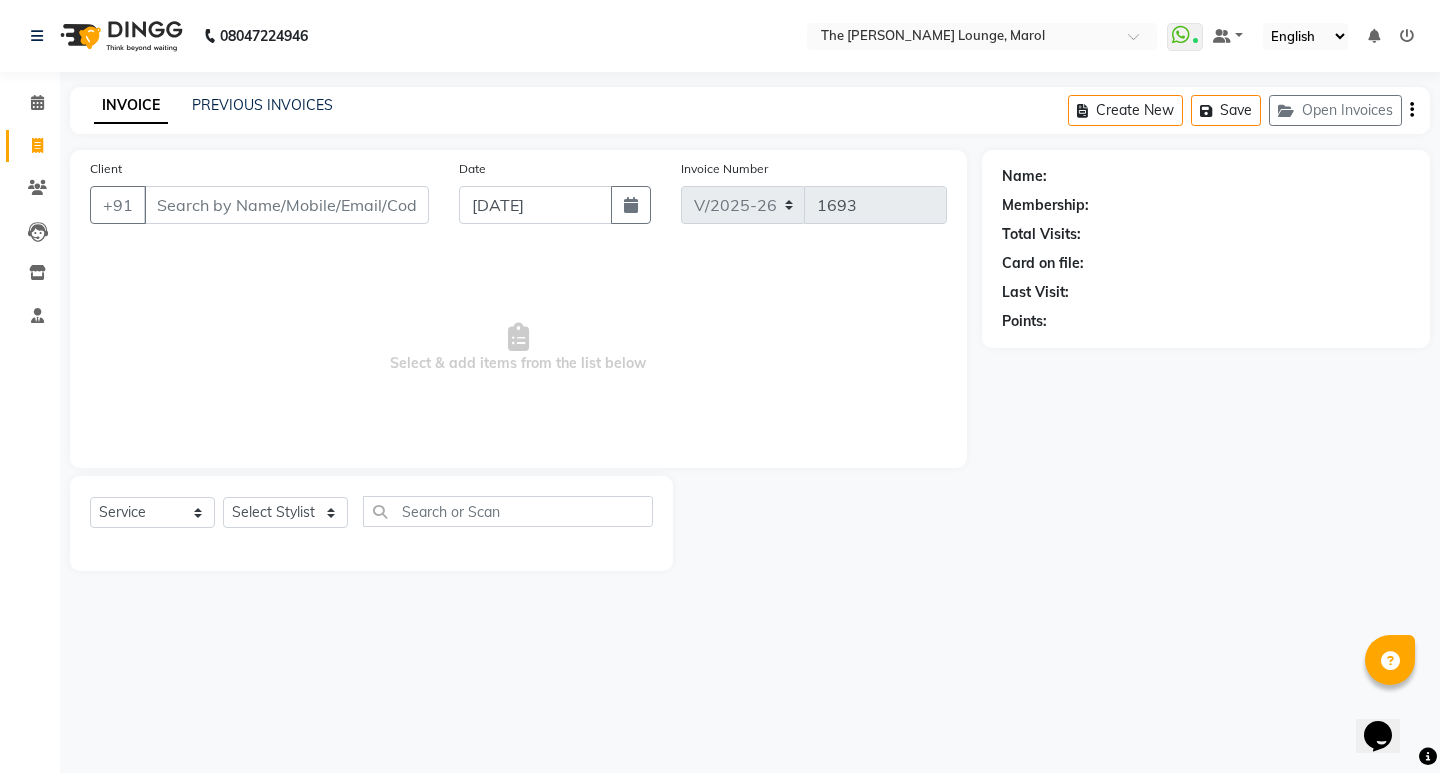 click on "Client" at bounding box center (286, 205) 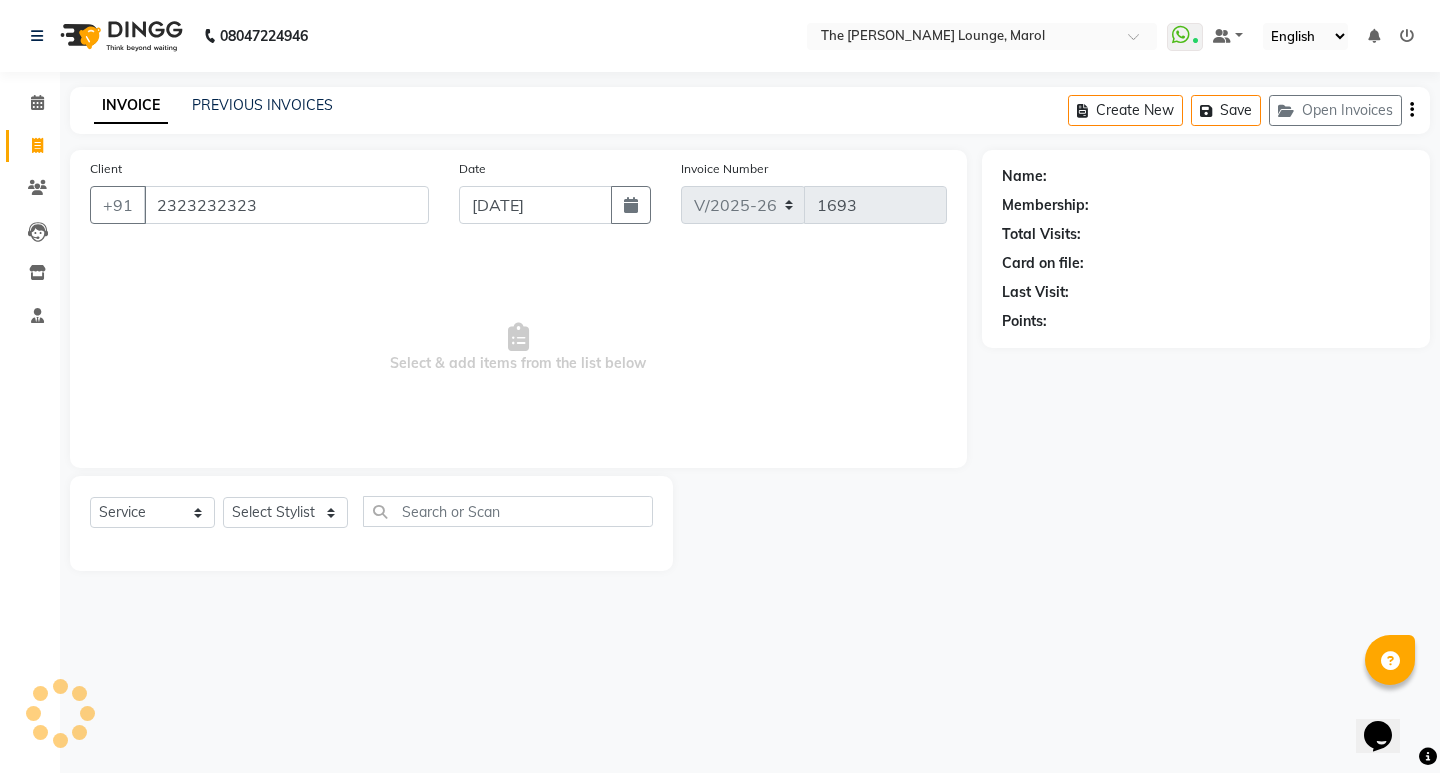 type on "2323232323" 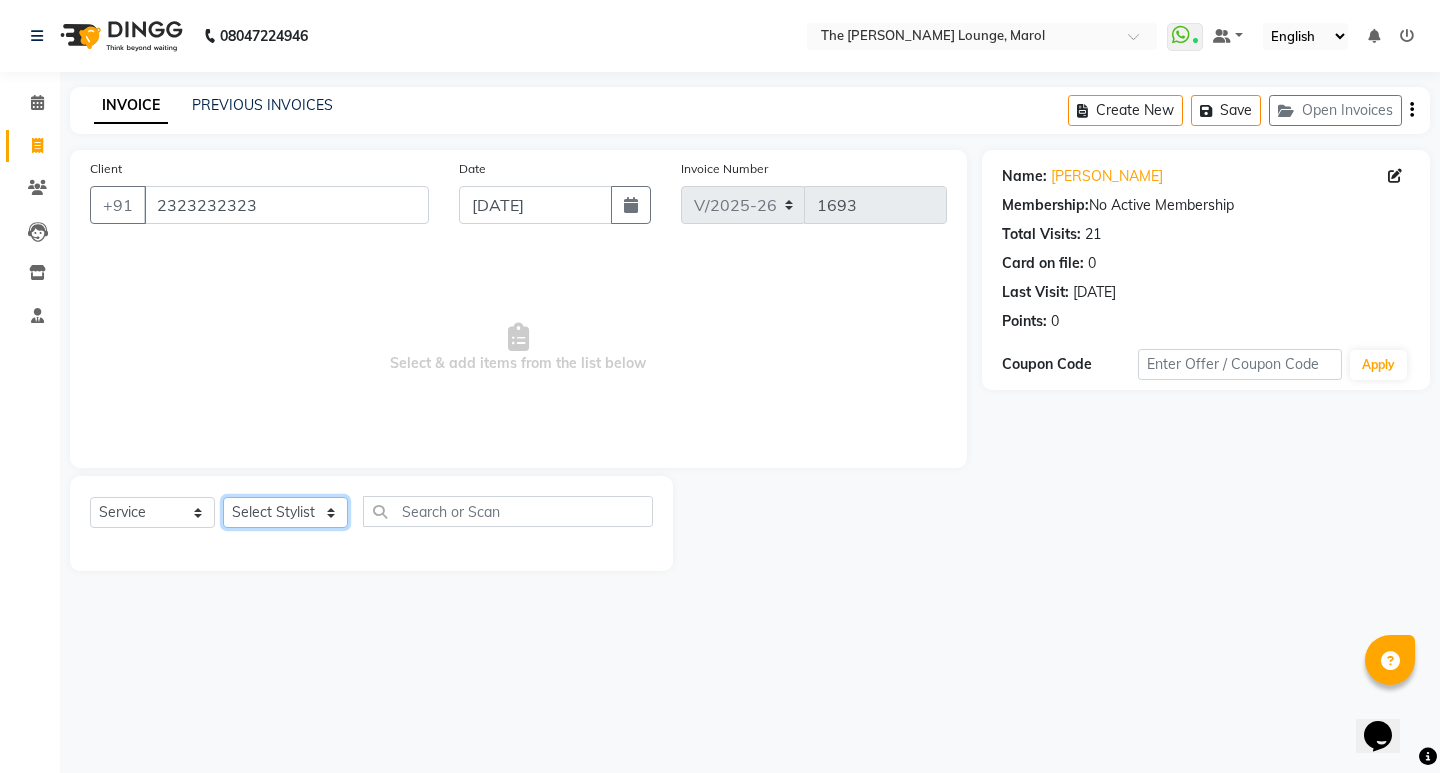click on "Select Stylist Anjali Jafar Salmani Ketan Shinde Mohsin Akhtar Satish Tejasvi Vasundhara" 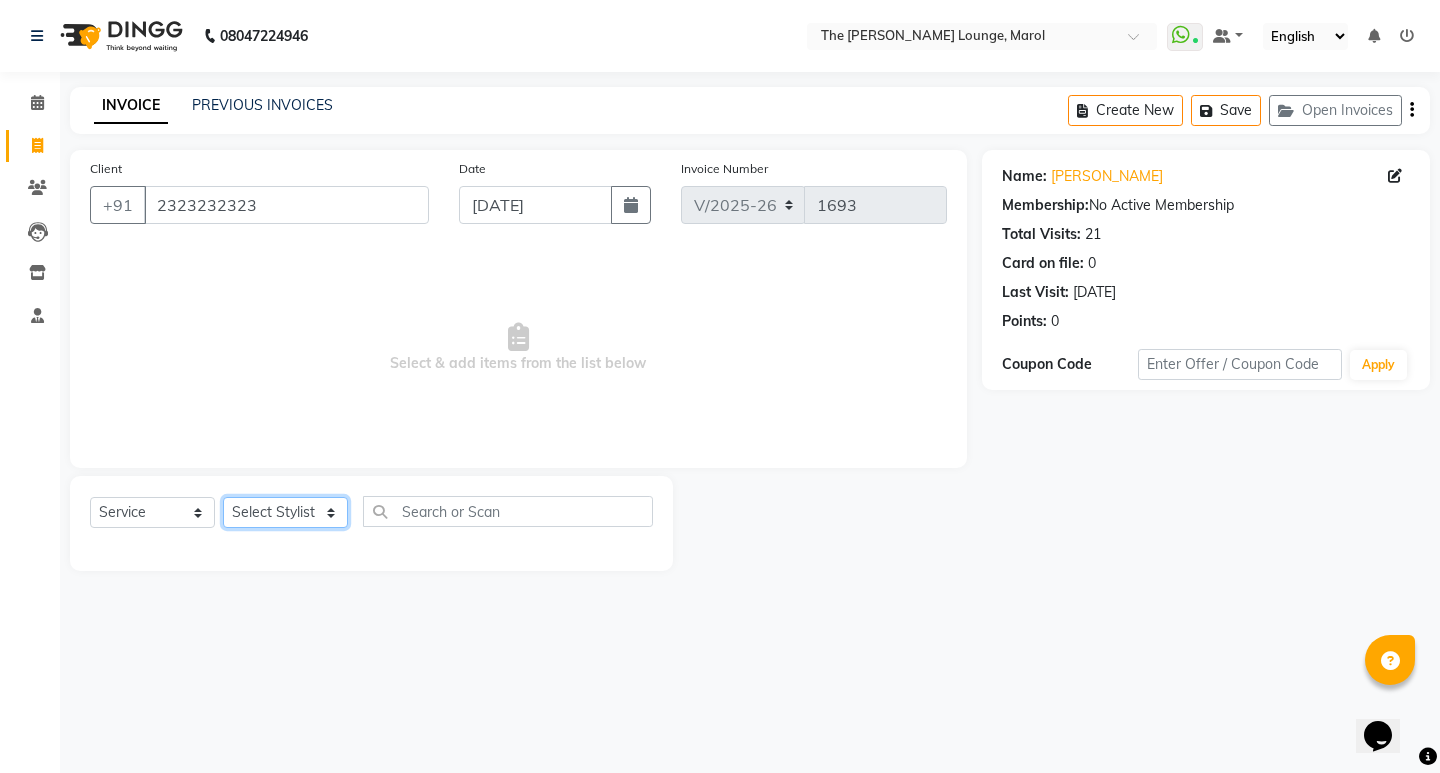 select on "64222" 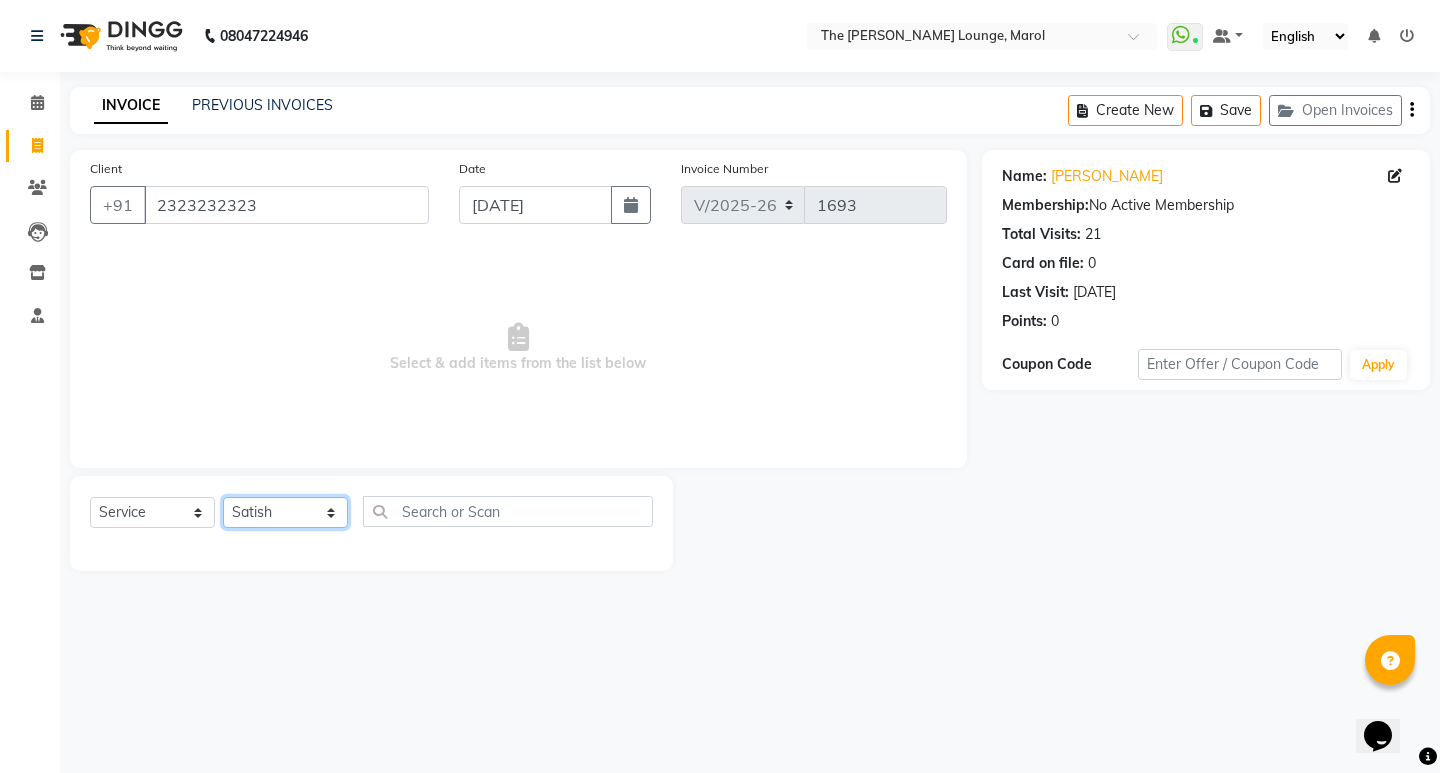 click on "Select Stylist Anjali Jafar Salmani Ketan Shinde Mohsin Akhtar Satish Tejasvi Vasundhara" 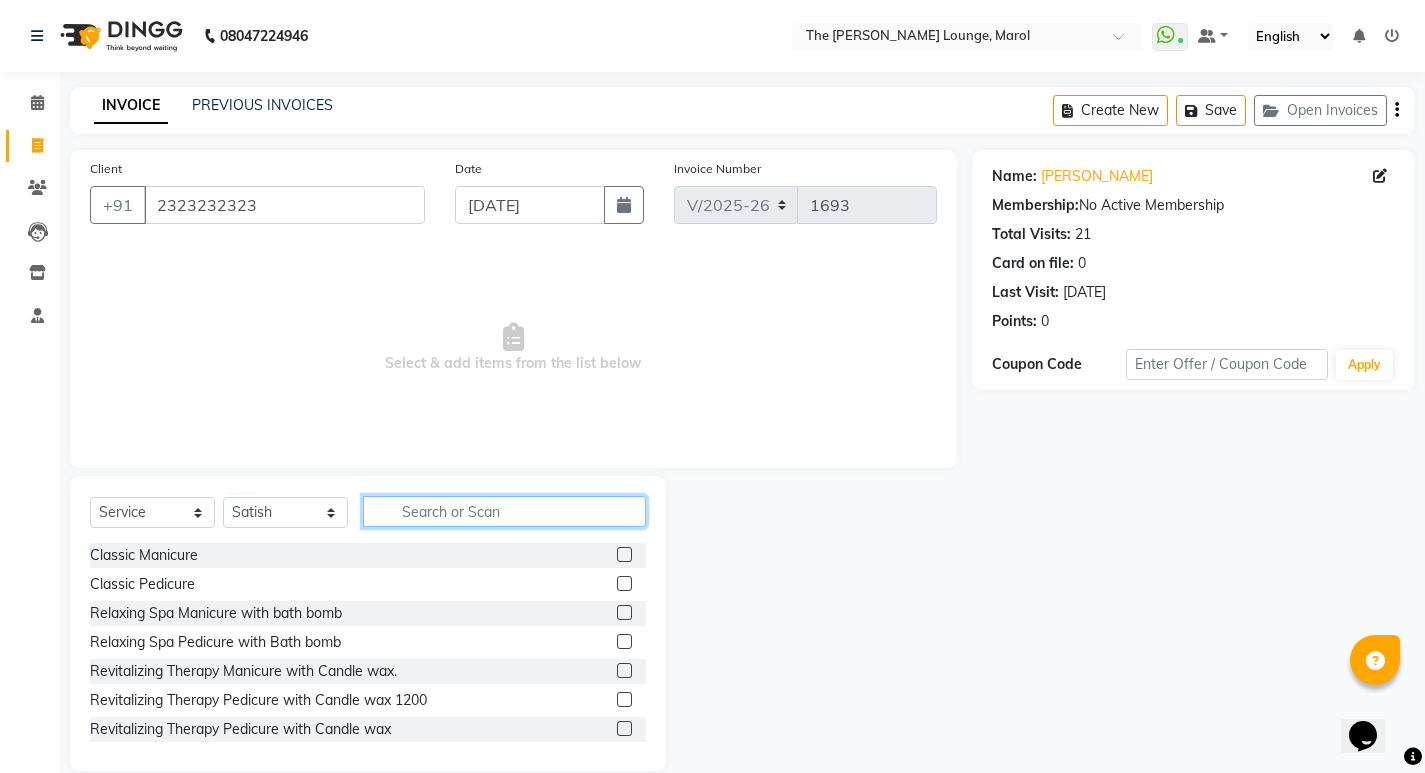click 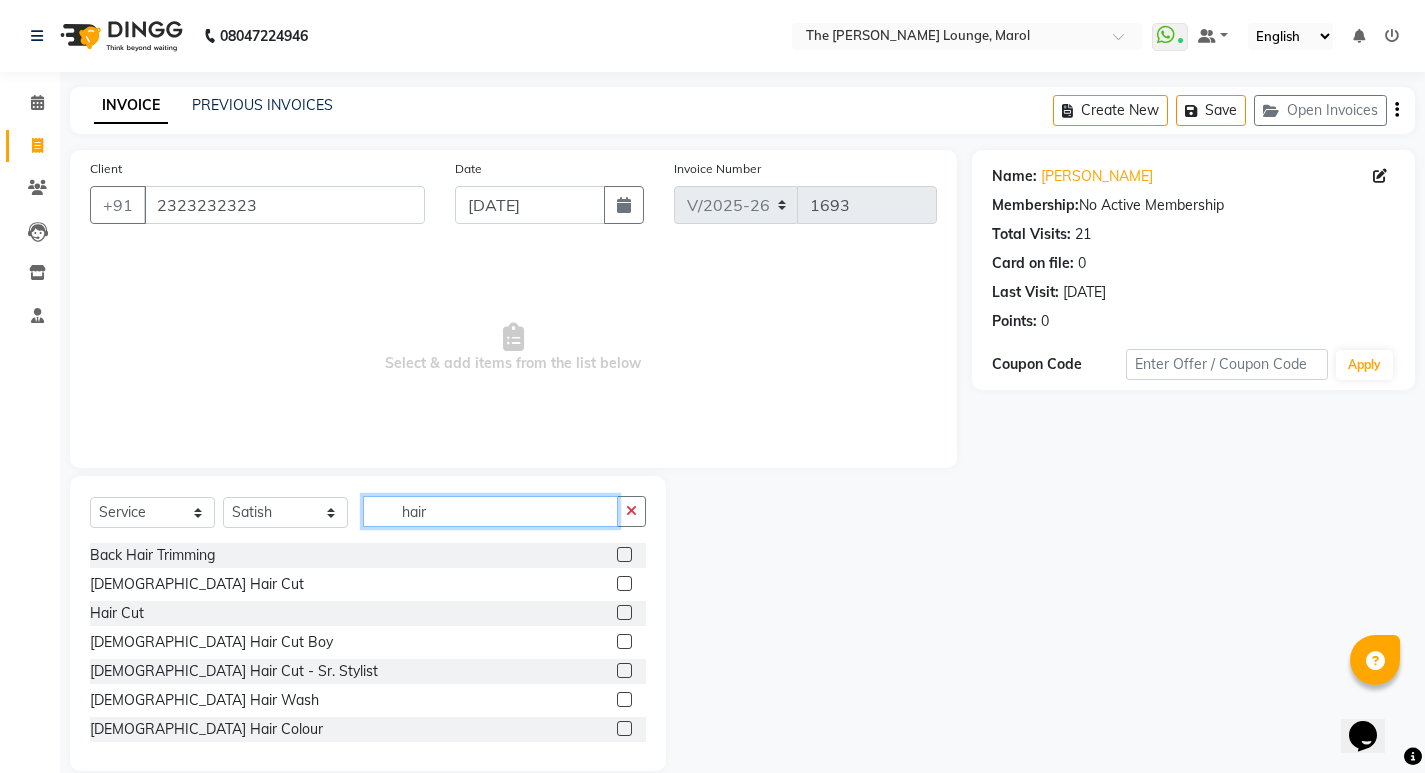 type on "hair" 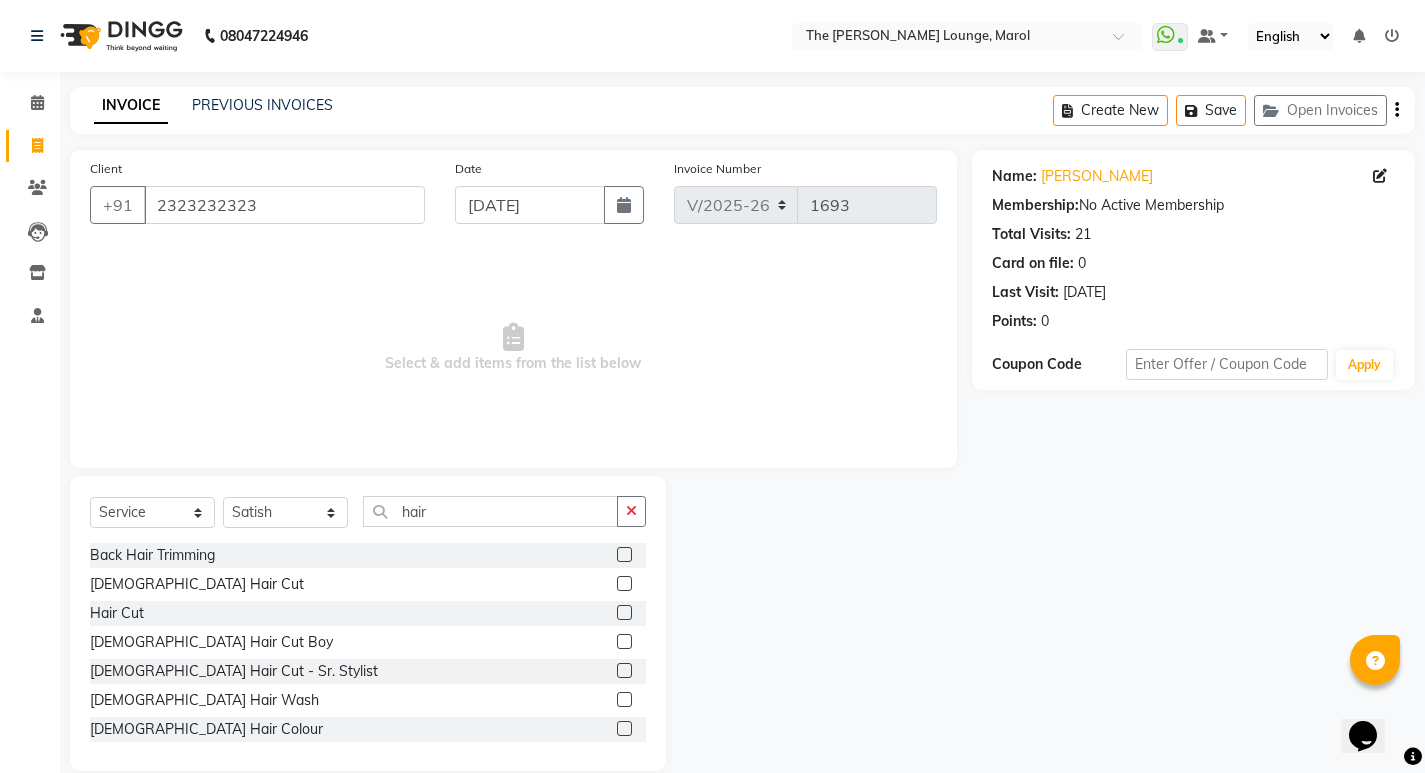click 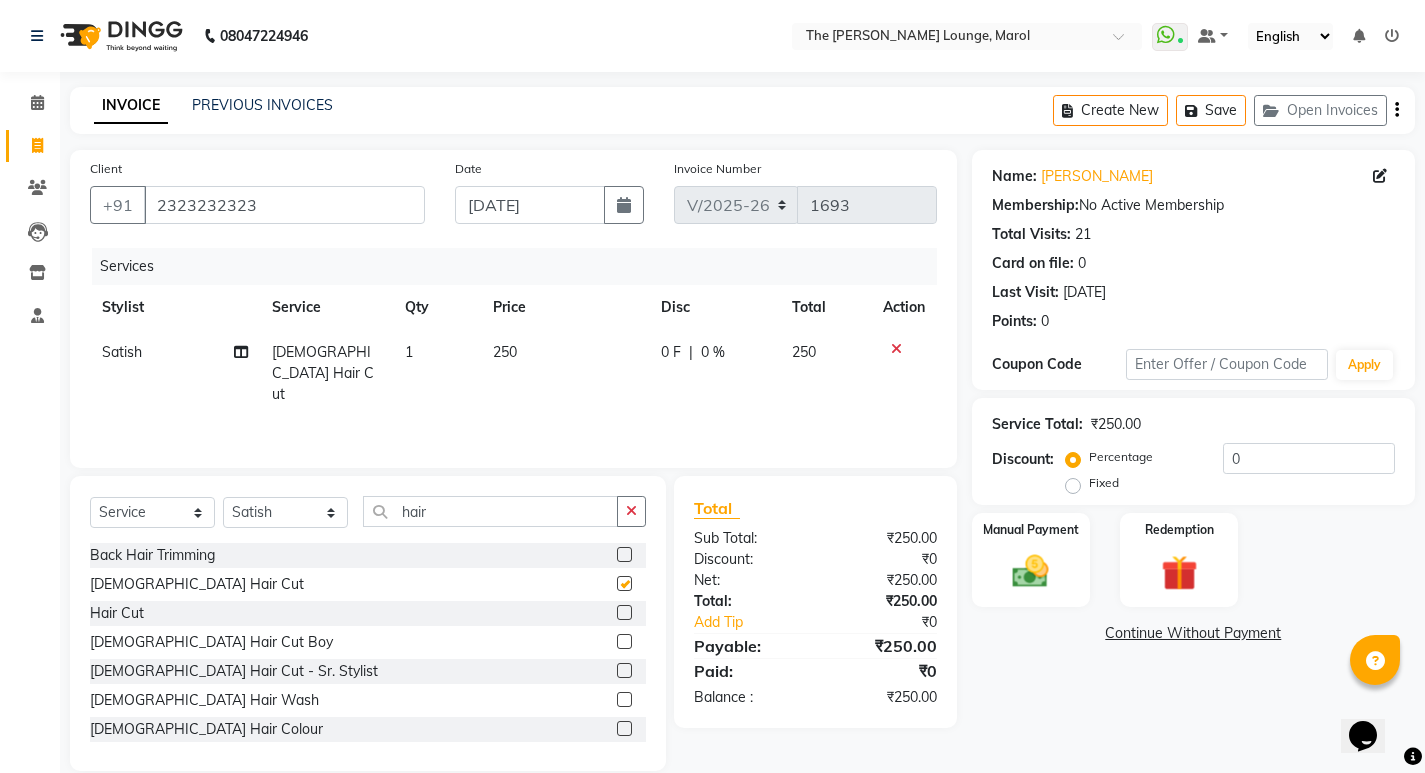 checkbox on "false" 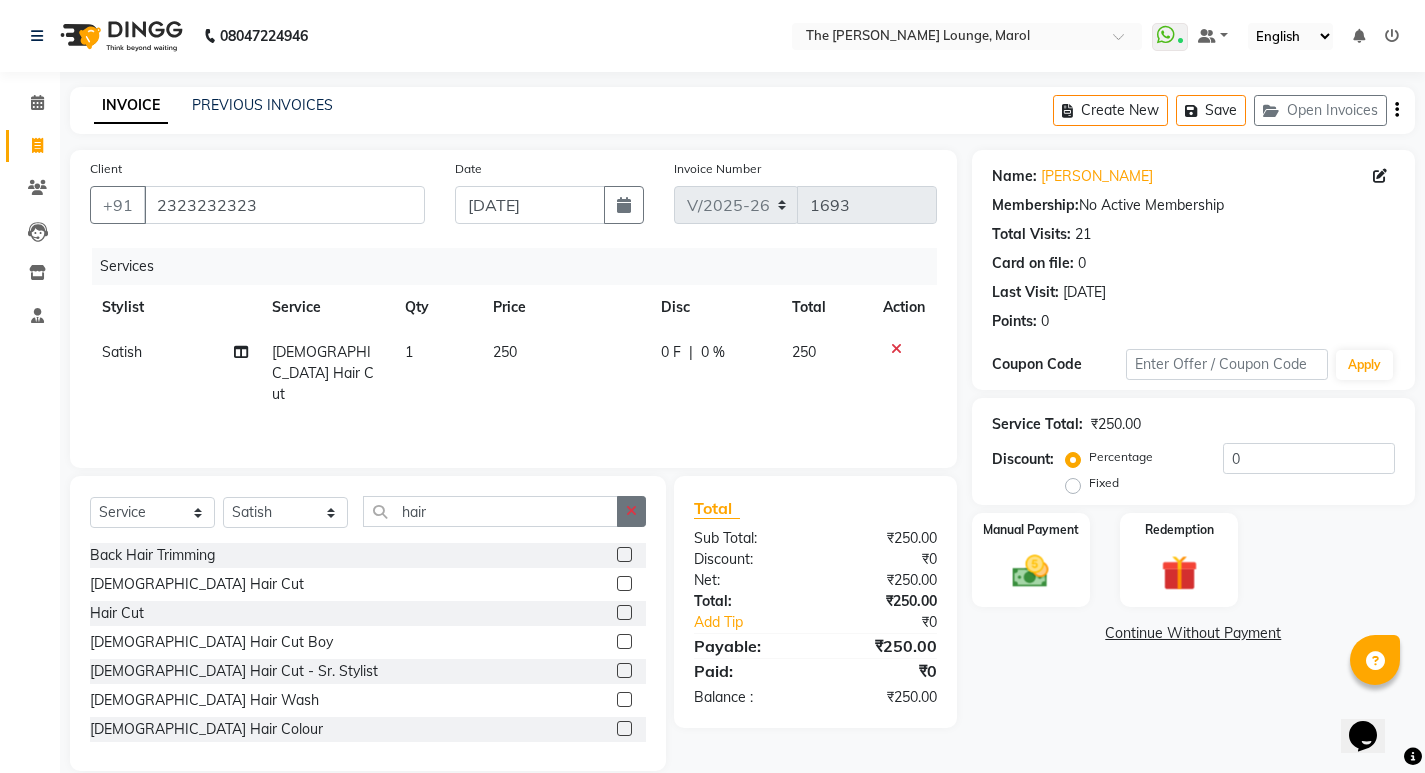 click 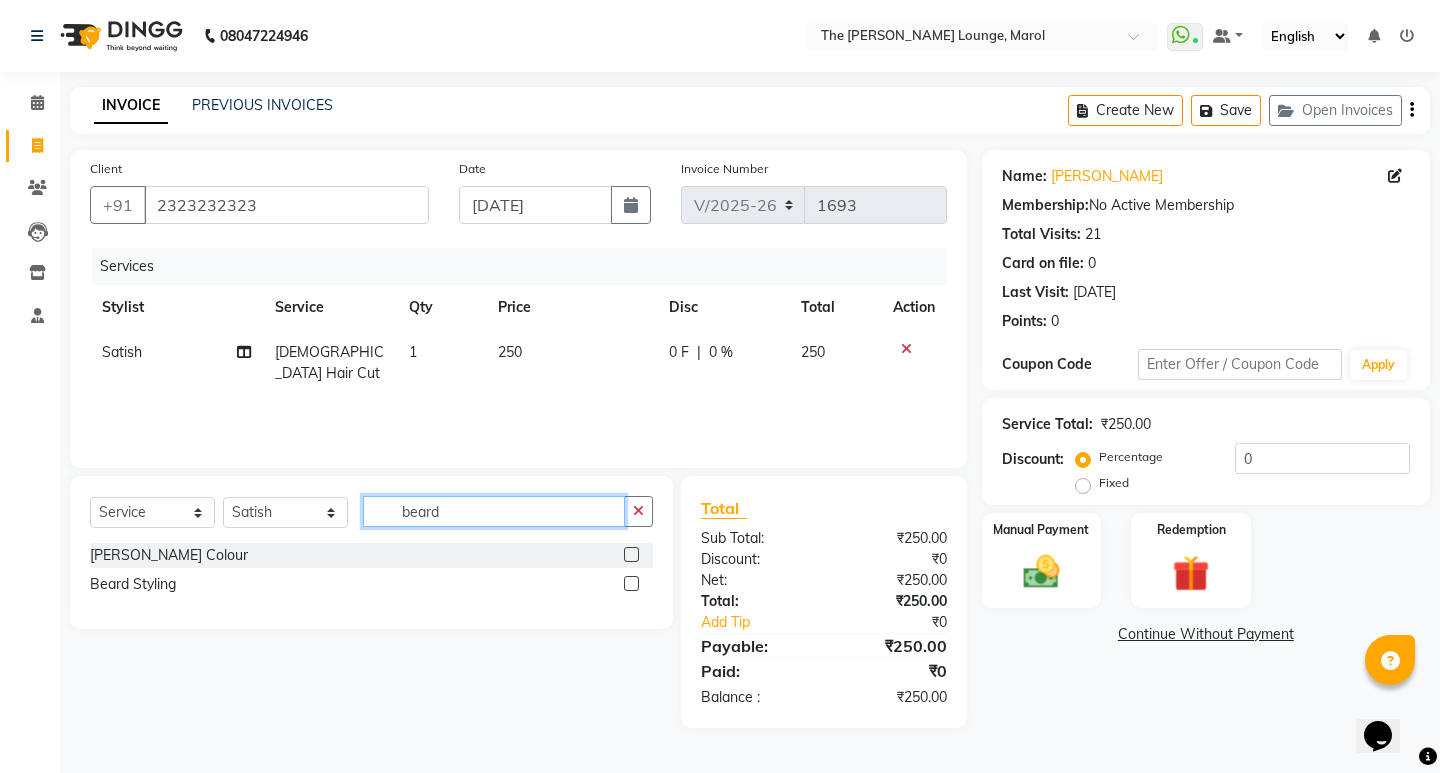type on "beard" 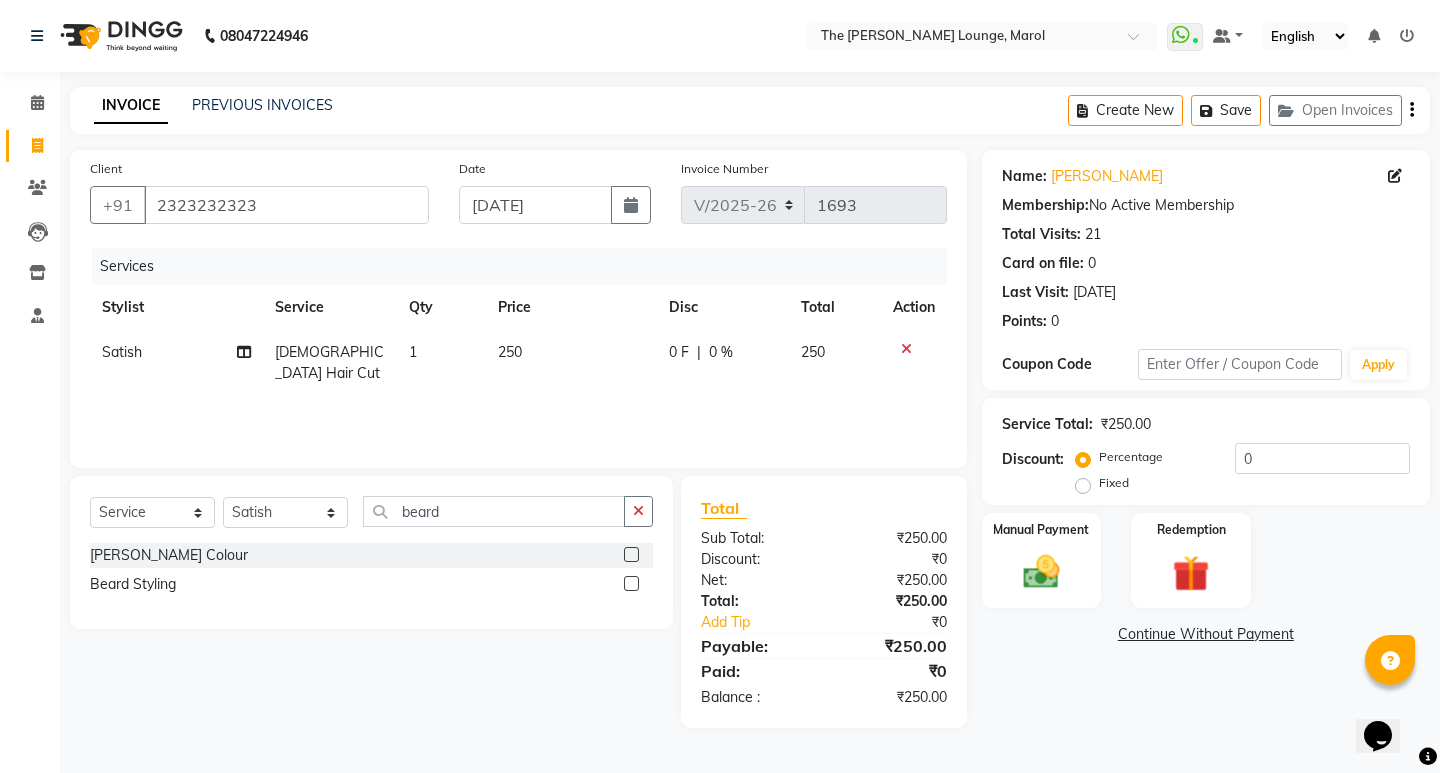 click 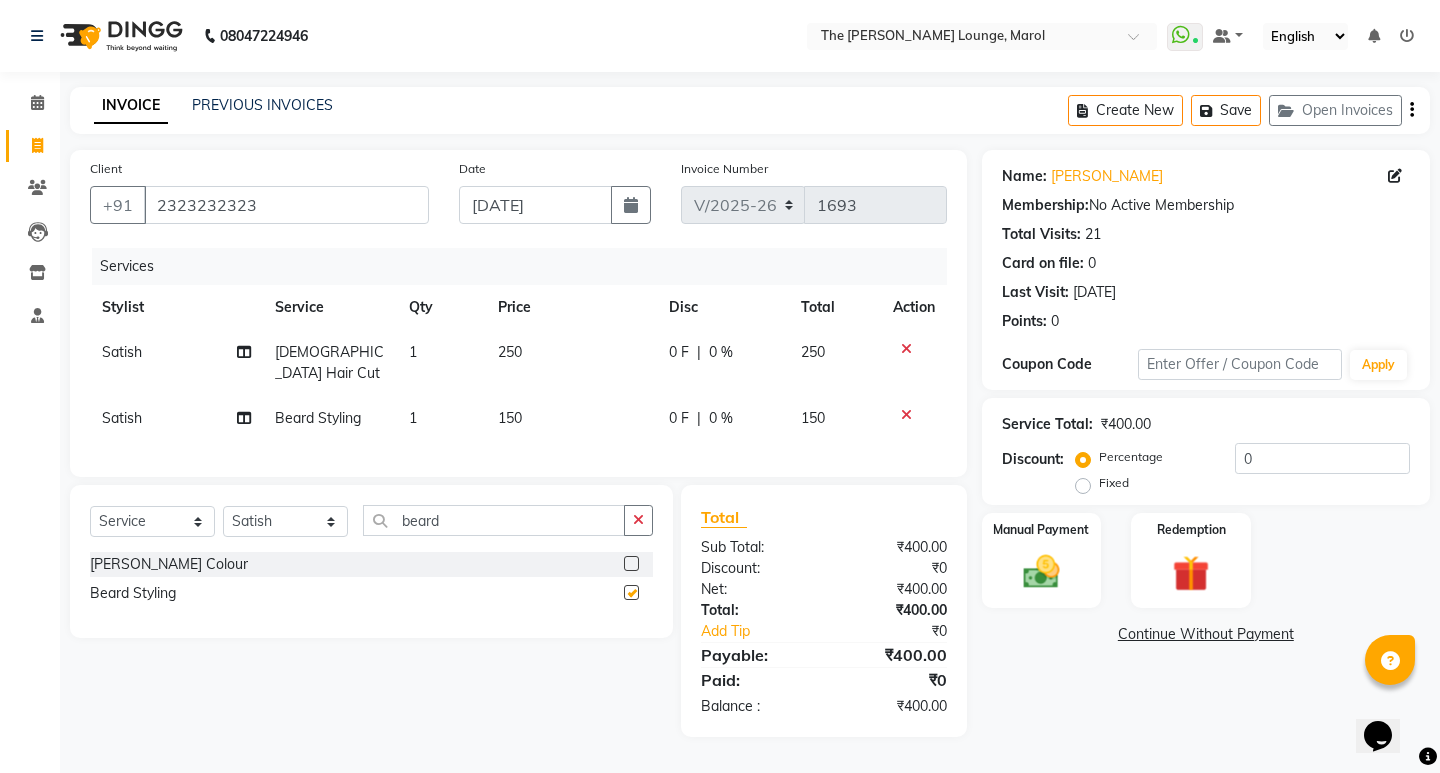 checkbox on "false" 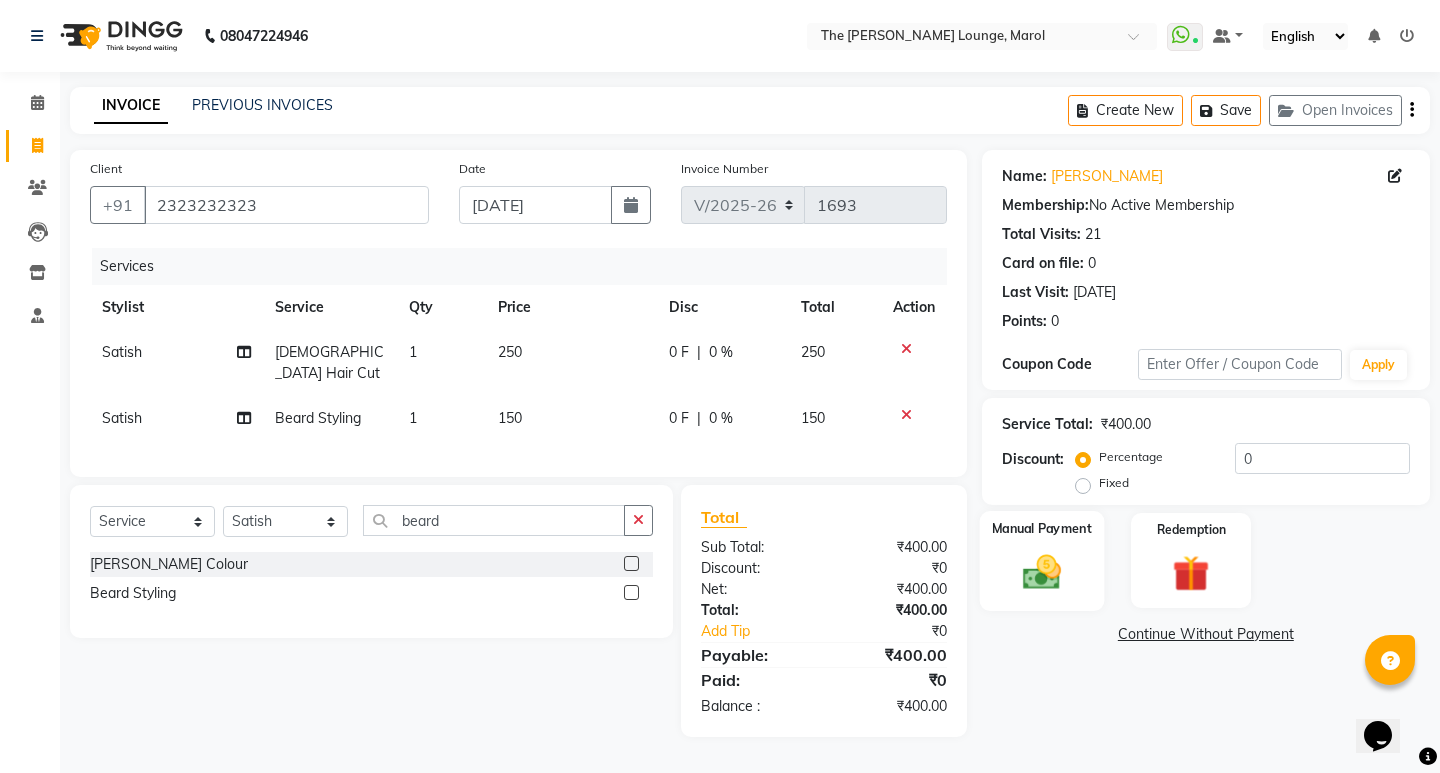 click 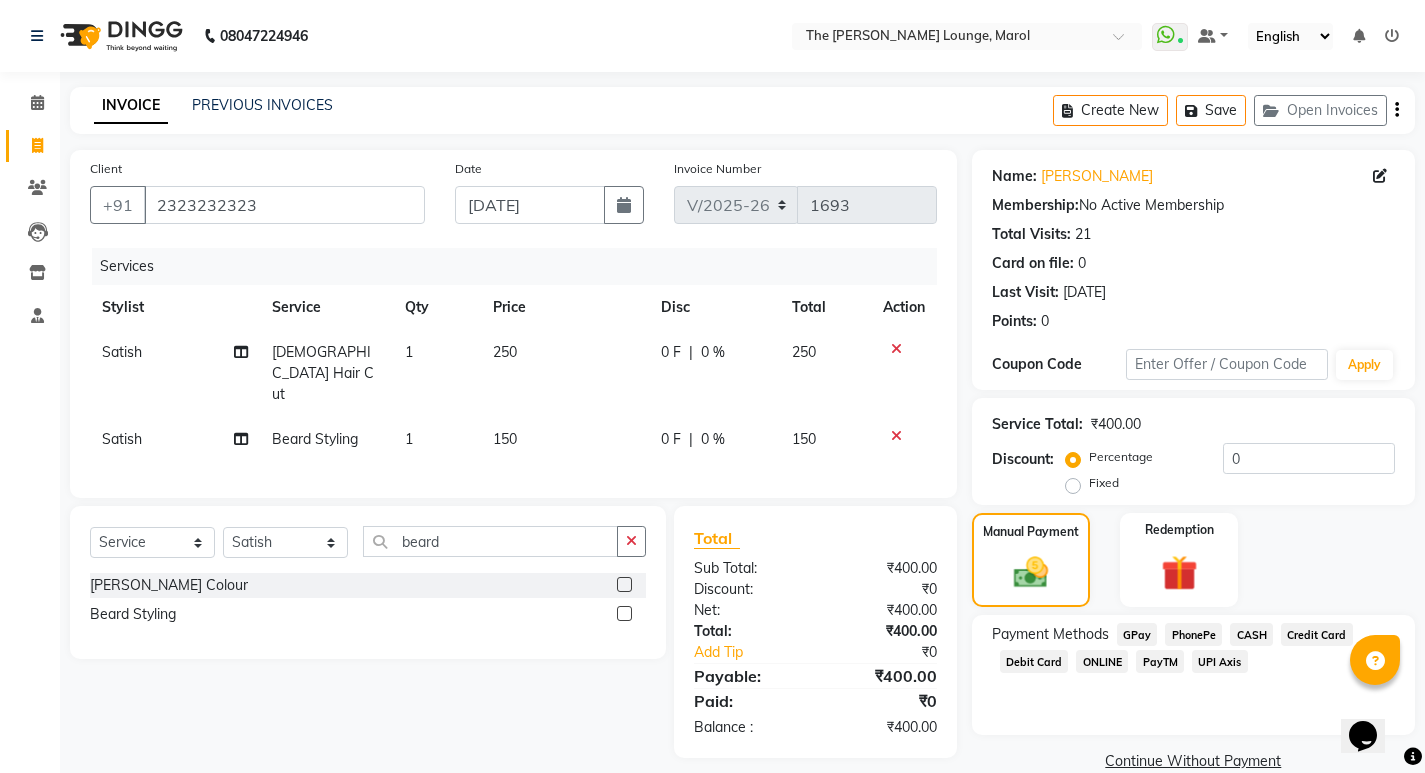 click on "PayTM" 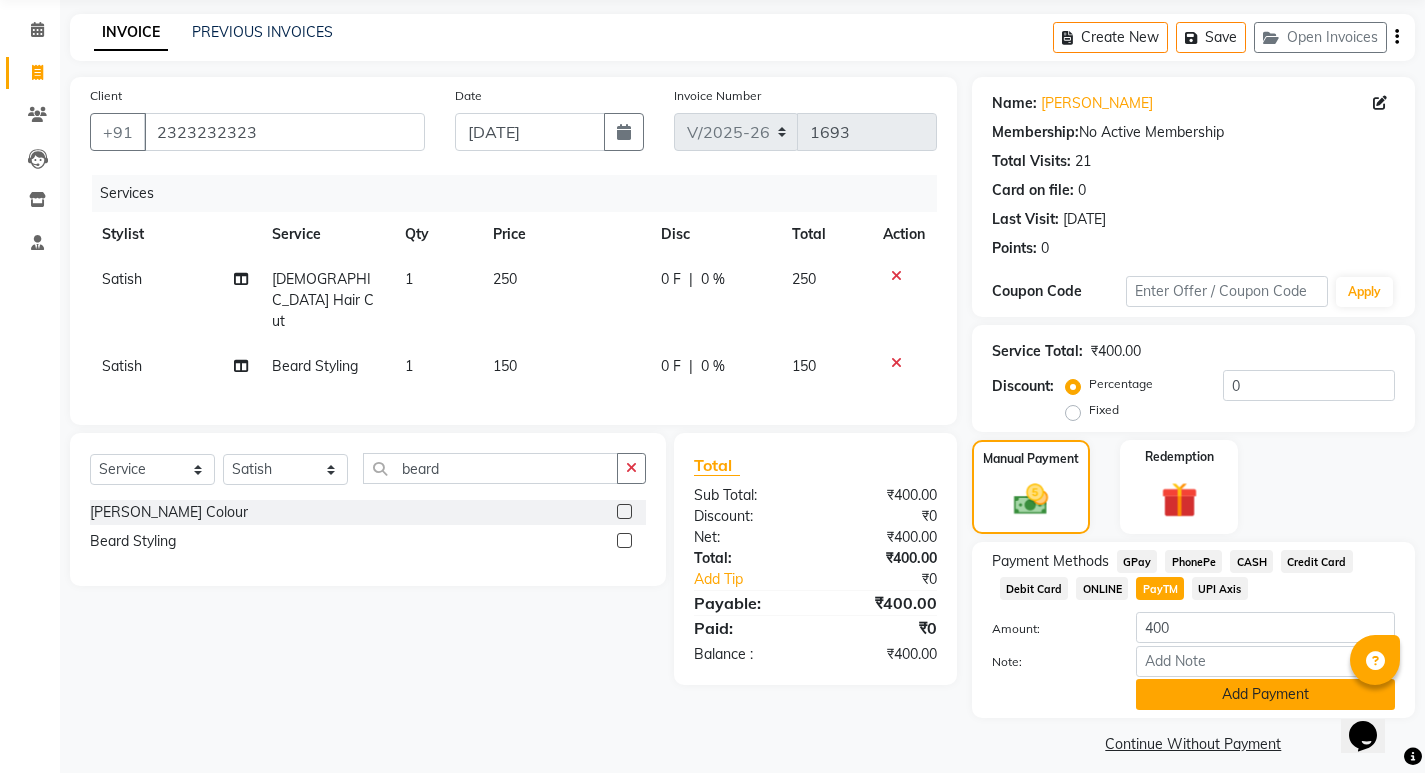 scroll, scrollTop: 89, scrollLeft: 0, axis: vertical 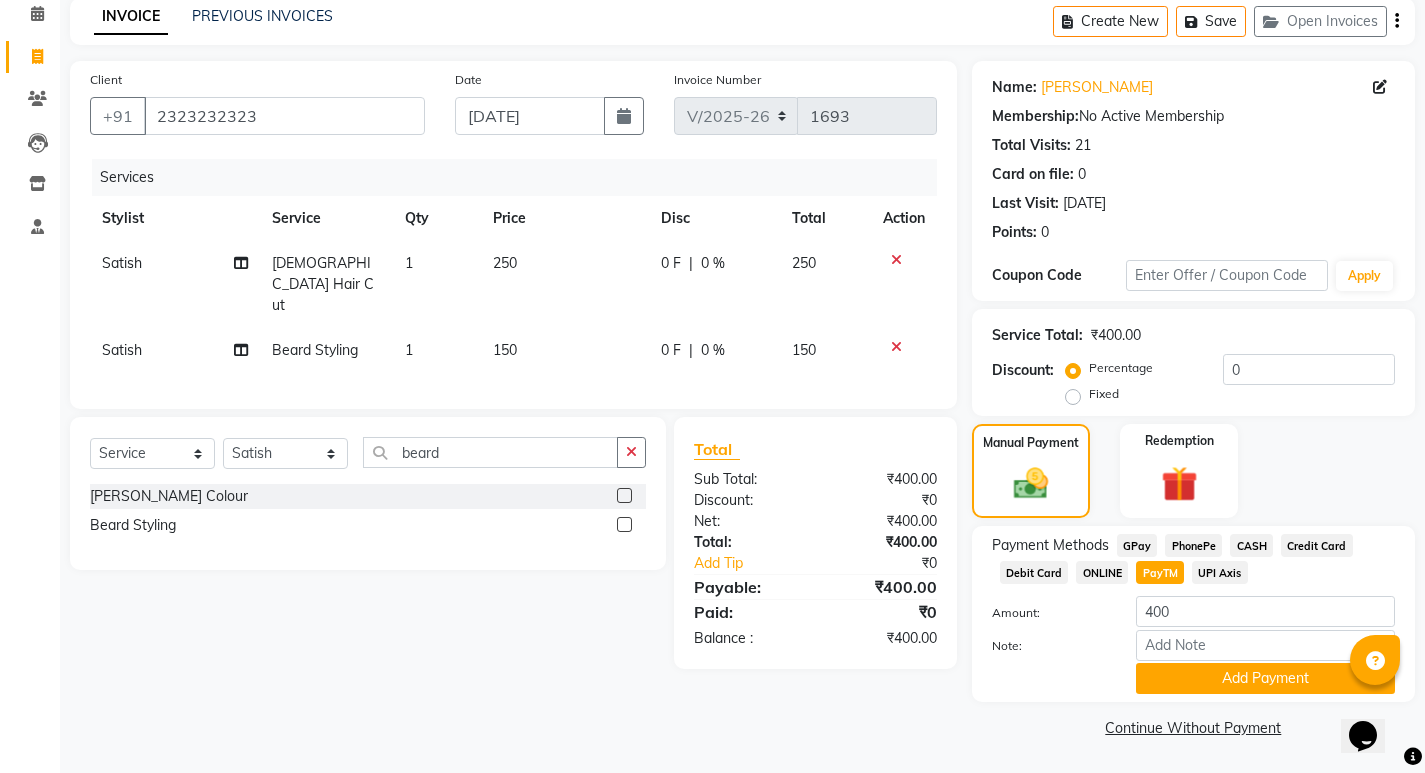 click on "CASH" 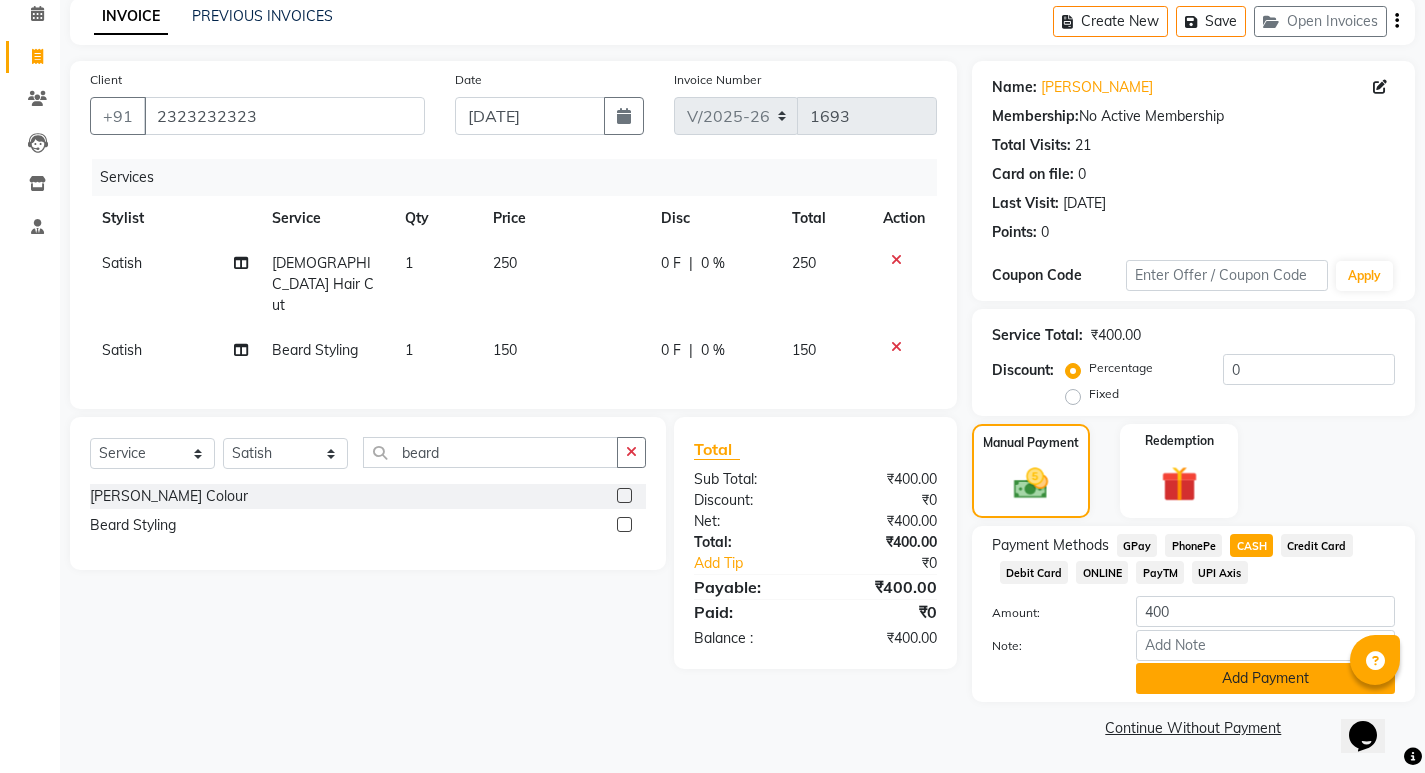 click on "Add Payment" 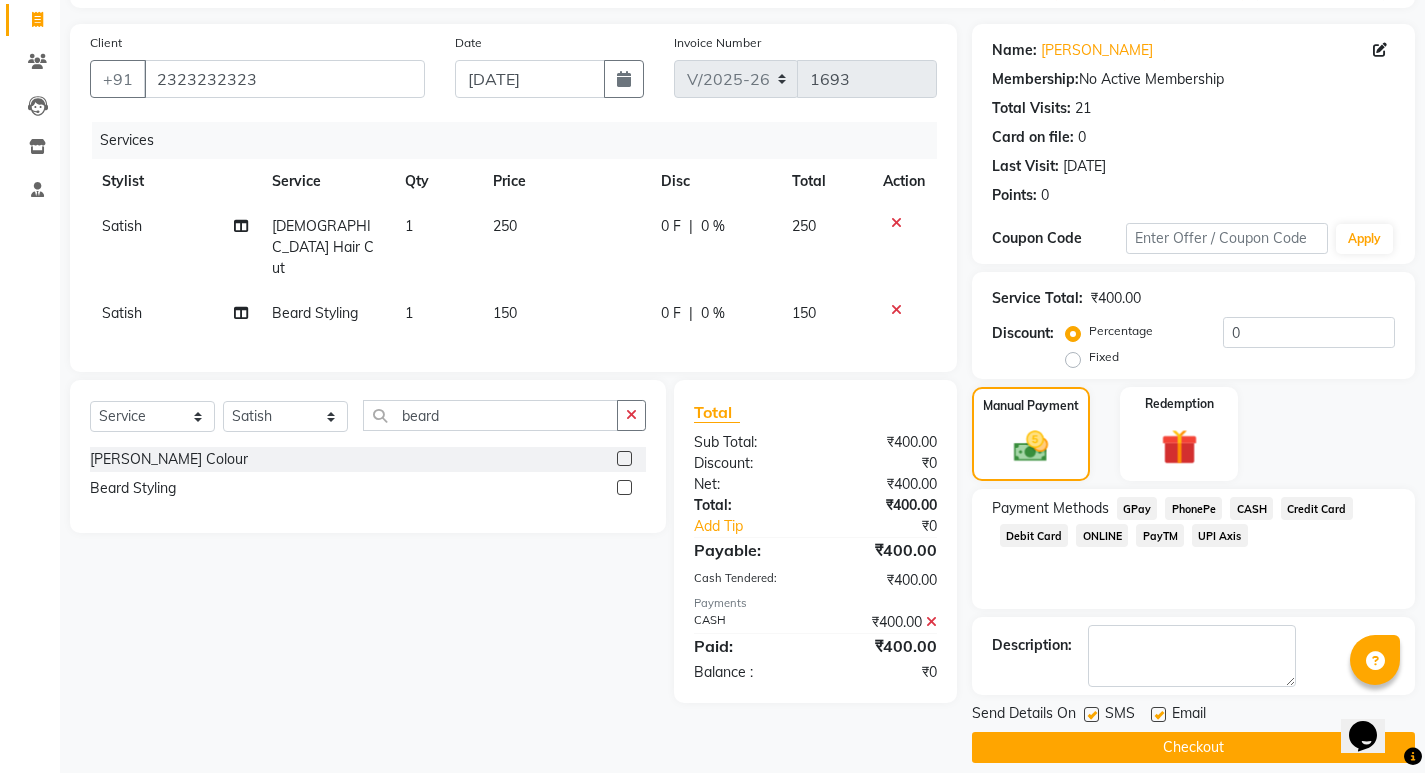 scroll, scrollTop: 146, scrollLeft: 0, axis: vertical 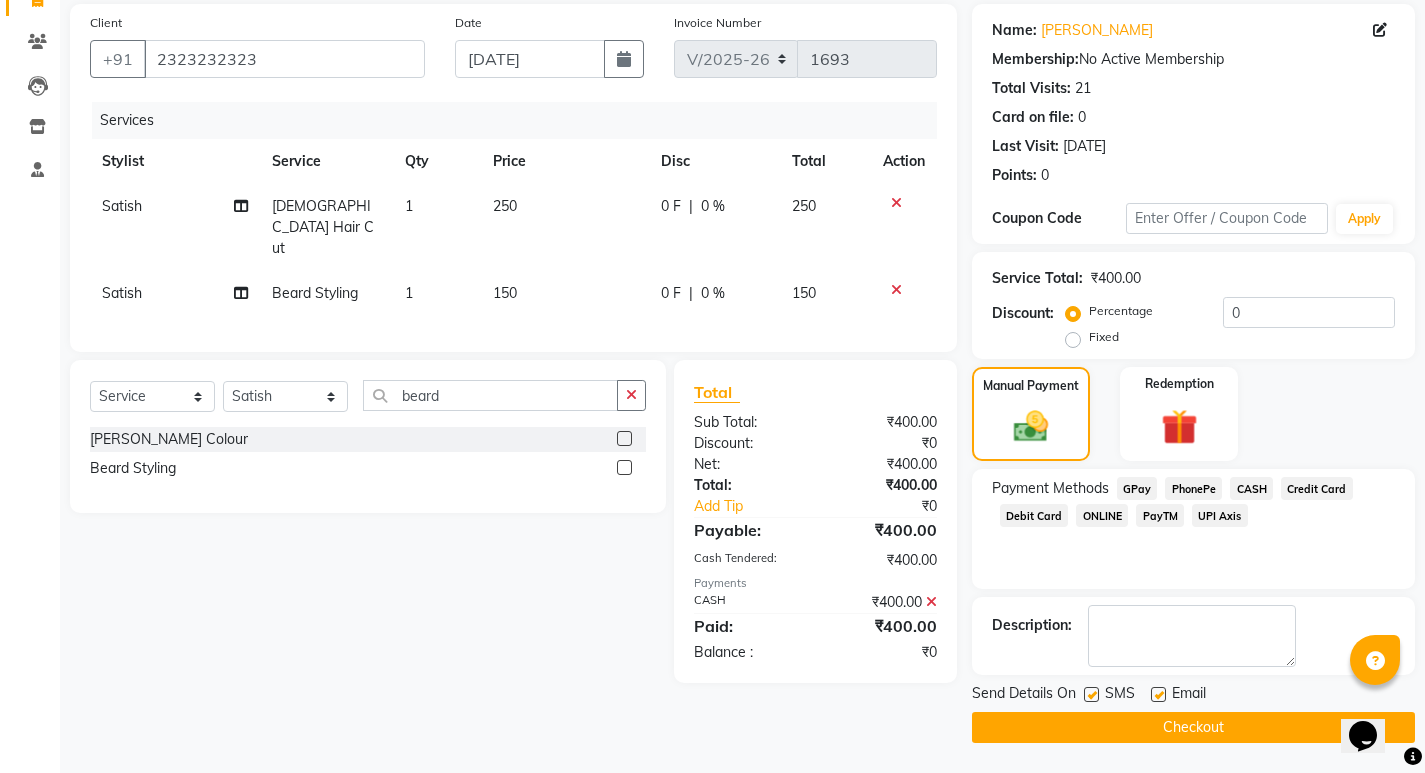 click on "Checkout" 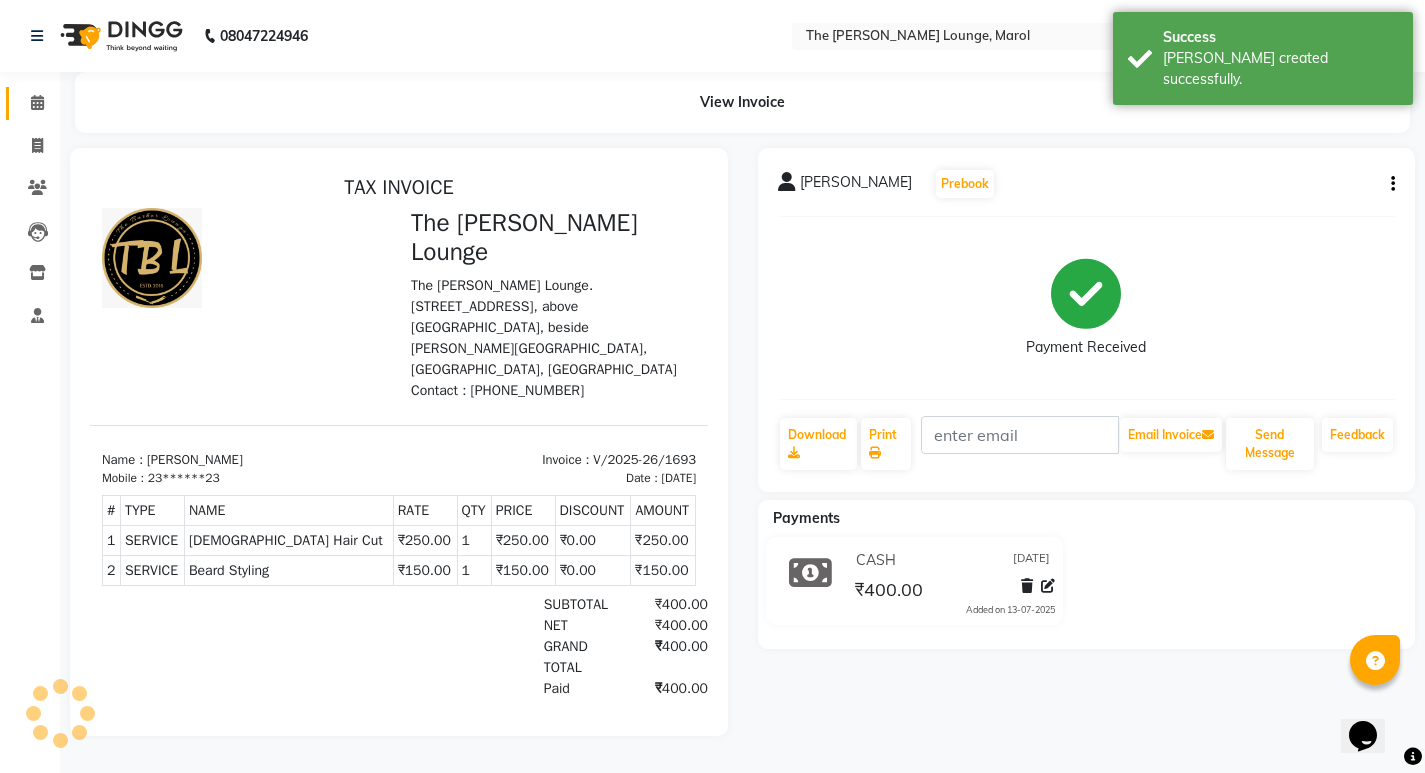 scroll, scrollTop: 0, scrollLeft: 0, axis: both 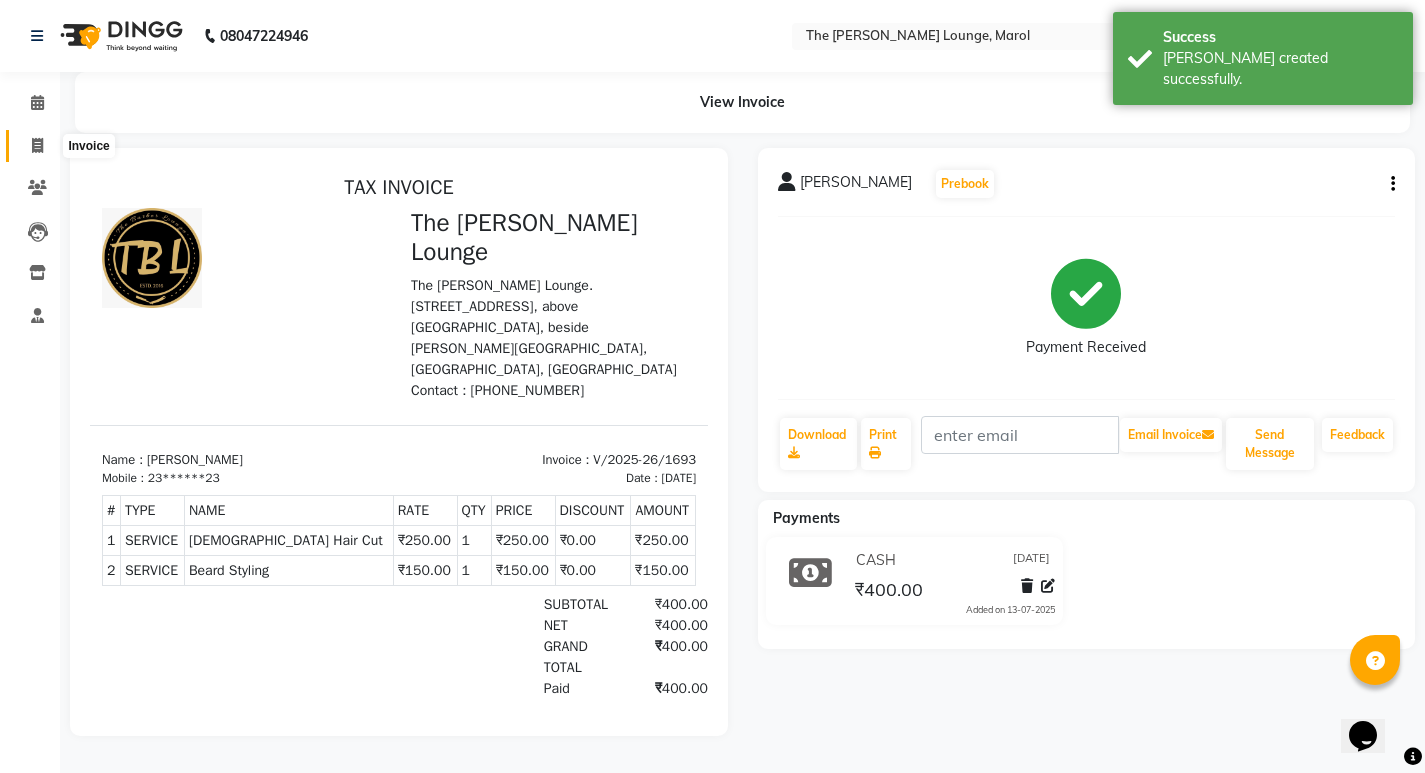 click 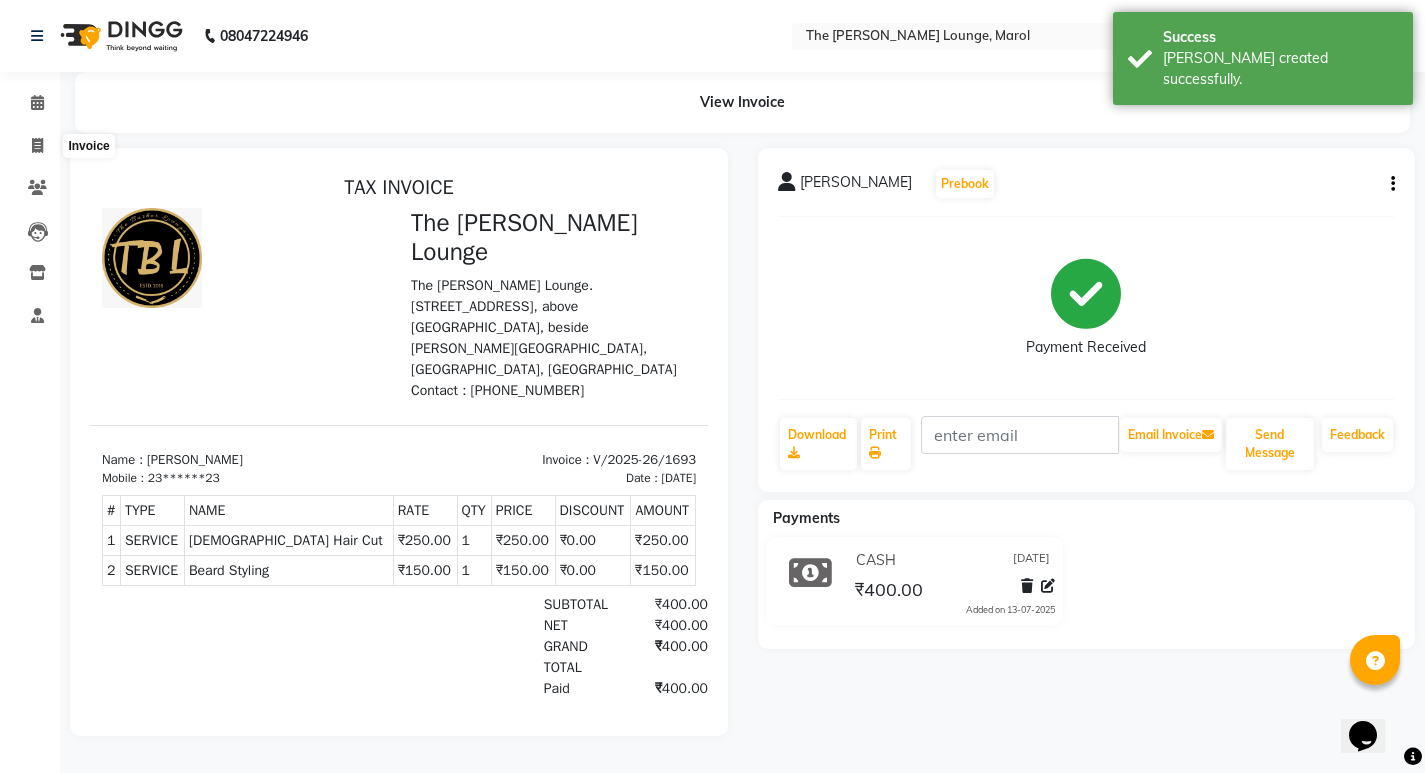 select on "7188" 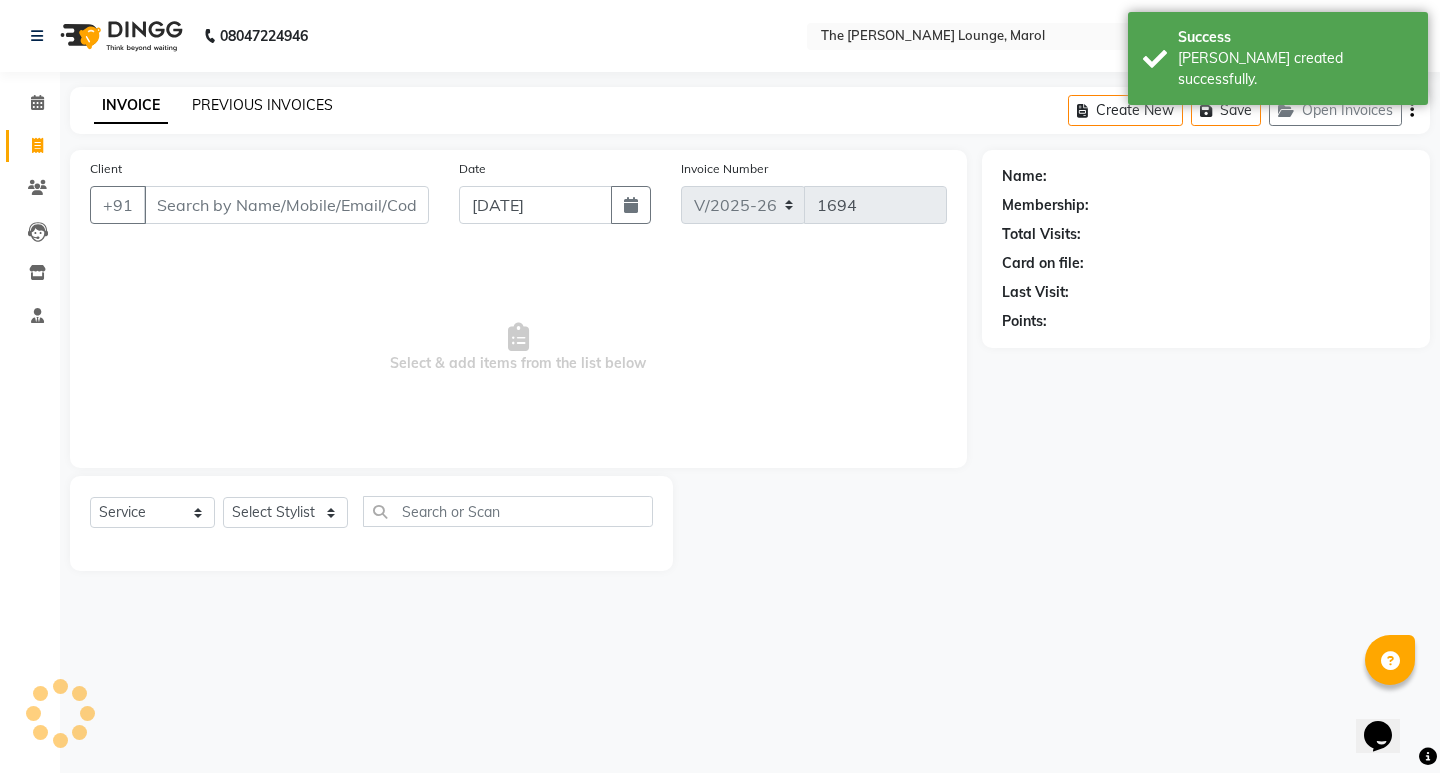 click on "PREVIOUS INVOICES" 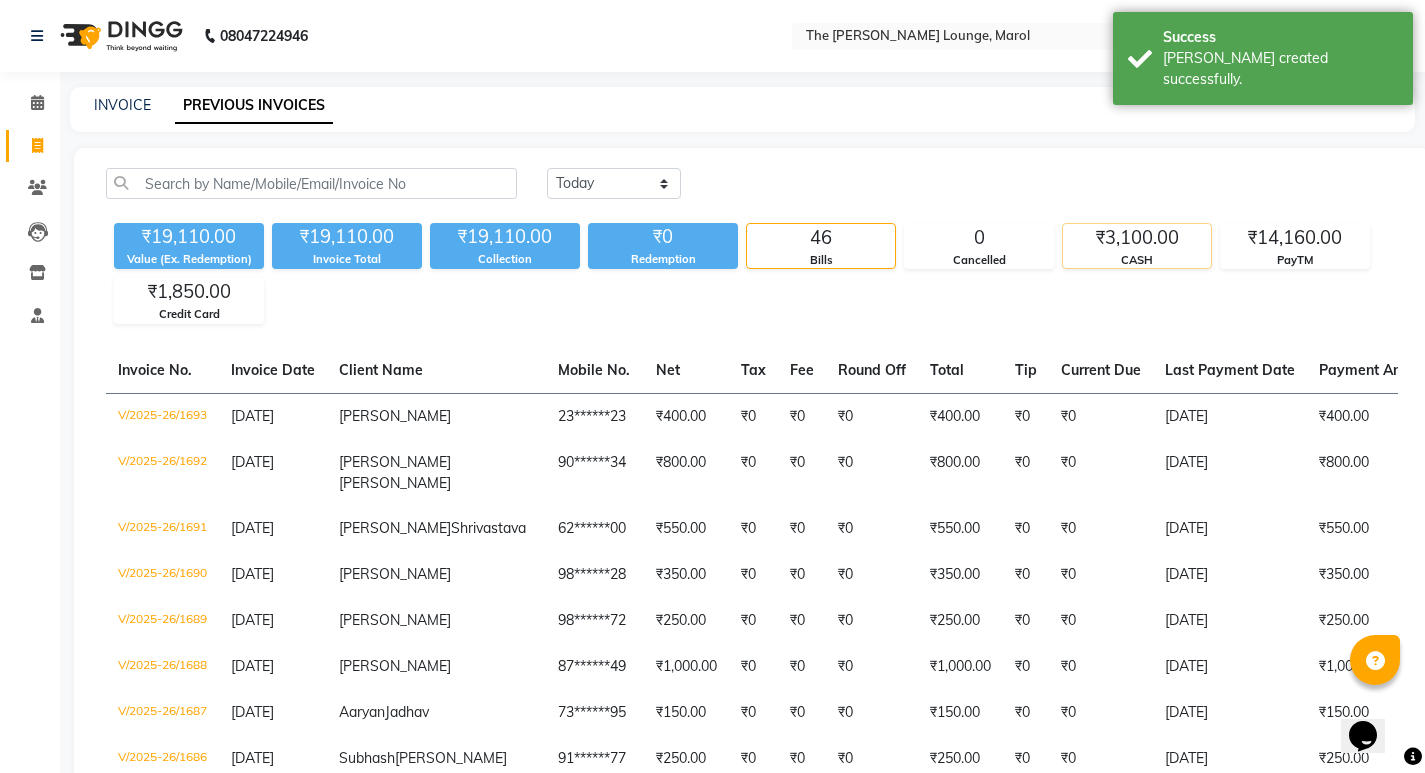 click on "CASH" 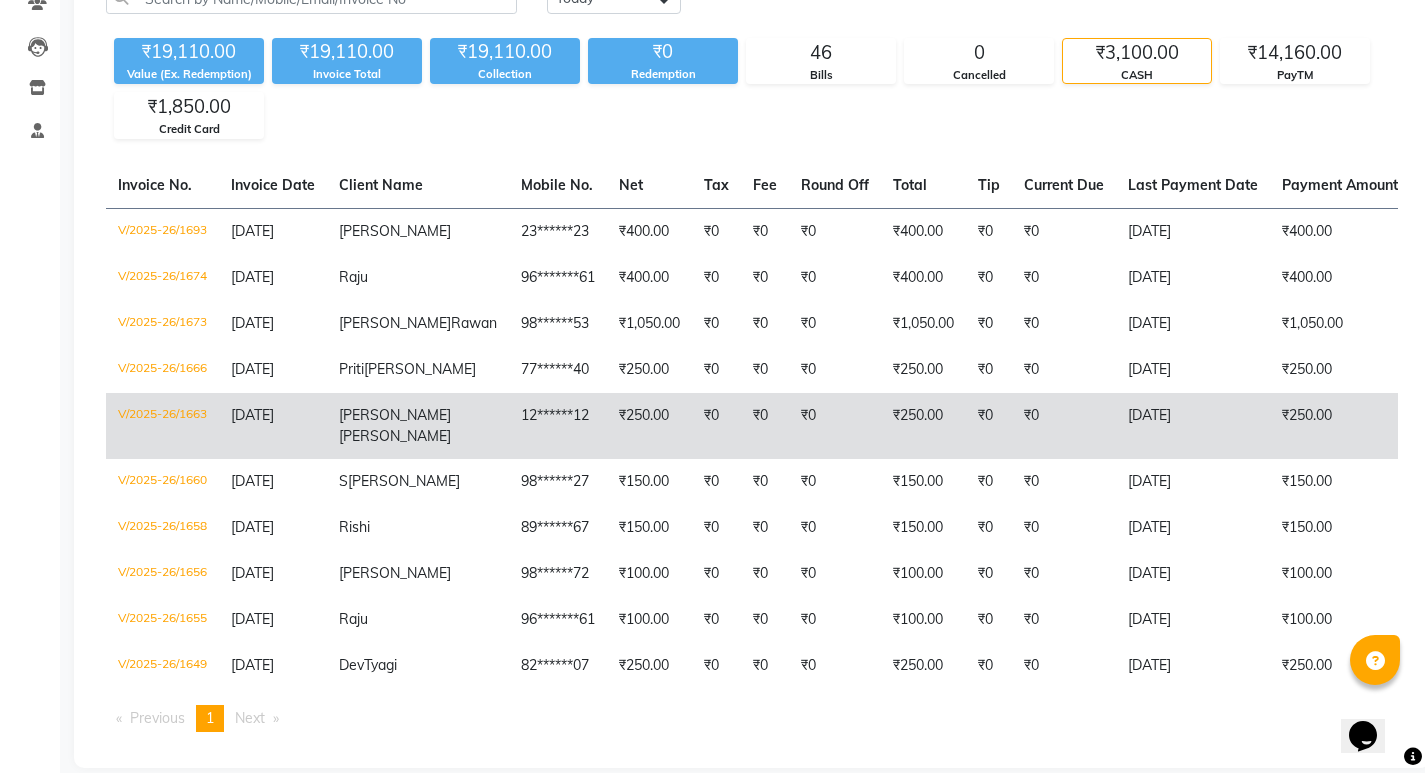 scroll, scrollTop: 200, scrollLeft: 0, axis: vertical 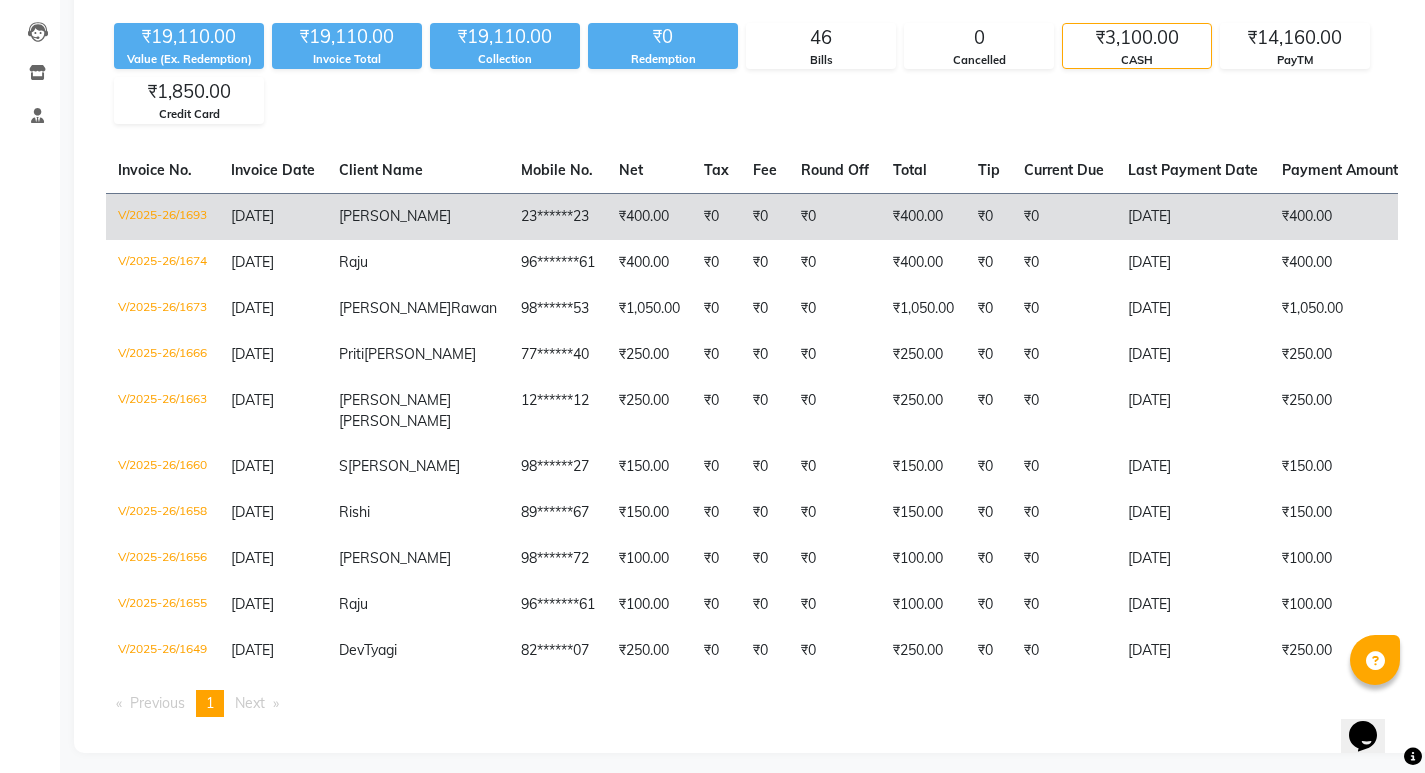 click on "₹400.00" 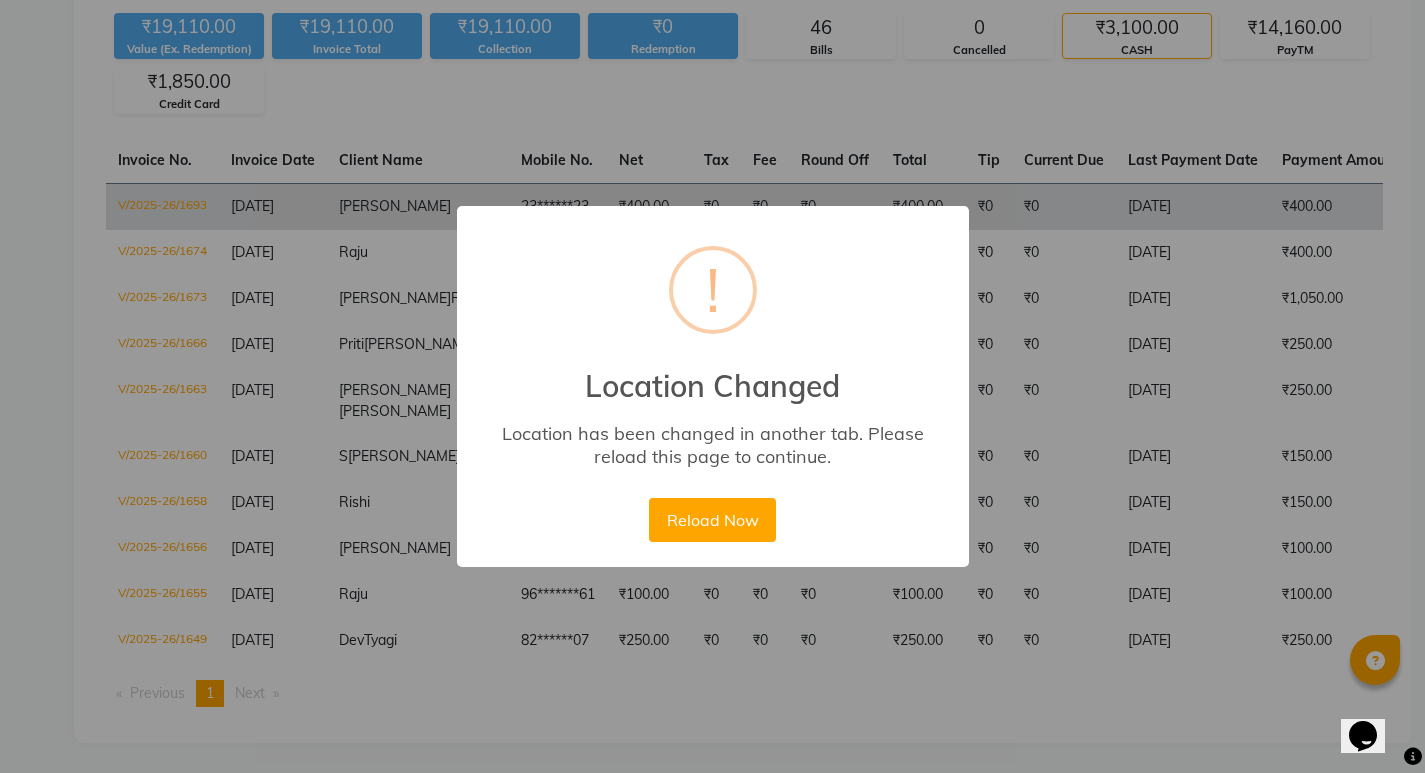 type 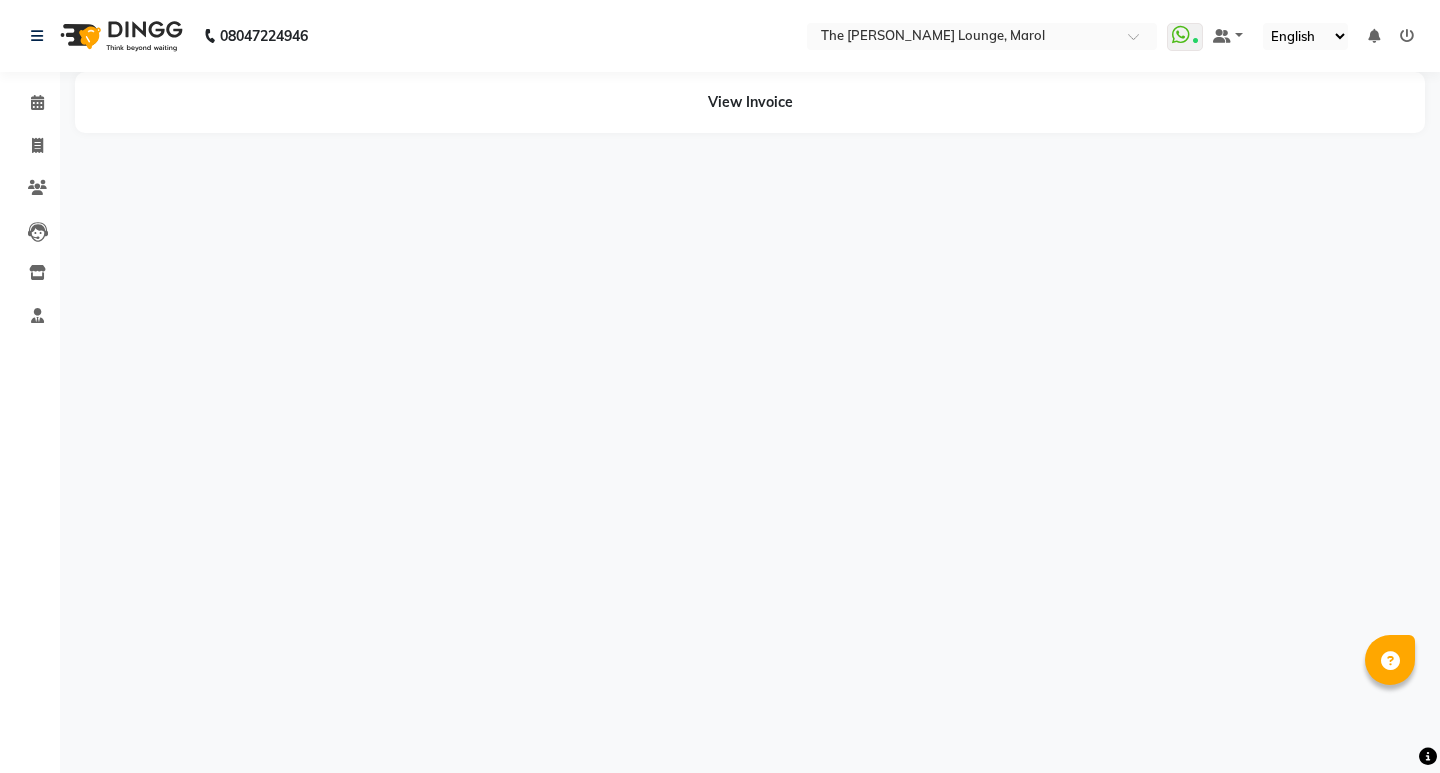 scroll, scrollTop: 0, scrollLeft: 0, axis: both 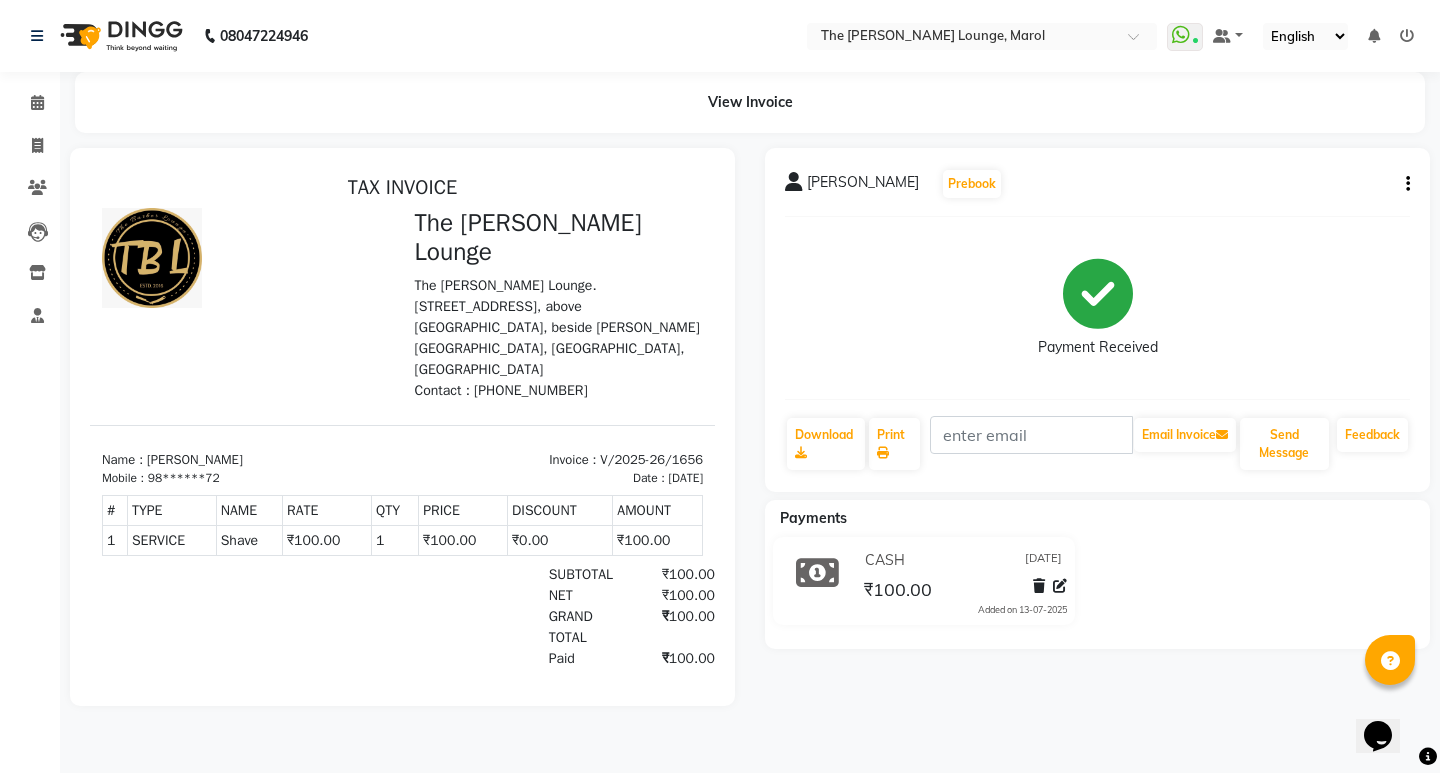 click 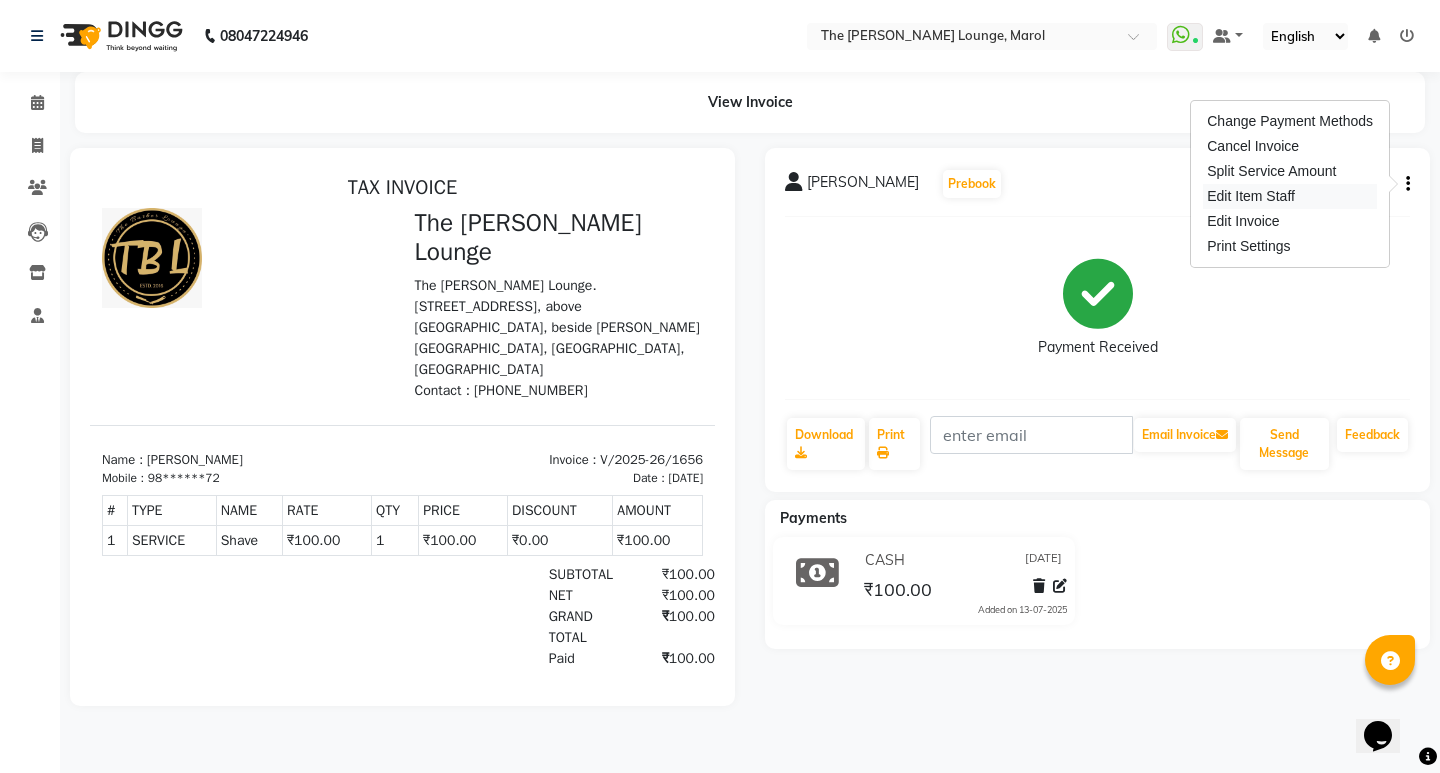 click on "Edit Item Staff" at bounding box center [1290, 196] 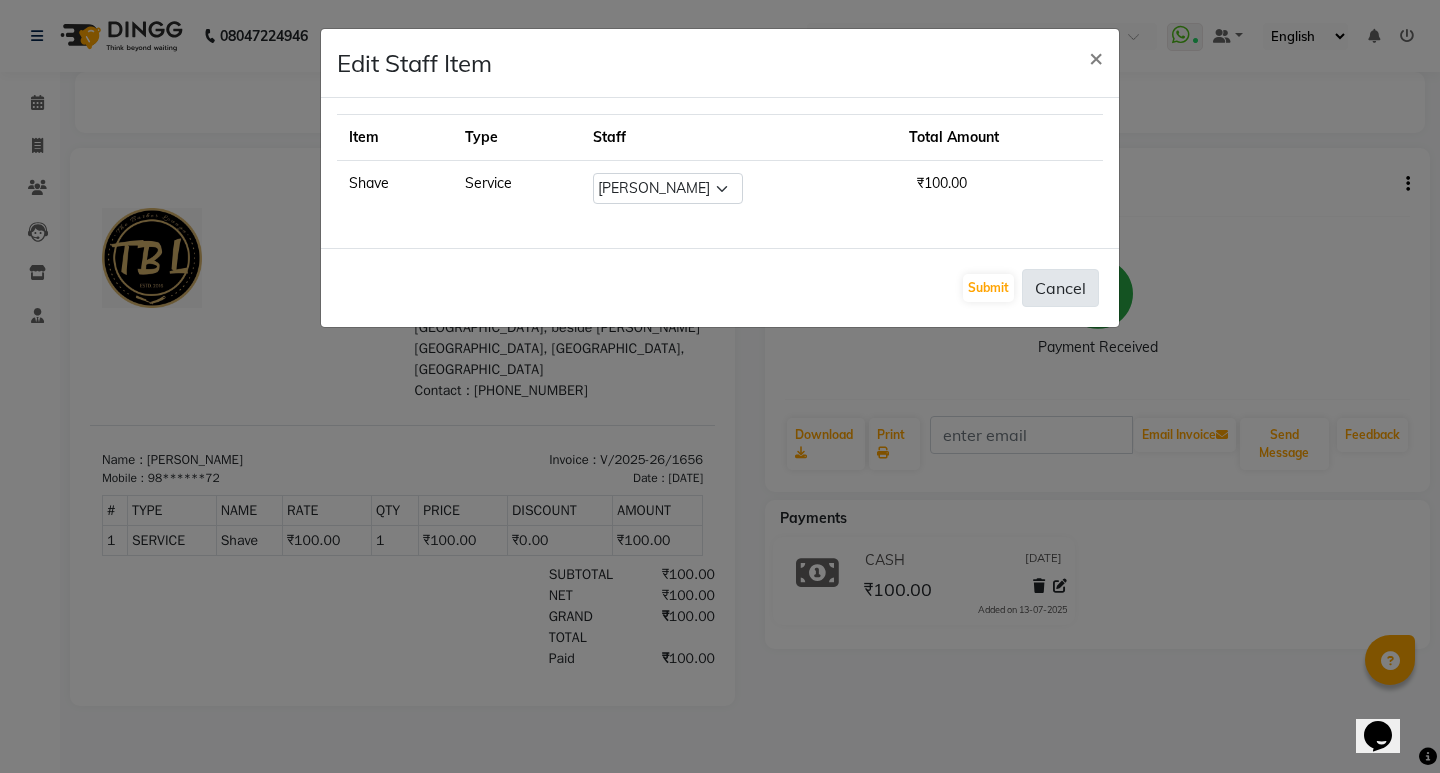 click on "Cancel" 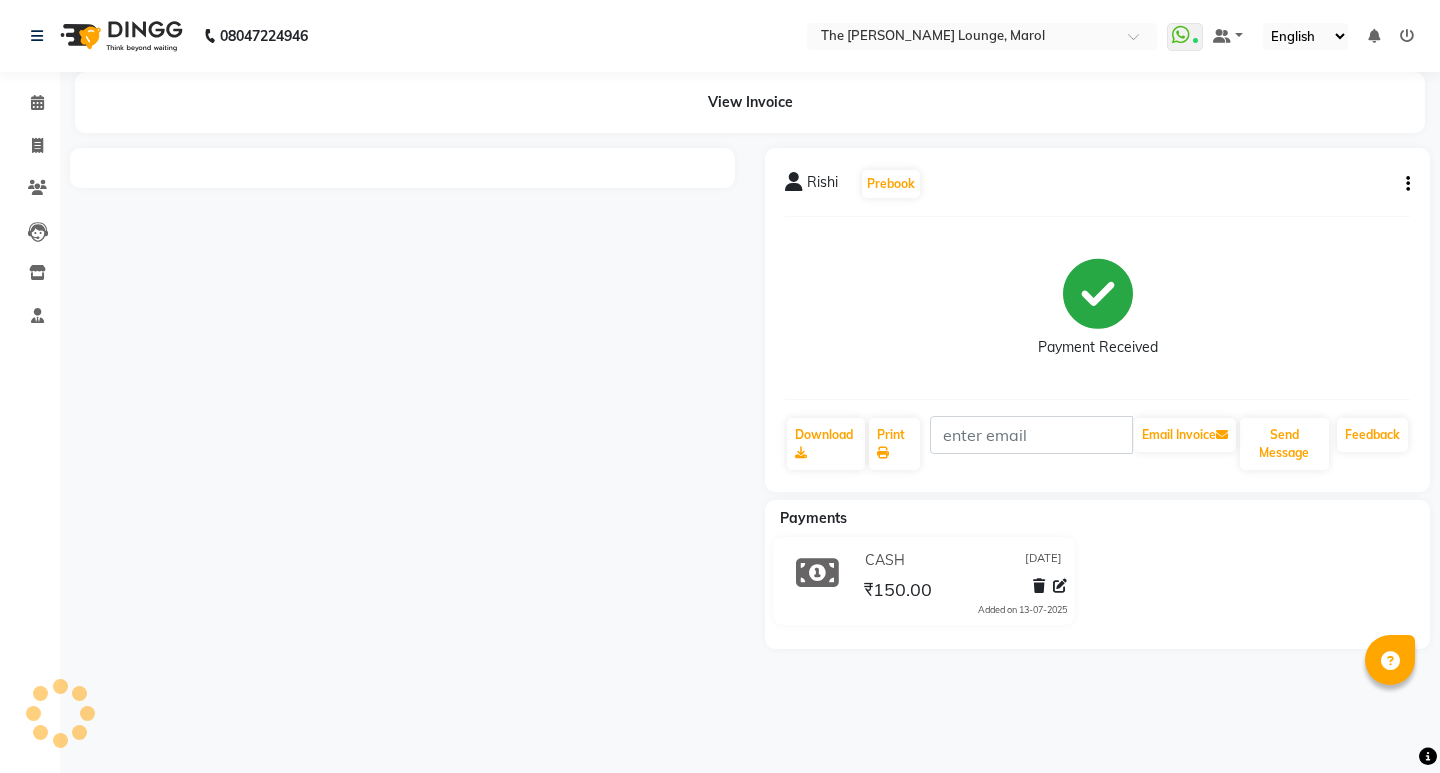 scroll, scrollTop: 0, scrollLeft: 0, axis: both 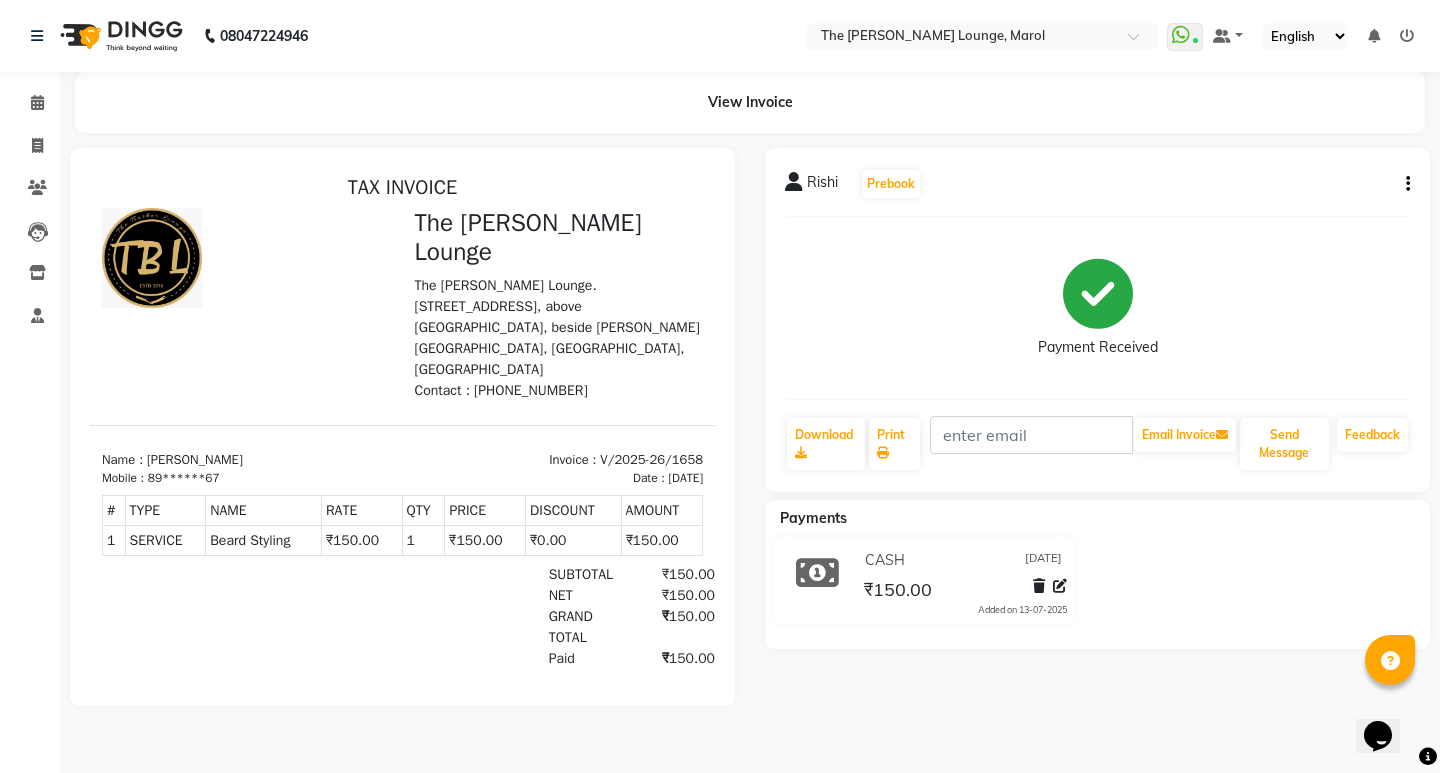 click 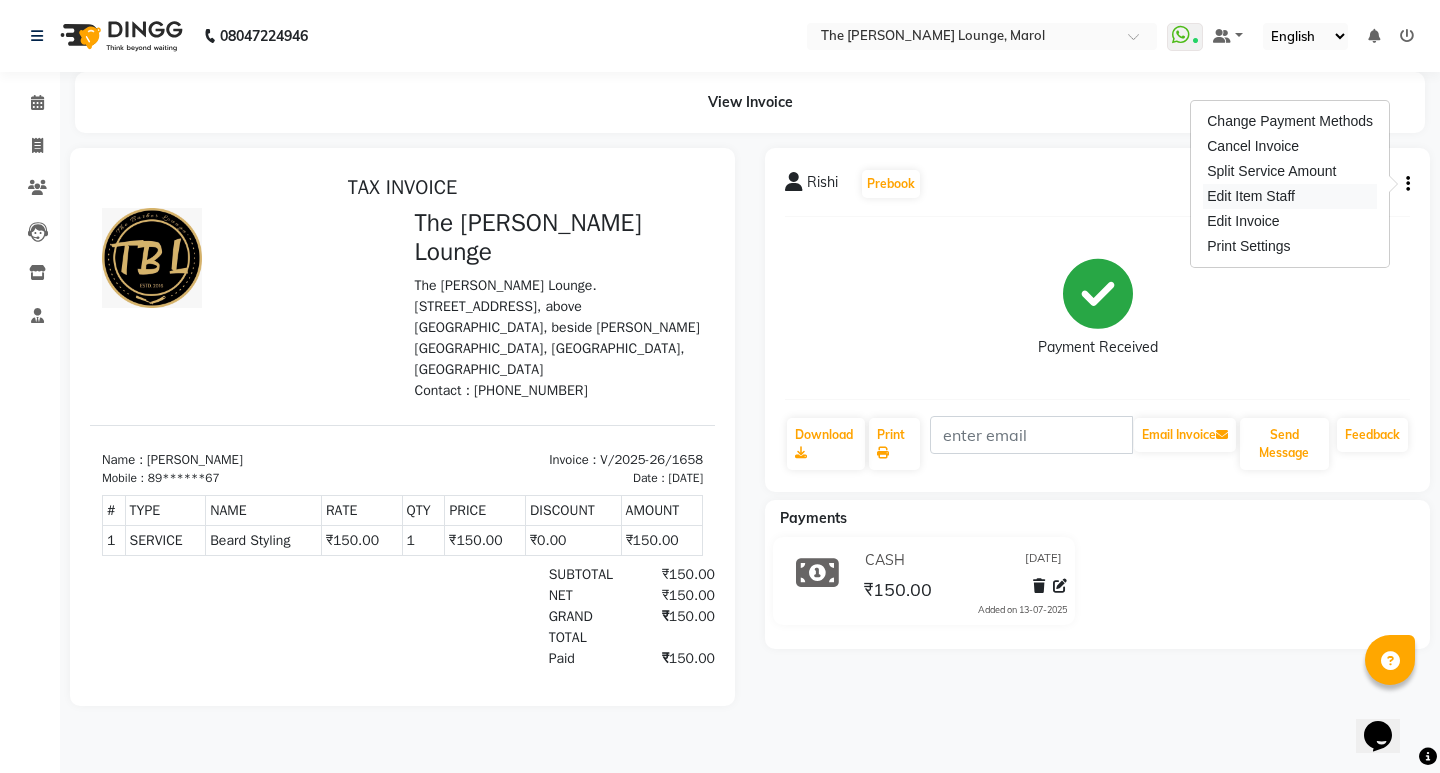 click on "Edit Item Staff" at bounding box center (1290, 196) 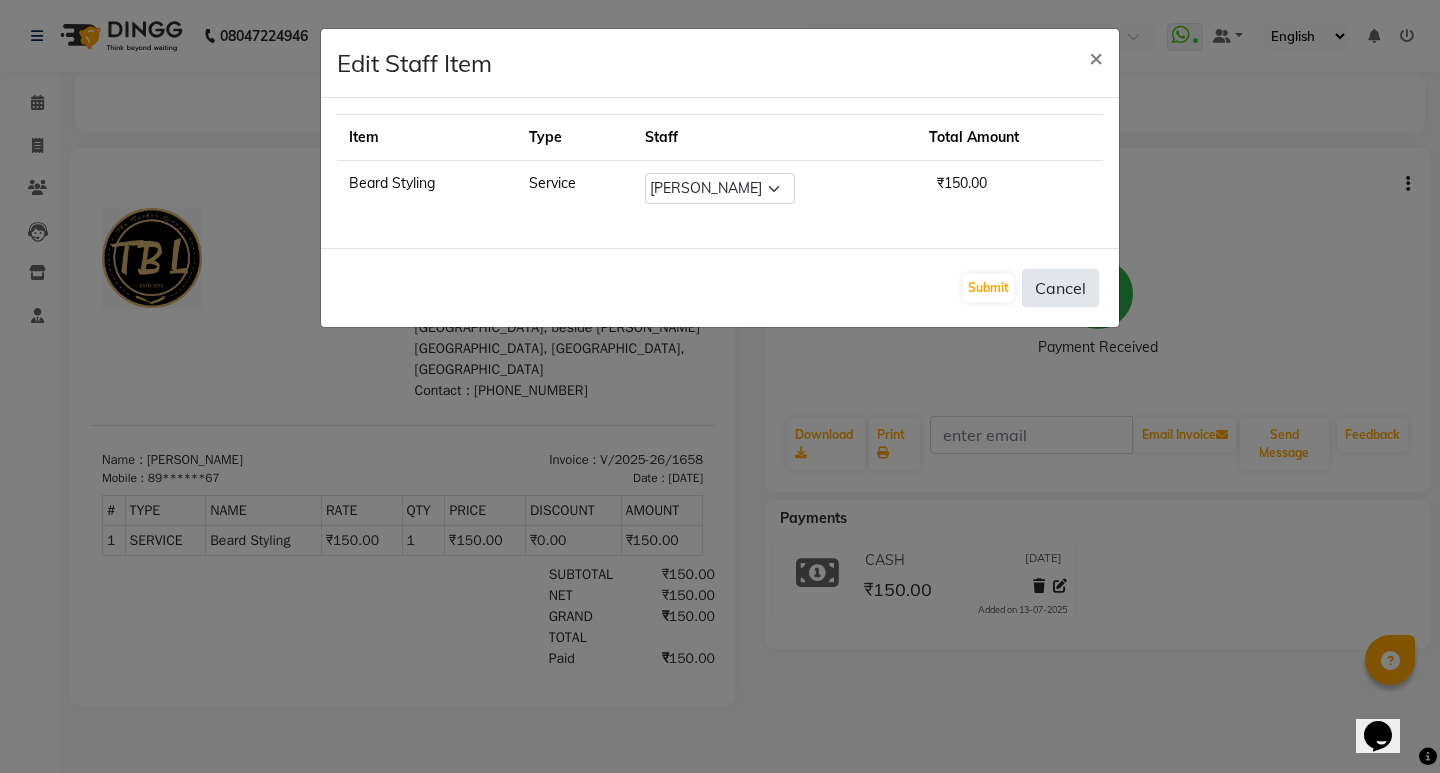 click on "Cancel" 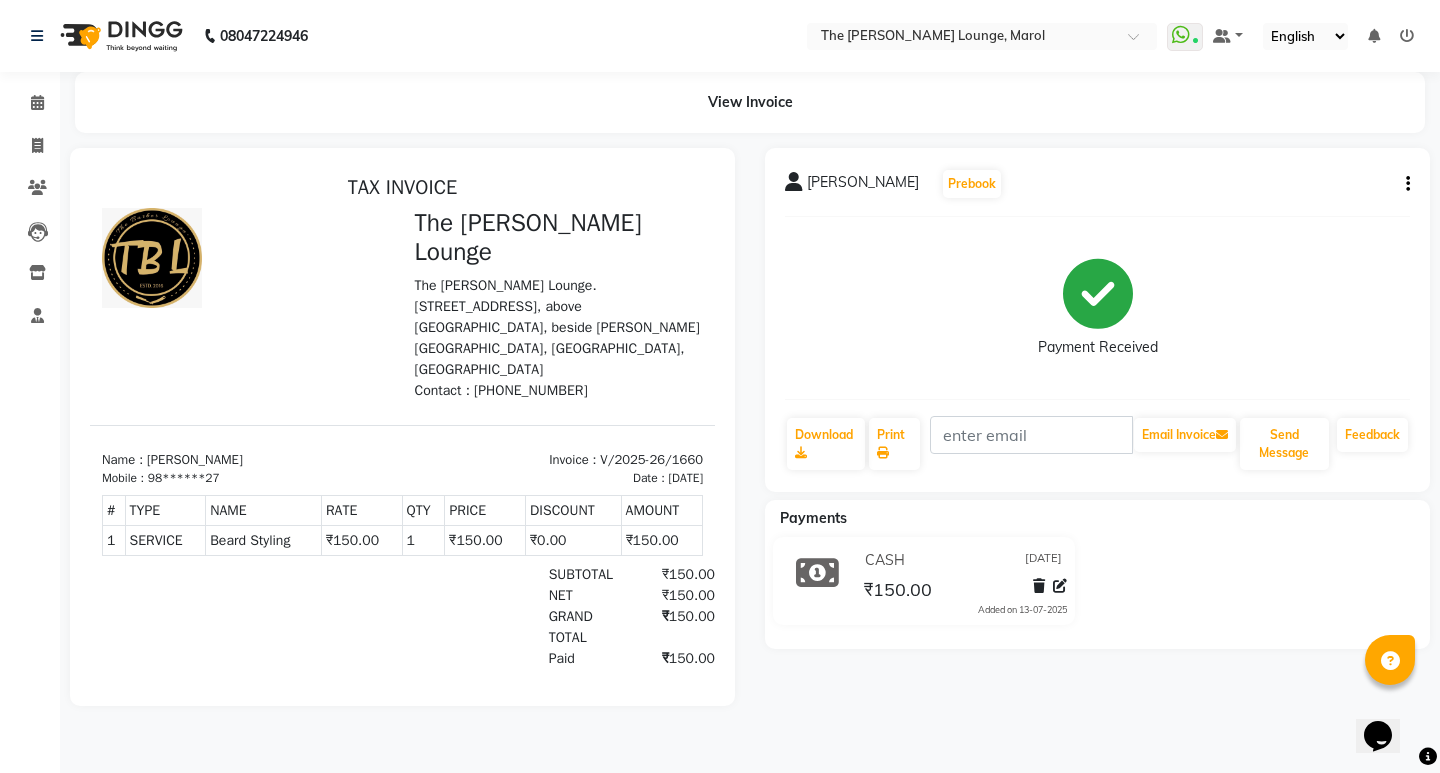 scroll, scrollTop: 0, scrollLeft: 0, axis: both 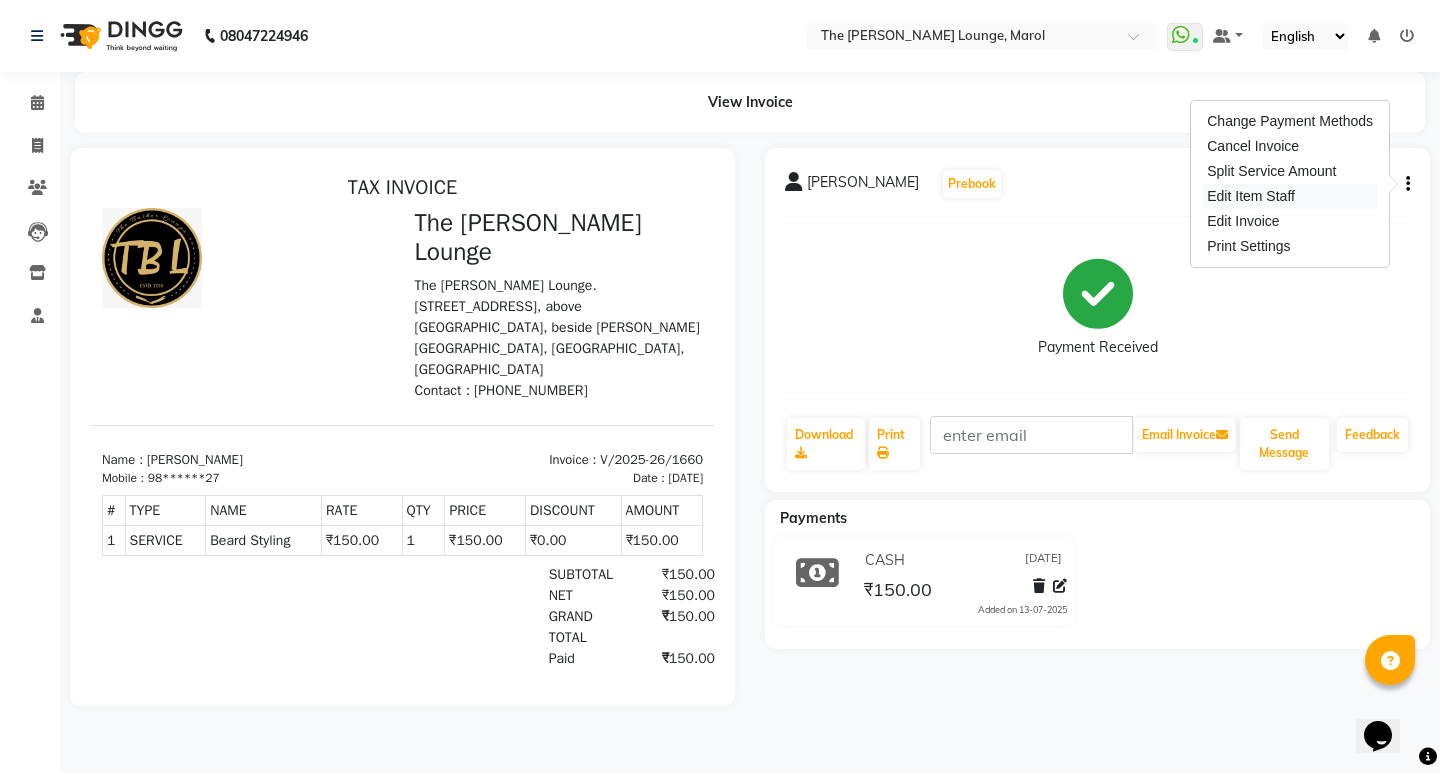 click on "Edit Item Staff" at bounding box center [1290, 196] 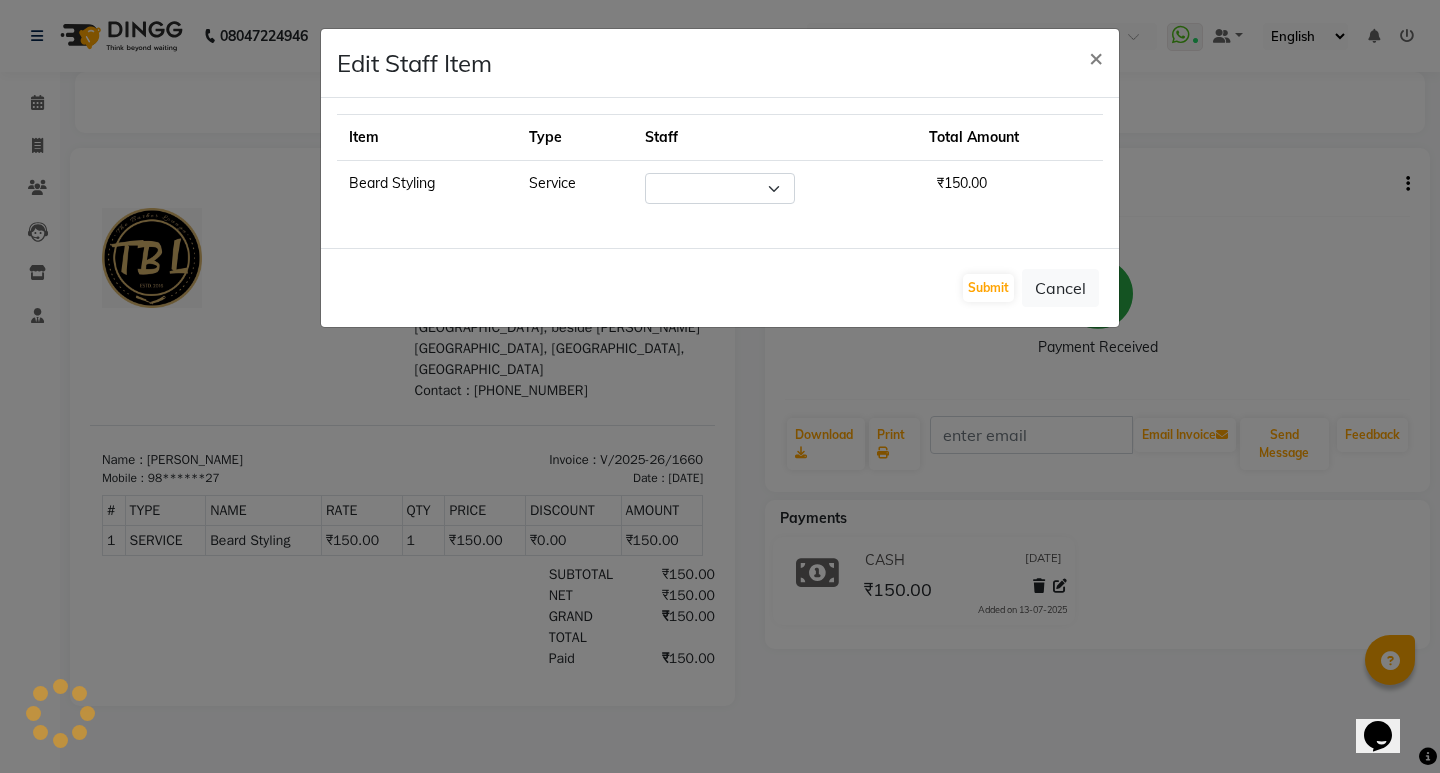 select on "62819" 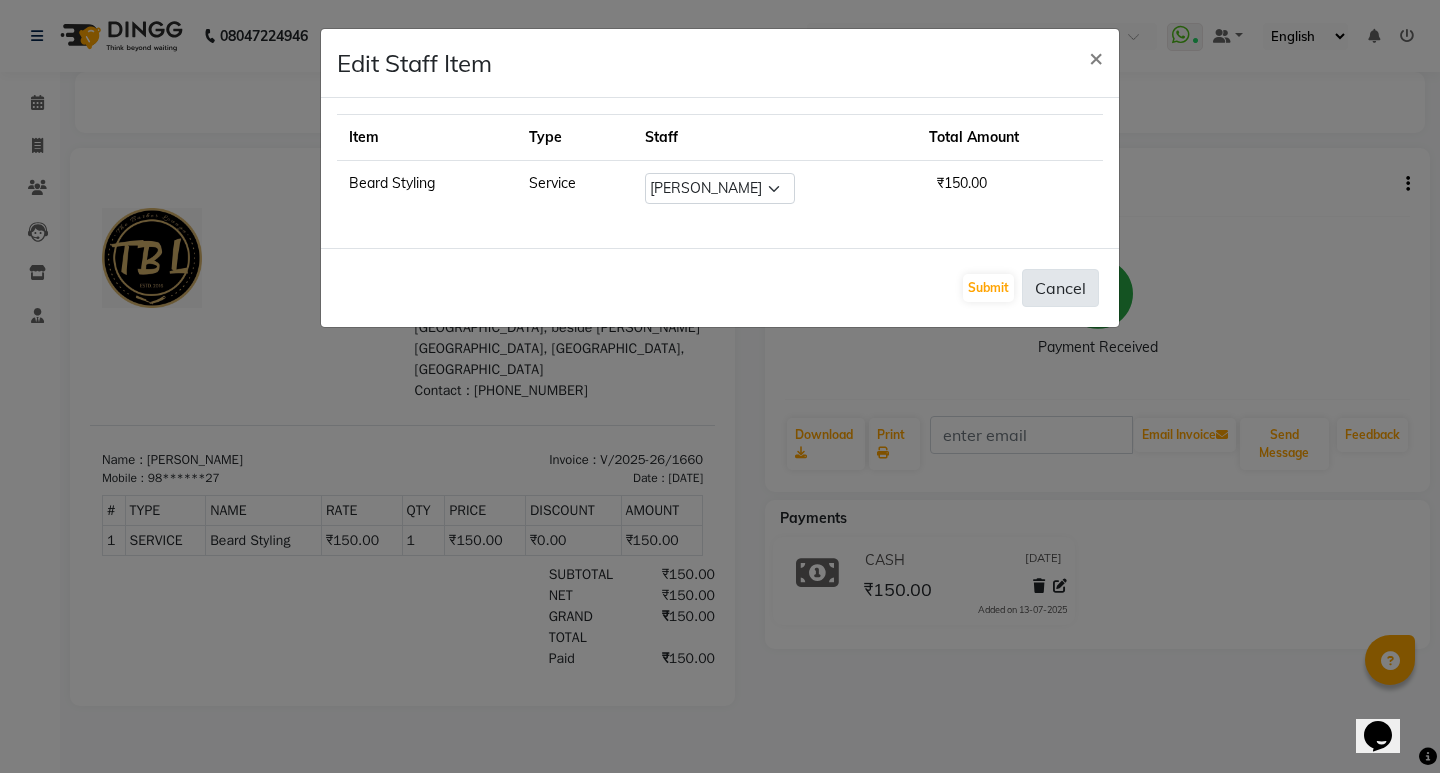 click on "Cancel" 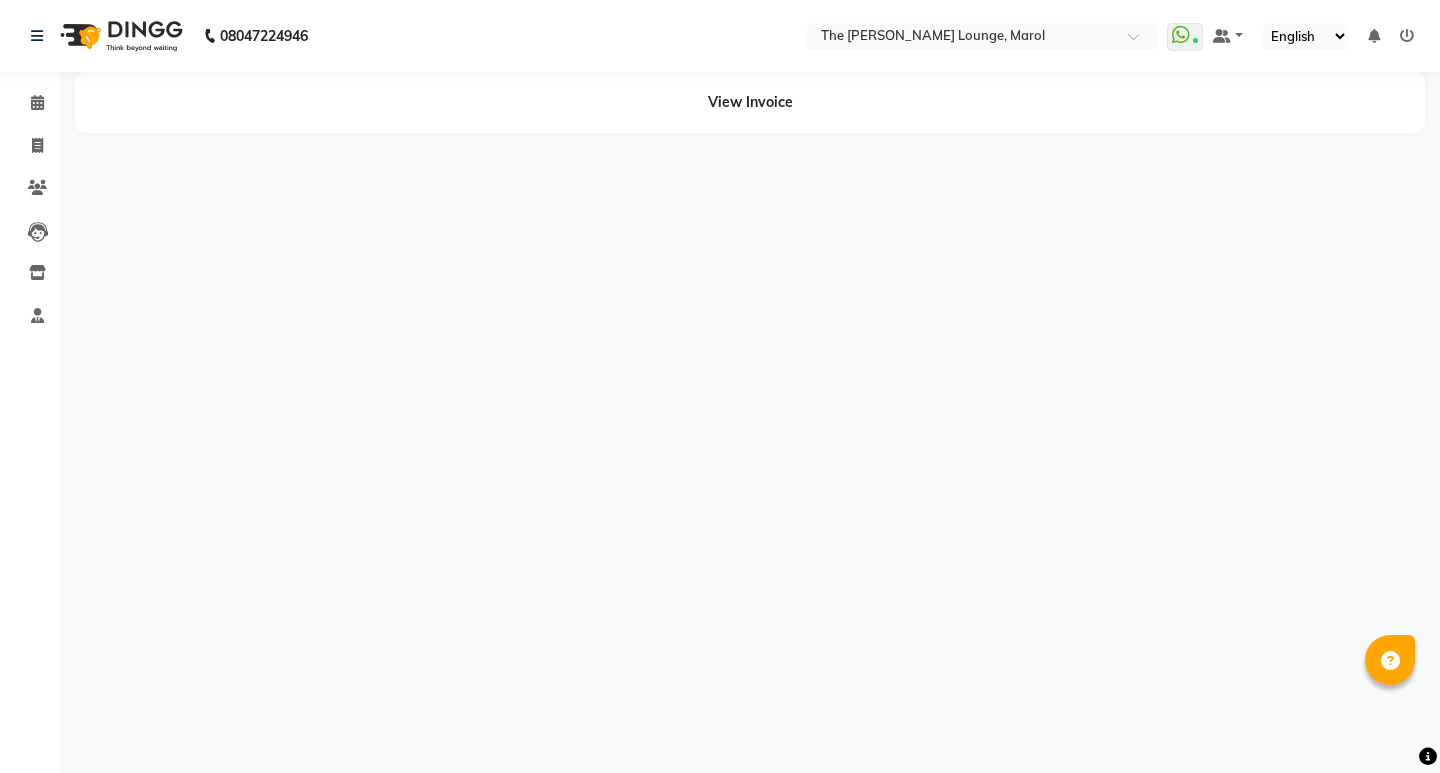 scroll, scrollTop: 0, scrollLeft: 0, axis: both 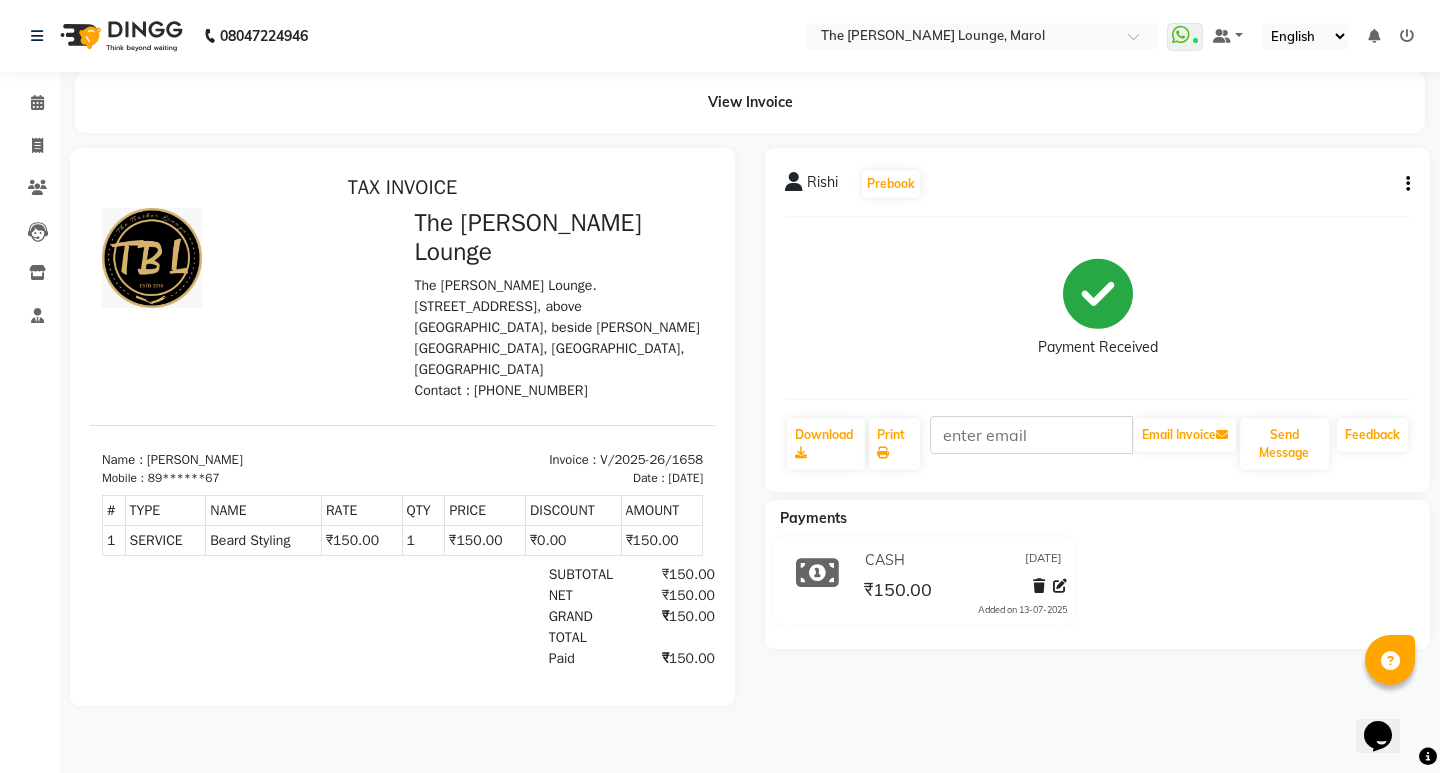 click 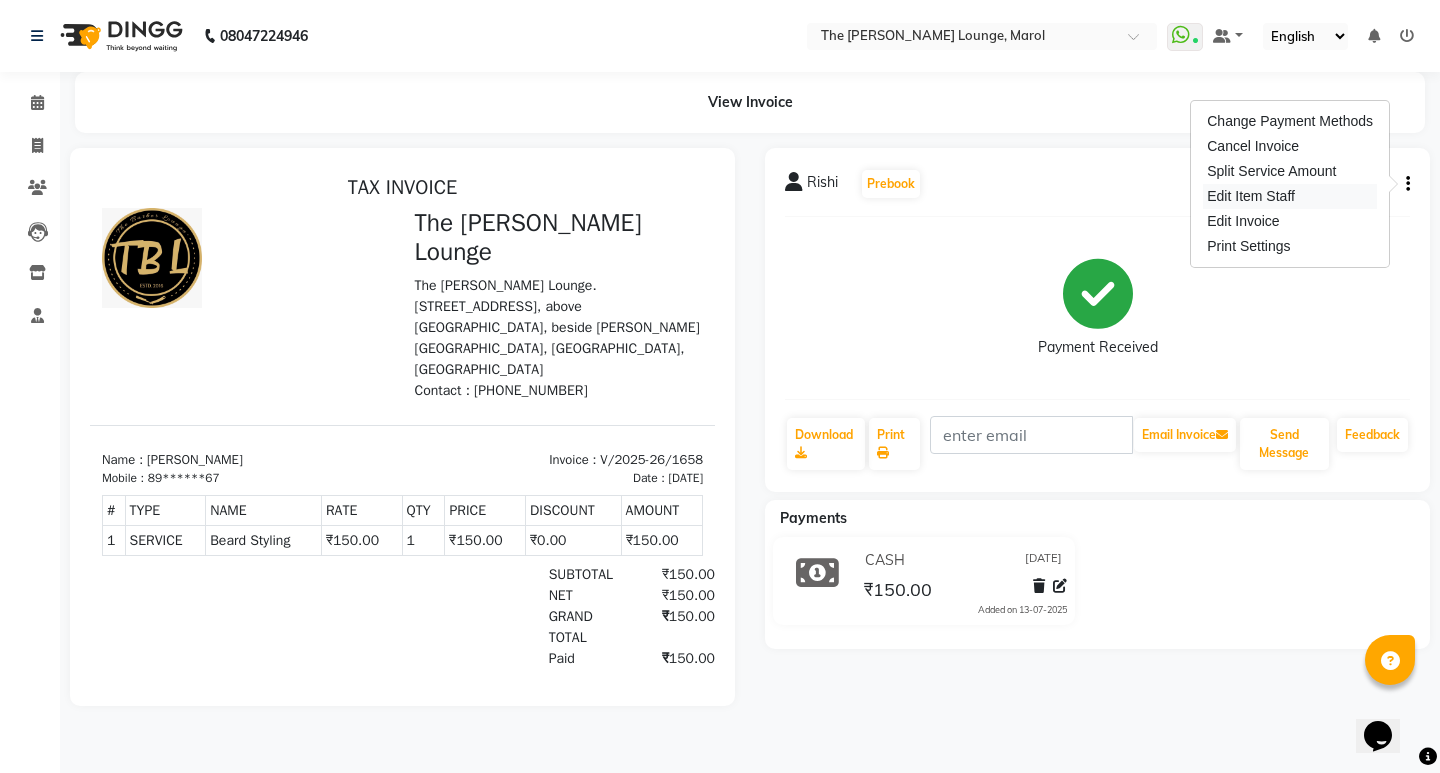 click on "Edit Item Staff" at bounding box center [1290, 196] 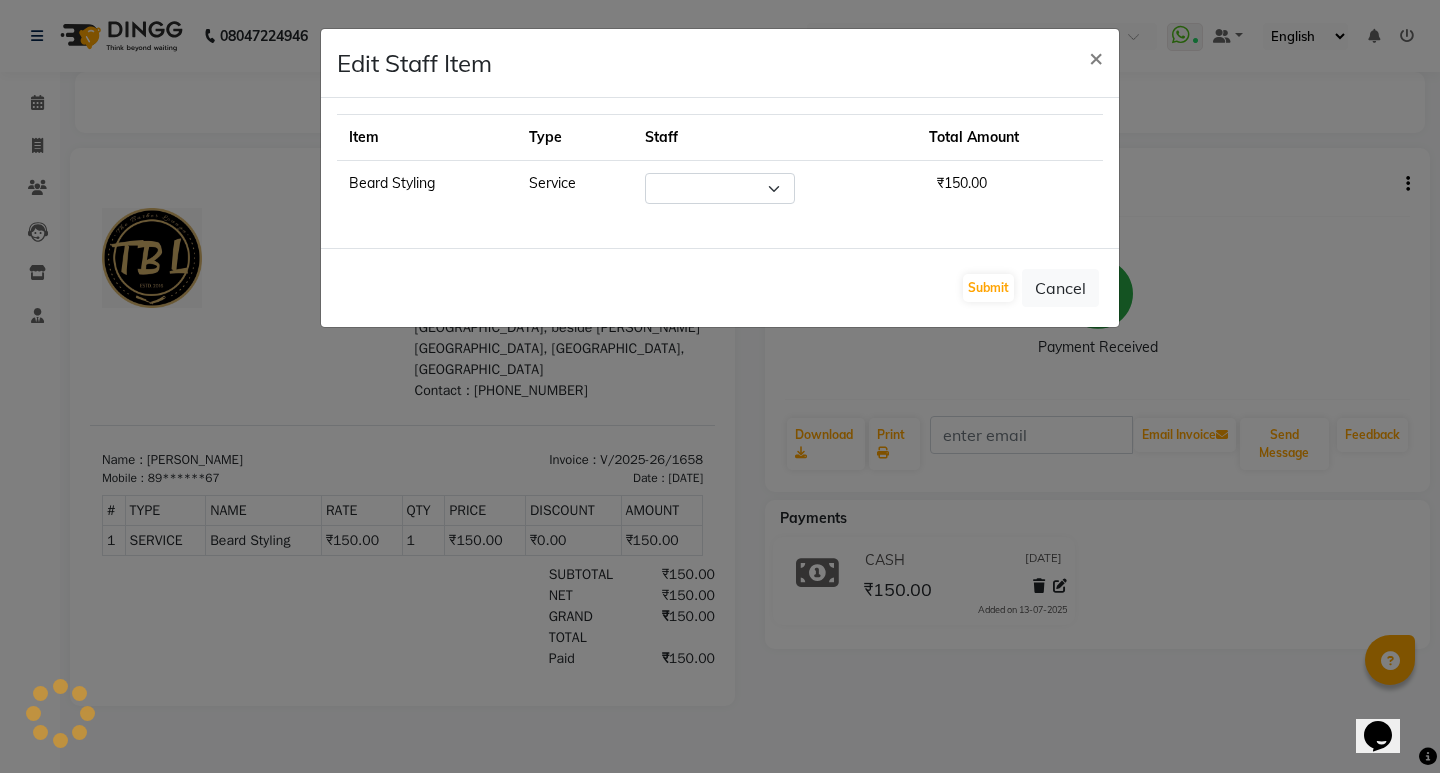 select on "62819" 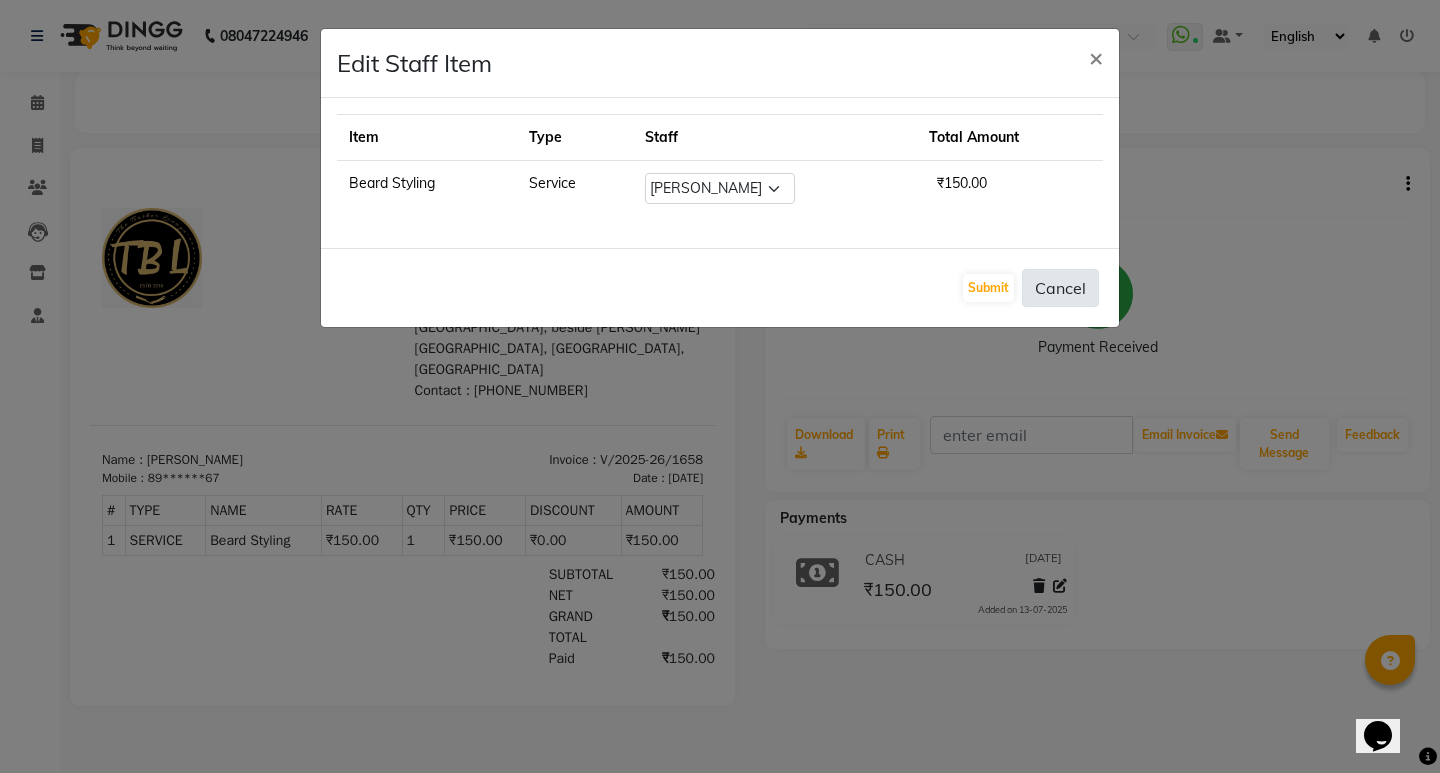 click on "Cancel" 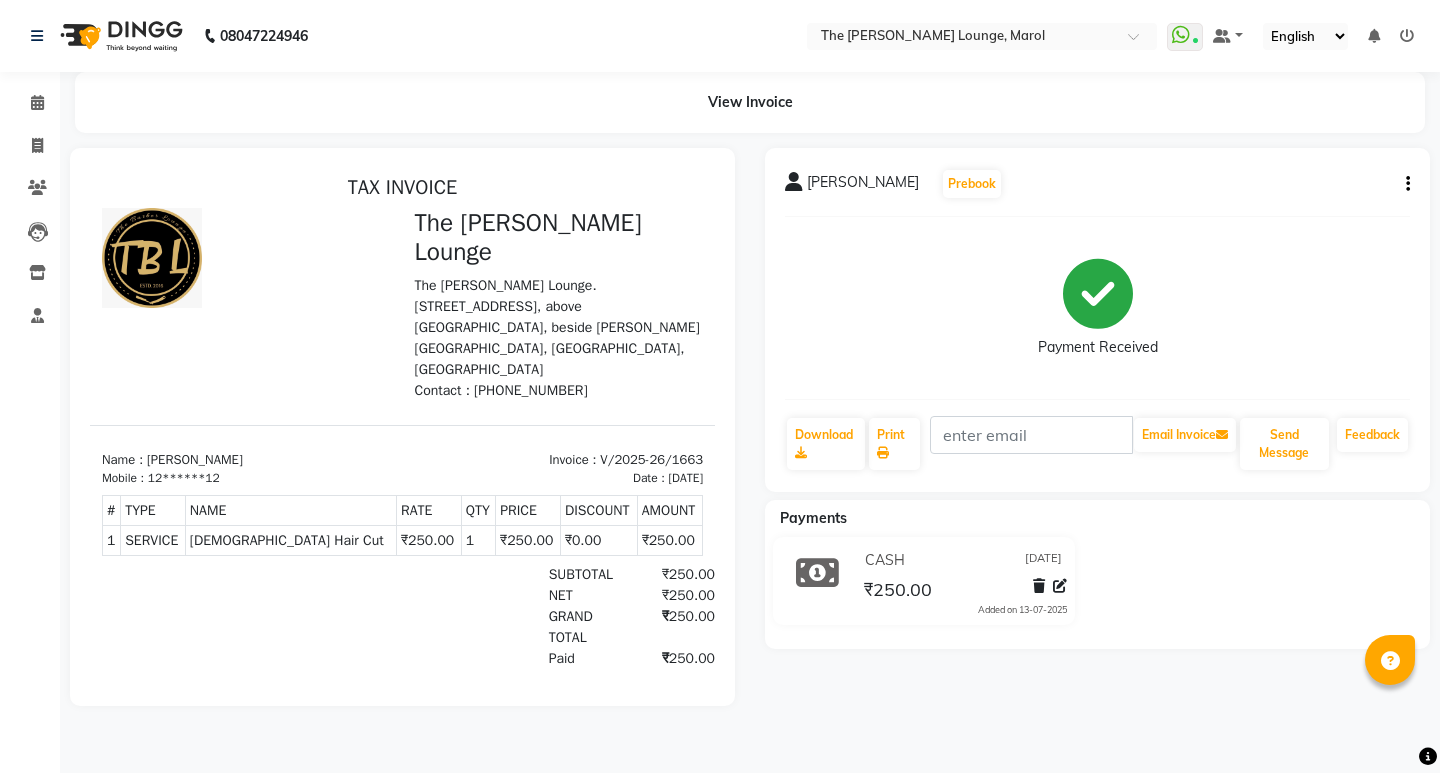 scroll, scrollTop: 0, scrollLeft: 0, axis: both 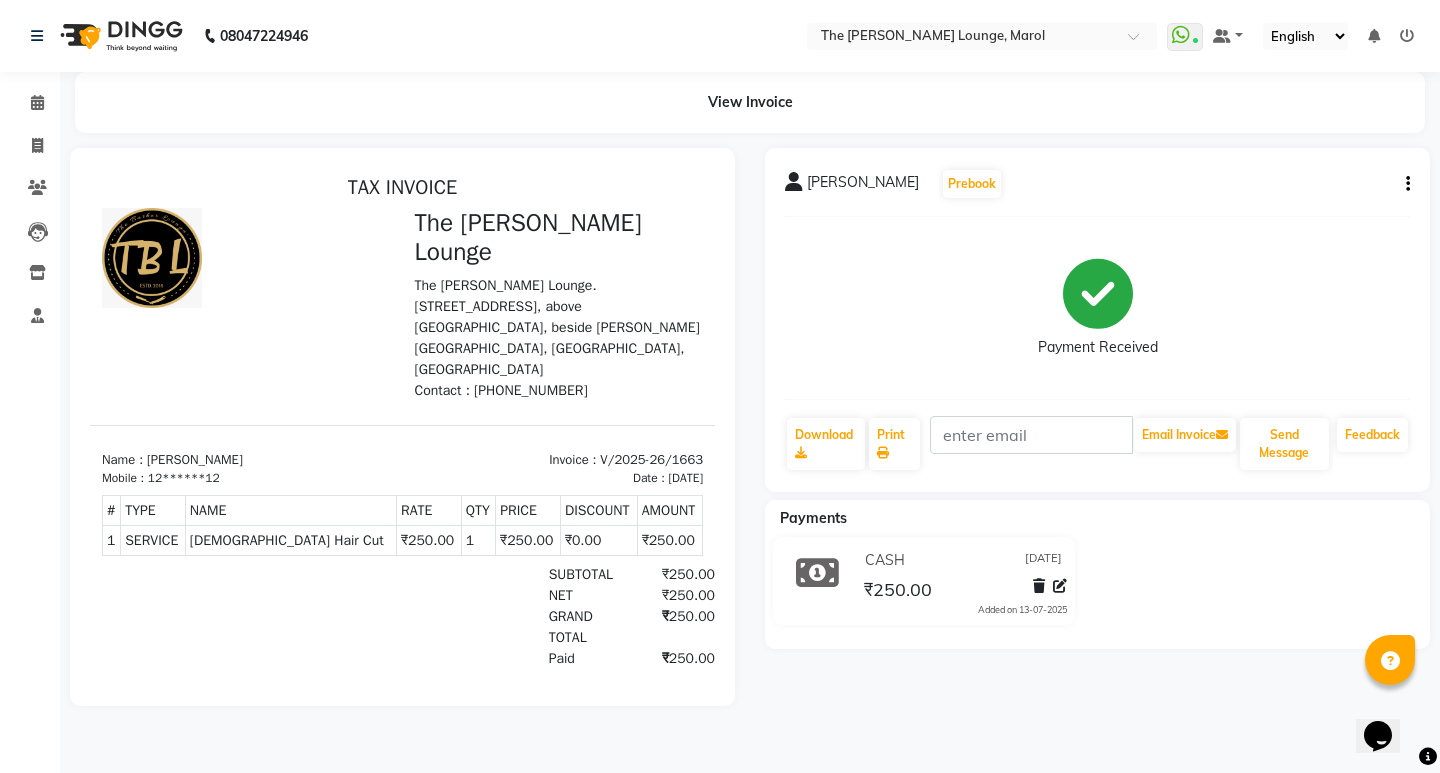click on "[PERSON_NAME]  Prebook   Payment Received  Download  Print   Email Invoice   Send Message Feedback" 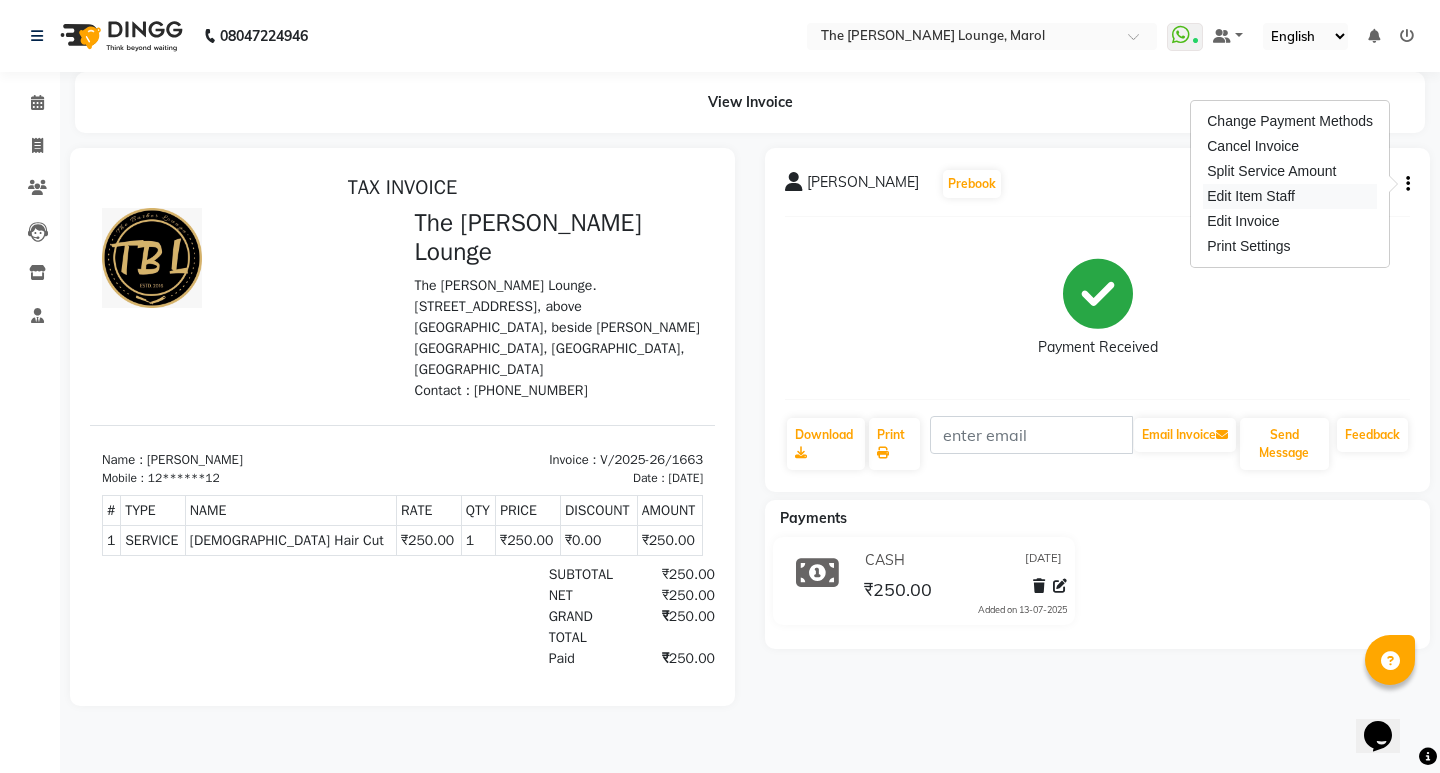 click on "Edit Item Staff" at bounding box center [1290, 196] 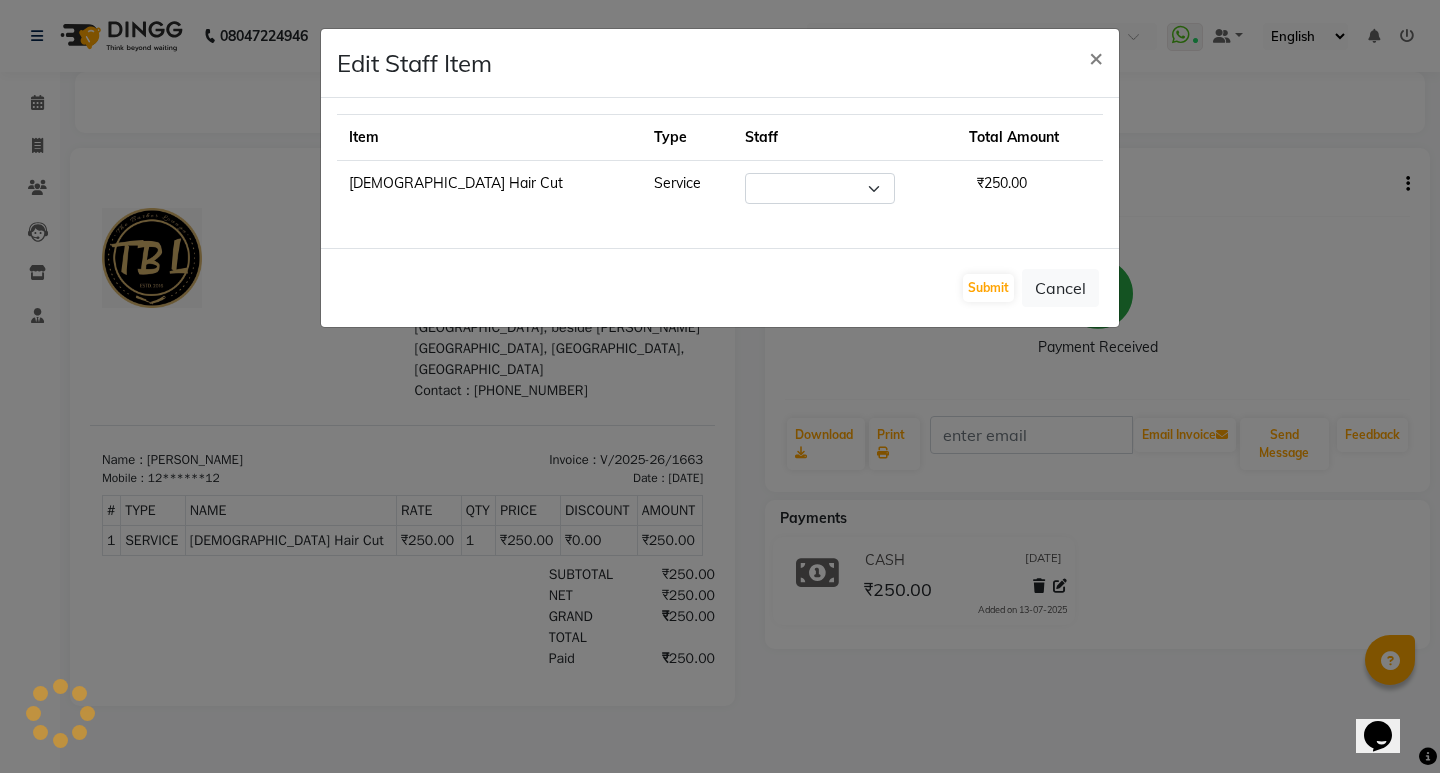 select on "60180" 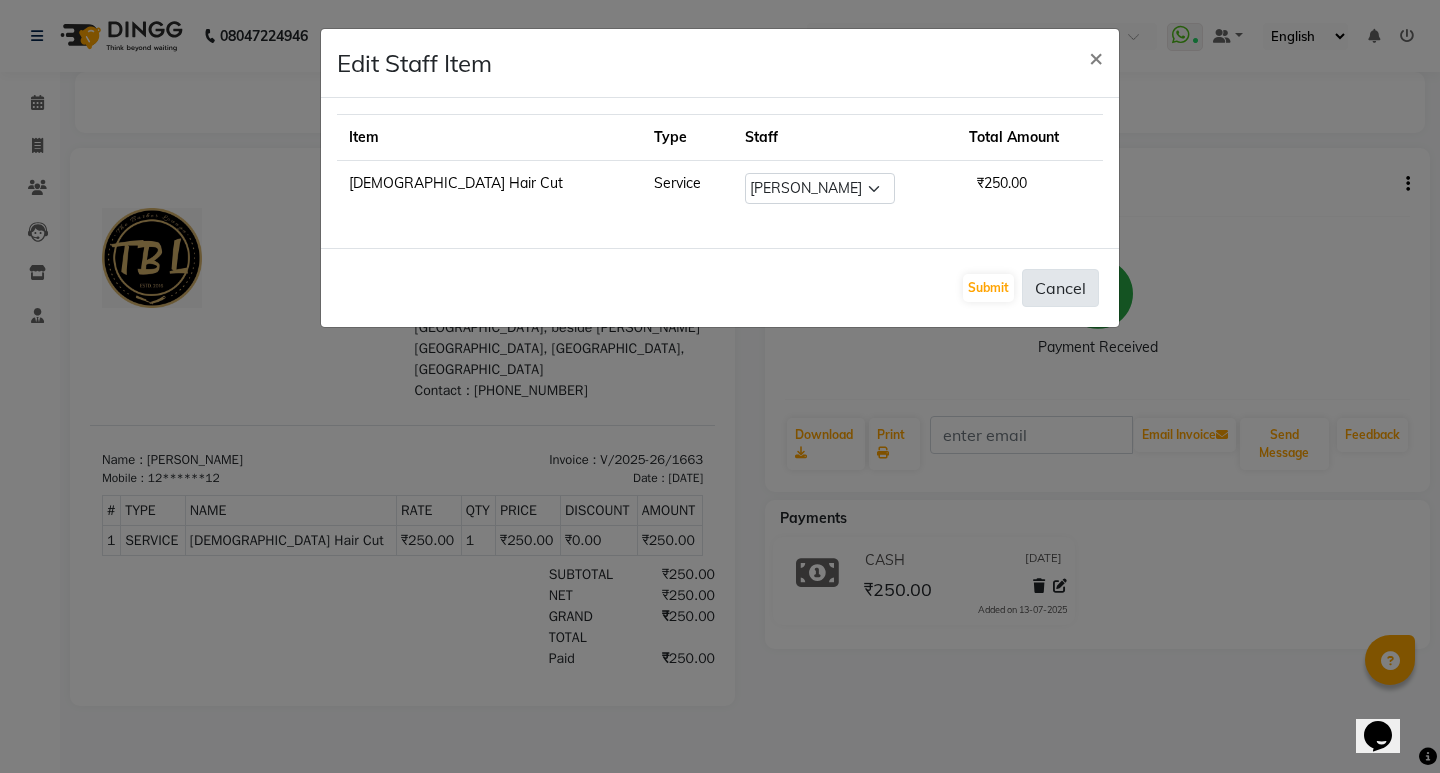 click on "Cancel" 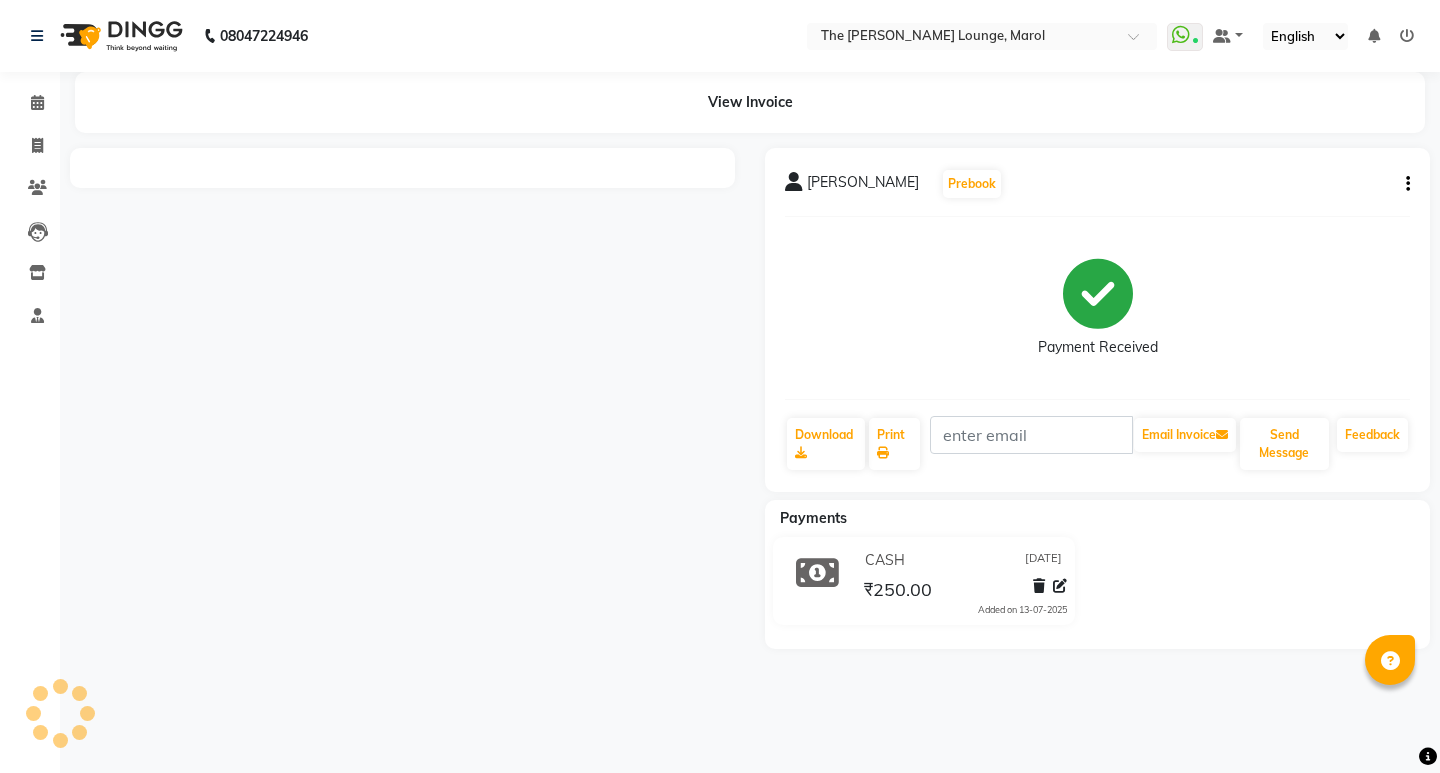 scroll, scrollTop: 0, scrollLeft: 0, axis: both 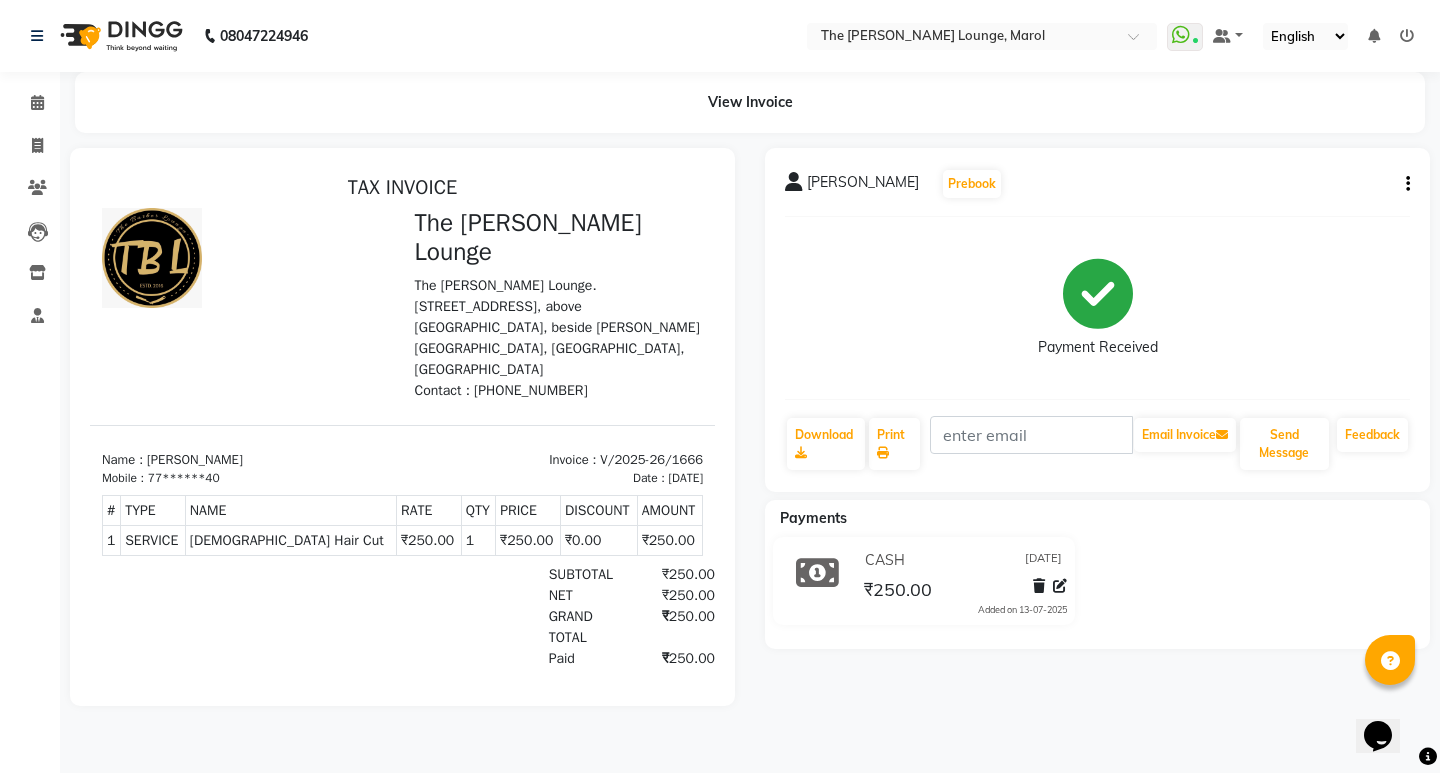 click 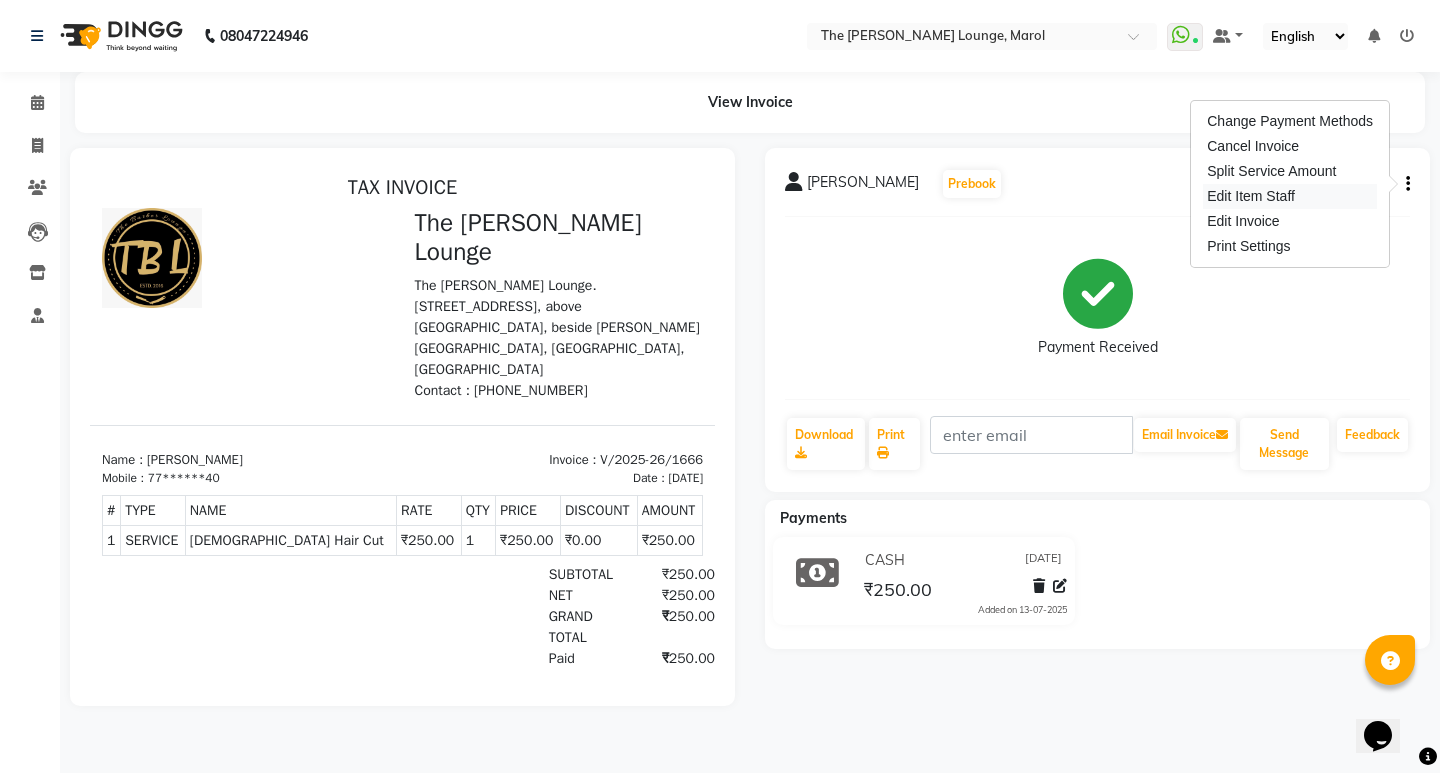 click on "Edit Item Staff" at bounding box center (1290, 196) 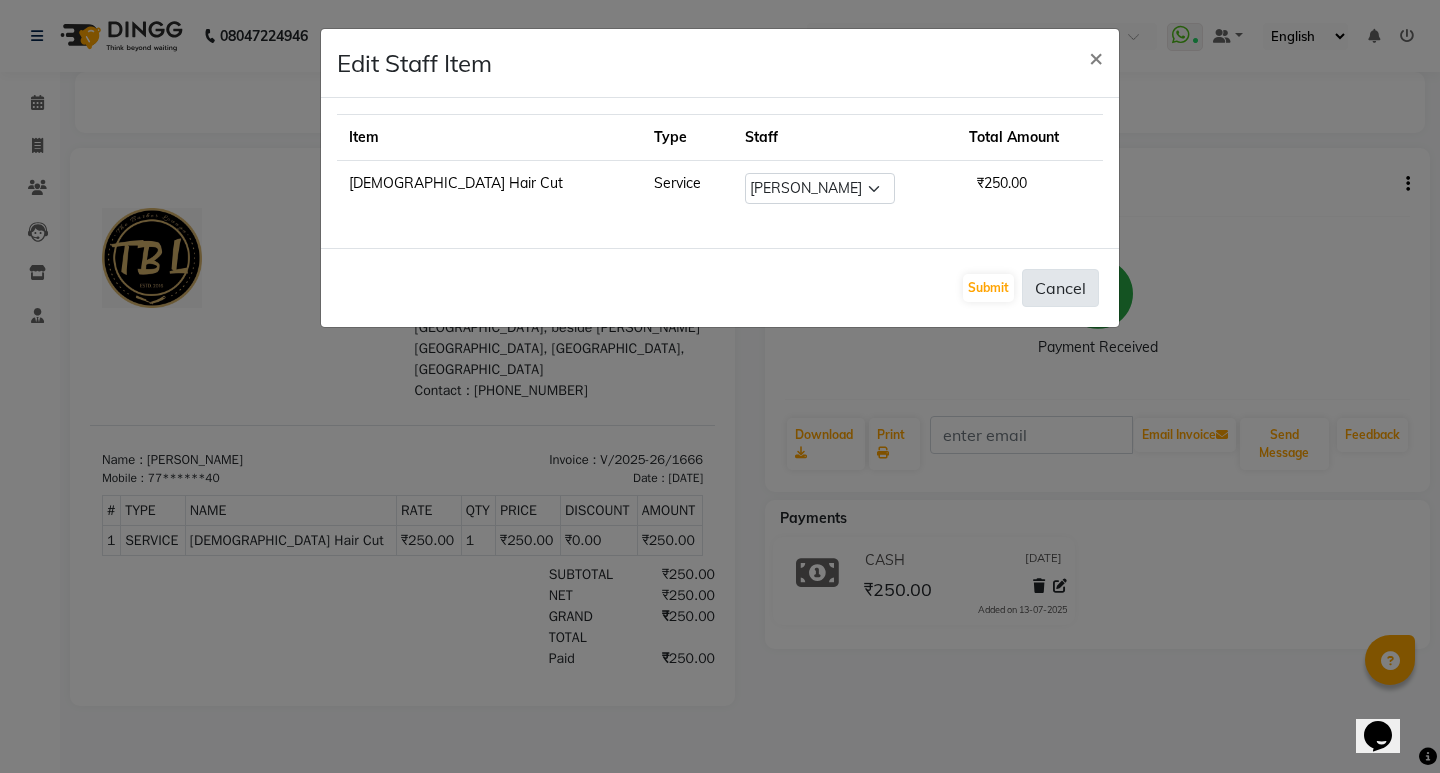 click on "Cancel" 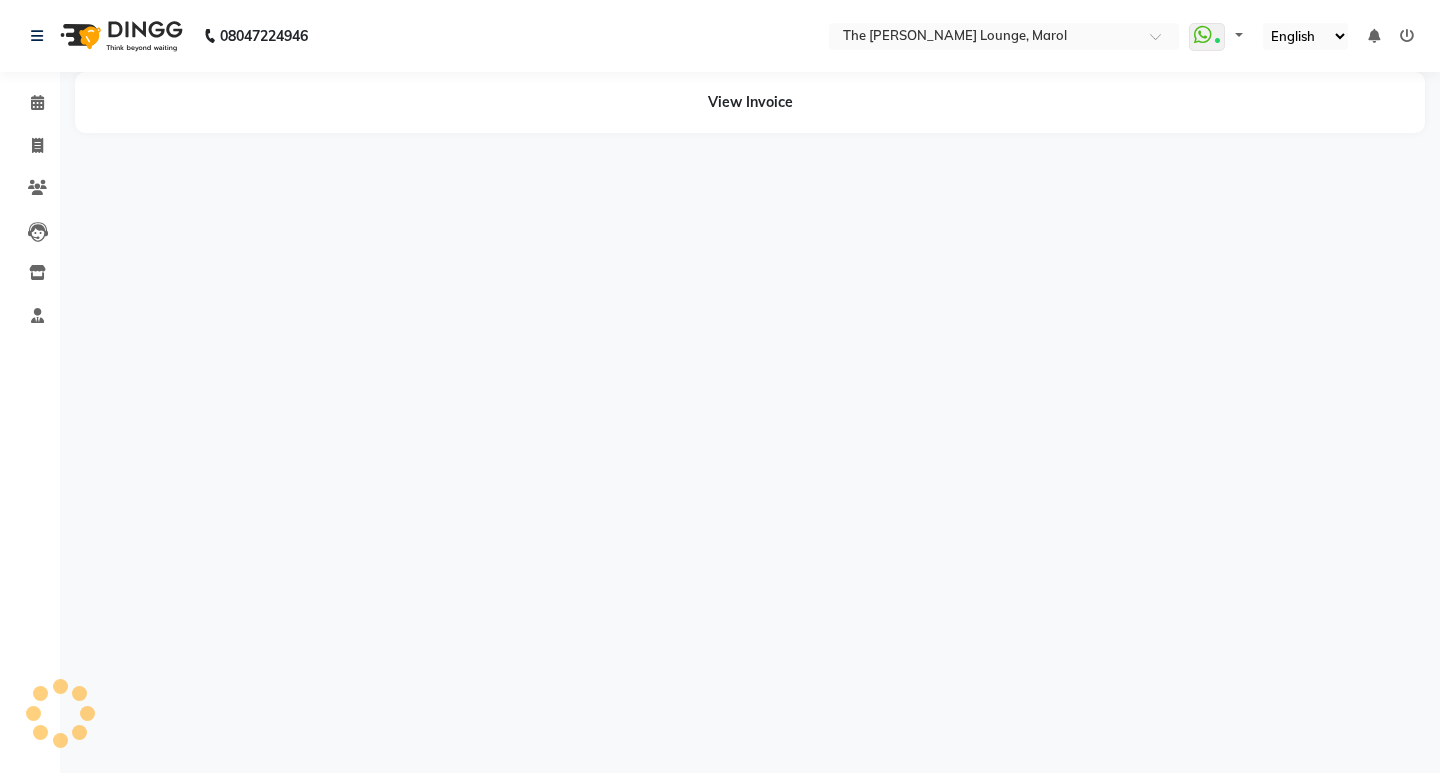 scroll, scrollTop: 0, scrollLeft: 0, axis: both 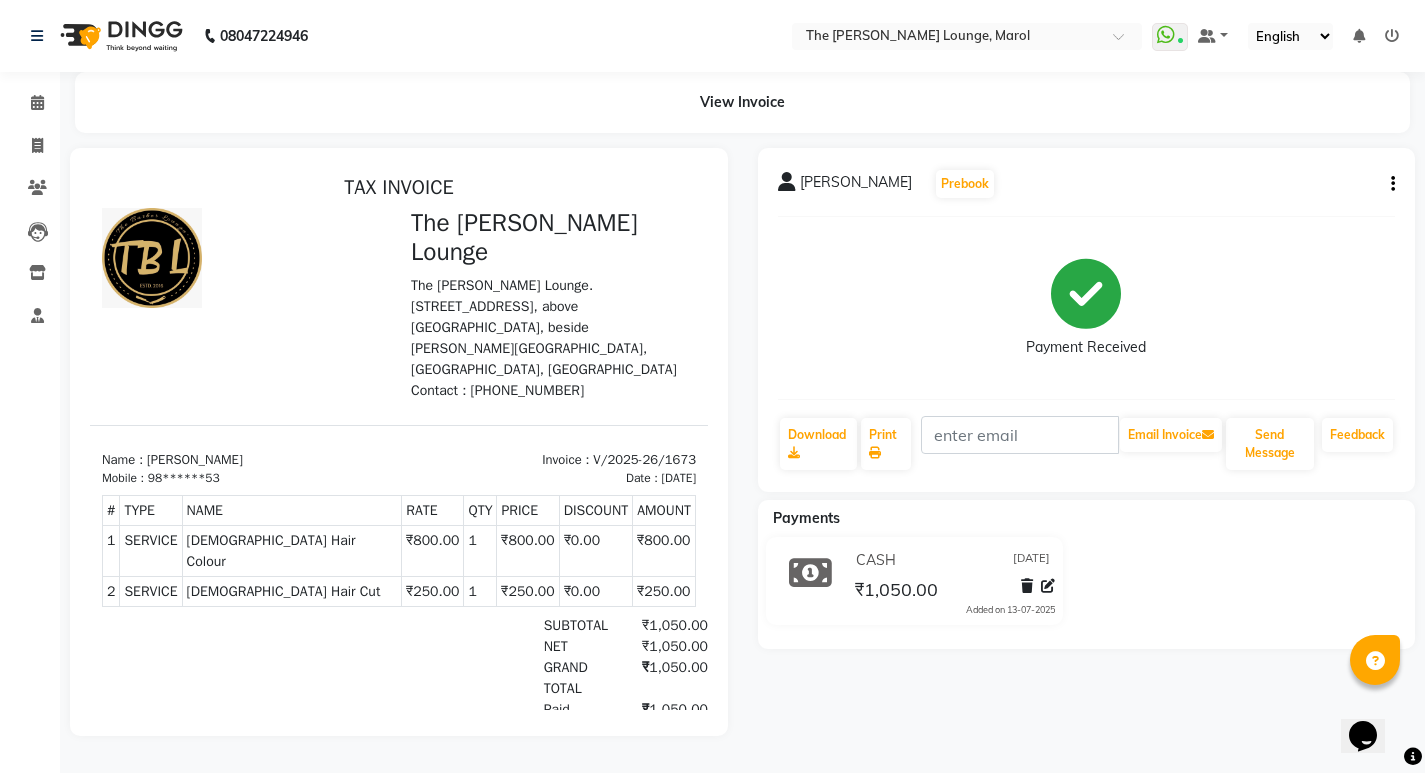 click 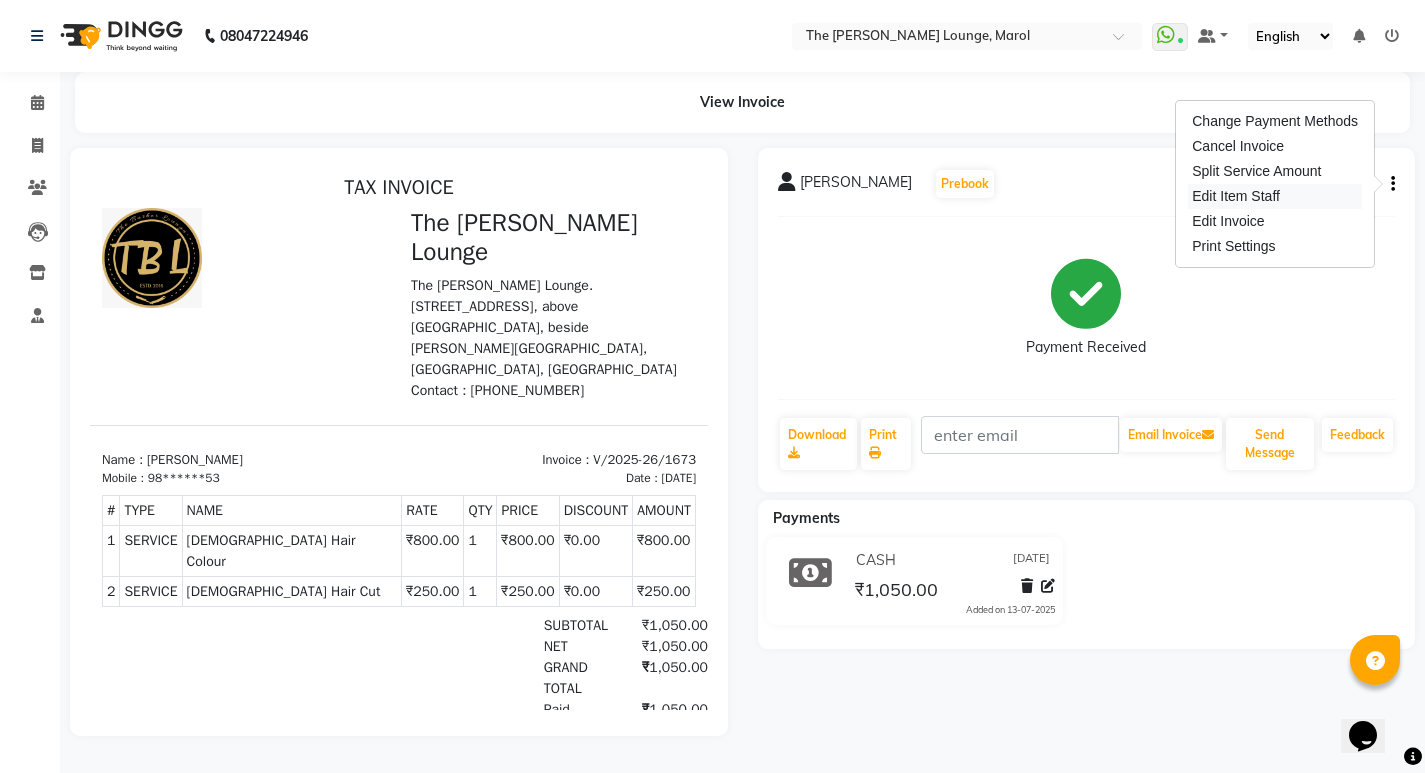 click on "Edit Item Staff" at bounding box center [1275, 196] 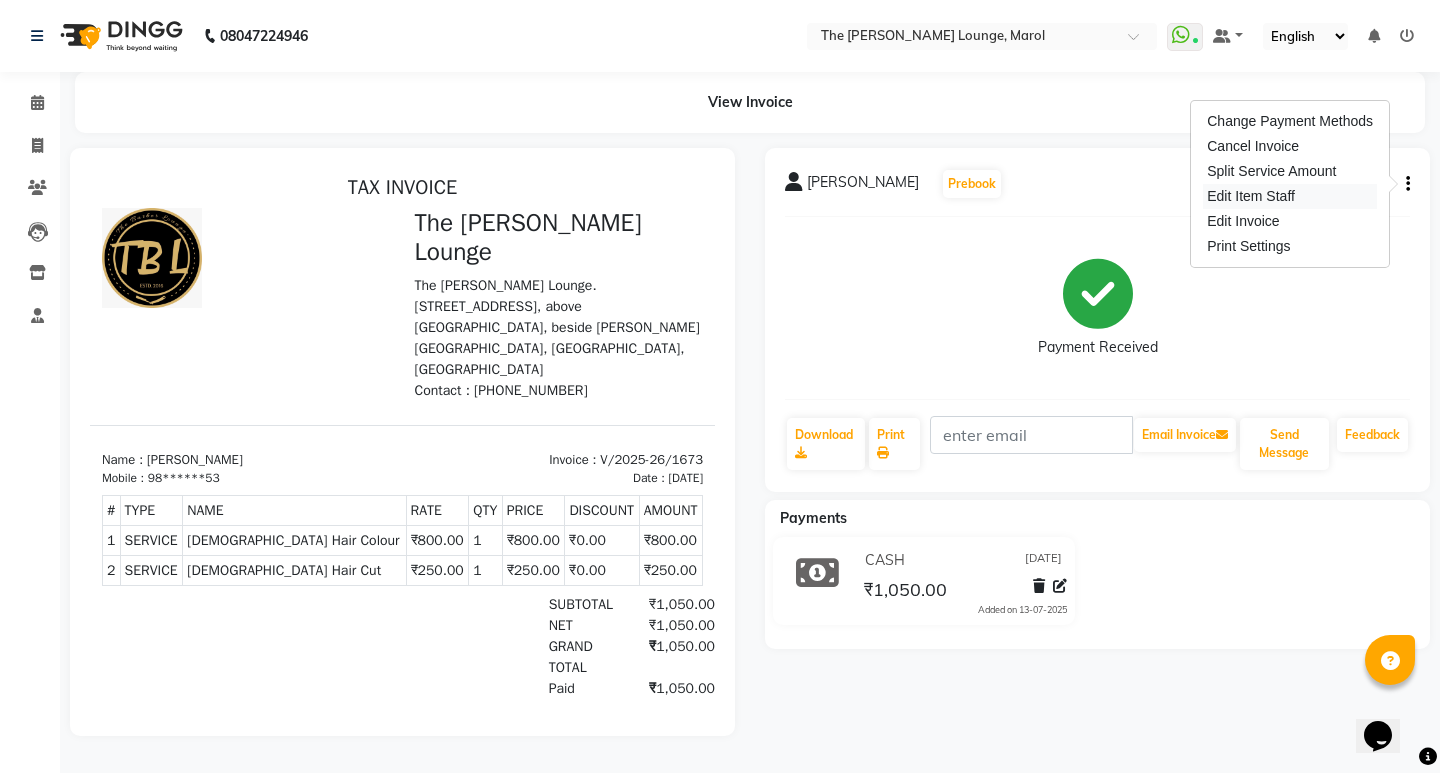 select on "60180" 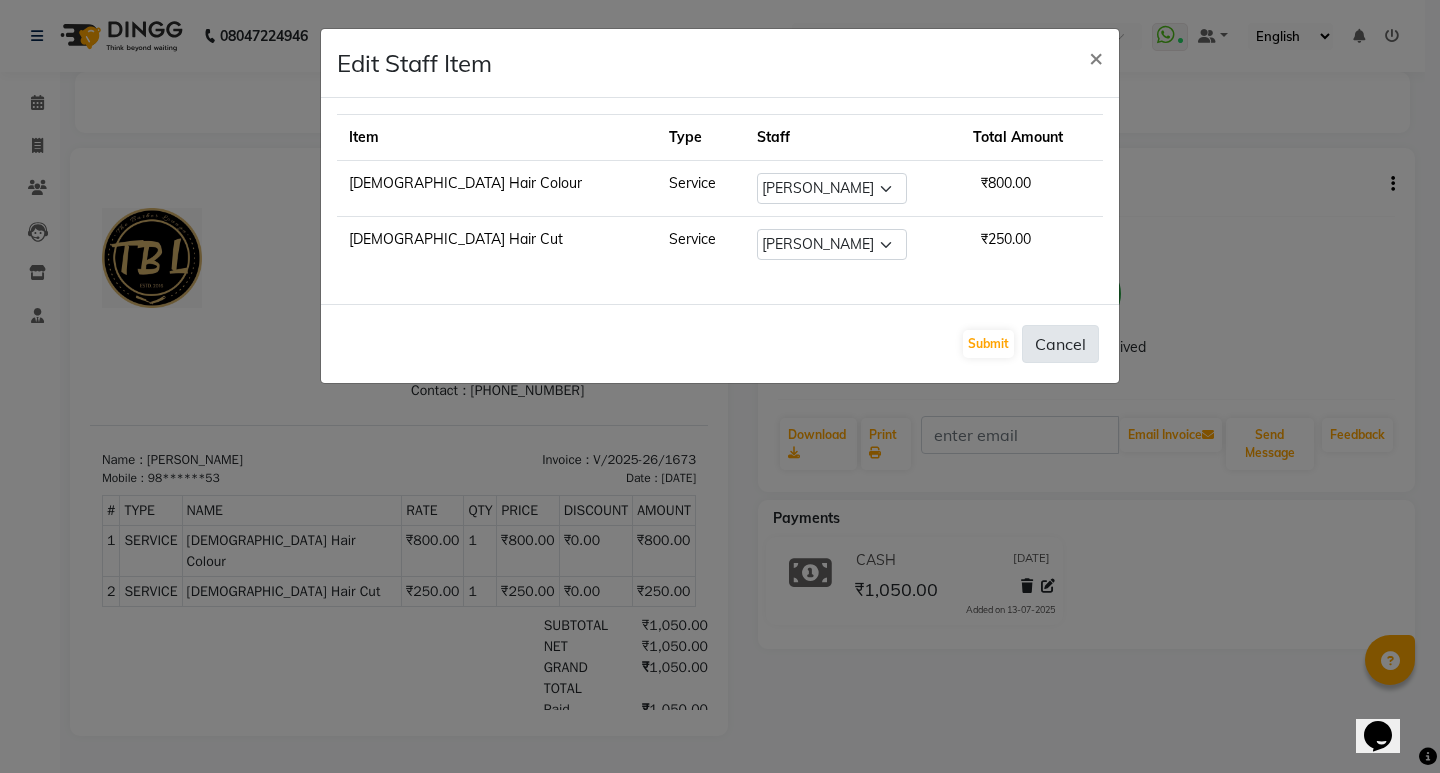click on "Cancel" 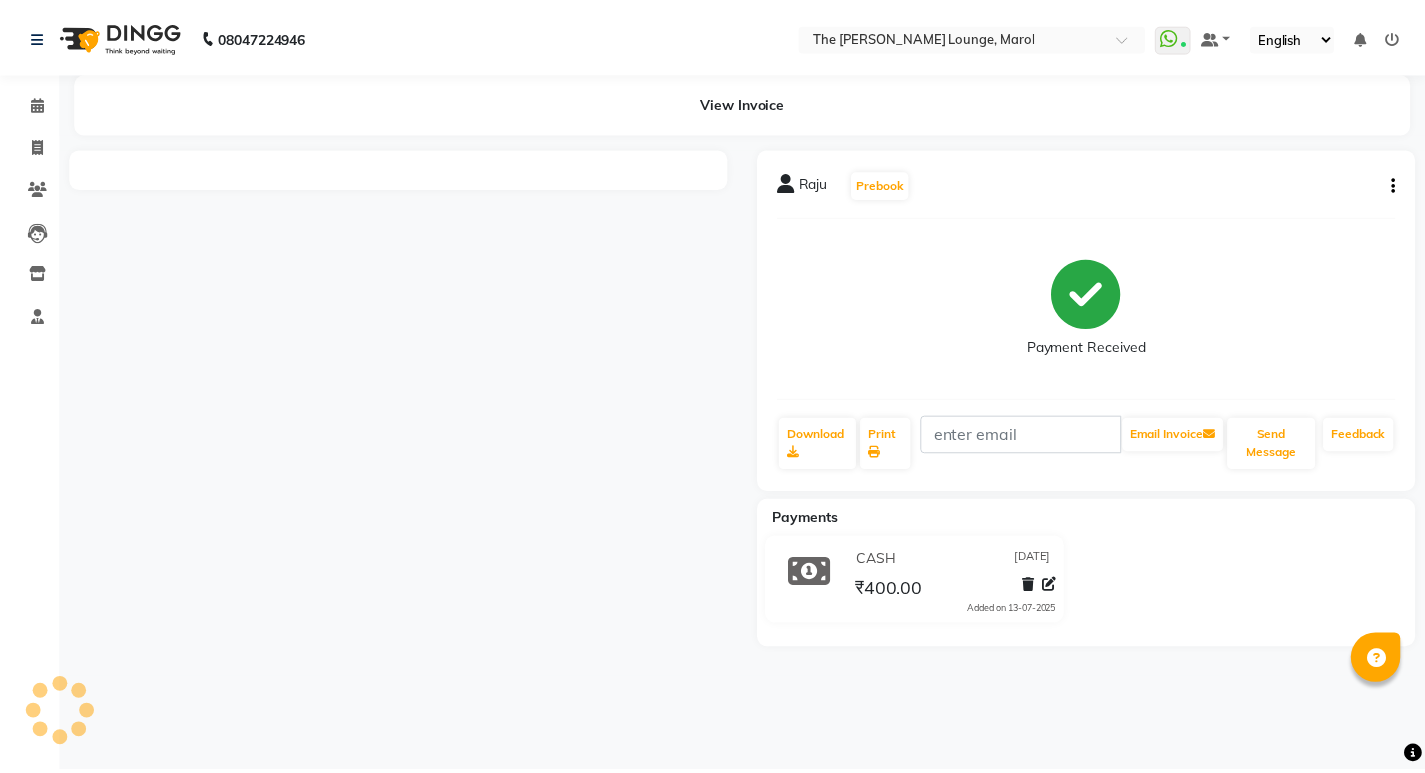 scroll, scrollTop: 0, scrollLeft: 0, axis: both 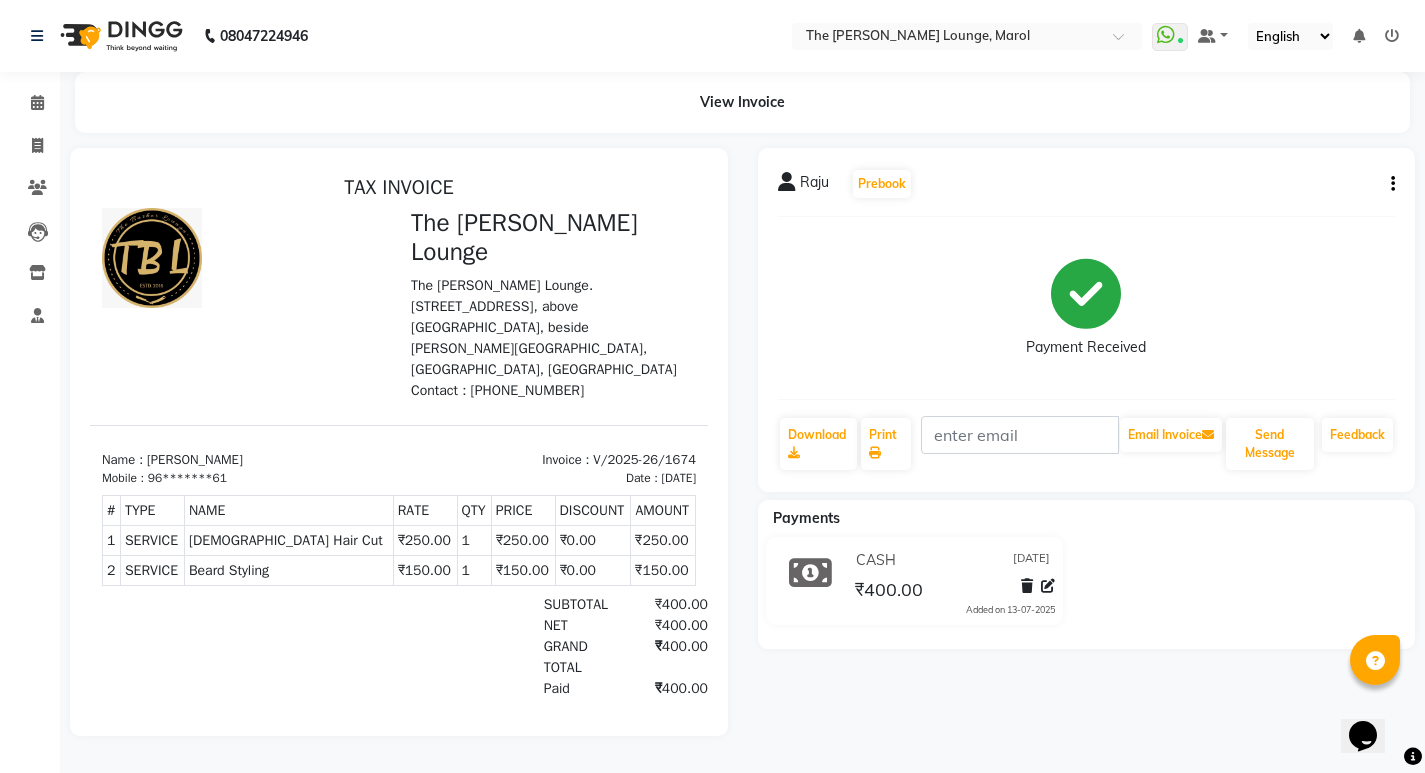 click 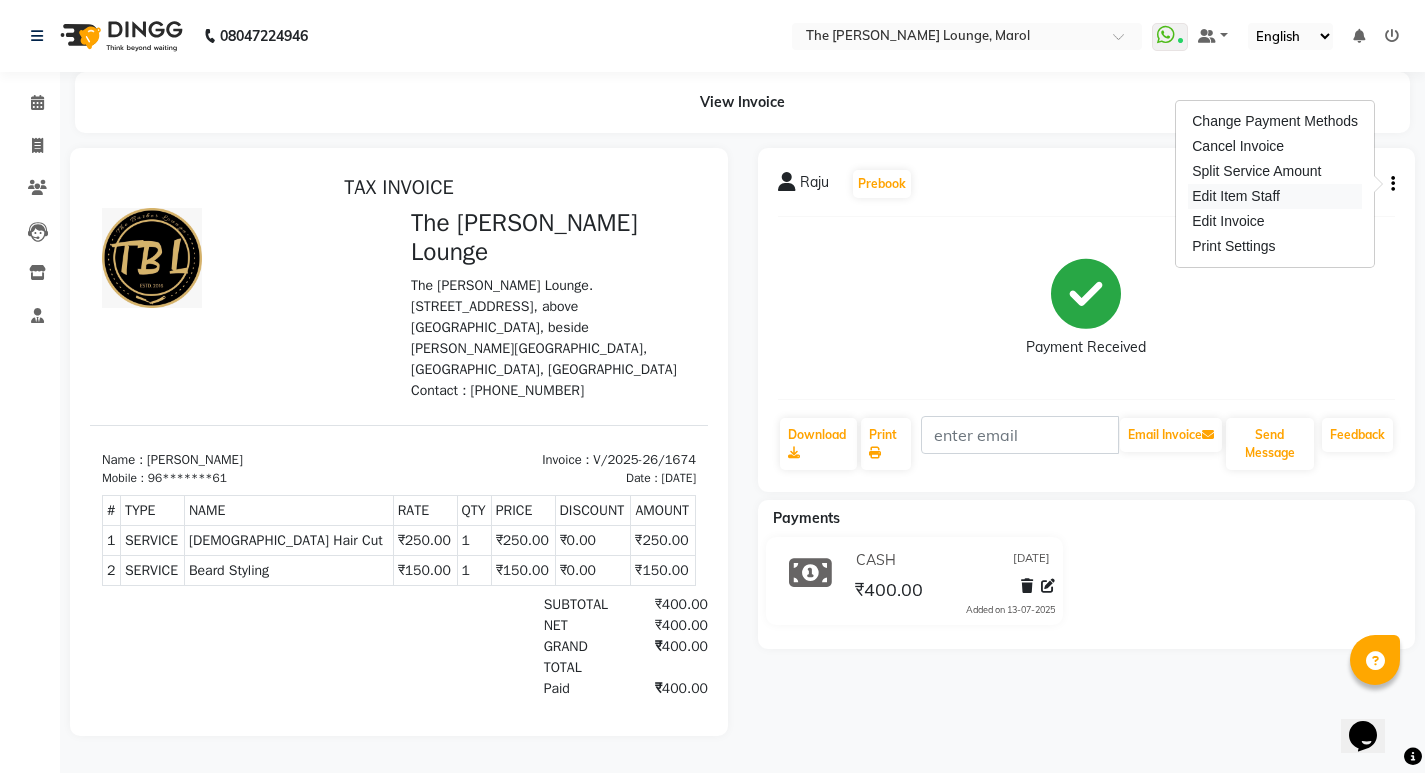 click on "Edit Item Staff" at bounding box center (1275, 196) 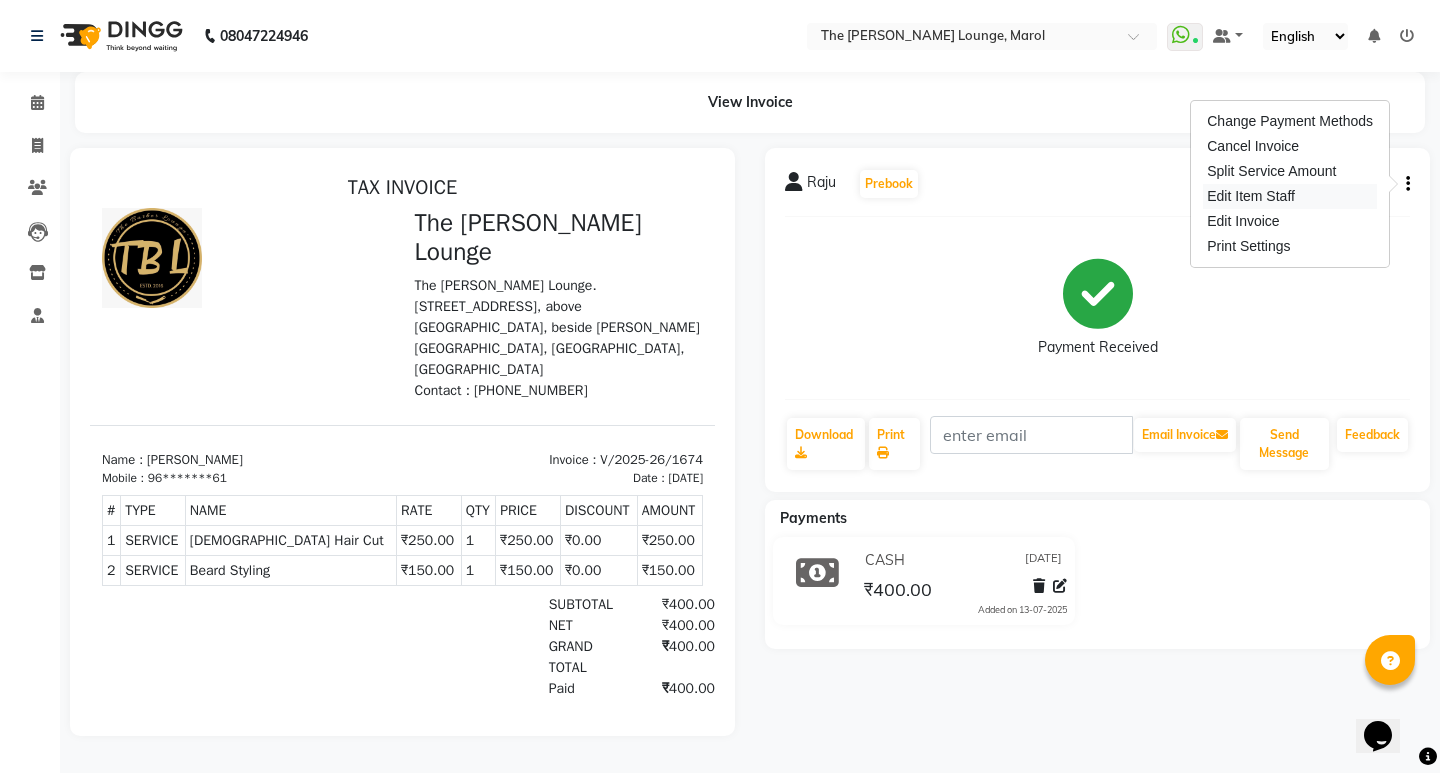 select 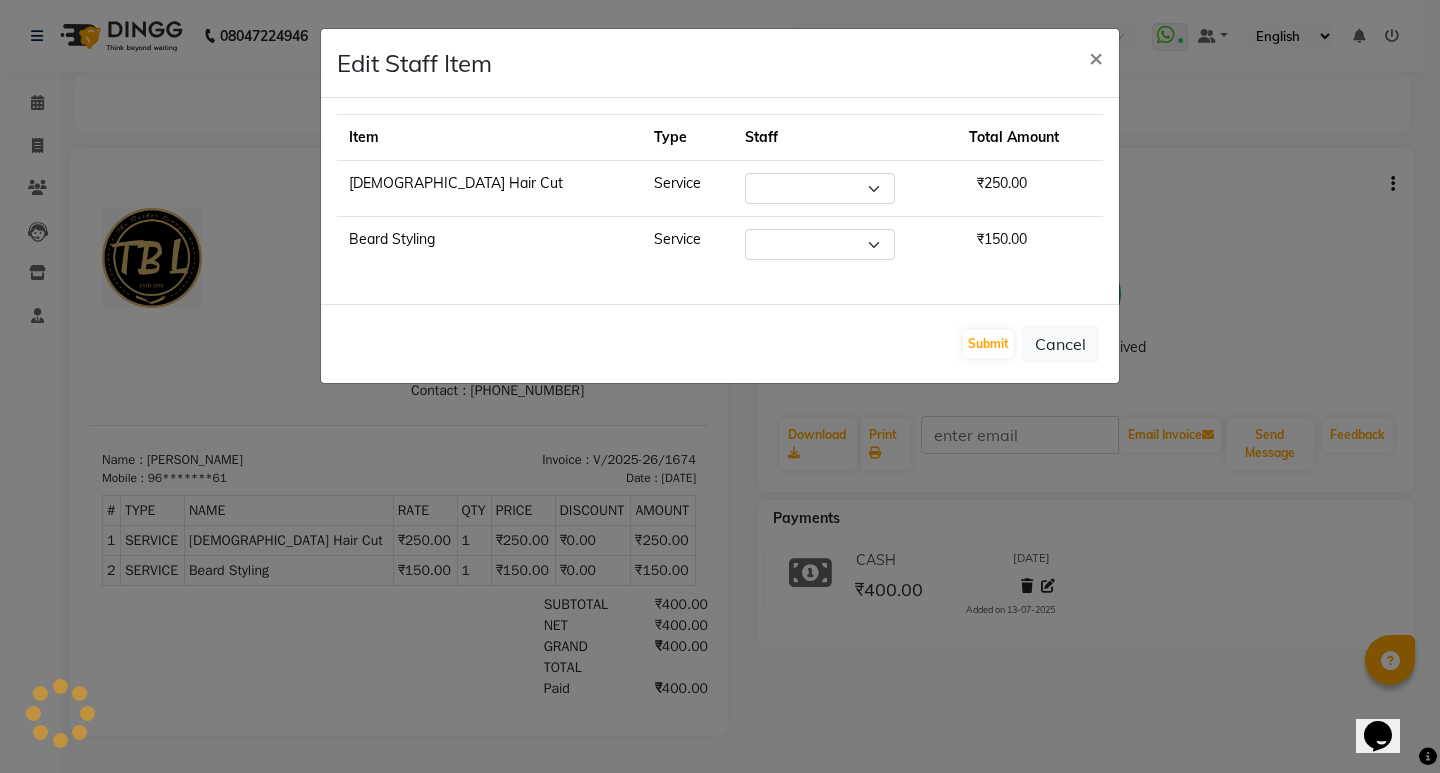 select on "62819" 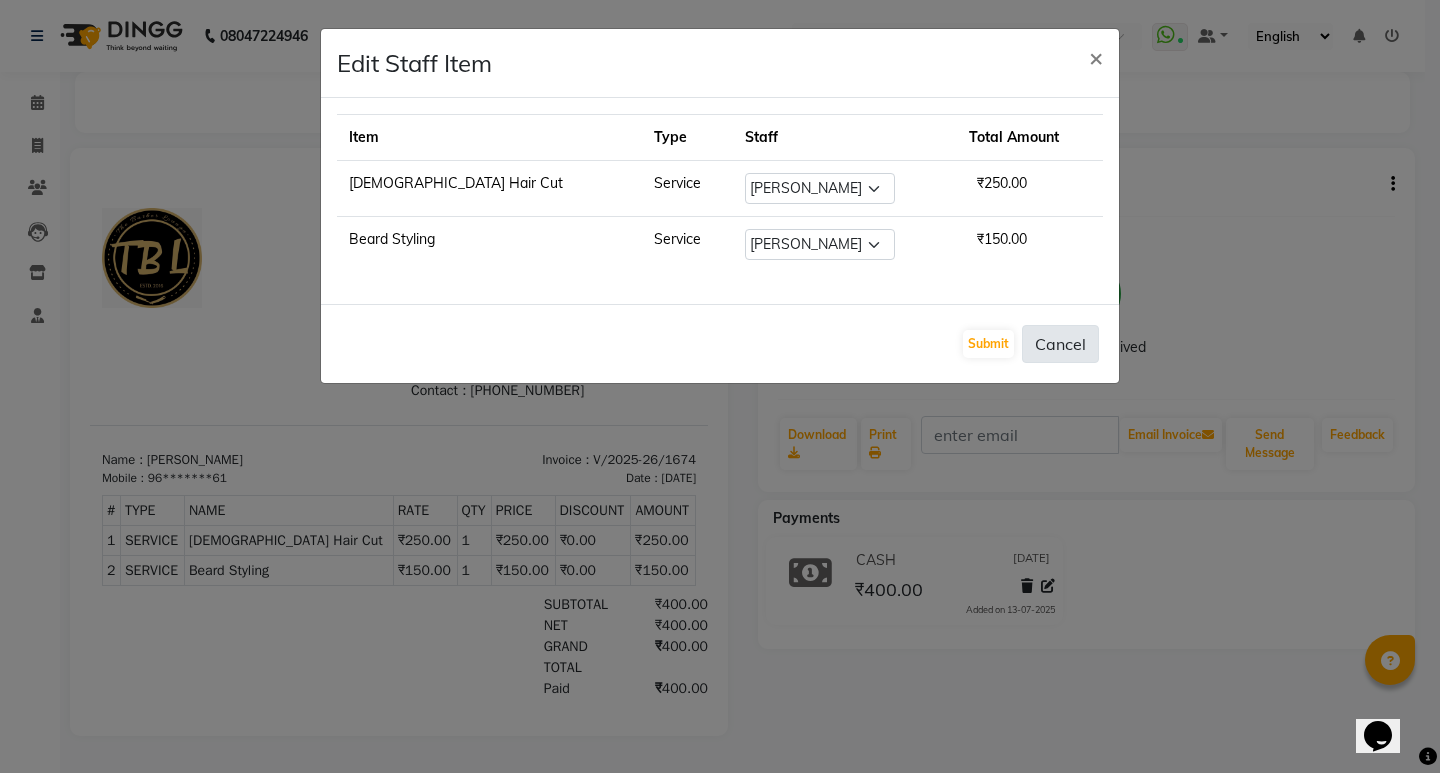 click on "Cancel" 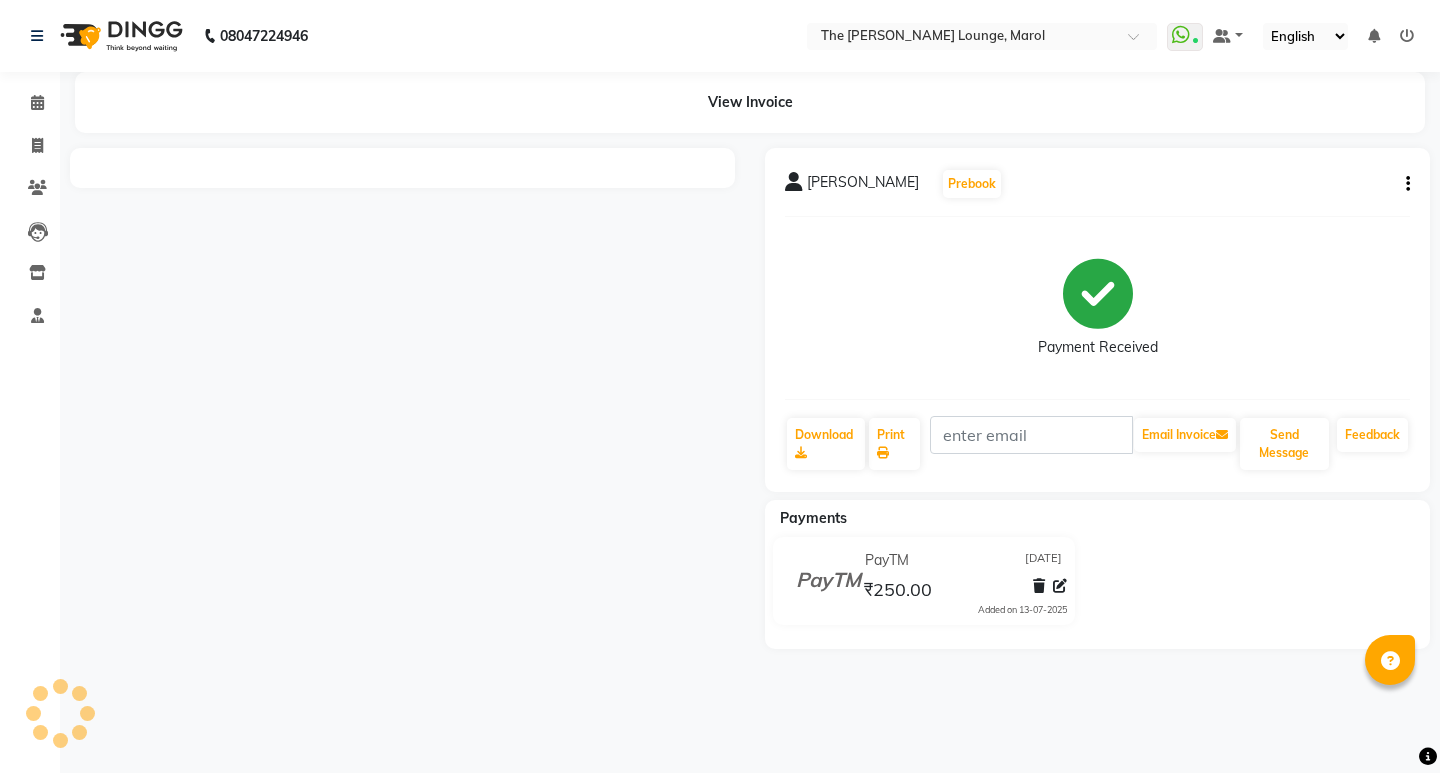 scroll, scrollTop: 0, scrollLeft: 0, axis: both 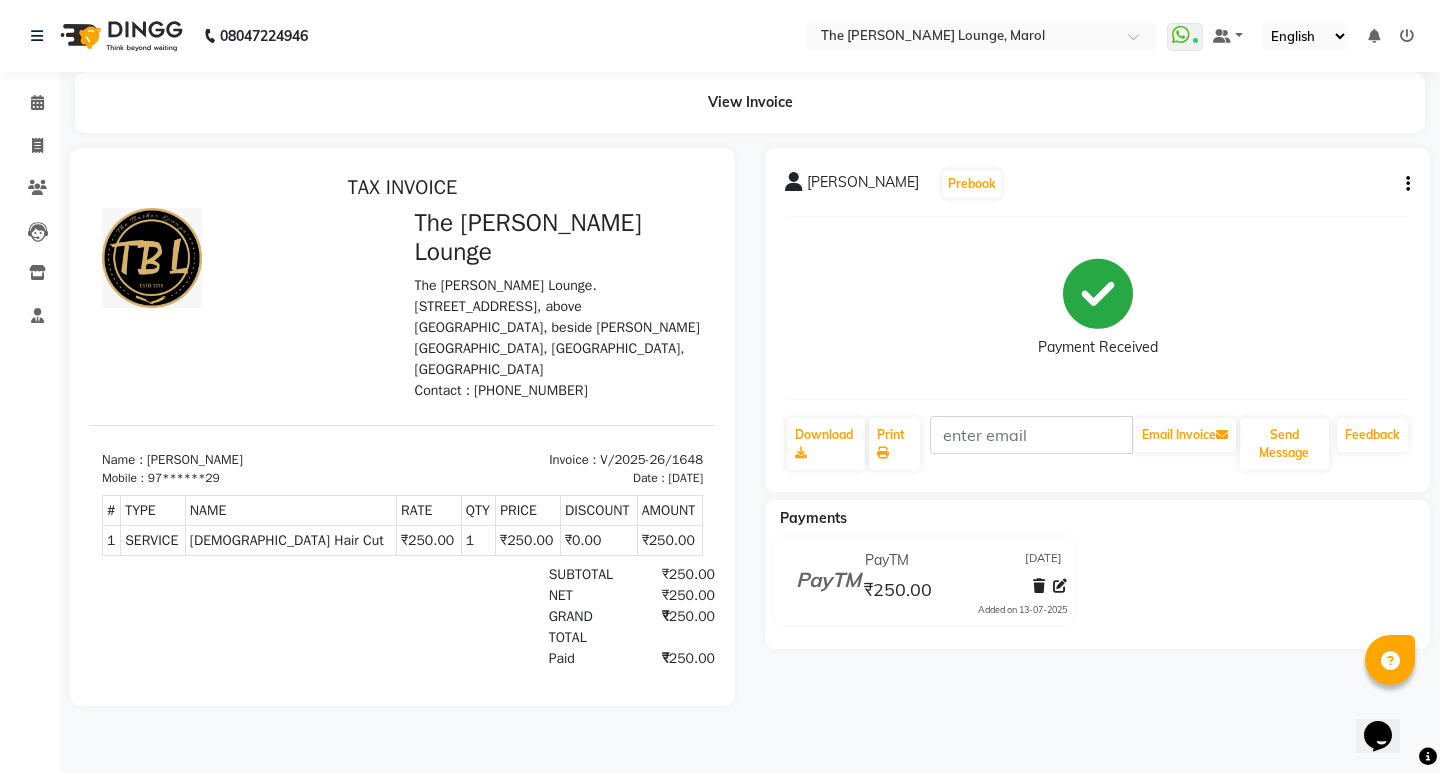 click 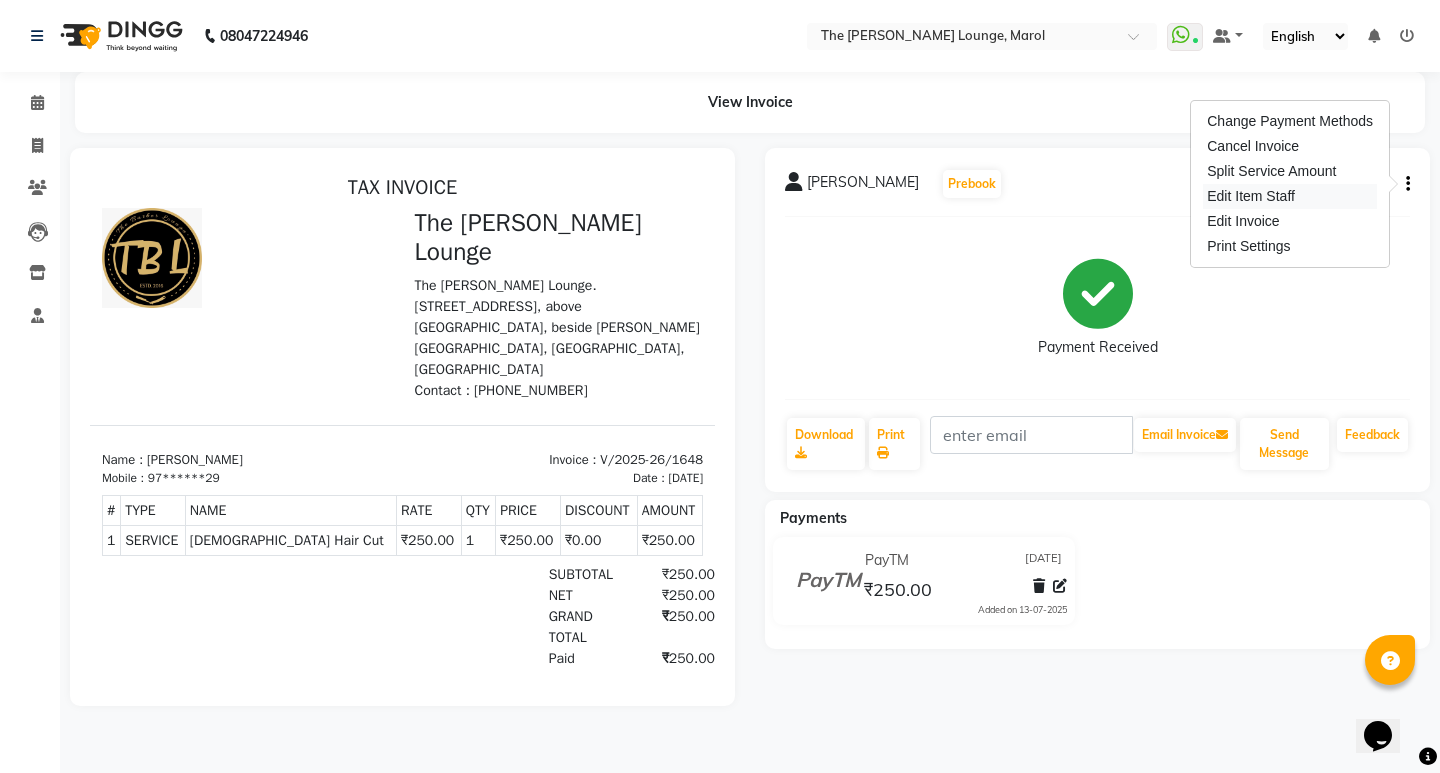 click on "Edit Item Staff" at bounding box center (1290, 196) 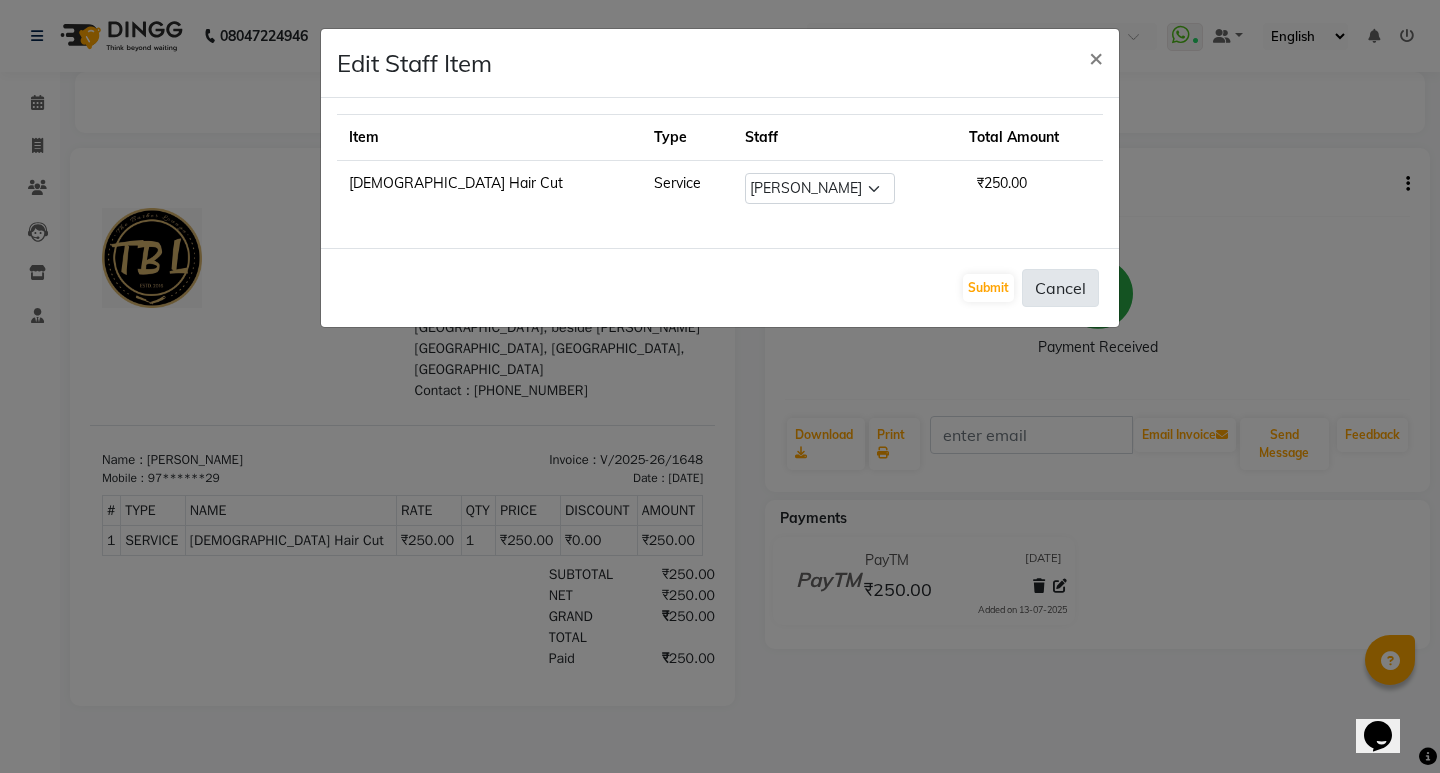 click on "Cancel" 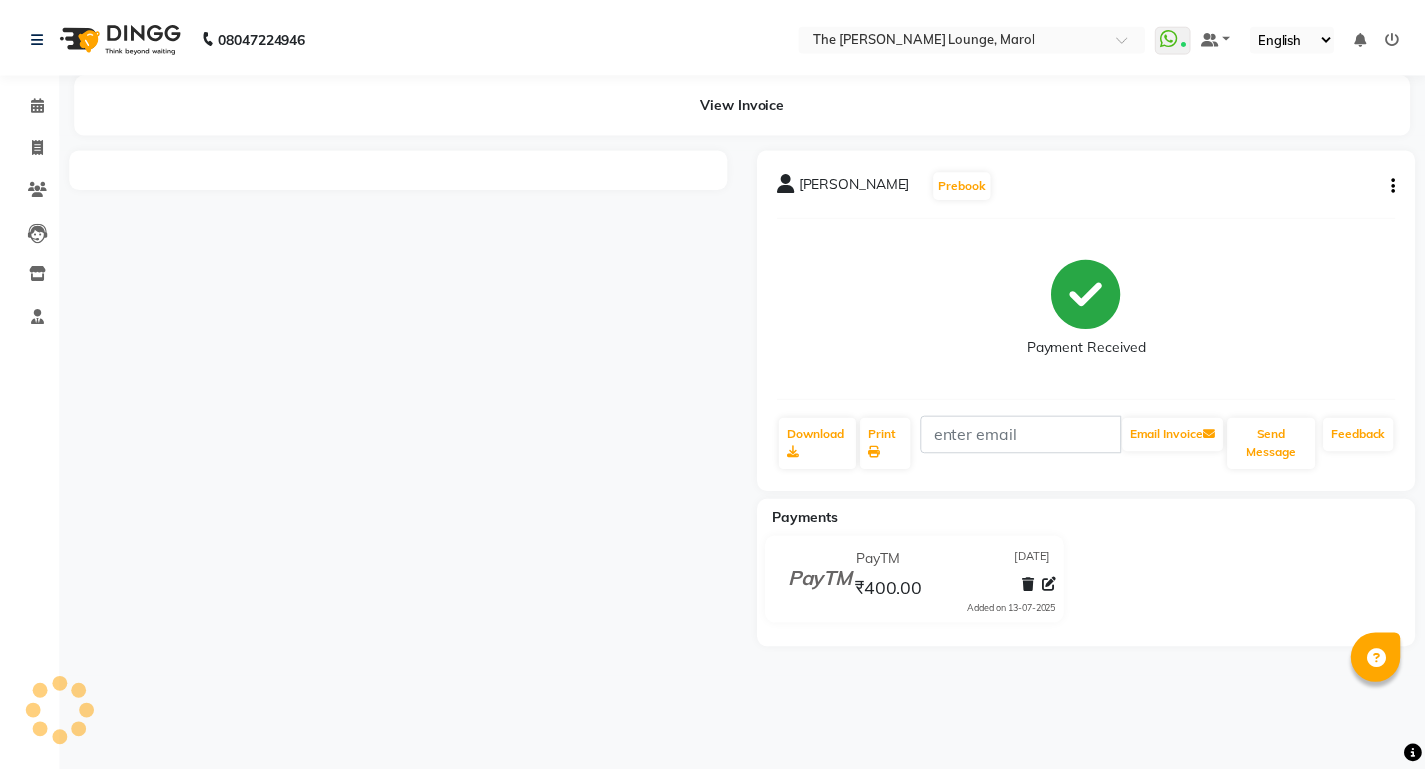 scroll, scrollTop: 0, scrollLeft: 0, axis: both 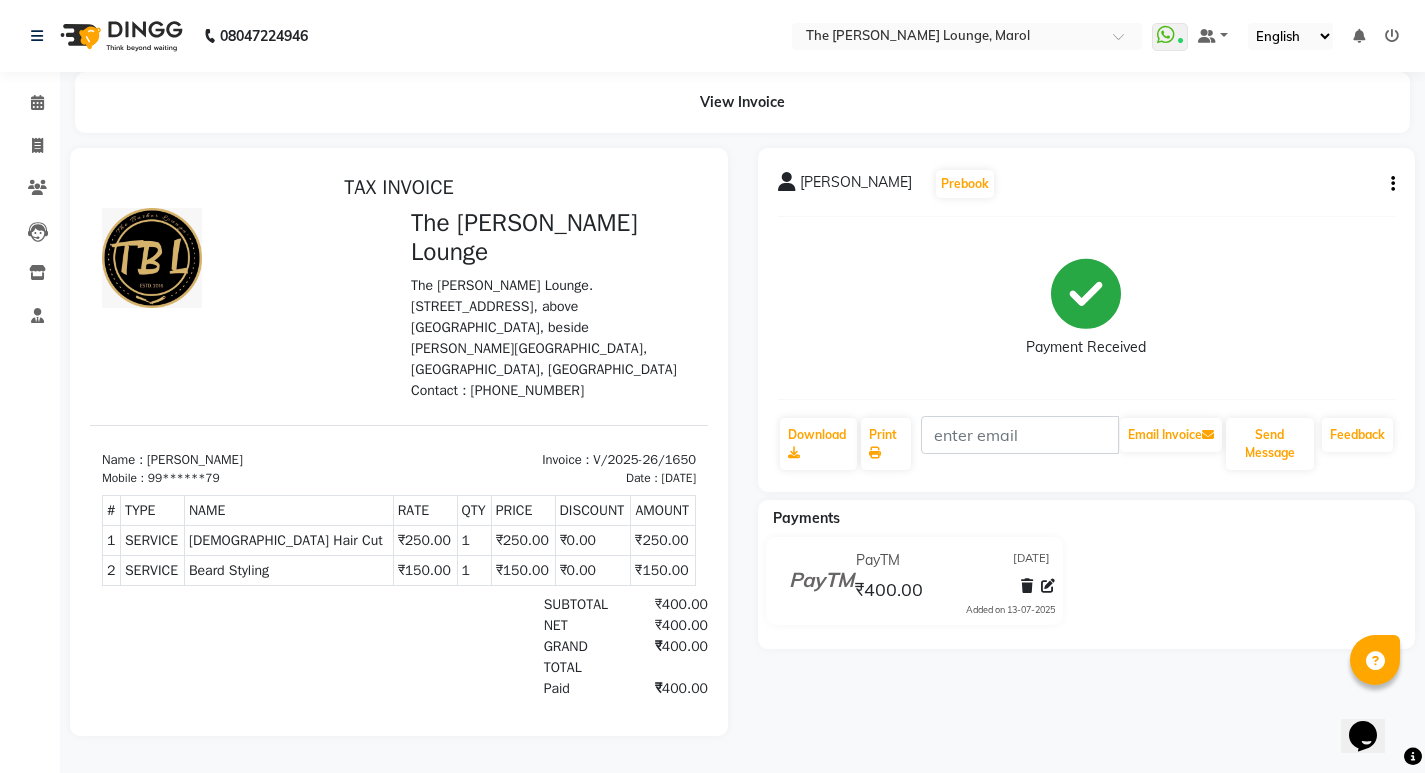 click 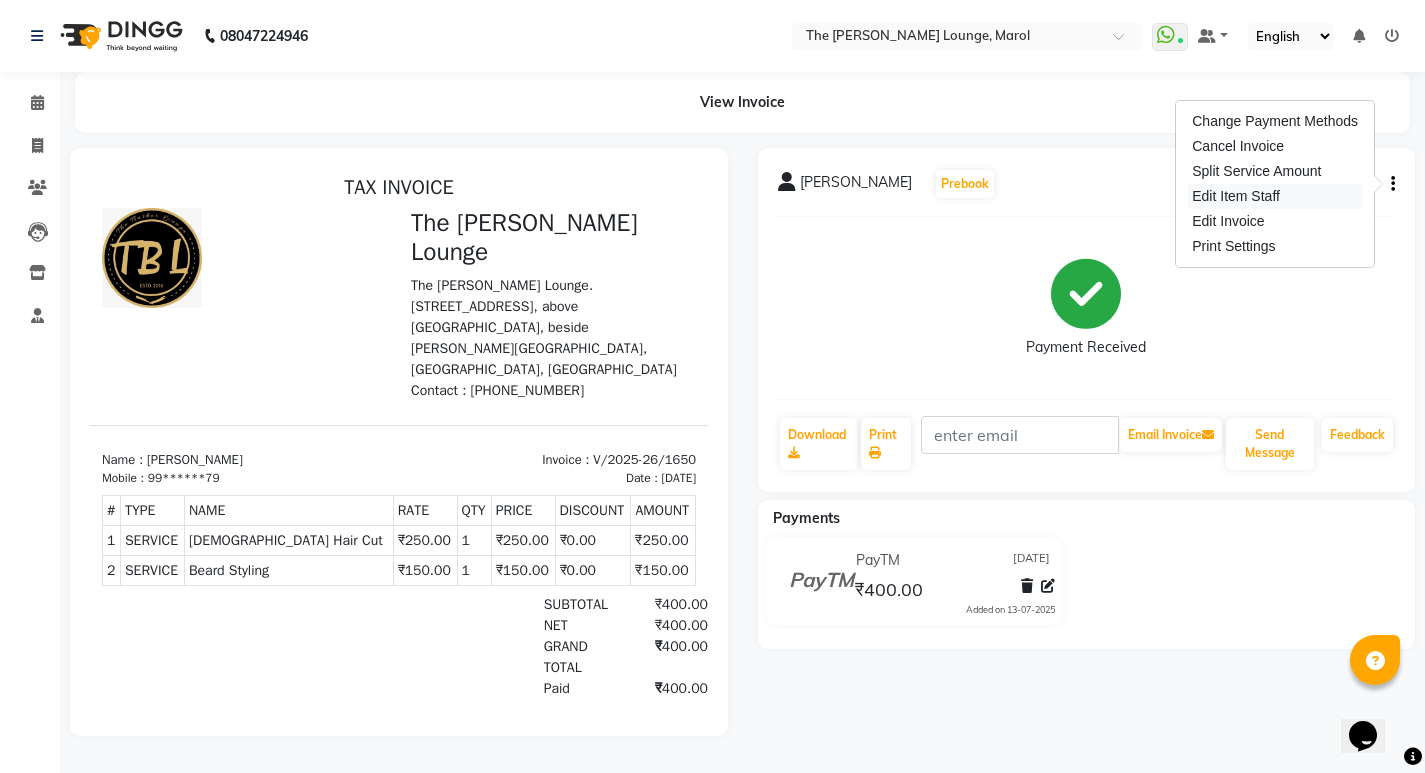 click on "Edit Item Staff" at bounding box center [1275, 196] 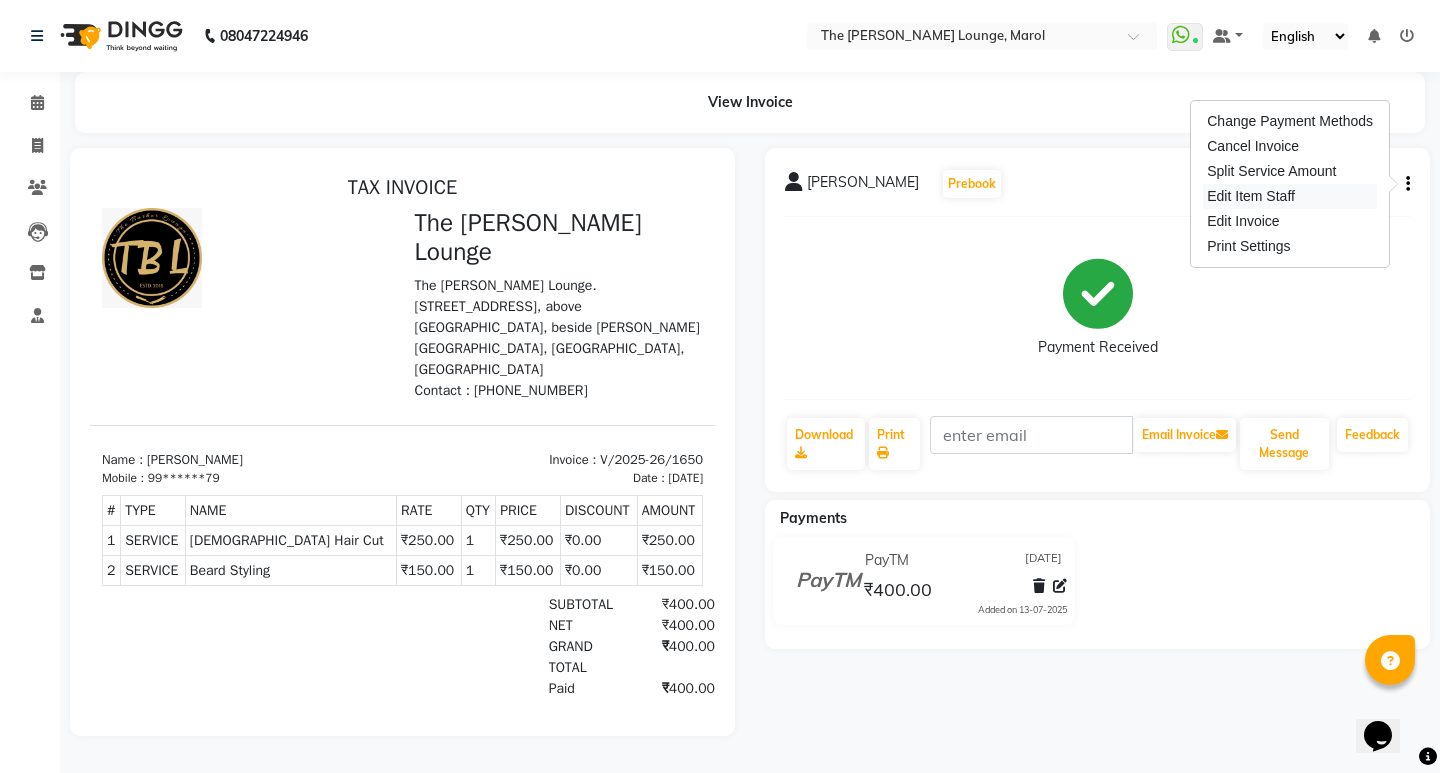 select on "62819" 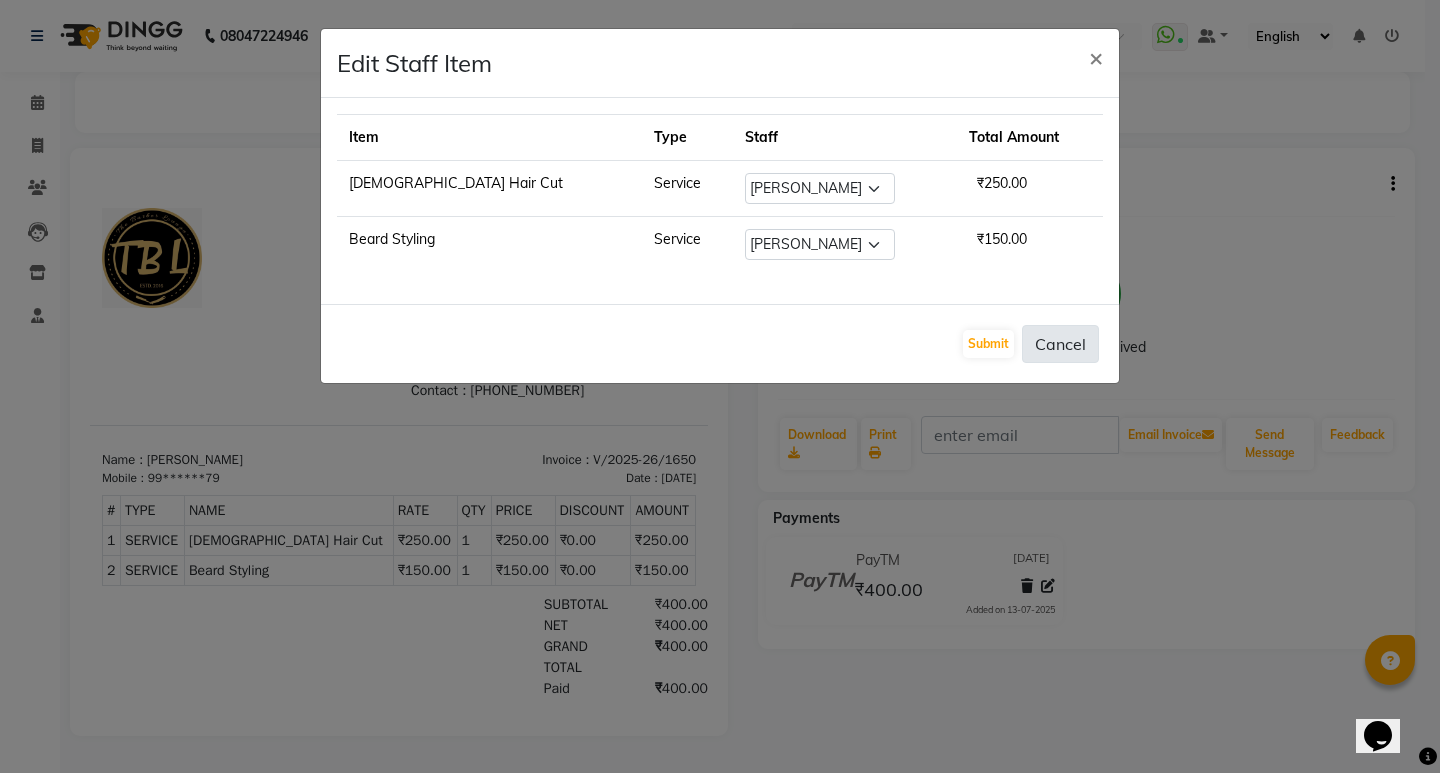 click on "Cancel" 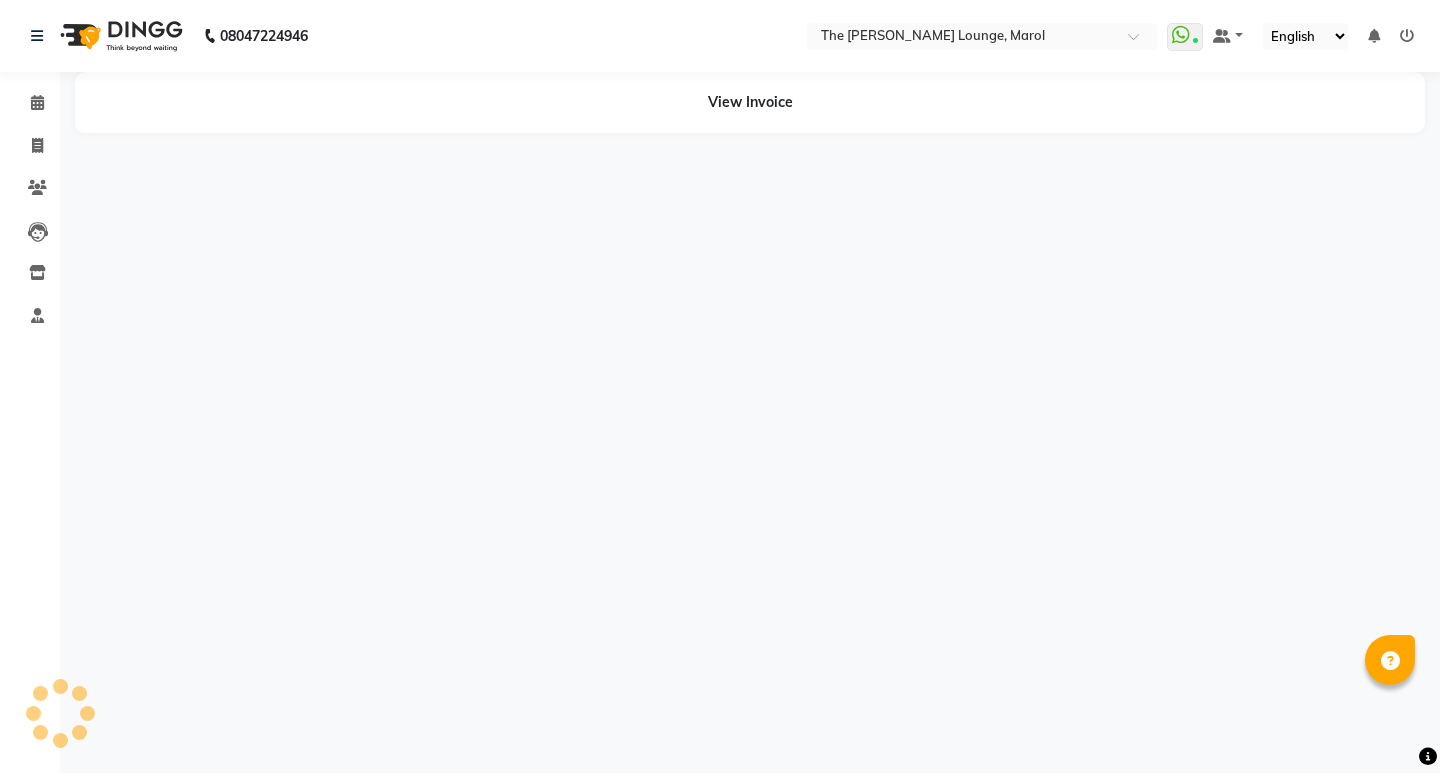 scroll, scrollTop: 0, scrollLeft: 0, axis: both 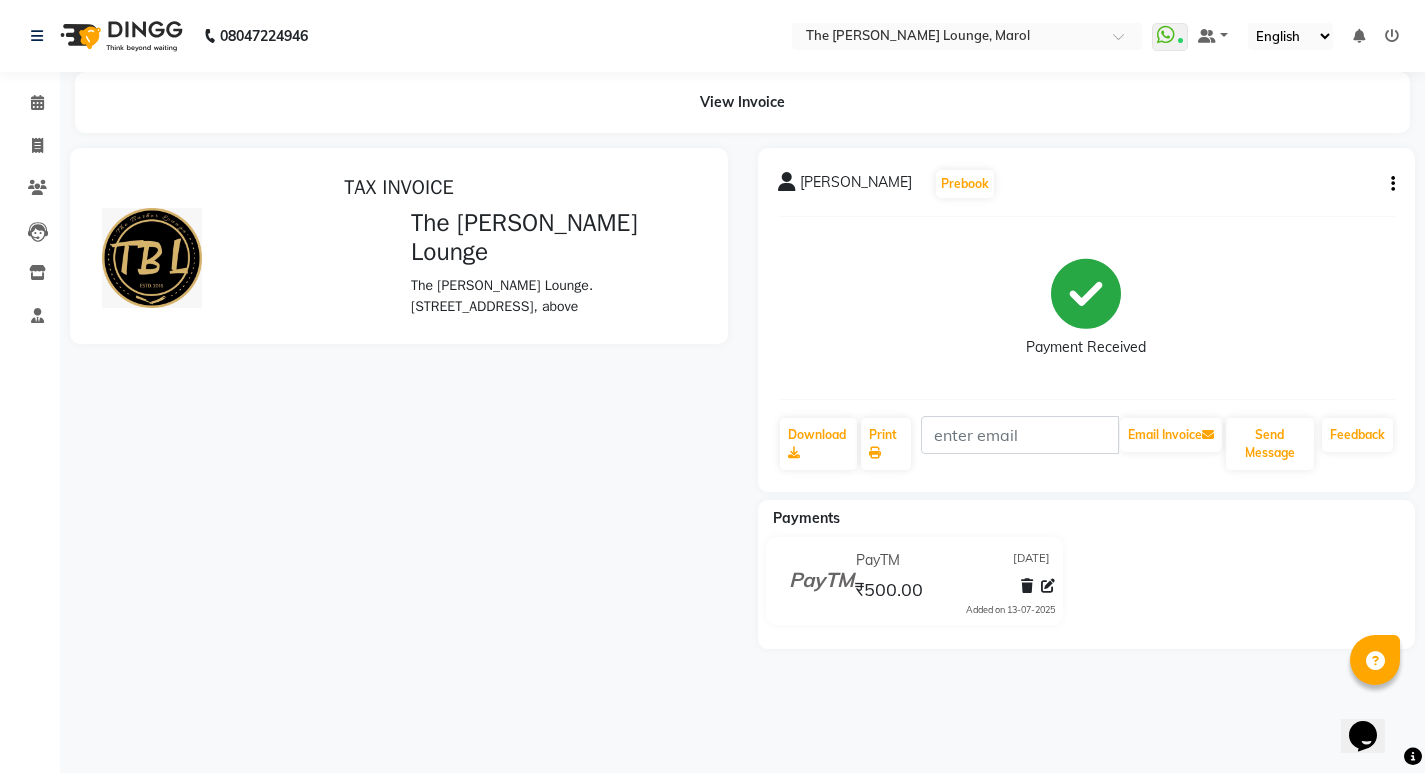 click on "Manan Patel  Prebook   Payment Received  Download  Print   Email Invoice   Send Message Feedback" 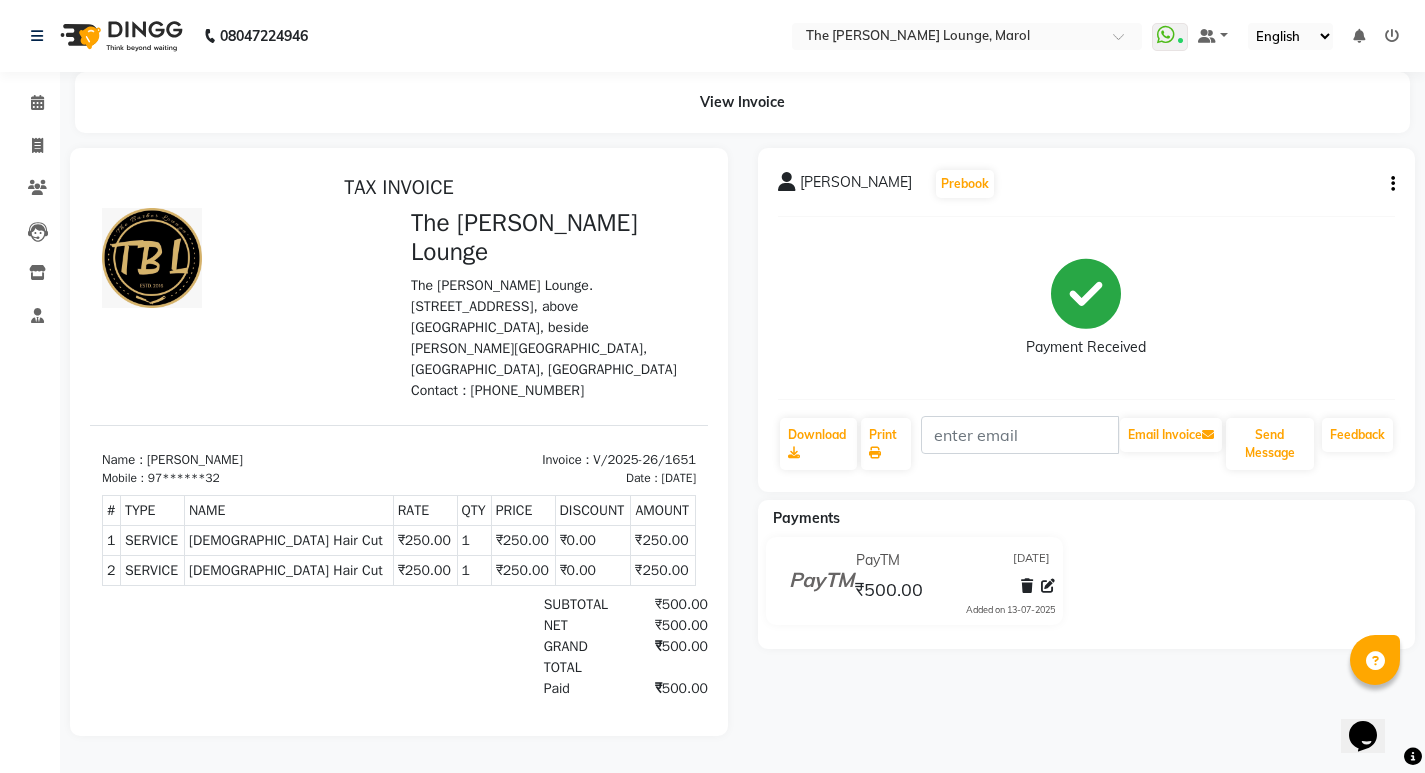 click 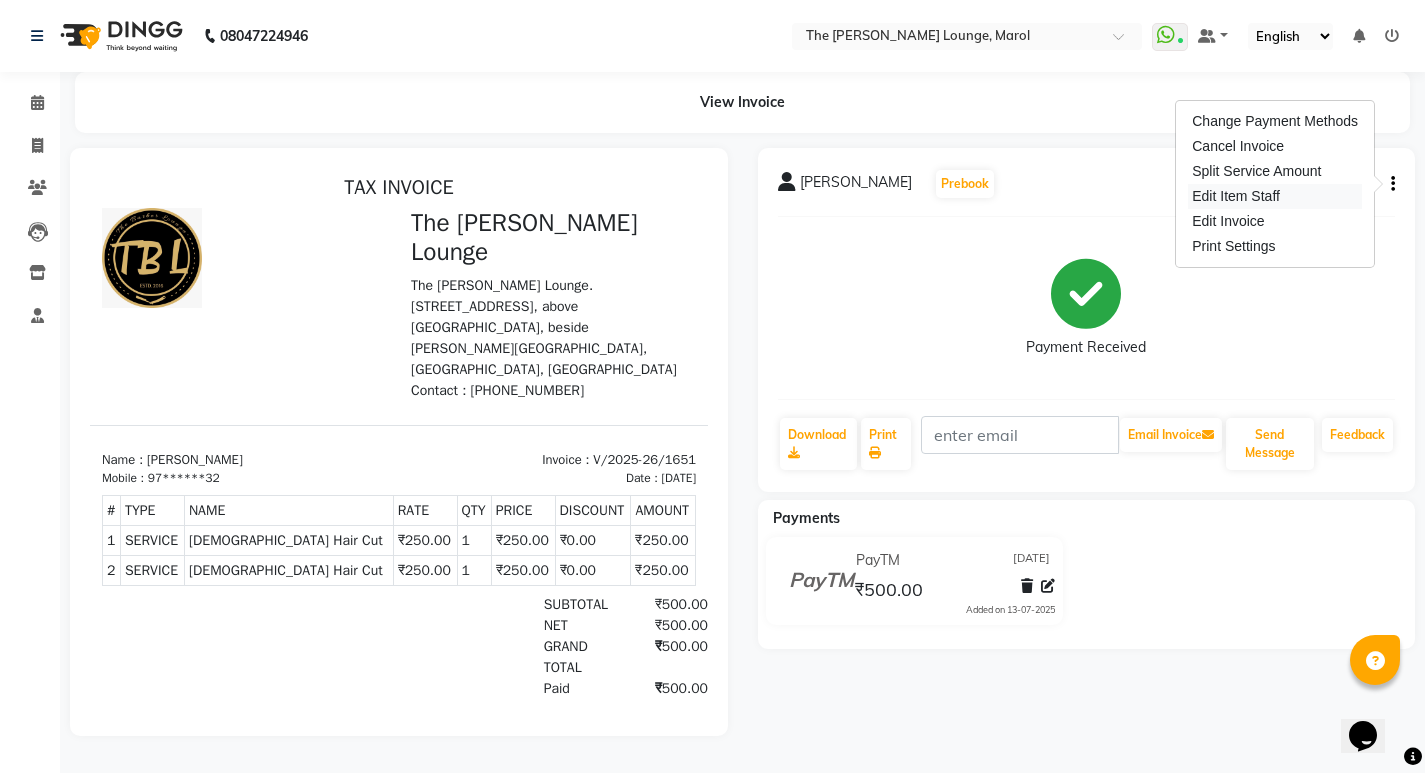 click on "Edit Item Staff" at bounding box center (1275, 196) 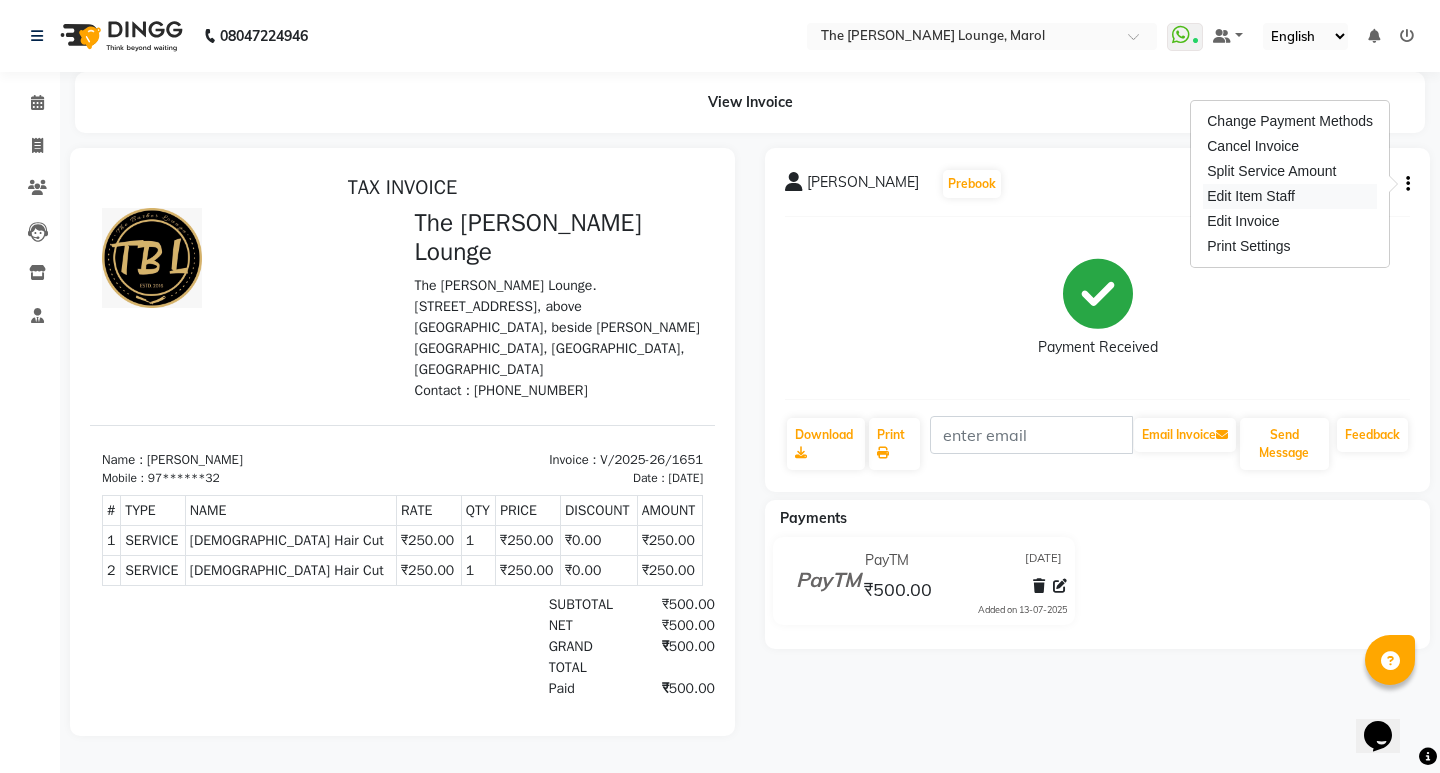 select on "60183" 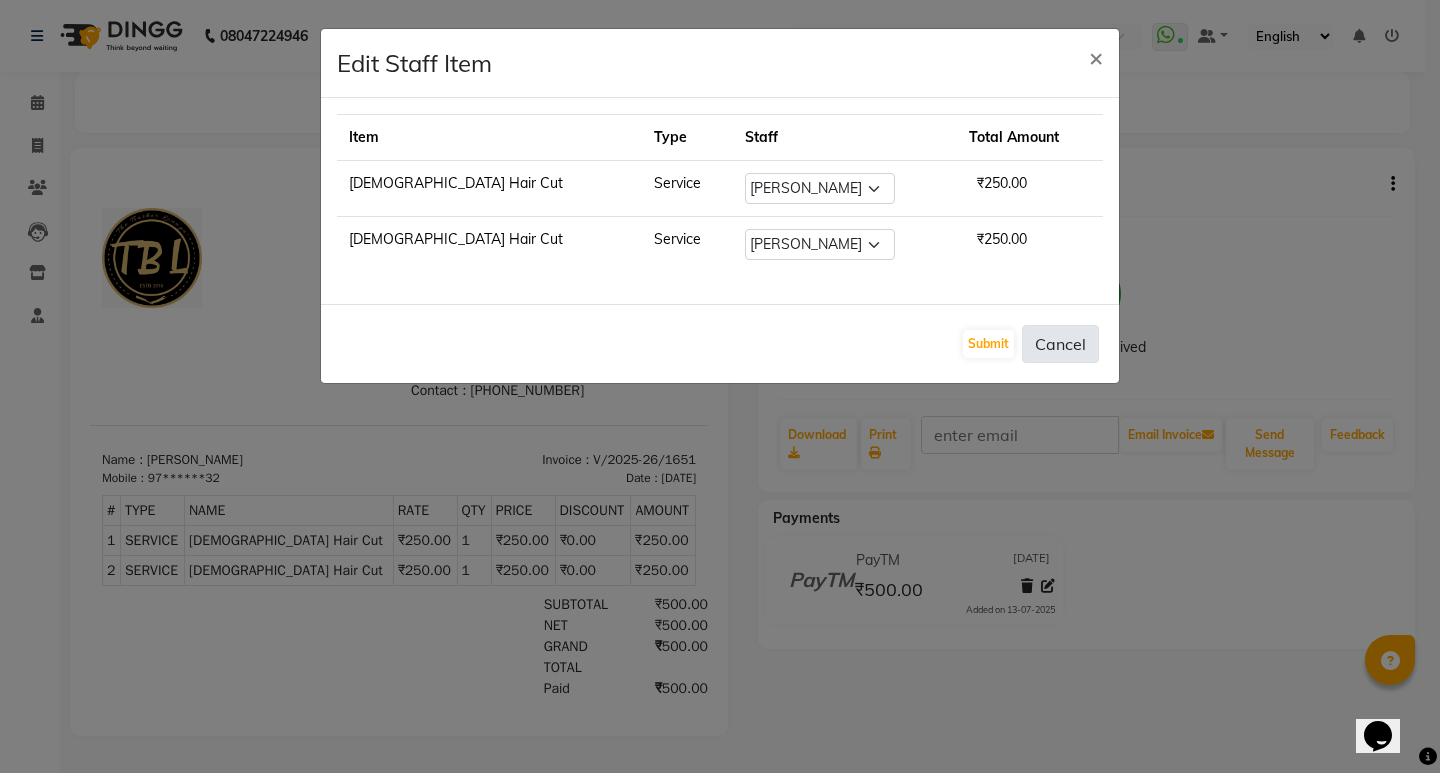 click on "Cancel" 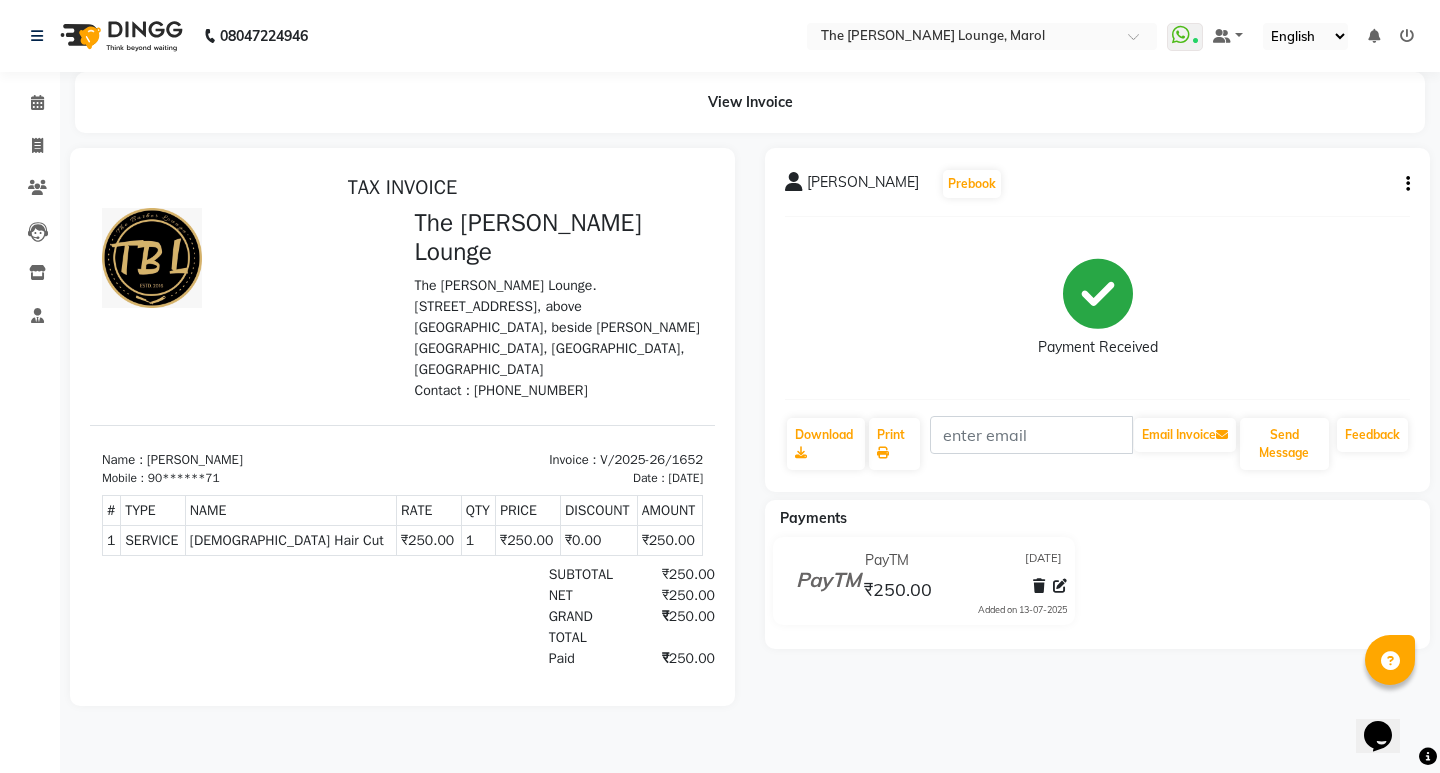 scroll, scrollTop: 0, scrollLeft: 0, axis: both 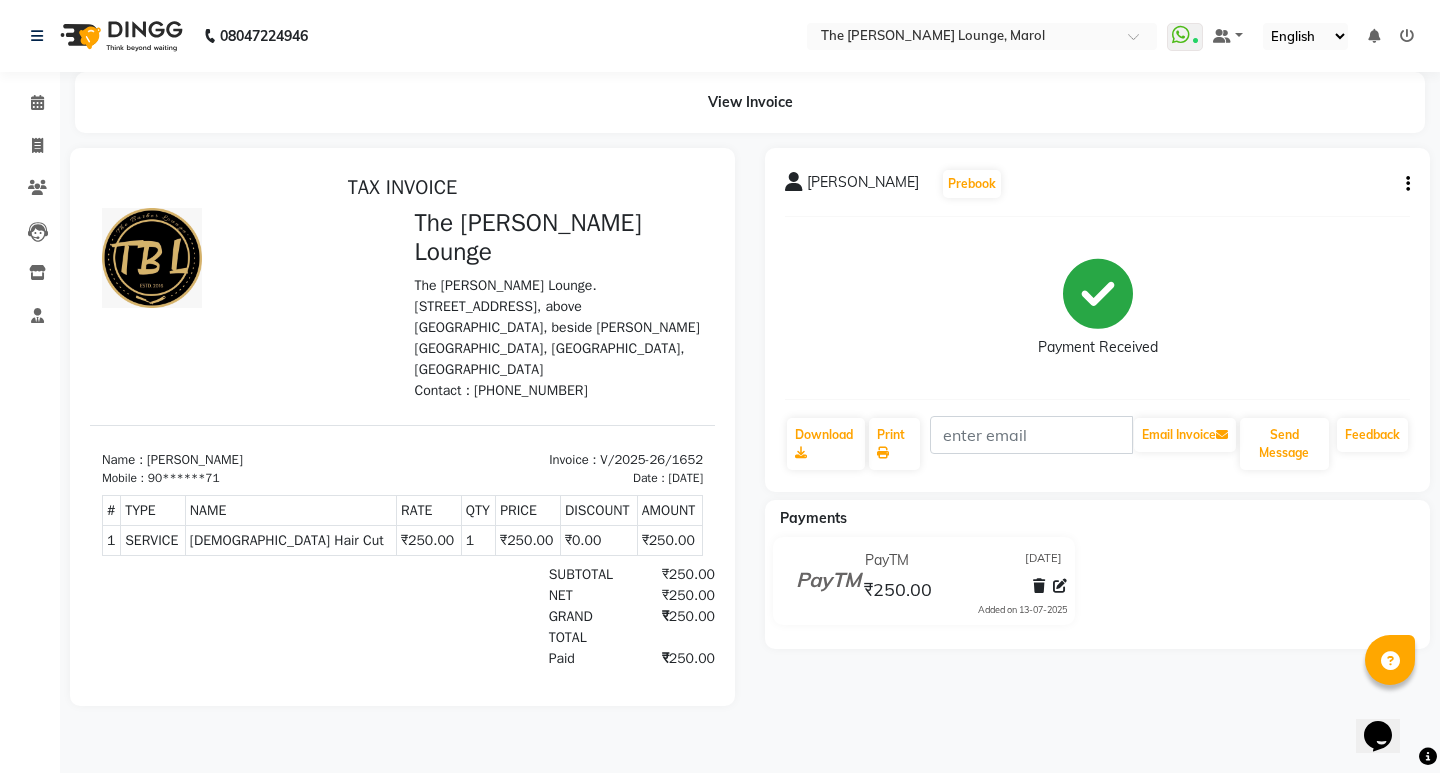 click 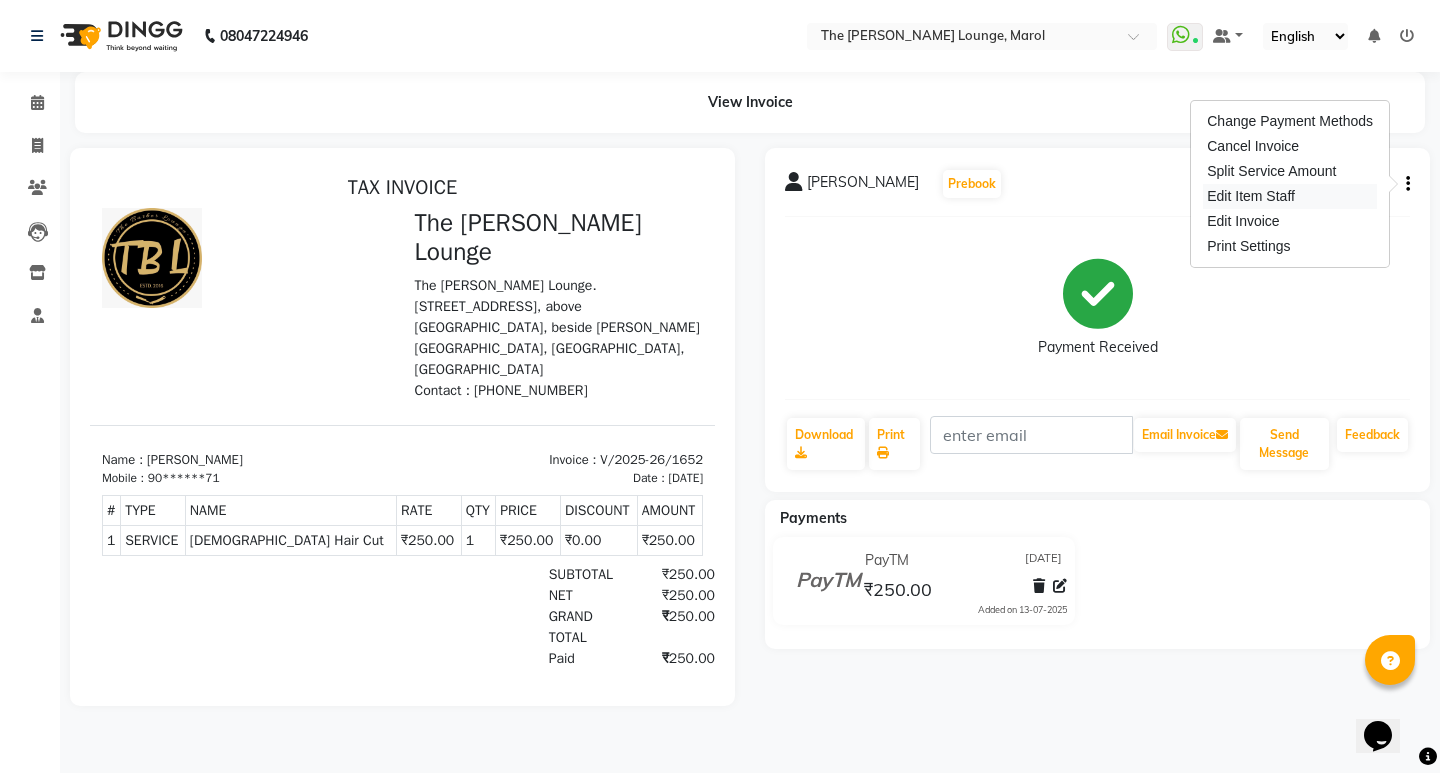 click on "Edit Item Staff" at bounding box center (1290, 196) 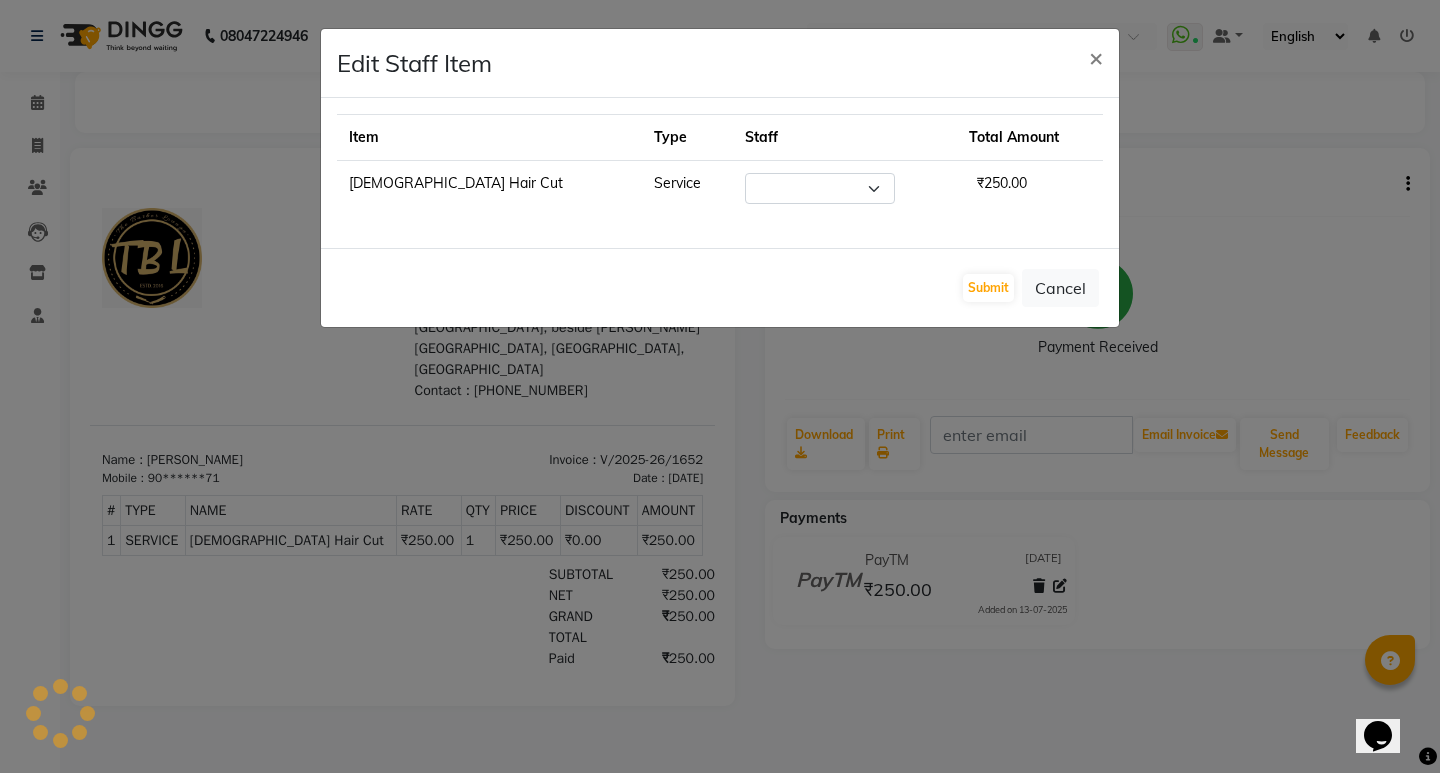 select on "64222" 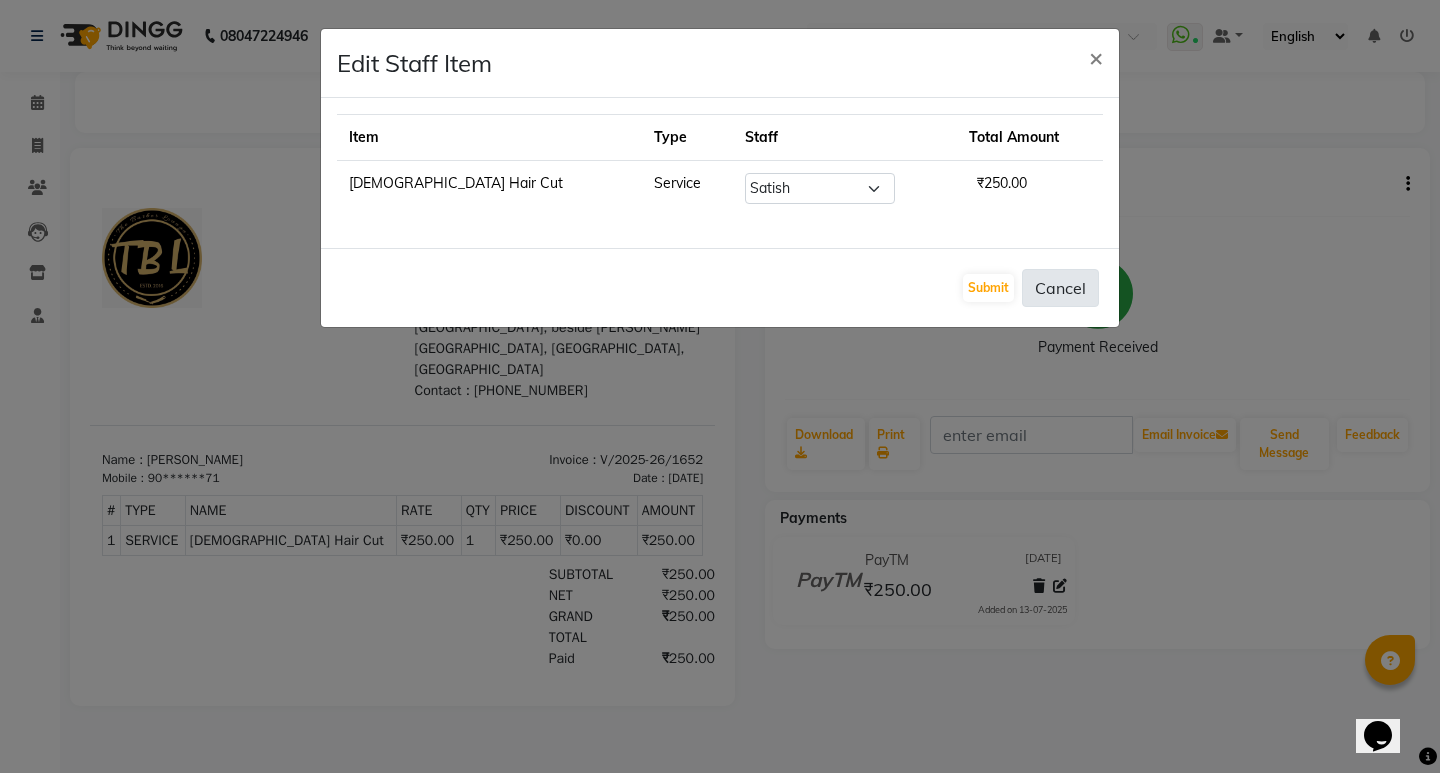 click on "Cancel" 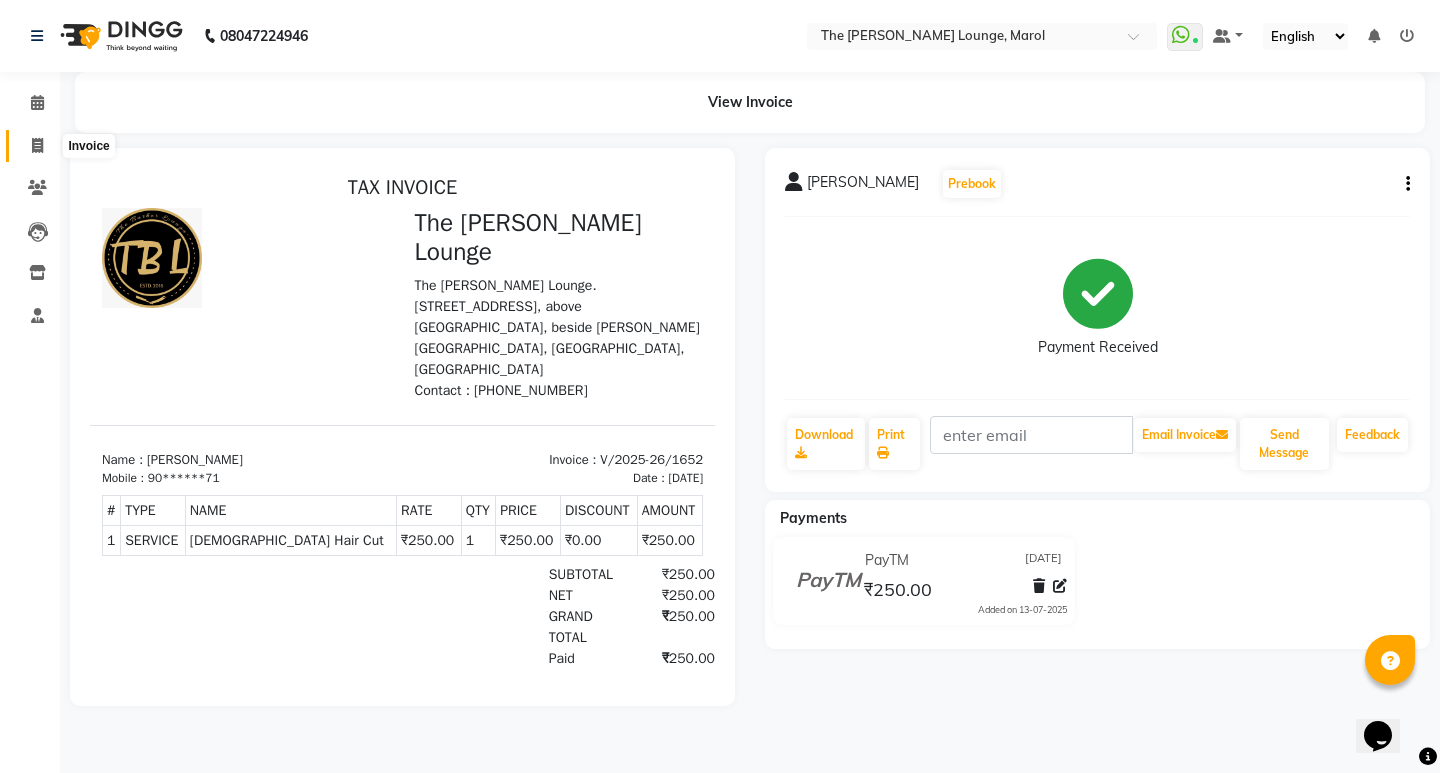 click 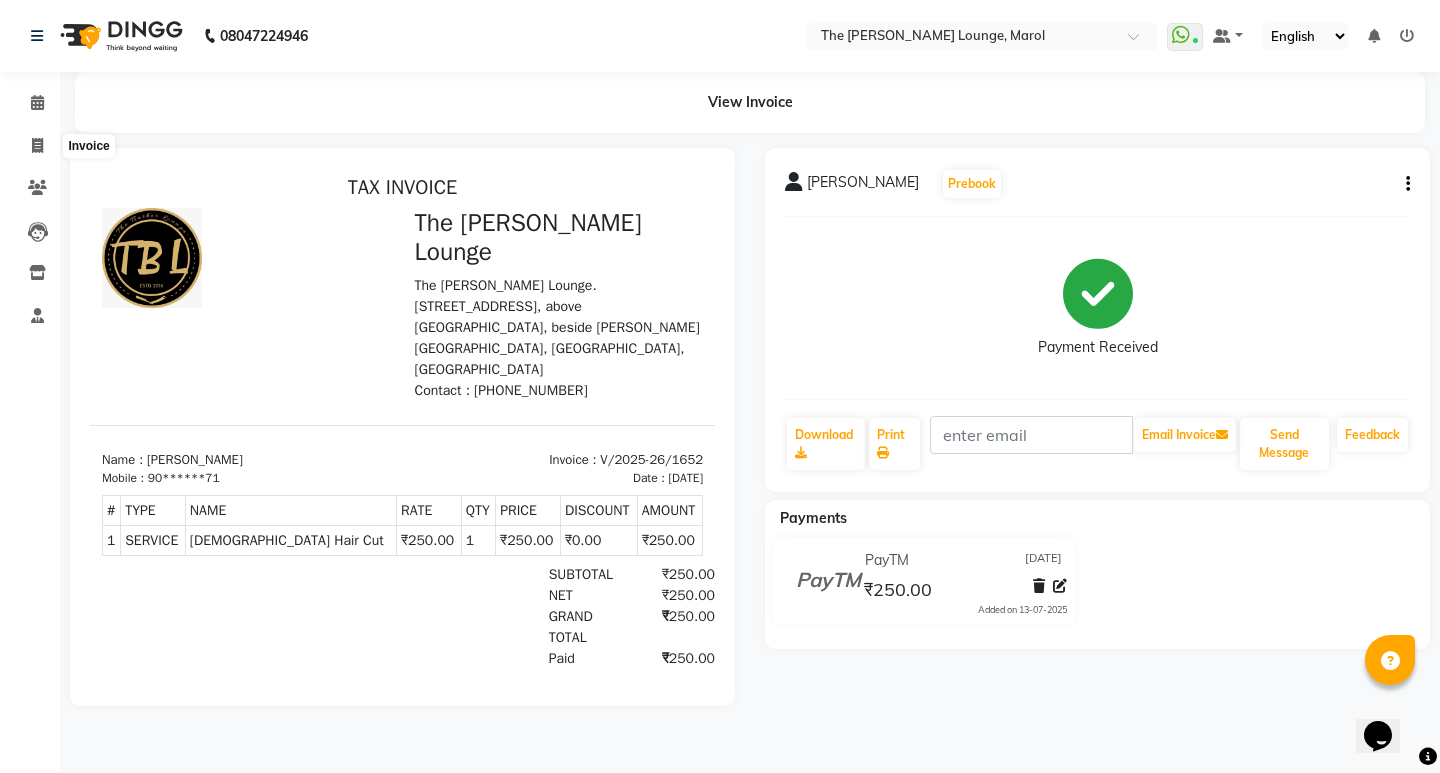select on "7188" 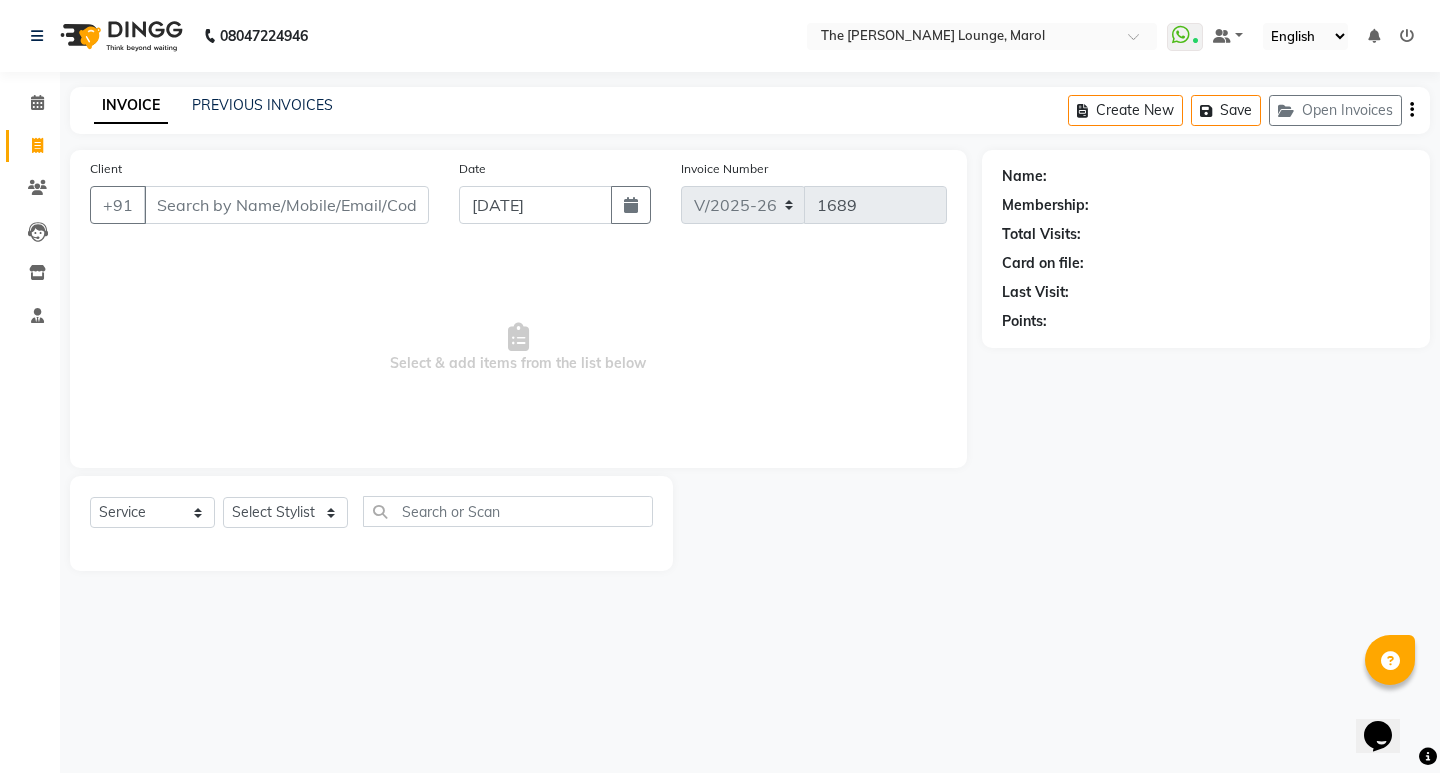 click on "Client" at bounding box center [286, 205] 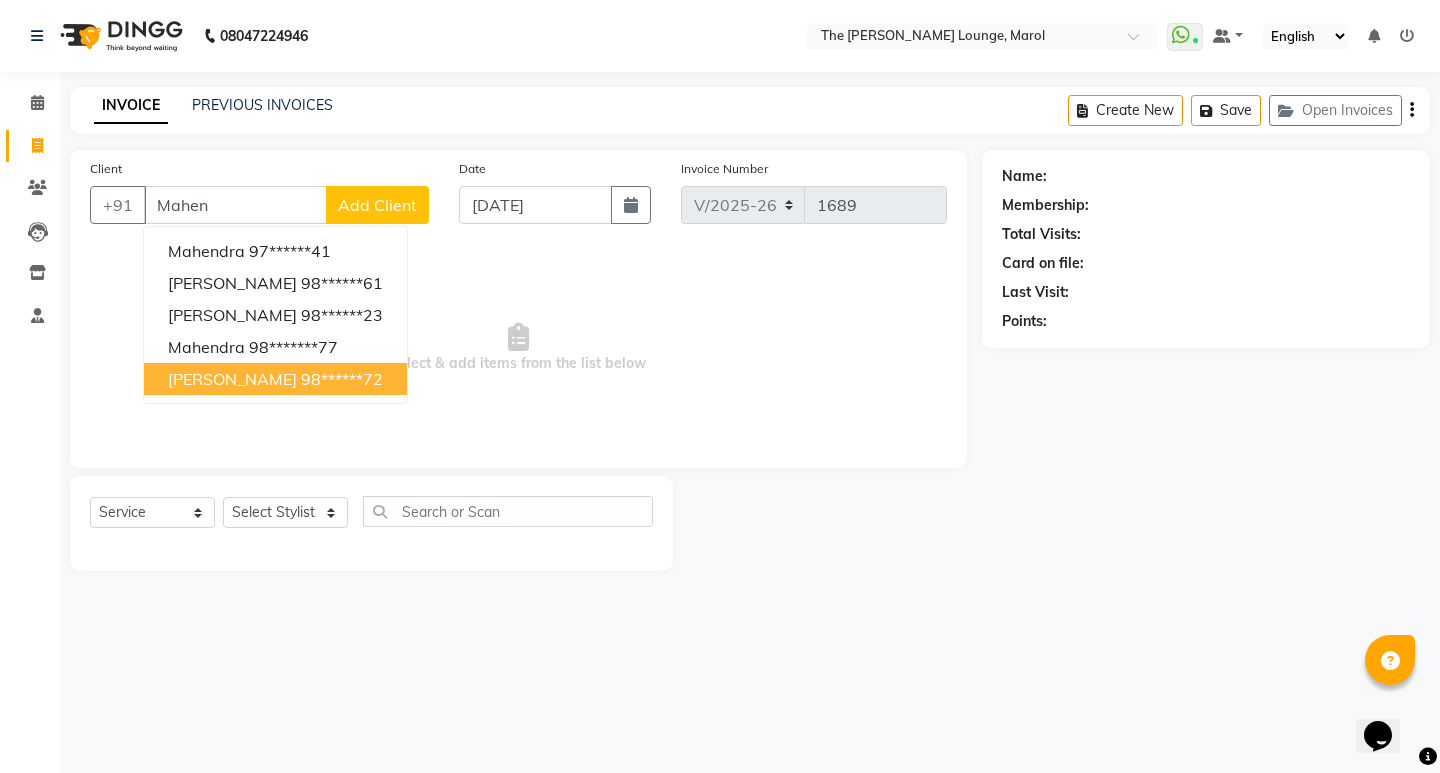 click on "98******72" at bounding box center [342, 379] 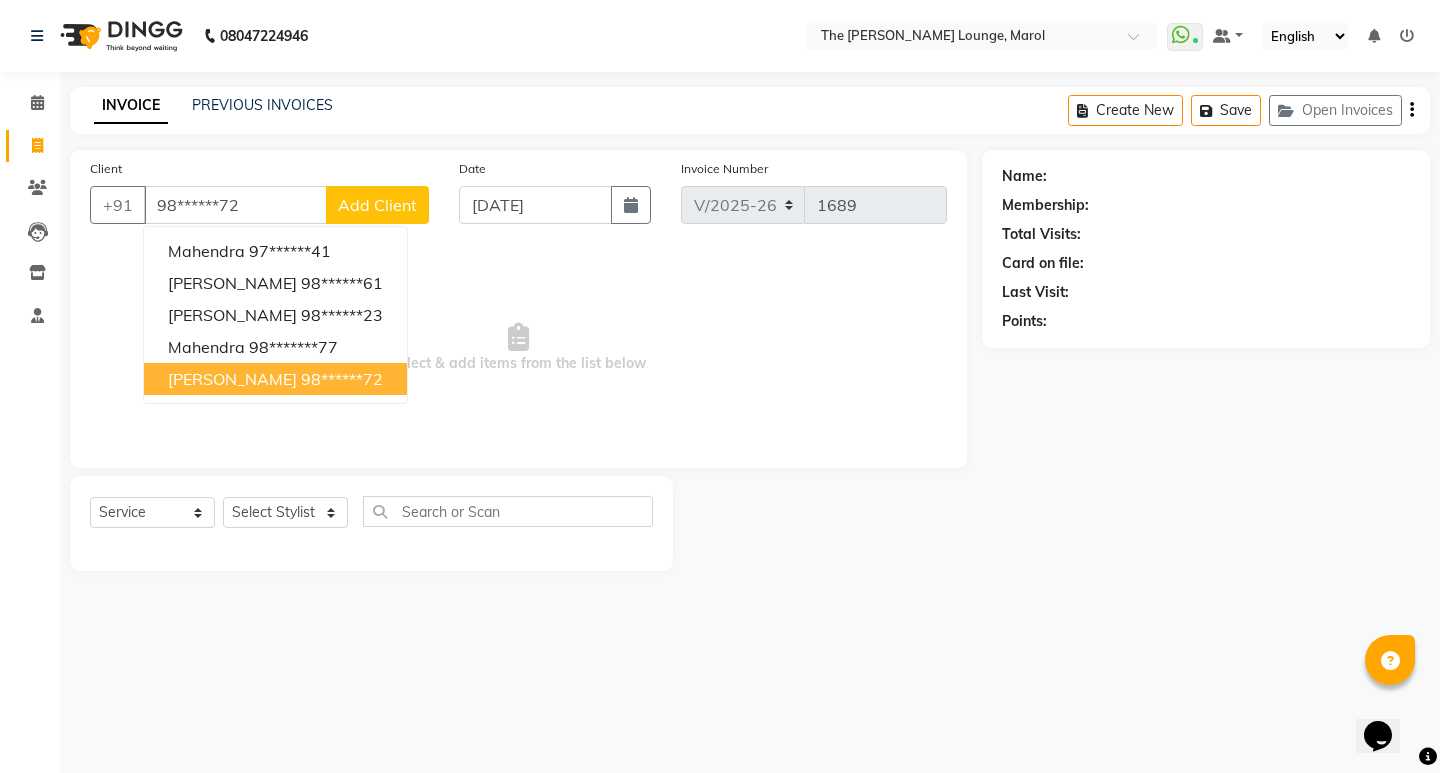 type on "98******72" 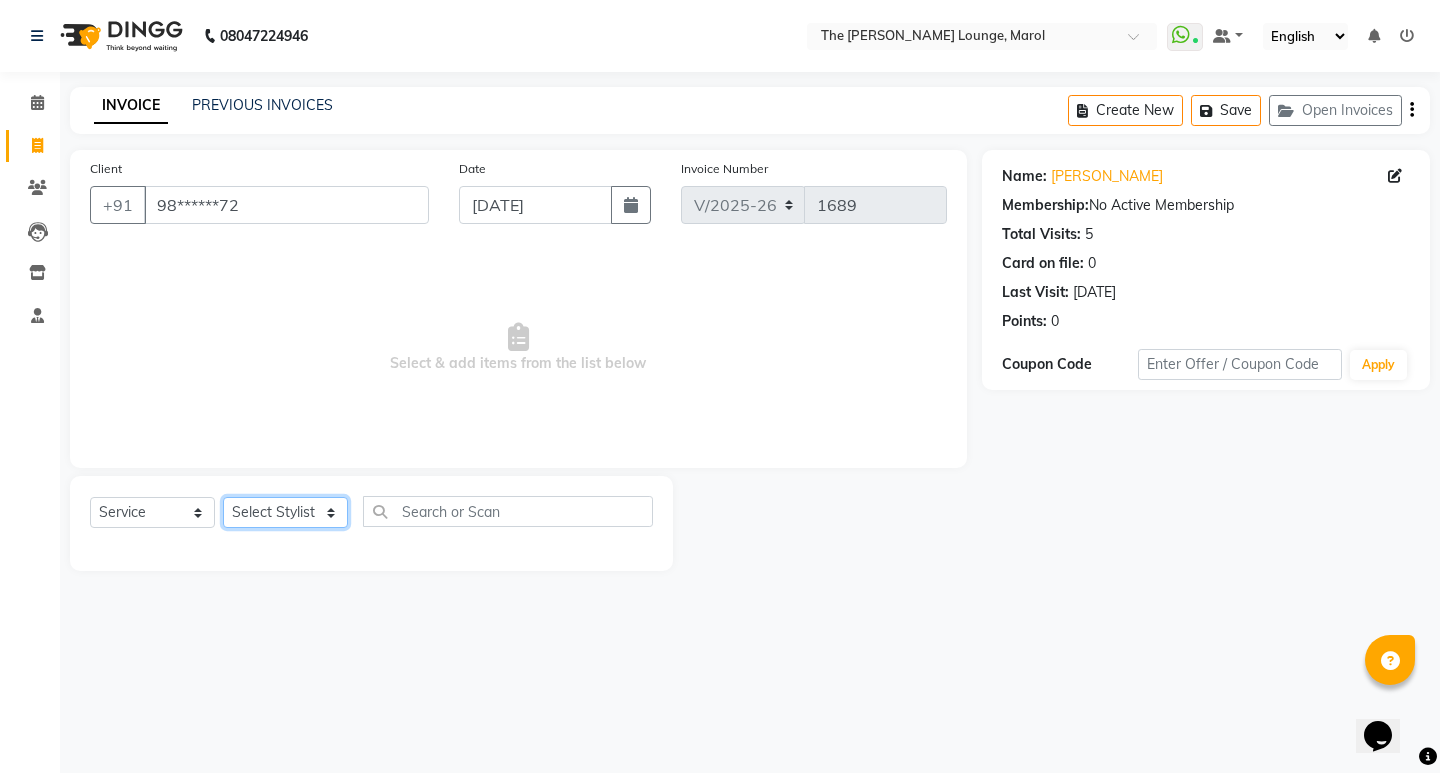 click on "Select Stylist Anjali Jafar Salmani Ketan Shinde Mohsin Akhtar Satish Tejasvi Vasundhara" 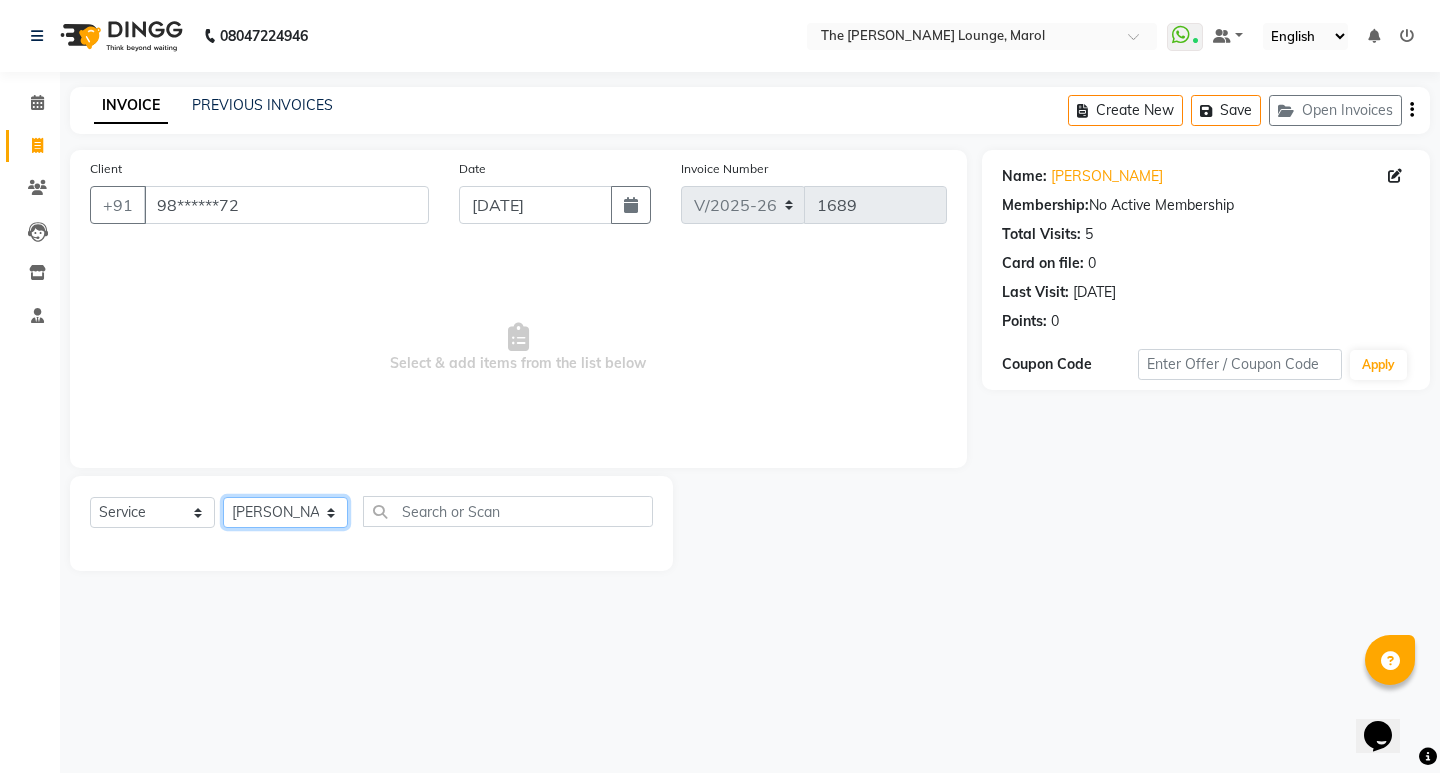 click on "Select Stylist Anjali Jafar Salmani Ketan Shinde Mohsin Akhtar Satish Tejasvi Vasundhara" 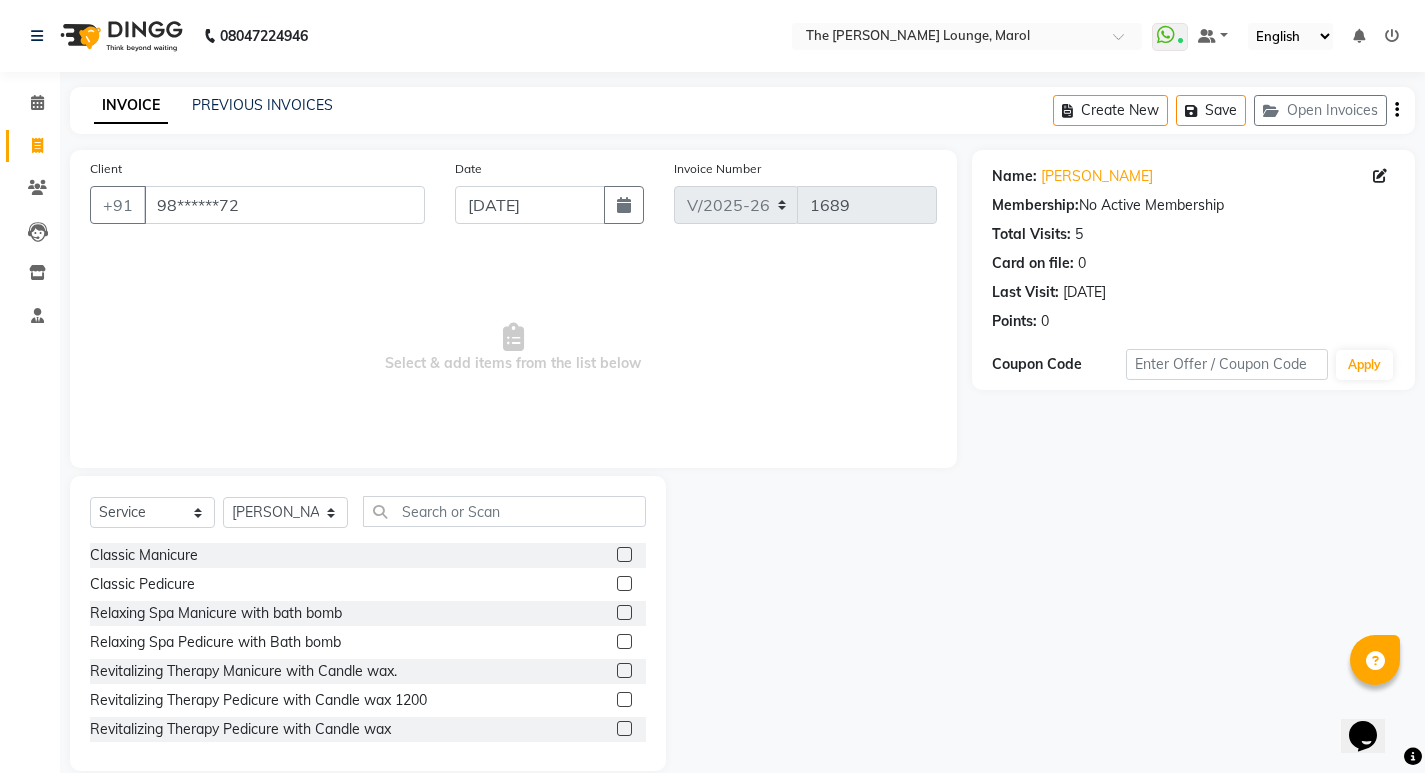 click on "Select  Service  Product  Membership  Package Voucher Prepaid Gift Card  Select Stylist Anjali Jafar Salmani Ketan Shinde Mohsin Akhtar Satish Tejasvi Vasundhara" 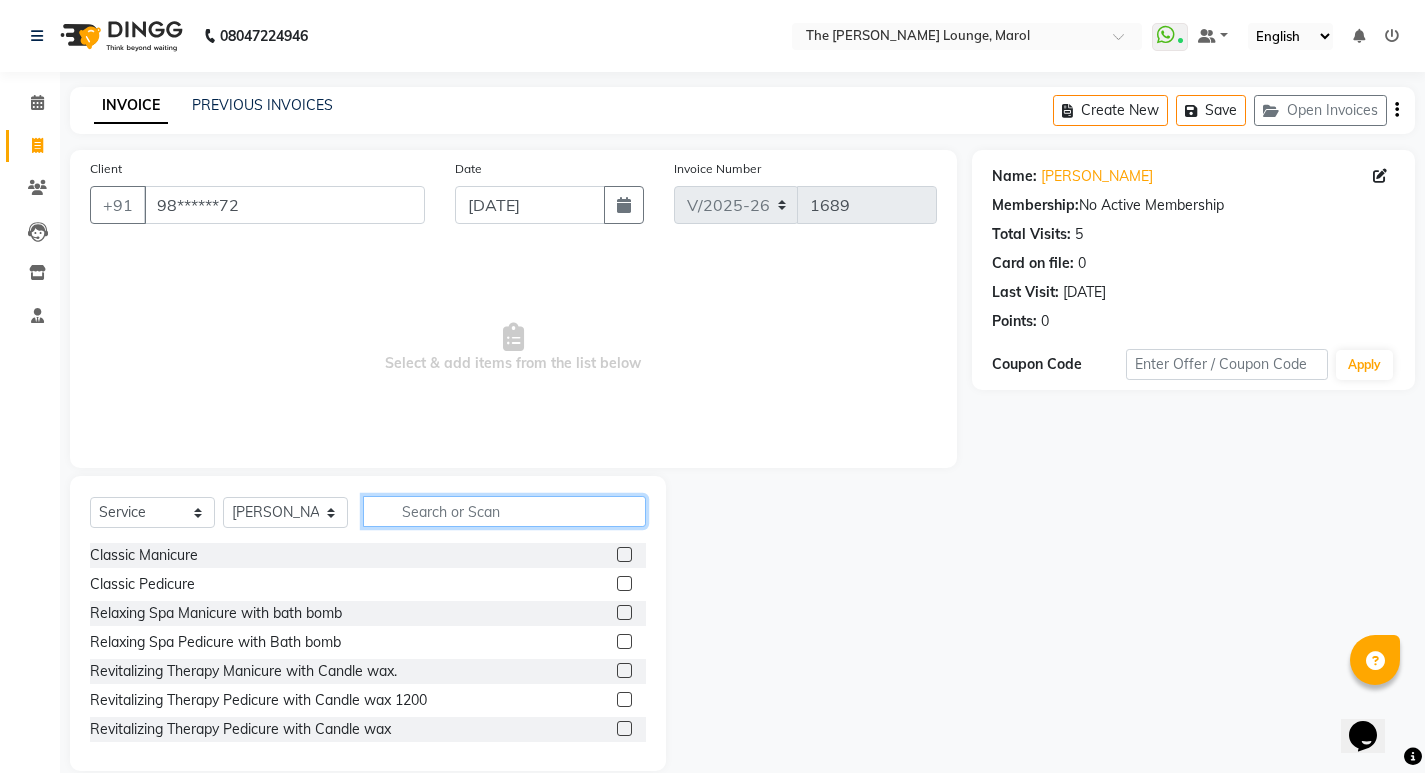 click 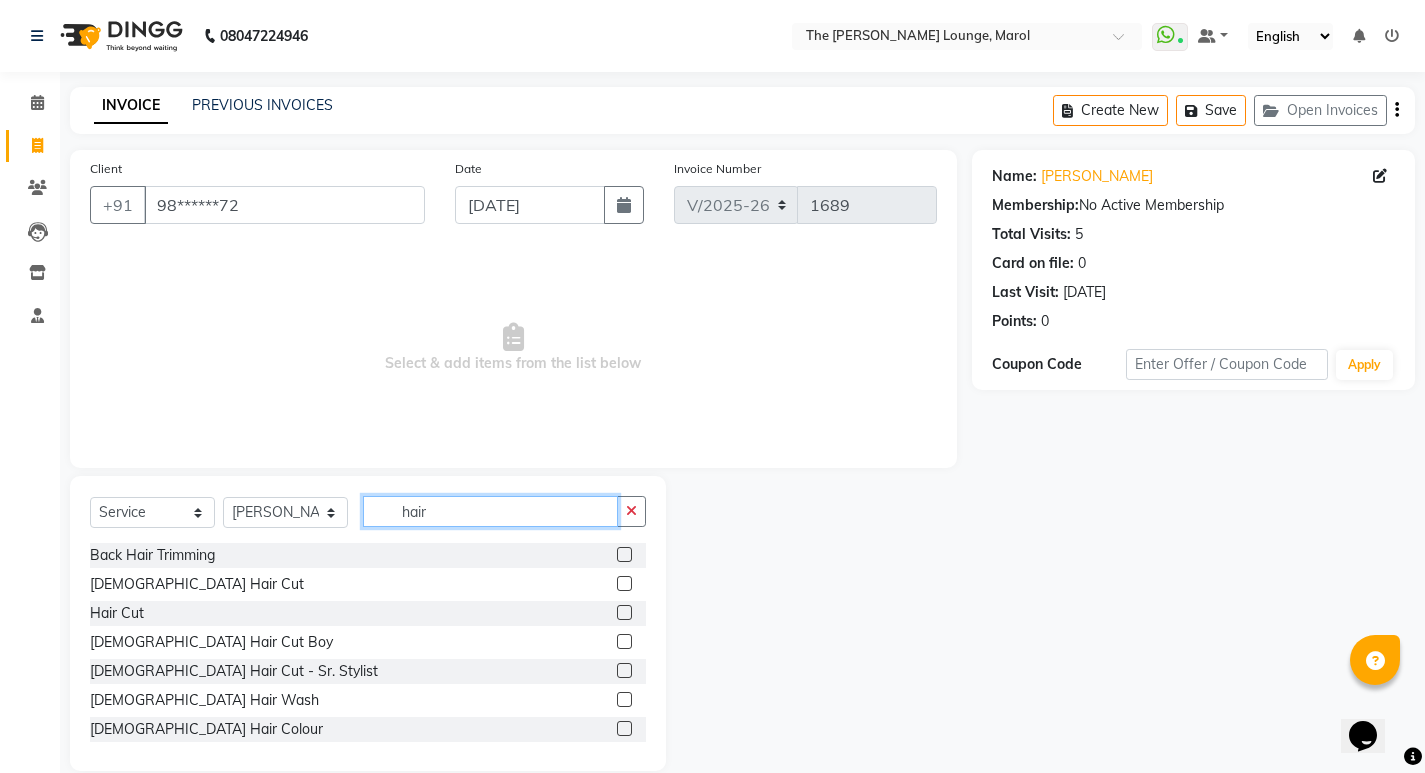 type on "hair" 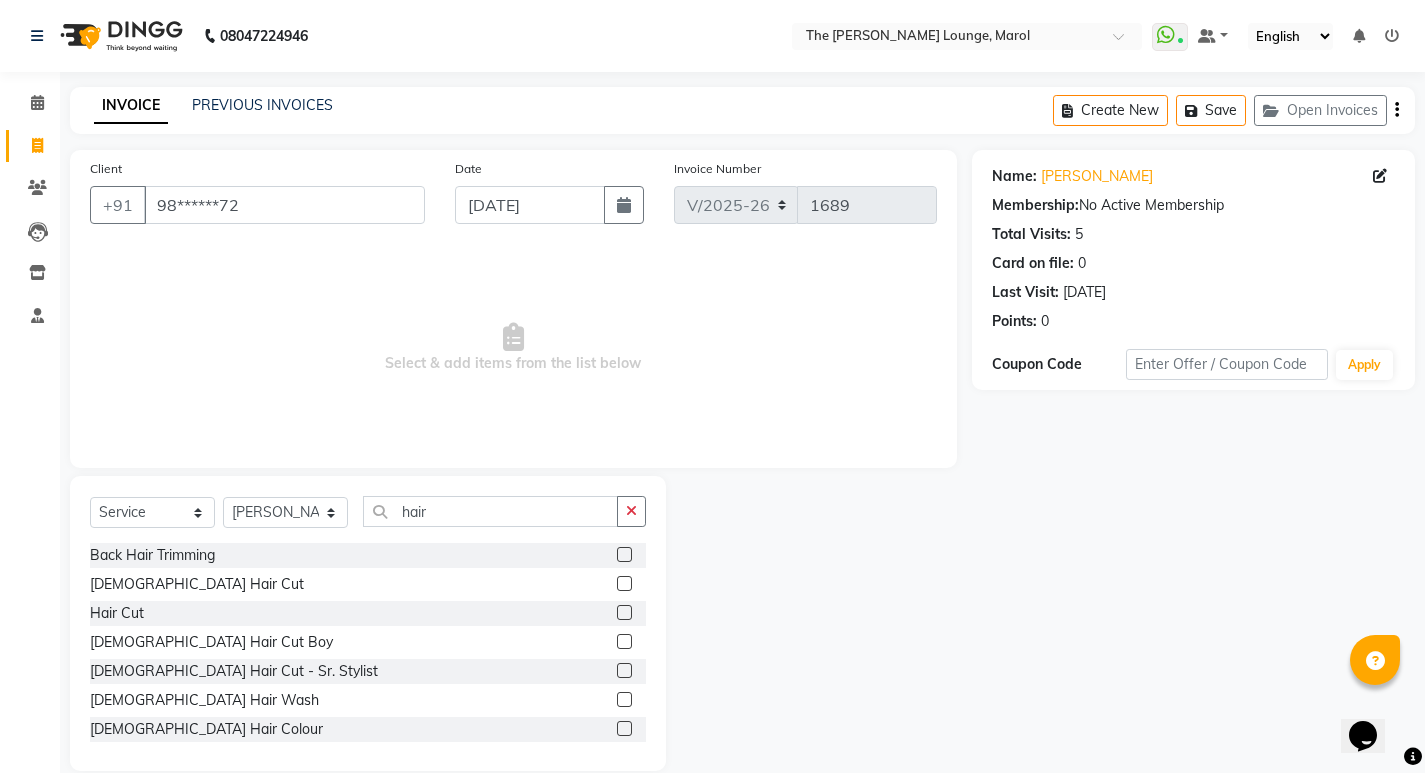 click 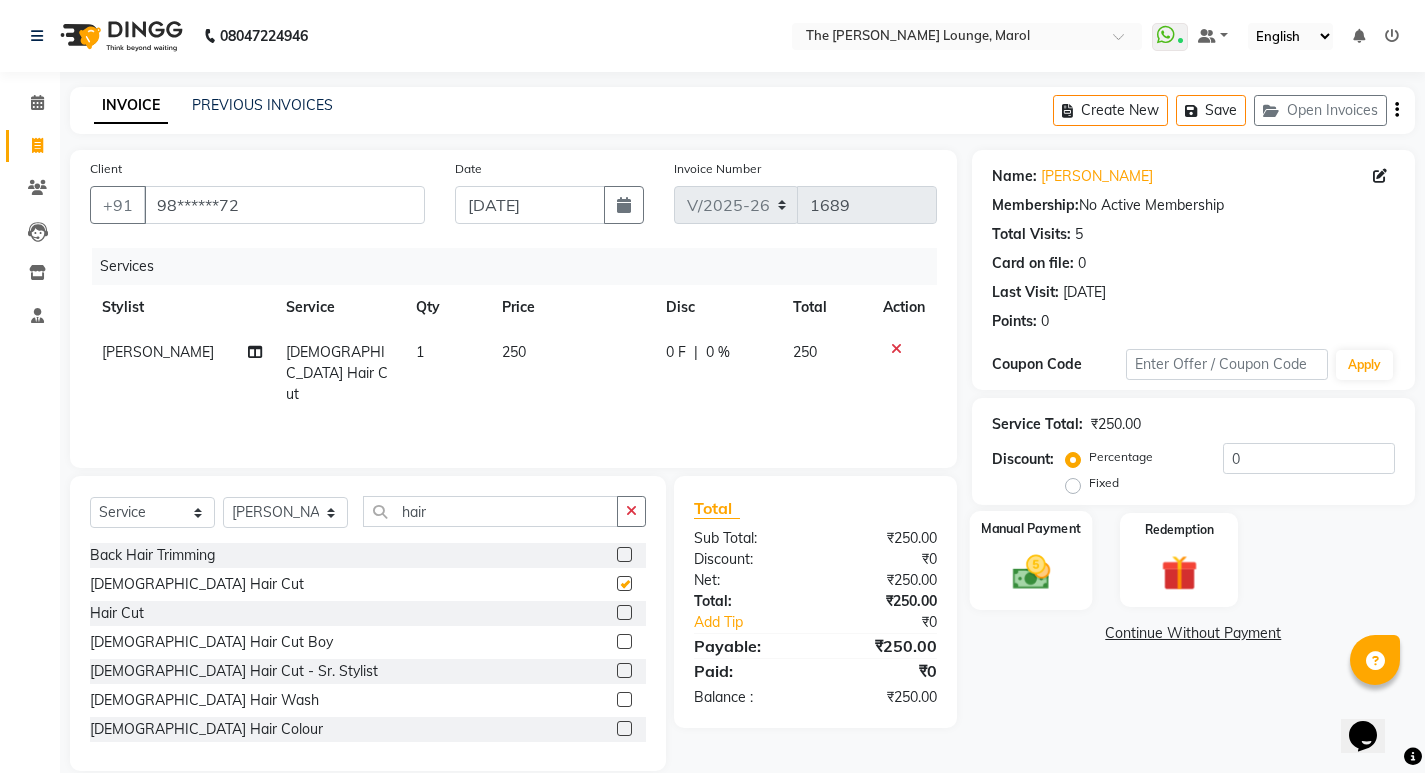 checkbox on "false" 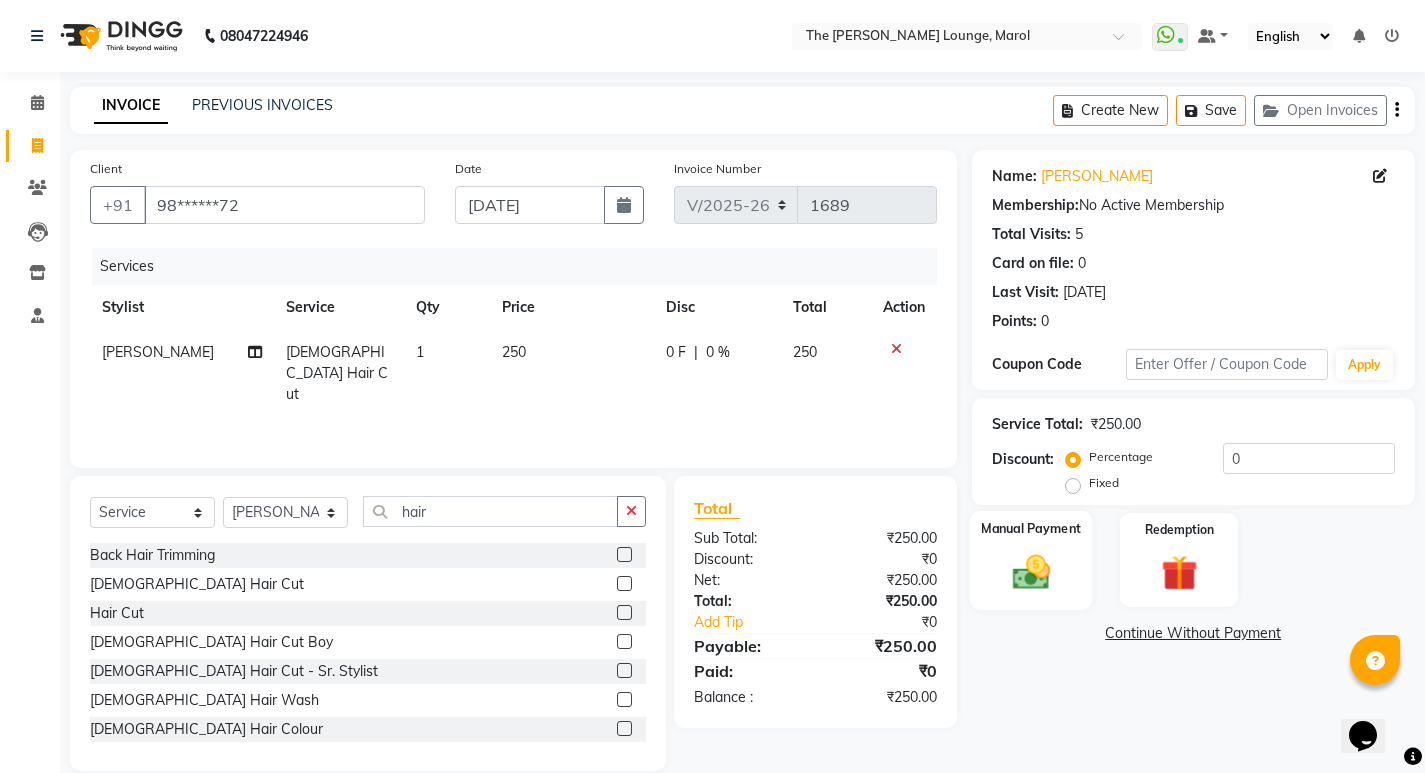 click 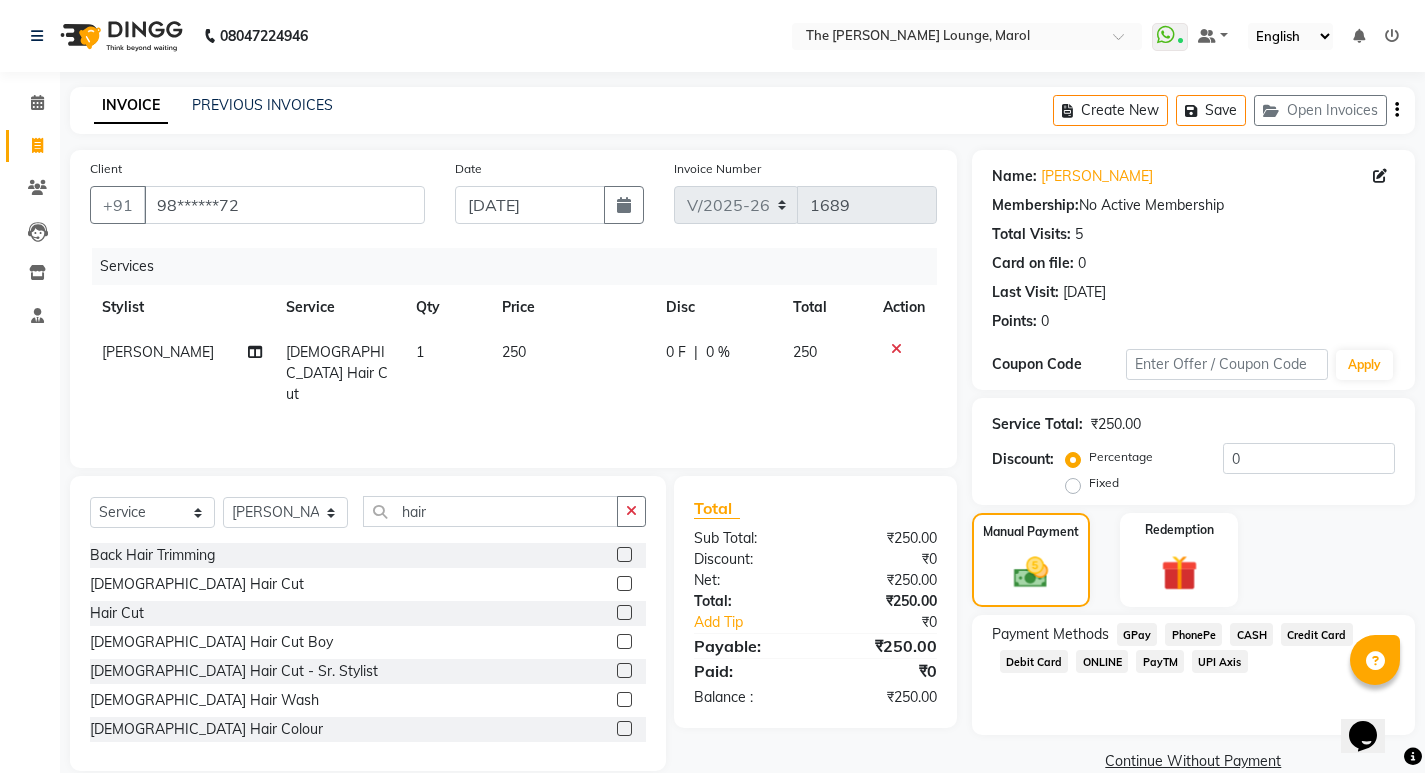 click on "PayTM" 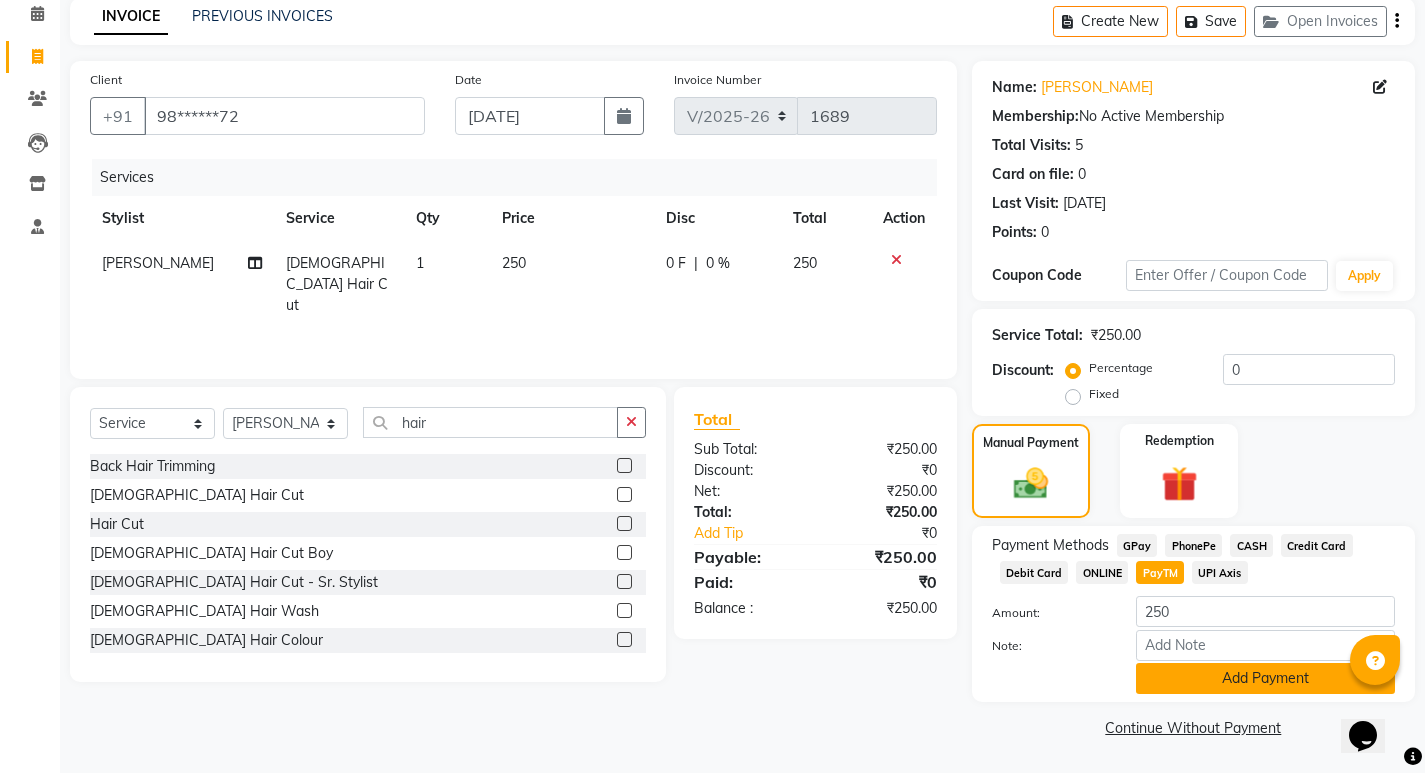click on "Add Payment" 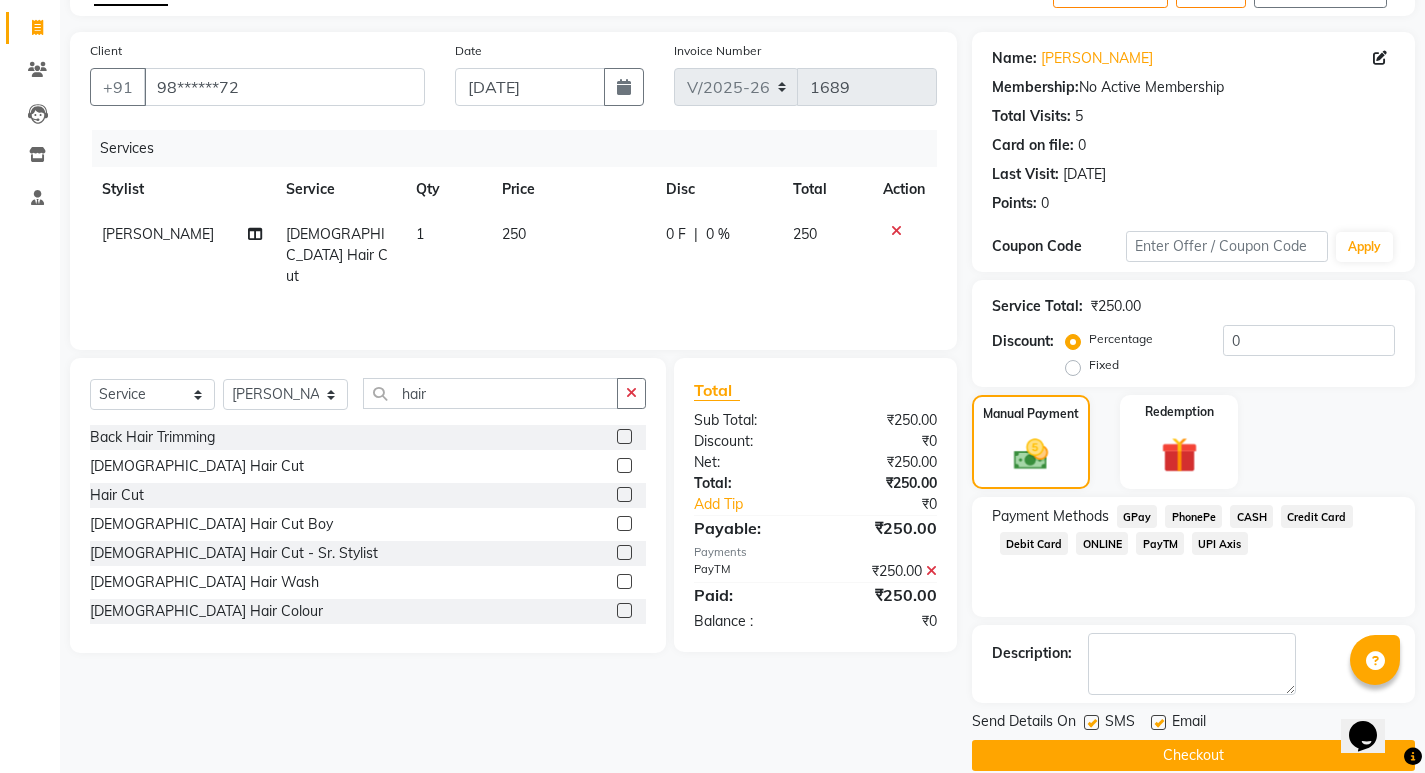 scroll, scrollTop: 146, scrollLeft: 0, axis: vertical 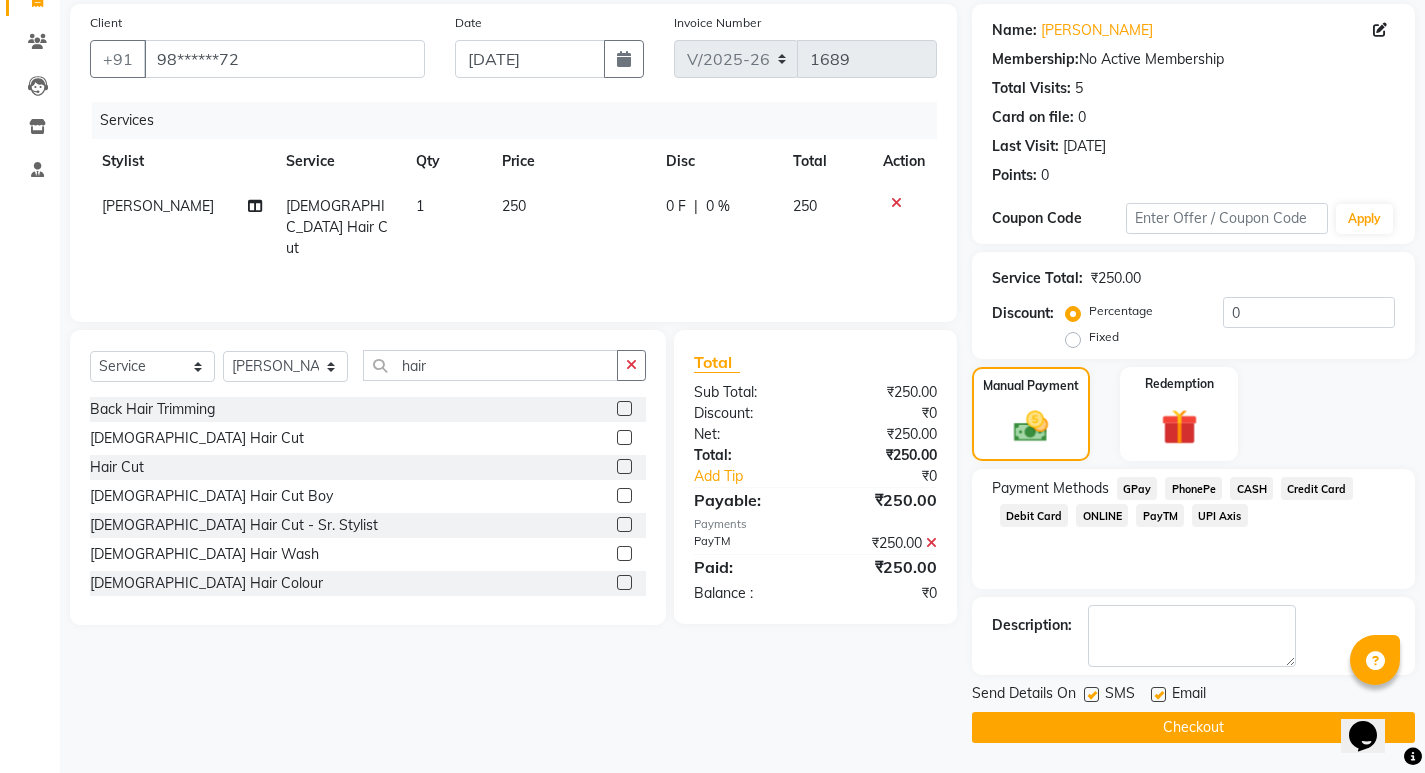 click on "Checkout" 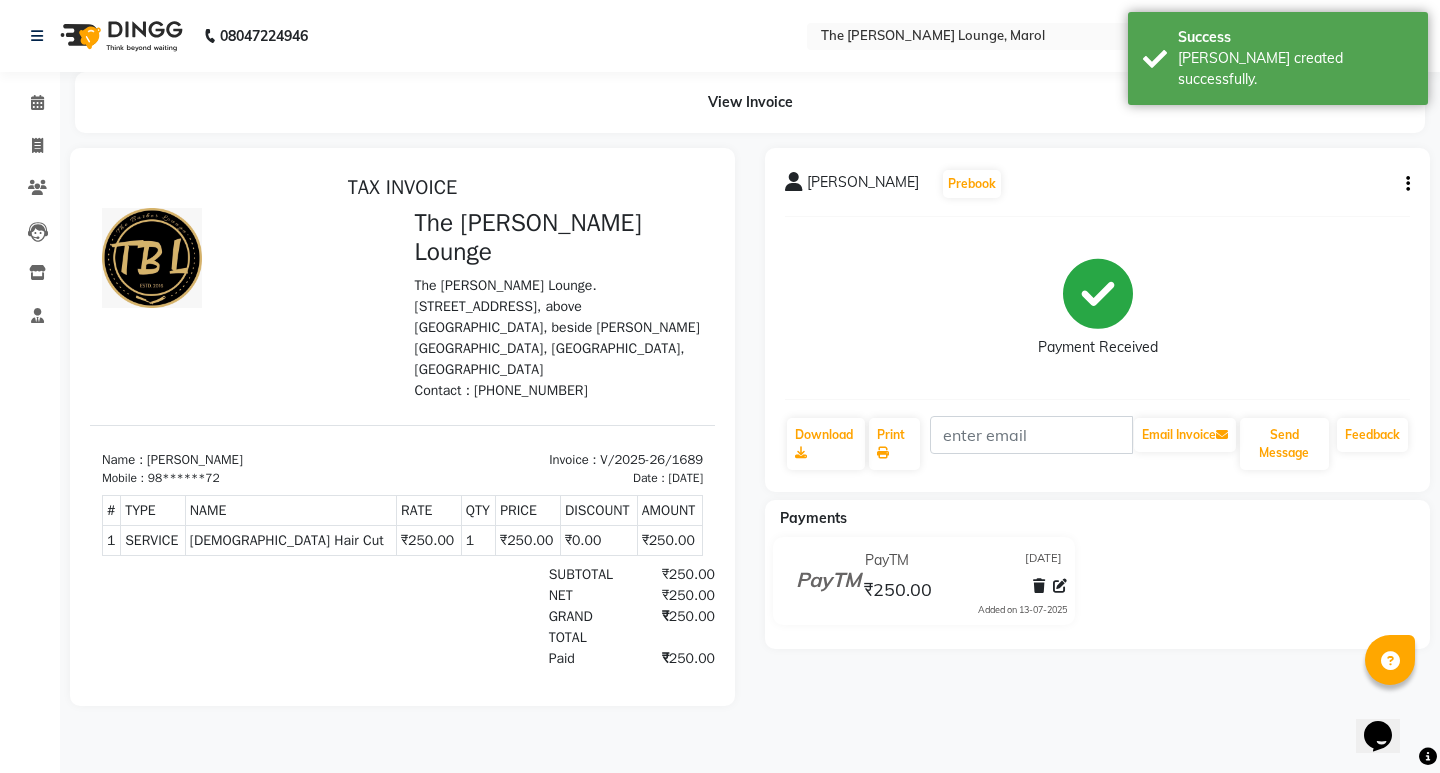 scroll, scrollTop: 0, scrollLeft: 0, axis: both 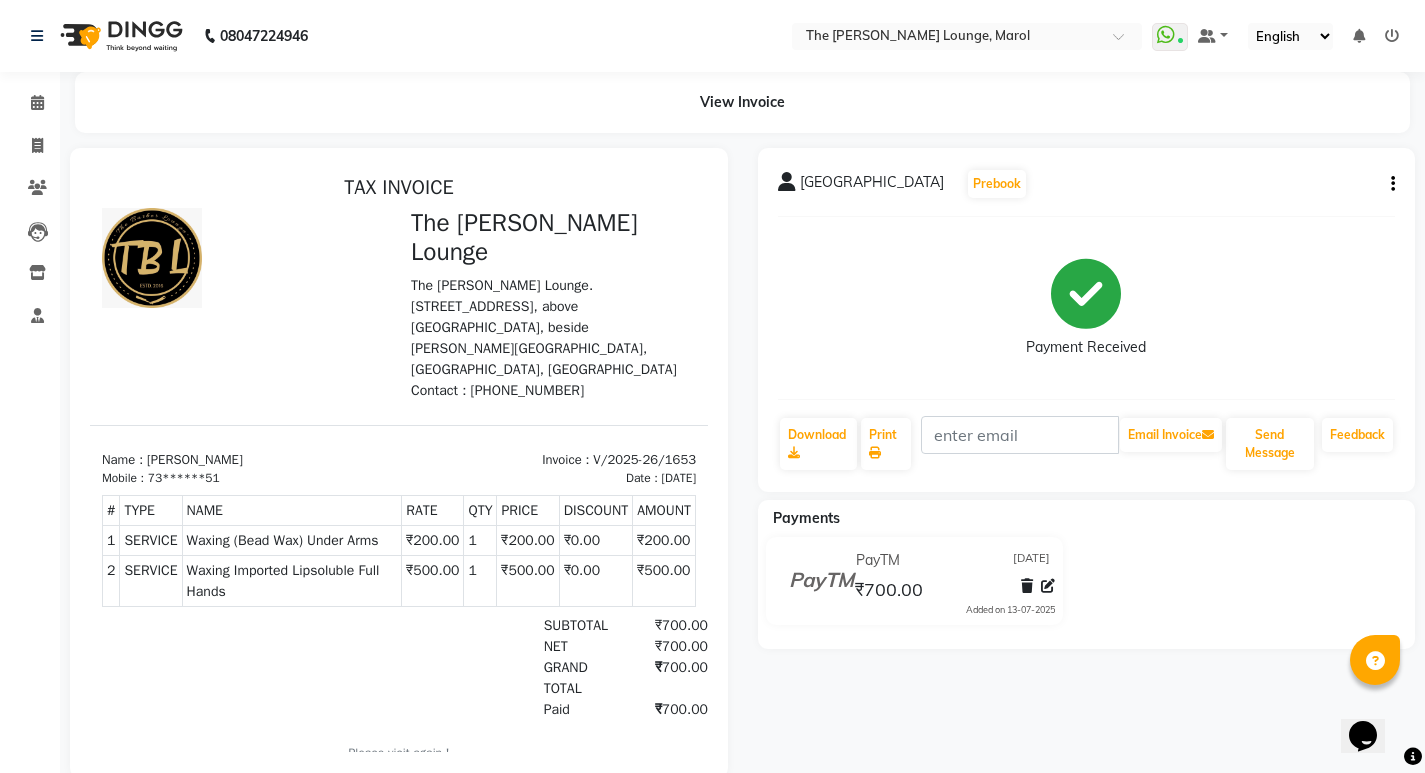 click 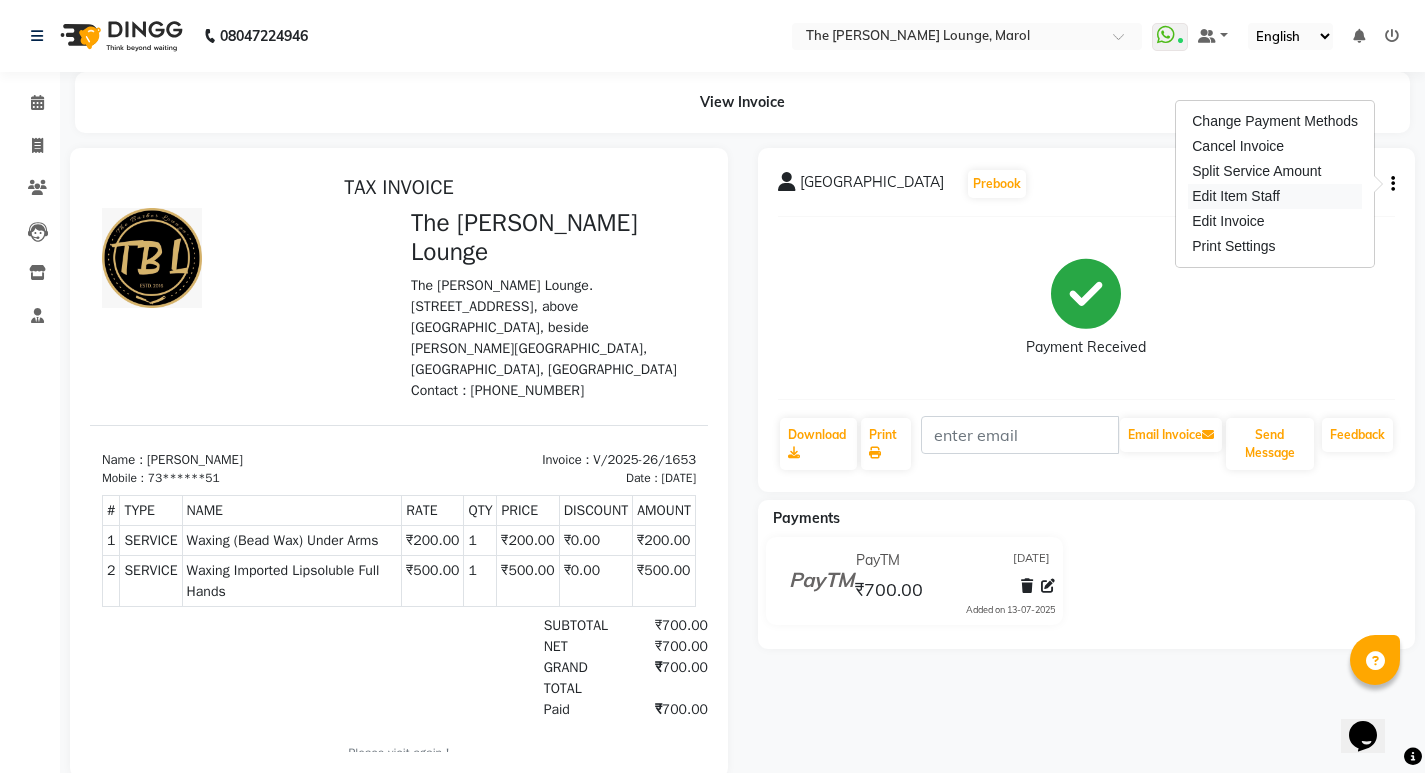 click on "Edit Item Staff" at bounding box center [1275, 196] 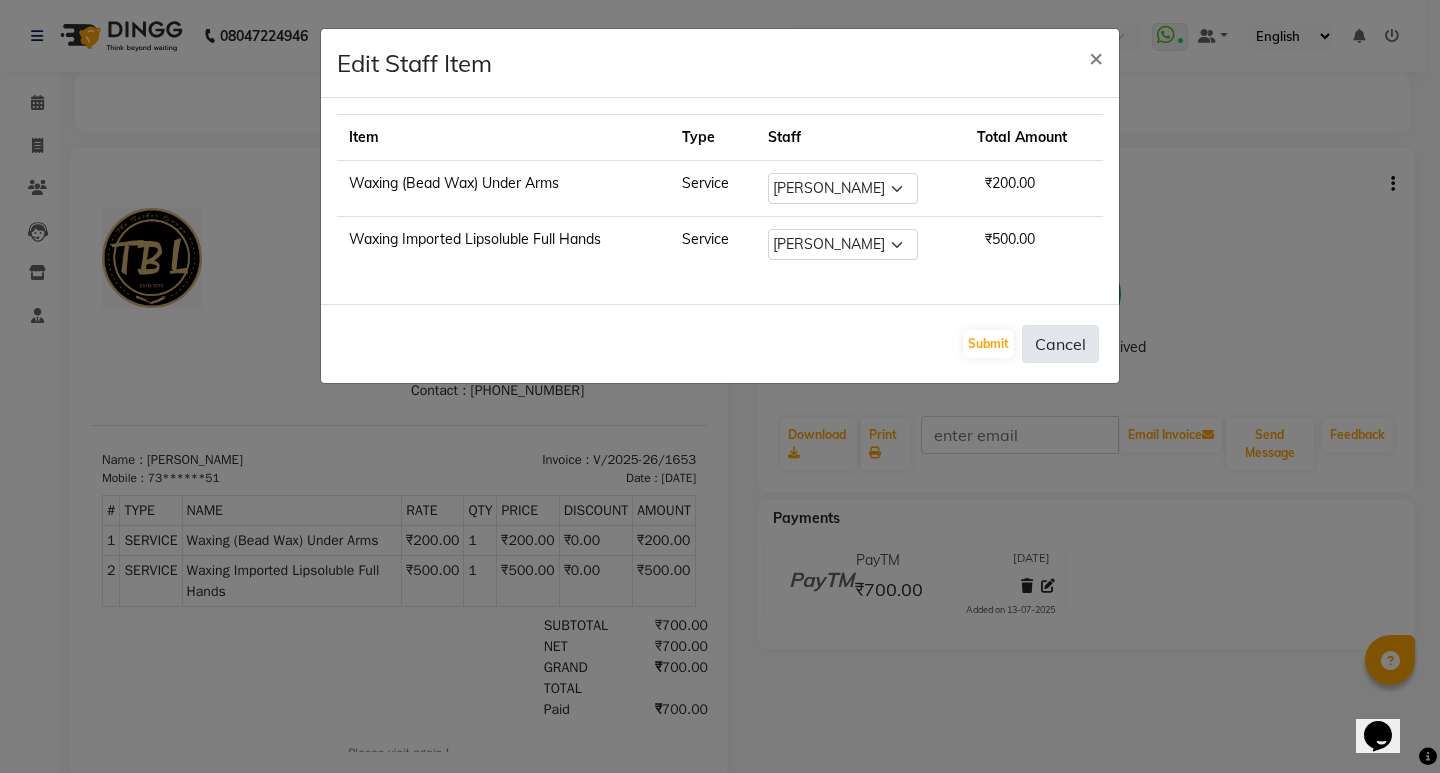 click on "Cancel" 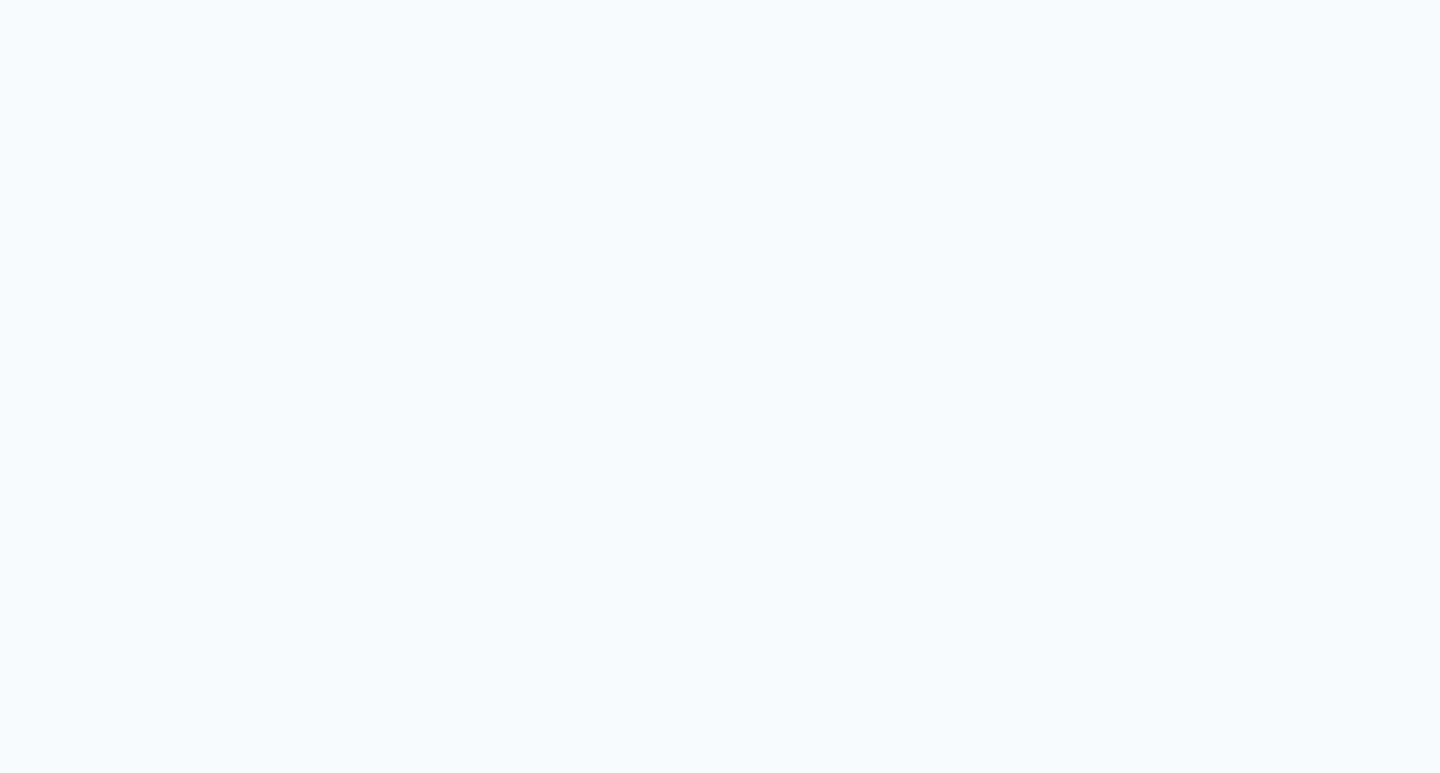 scroll, scrollTop: 0, scrollLeft: 0, axis: both 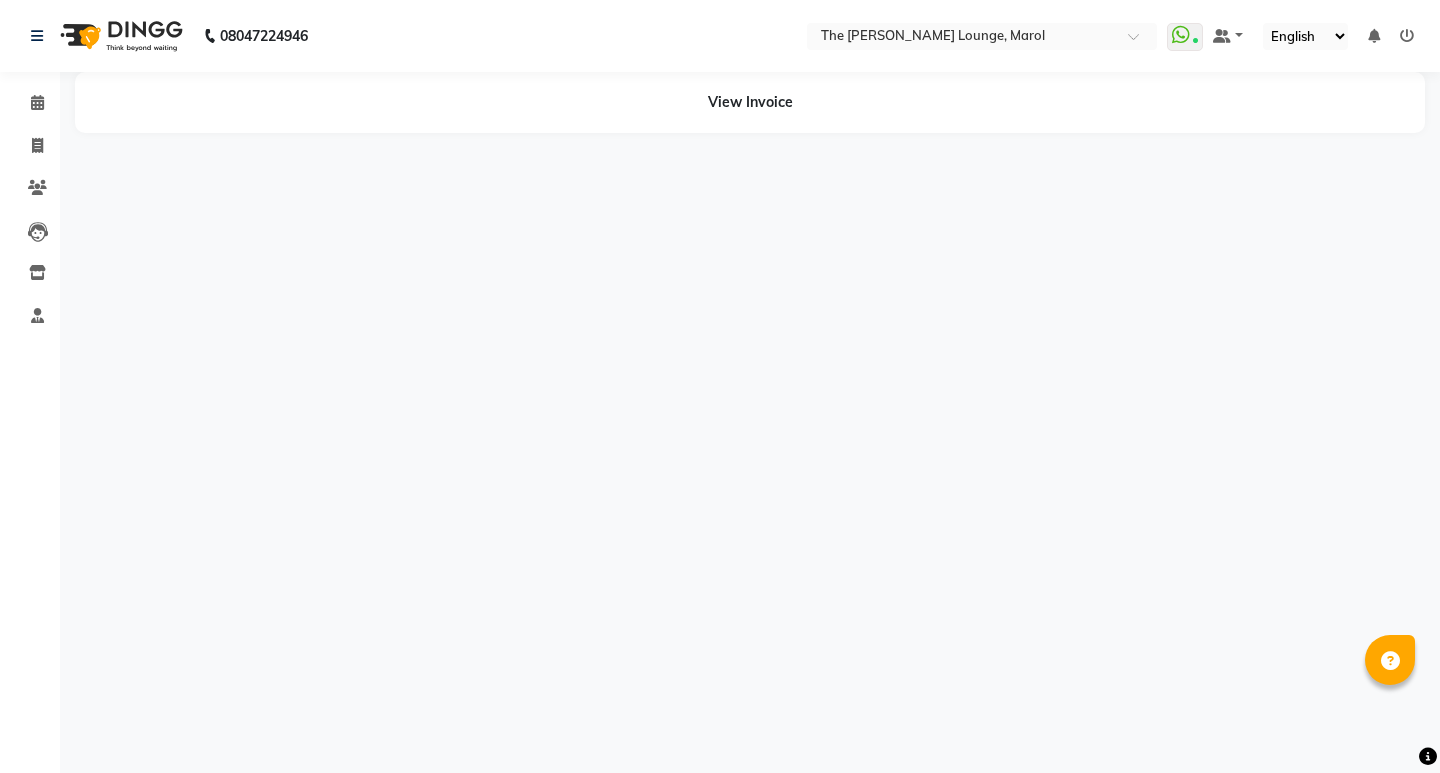 select on "en" 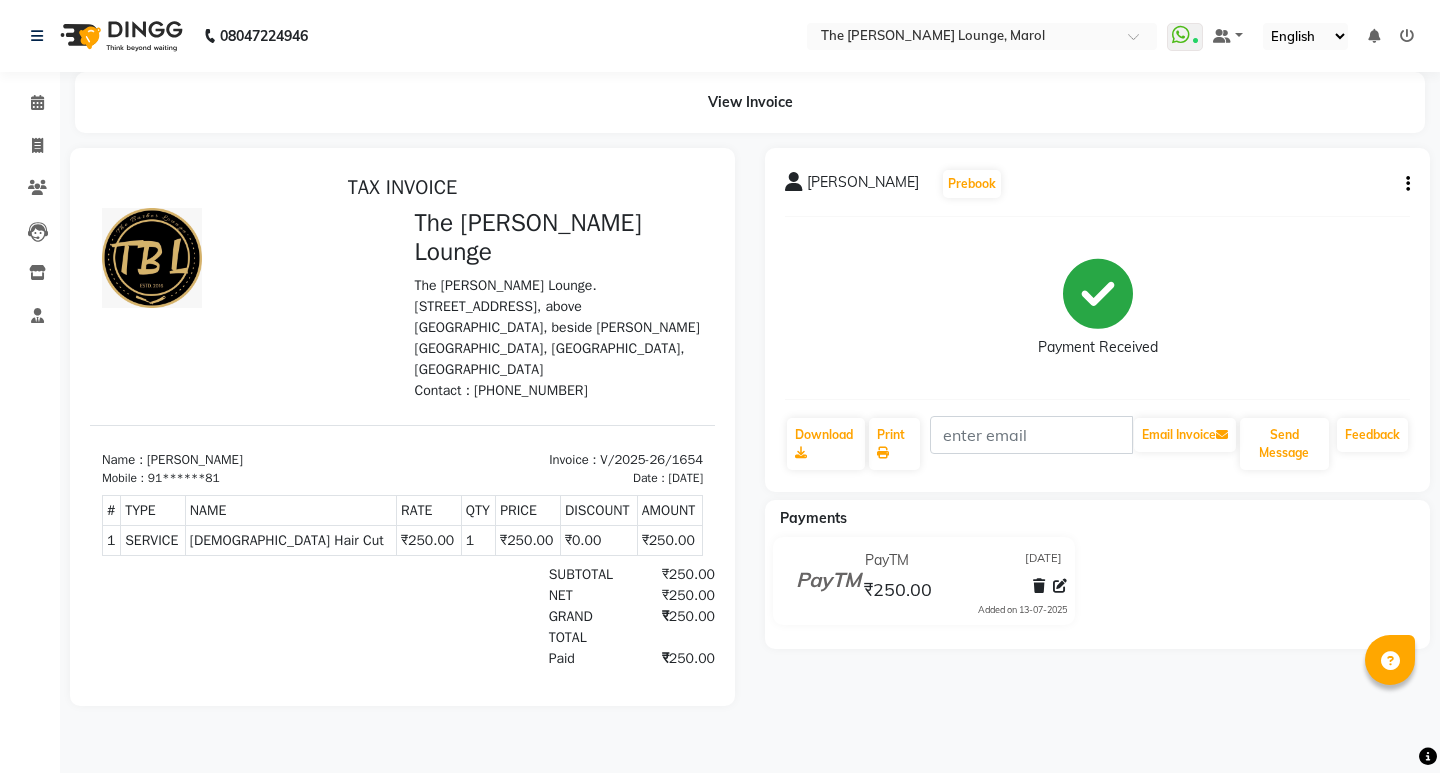scroll, scrollTop: 0, scrollLeft: 0, axis: both 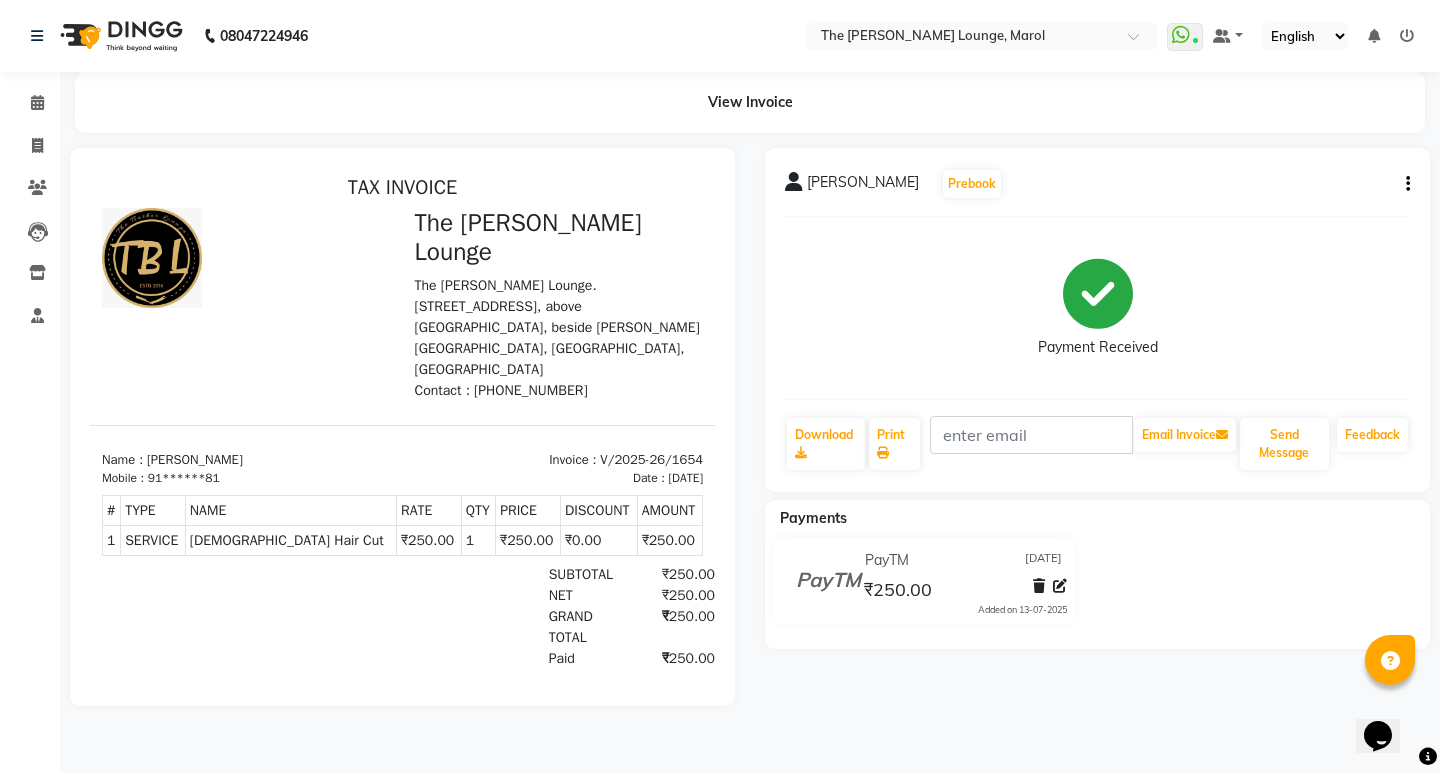 click 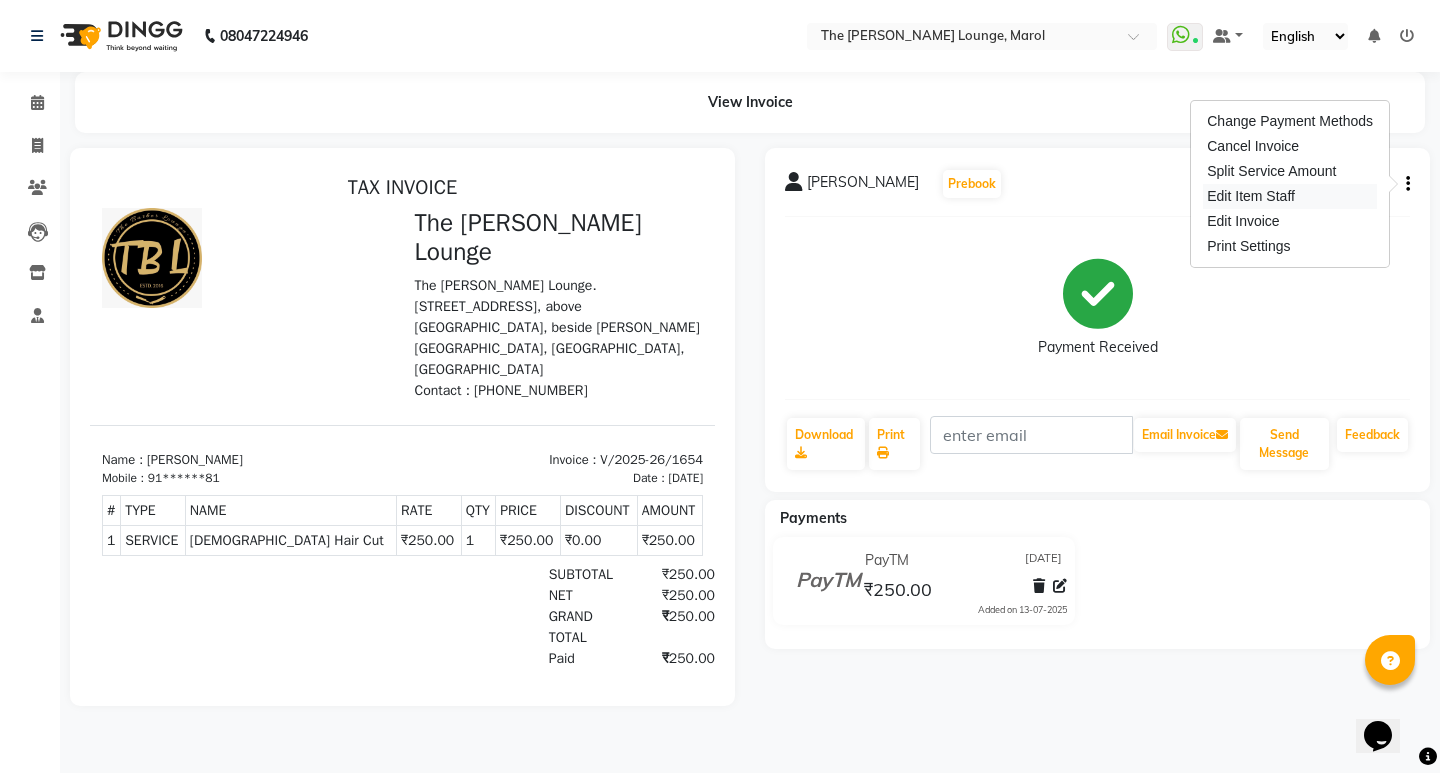 click on "Edit Item Staff" at bounding box center [1290, 196] 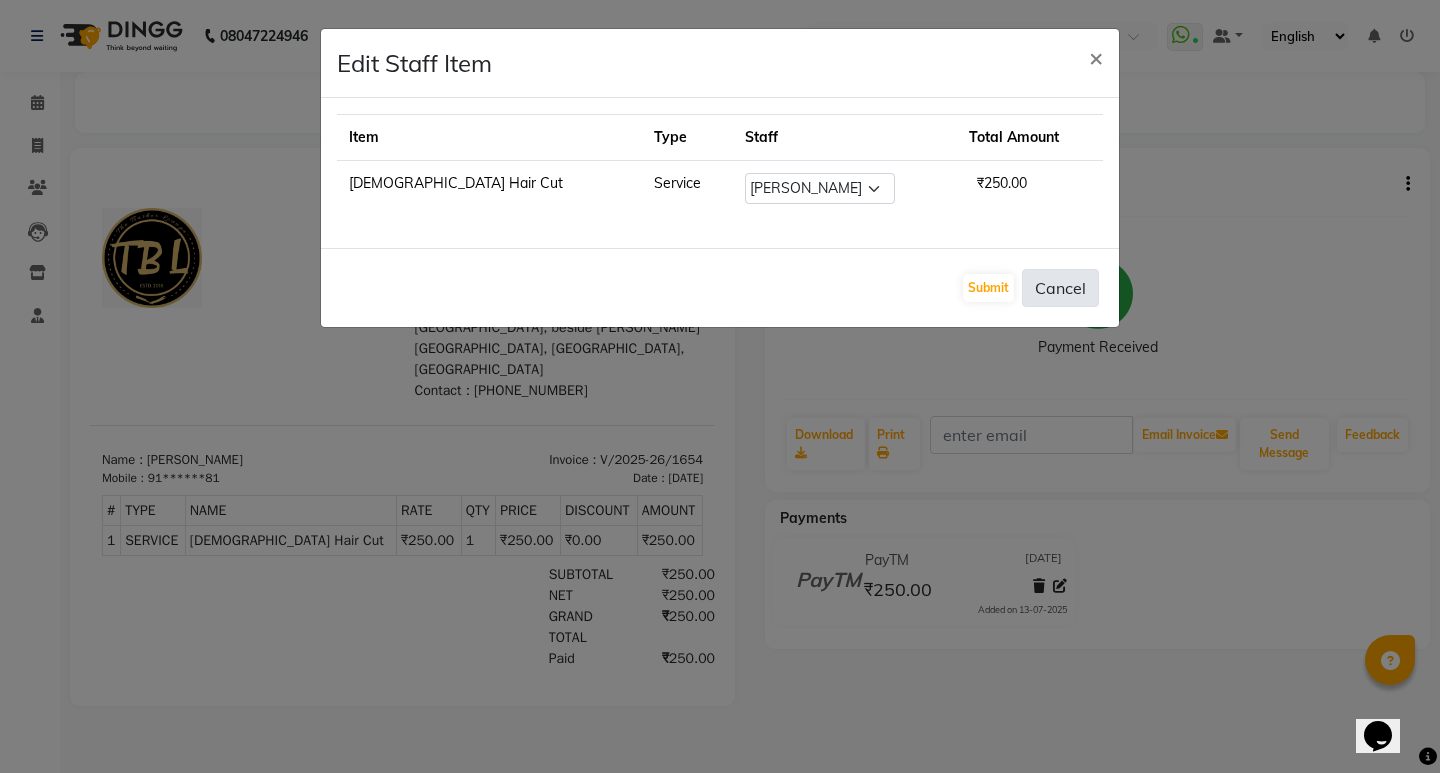 click on "Cancel" 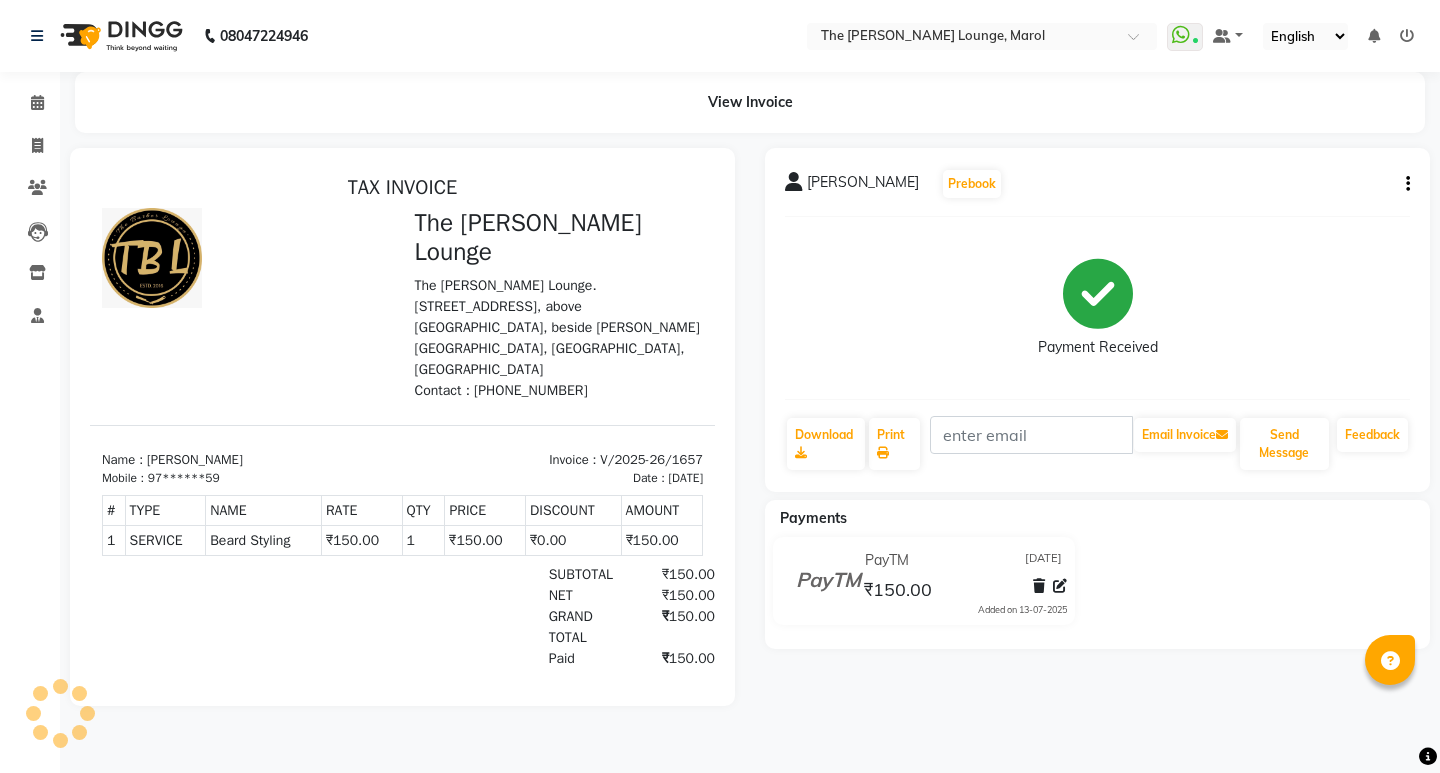 scroll, scrollTop: 0, scrollLeft: 0, axis: both 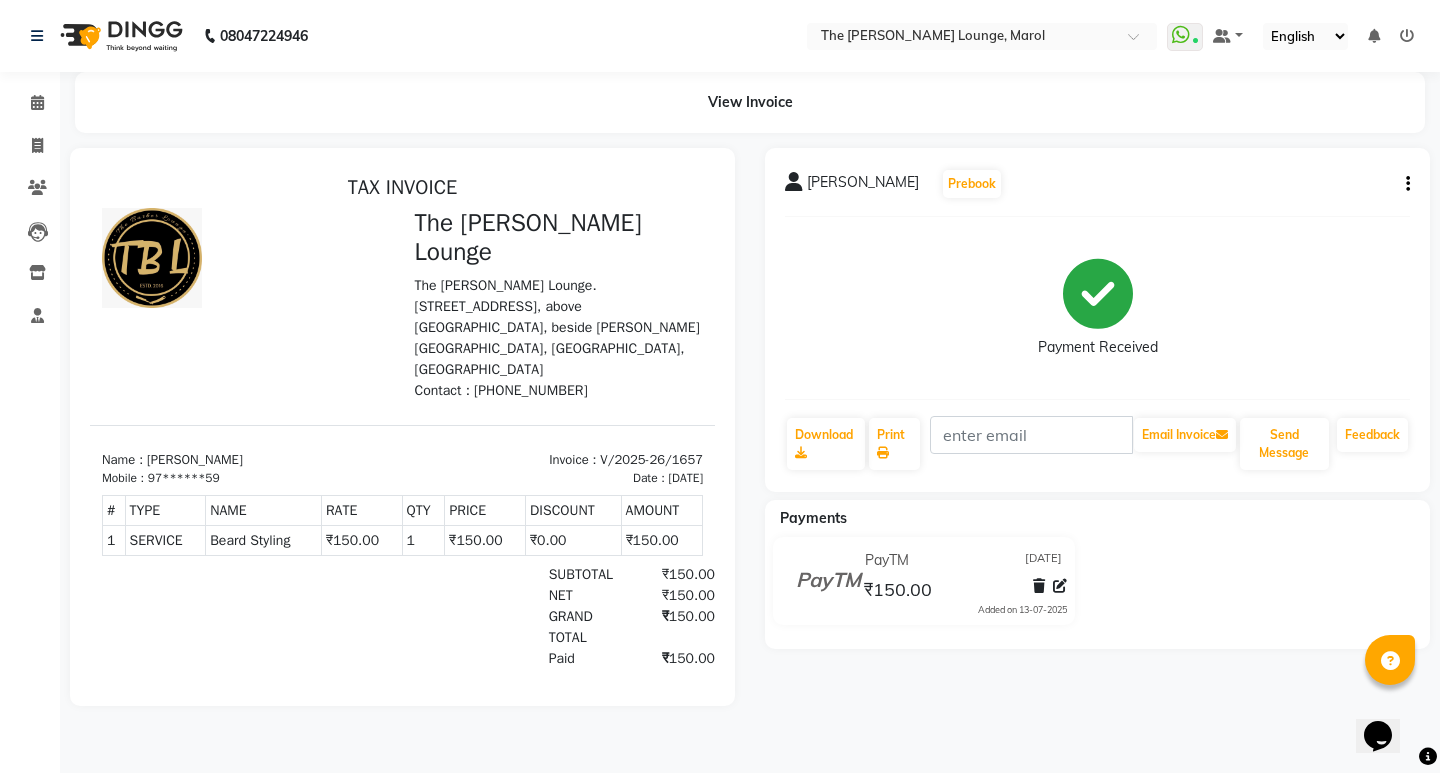 click 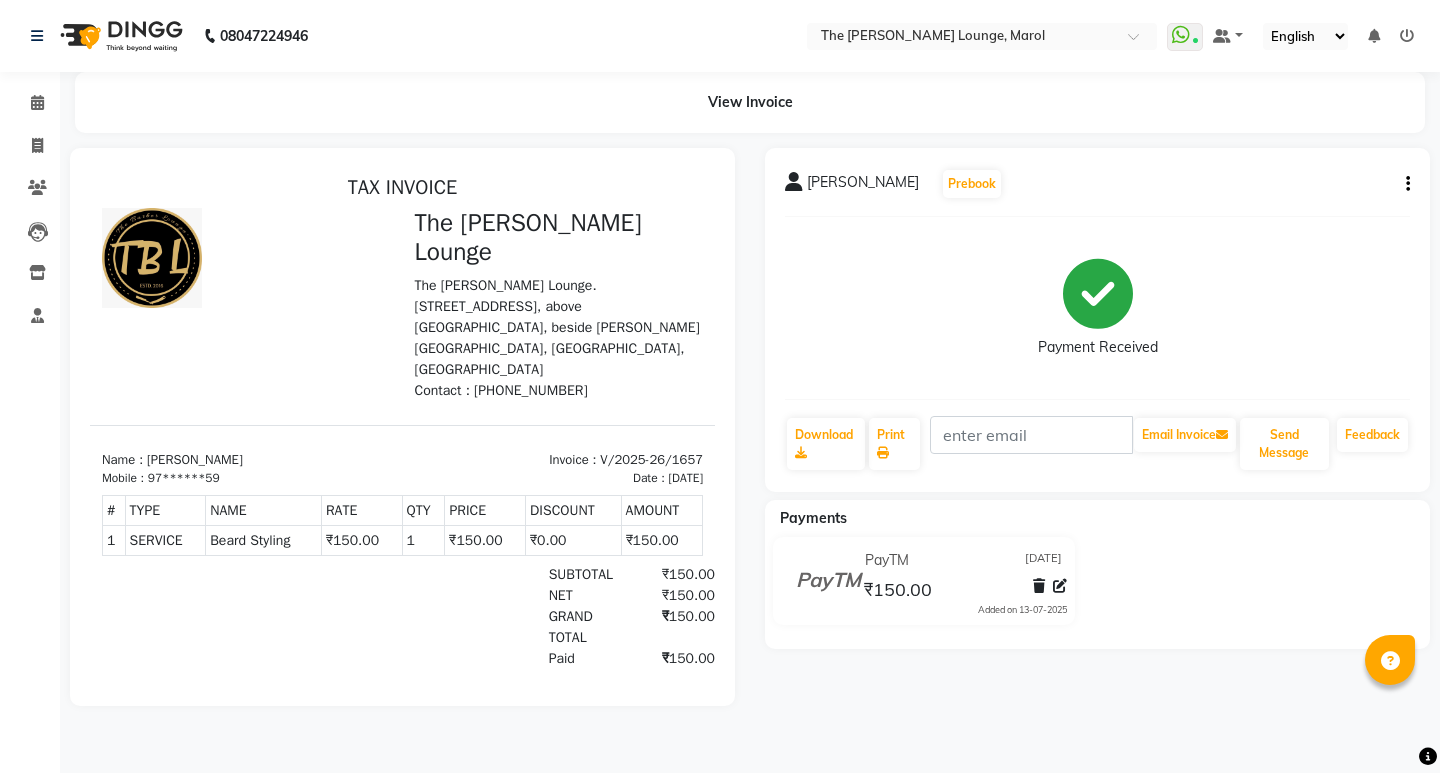 scroll, scrollTop: 0, scrollLeft: 0, axis: both 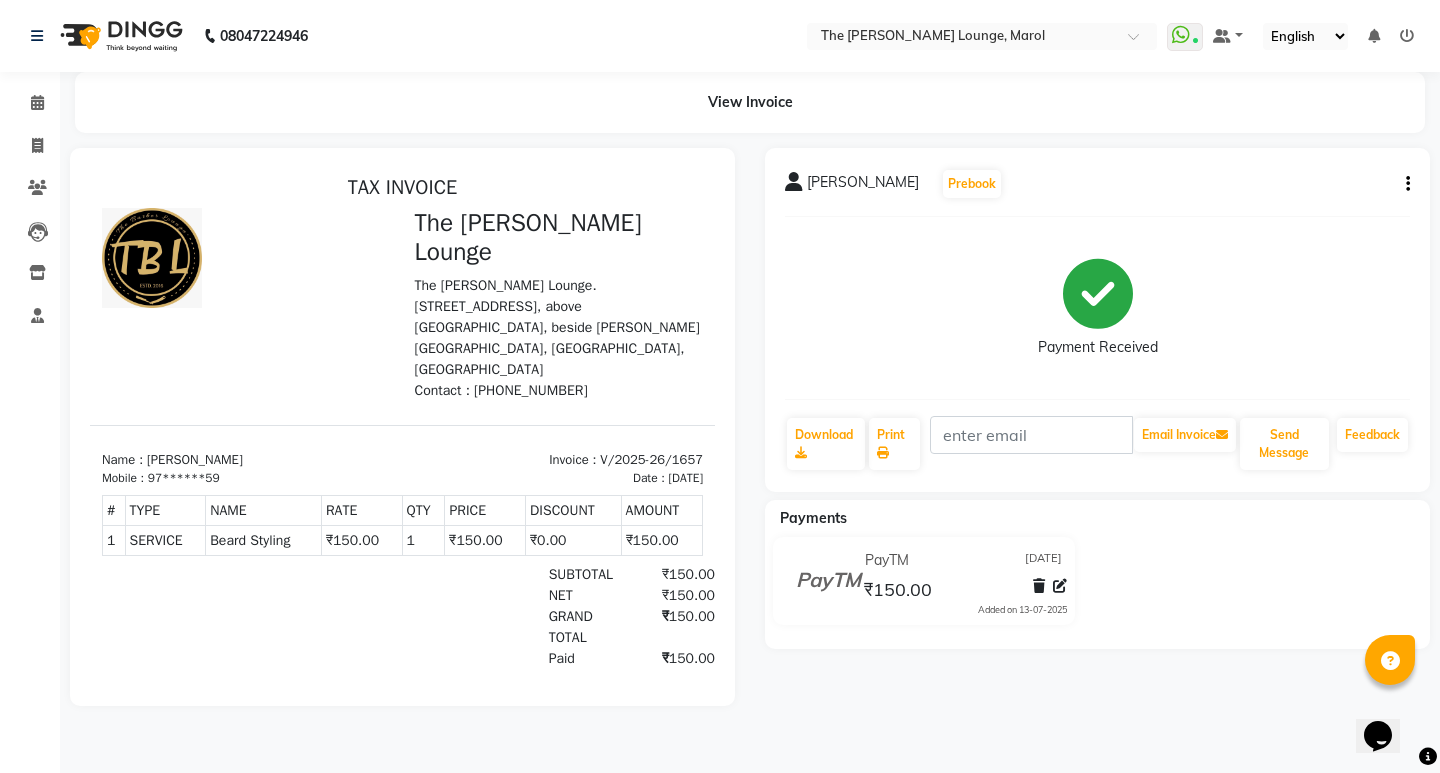 click 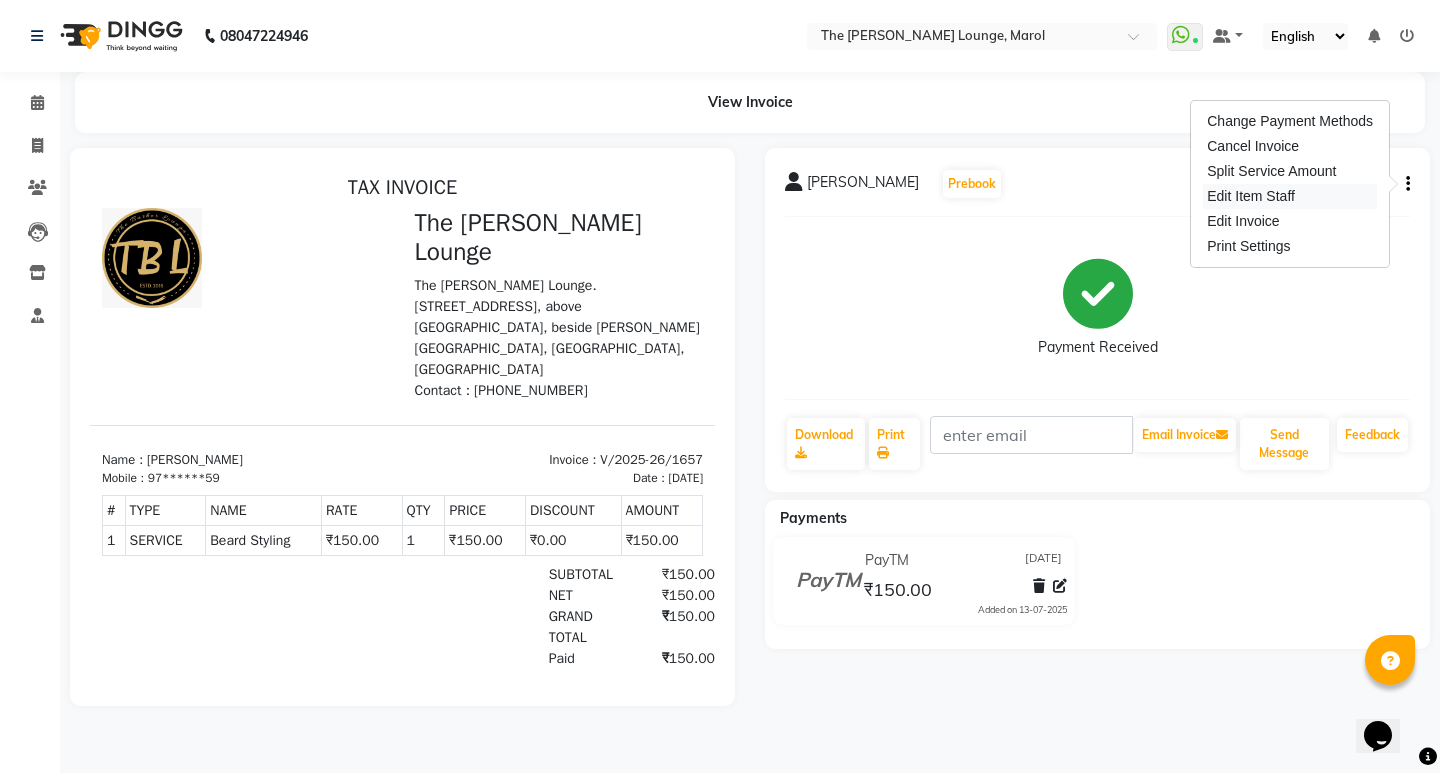 click on "Edit Item Staff" at bounding box center [1290, 196] 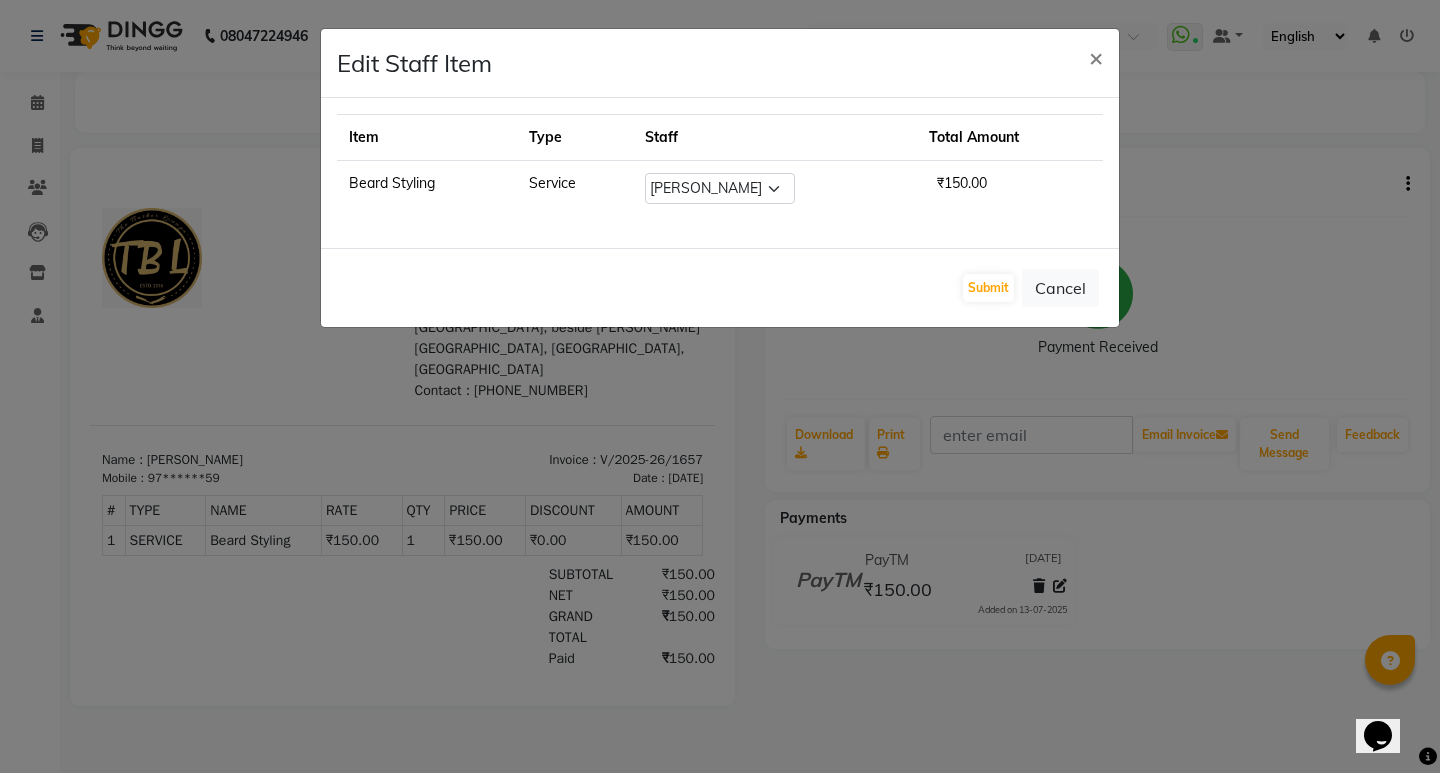 click on "Submit   Cancel" 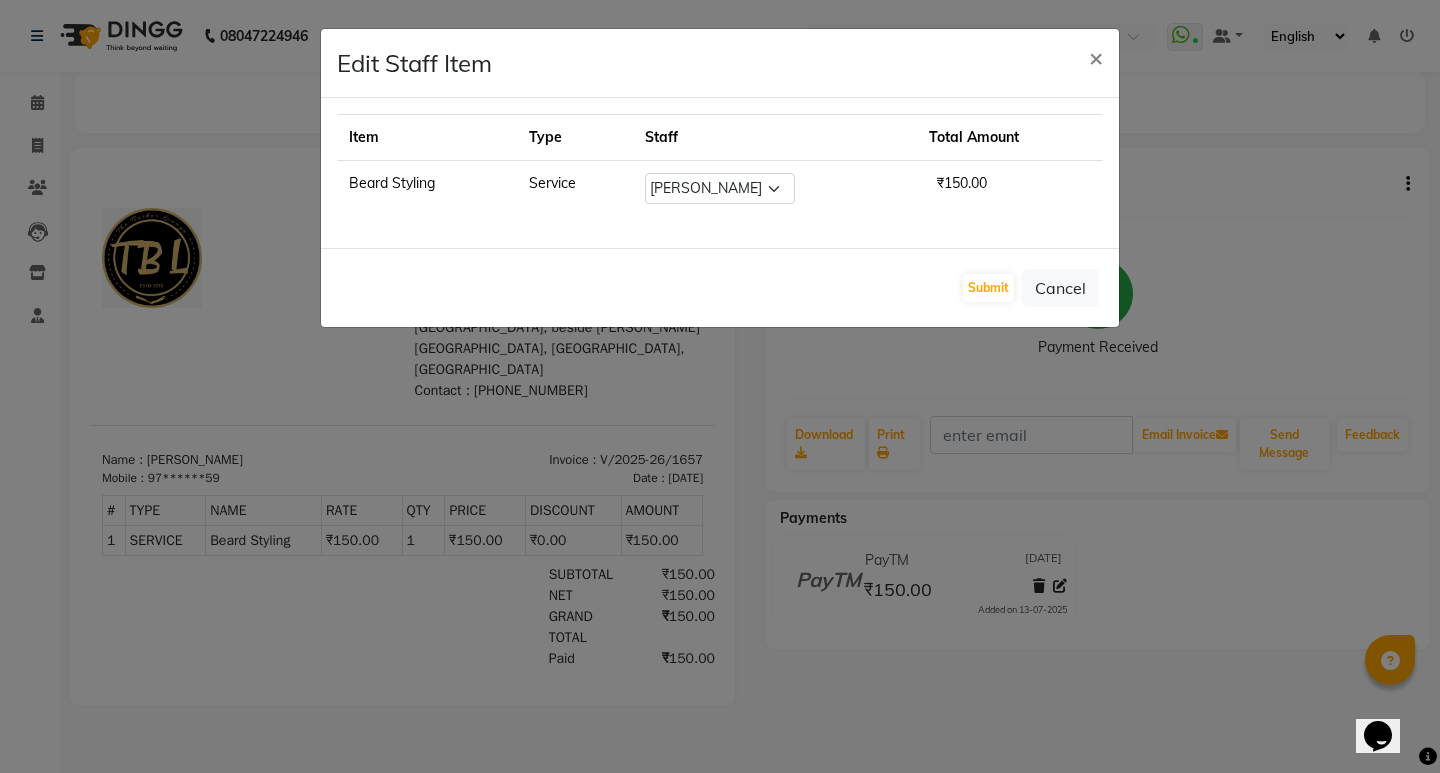 drag, startPoint x: 1046, startPoint y: 297, endPoint x: 1155, endPoint y: 111, distance: 215.58525 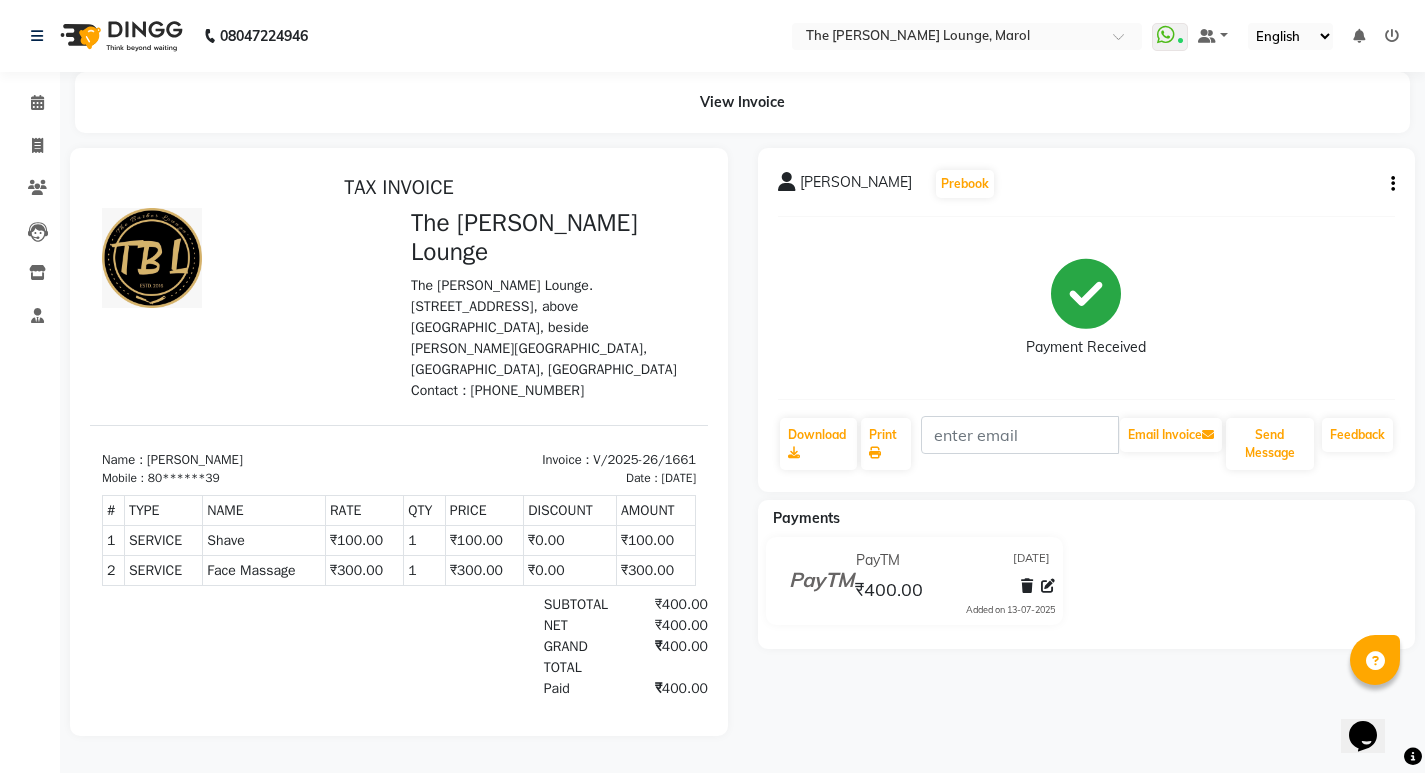 scroll, scrollTop: 0, scrollLeft: 0, axis: both 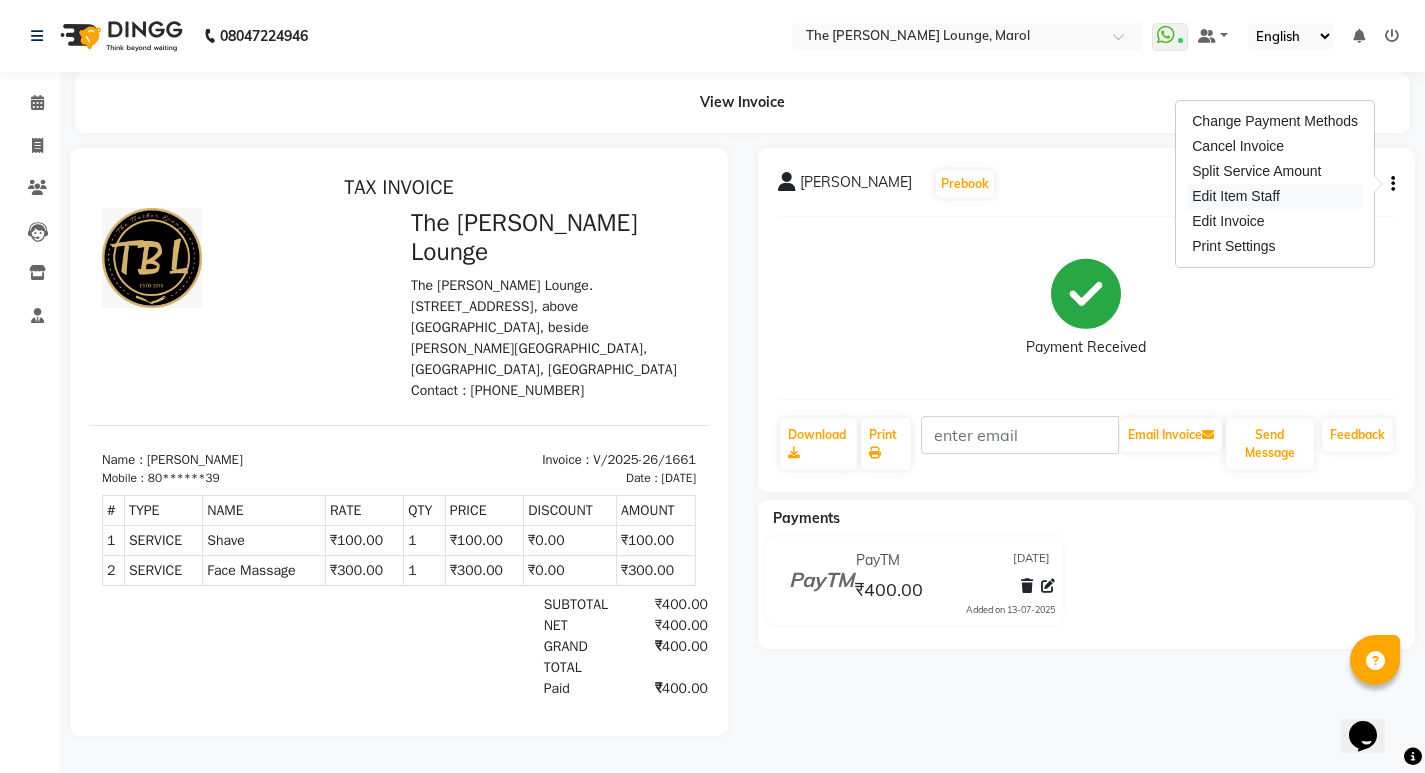 click on "Edit Item Staff" at bounding box center [1275, 196] 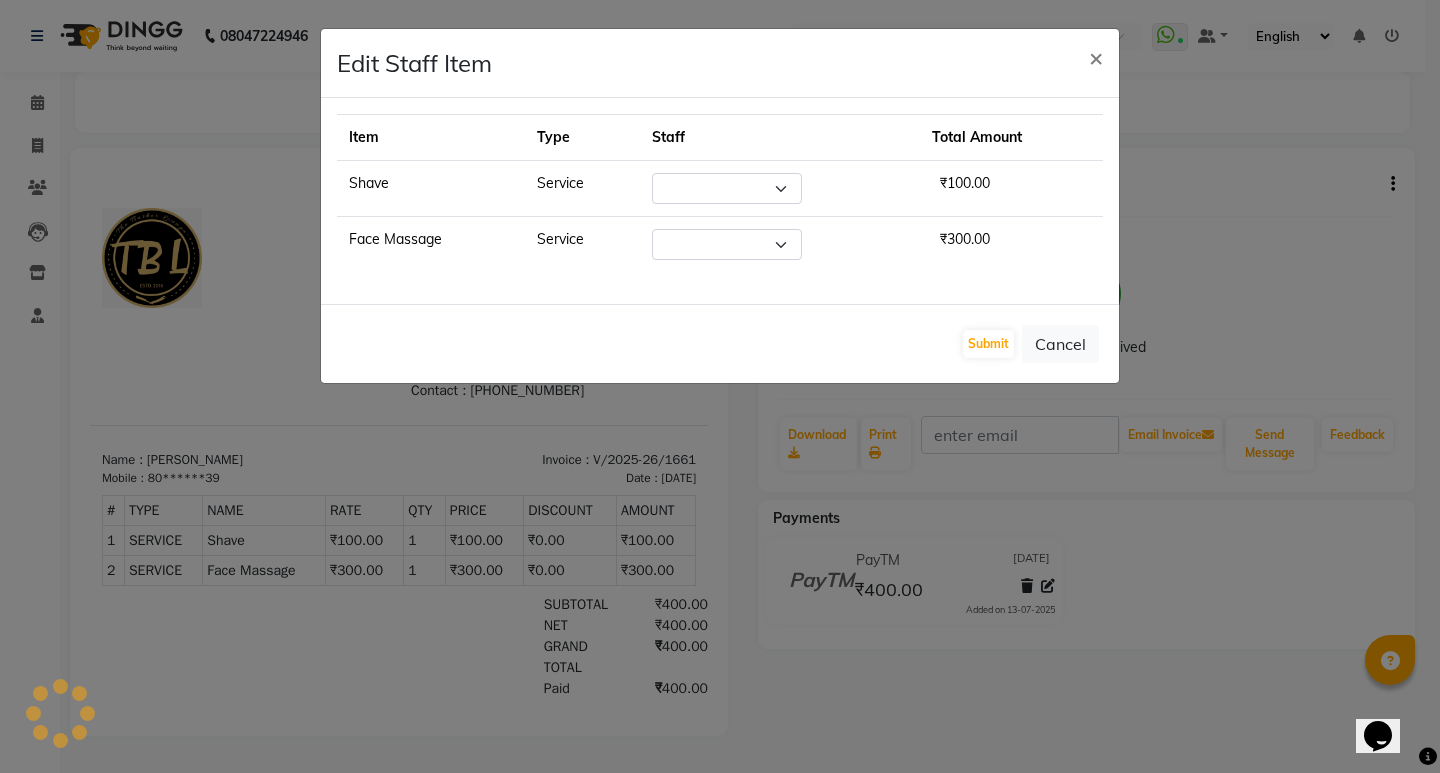 select on "60183" 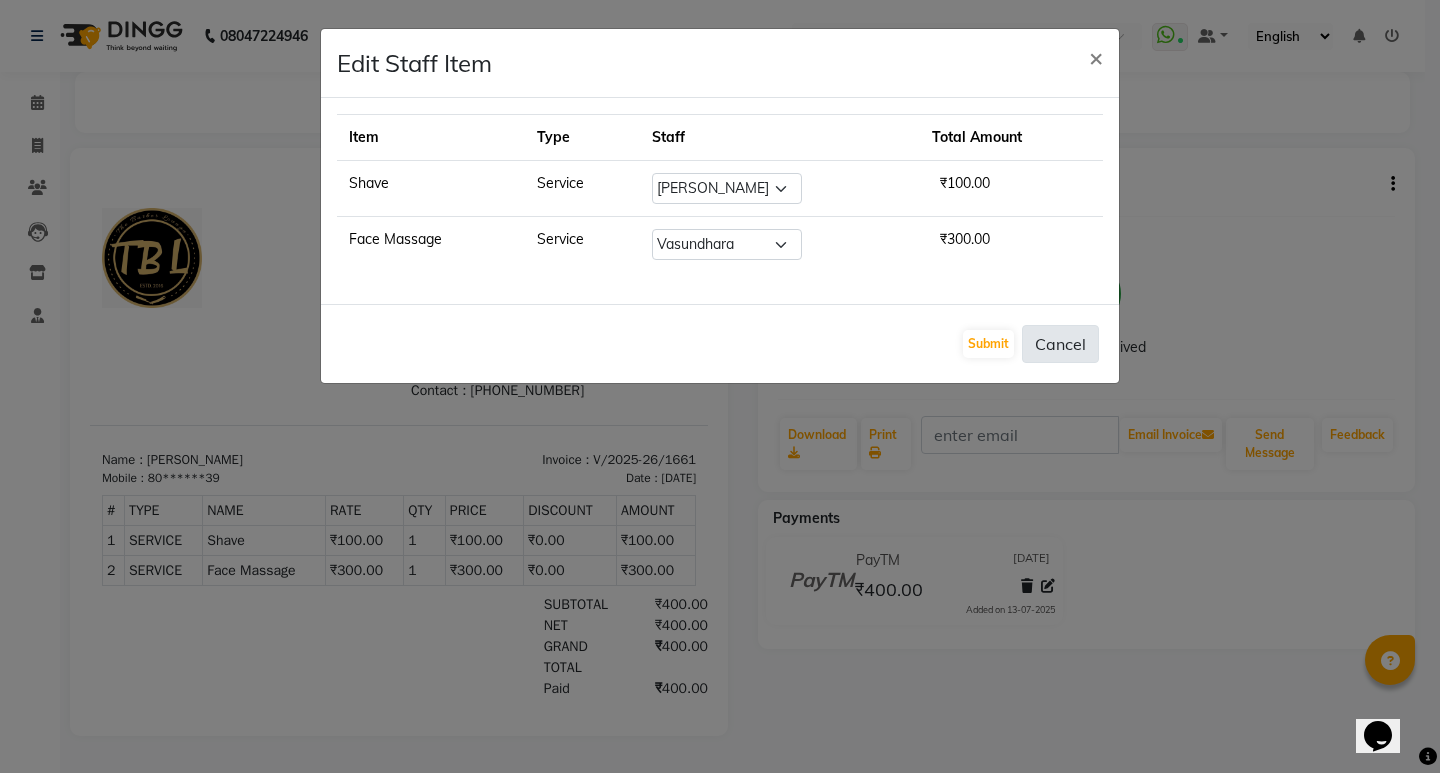 drag, startPoint x: 1067, startPoint y: 371, endPoint x: 1065, endPoint y: 344, distance: 27.073973 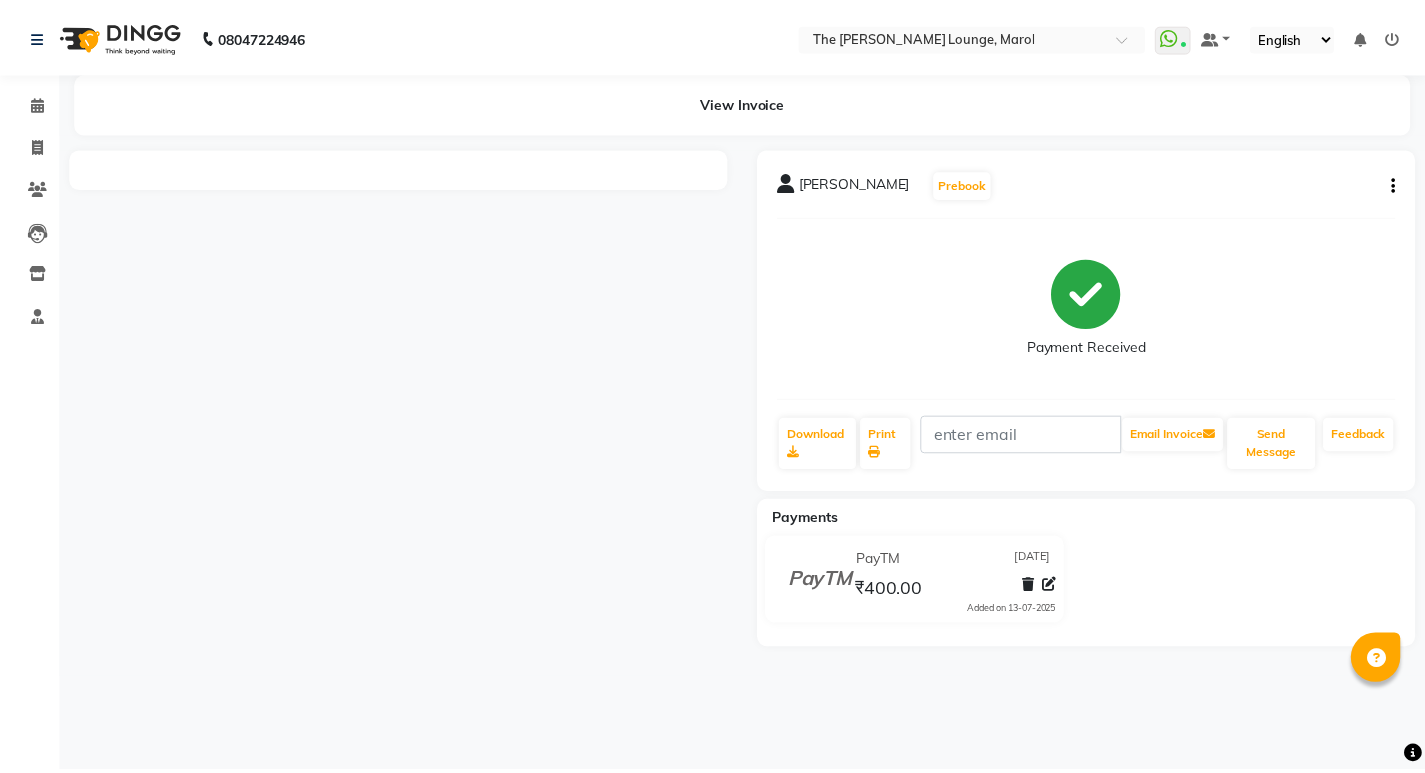 scroll, scrollTop: 0, scrollLeft: 0, axis: both 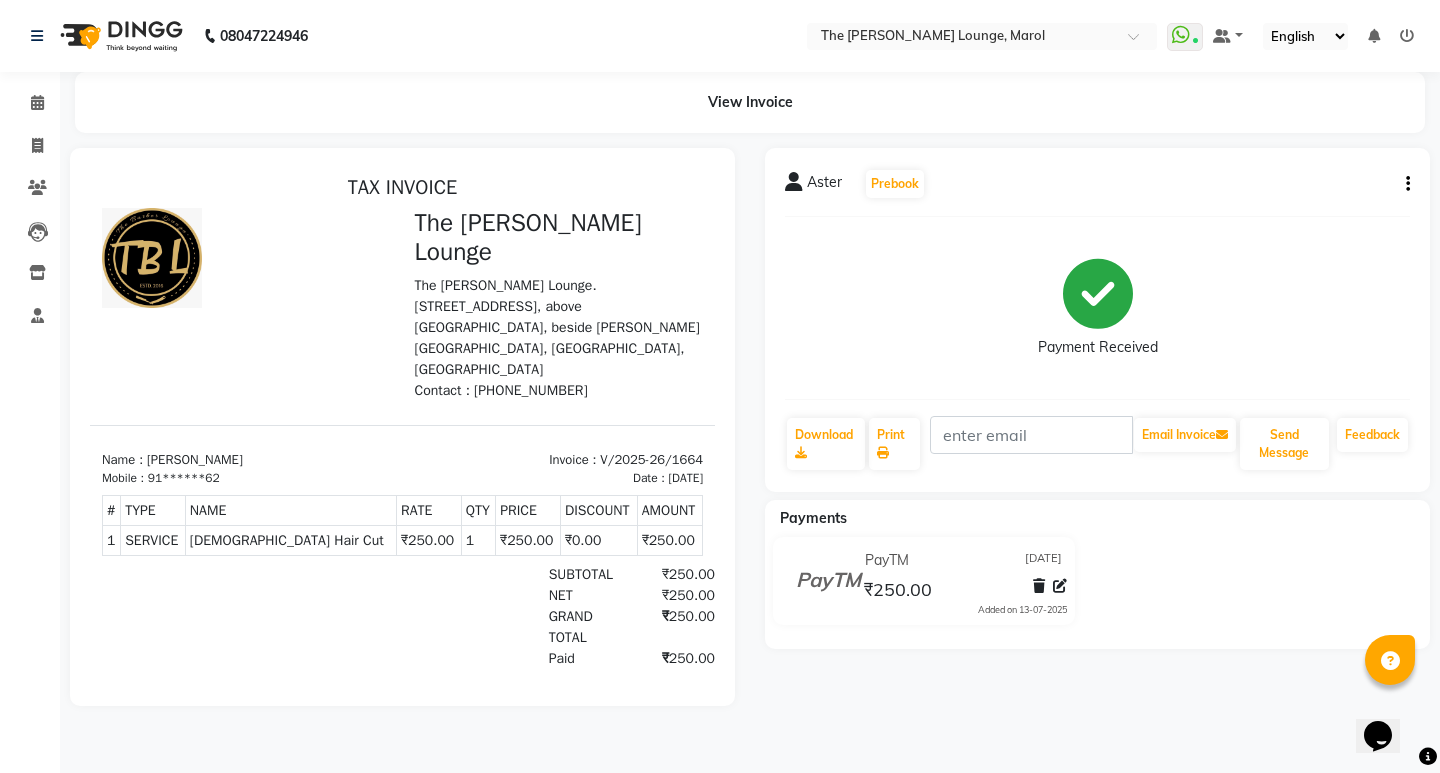 click 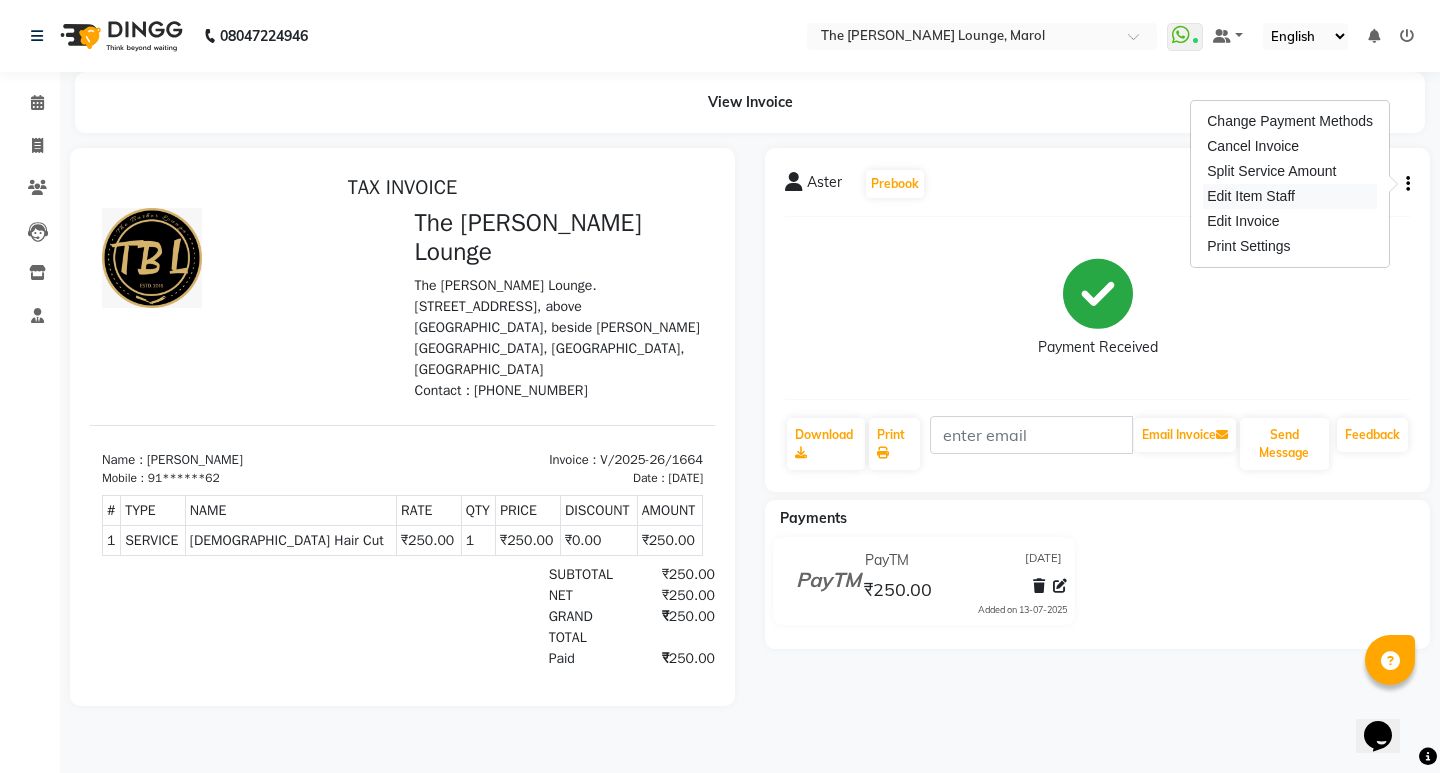 click on "Edit Item Staff" at bounding box center (1290, 196) 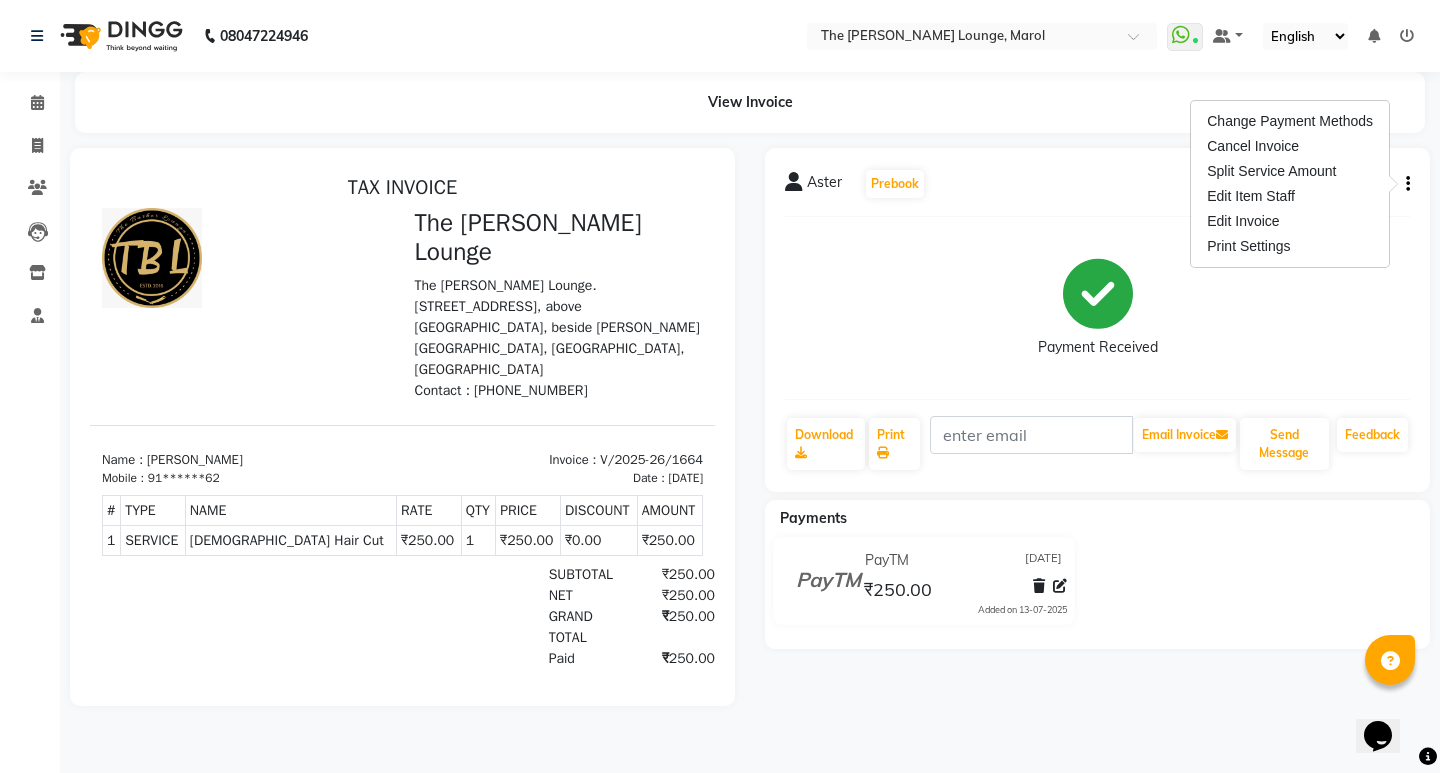 select on "60180" 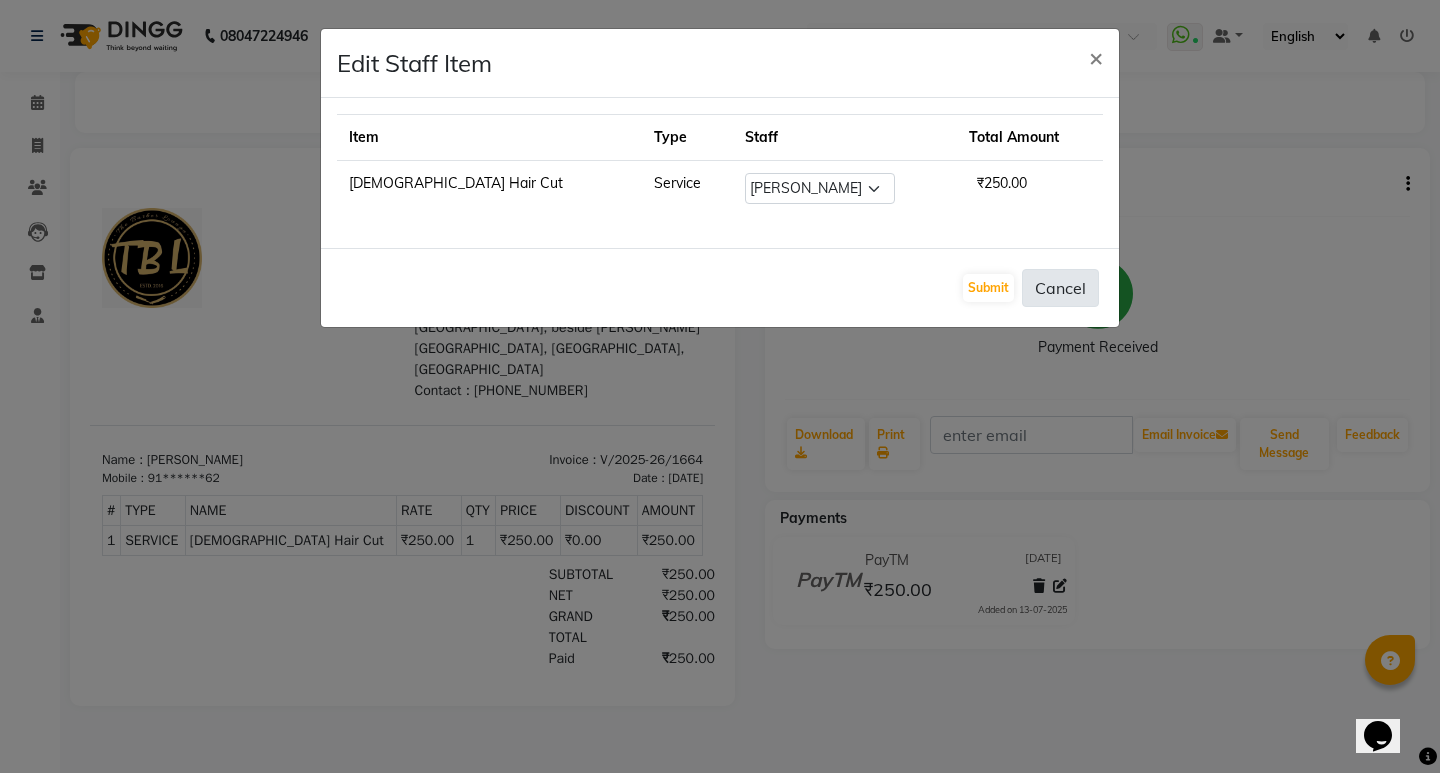 click on "Cancel" 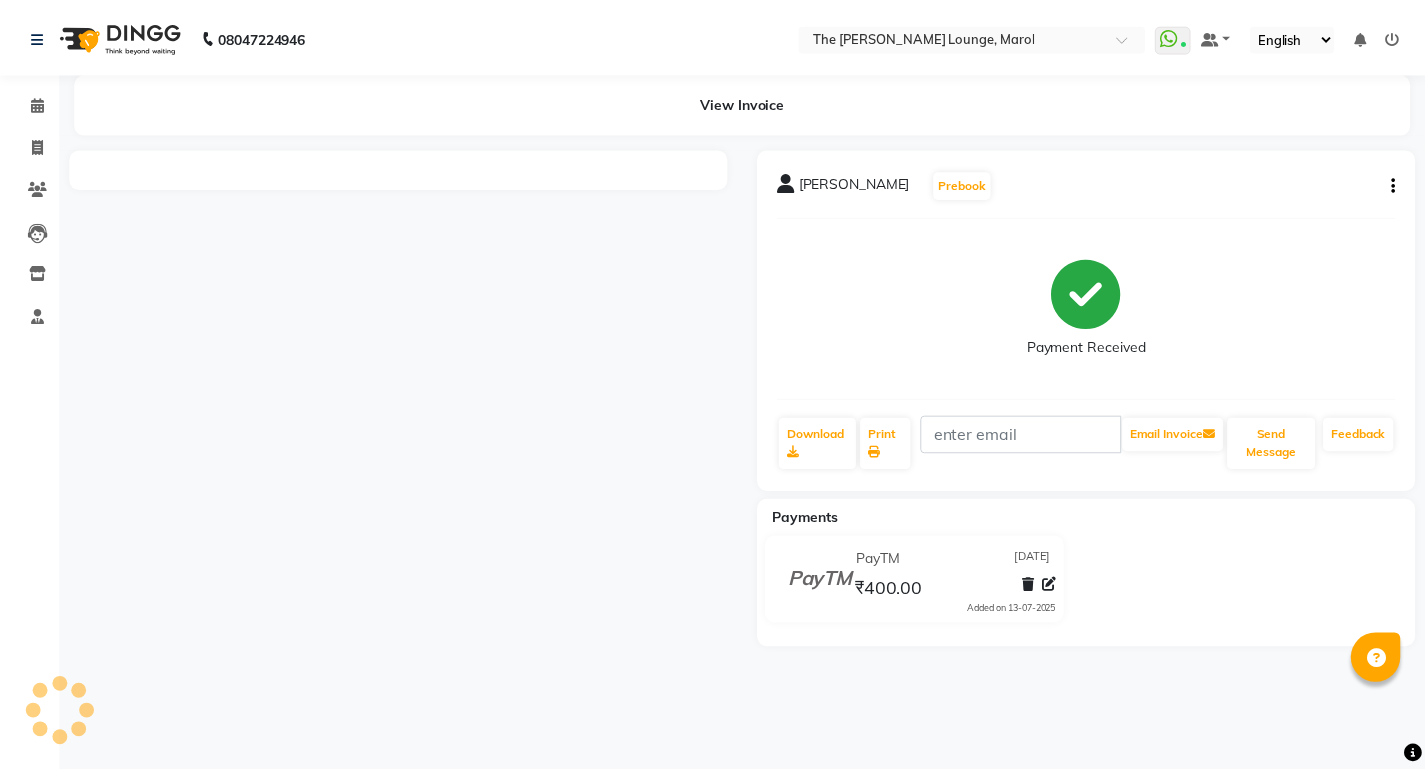 scroll, scrollTop: 0, scrollLeft: 0, axis: both 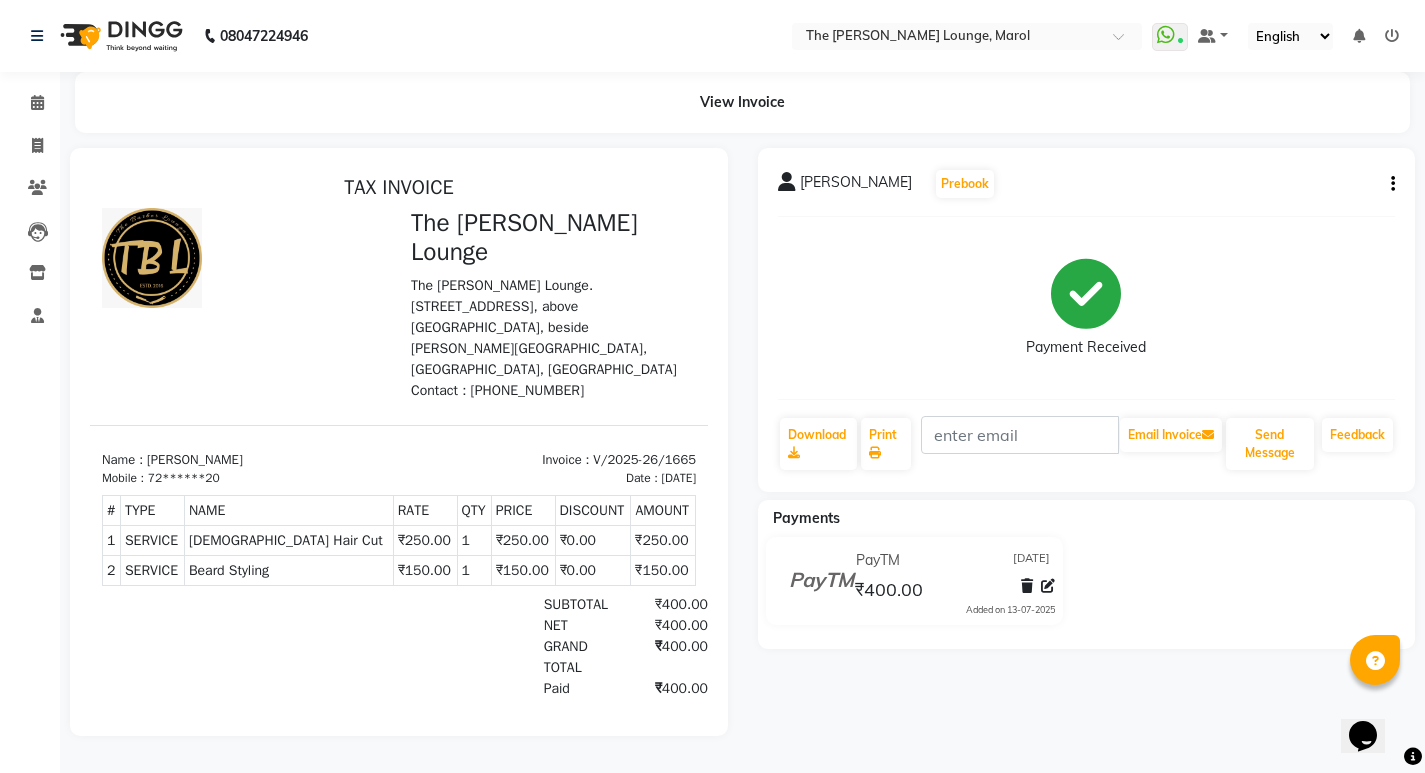 click on "Mitesh Menda  Prebook   Payment Received  Download  Print   Email Invoice   Send Message Feedback" 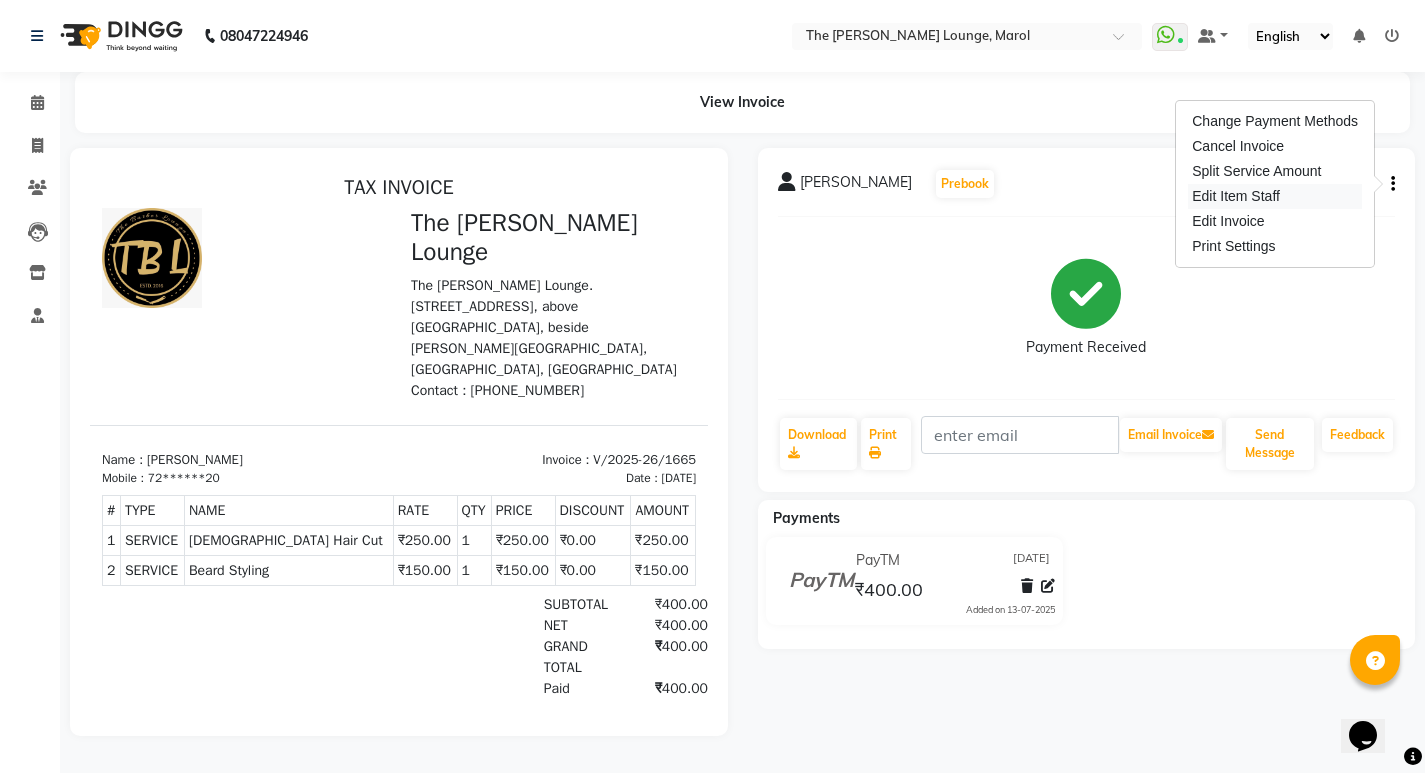 click on "Edit Item Staff" at bounding box center (1275, 196) 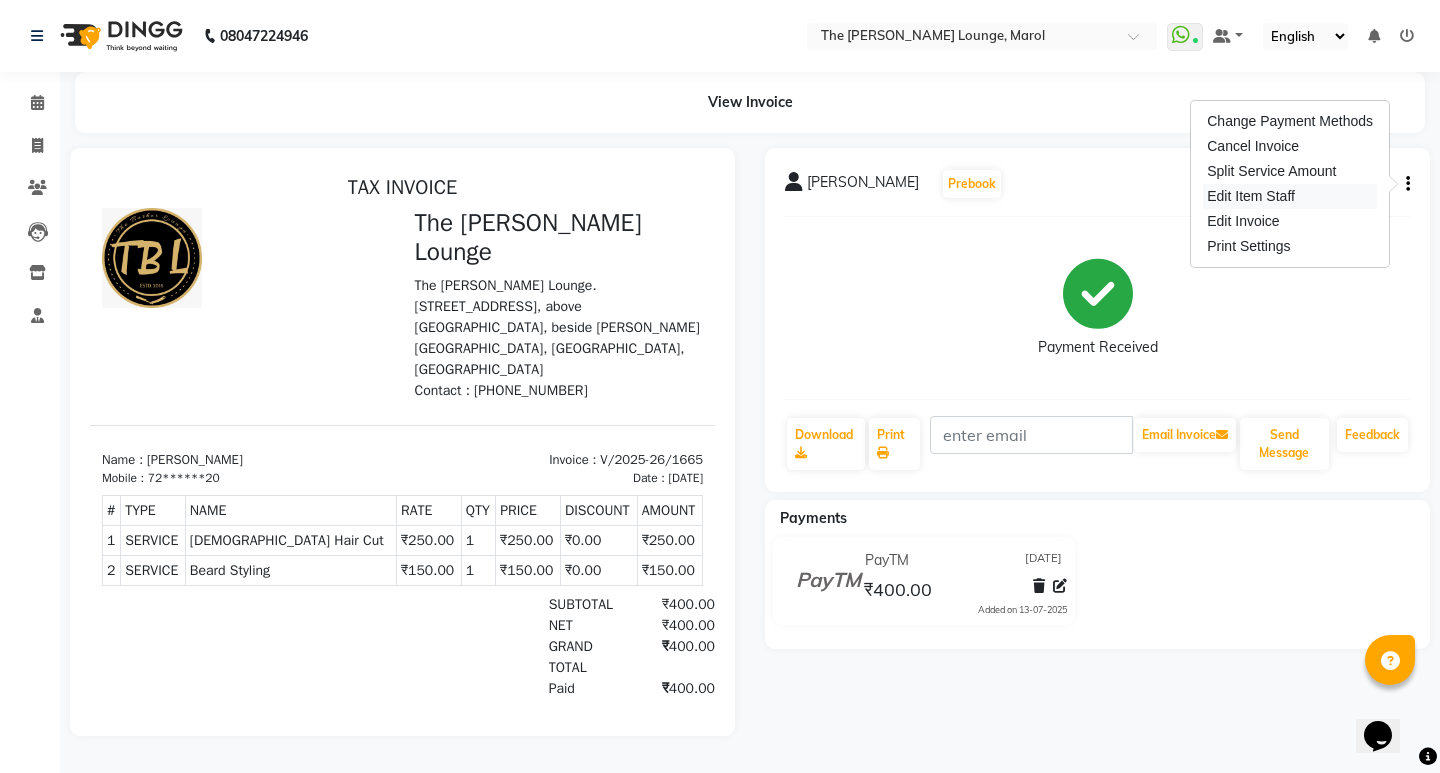 select on "64222" 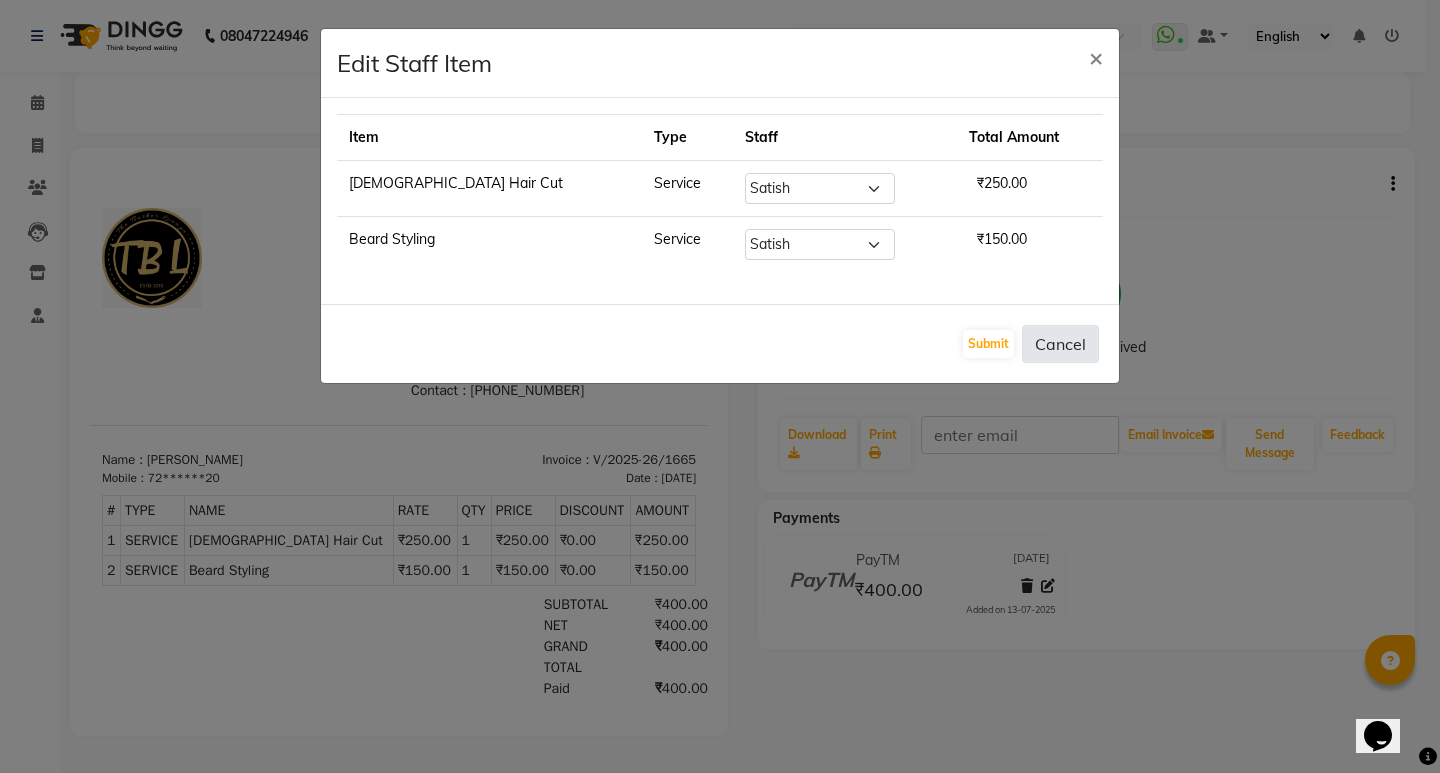 click on "Cancel" 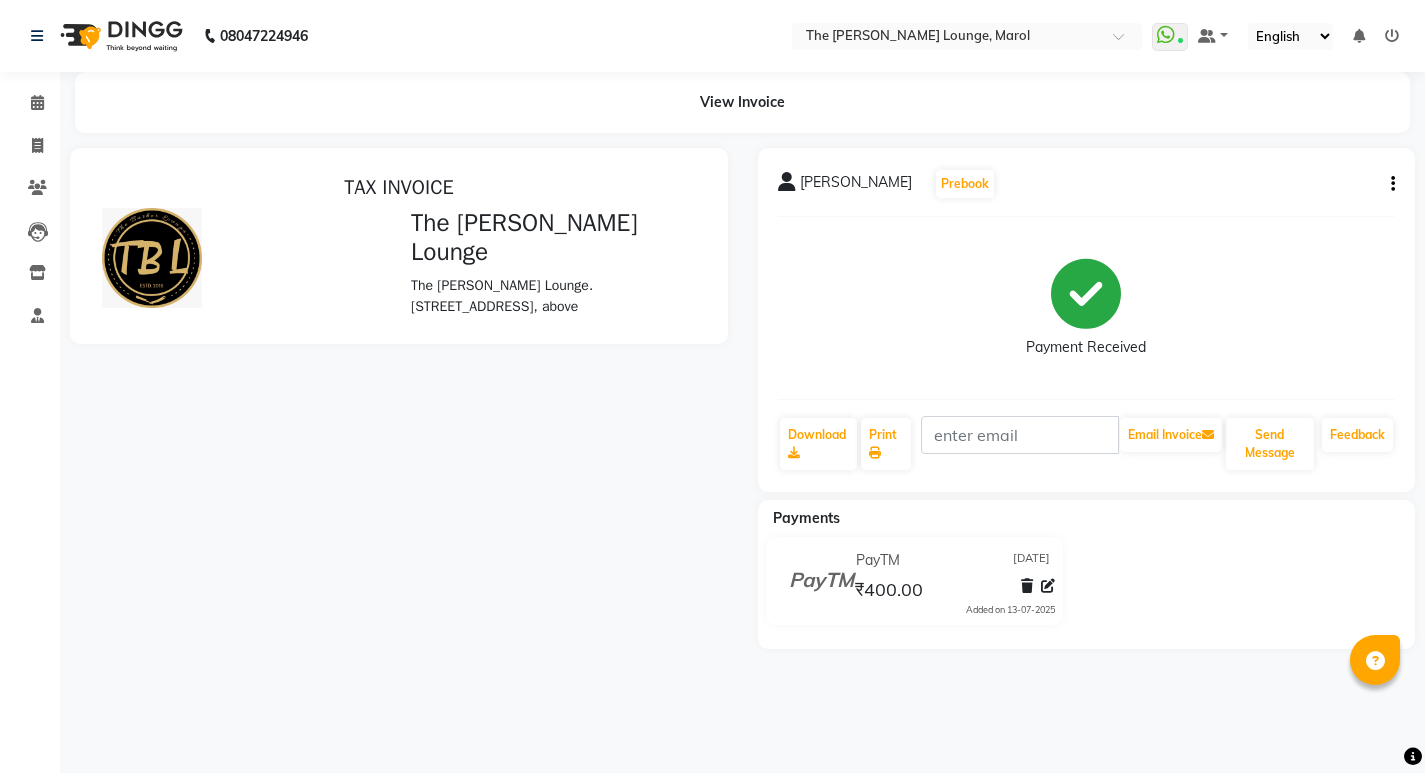 scroll, scrollTop: 0, scrollLeft: 0, axis: both 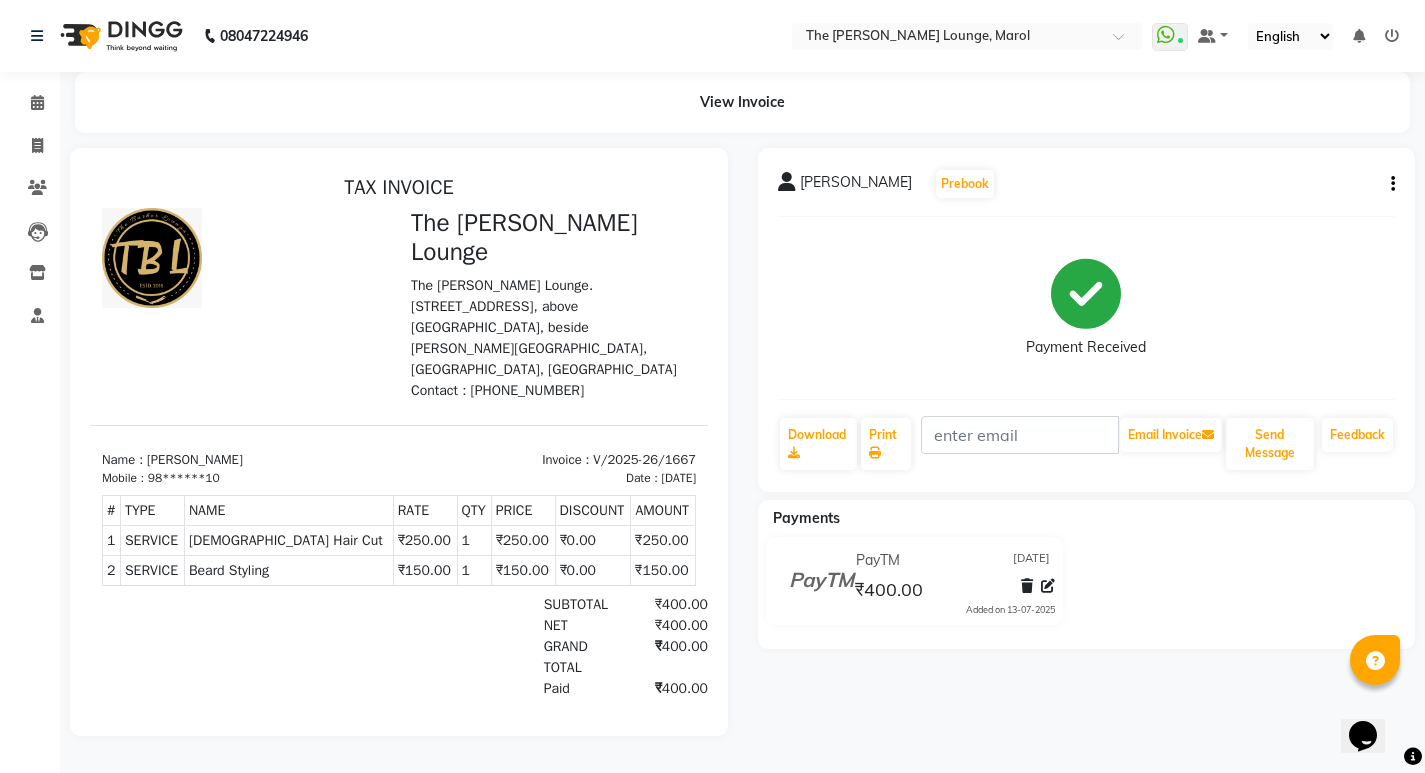 click 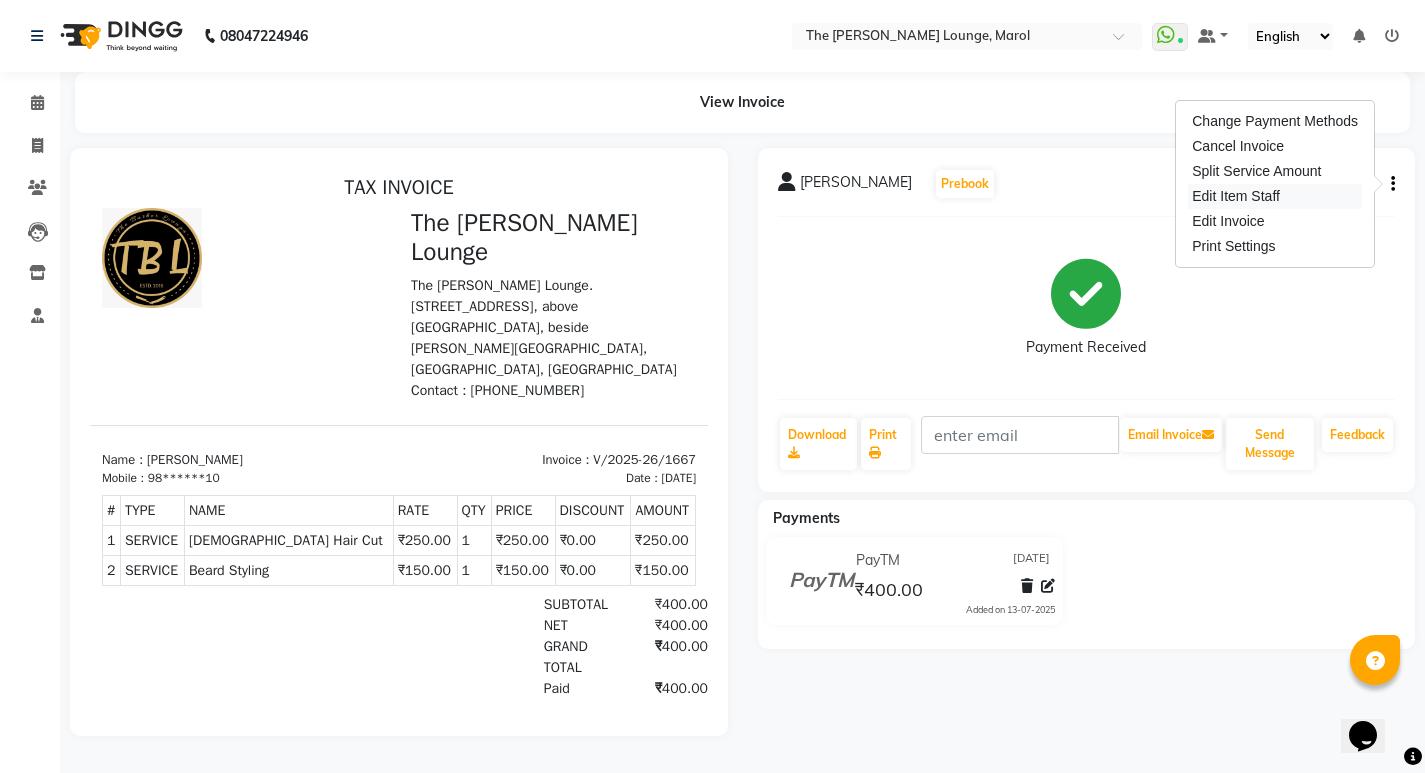 click on "Edit Item Staff" at bounding box center (1275, 196) 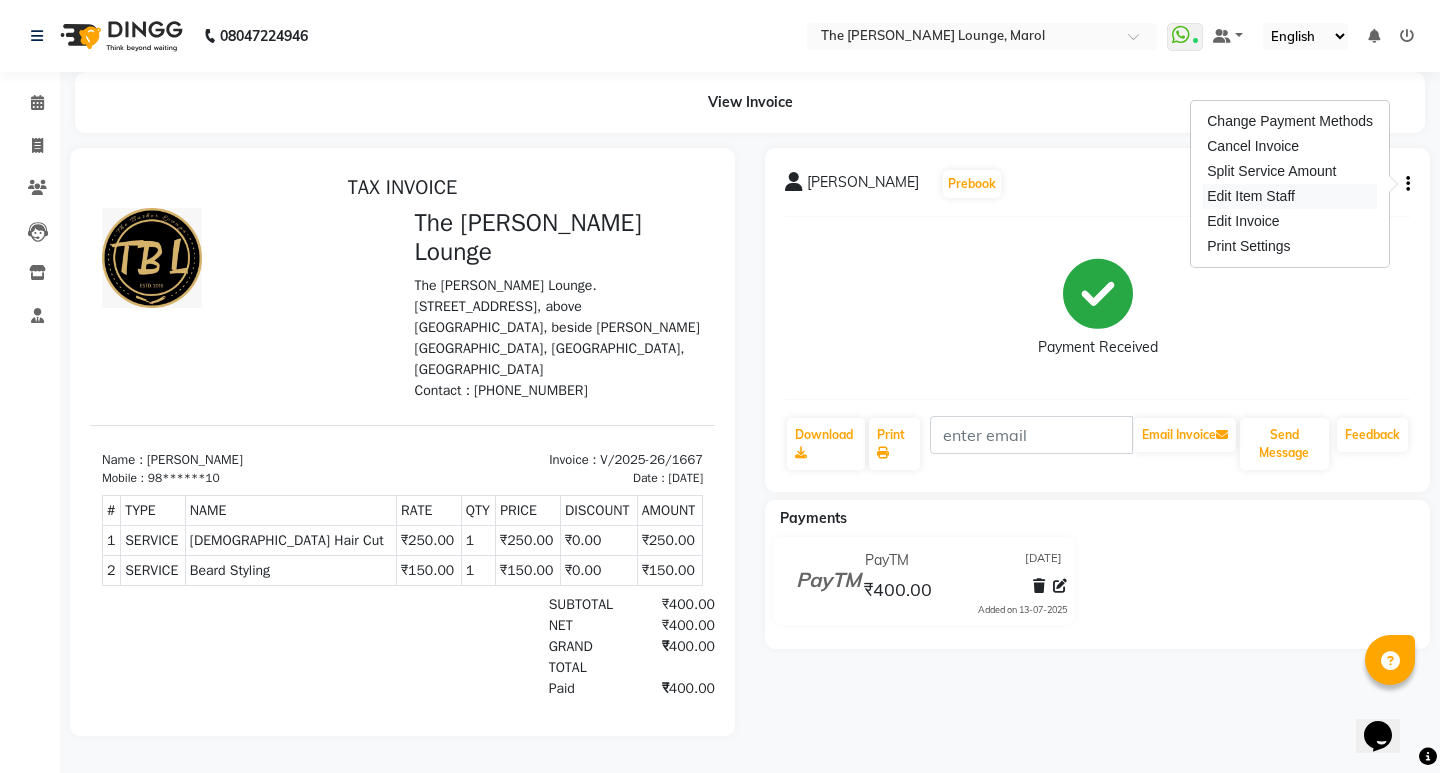 select on "60180" 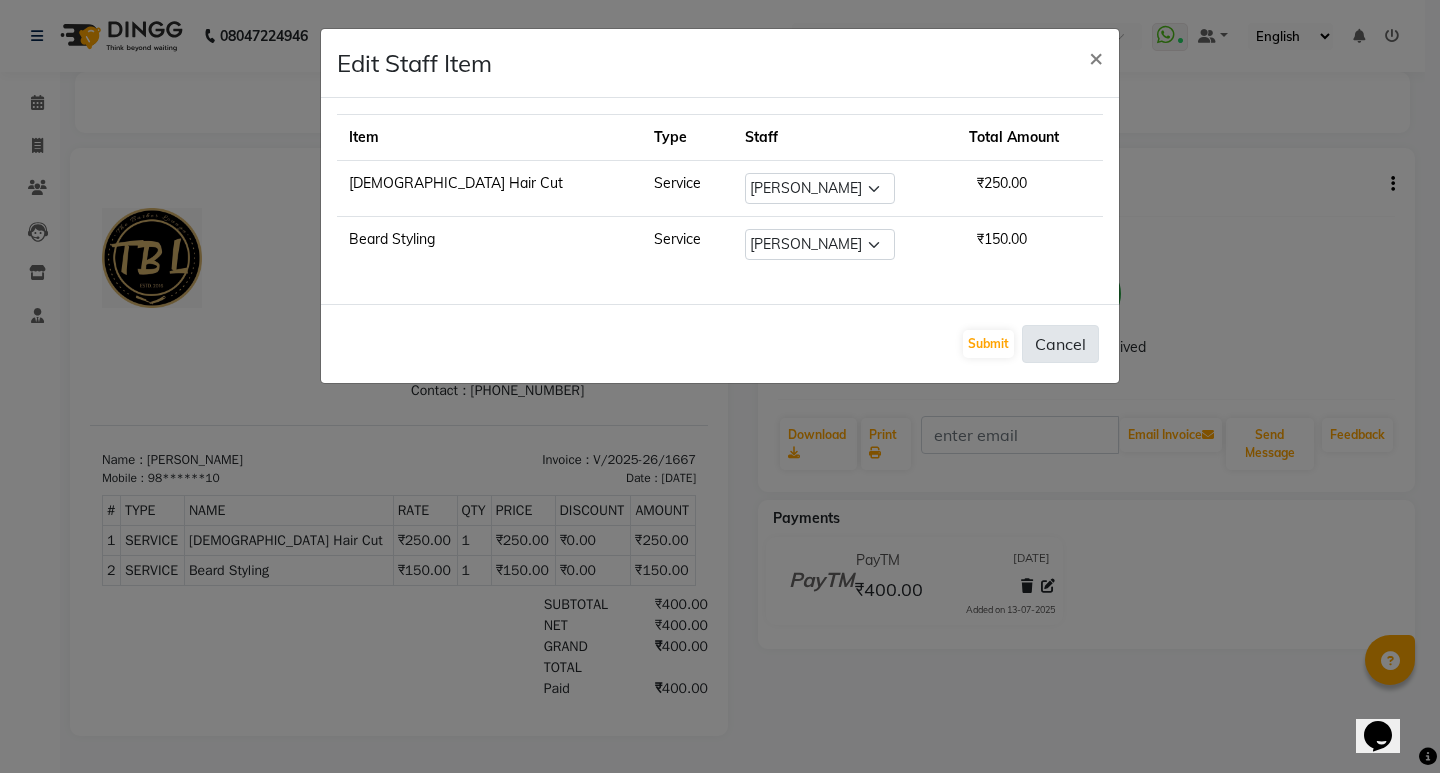 click on "Cancel" 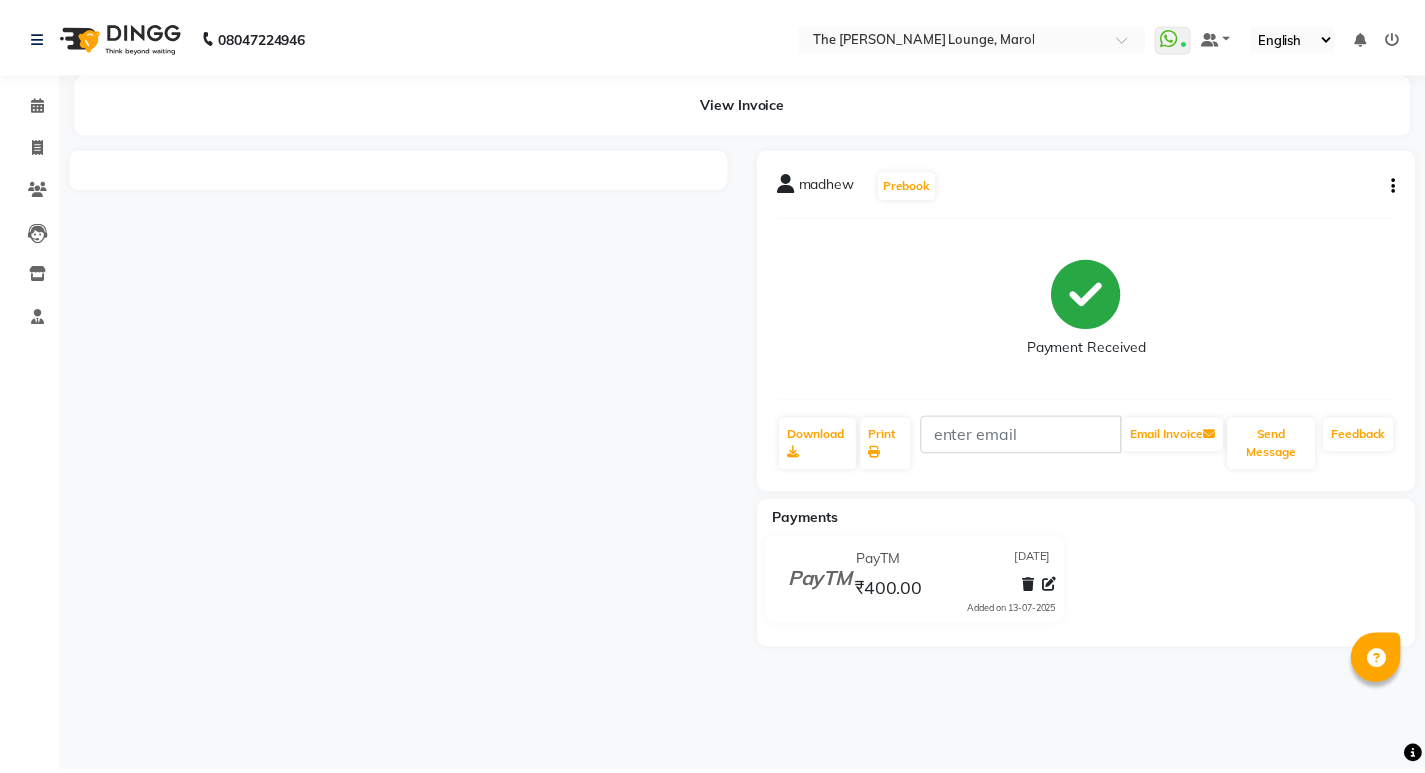 scroll, scrollTop: 0, scrollLeft: 0, axis: both 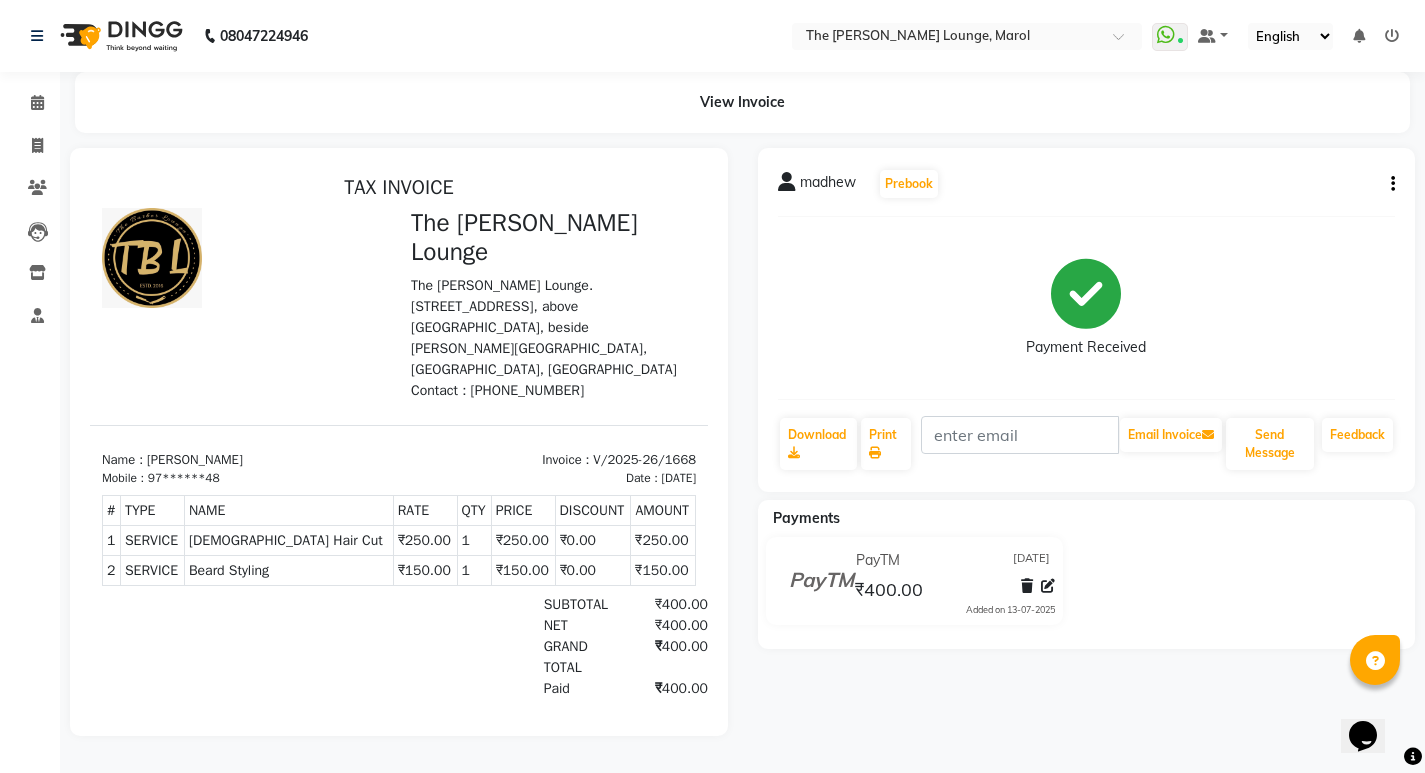 click 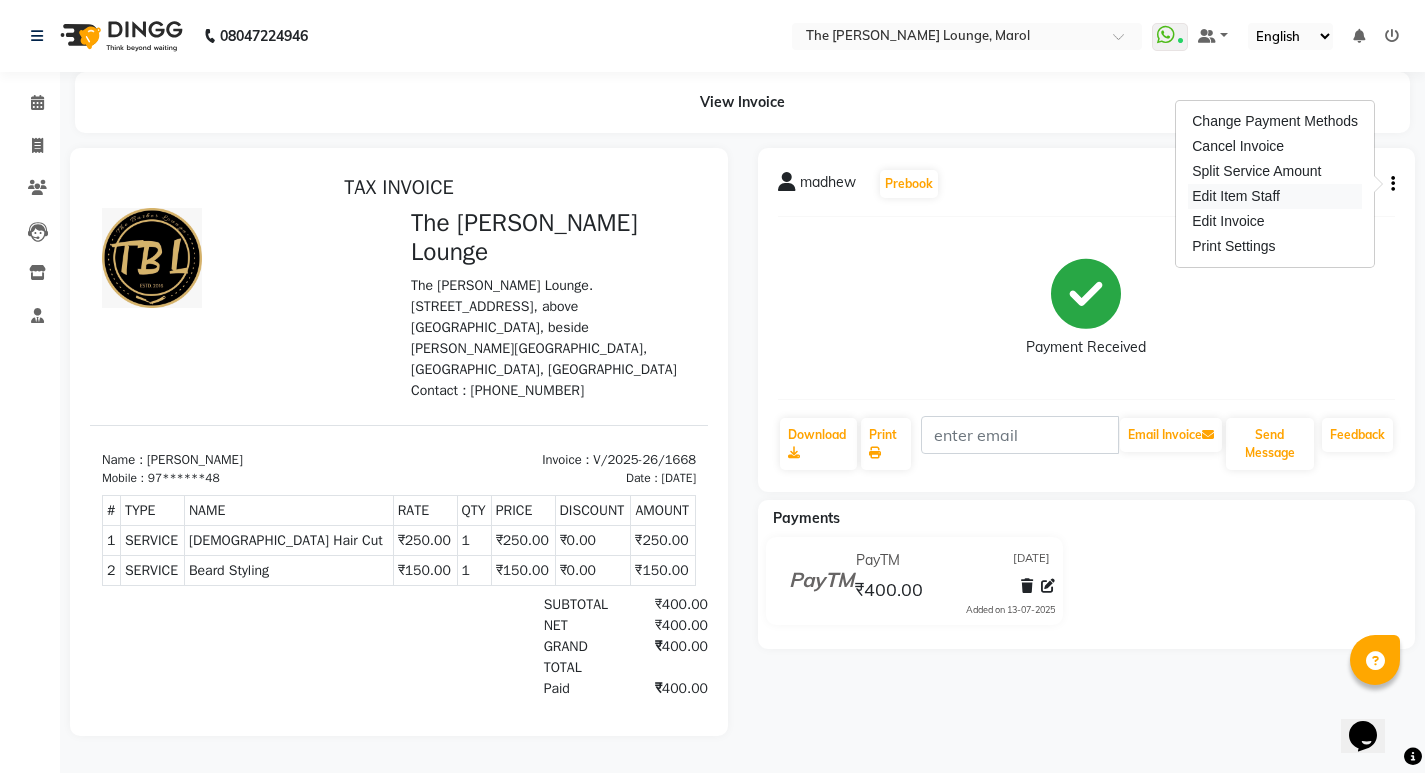 click on "Edit Item Staff" at bounding box center [1275, 196] 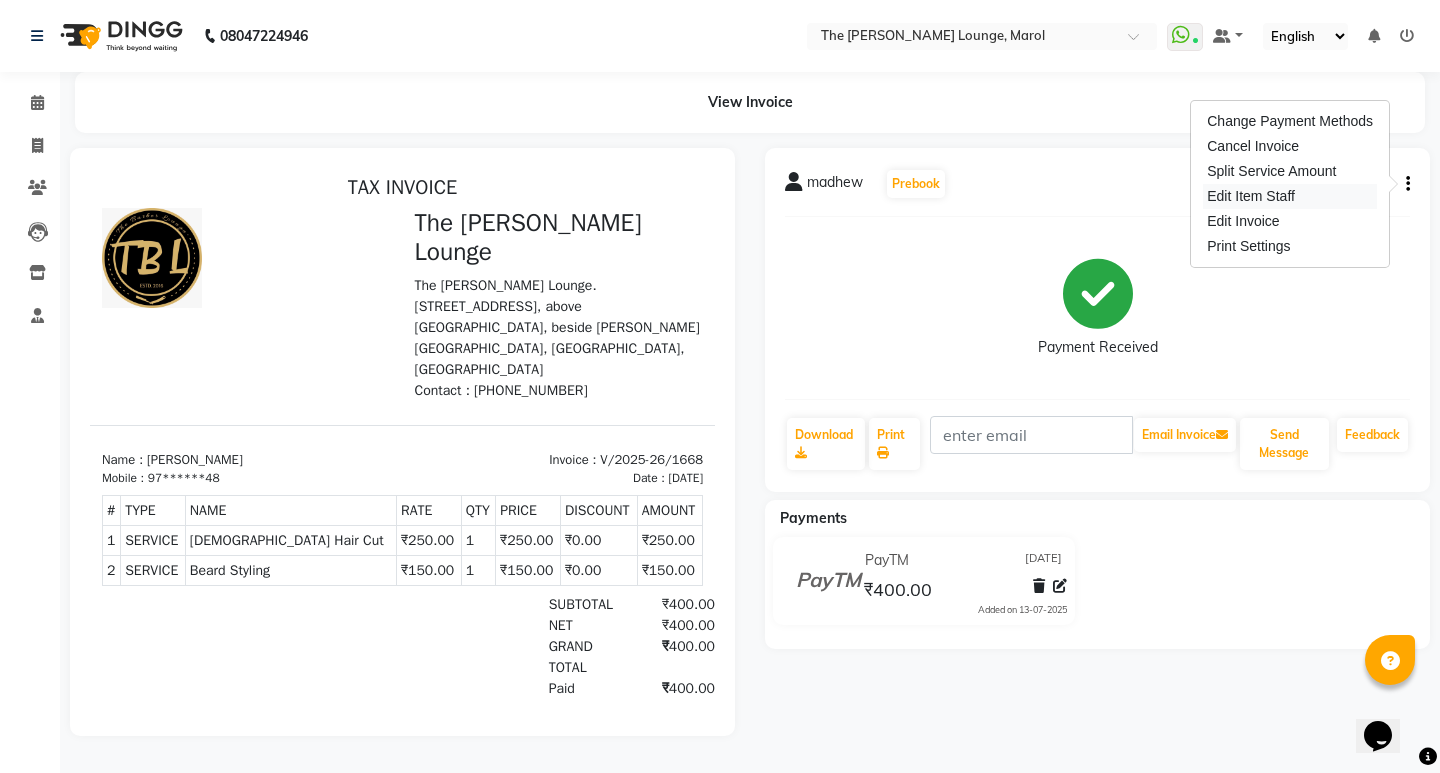 select on "60183" 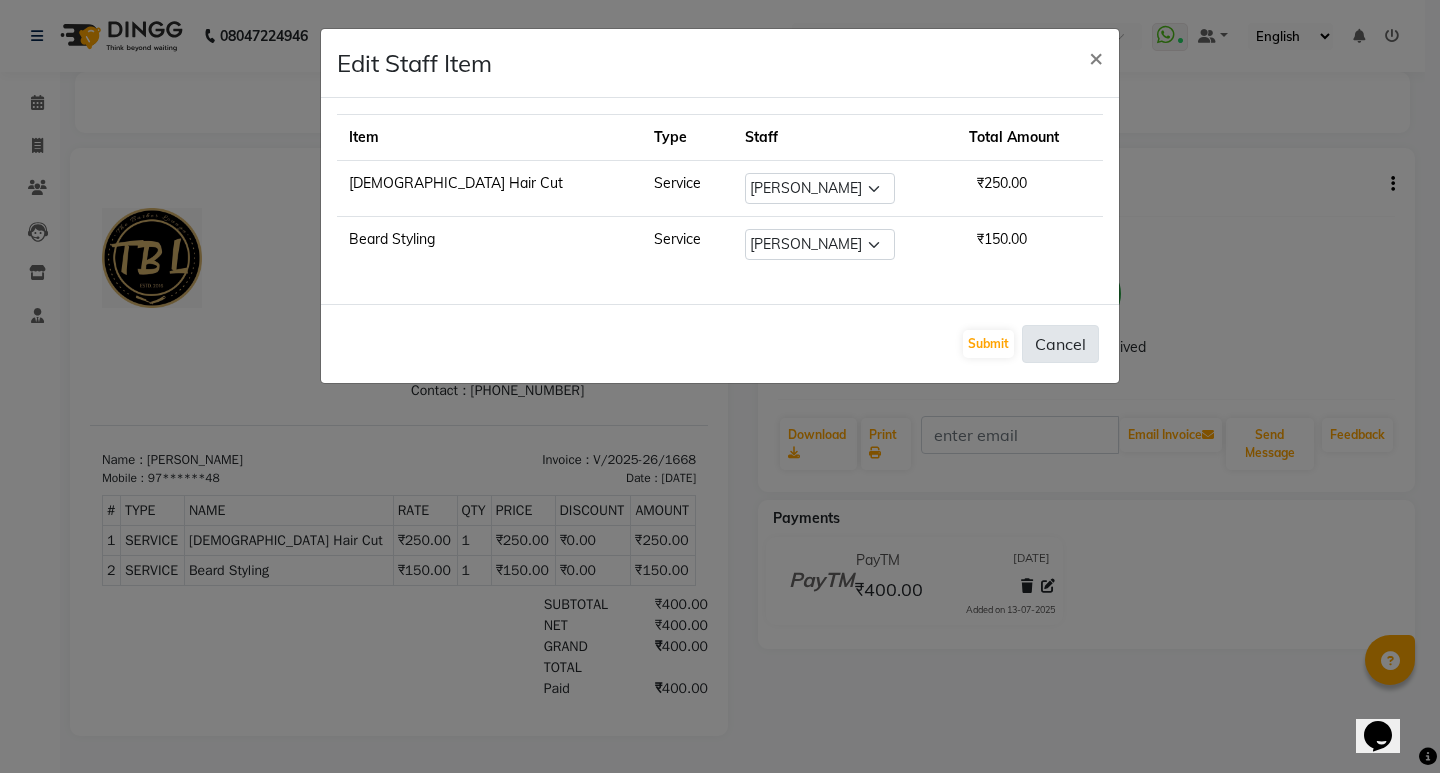 click on "Cancel" 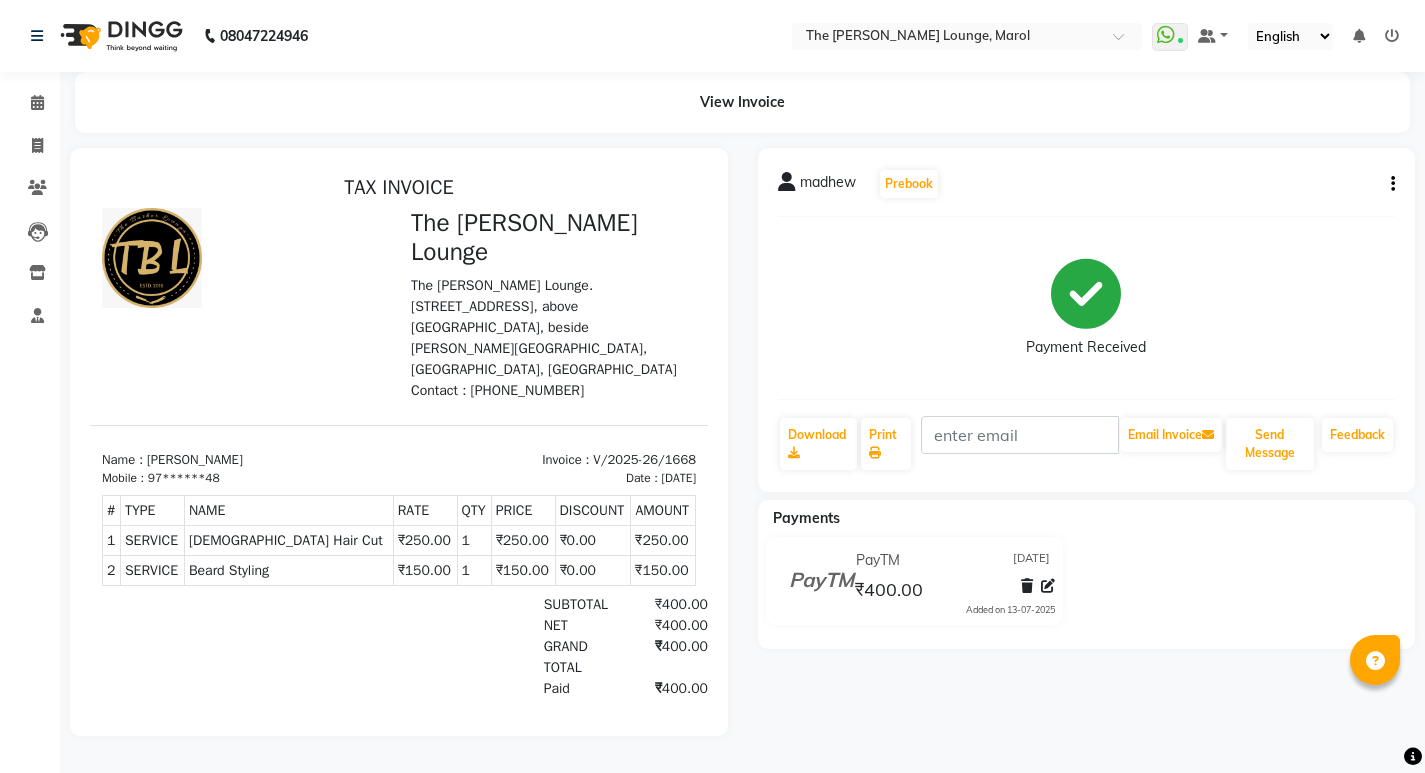 scroll, scrollTop: 0, scrollLeft: 0, axis: both 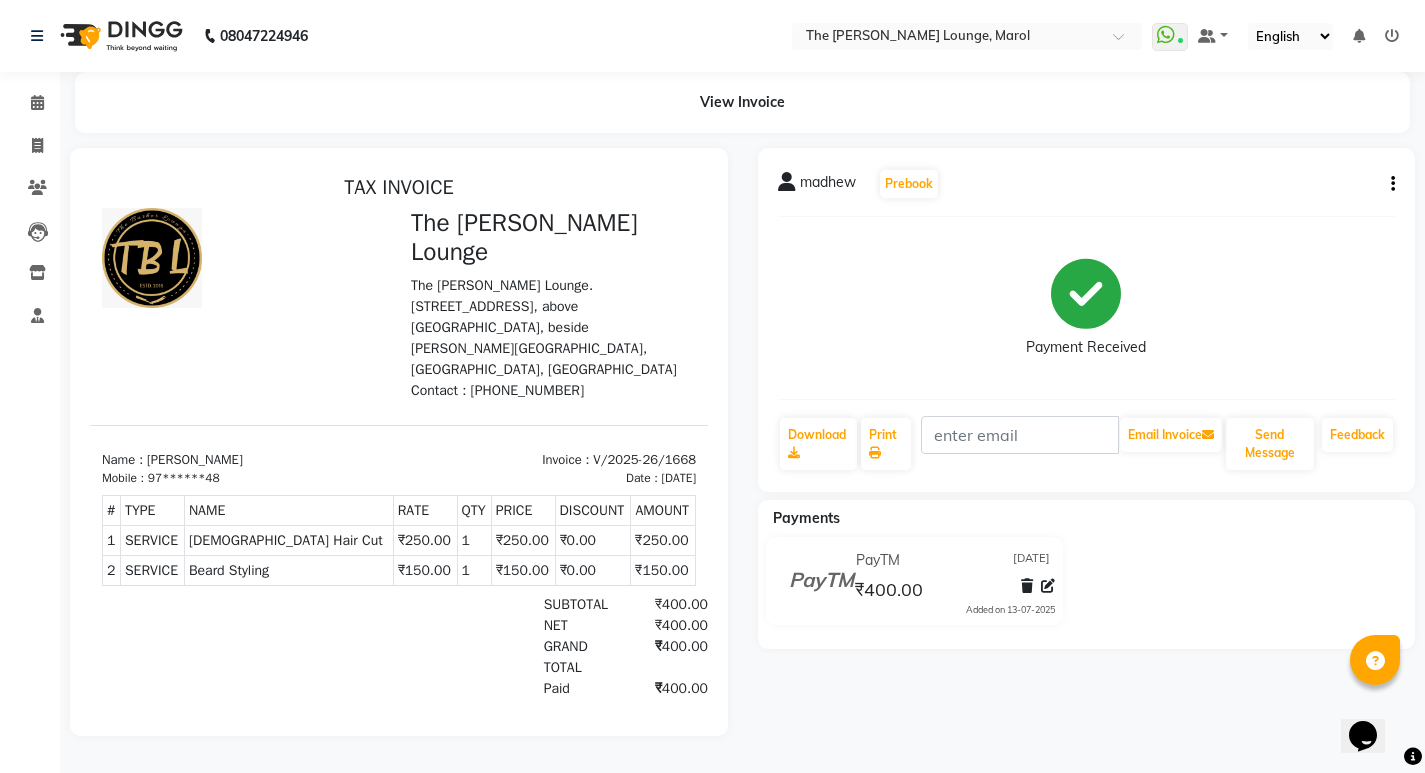 click 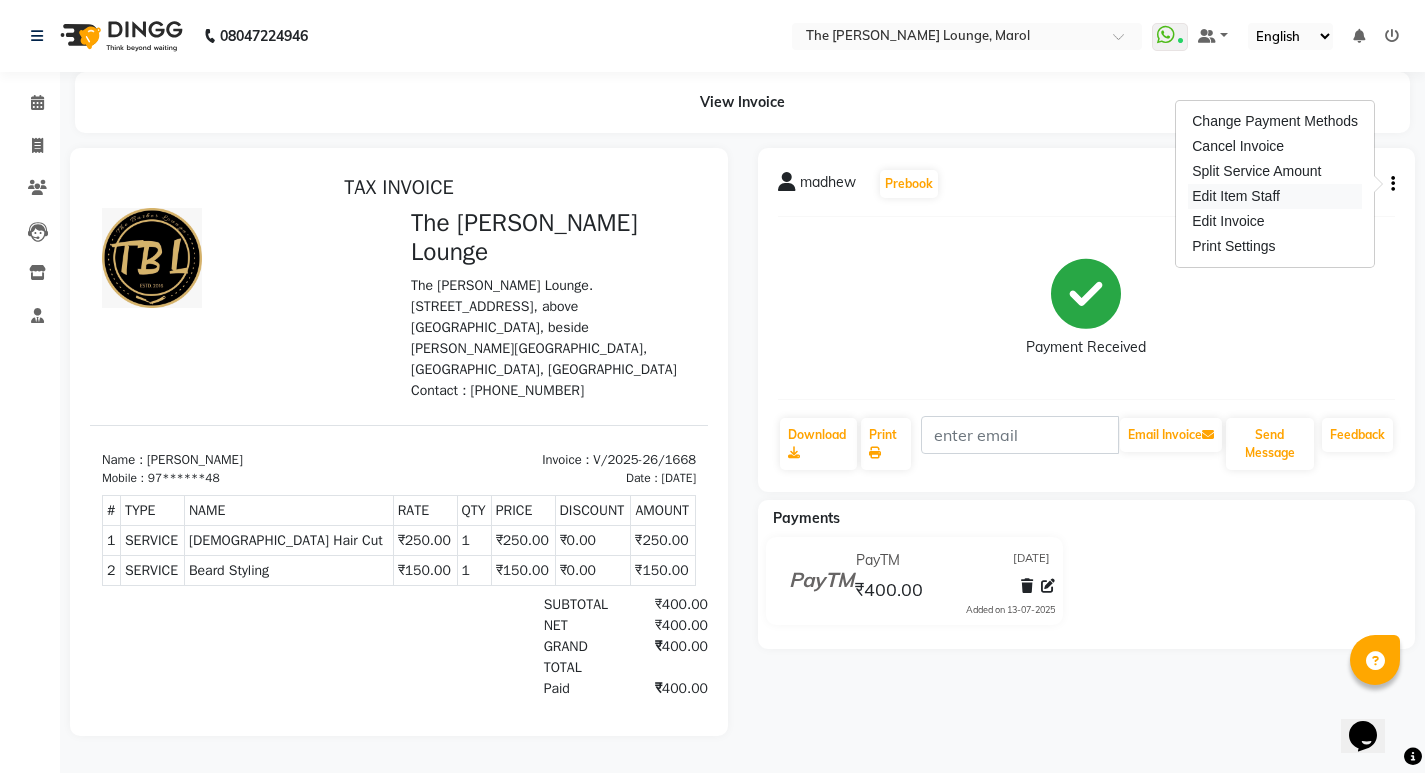 click on "Edit Item Staff" at bounding box center [1275, 196] 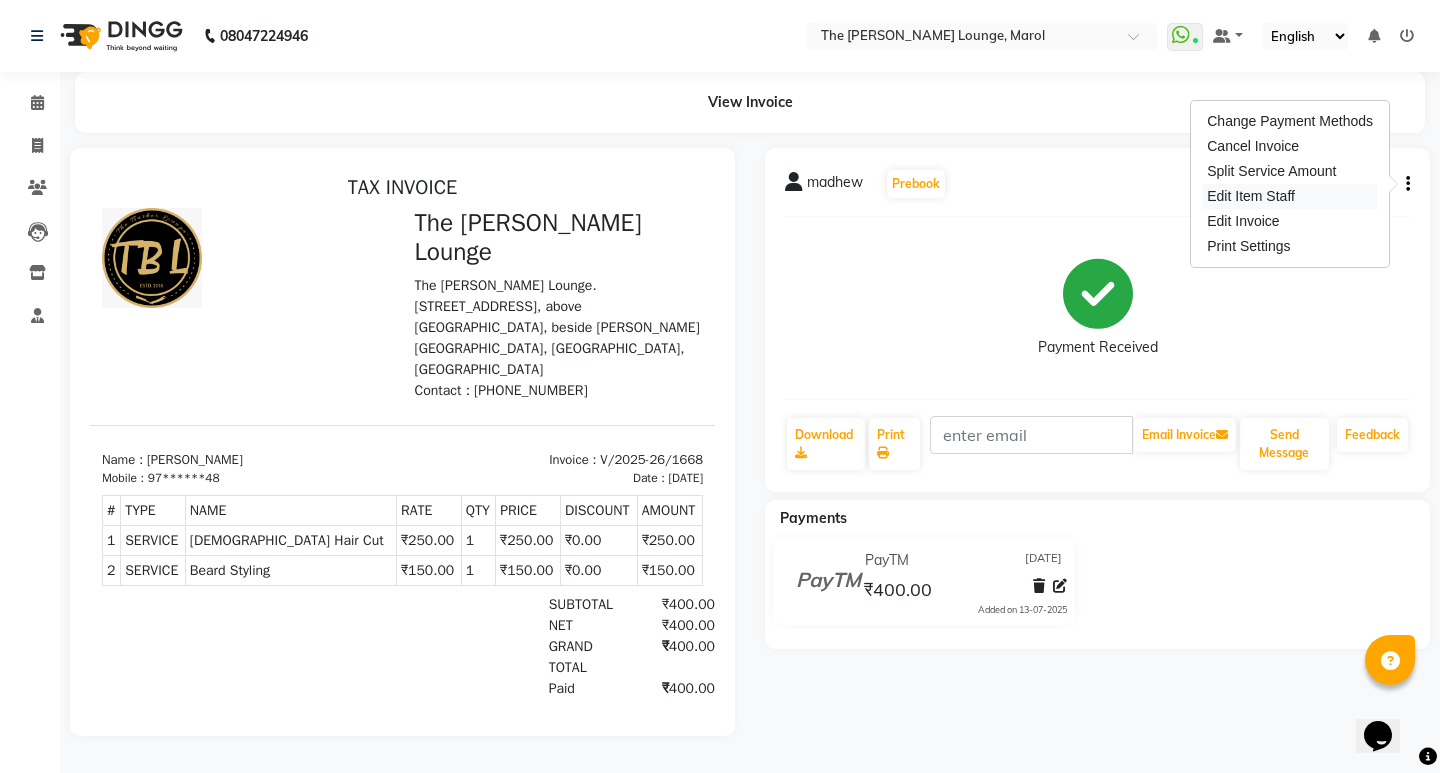 select on "60183" 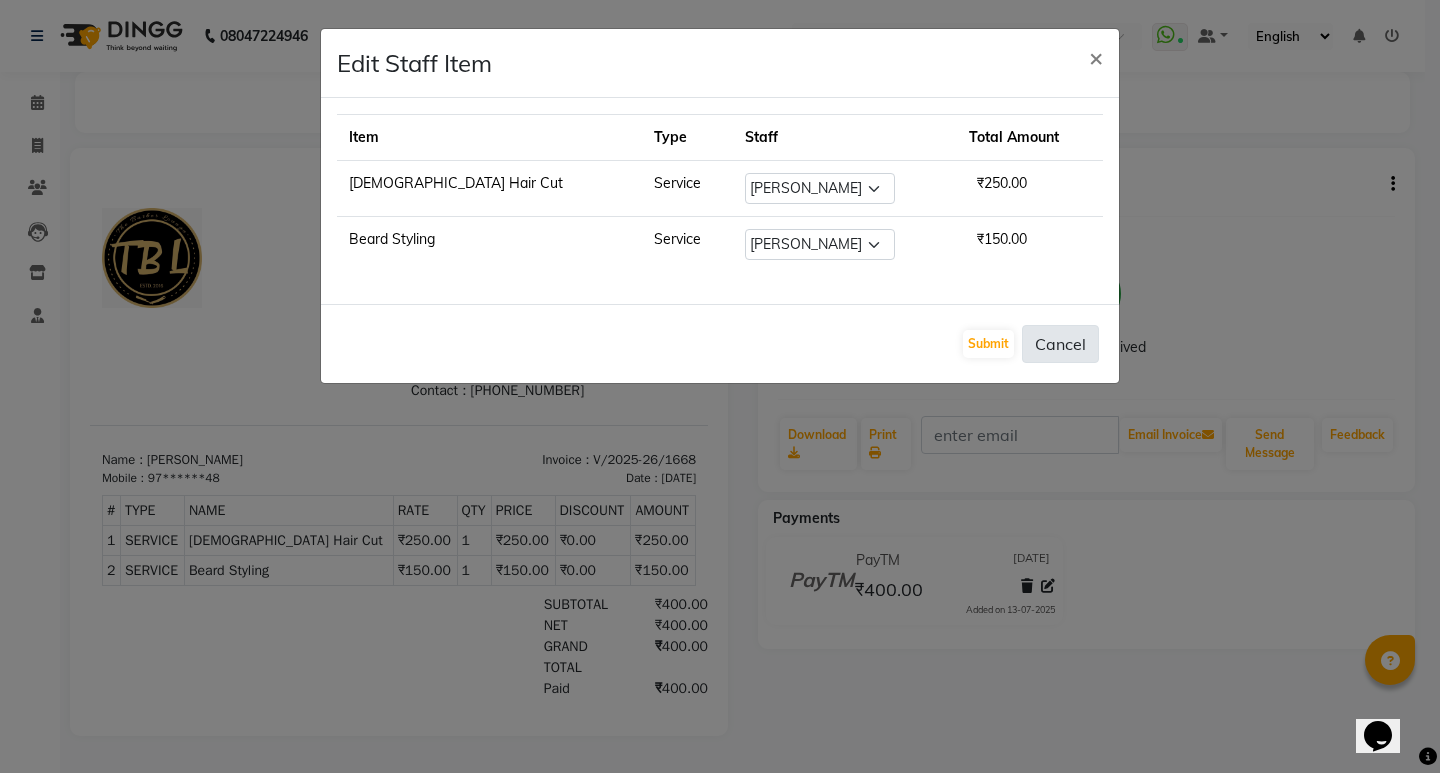 click on "Cancel" 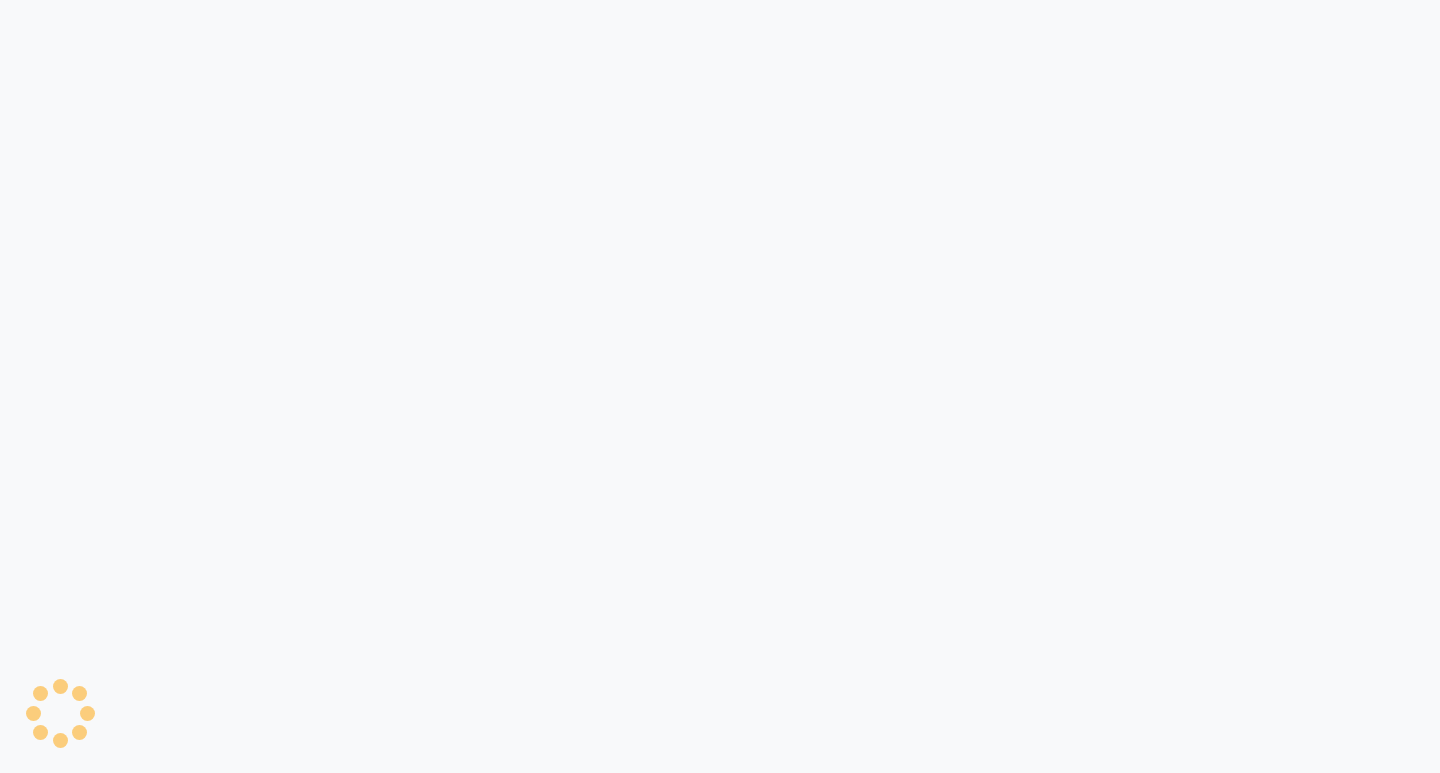 scroll, scrollTop: 0, scrollLeft: 0, axis: both 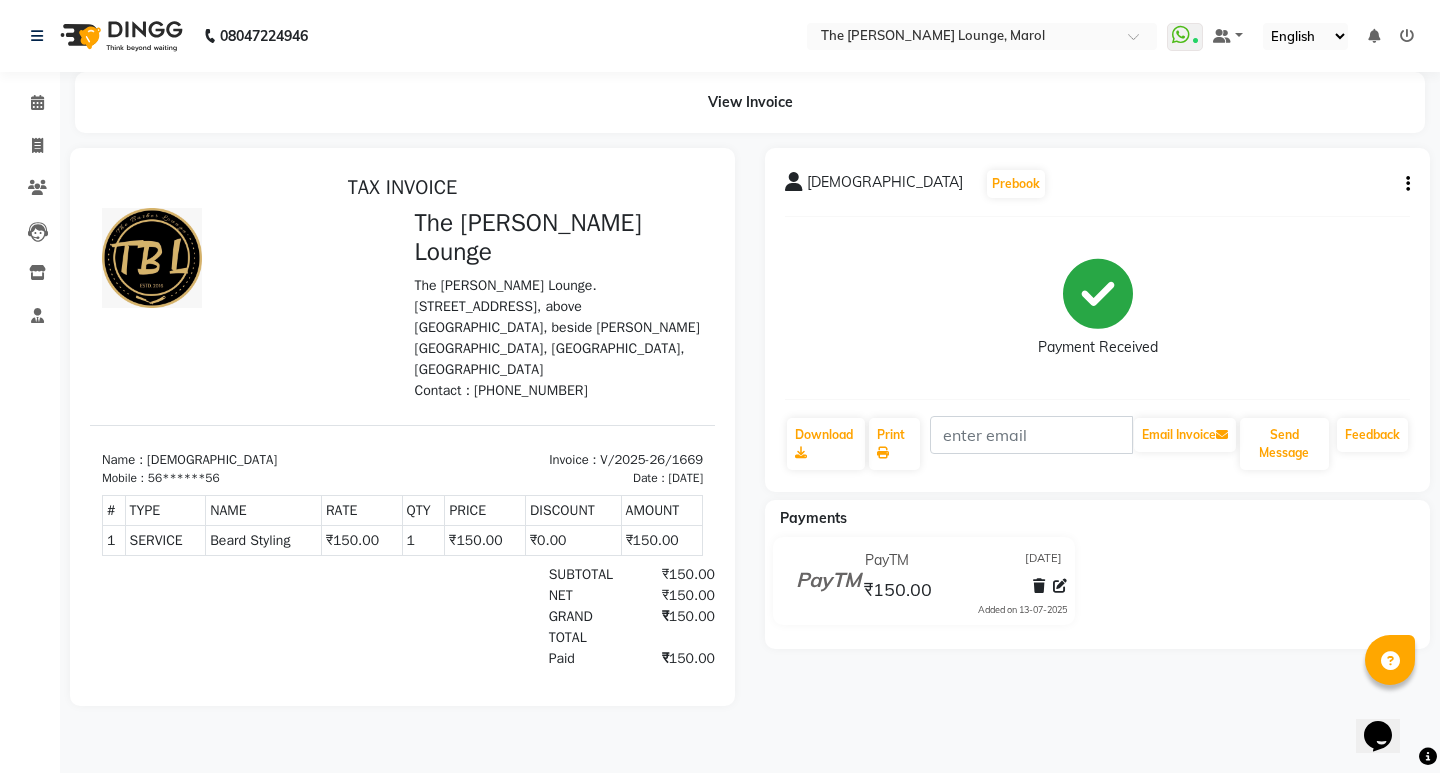 click on "[PERSON_NAME]  Prebook   Payment Received  Download  Print   Email Invoice   Send Message Feedback" 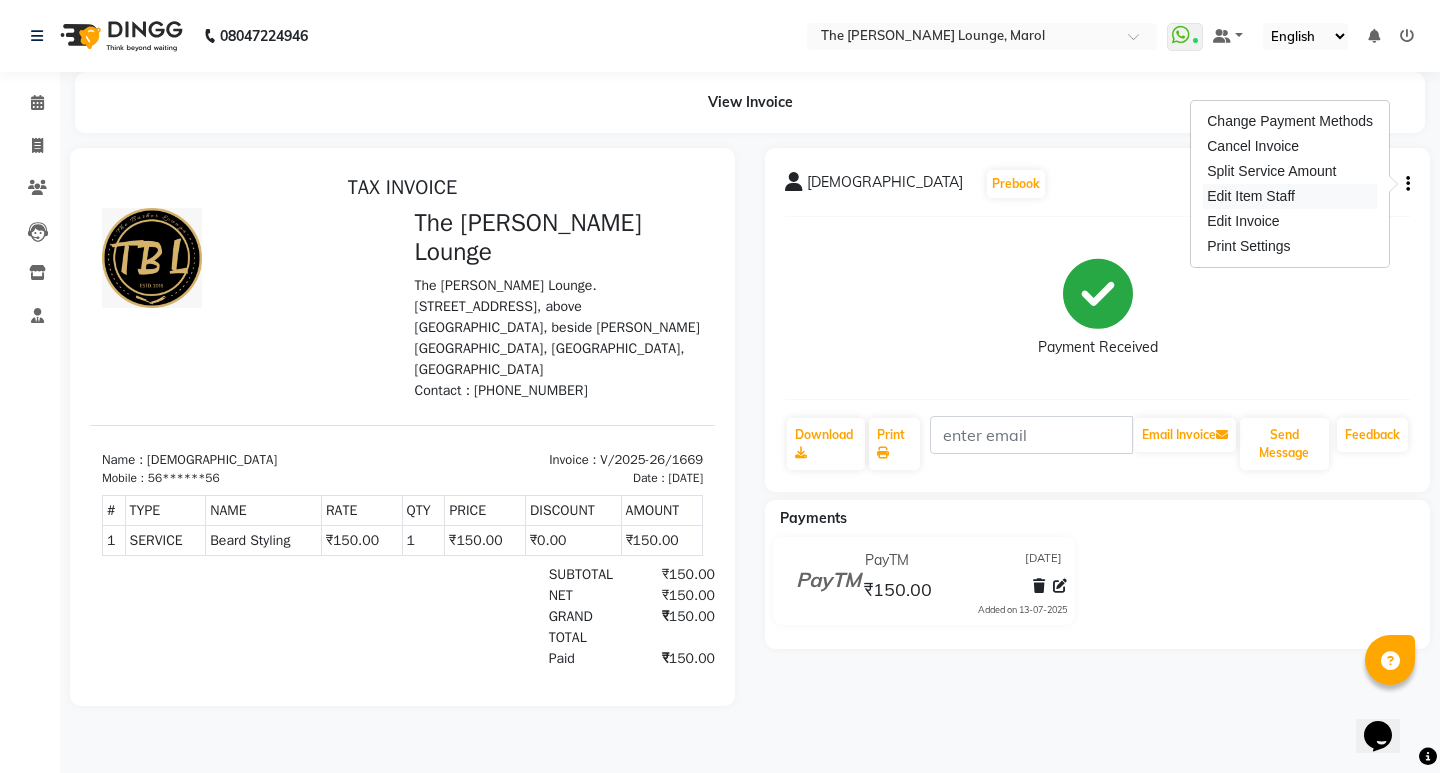 click on "Edit Item Staff" at bounding box center (1290, 196) 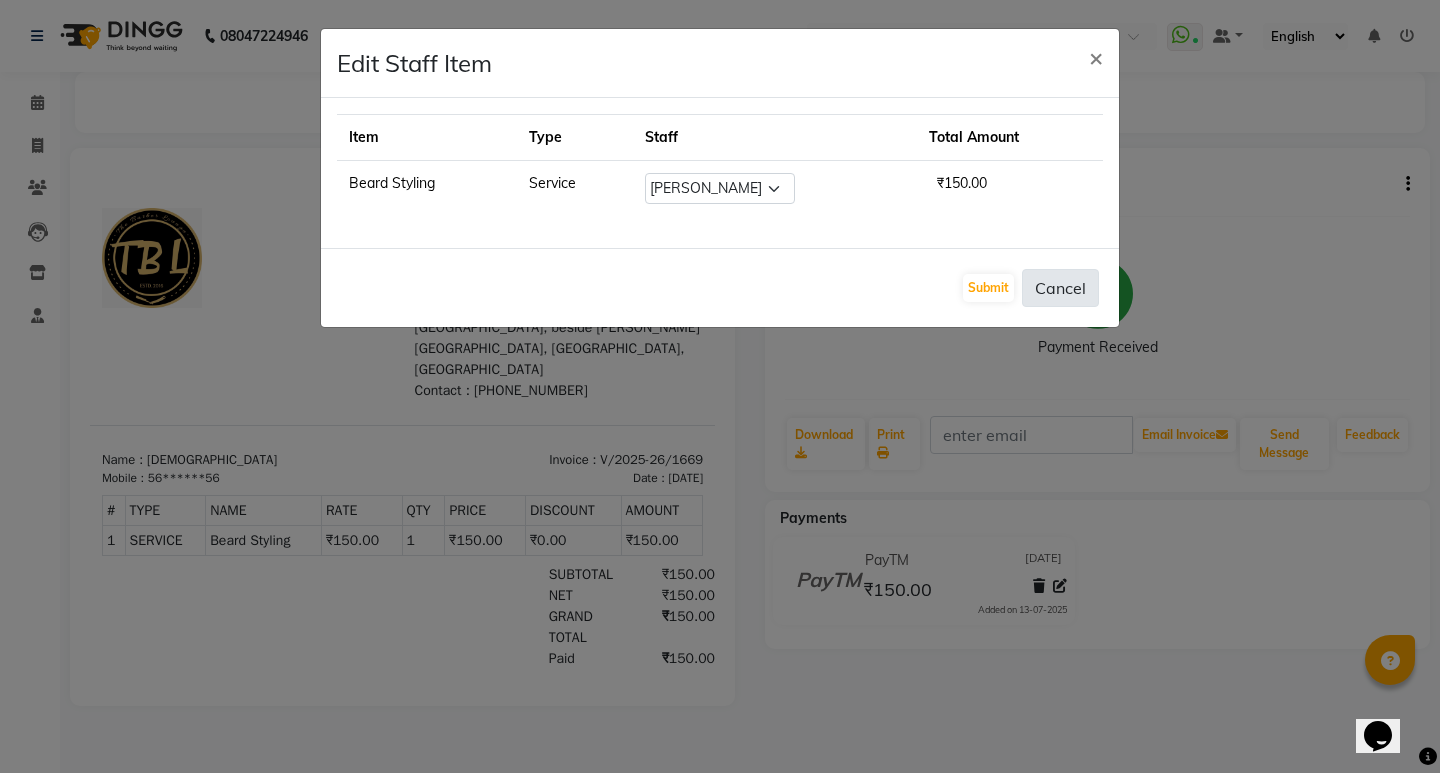 click on "Cancel" 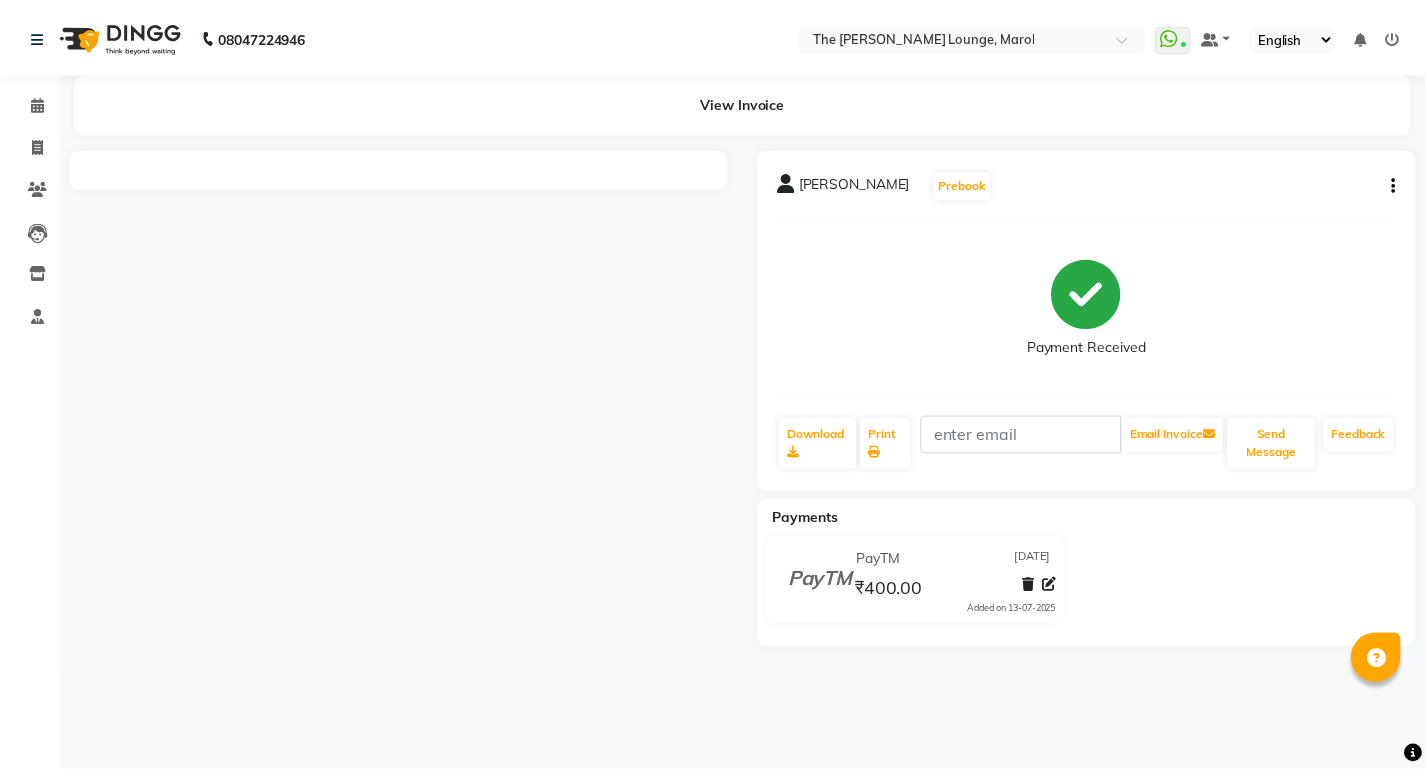 scroll, scrollTop: 0, scrollLeft: 0, axis: both 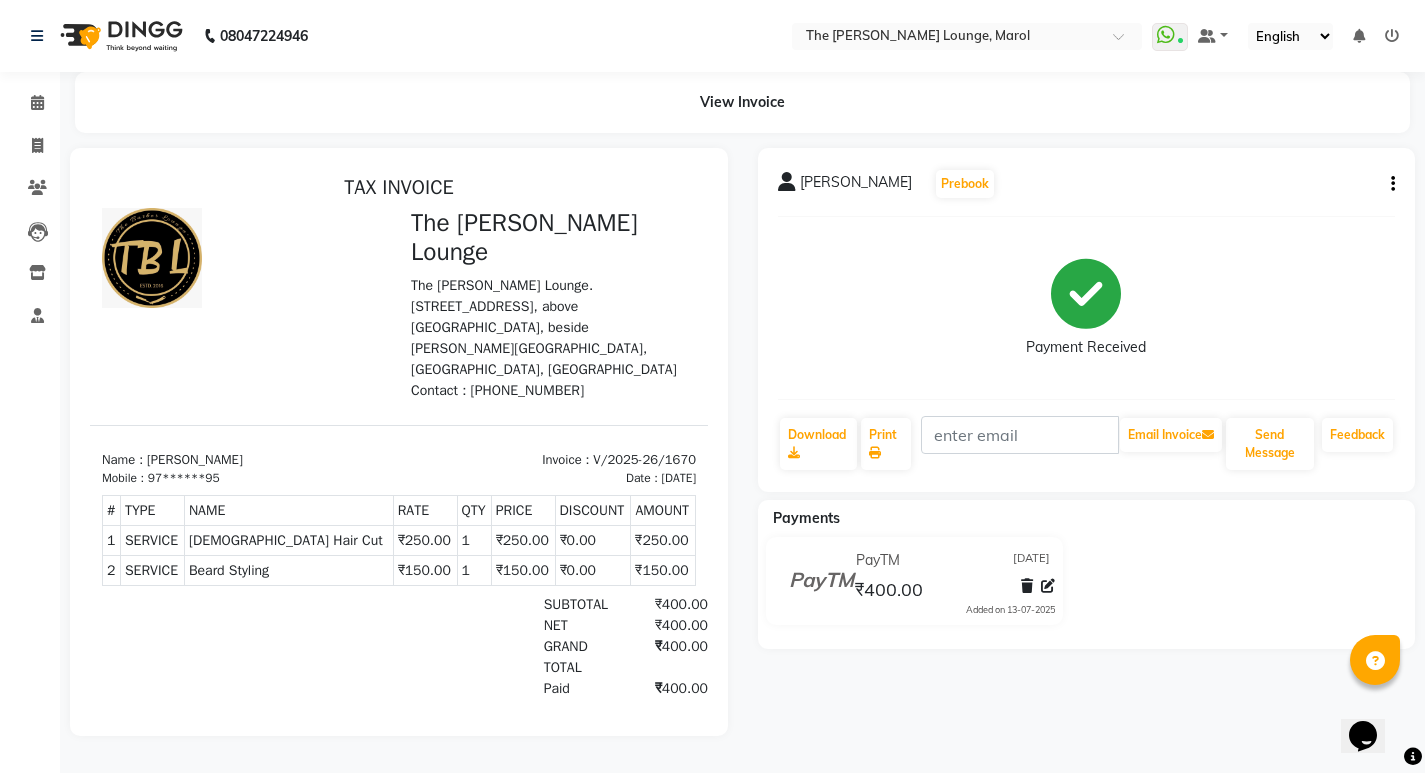 click 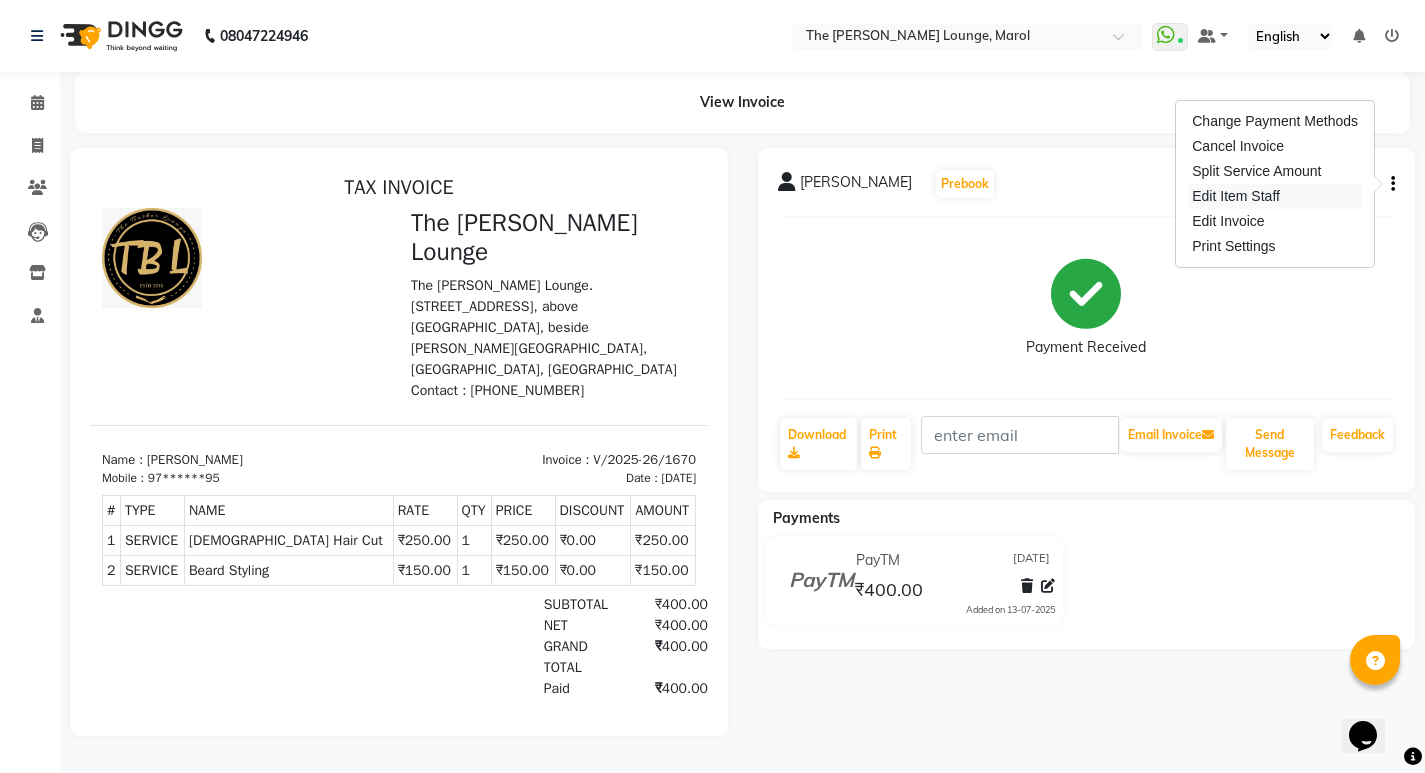 click on "Edit Item Staff" at bounding box center (1275, 196) 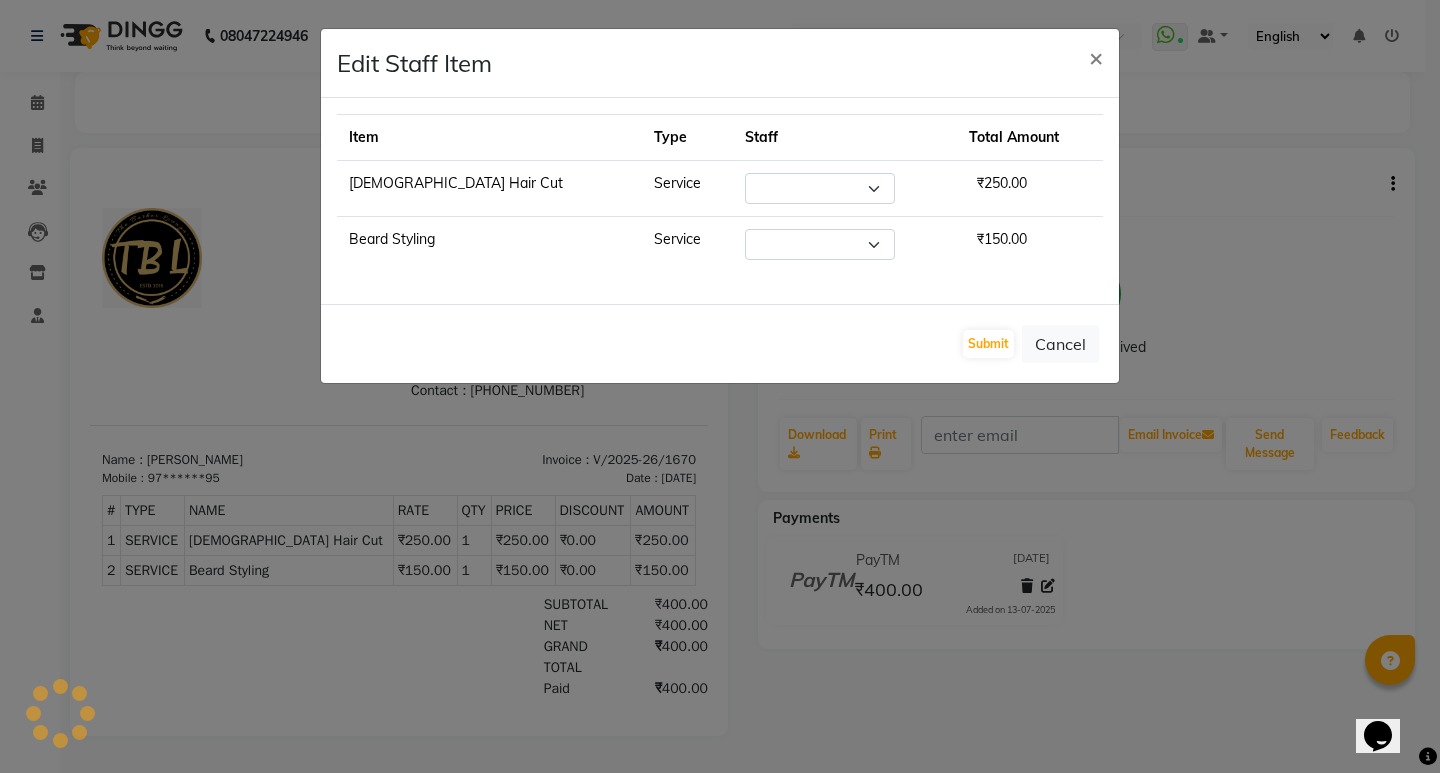 select on "60183" 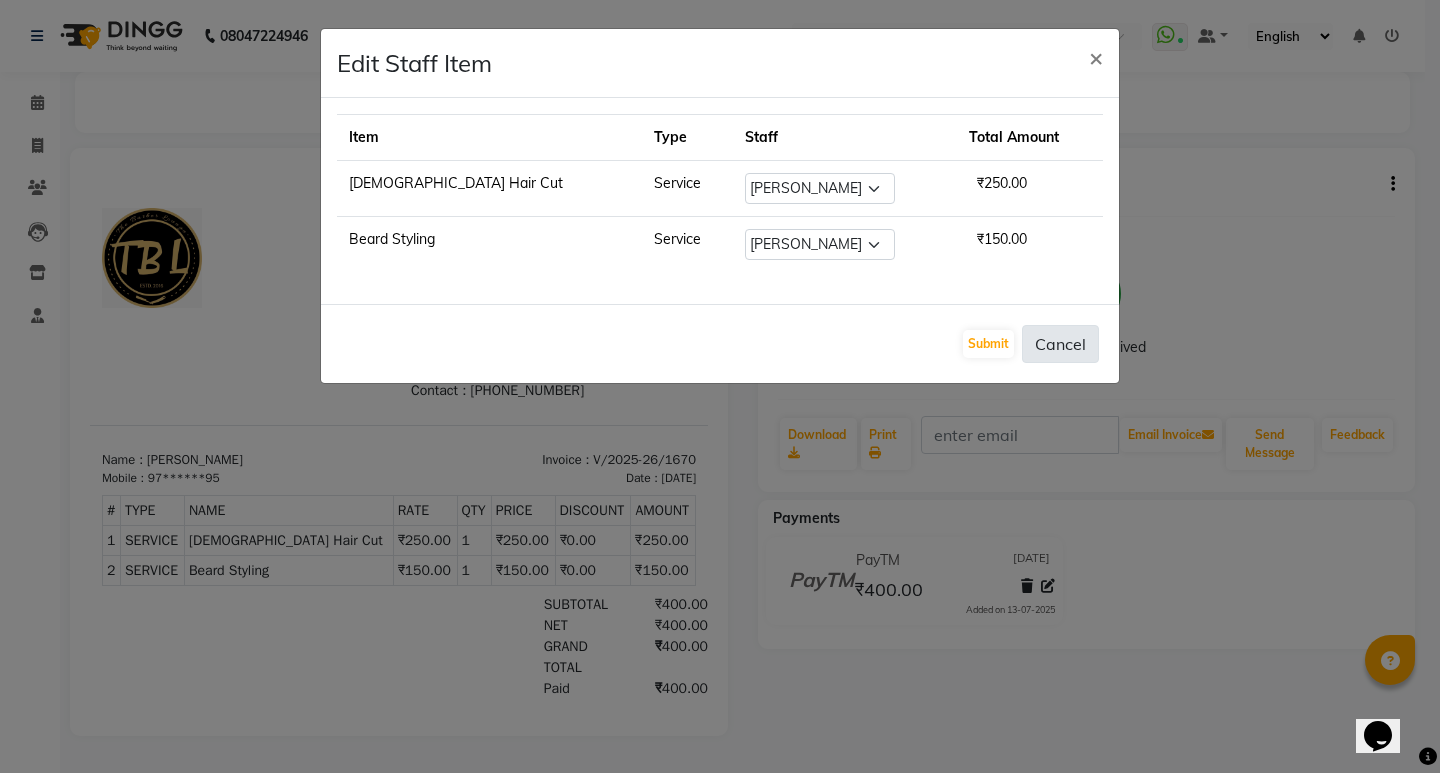 click on "Cancel" 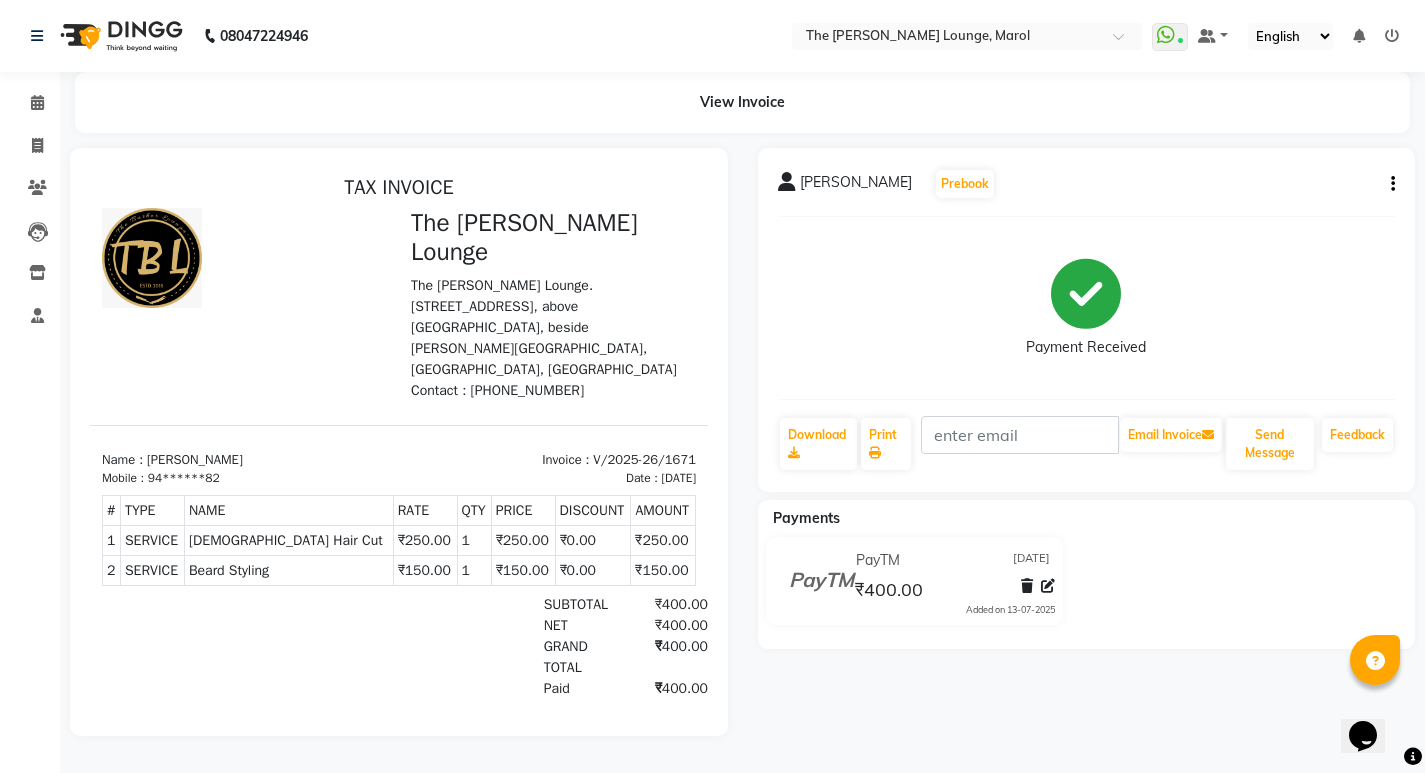 scroll, scrollTop: 0, scrollLeft: 0, axis: both 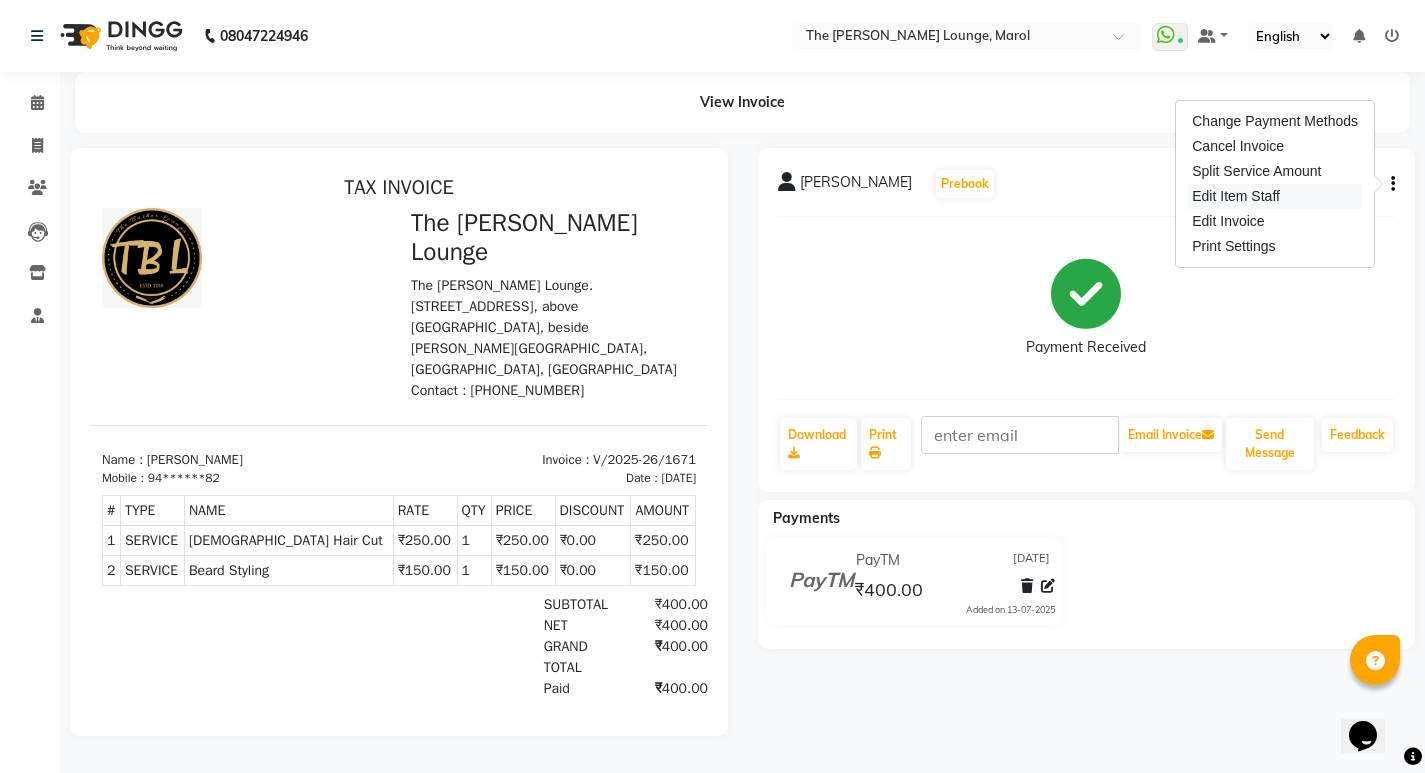 click on "Edit Item Staff" at bounding box center [1275, 196] 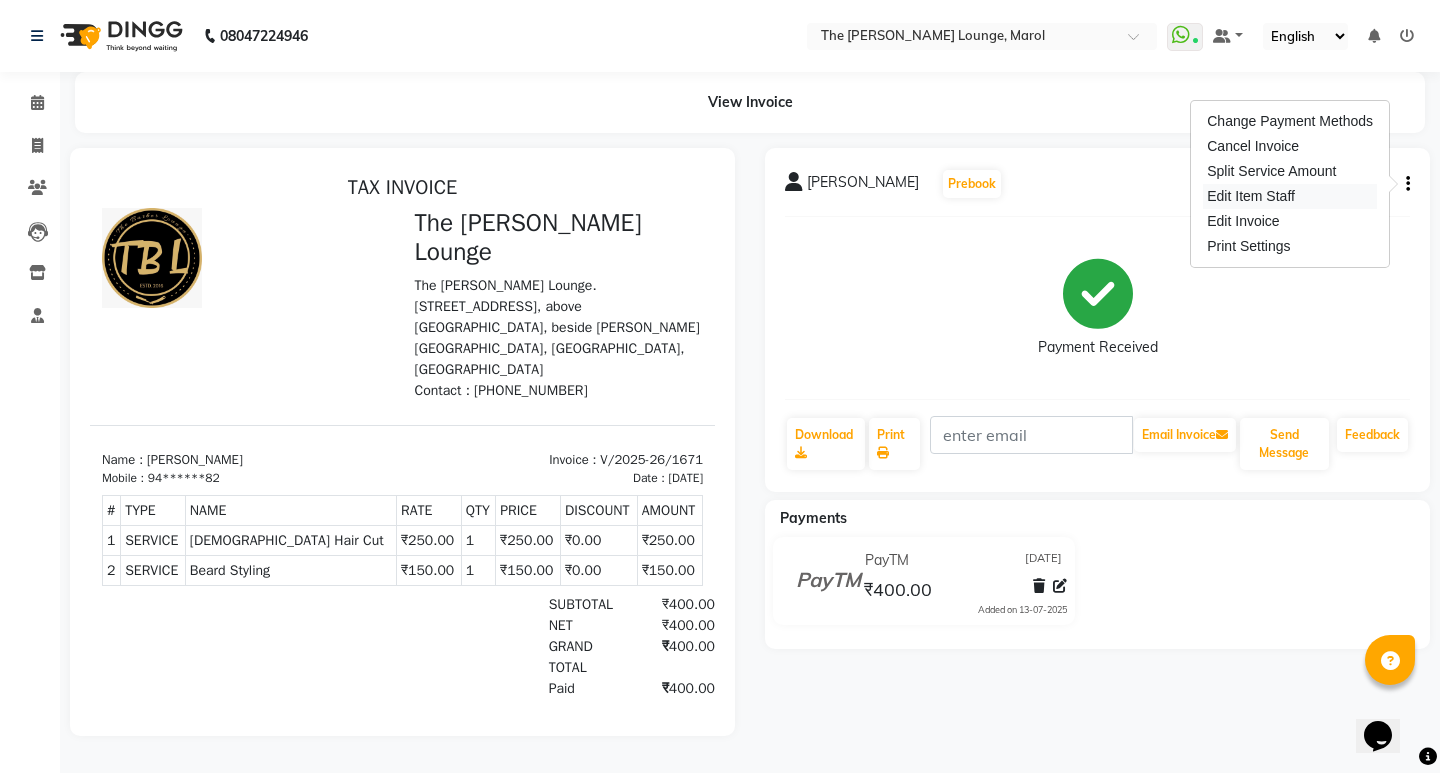 select on "64222" 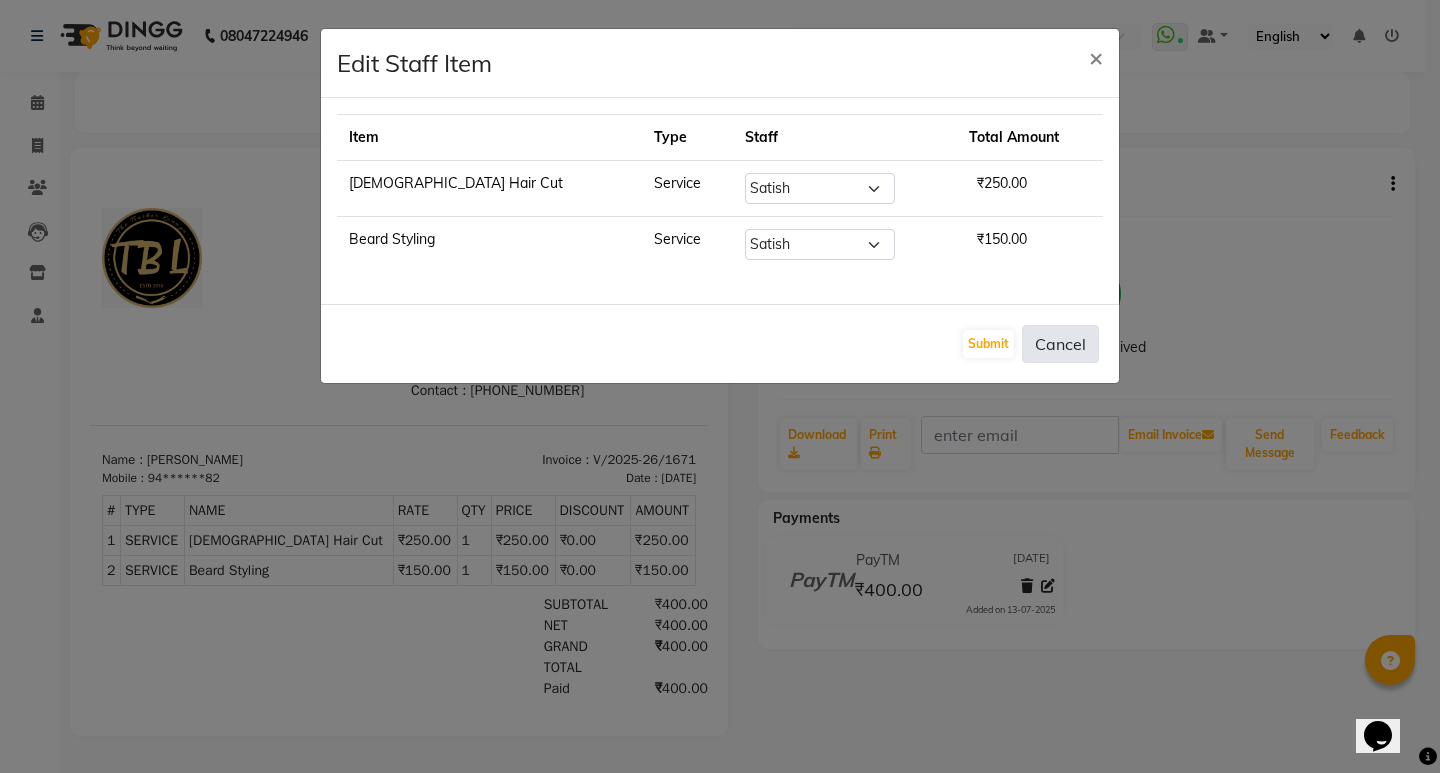 click on "Cancel" 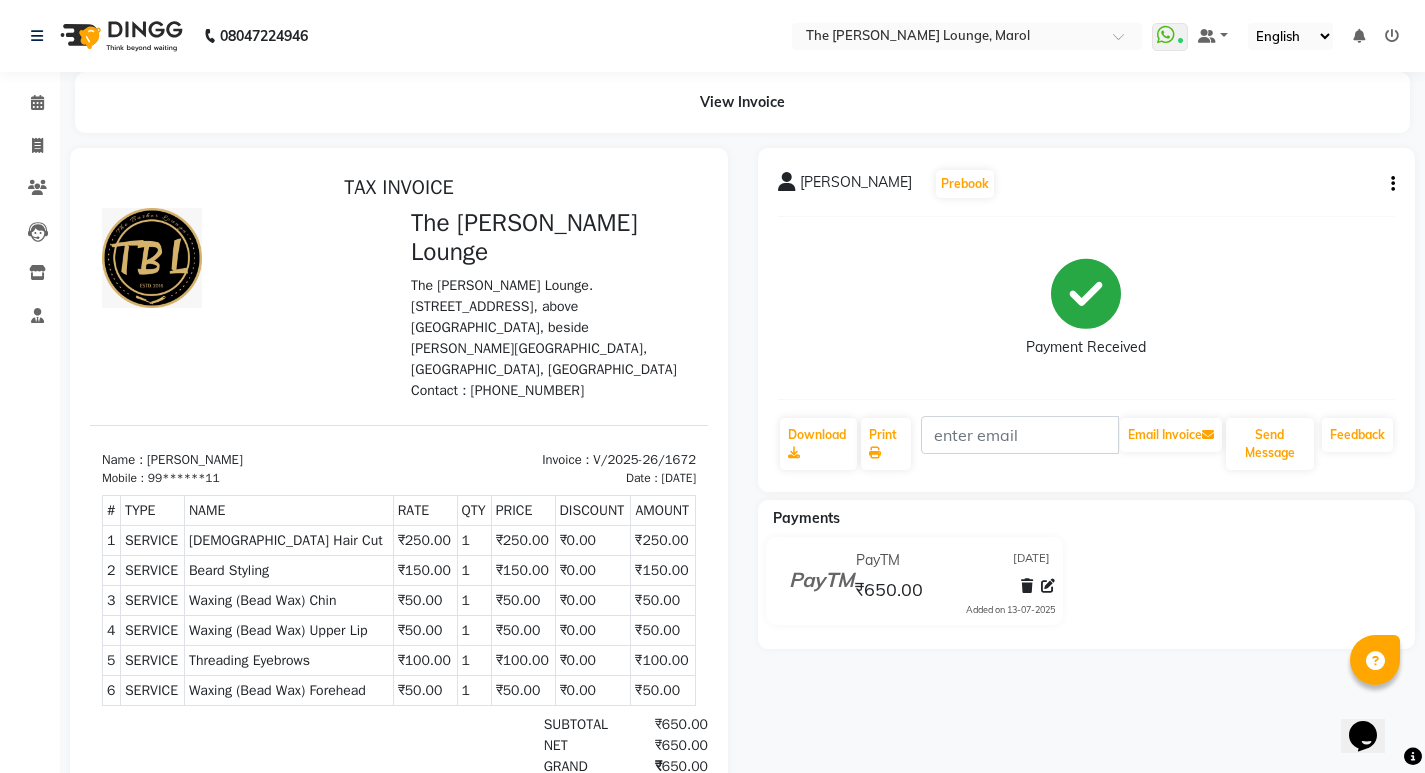 scroll, scrollTop: 0, scrollLeft: 0, axis: both 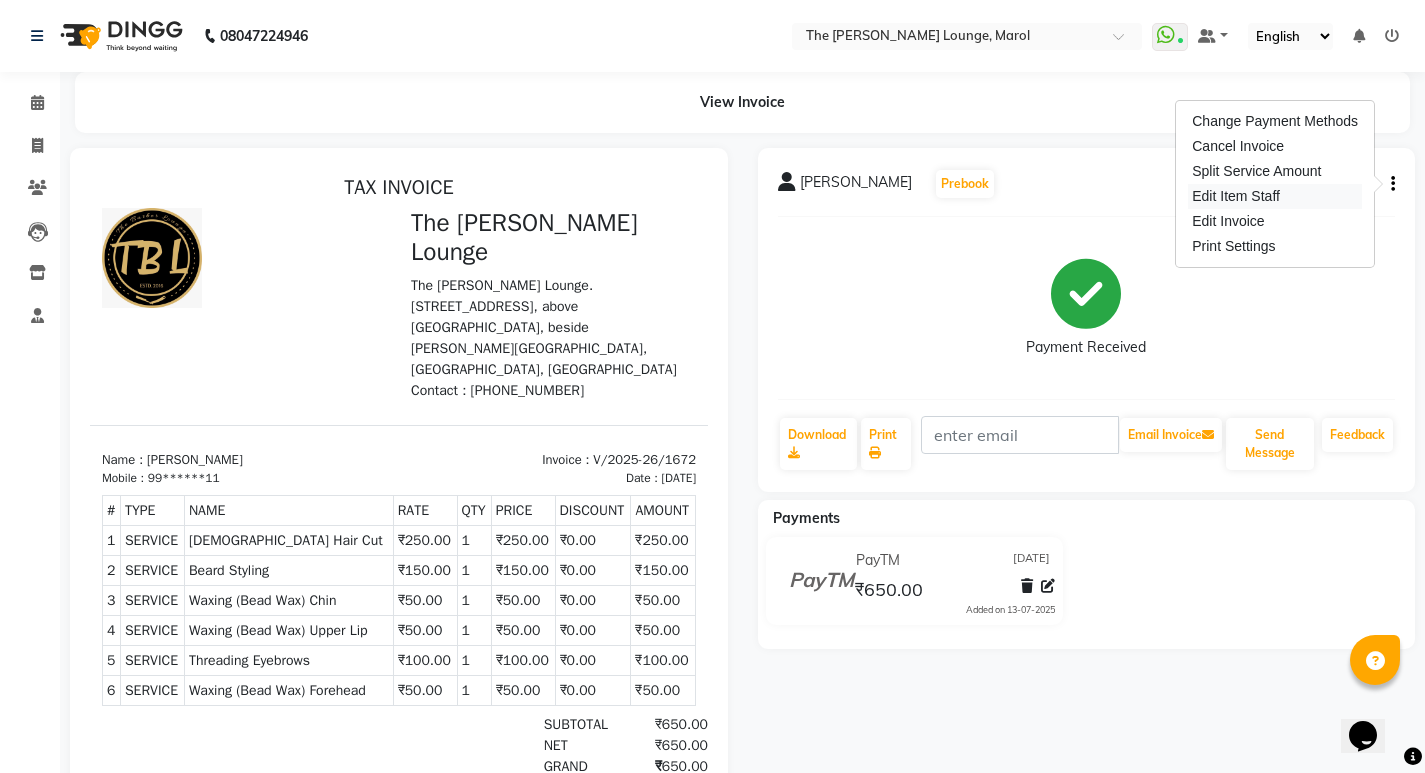 click on "Edit Item Staff" at bounding box center (1275, 196) 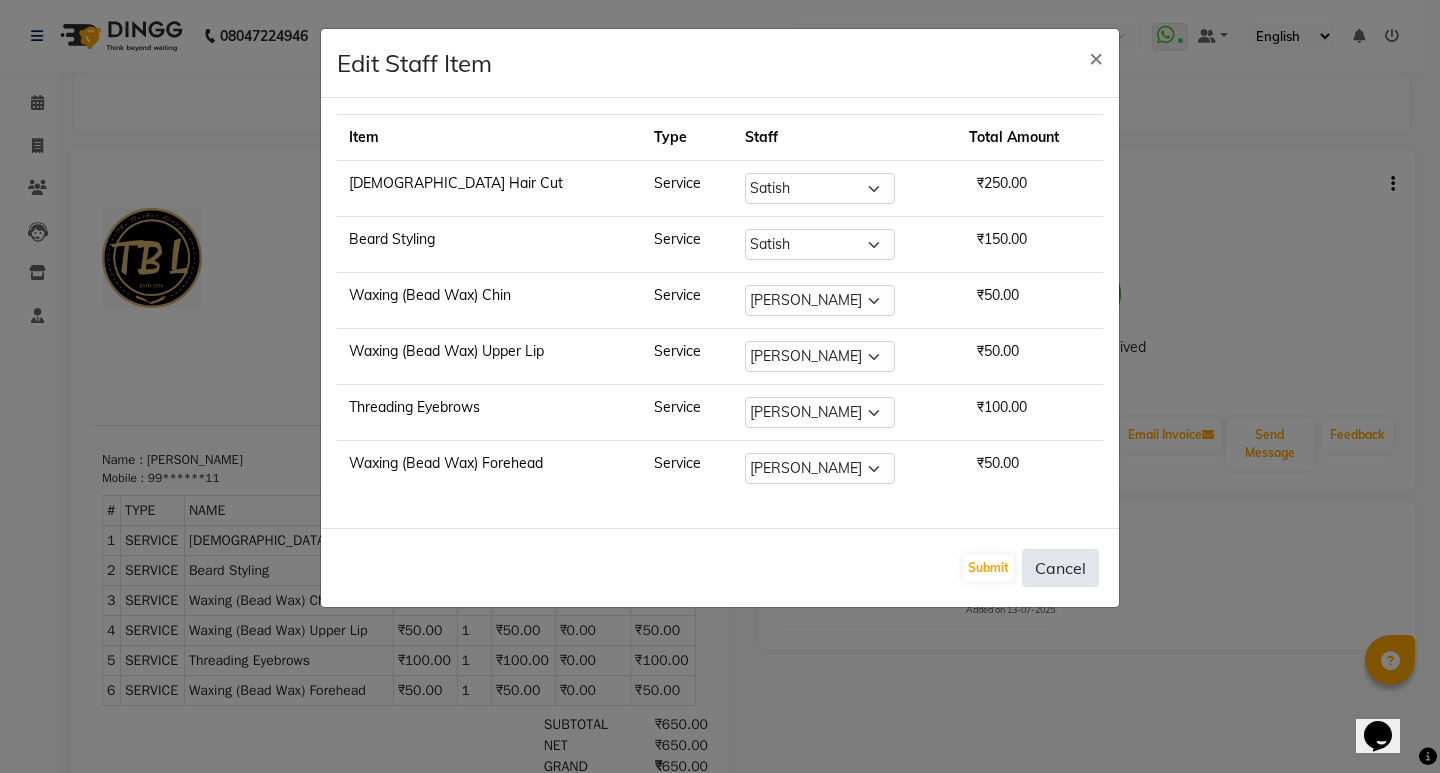 click on "Cancel" 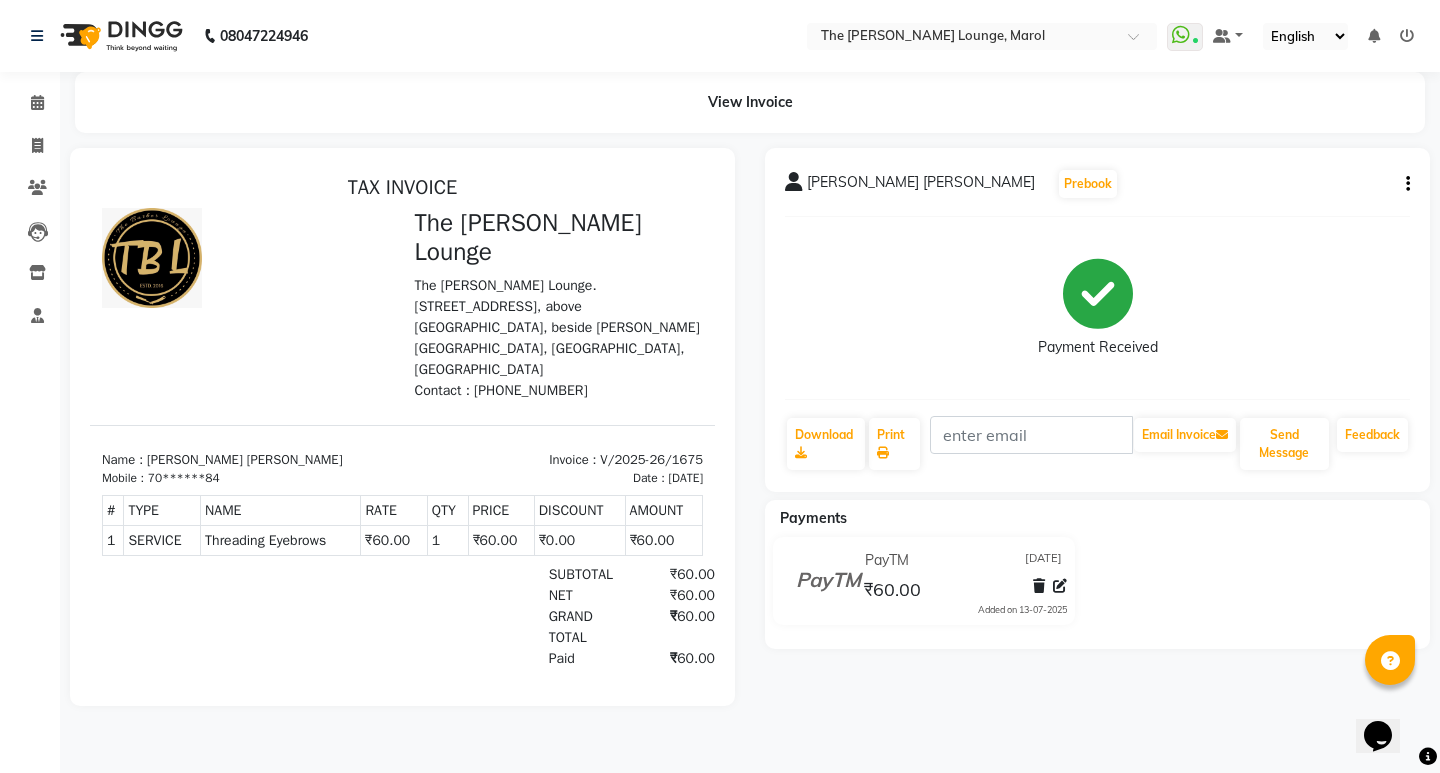 scroll, scrollTop: 0, scrollLeft: 0, axis: both 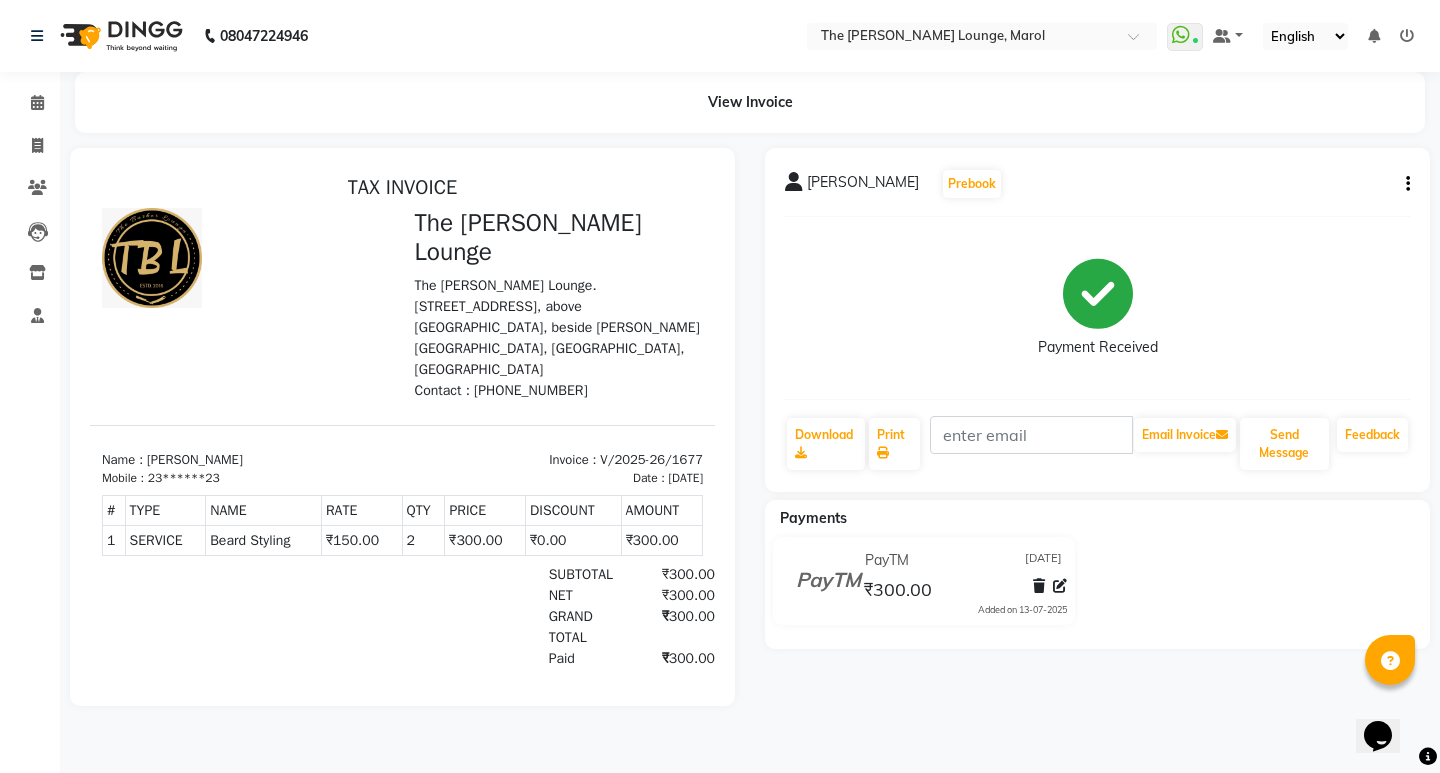 click 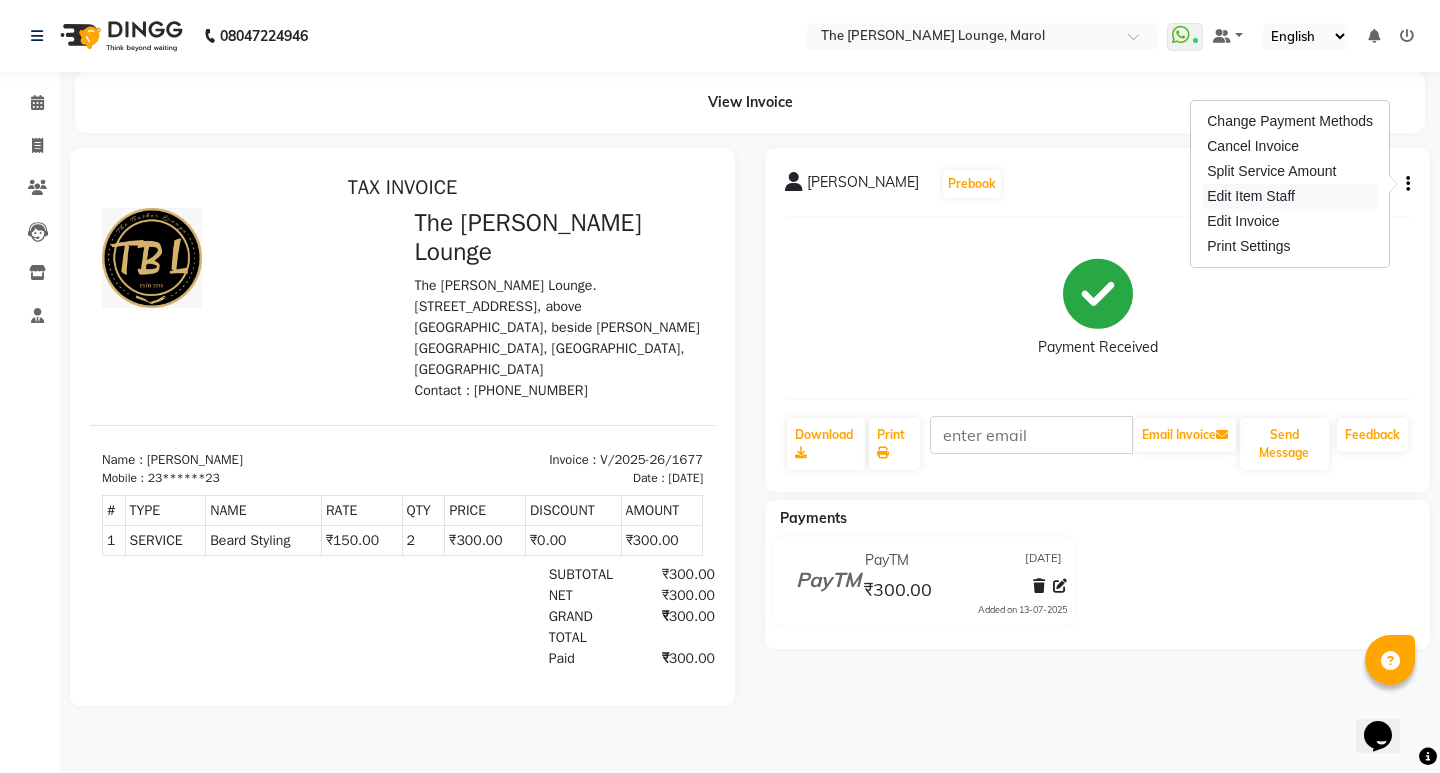 click on "Edit Item Staff" at bounding box center (1290, 196) 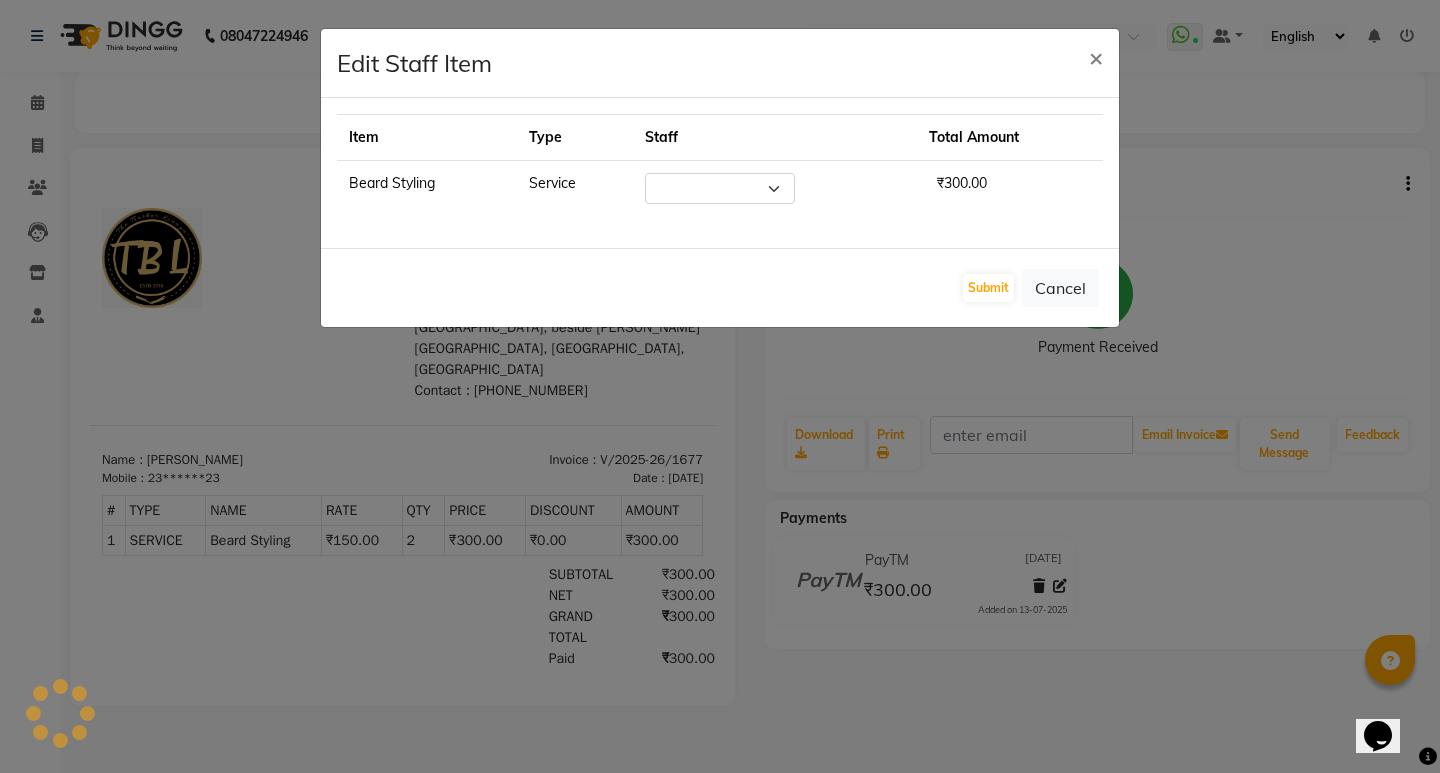 select on "60180" 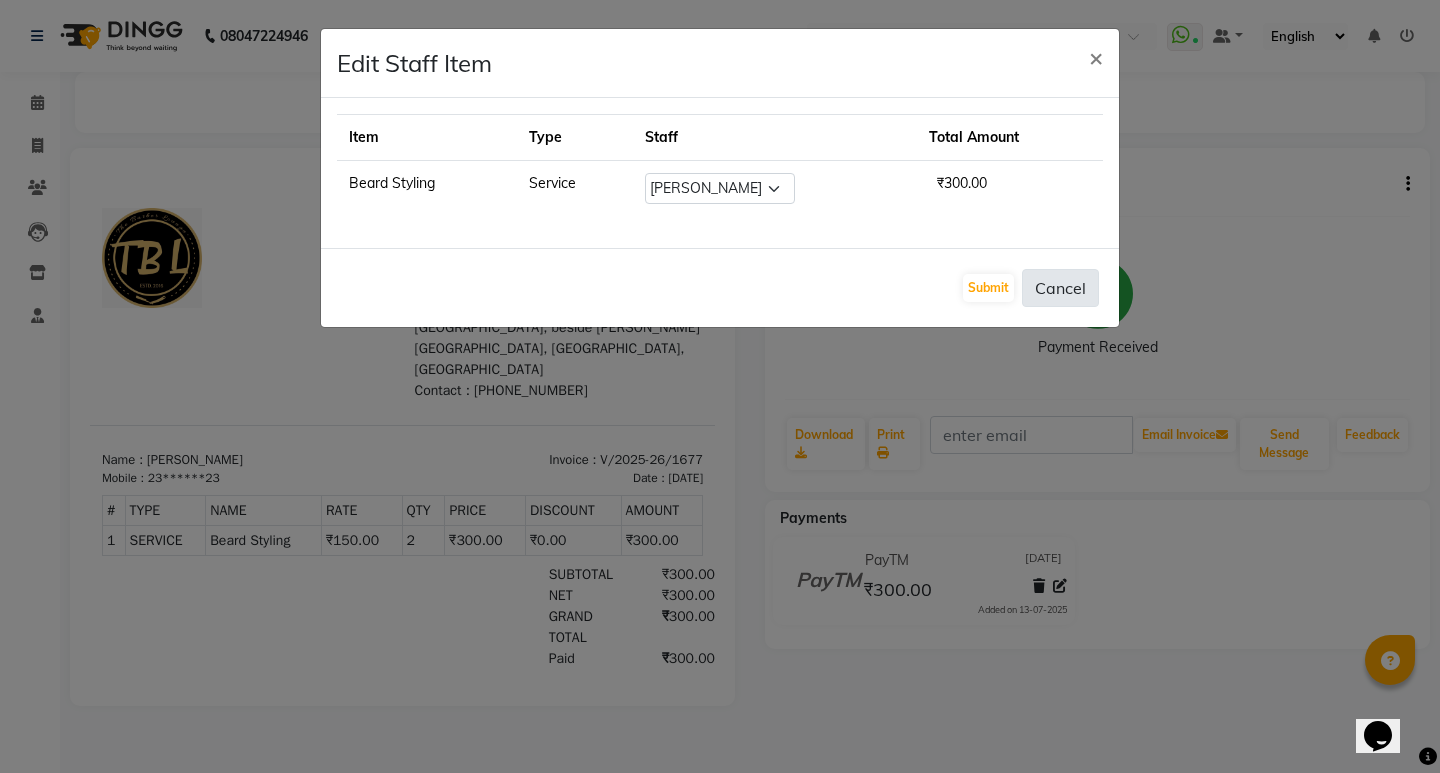 click on "Cancel" 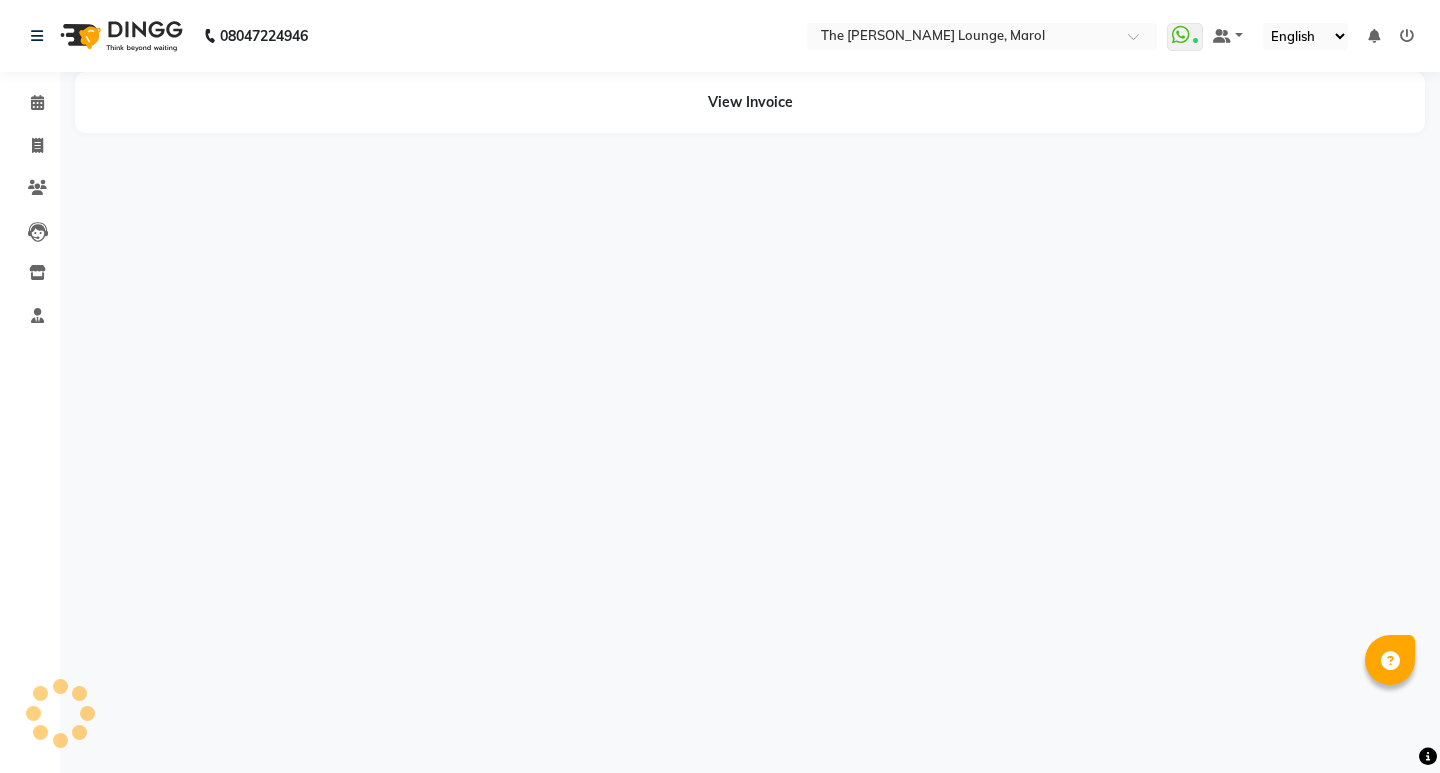 scroll, scrollTop: 0, scrollLeft: 0, axis: both 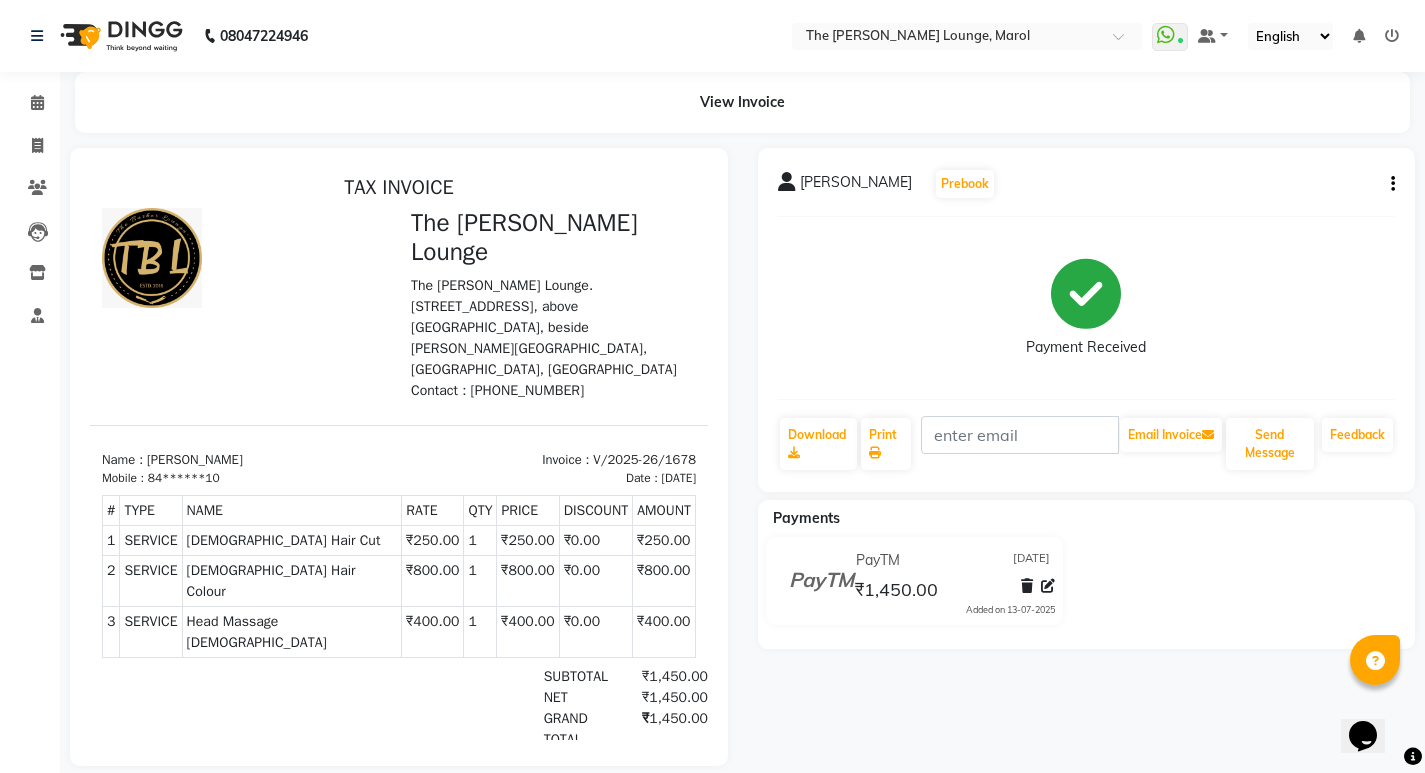click 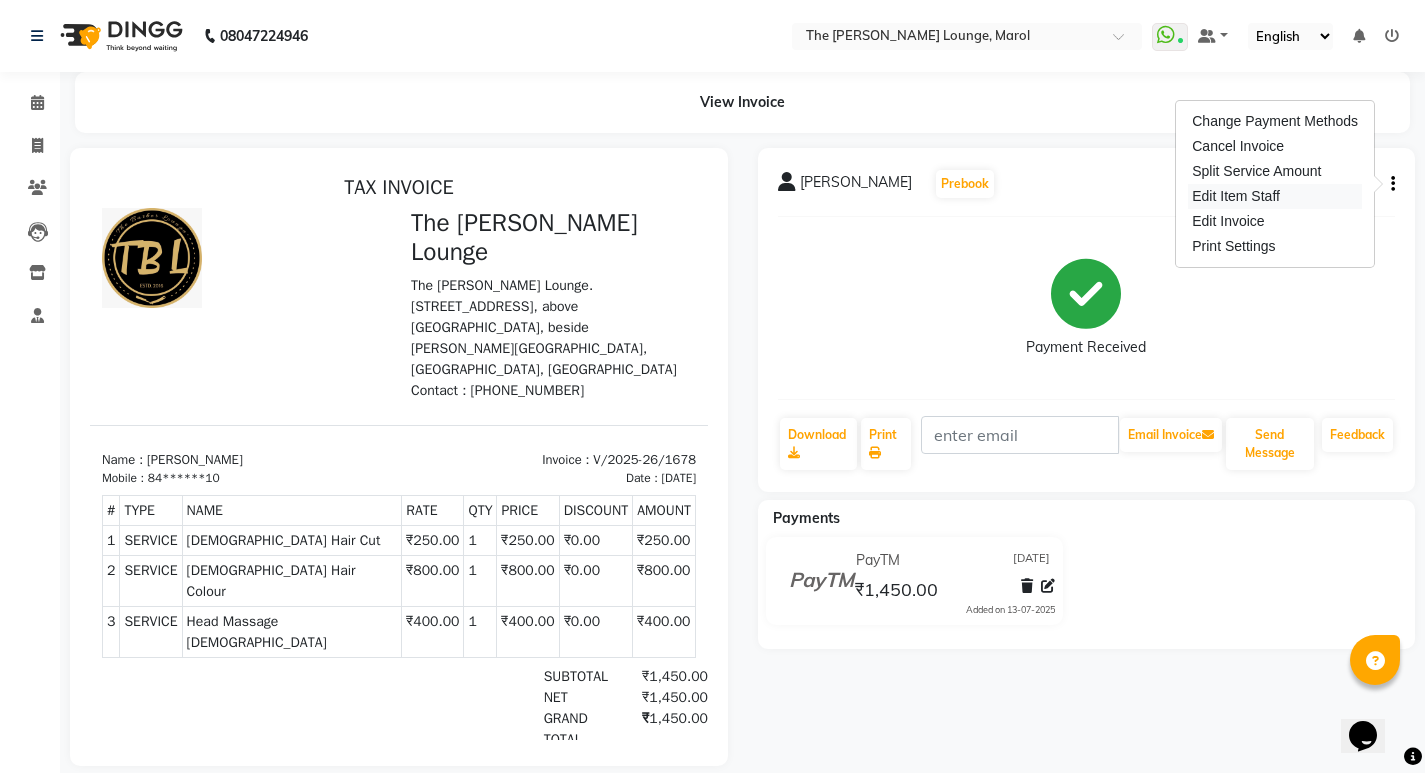 click on "Edit Item Staff" at bounding box center (1275, 196) 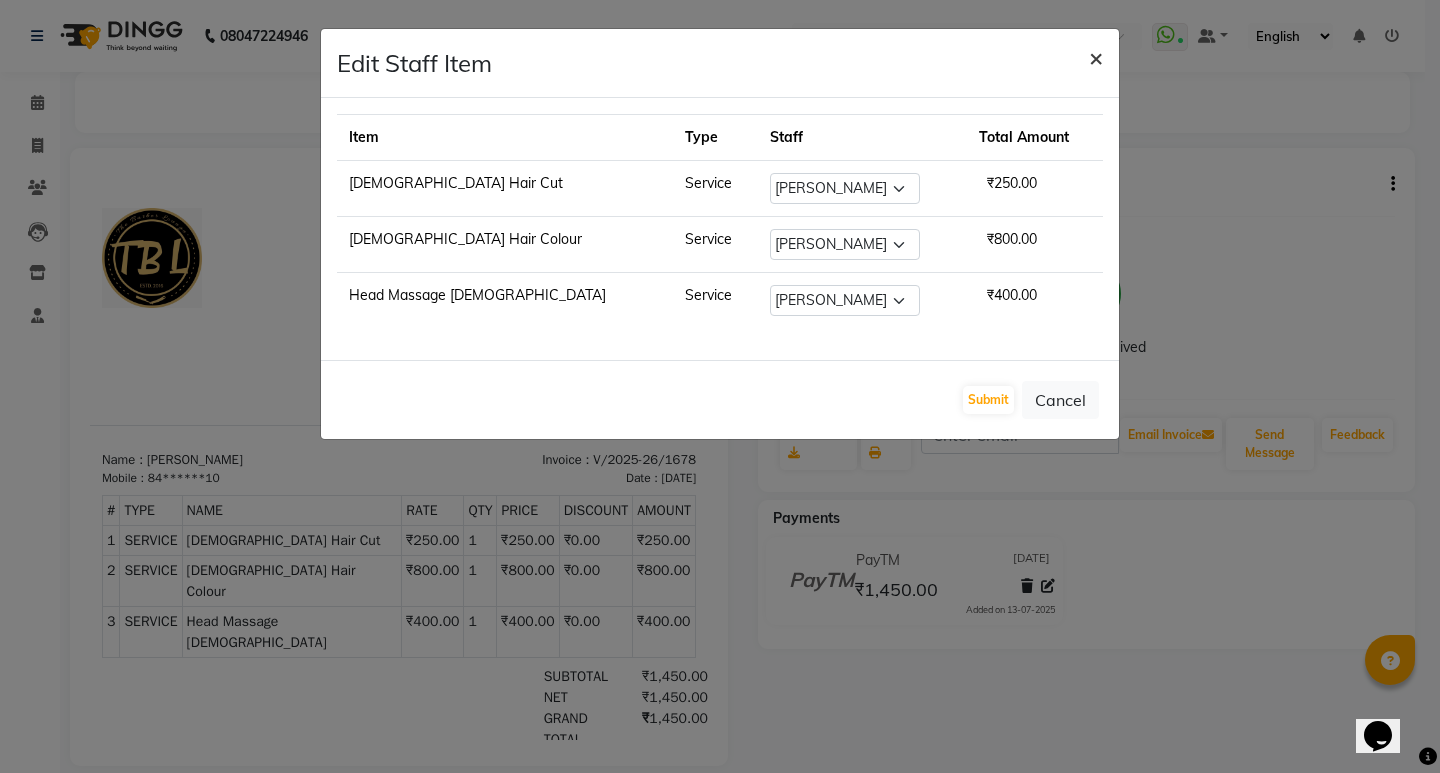 click on "×" 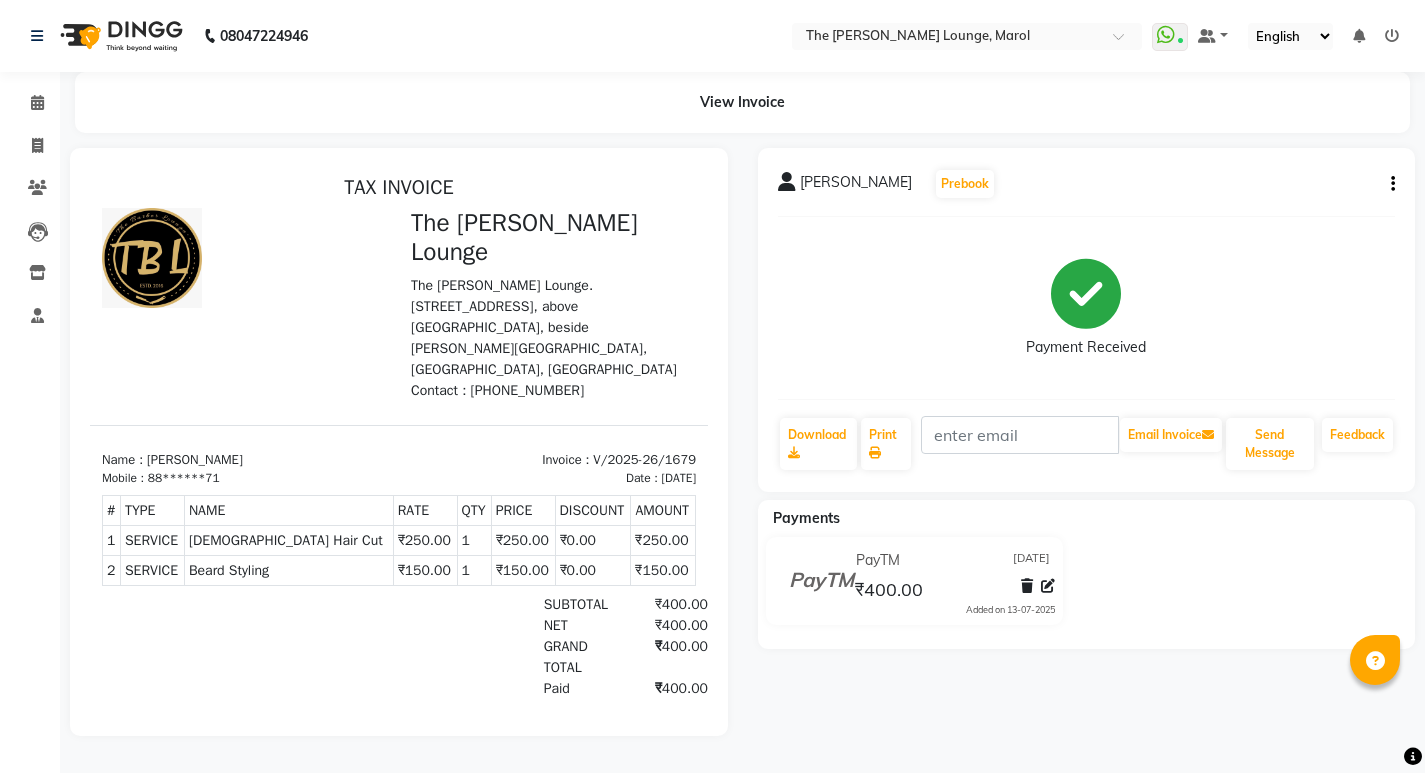 scroll, scrollTop: 0, scrollLeft: 0, axis: both 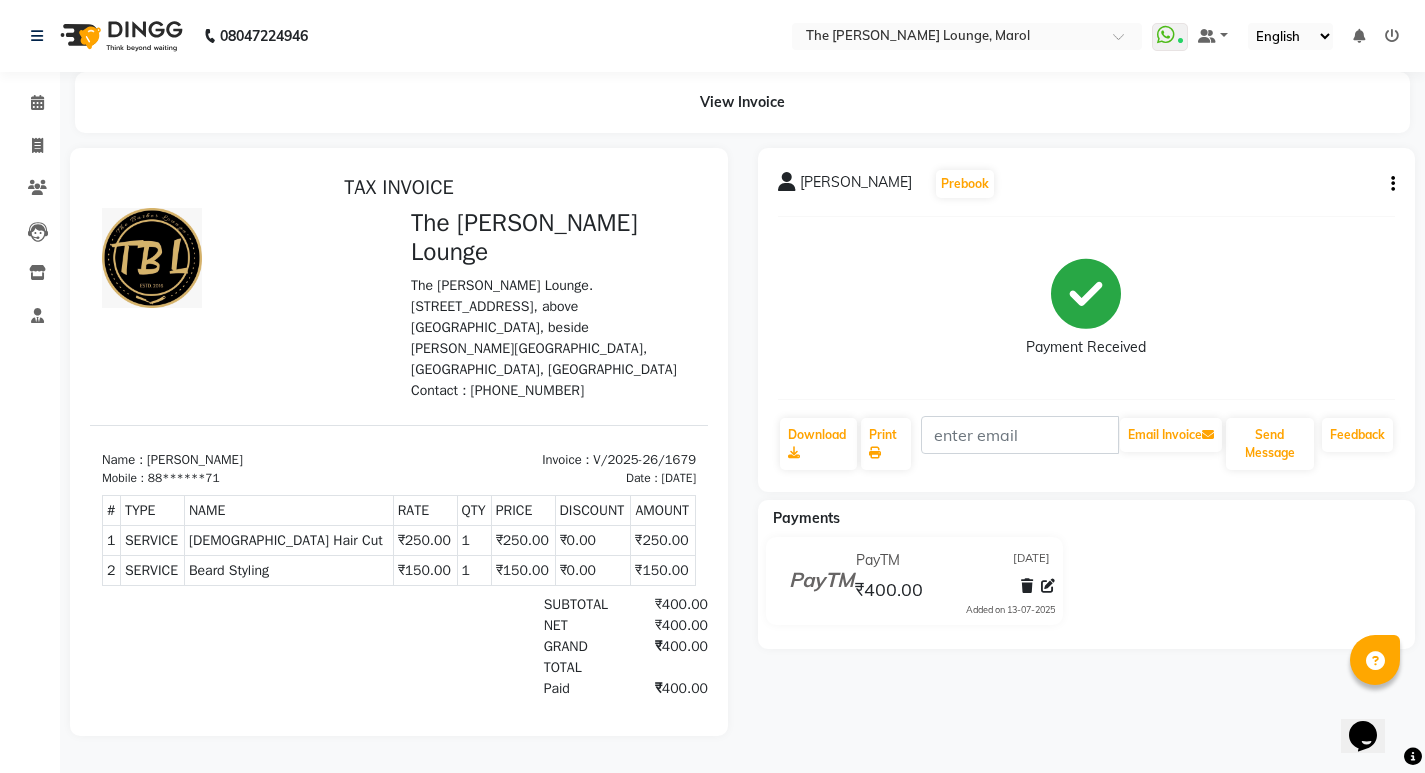 click 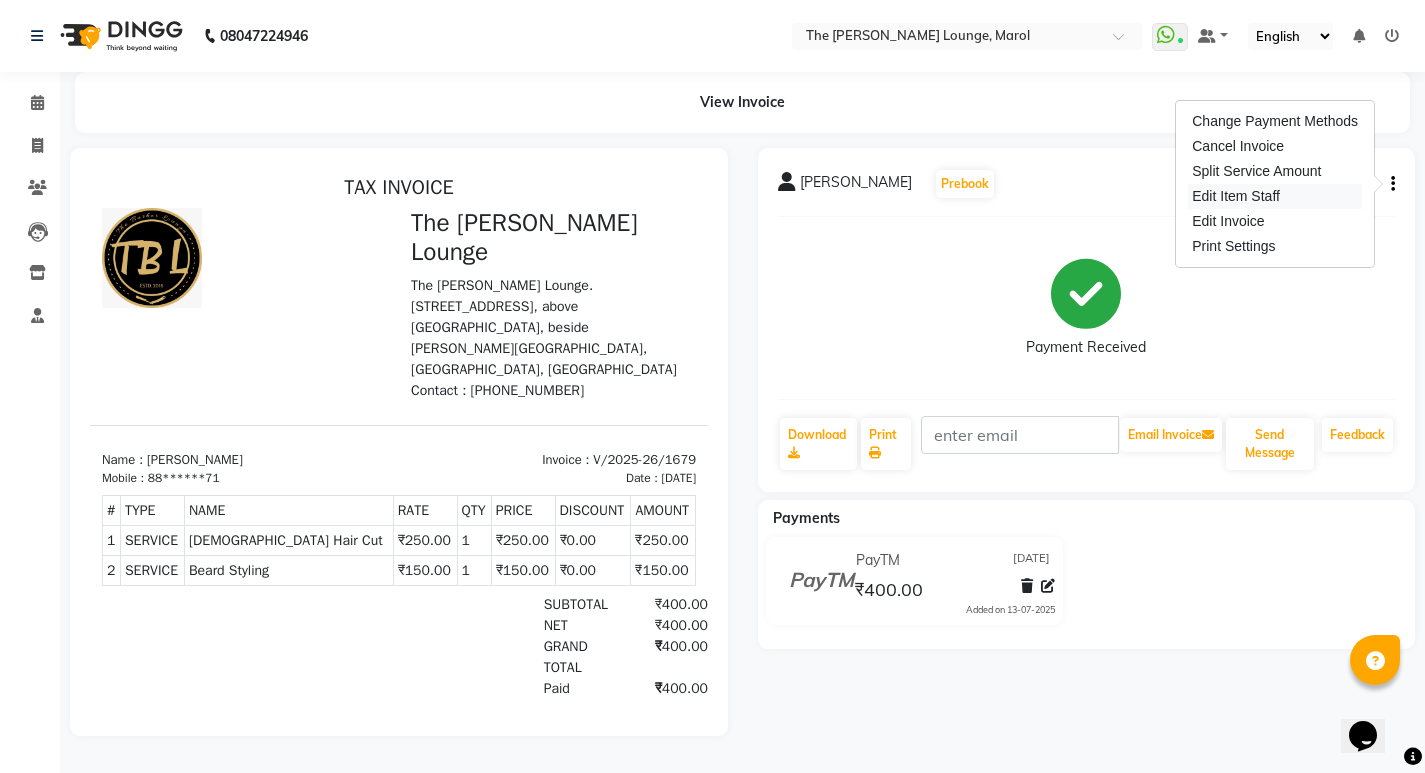 click on "Edit Item Staff" at bounding box center (1275, 196) 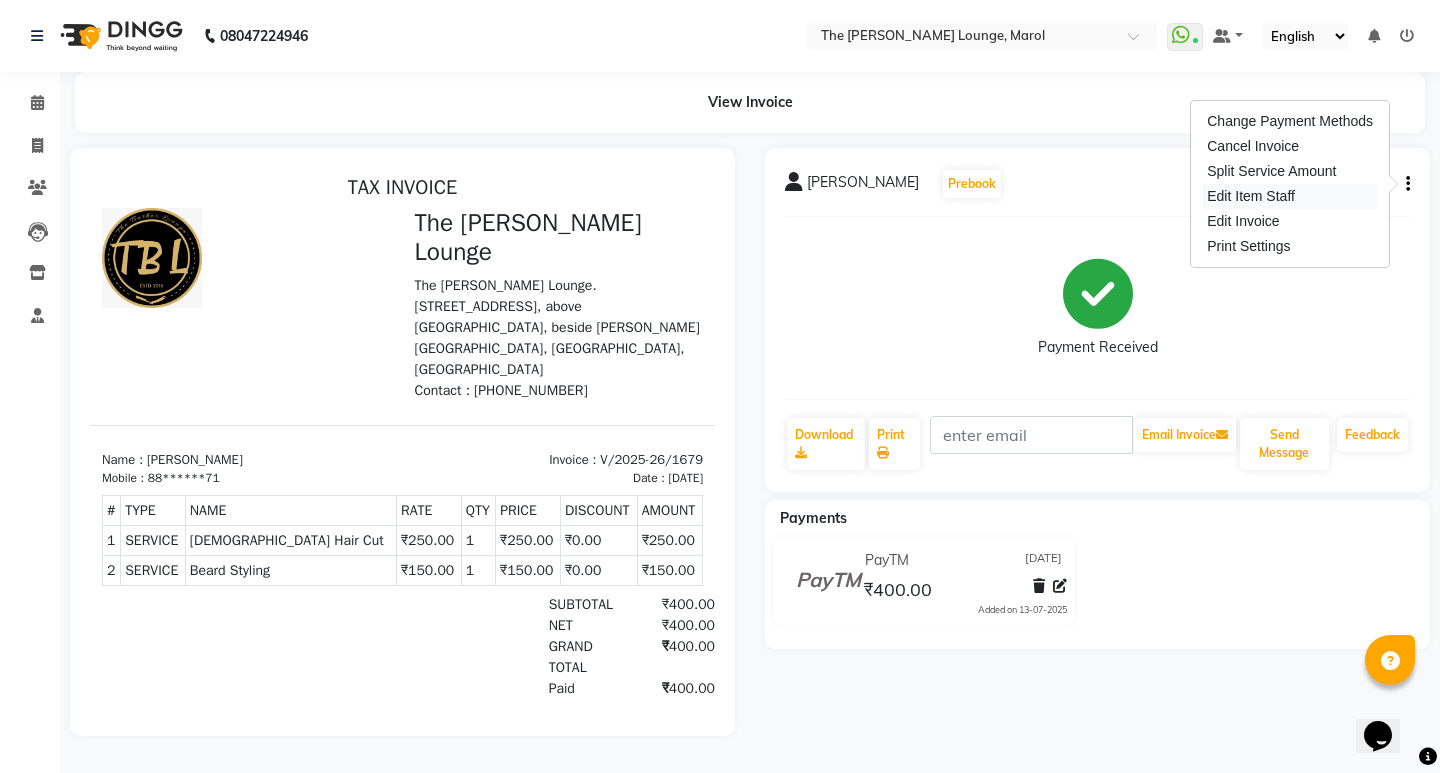select 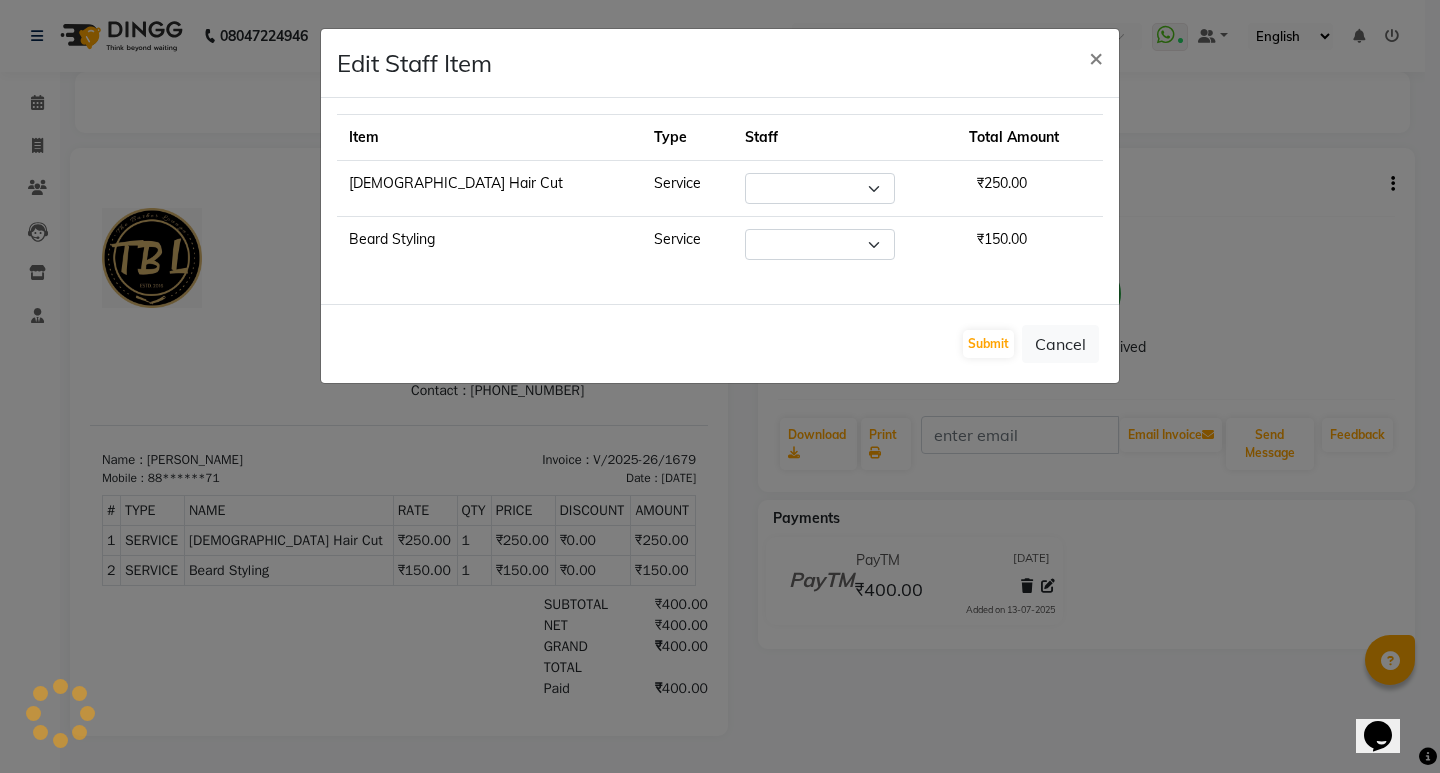 select on "64222" 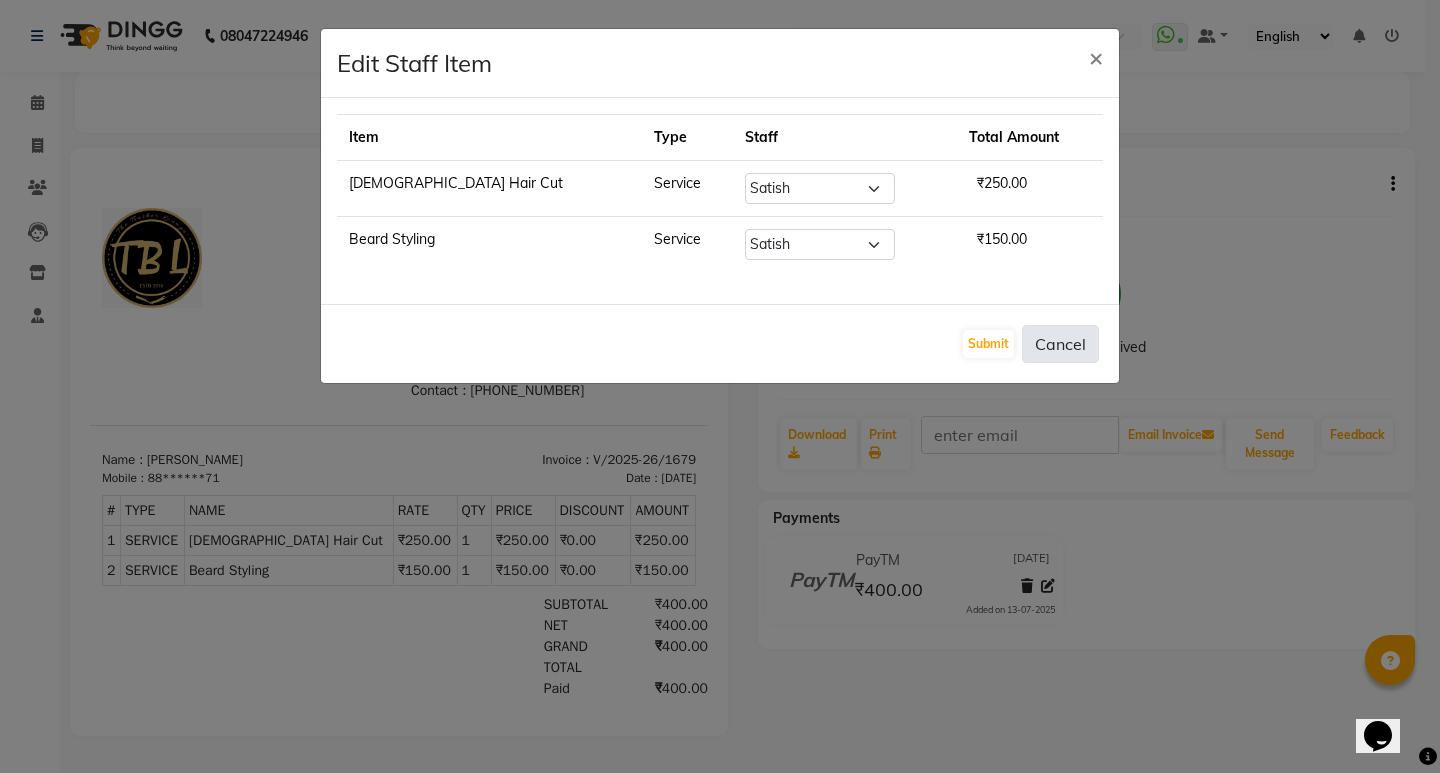 click on "Cancel" 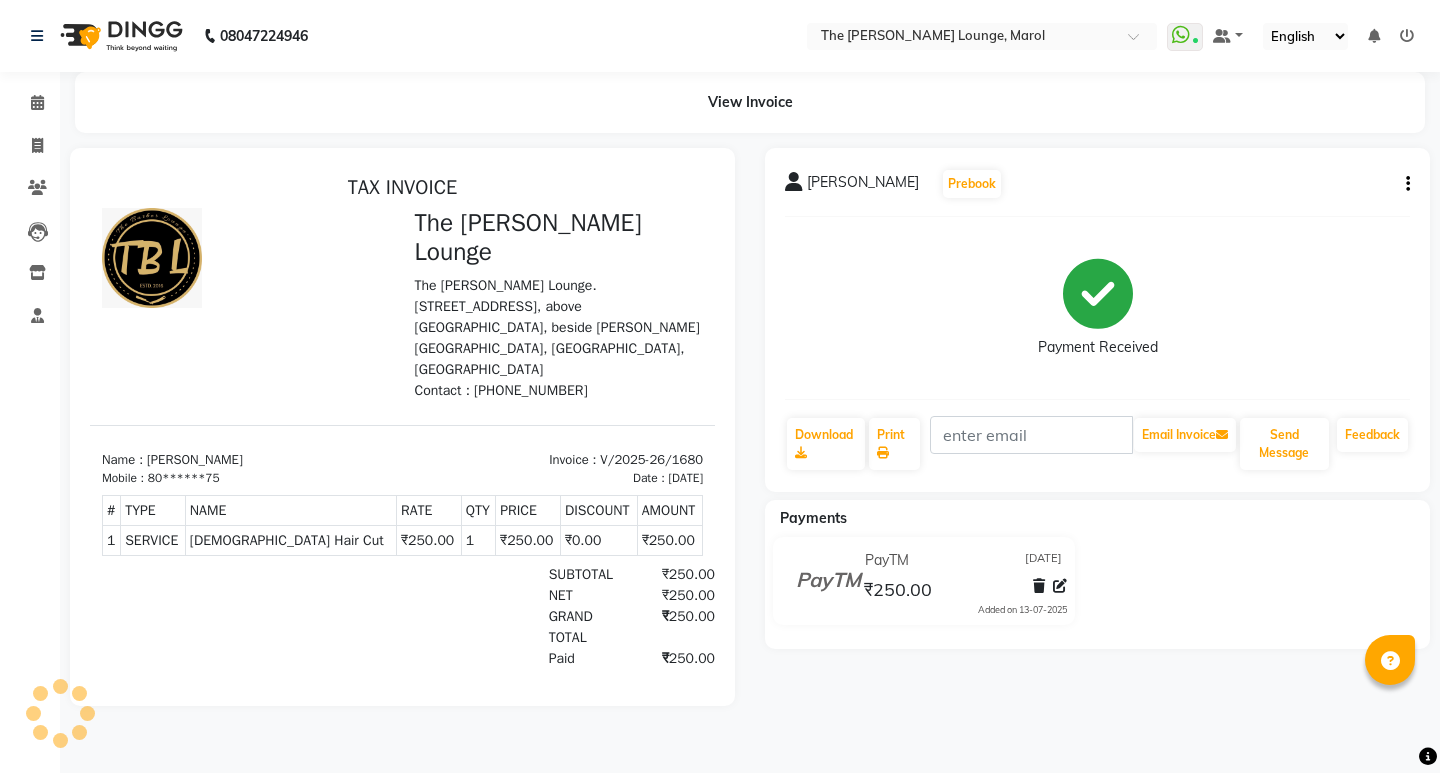 scroll, scrollTop: 0, scrollLeft: 0, axis: both 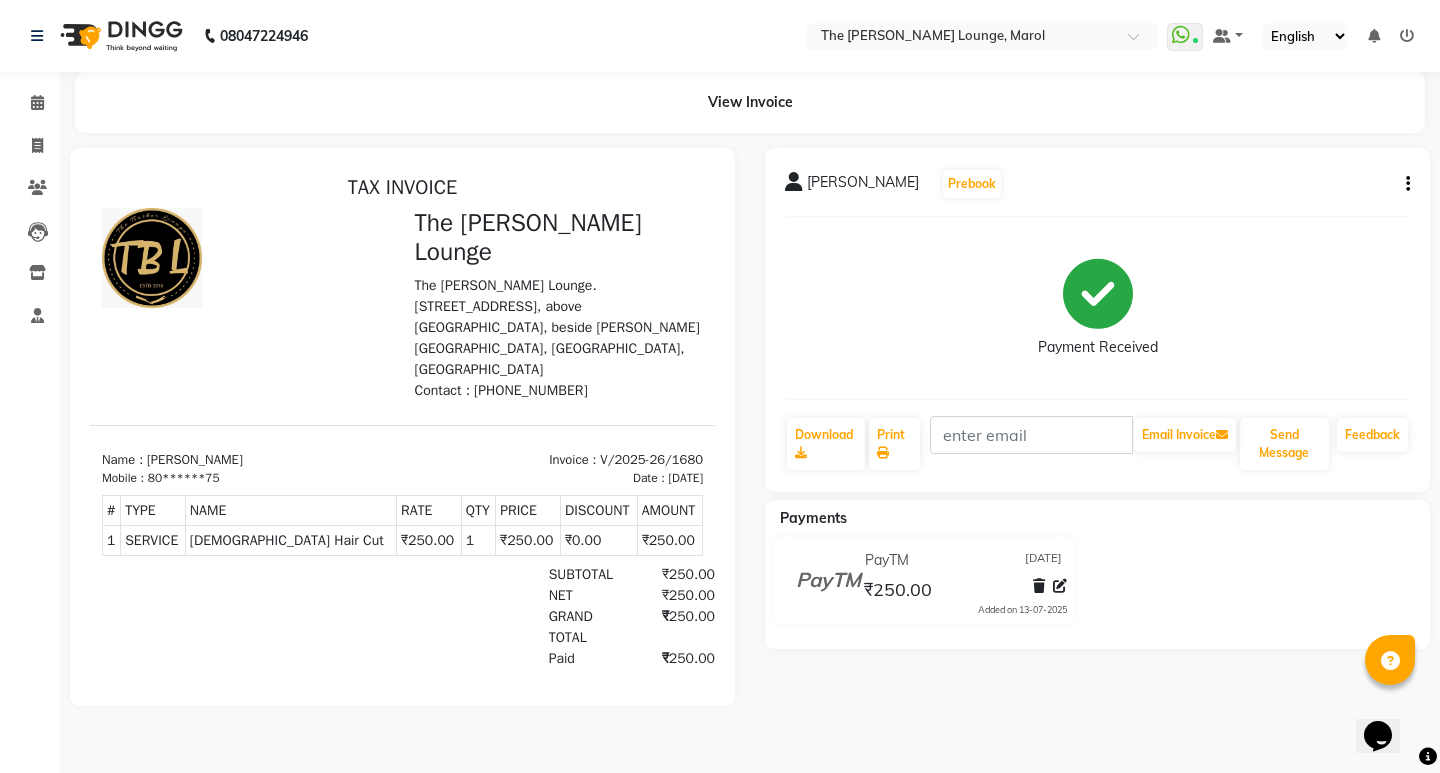 click 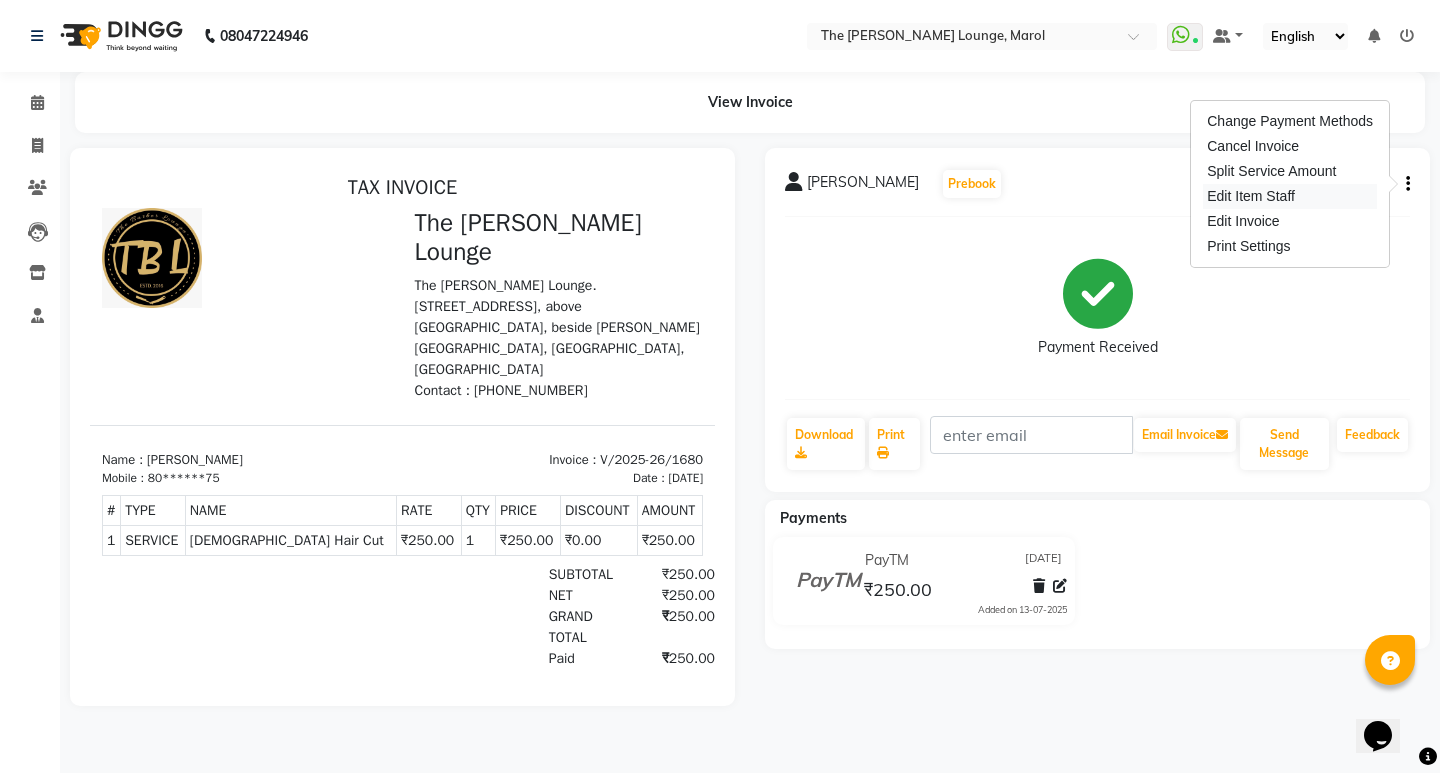 click on "Edit Item Staff" at bounding box center [1290, 196] 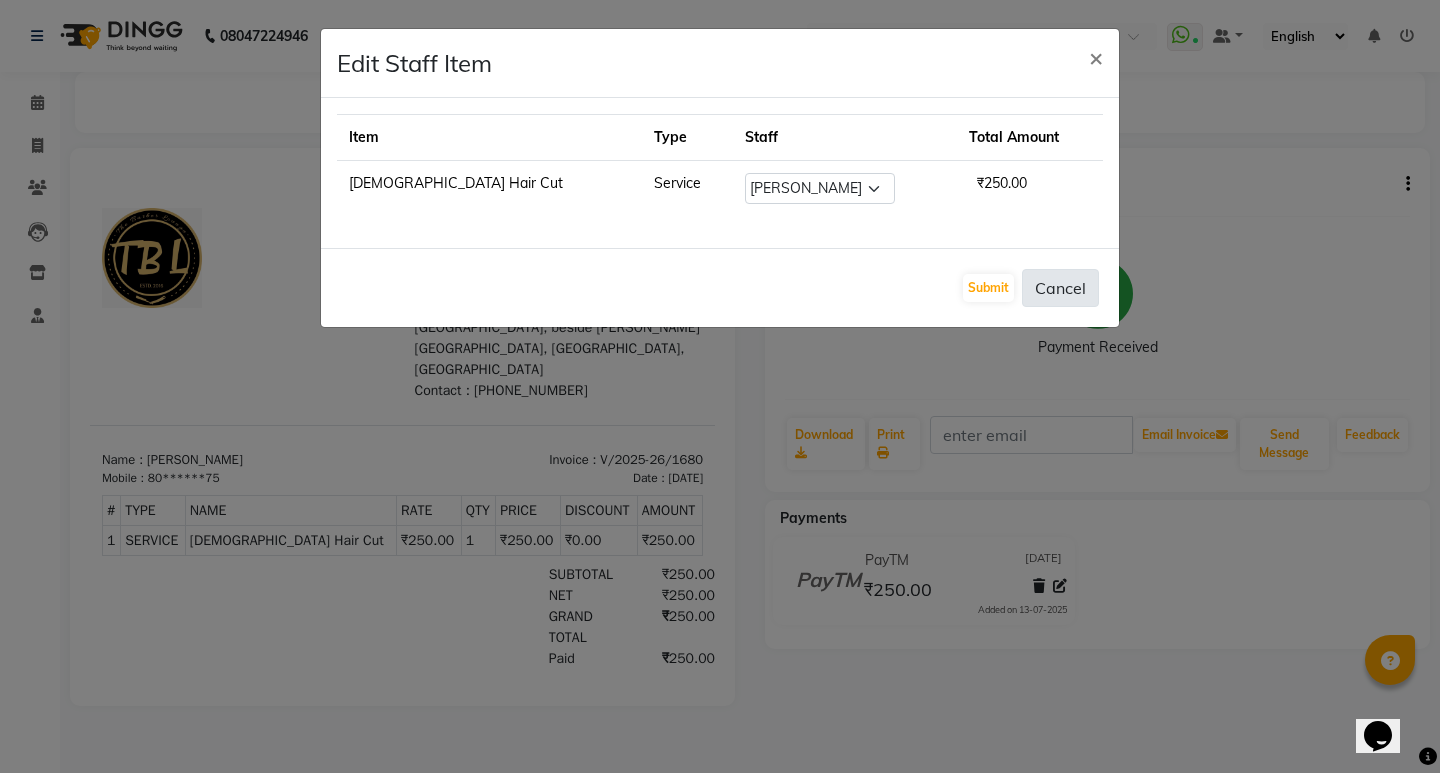 click on "Cancel" 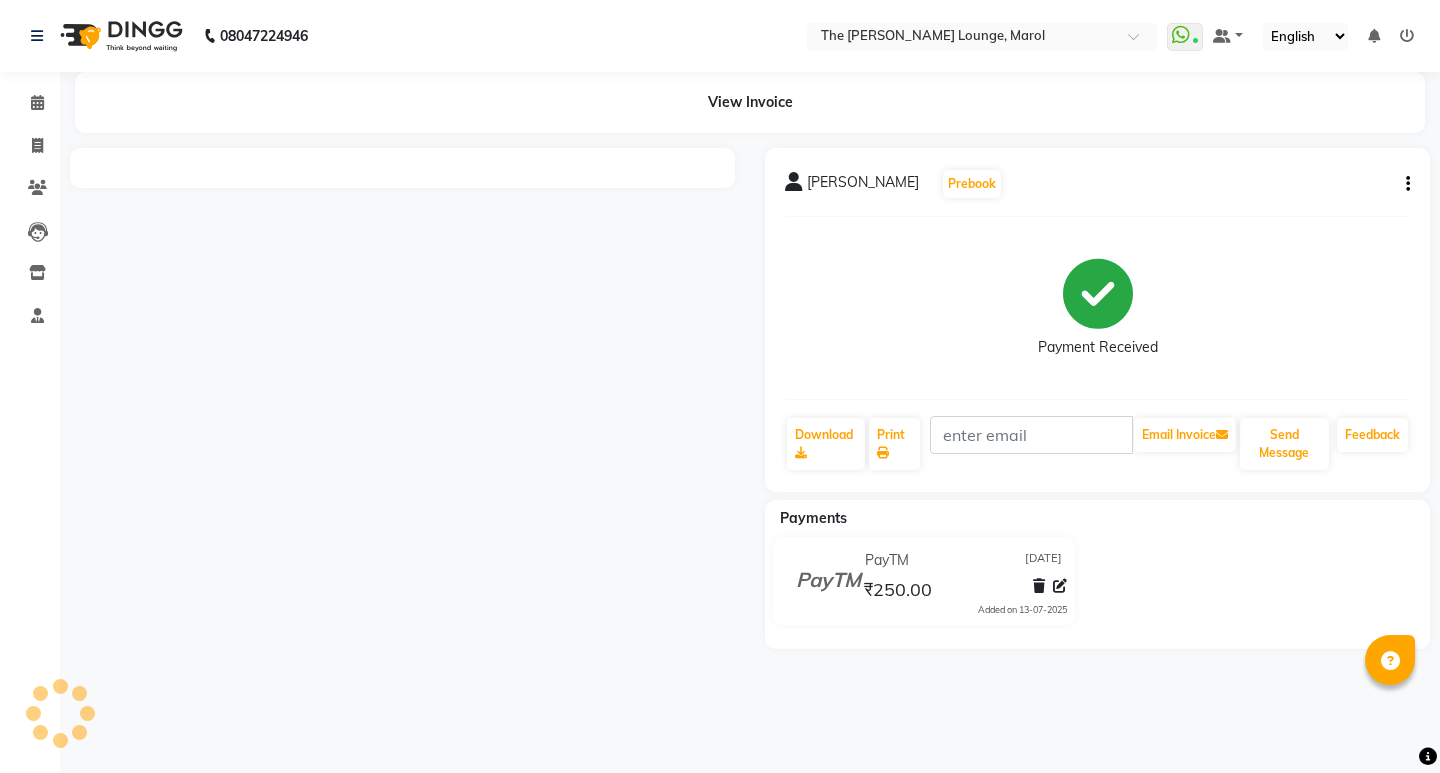 scroll, scrollTop: 0, scrollLeft: 0, axis: both 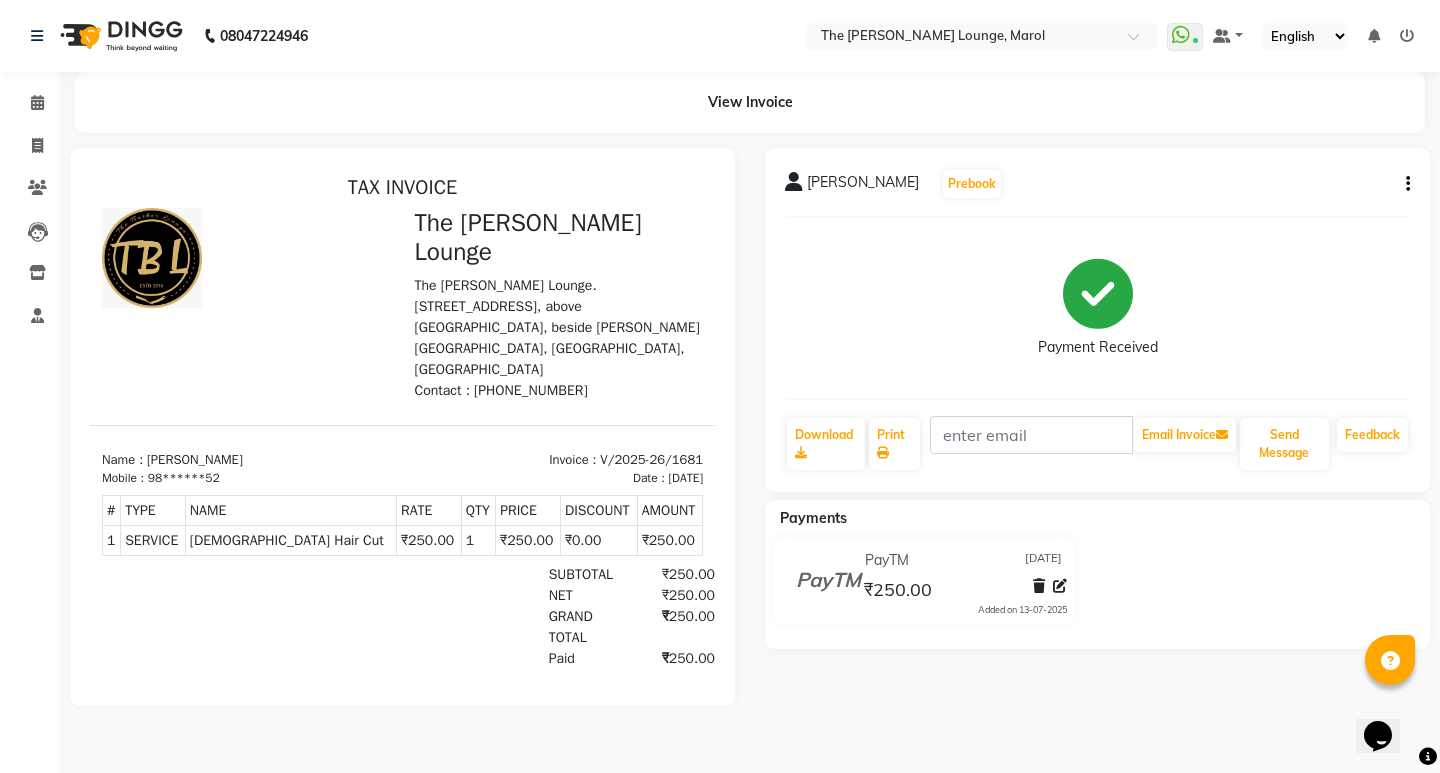click 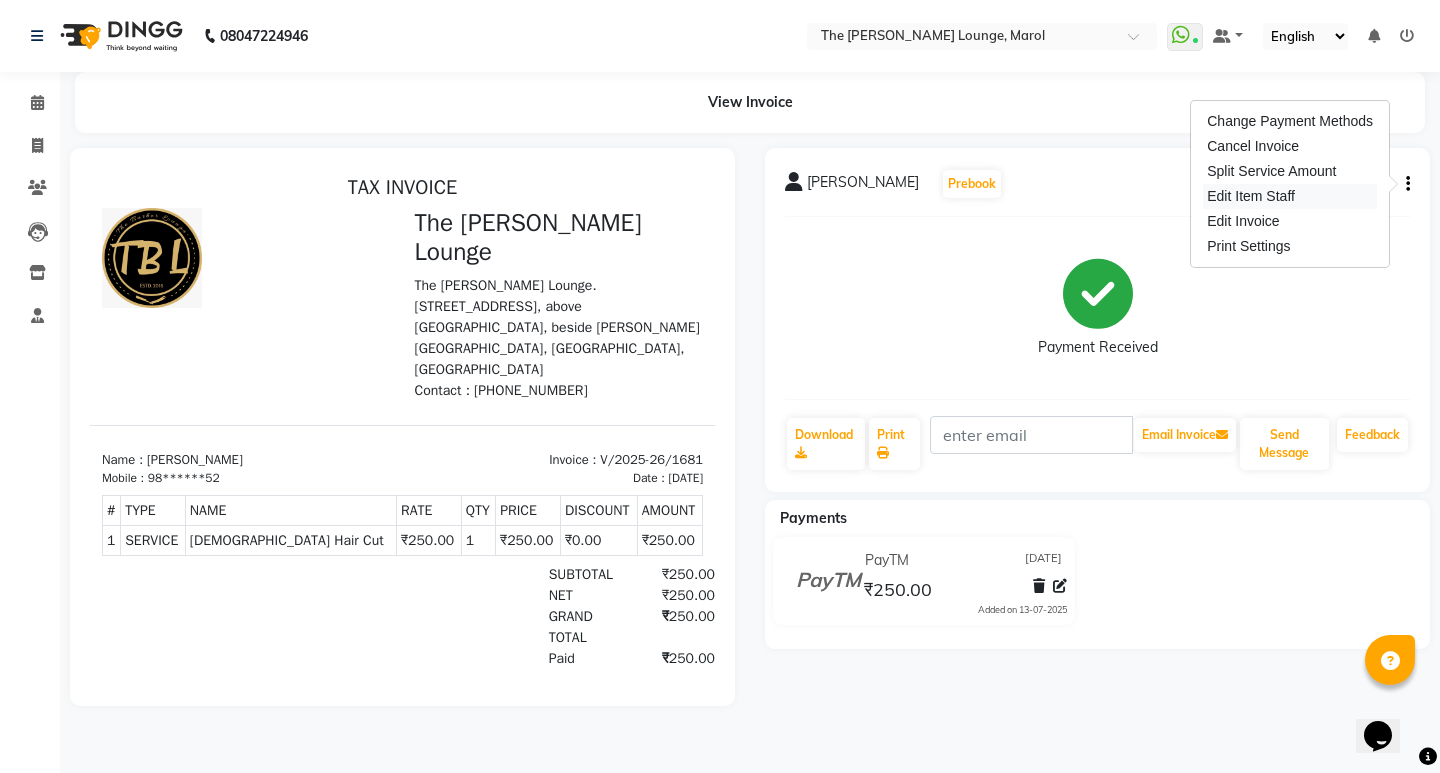 click on "Edit Item Staff" at bounding box center (1290, 196) 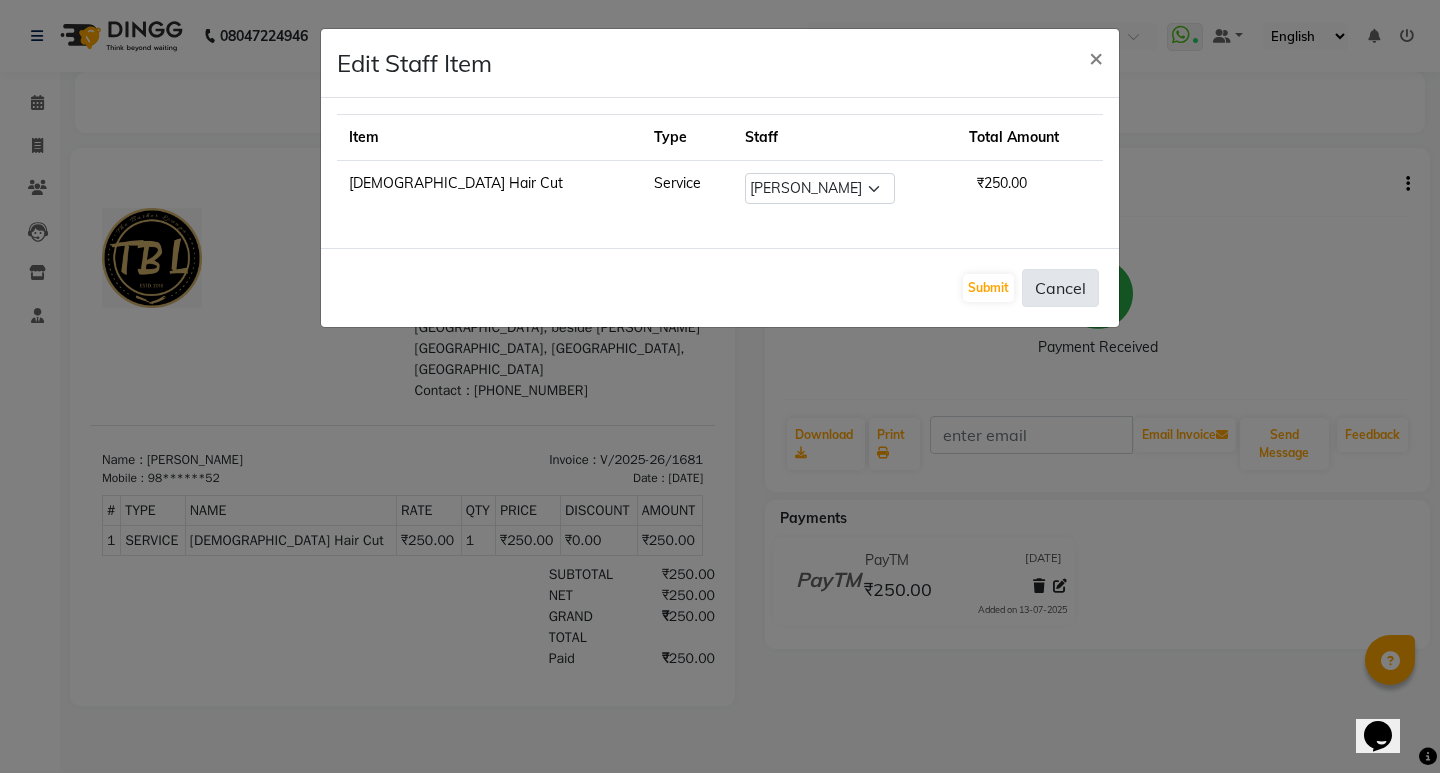 click on "Cancel" 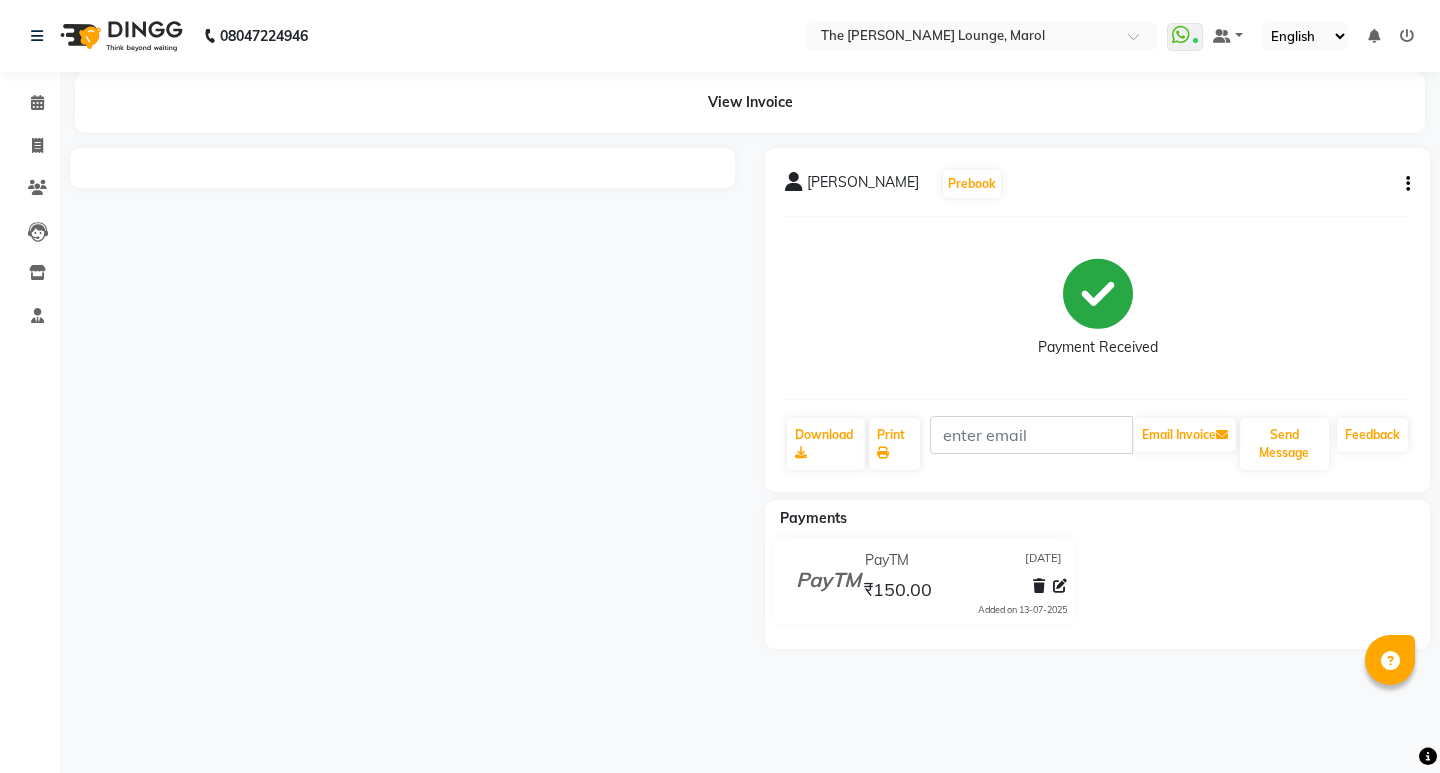 scroll, scrollTop: 0, scrollLeft: 0, axis: both 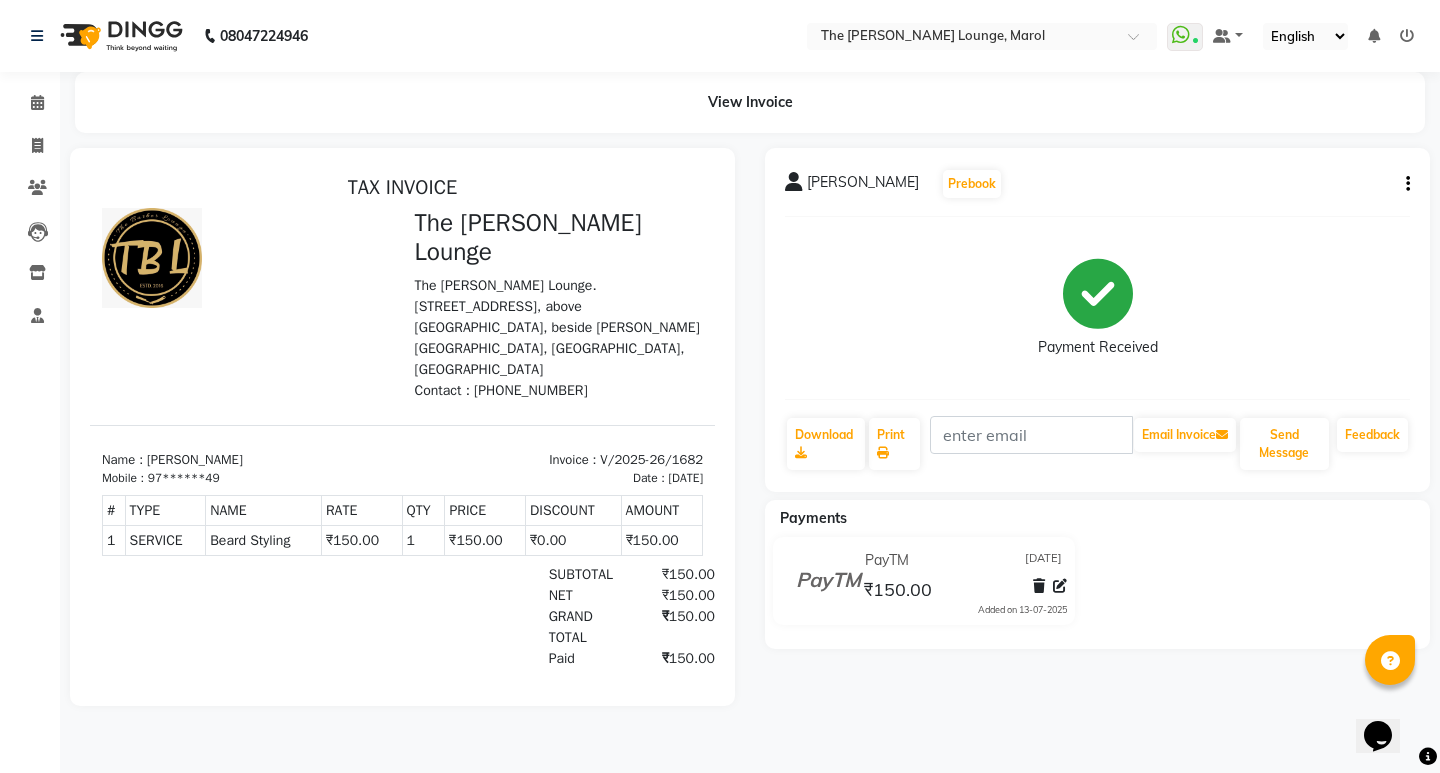 click 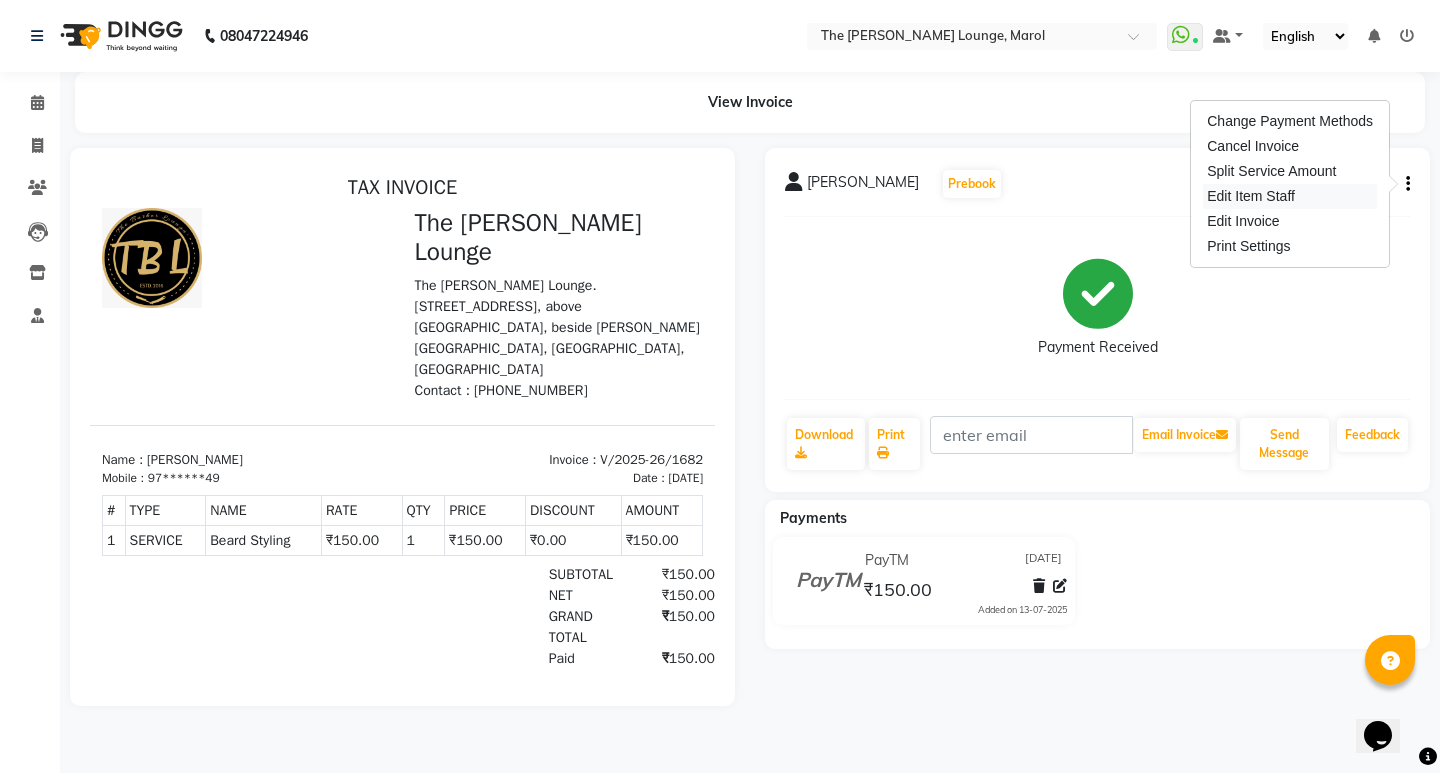 click on "Edit Item Staff" at bounding box center [1290, 196] 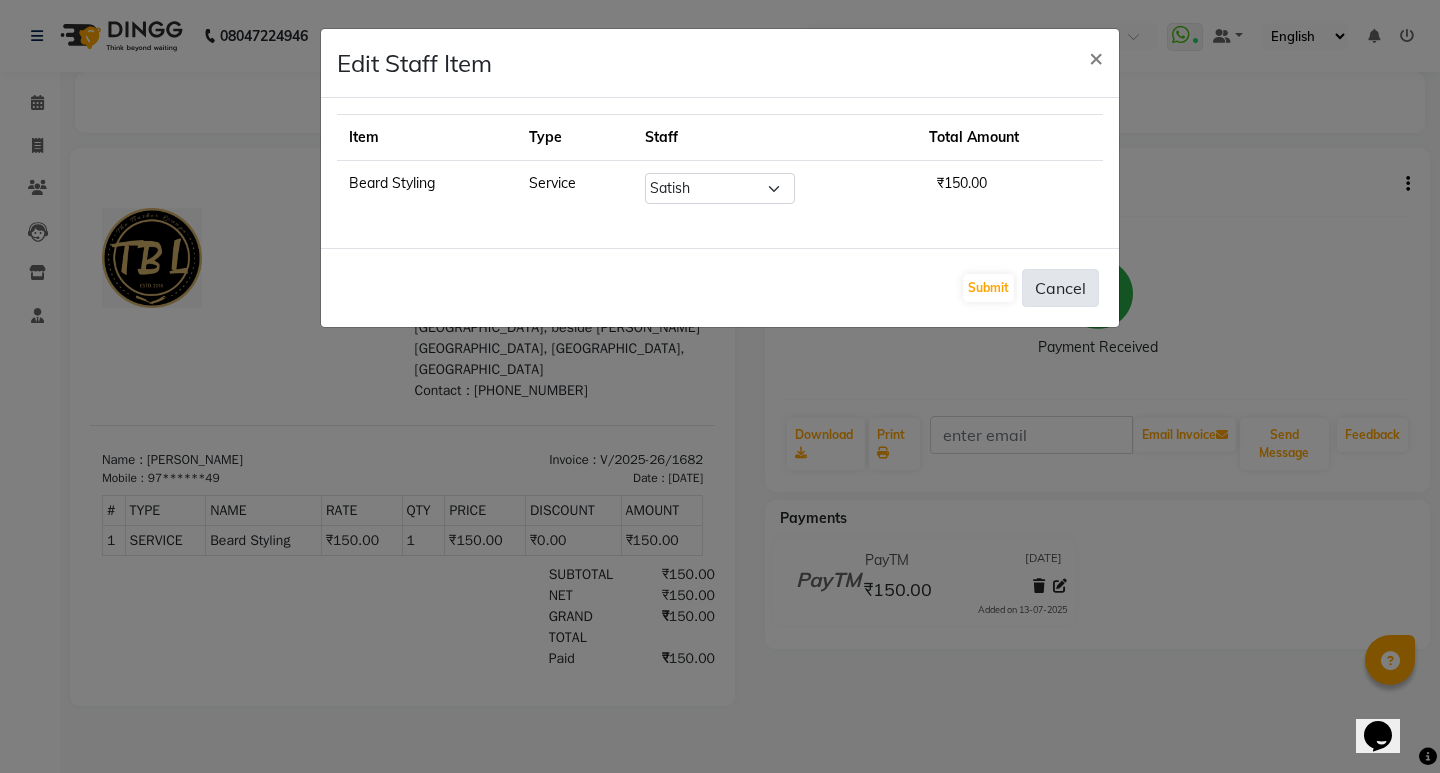 click on "Cancel" 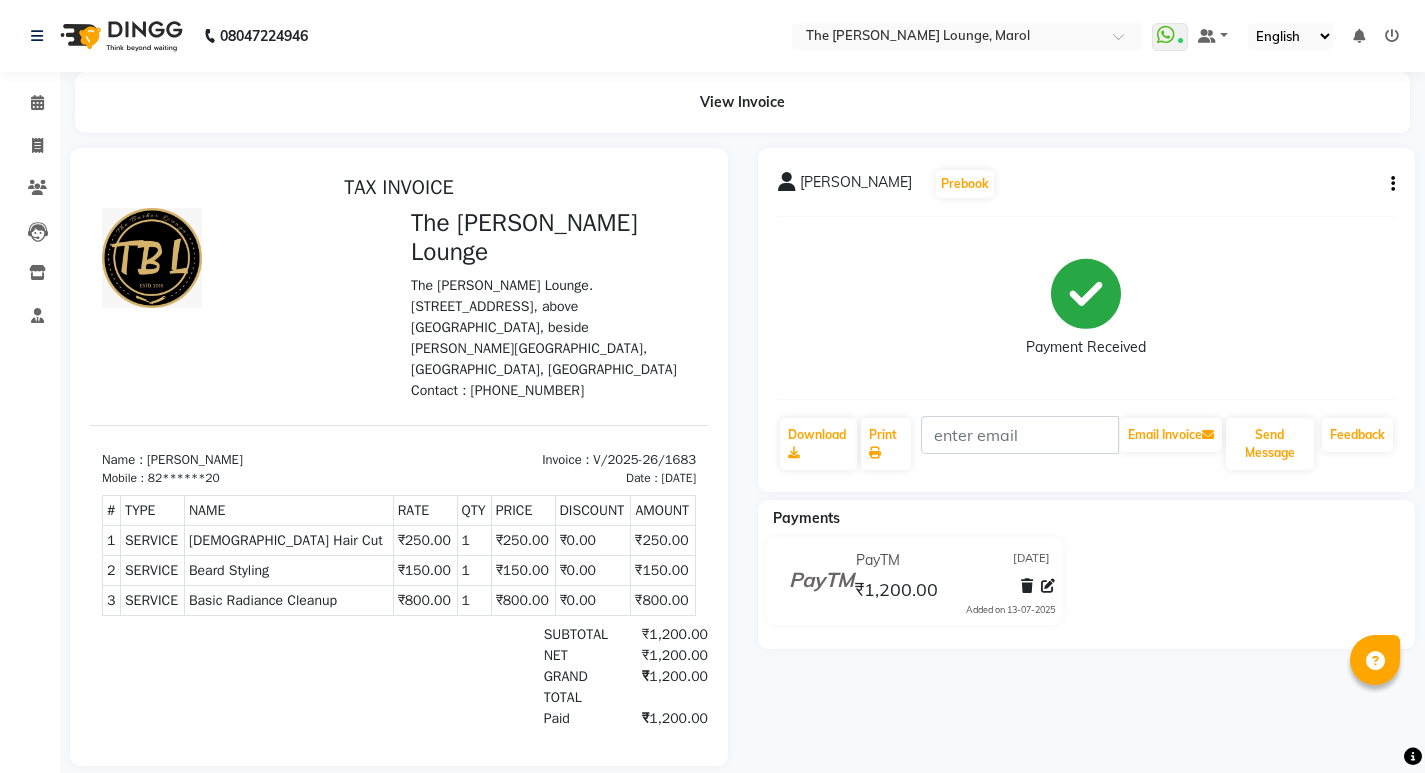 scroll, scrollTop: 0, scrollLeft: 0, axis: both 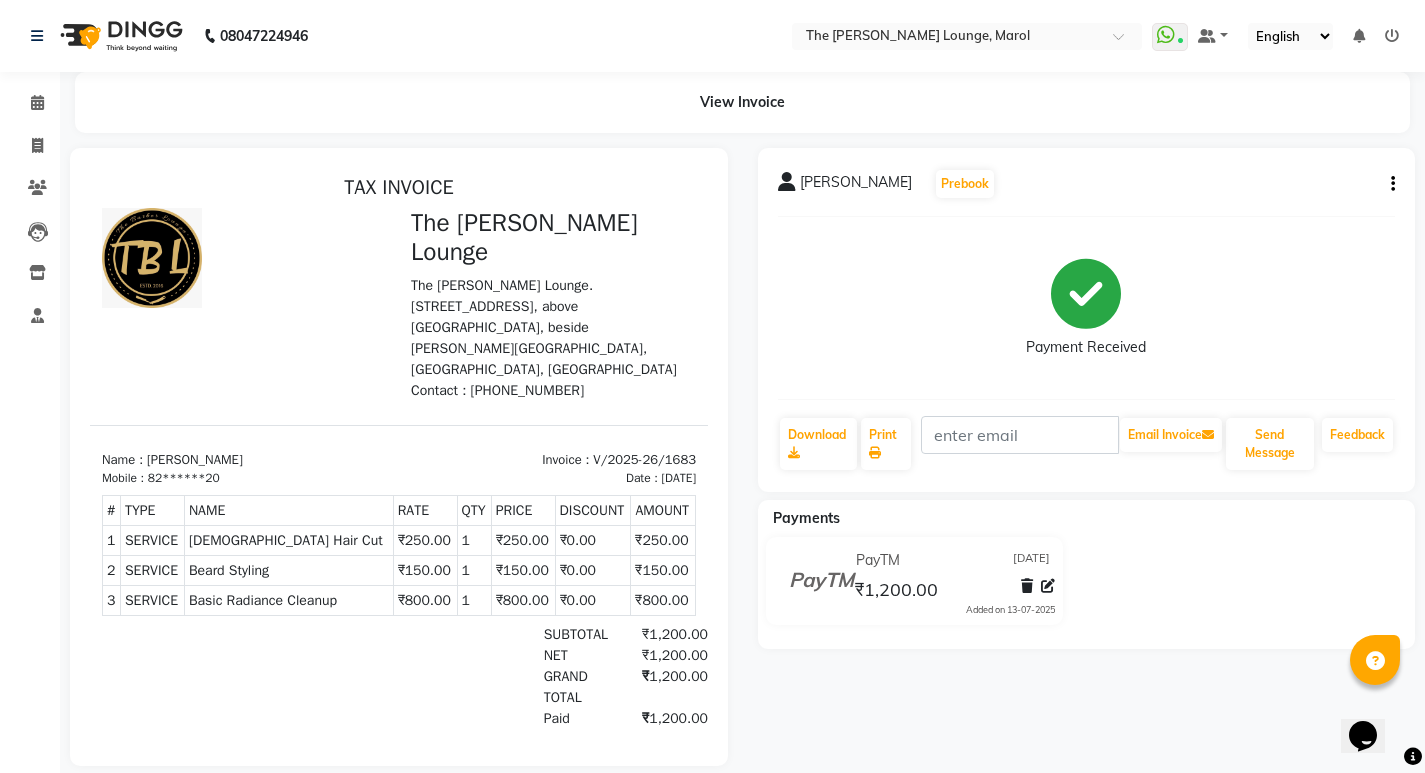 click 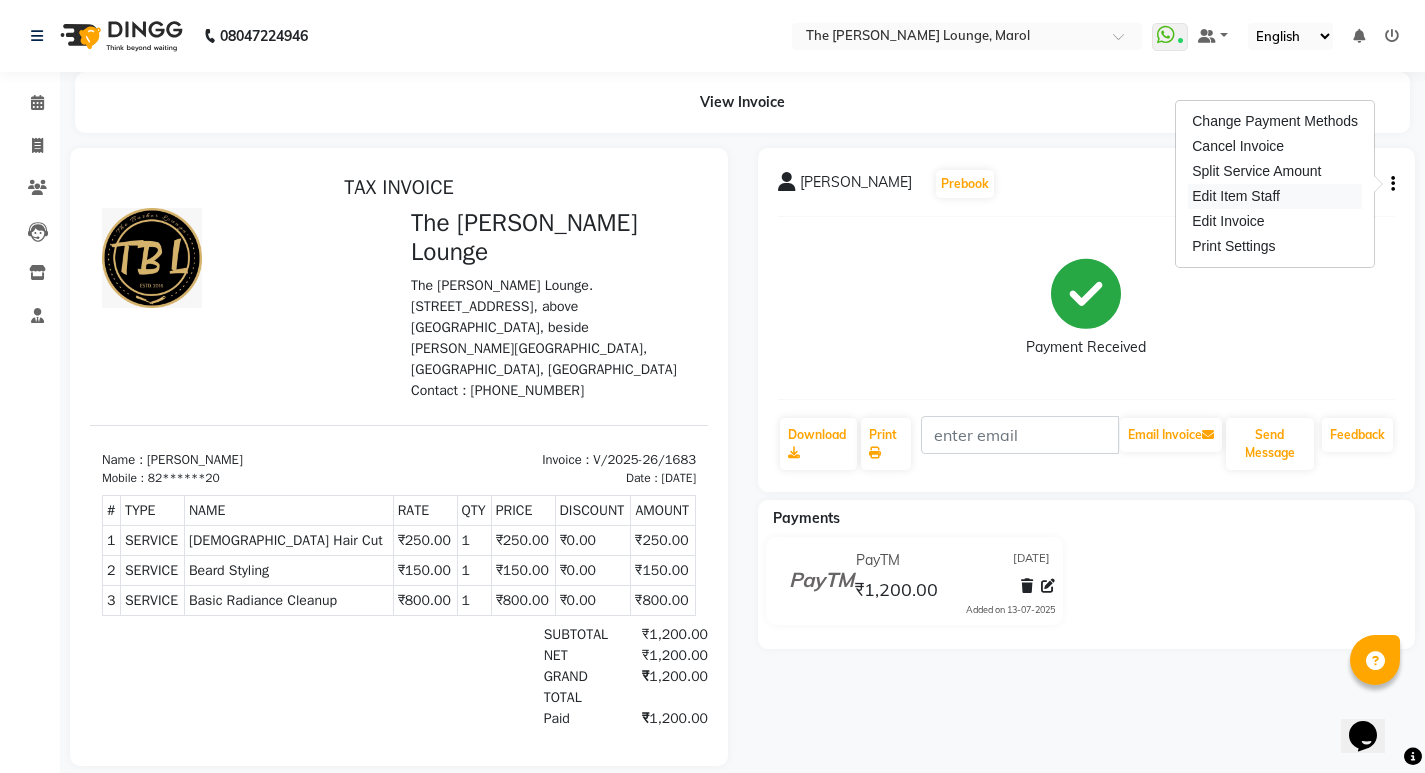 click on "Edit Item Staff" at bounding box center (1275, 196) 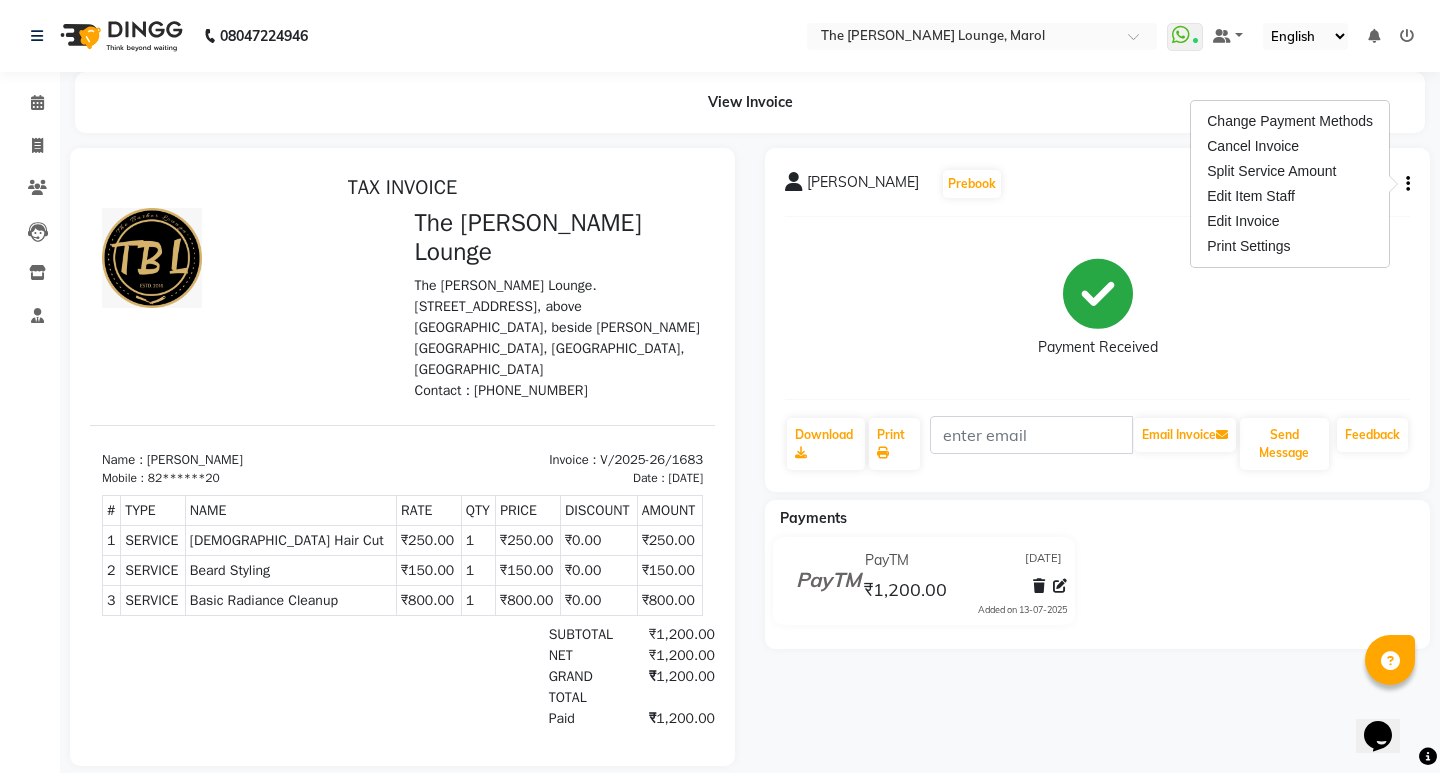 select on "62819" 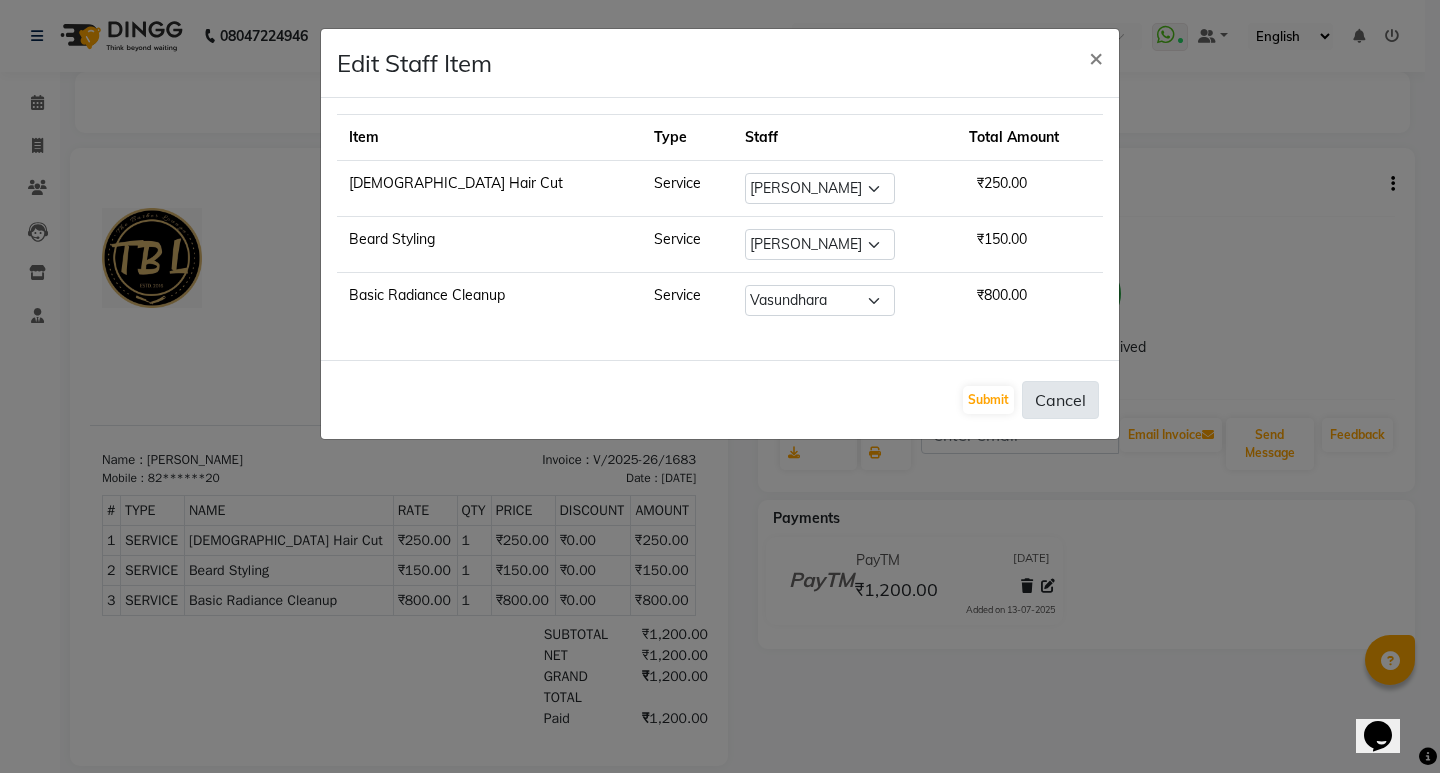 click on "Cancel" 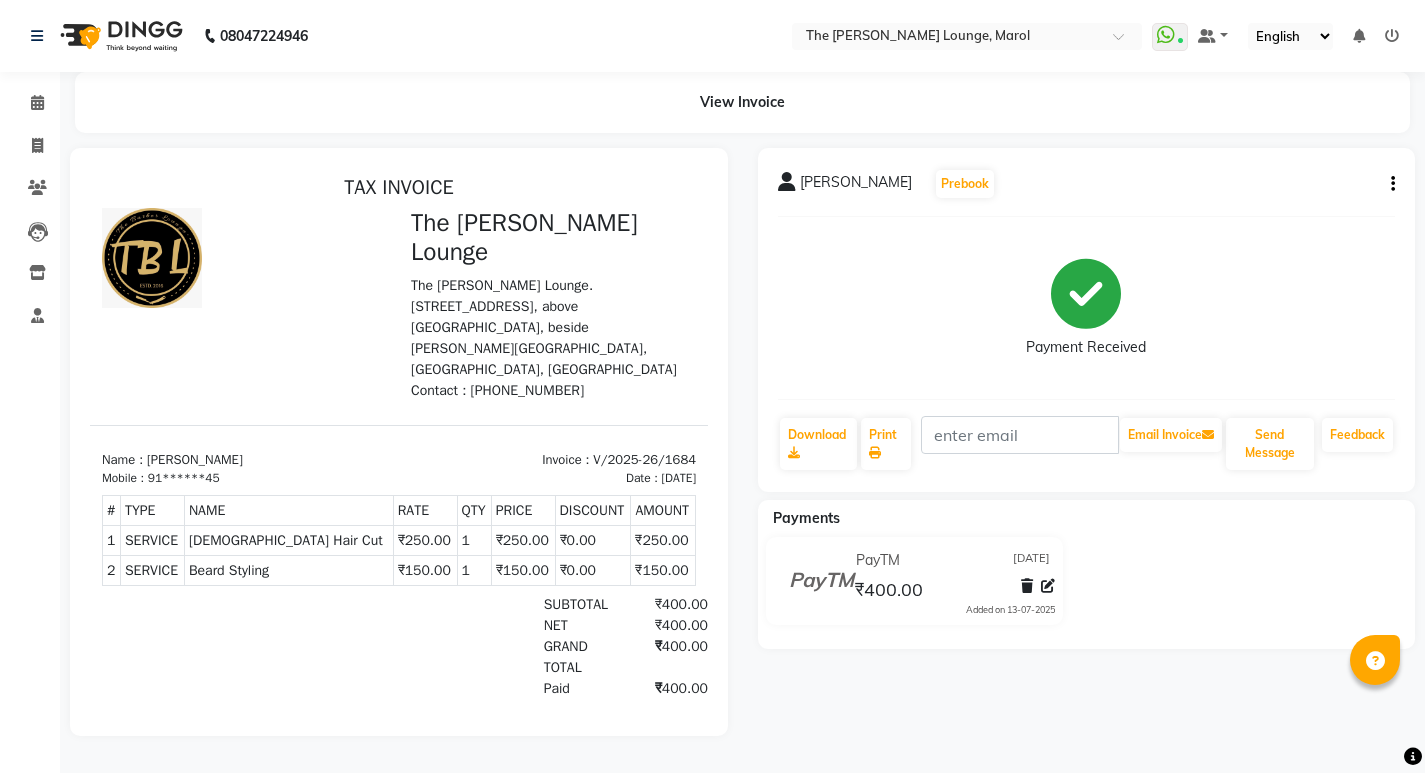 scroll, scrollTop: 0, scrollLeft: 0, axis: both 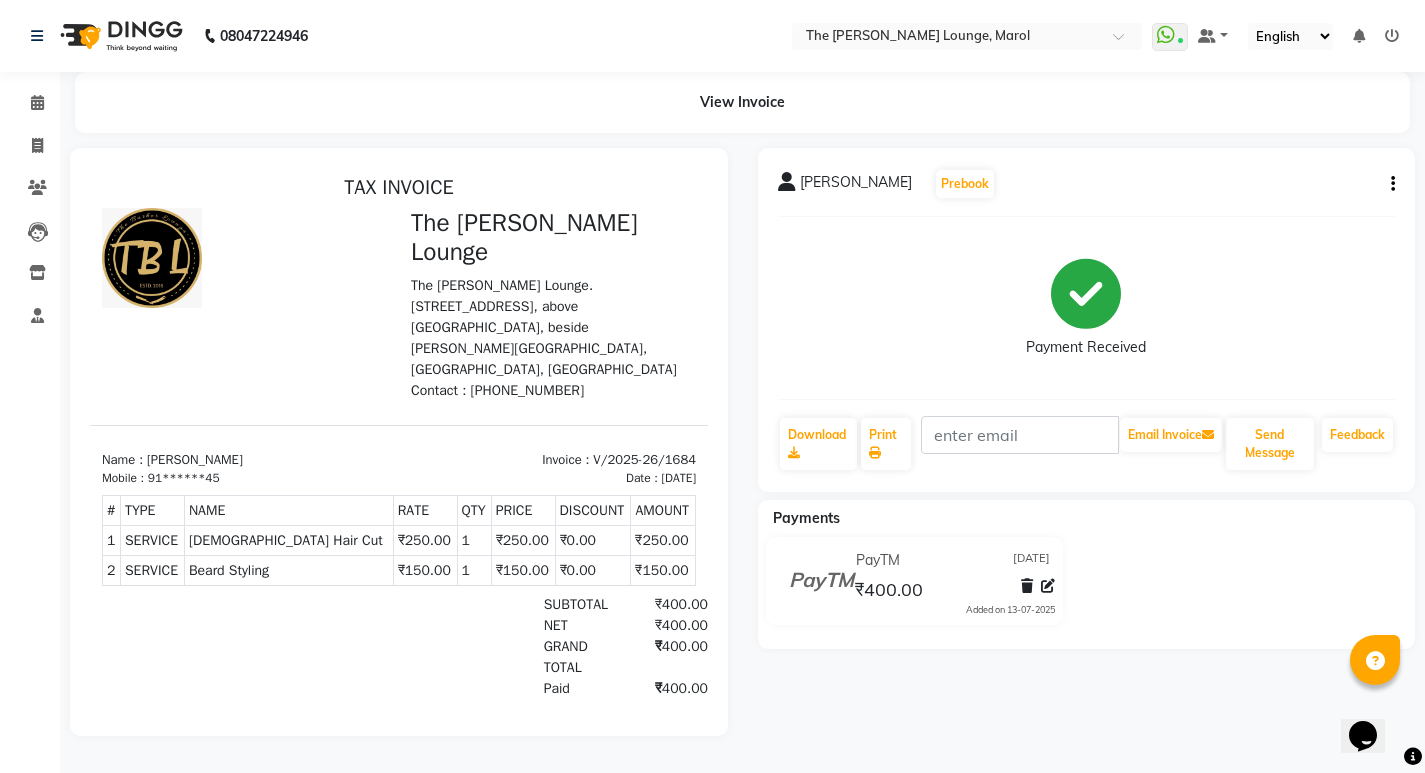 click 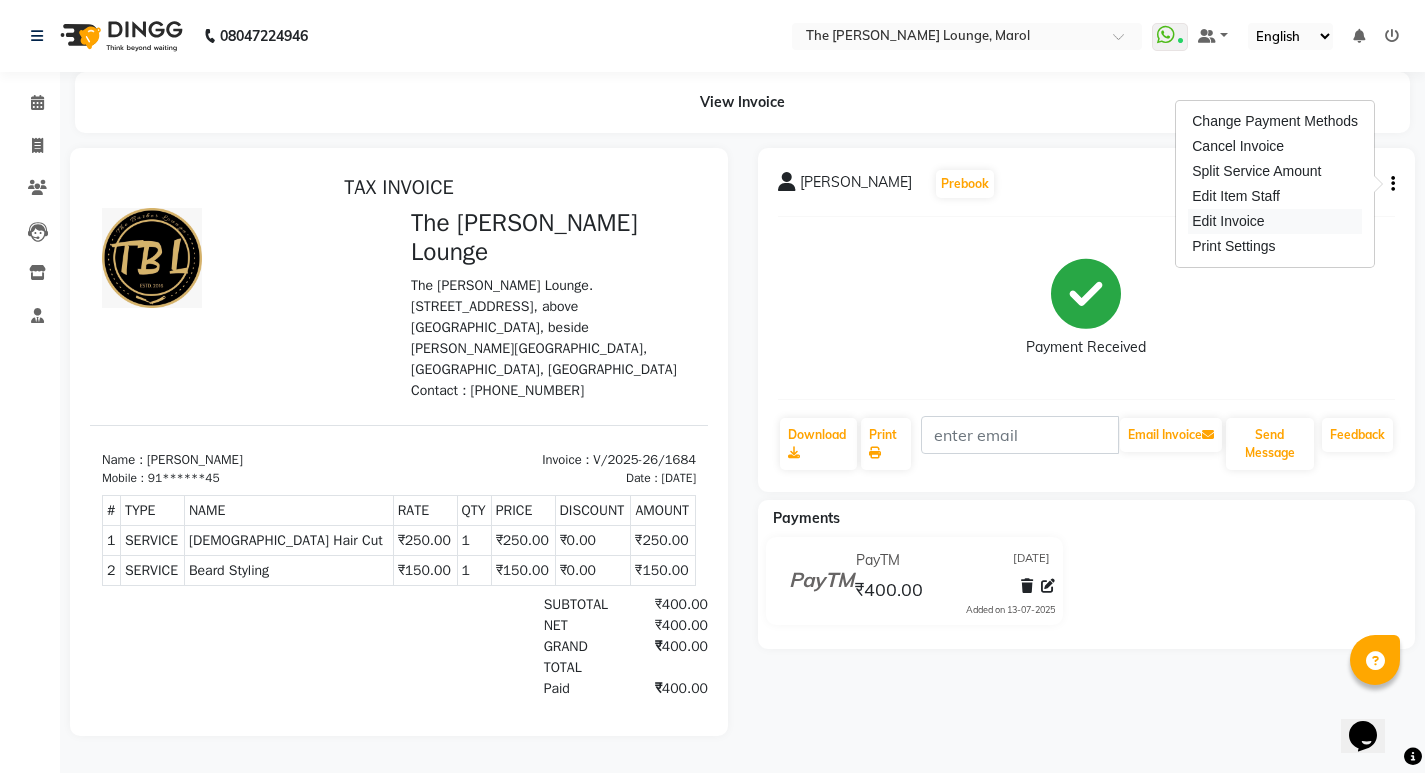 drag, startPoint x: 1263, startPoint y: 198, endPoint x: 1222, endPoint y: 218, distance: 45.617977 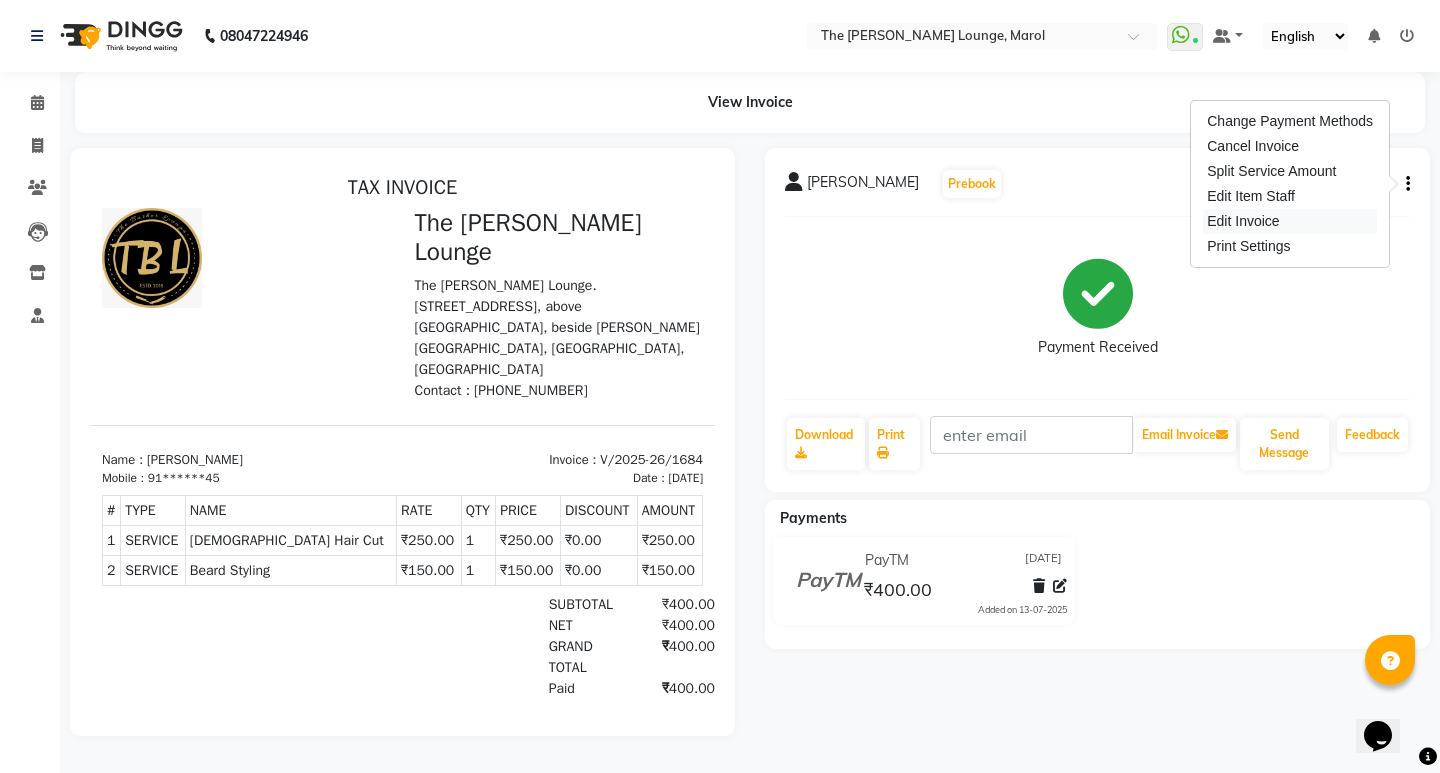 select on "60180" 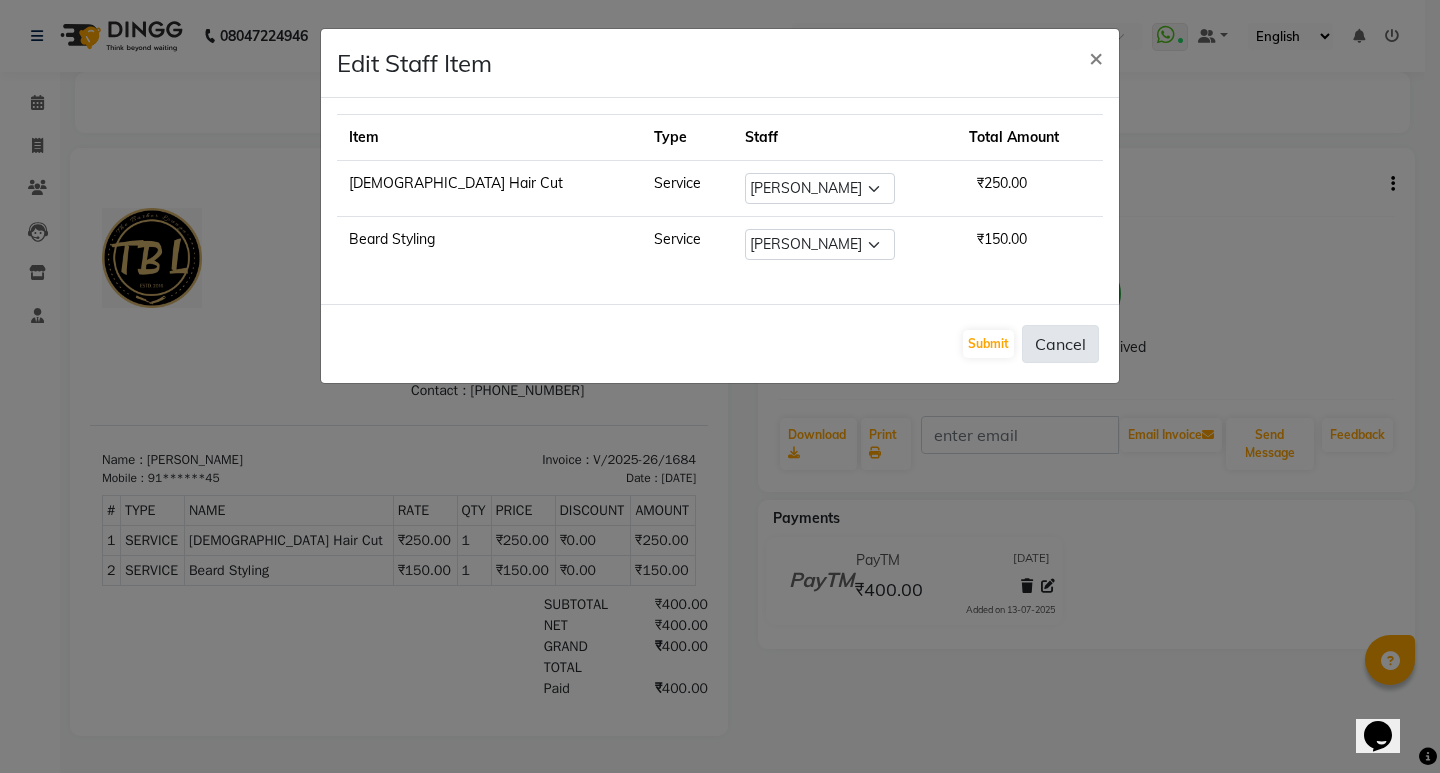 click on "Cancel" 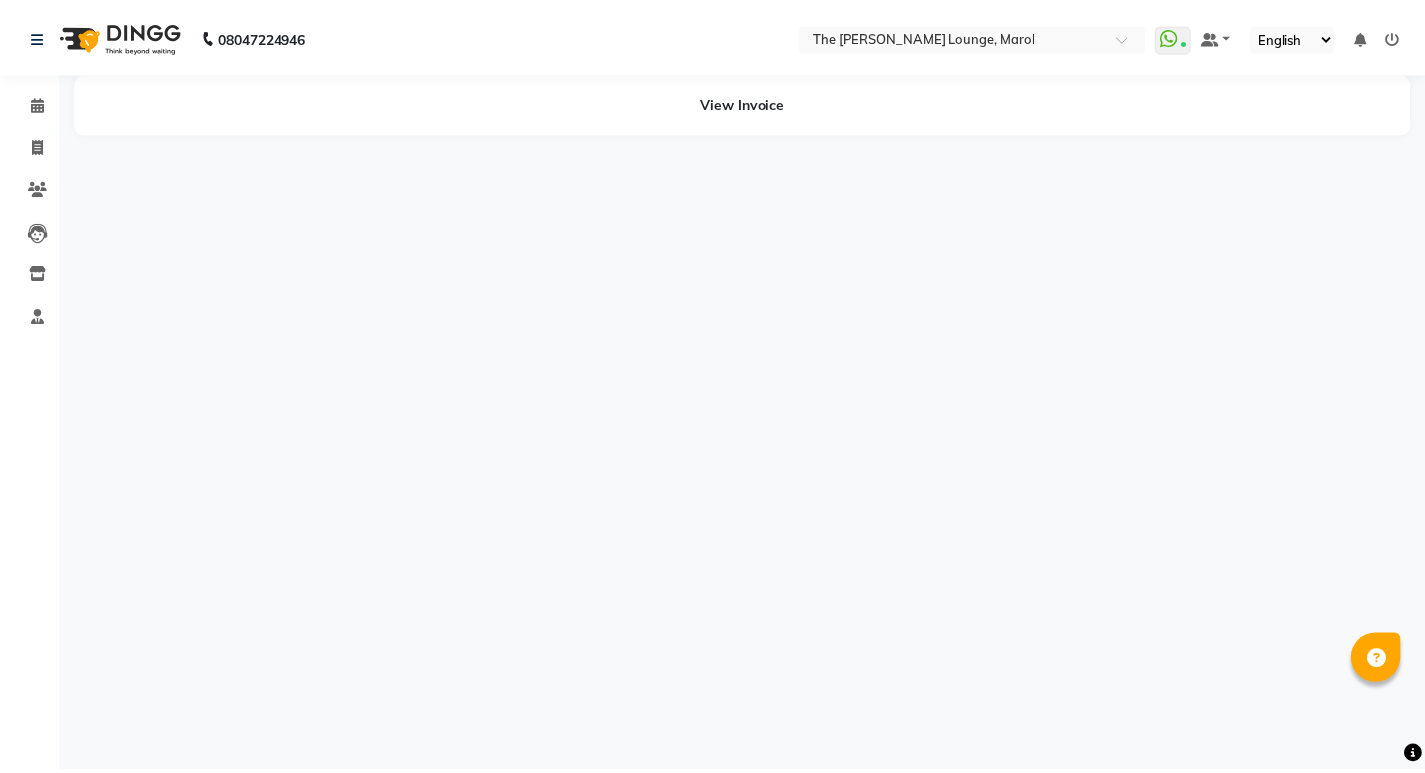scroll, scrollTop: 0, scrollLeft: 0, axis: both 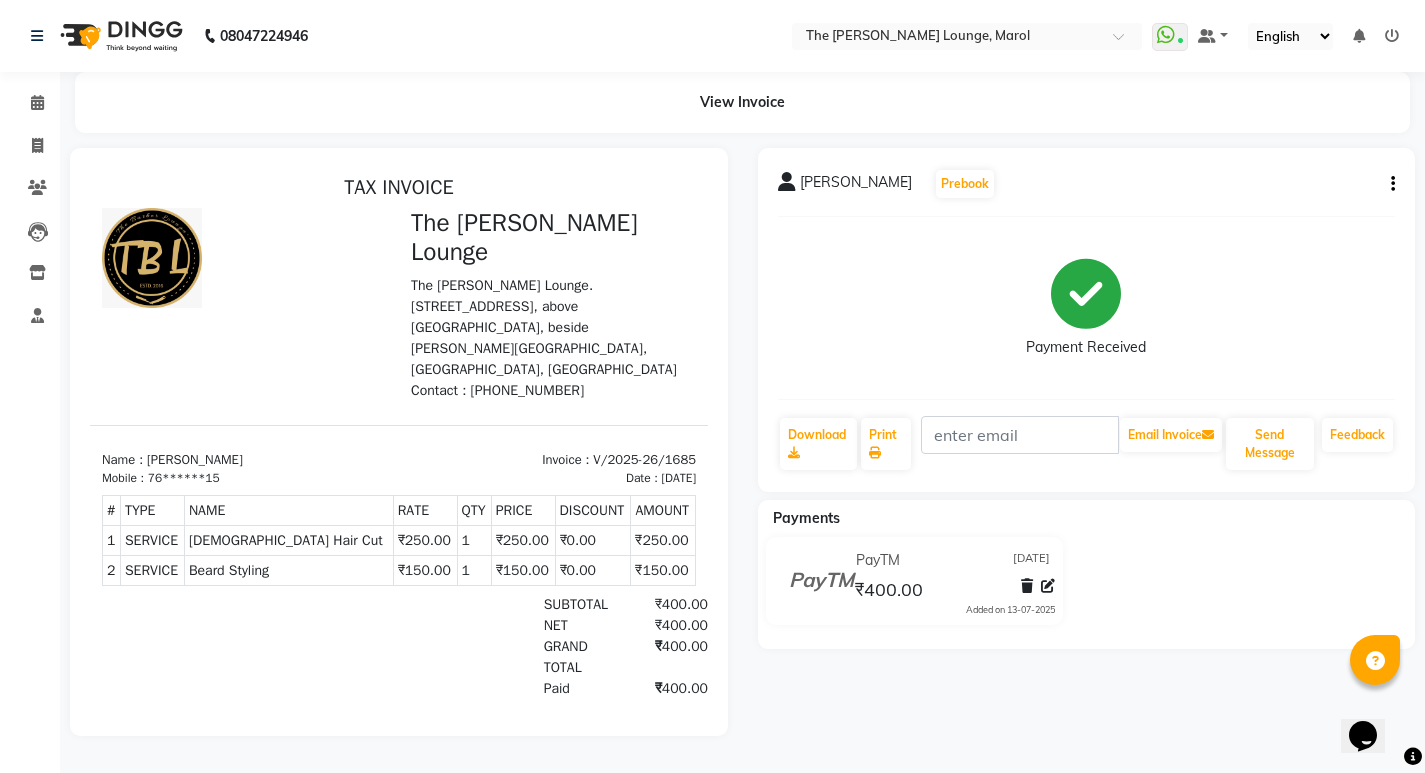 click 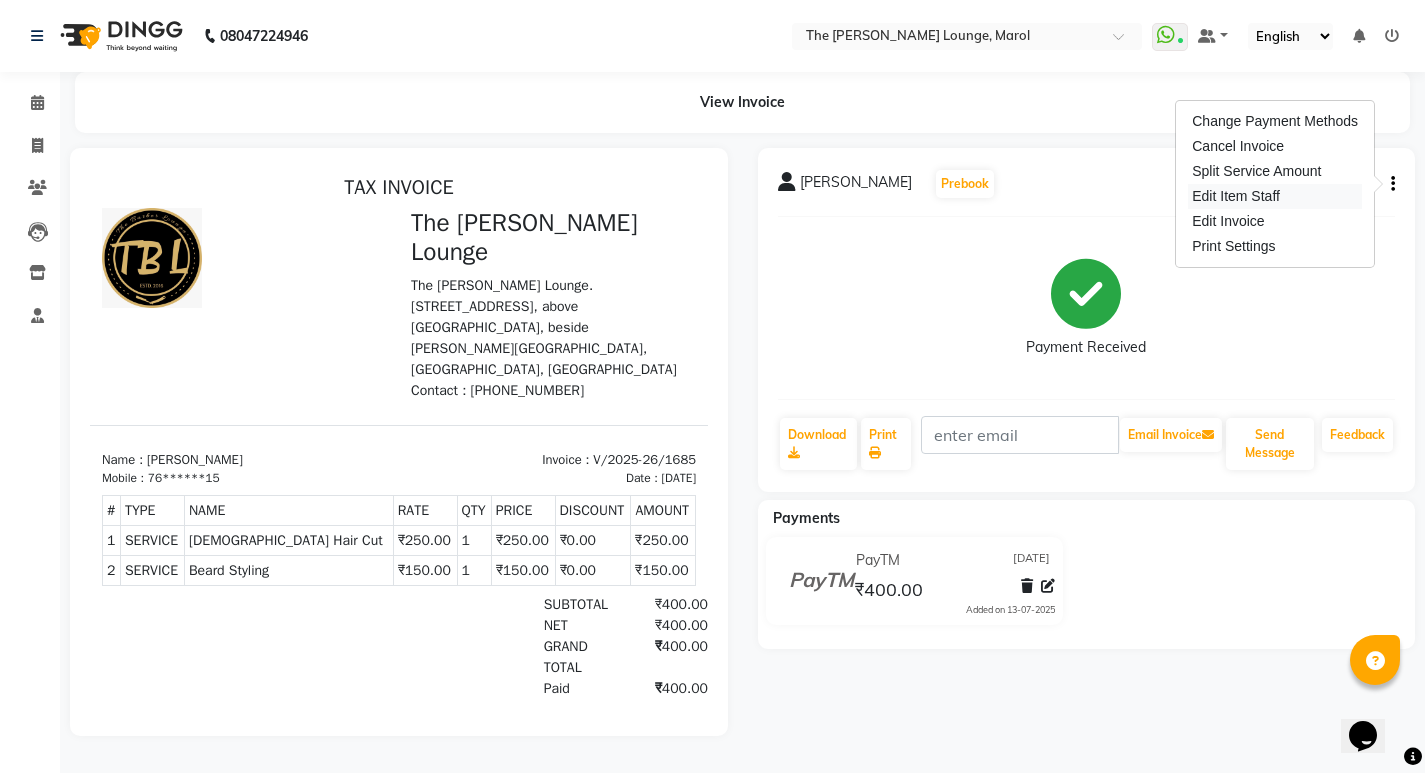 click on "Edit Item Staff" at bounding box center (1275, 196) 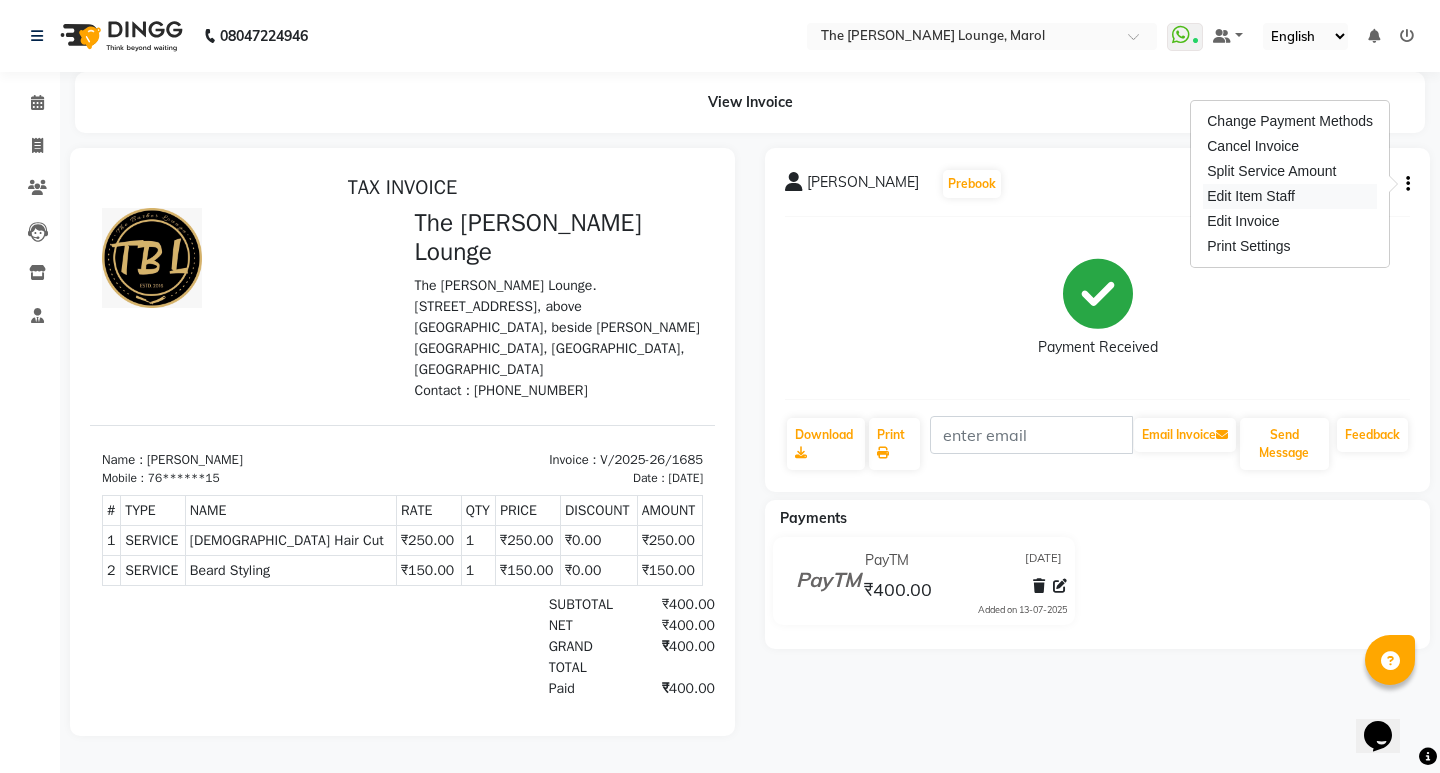 select on "60183" 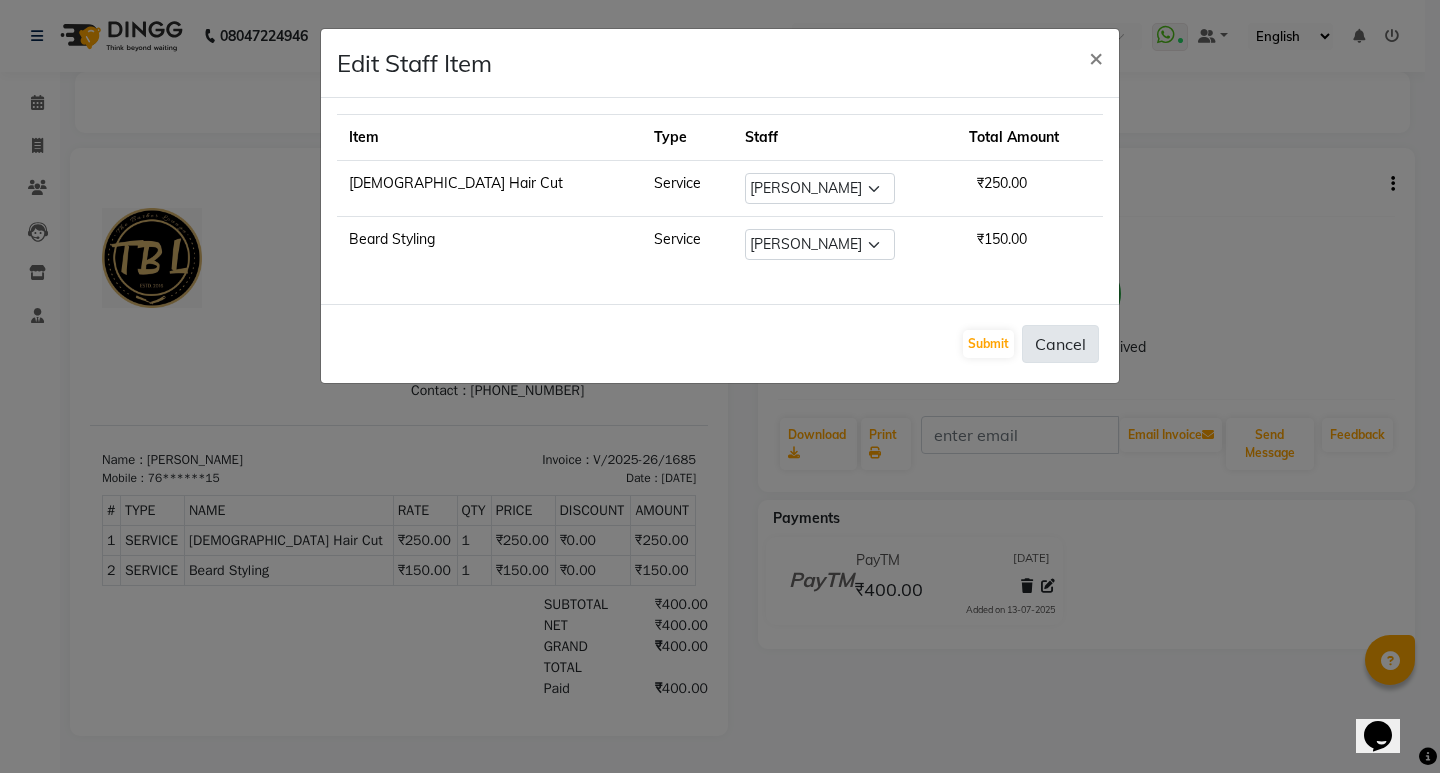 click on "Cancel" 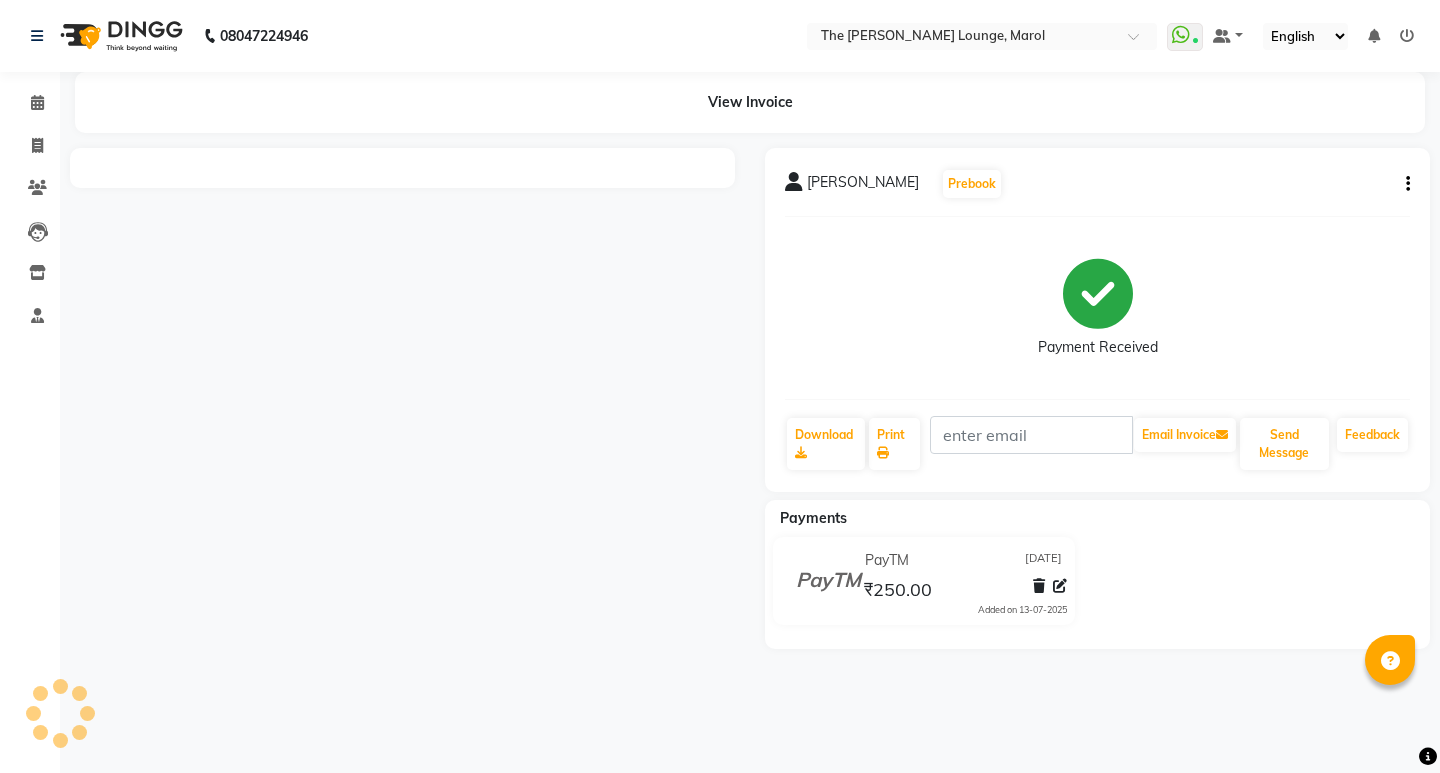 scroll, scrollTop: 0, scrollLeft: 0, axis: both 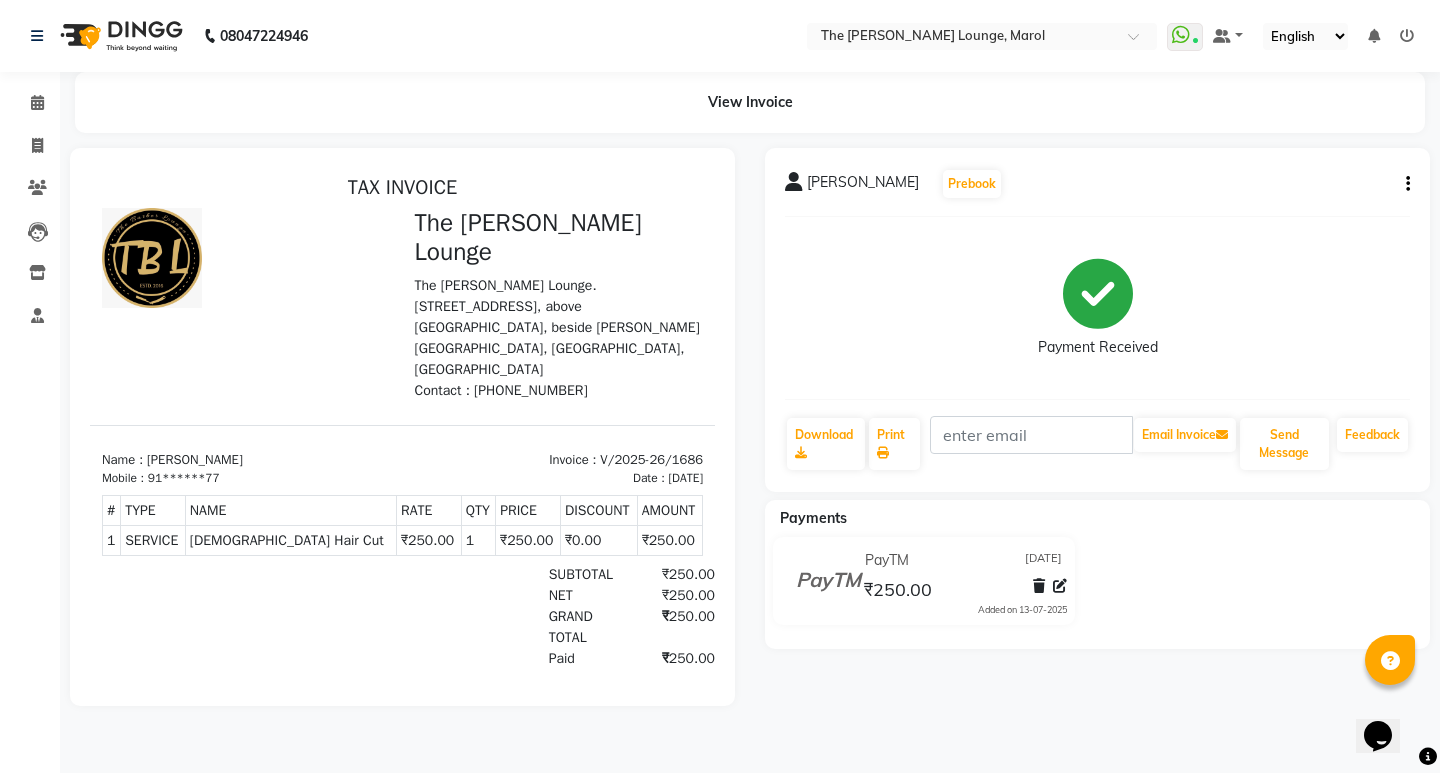 click 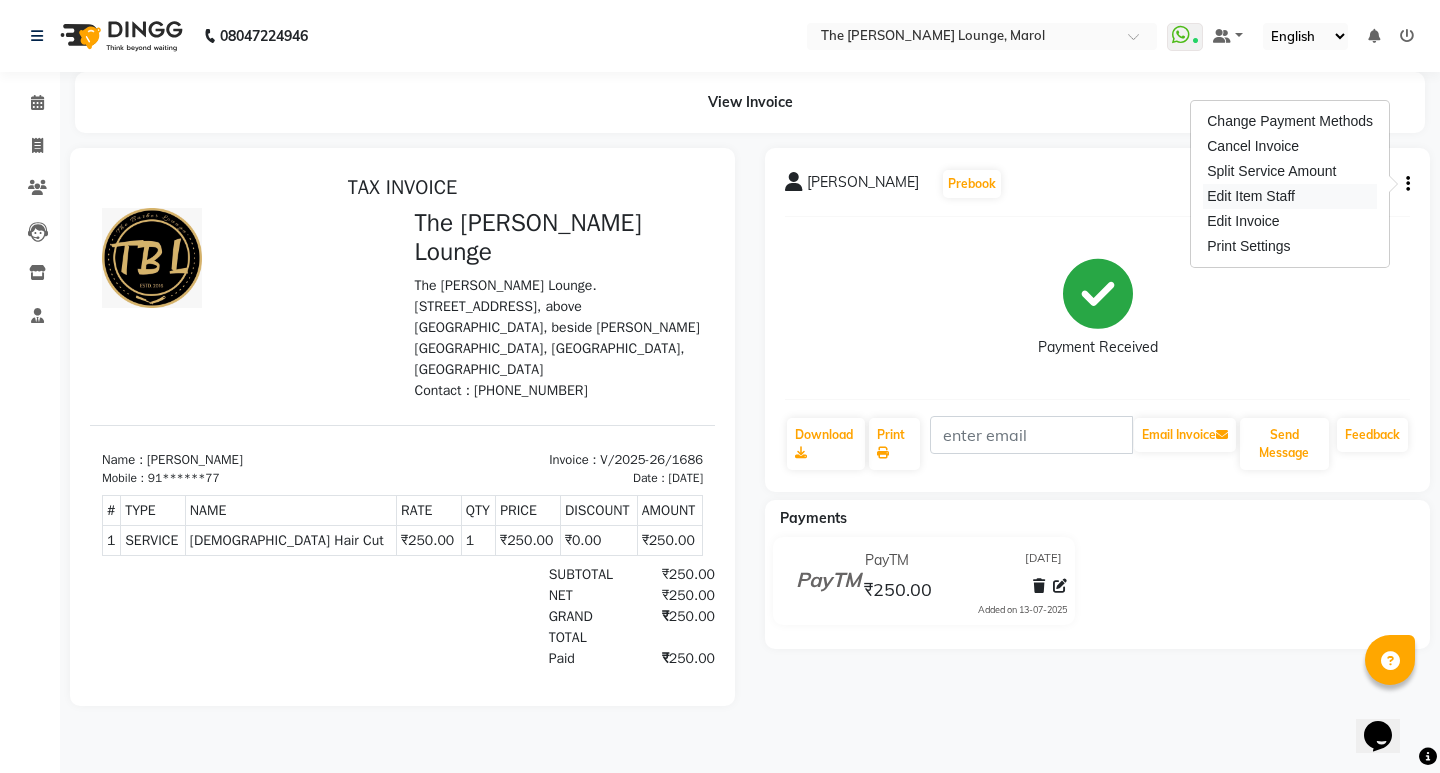 click on "Edit Item Staff" at bounding box center (1290, 196) 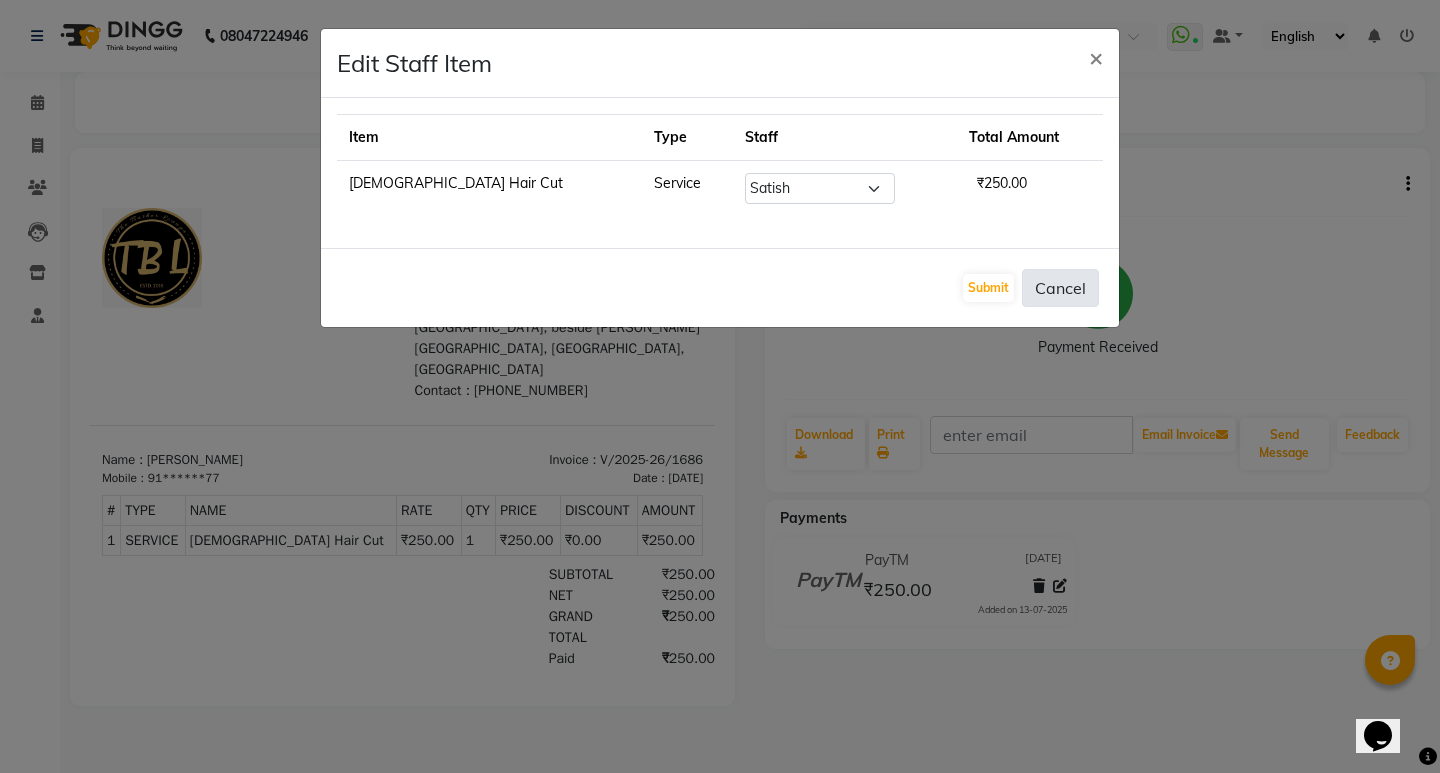 click on "Cancel" 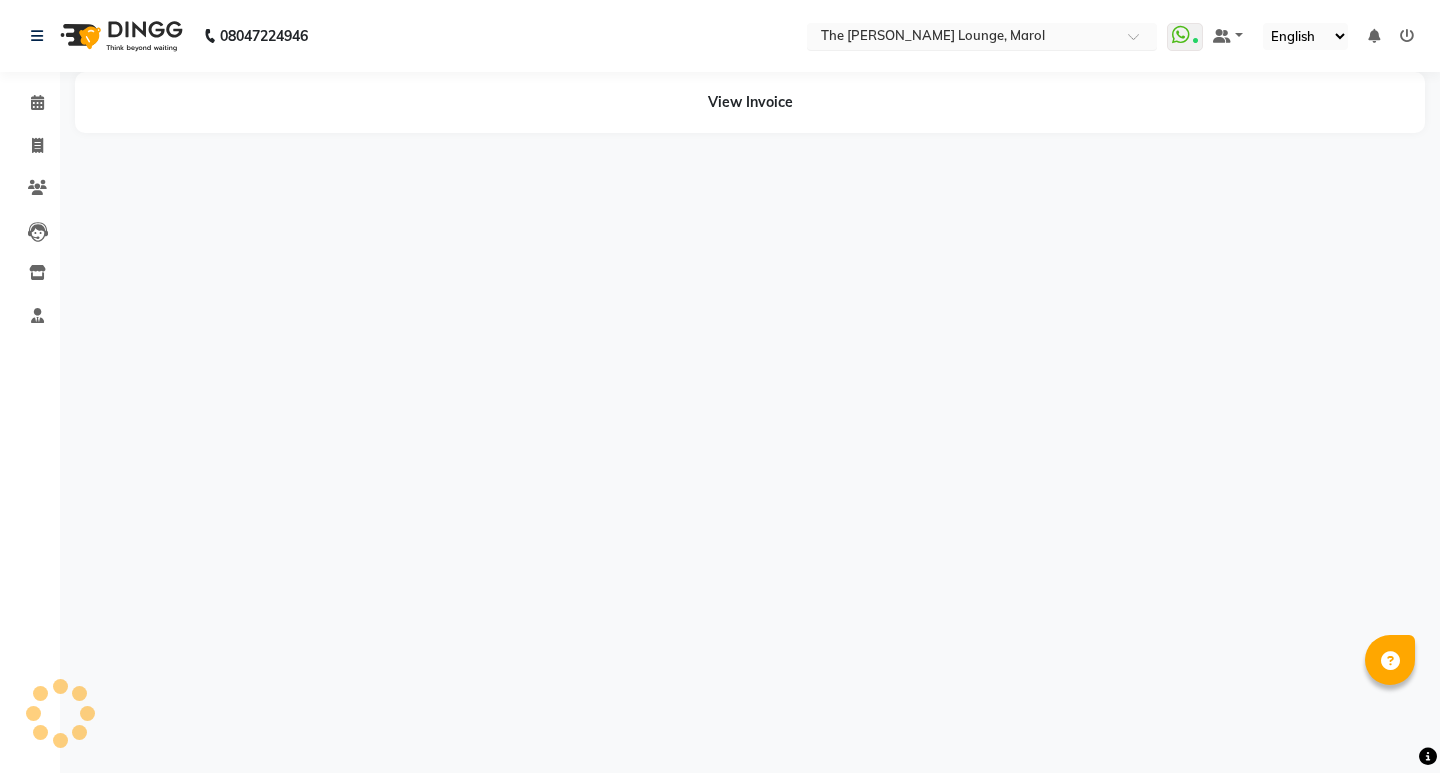 scroll, scrollTop: 0, scrollLeft: 0, axis: both 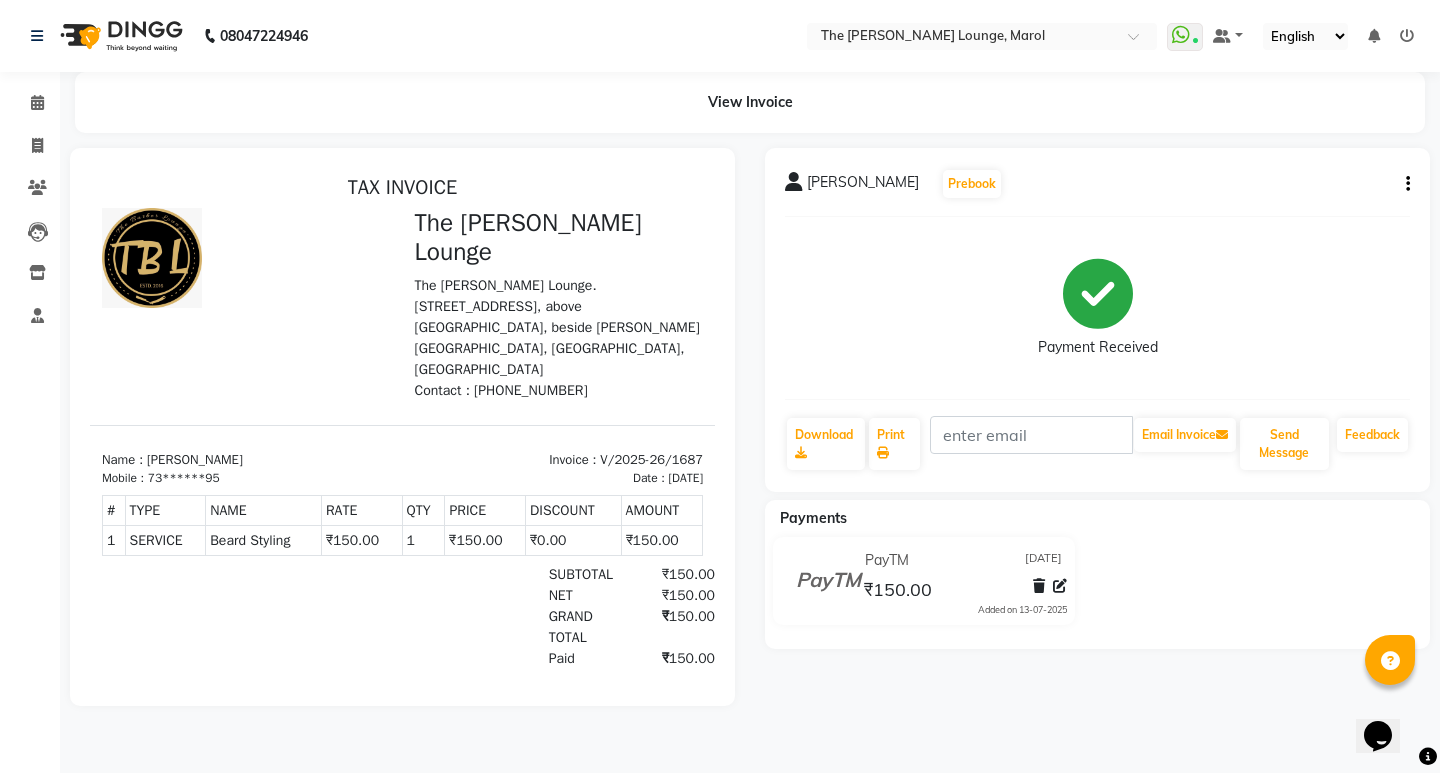click 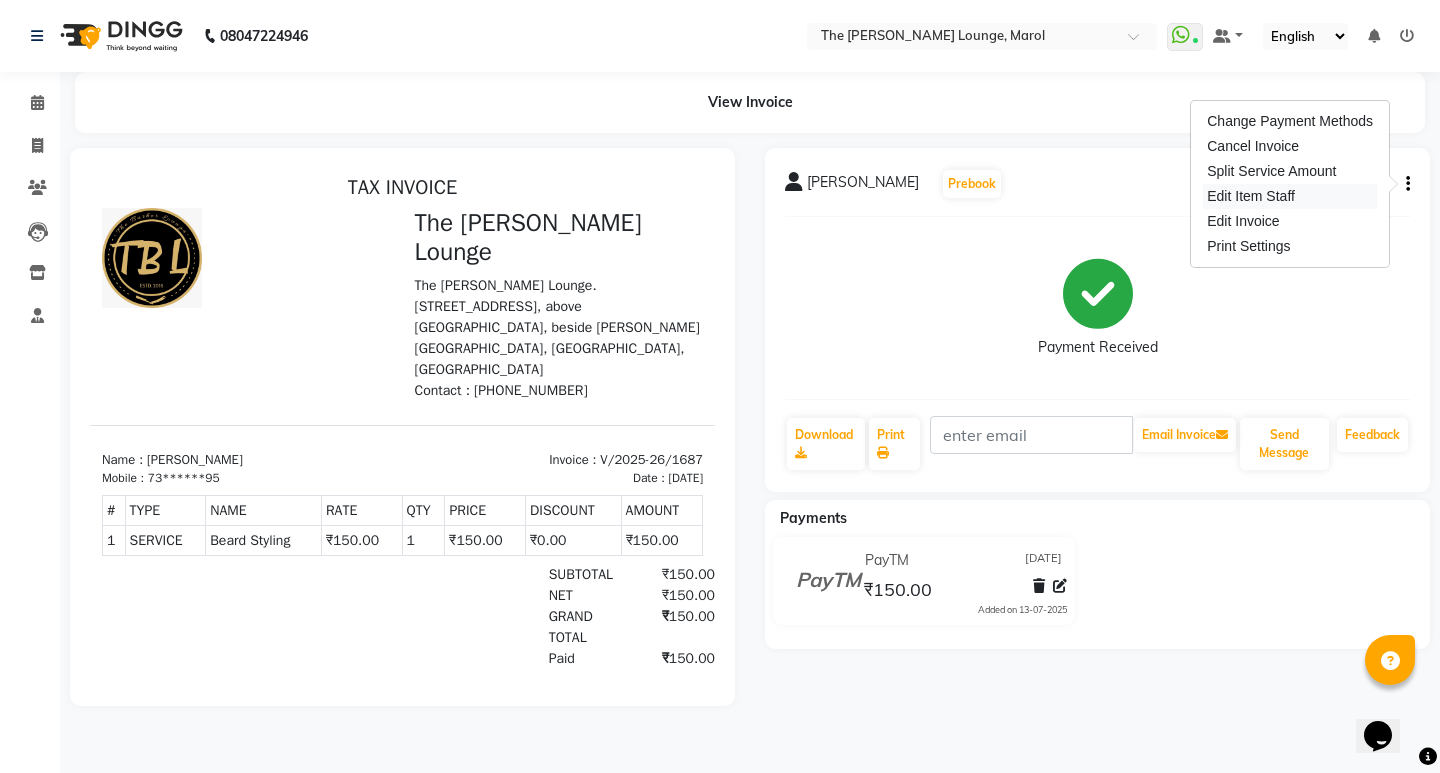 click on "Edit Item Staff" at bounding box center [1290, 196] 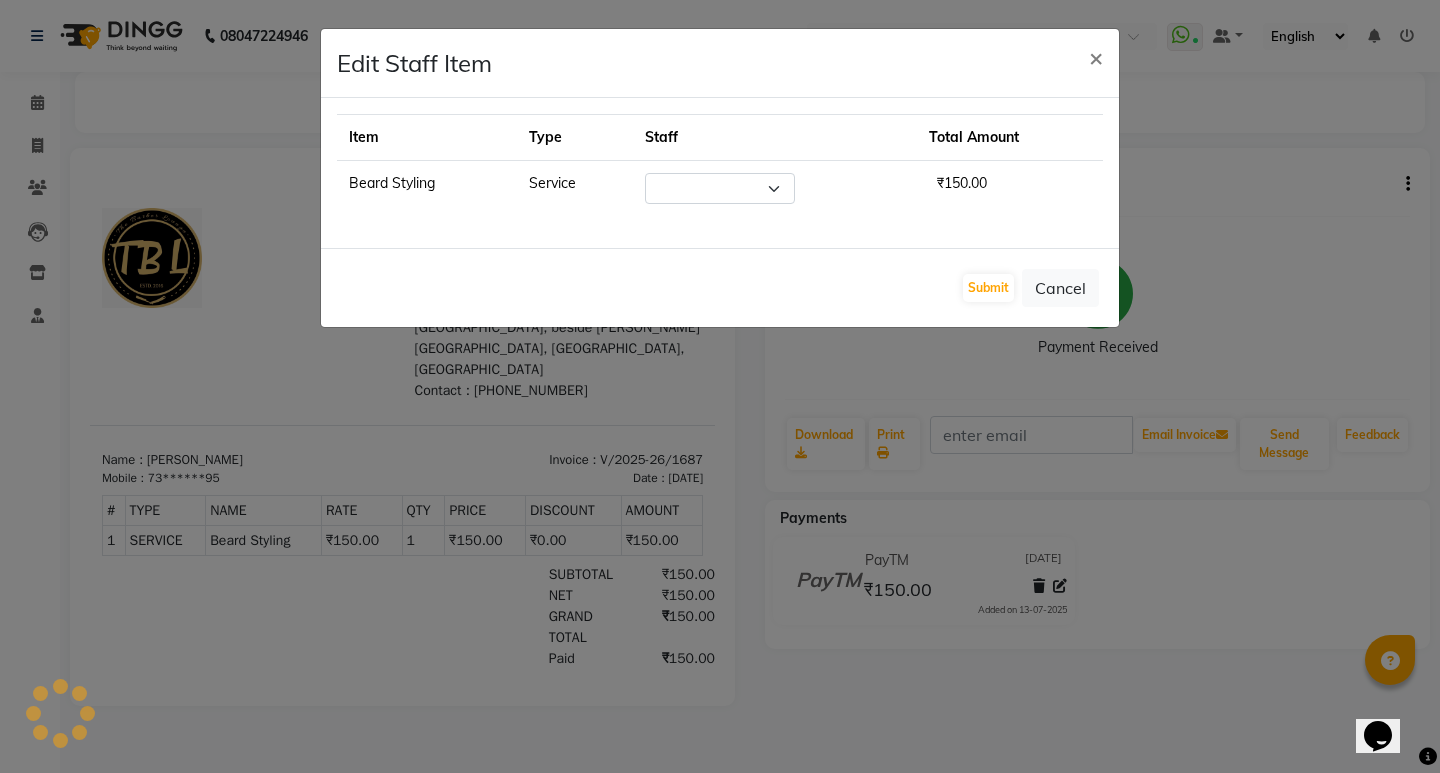 select on "64222" 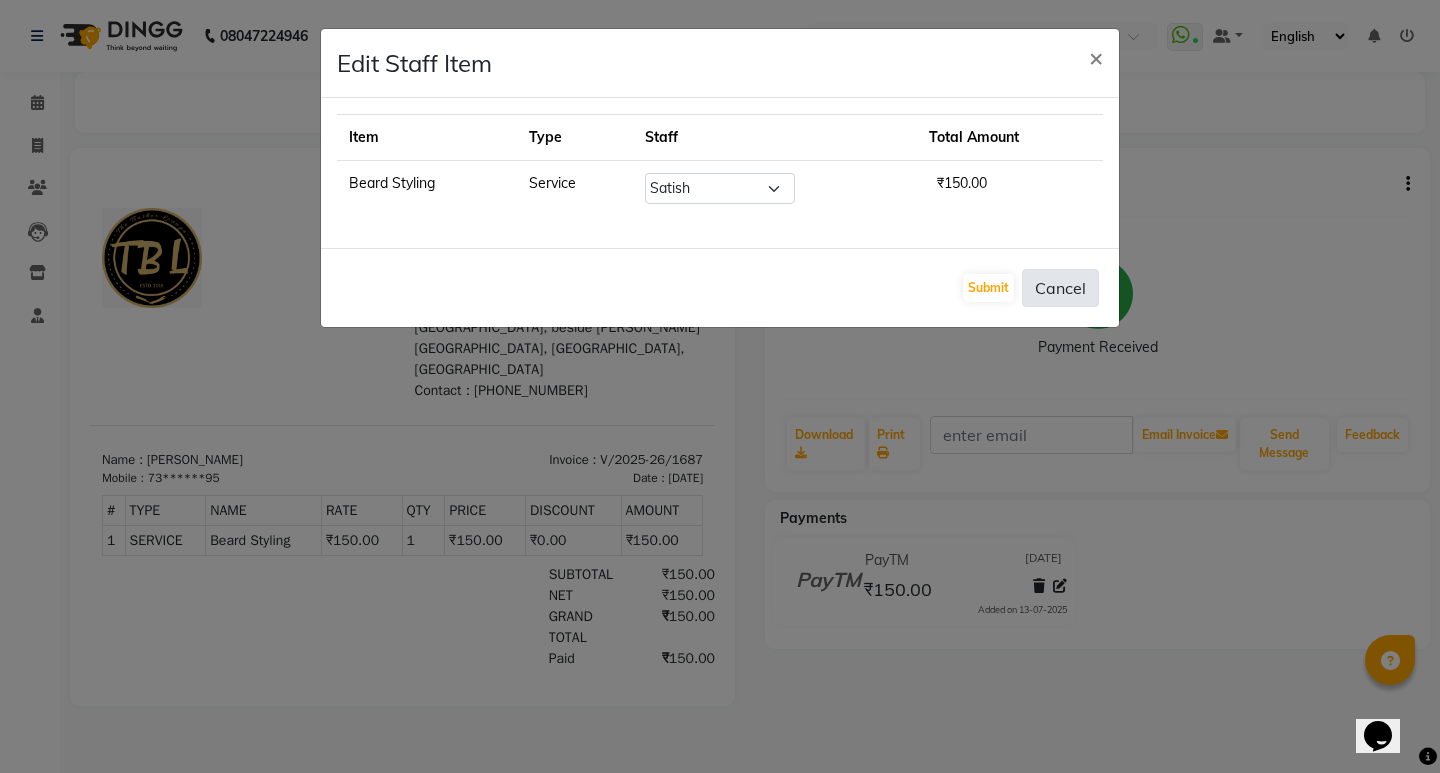 click on "Cancel" 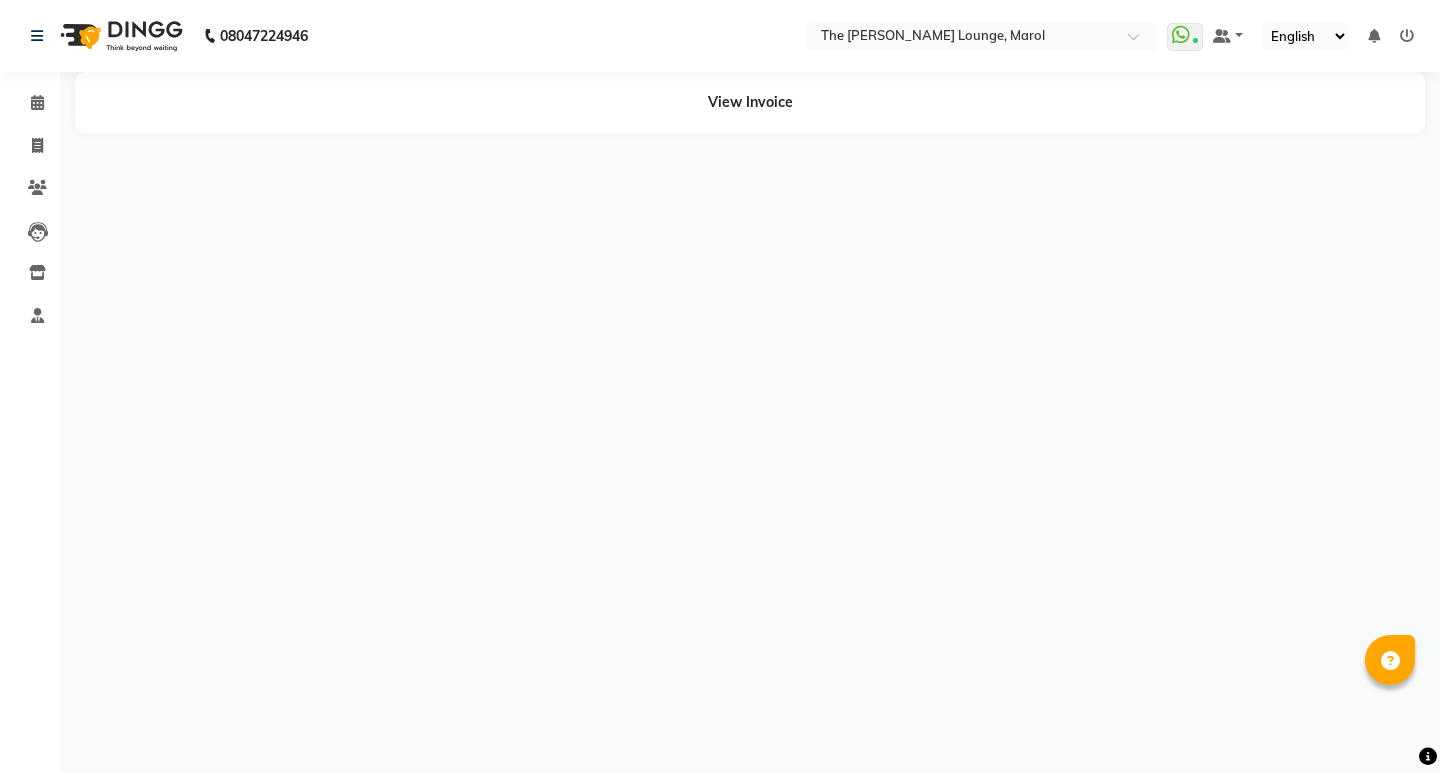 scroll, scrollTop: 0, scrollLeft: 0, axis: both 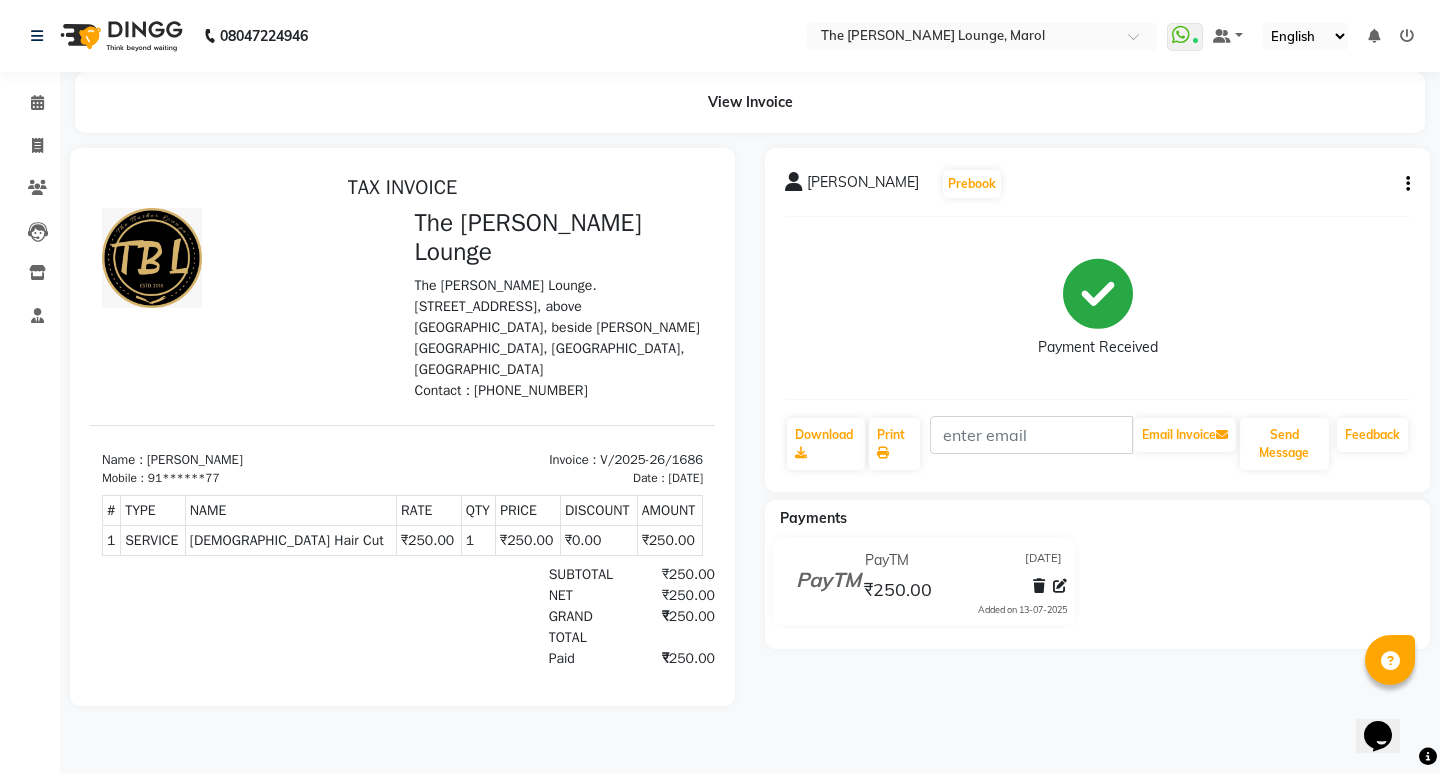 click 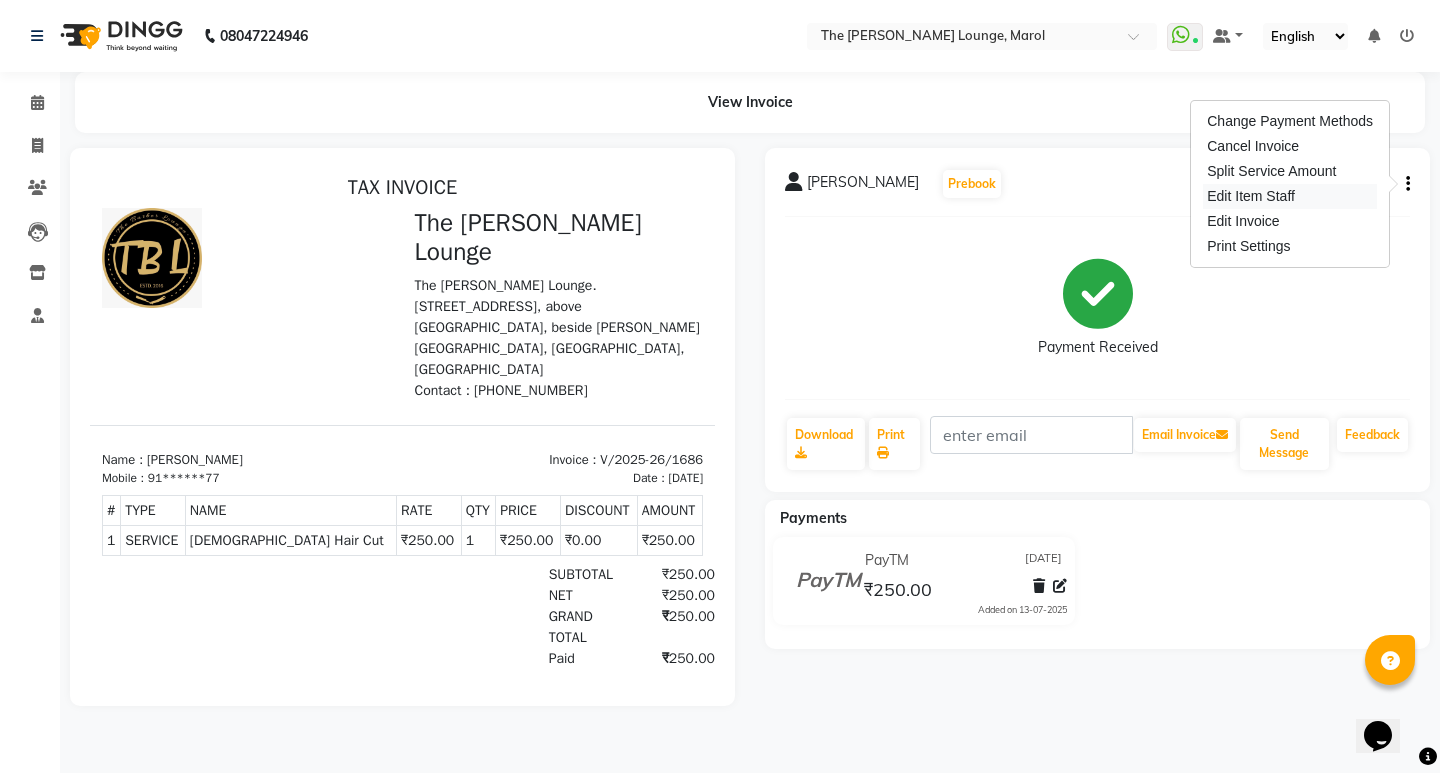 click on "Edit Item Staff" at bounding box center (1290, 196) 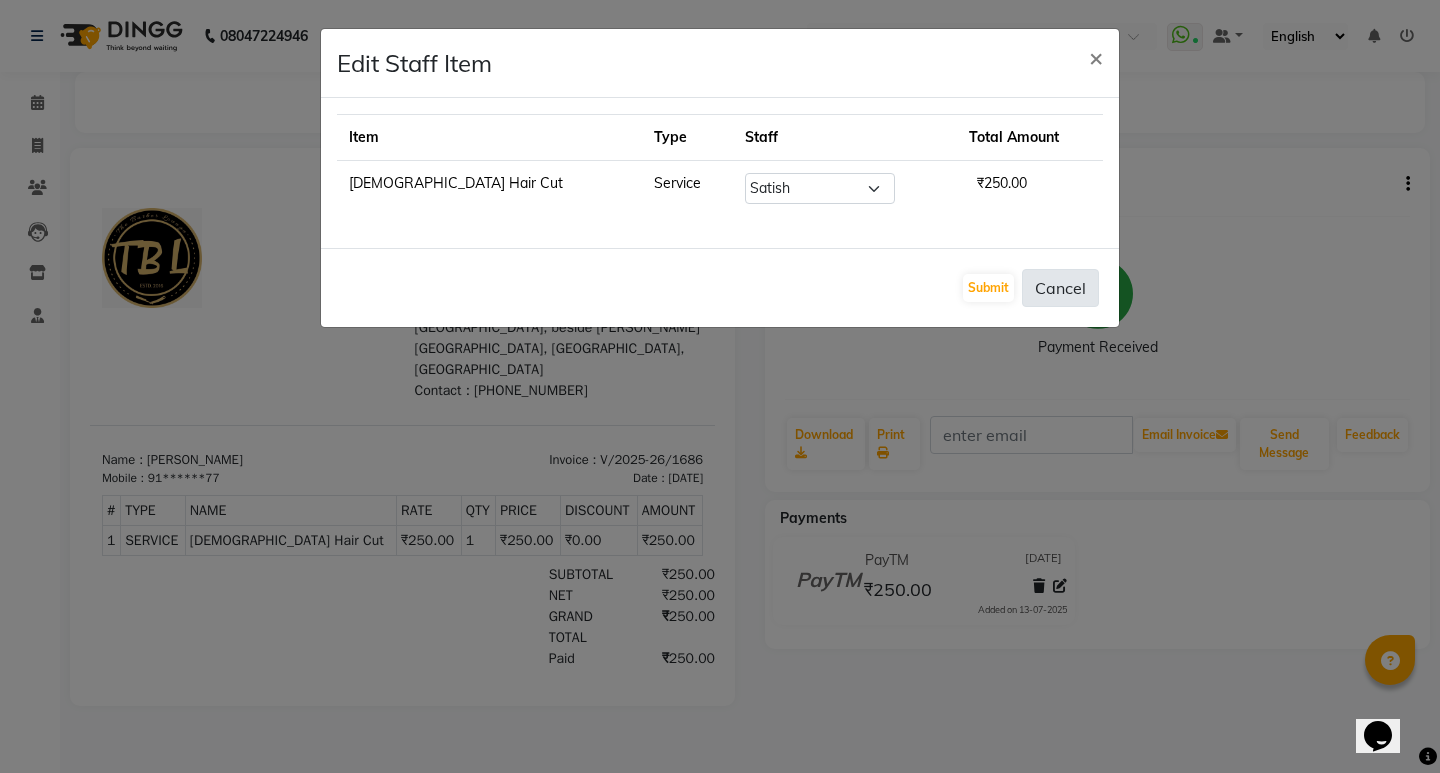 click on "Cancel" 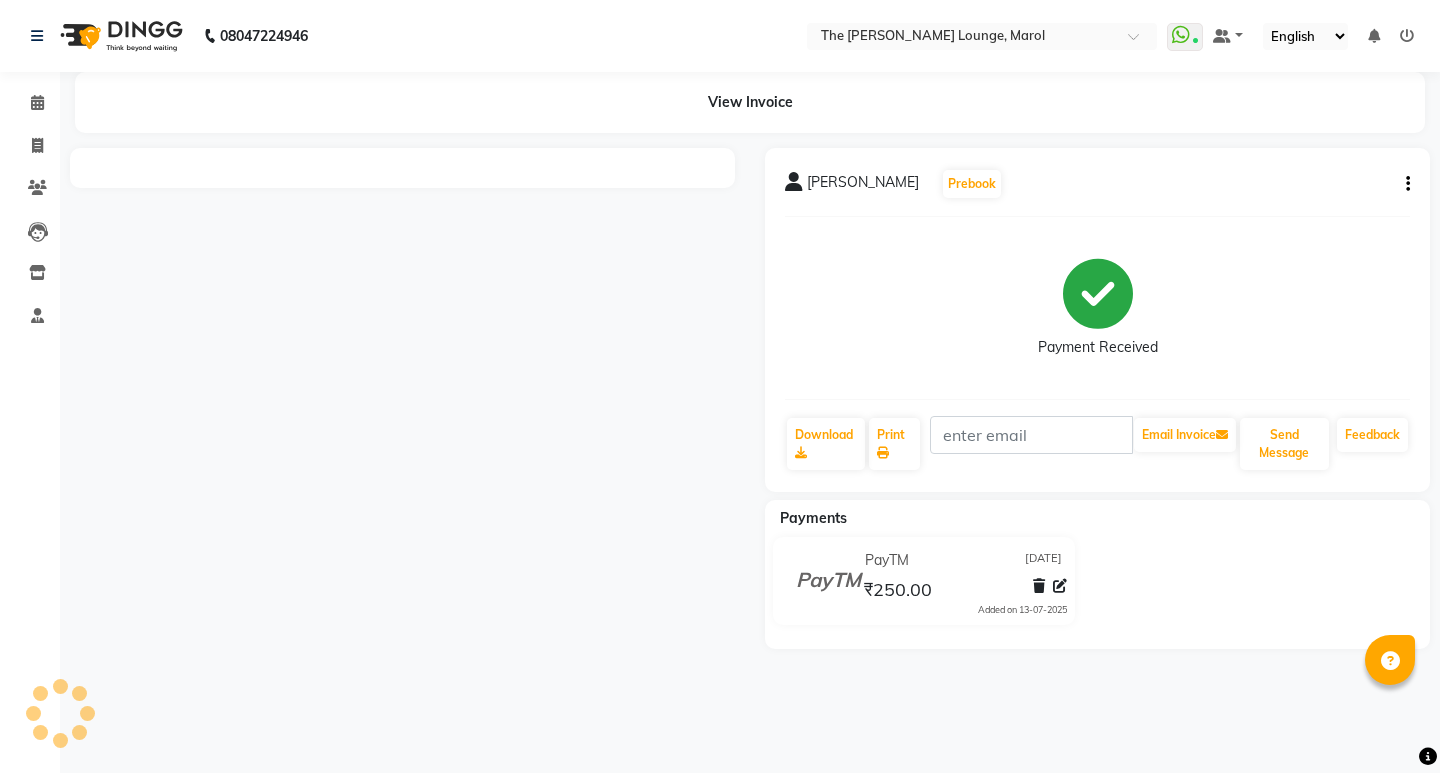 scroll, scrollTop: 0, scrollLeft: 0, axis: both 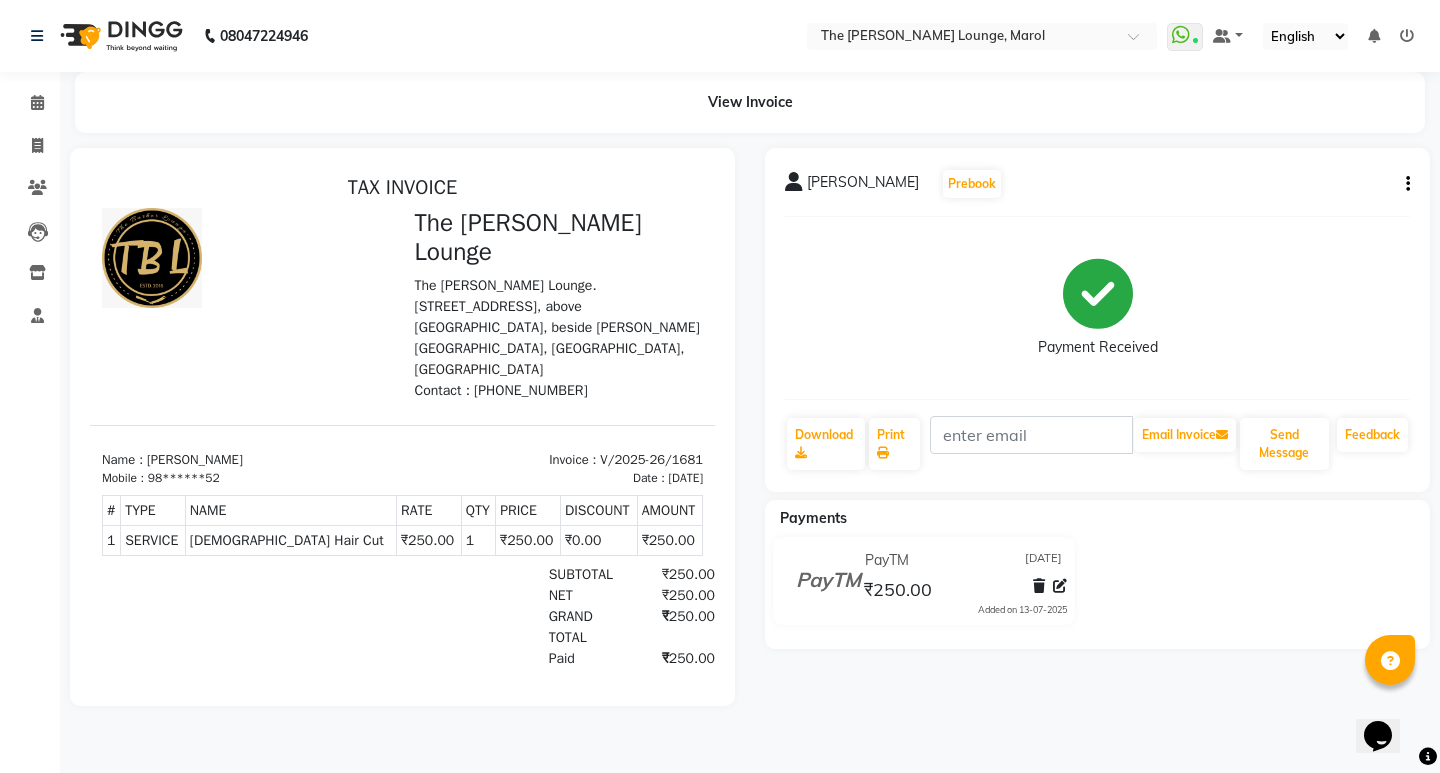 click 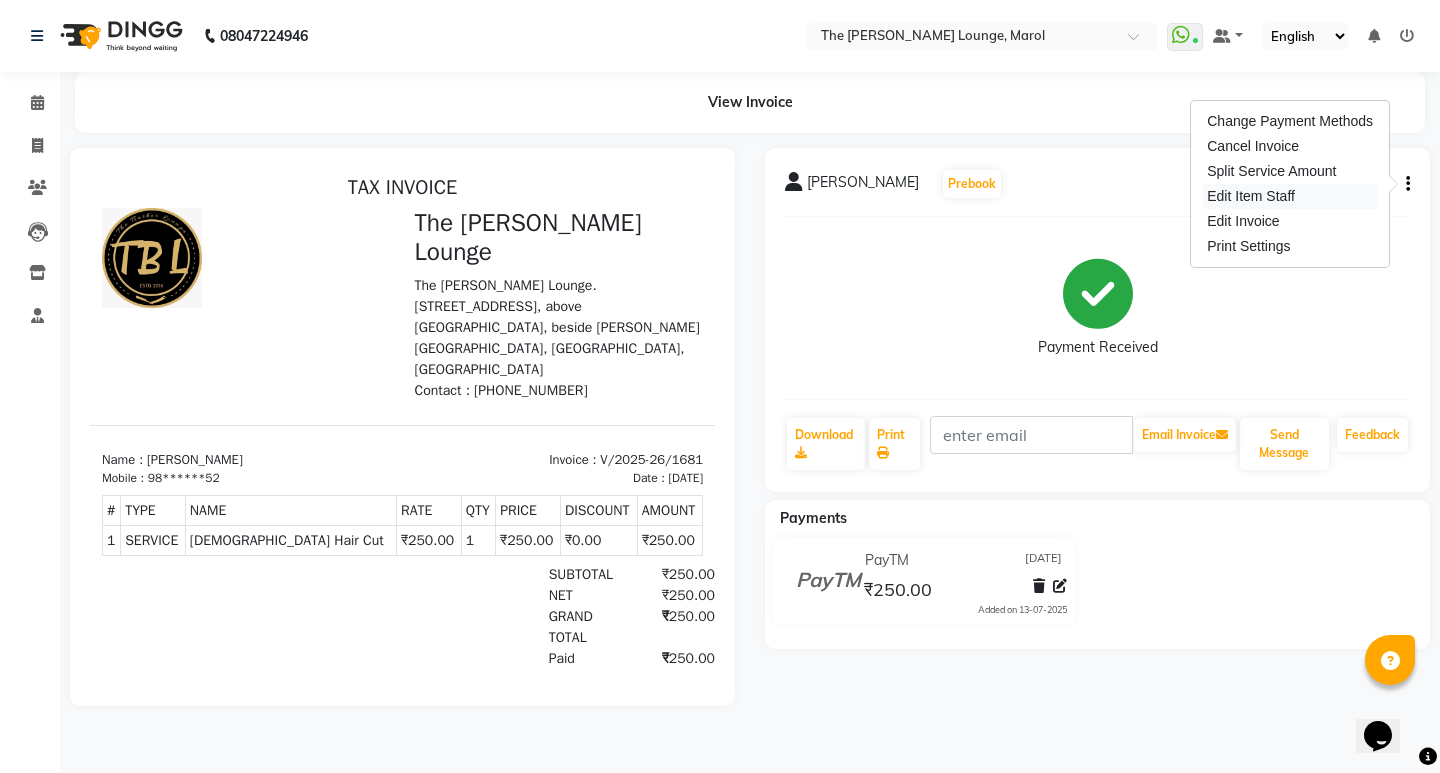 click on "Edit Item Staff" at bounding box center (1290, 196) 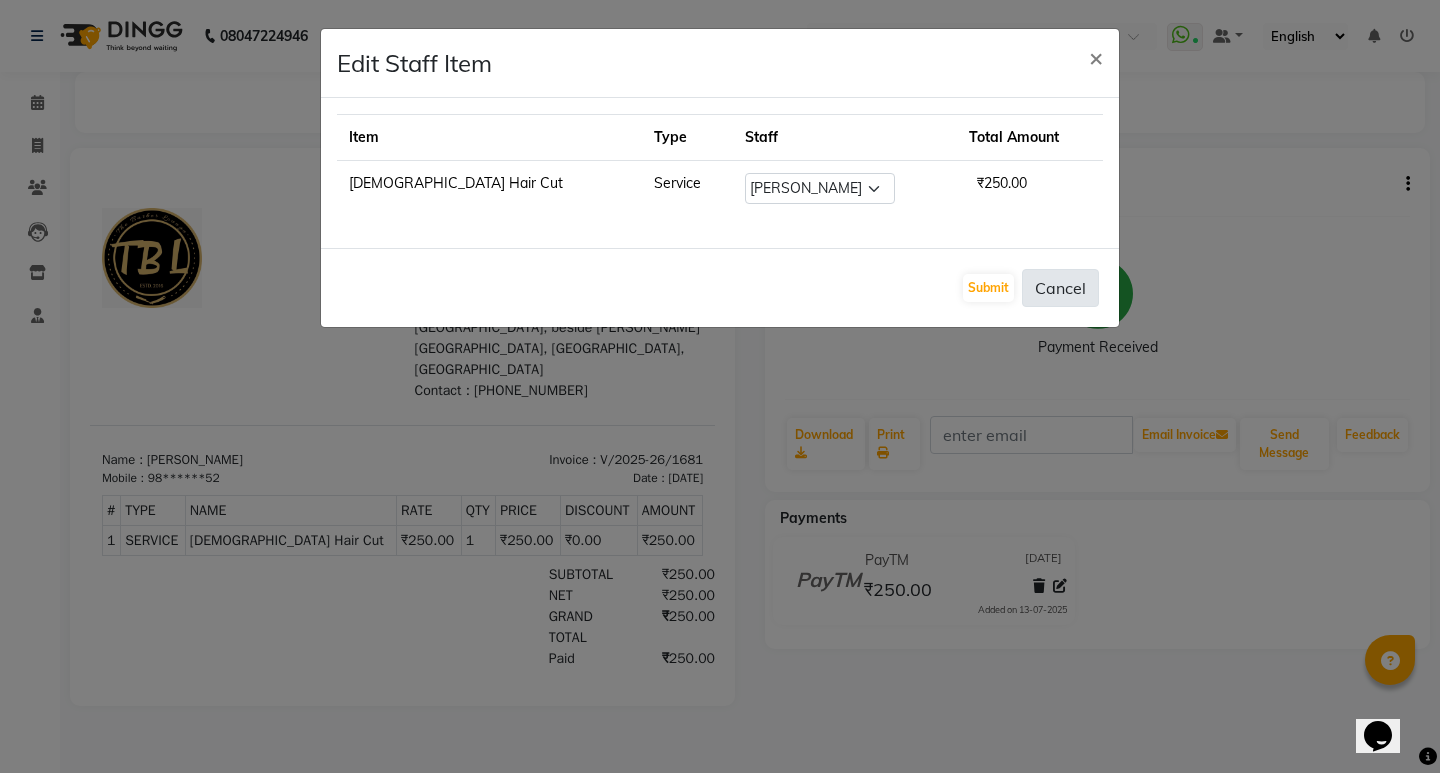 click on "Cancel" 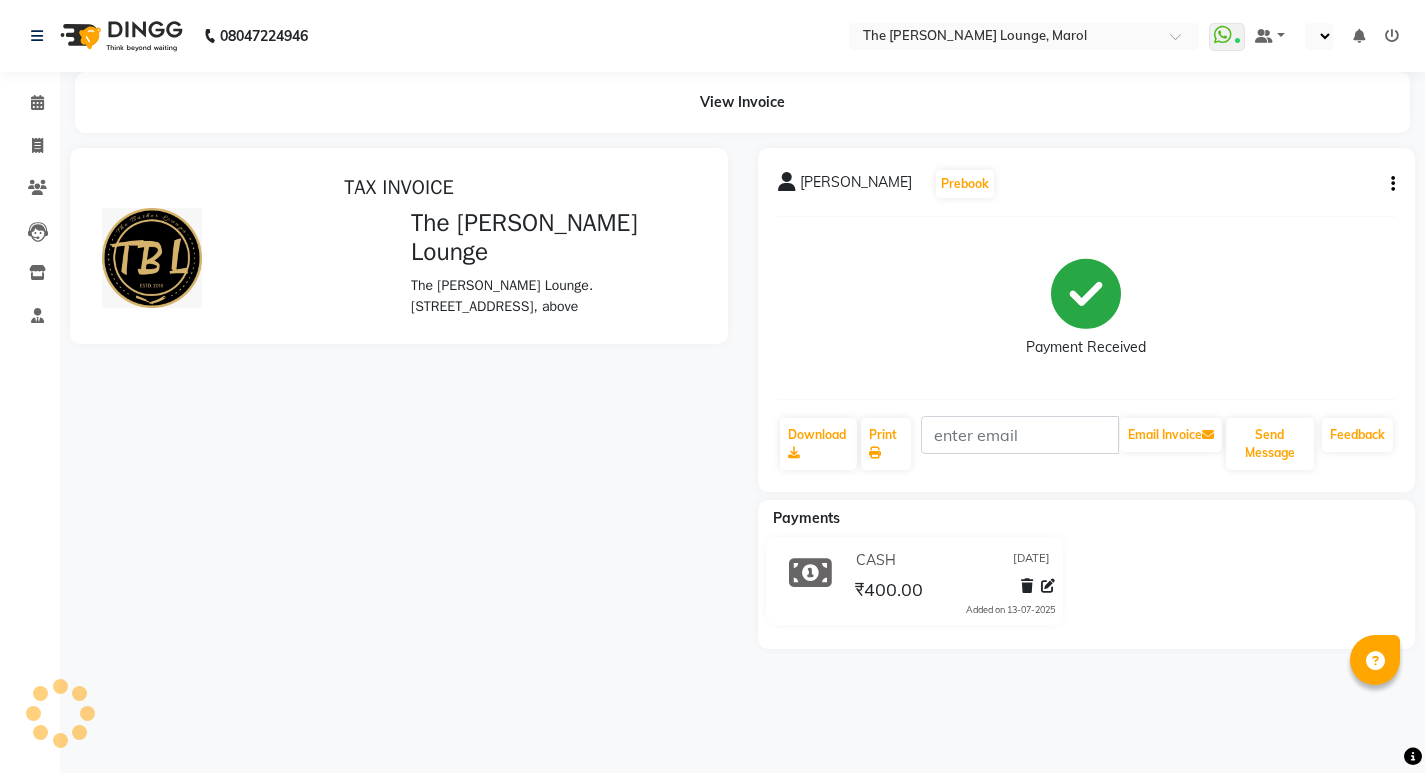 scroll, scrollTop: 0, scrollLeft: 0, axis: both 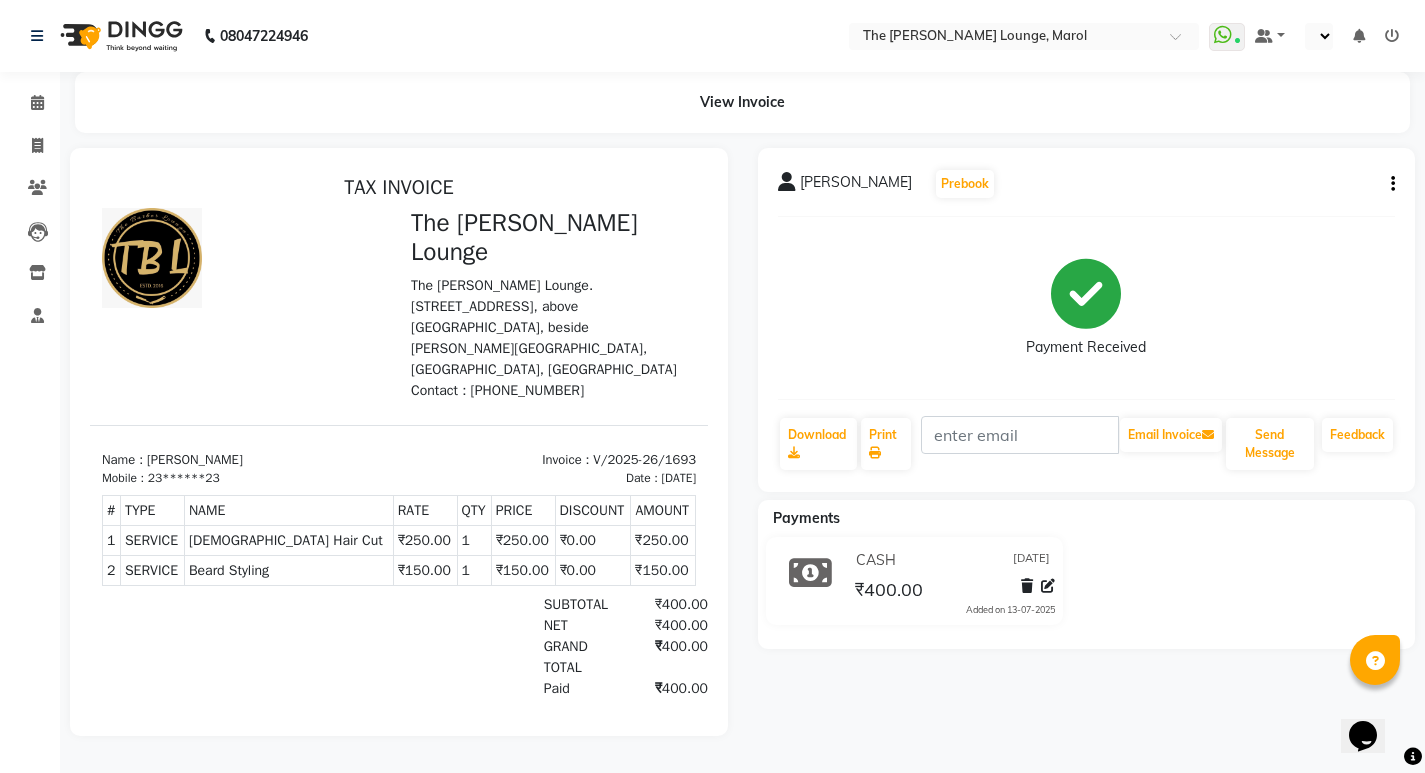 click 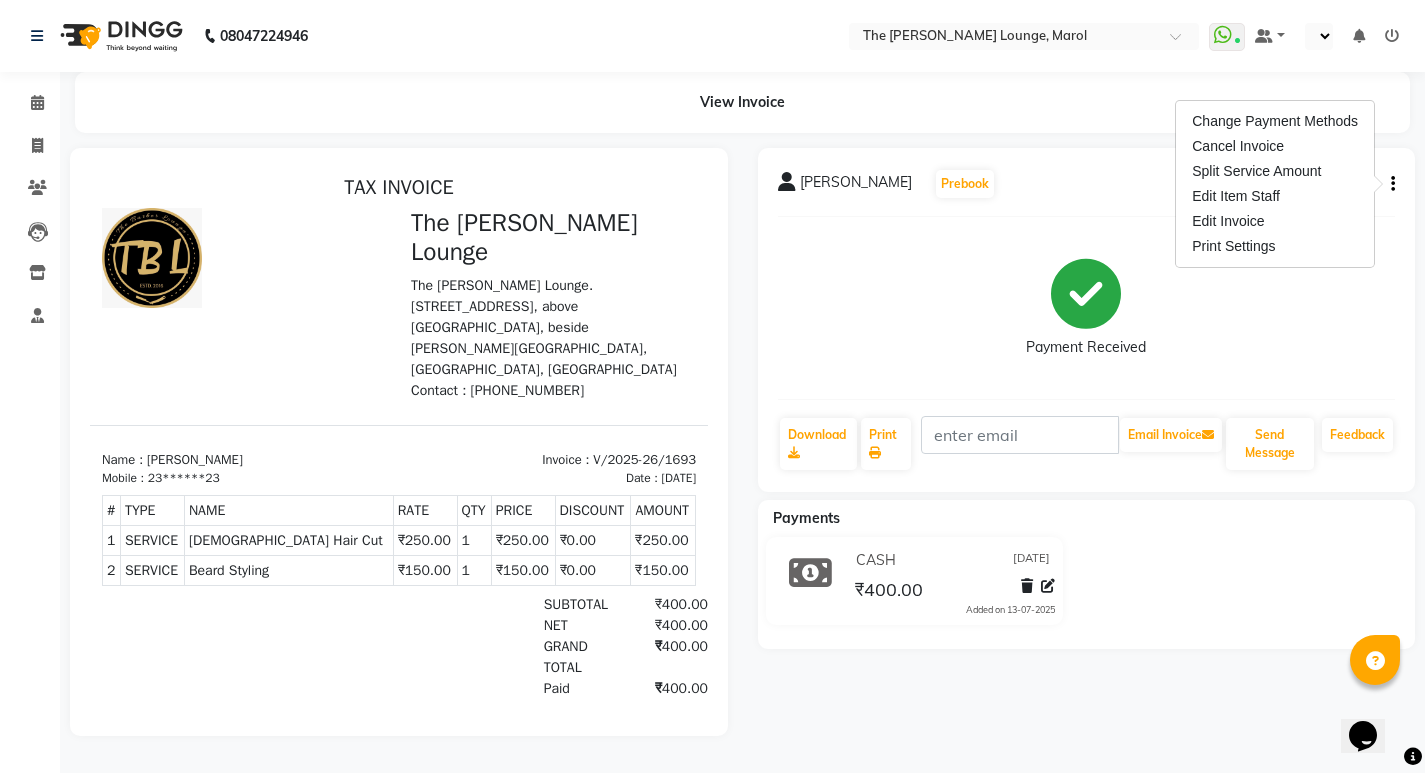 click on "[PERSON_NAME]   Prebook   Payment Received  Download  Print   Email Invoice   Send Message Feedback  Payments CASH [DATE] ₹400.00  Added on [DATE]" 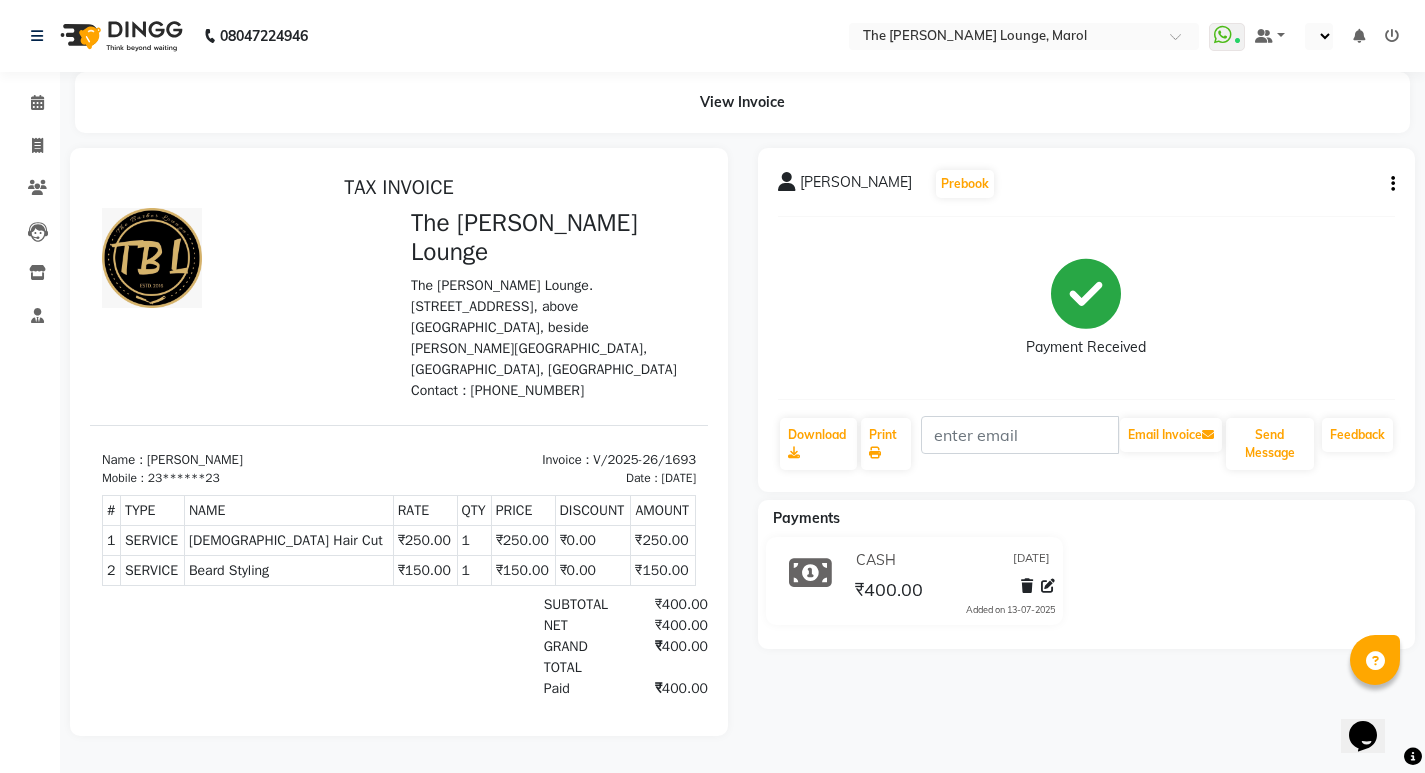 select on "en" 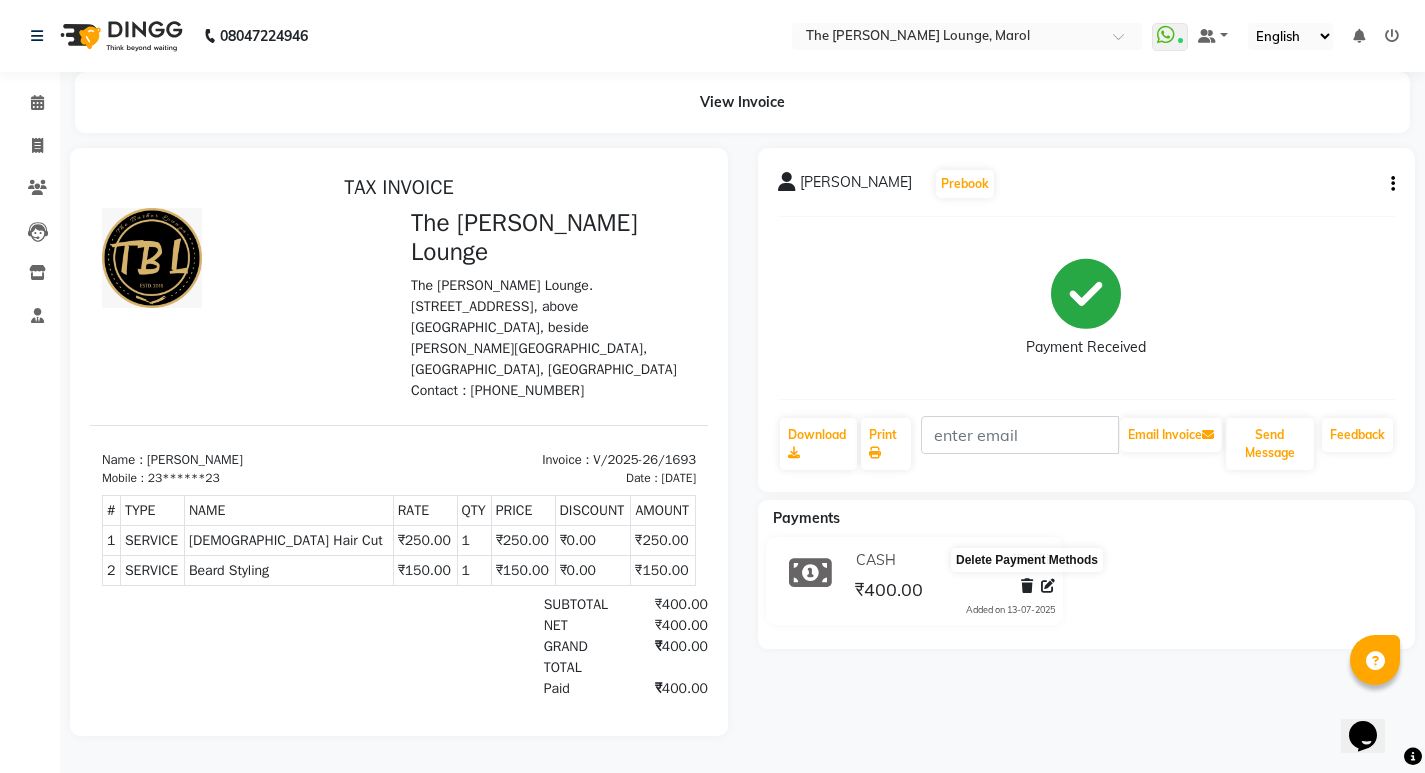 click 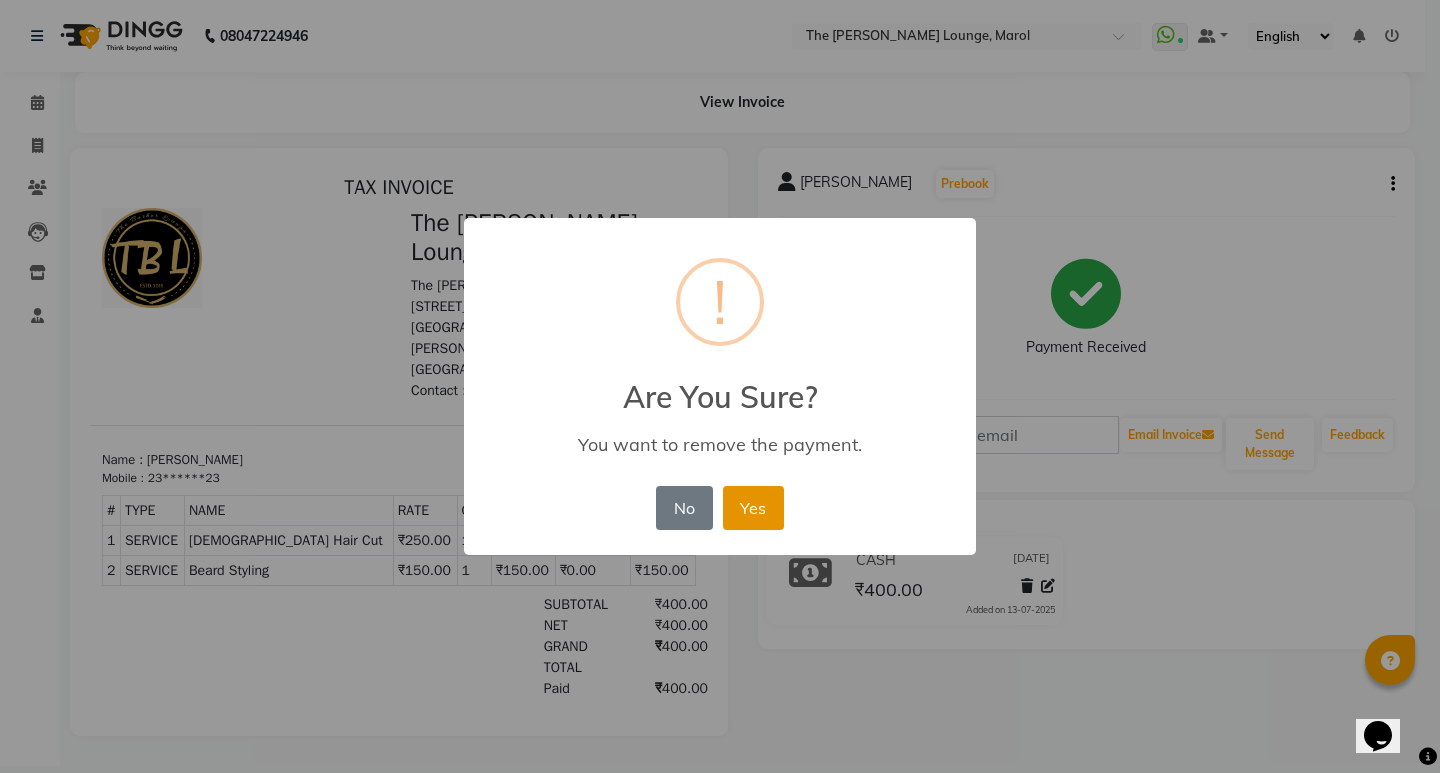 click on "Yes" at bounding box center (753, 508) 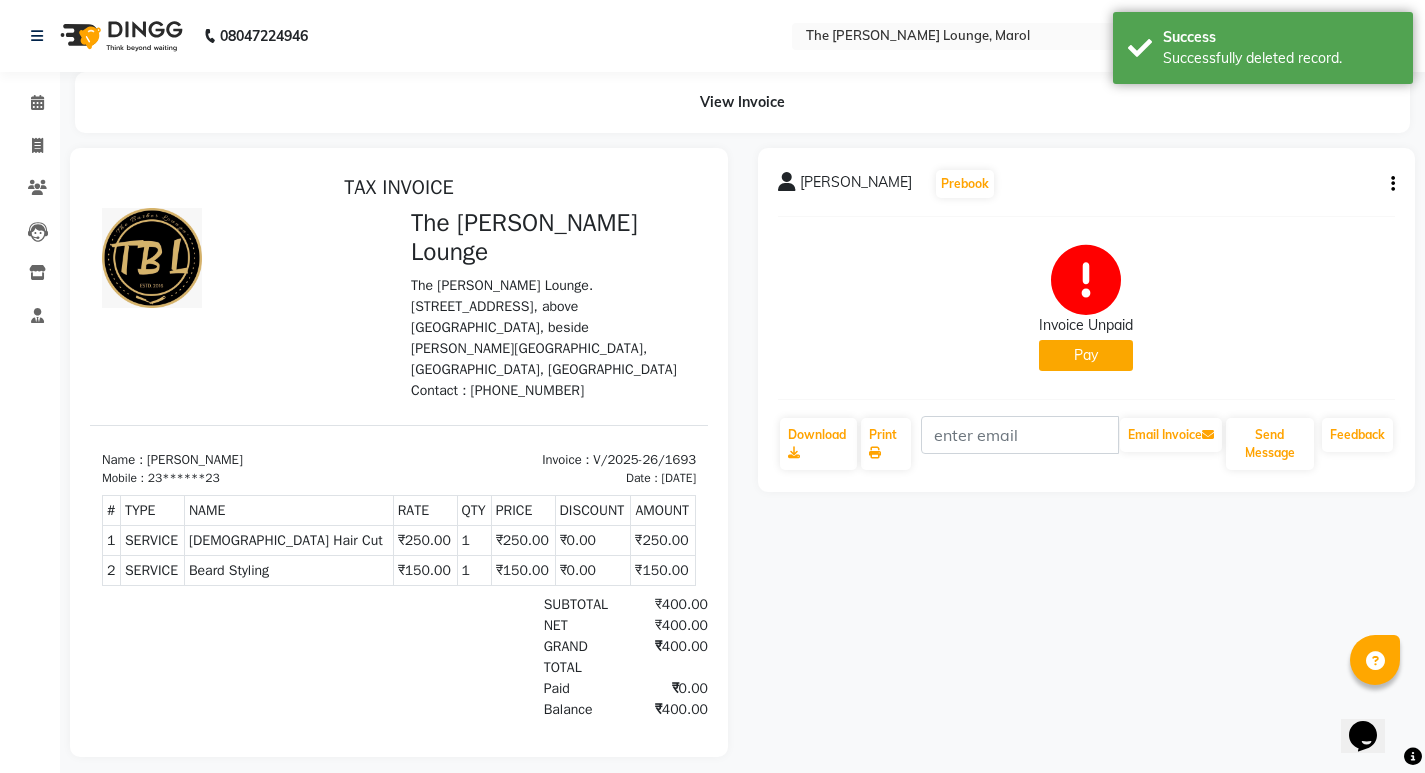 click 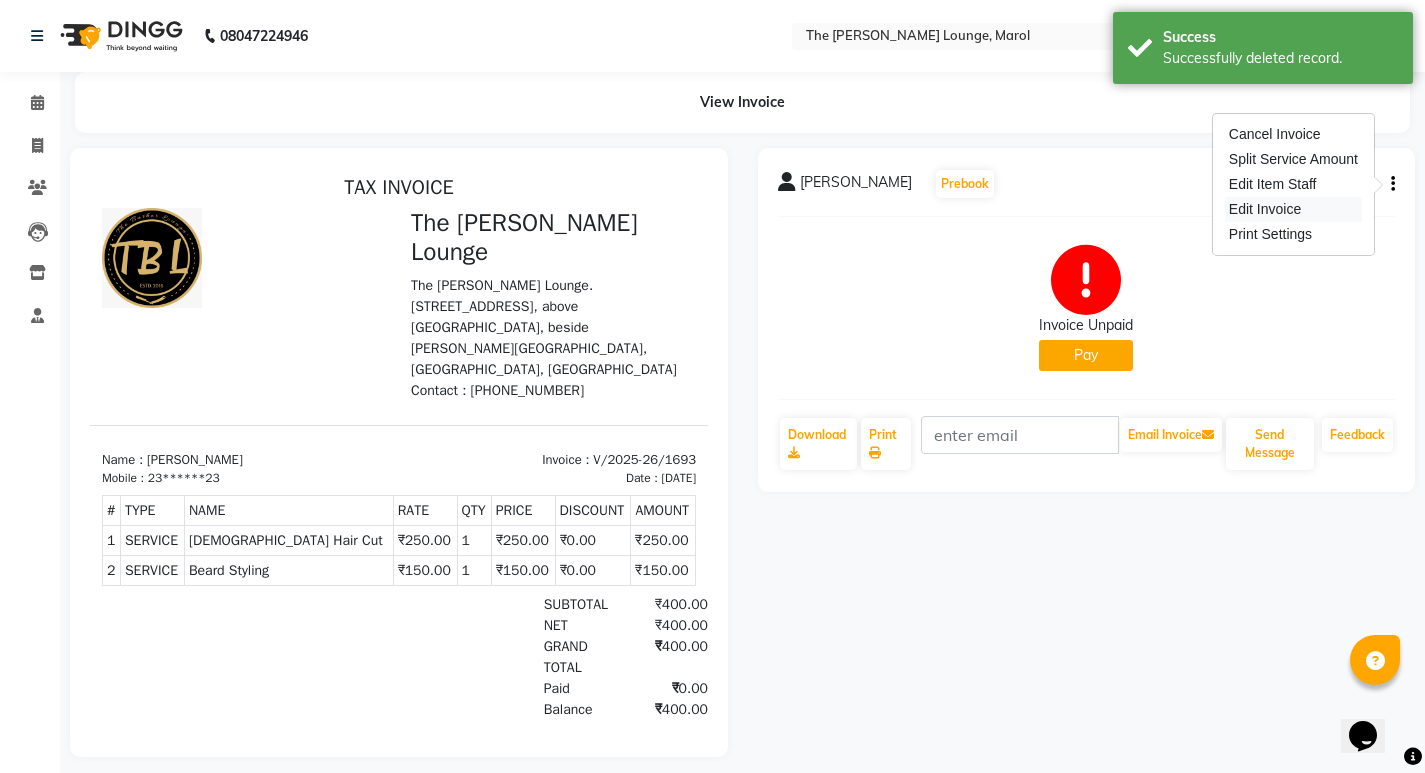 click on "Edit Invoice" at bounding box center [1293, 209] 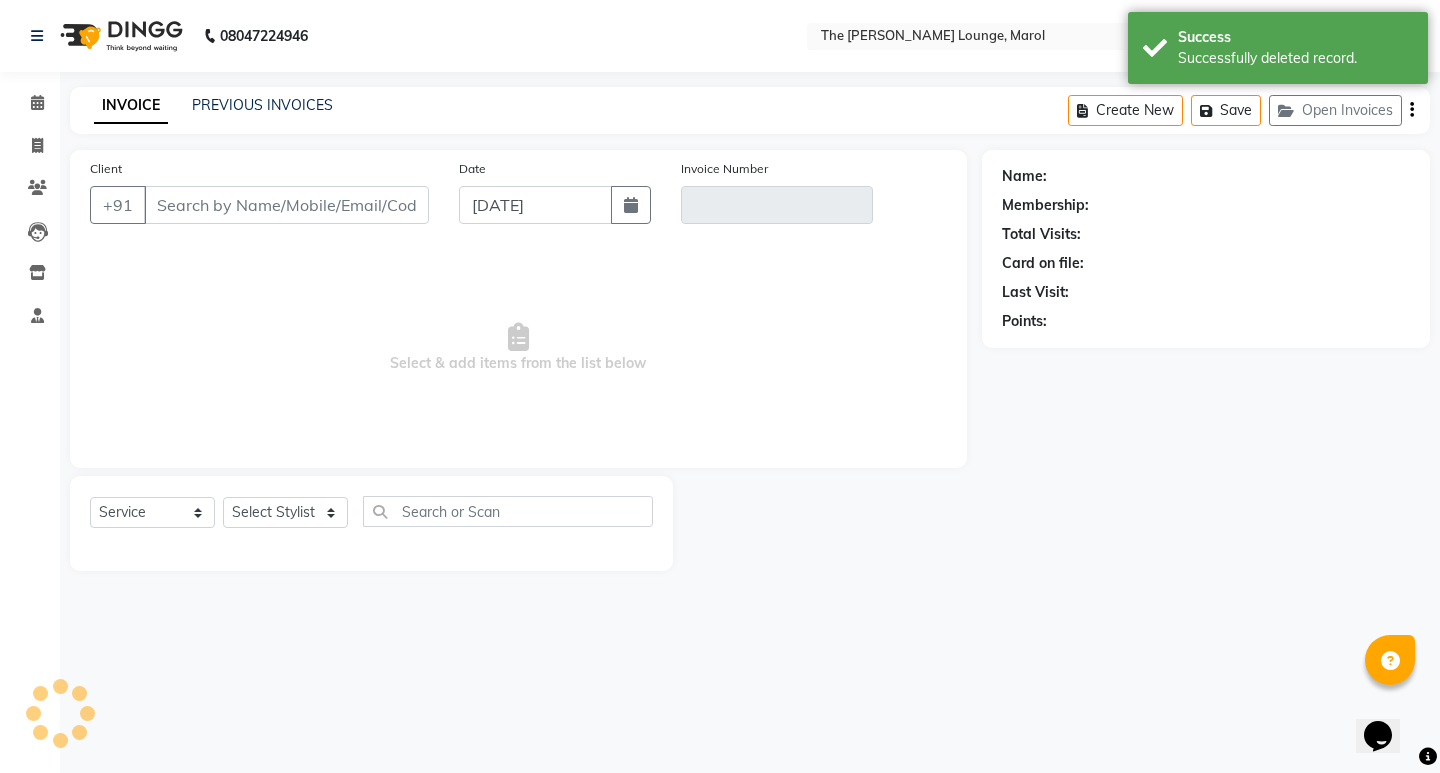type on "23******23" 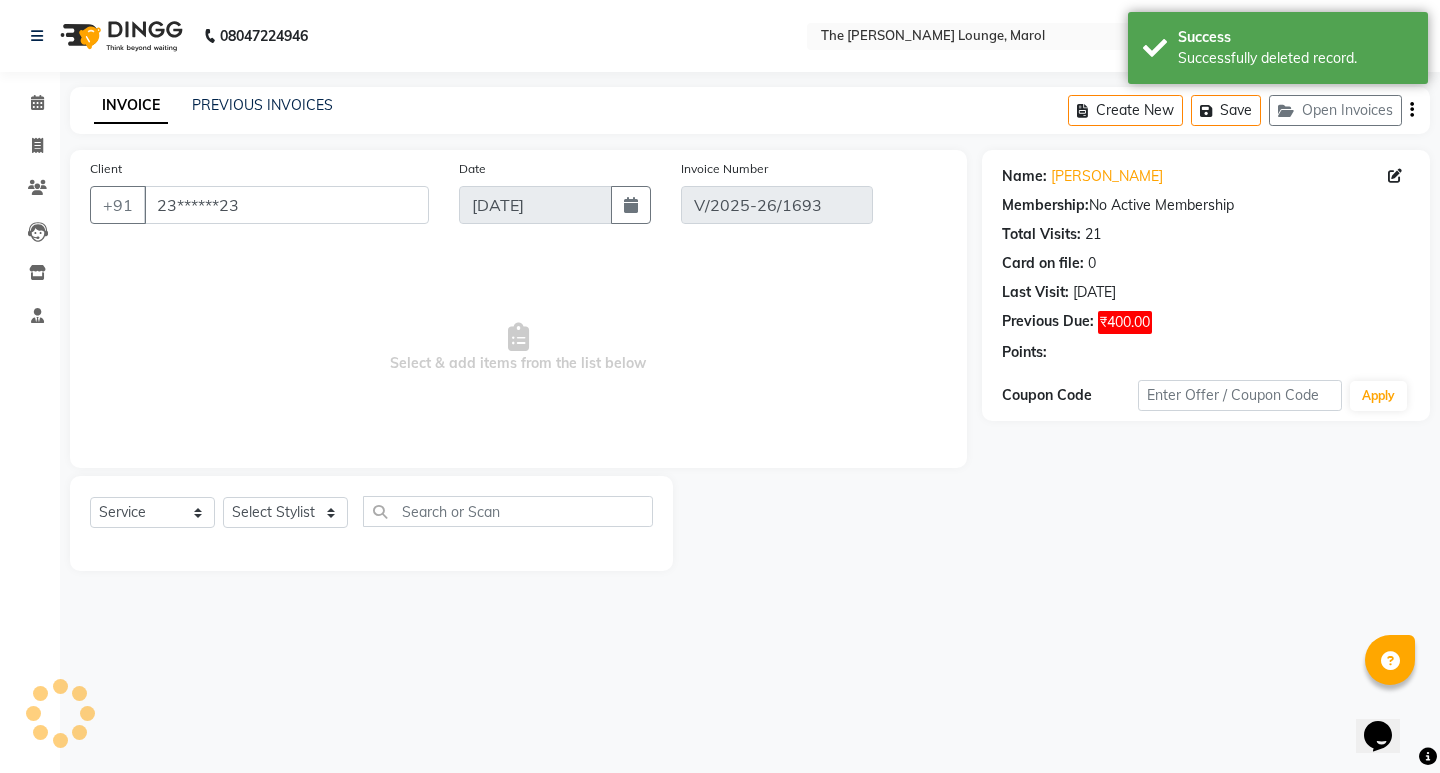 select on "select" 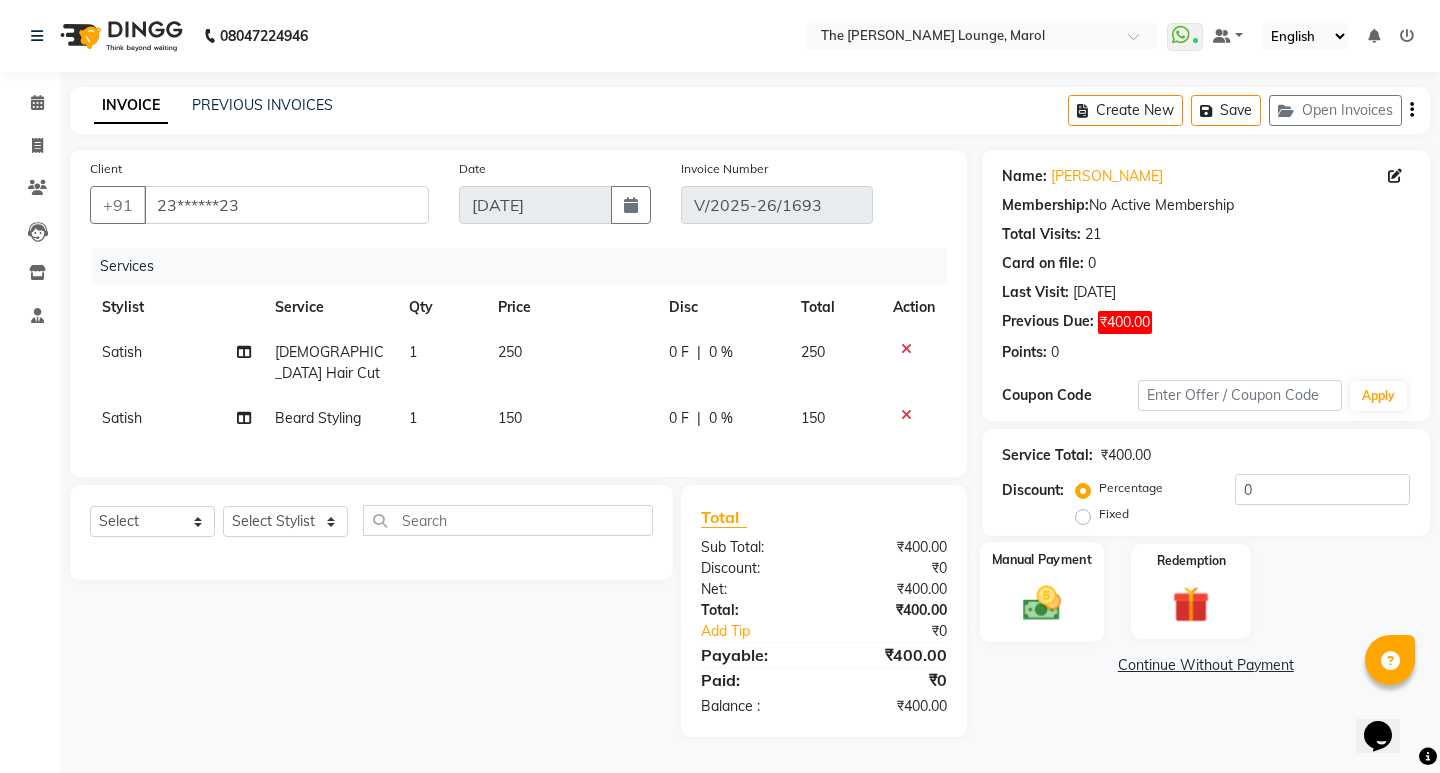 click on "Manual Payment" 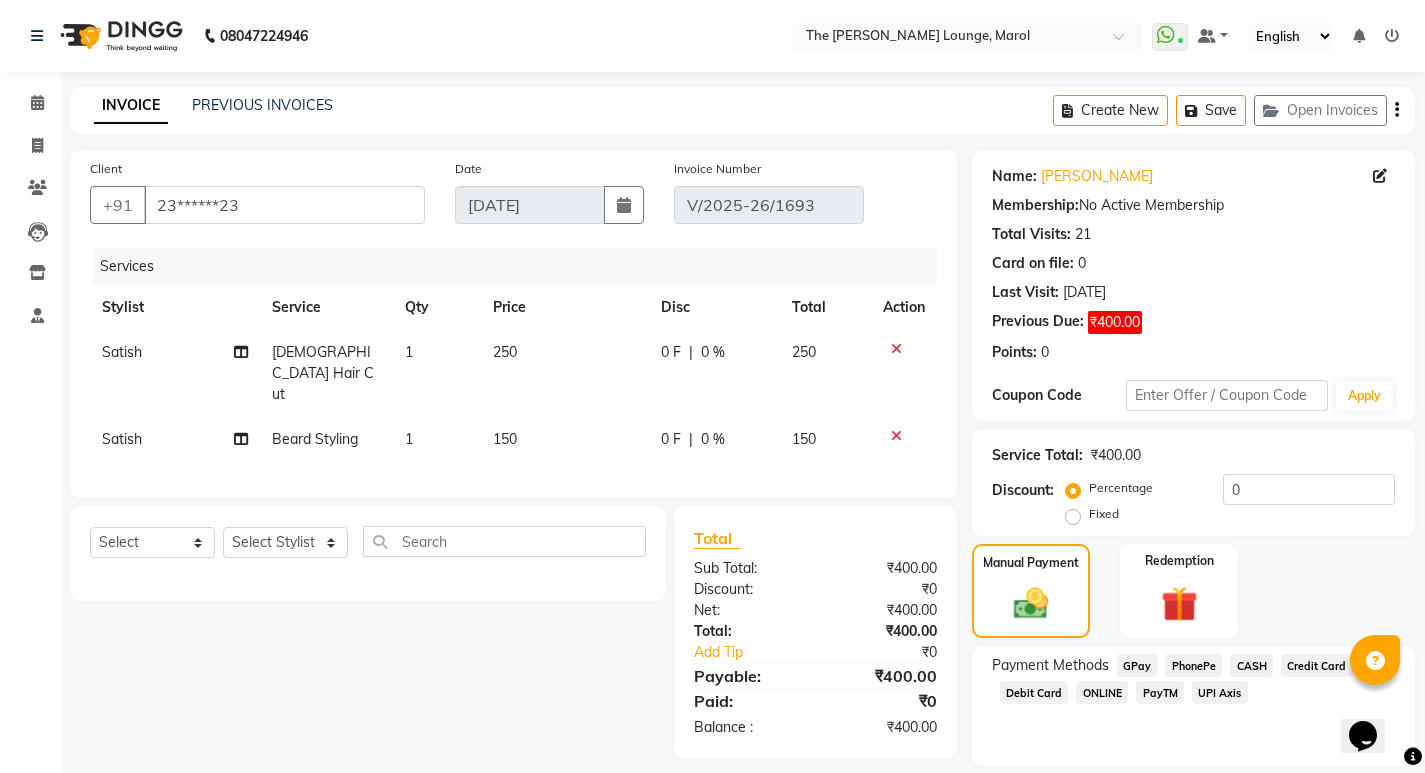 click on "CASH" 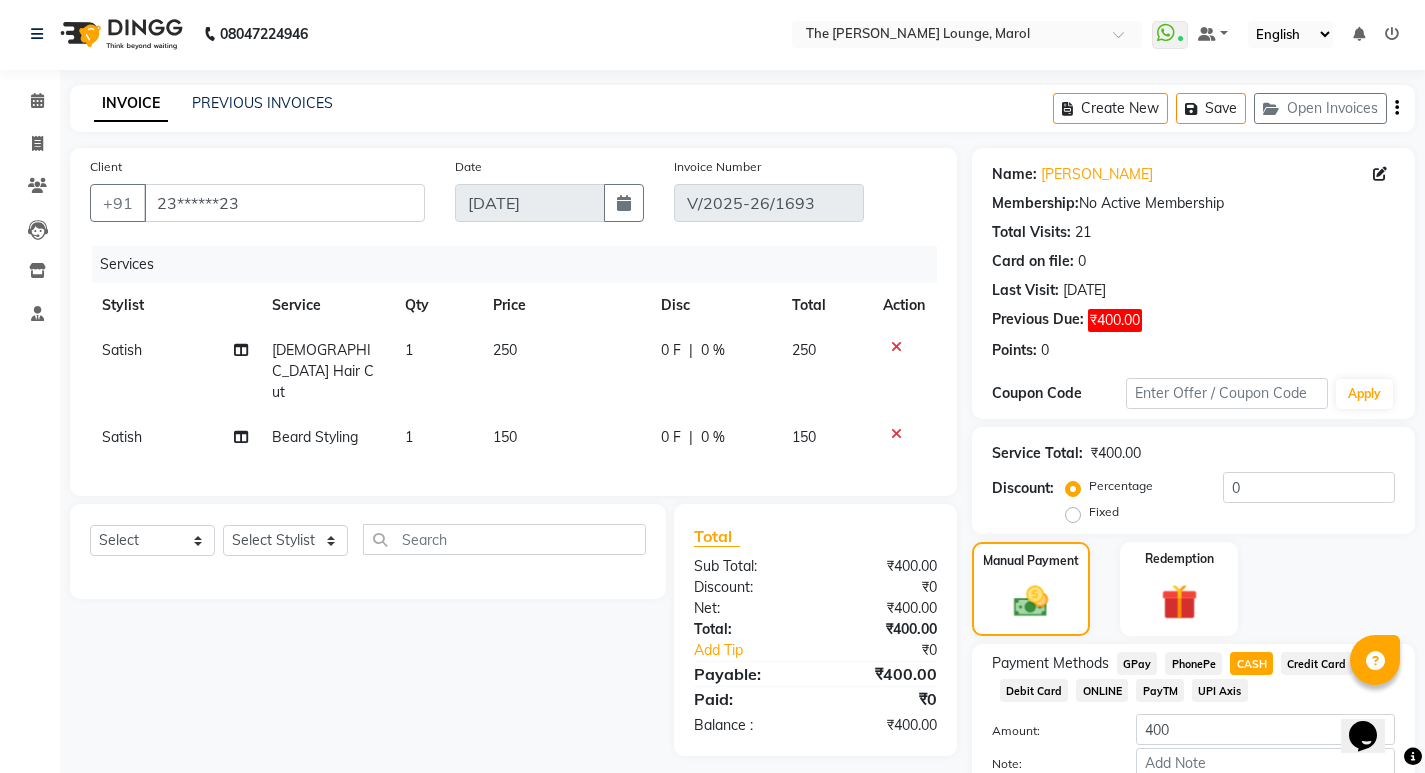 scroll, scrollTop: 0, scrollLeft: 0, axis: both 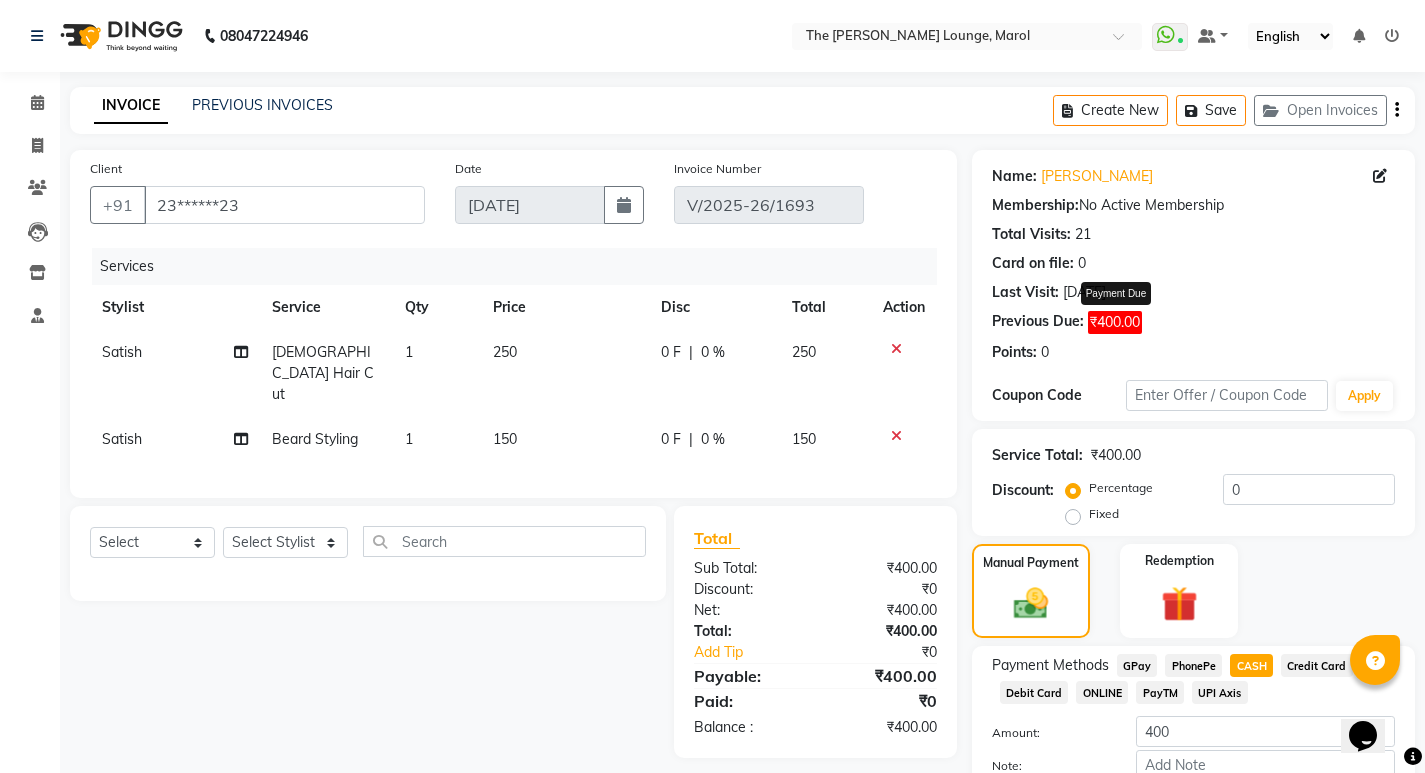 click on "₹400.00" 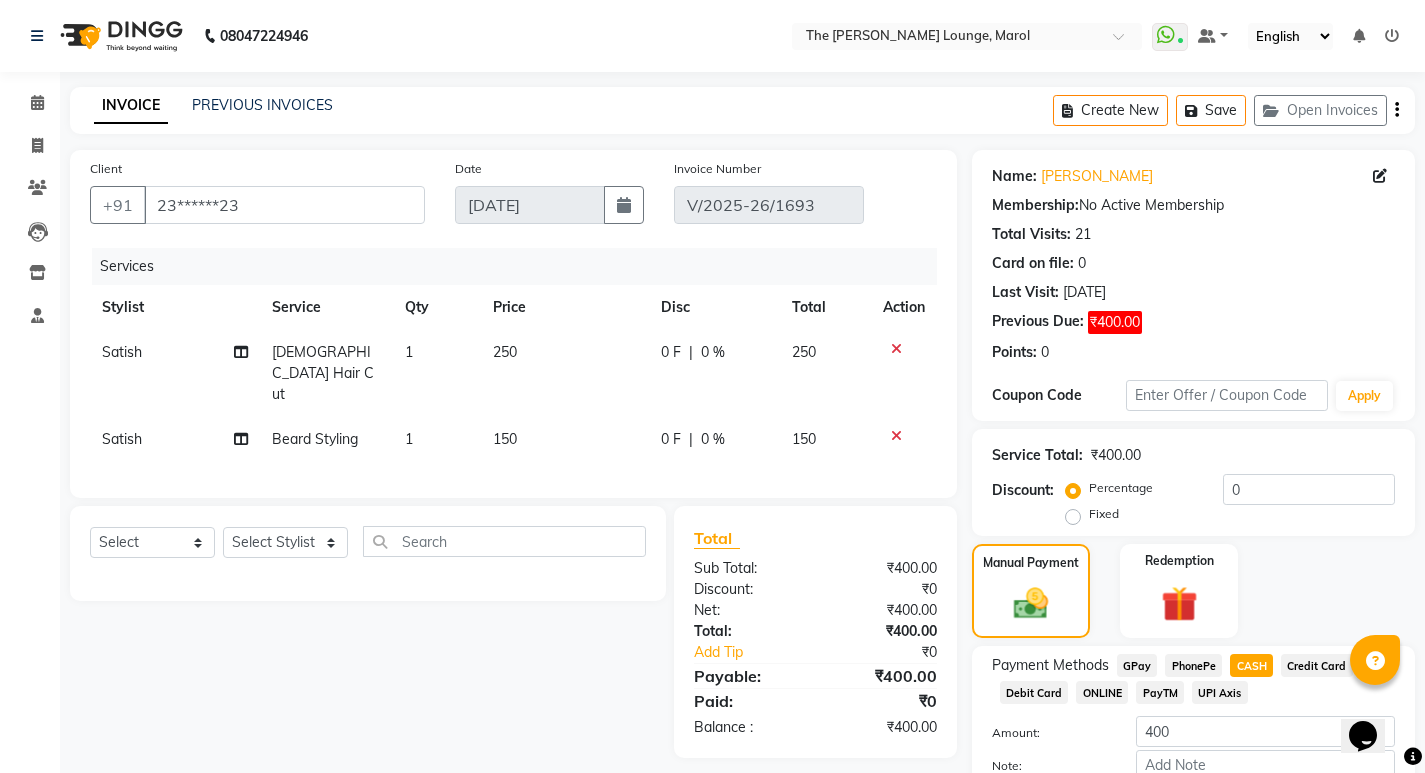 click on "Name: Gidwani  Membership:  No Active Membership  Total Visits:  21 Card on file:  0 Last Visit:   13-07-2025 Previous Due:  ₹400.00 Points:   0" 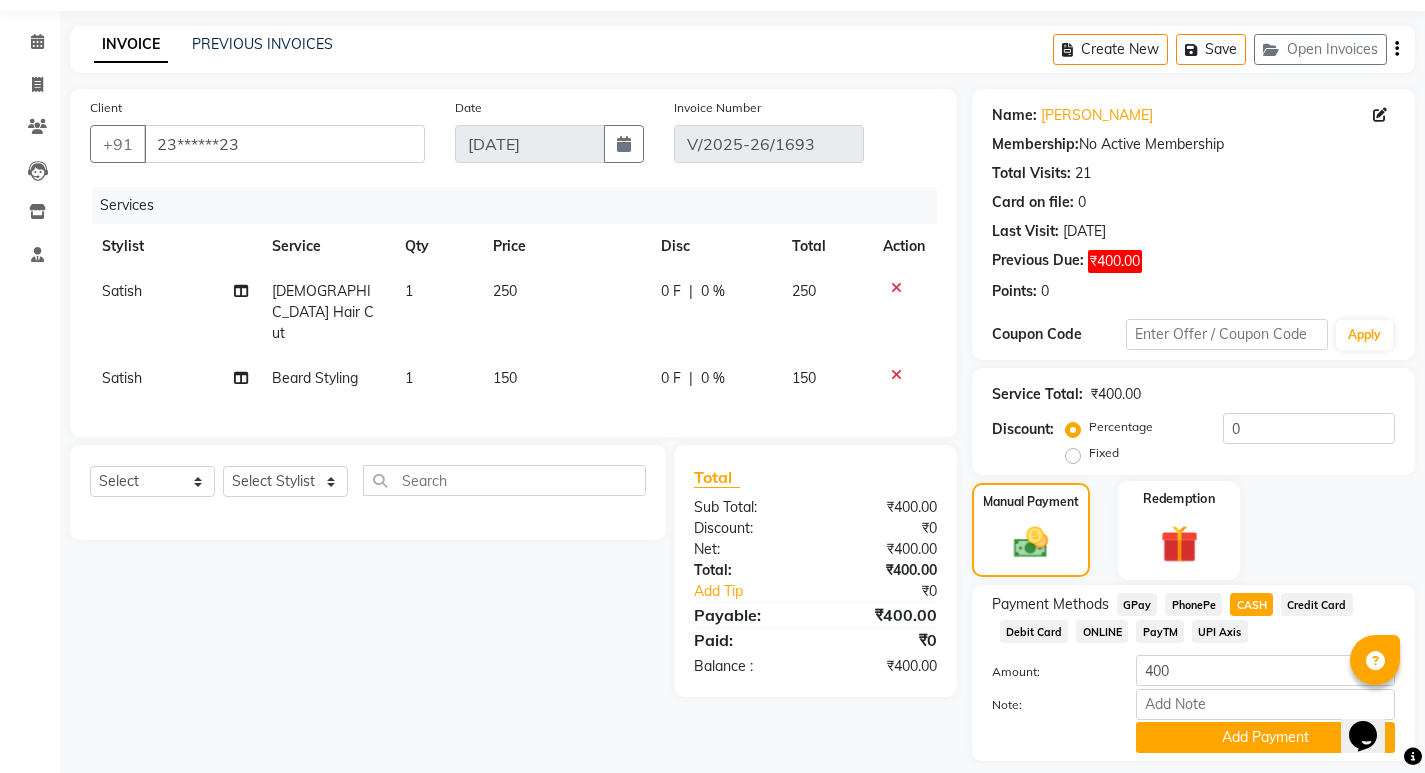 scroll, scrollTop: 0, scrollLeft: 0, axis: both 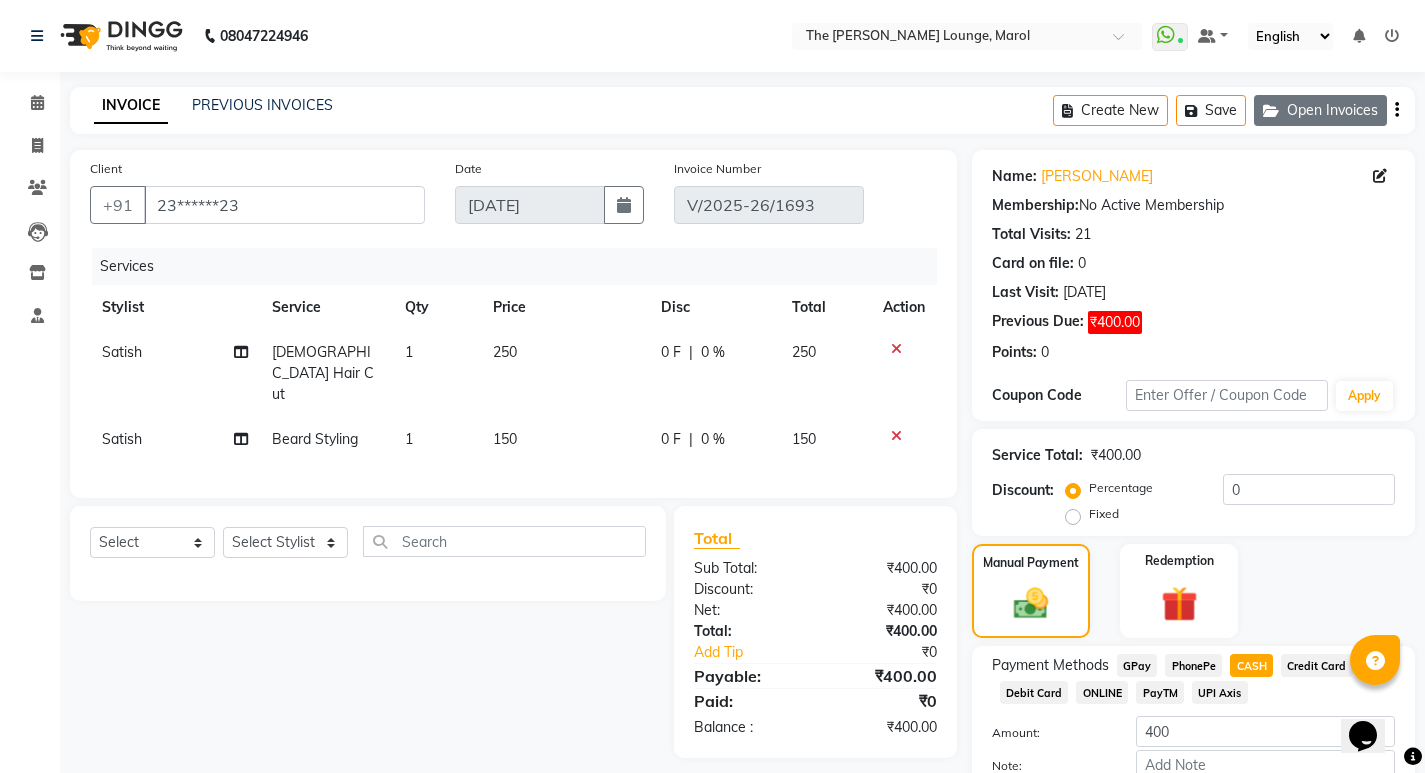 click on "Open Invoices" 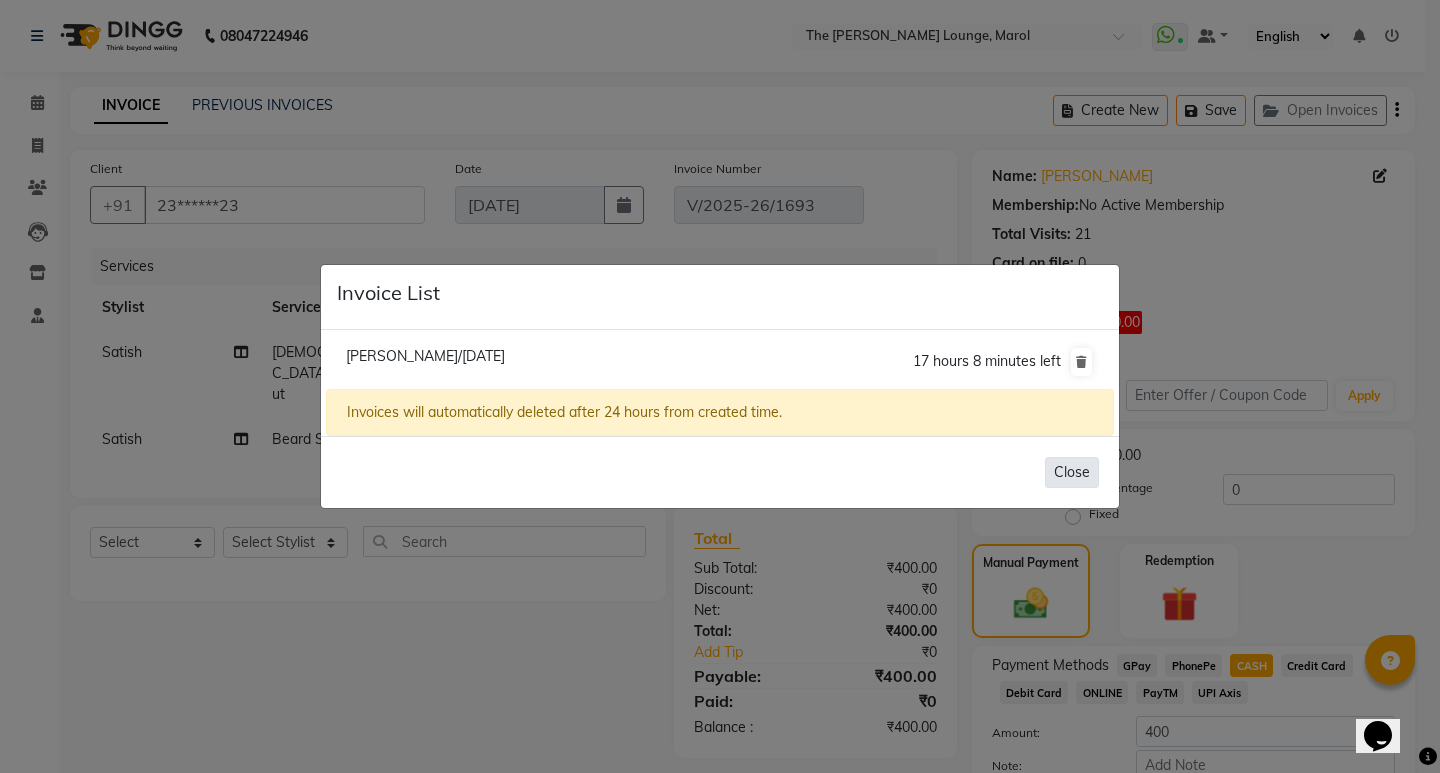 click on "Close" 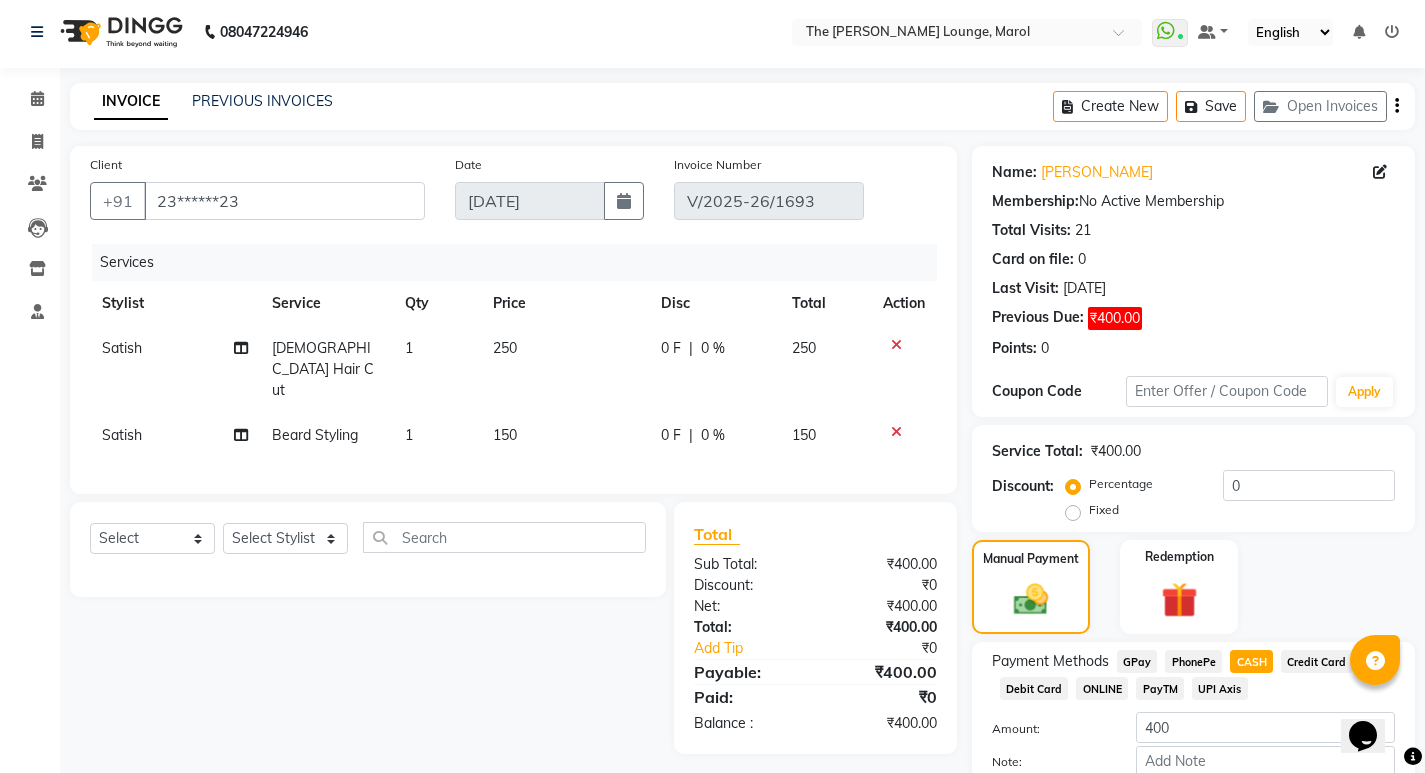 scroll, scrollTop: 0, scrollLeft: 0, axis: both 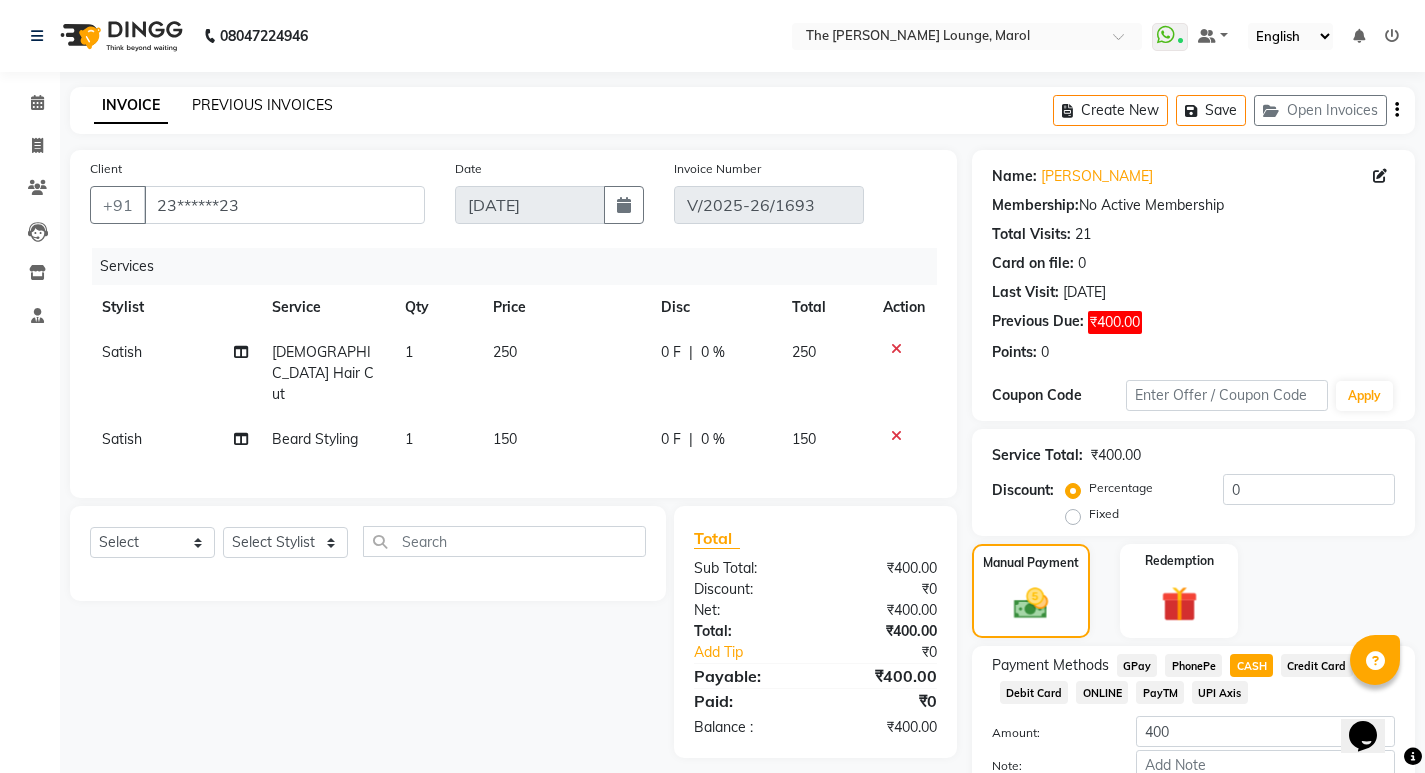 click on "PREVIOUS INVOICES" 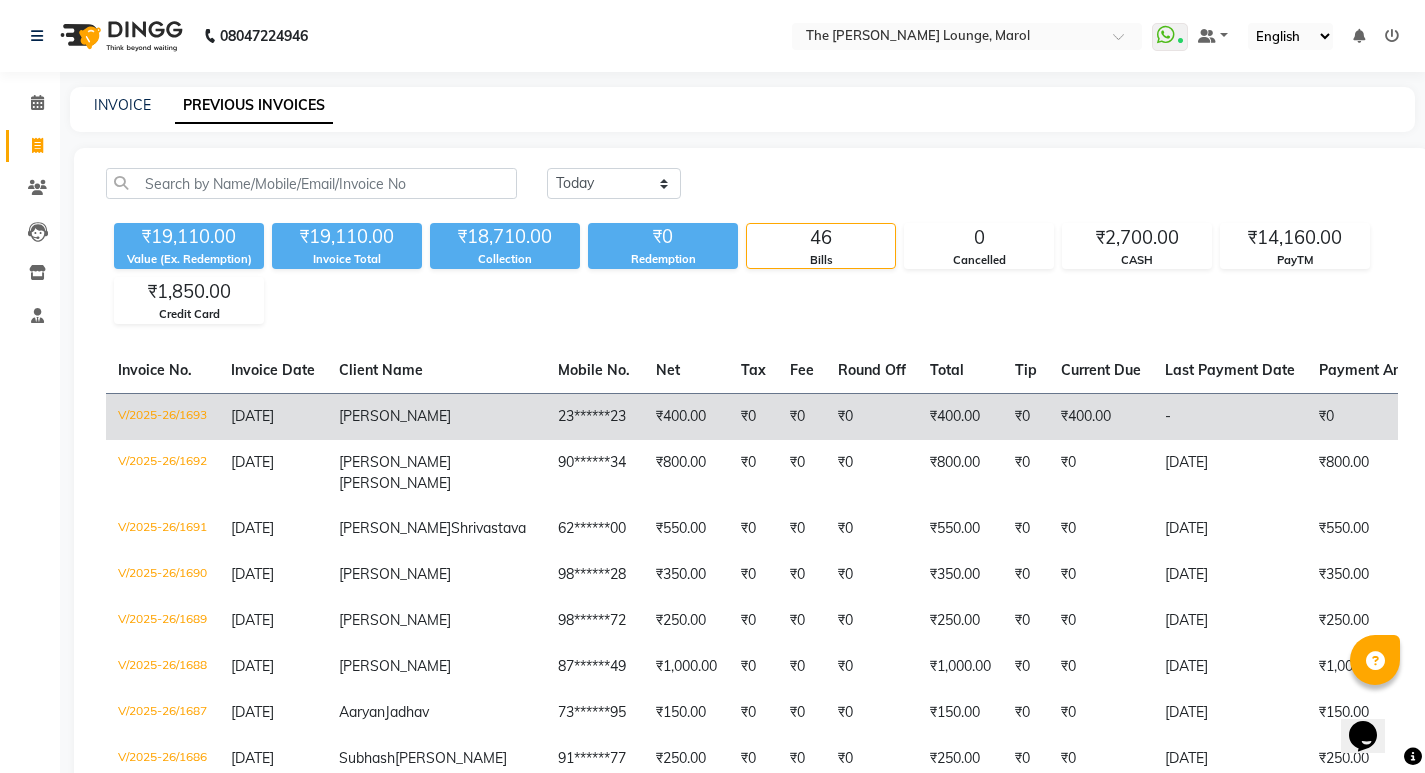 click on "₹400.00" 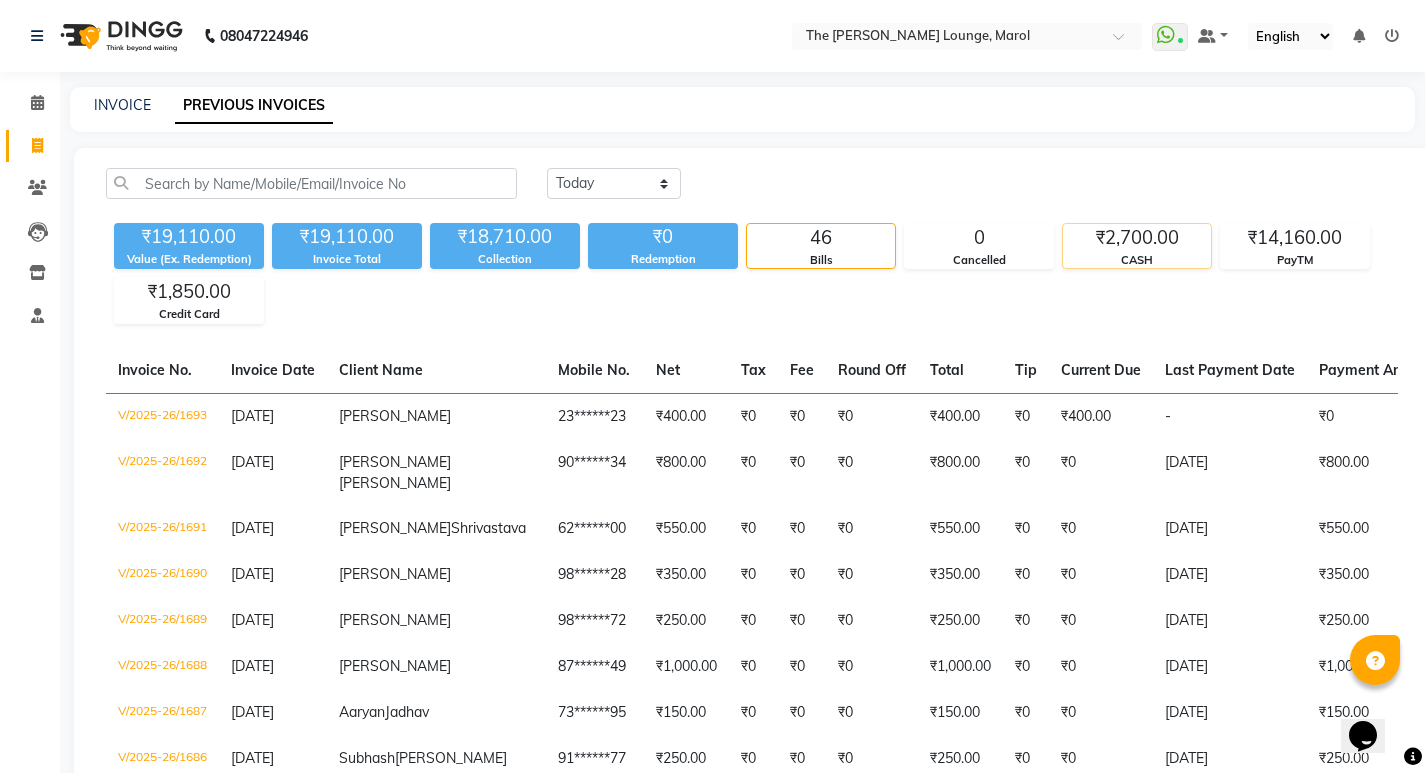click on "₹2,700.00 CASH" 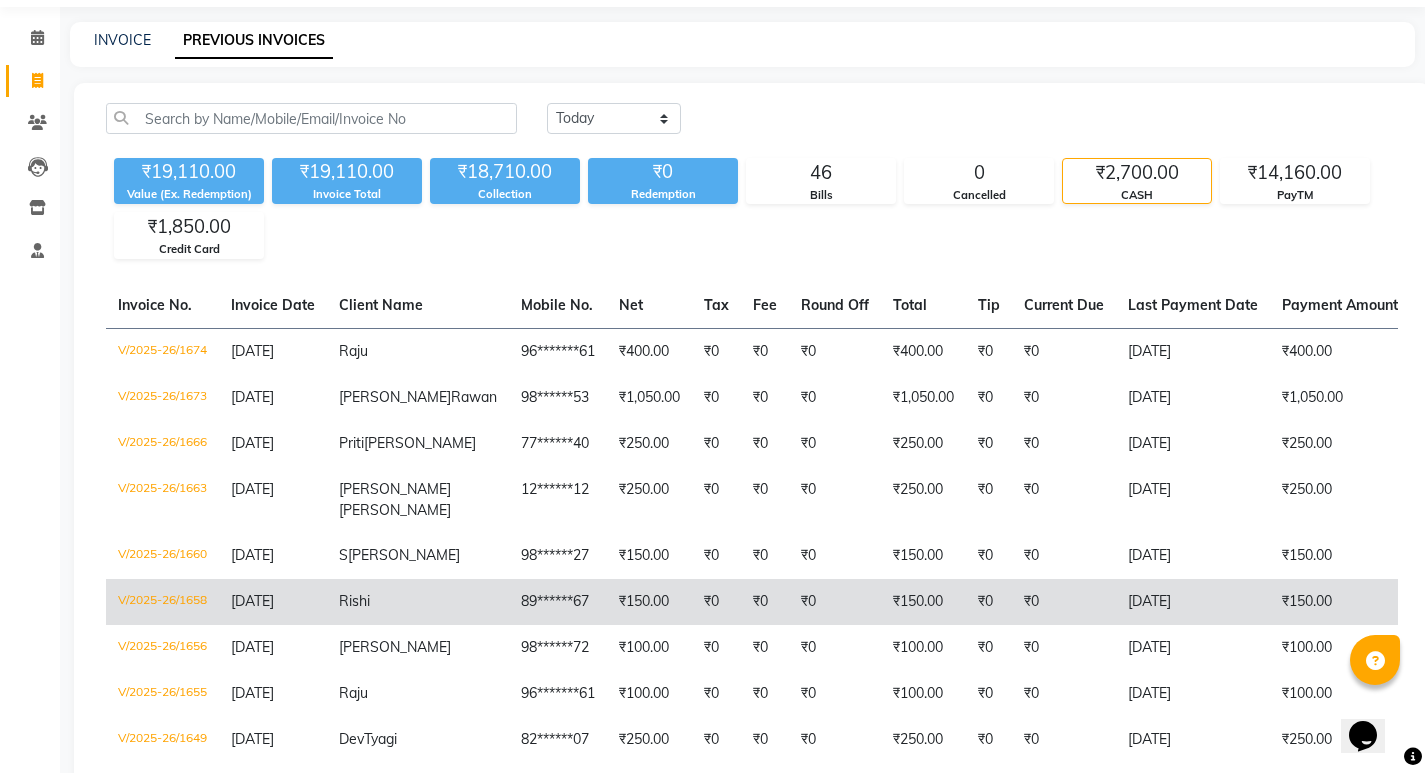 scroll, scrollTop: 59, scrollLeft: 0, axis: vertical 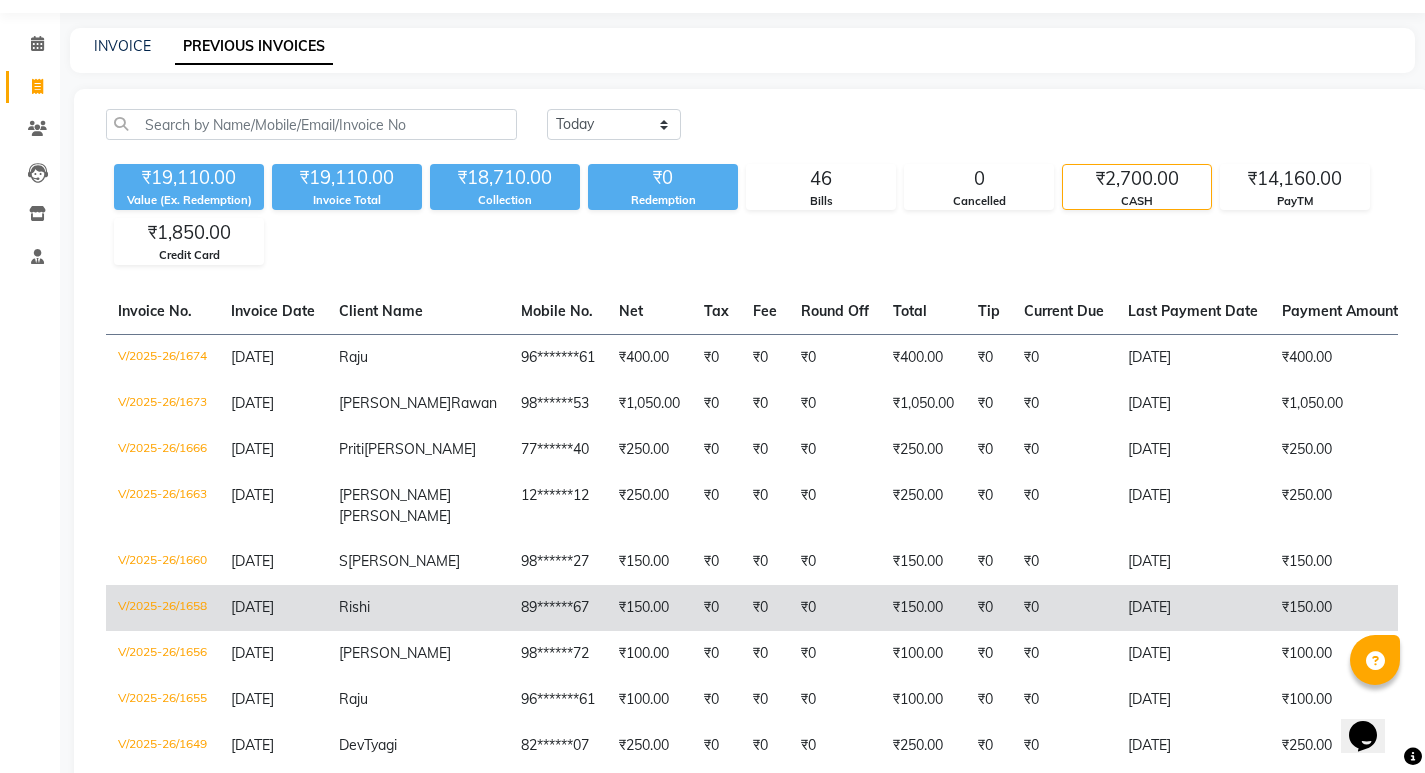 click on "₹150.00" 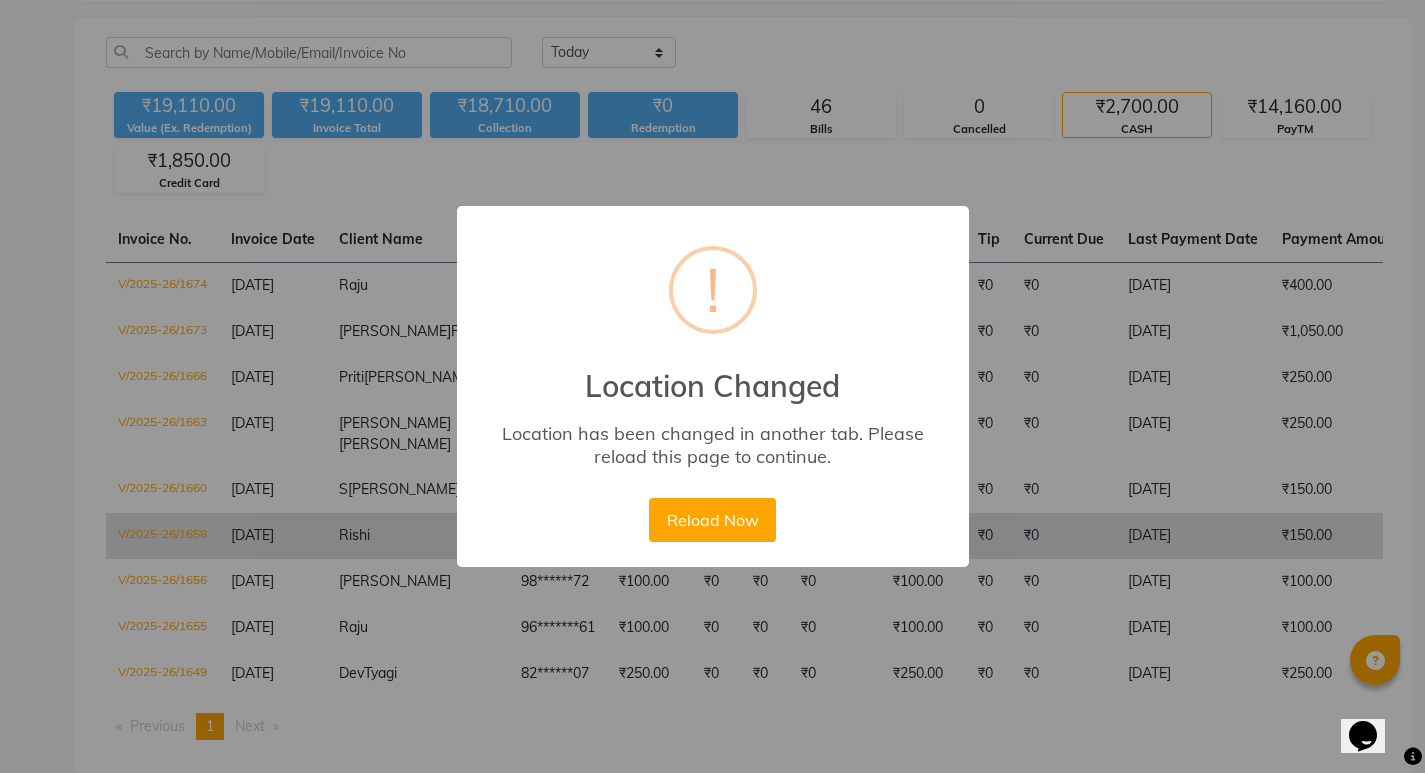 type 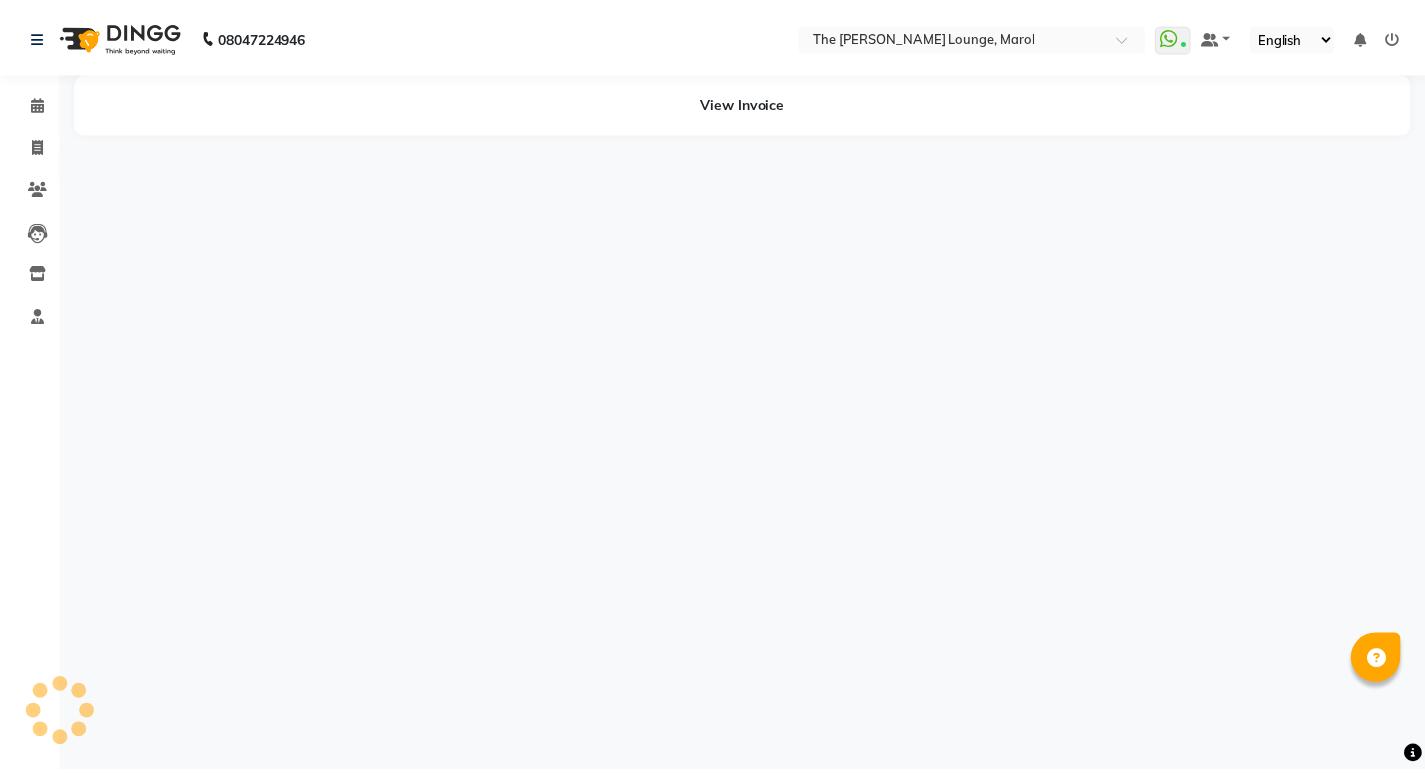 scroll, scrollTop: 0, scrollLeft: 0, axis: both 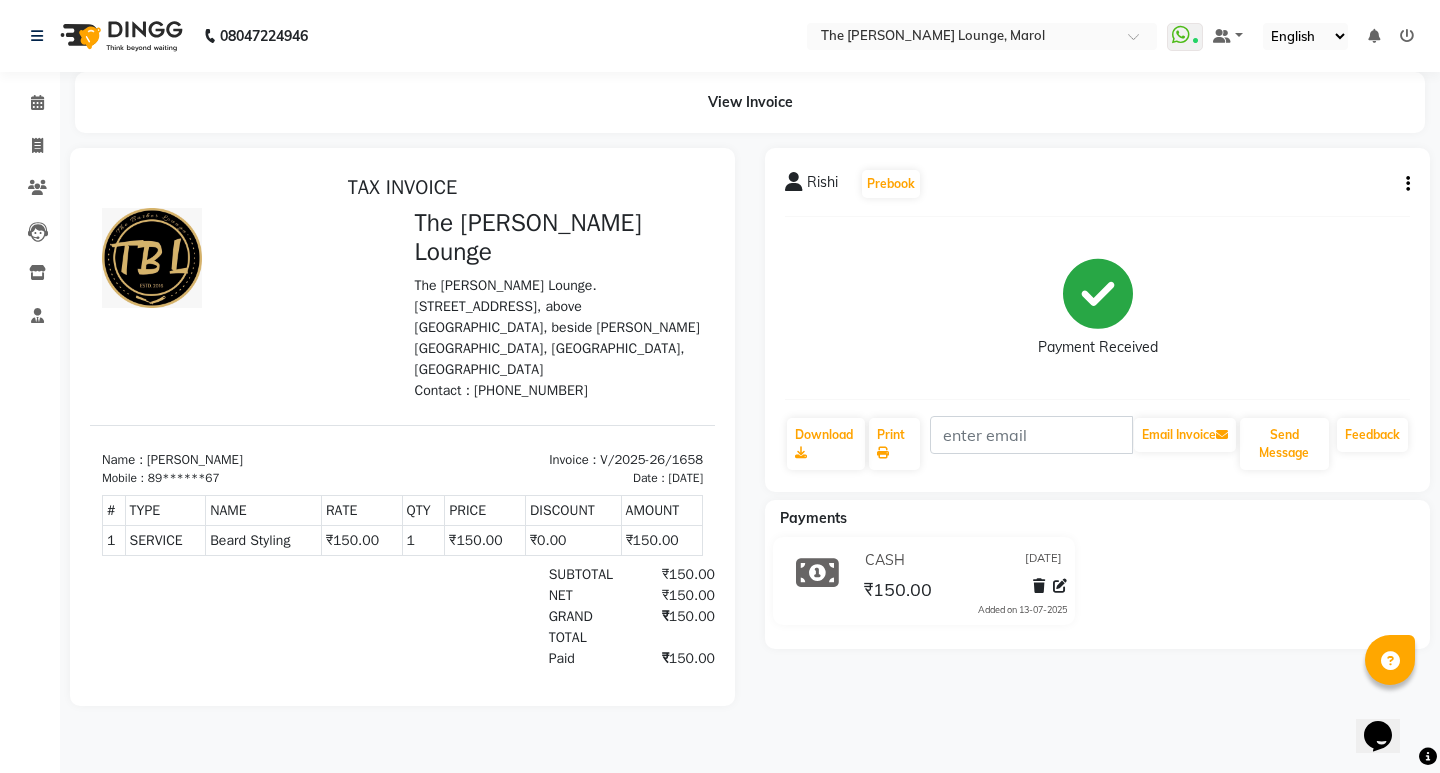 click 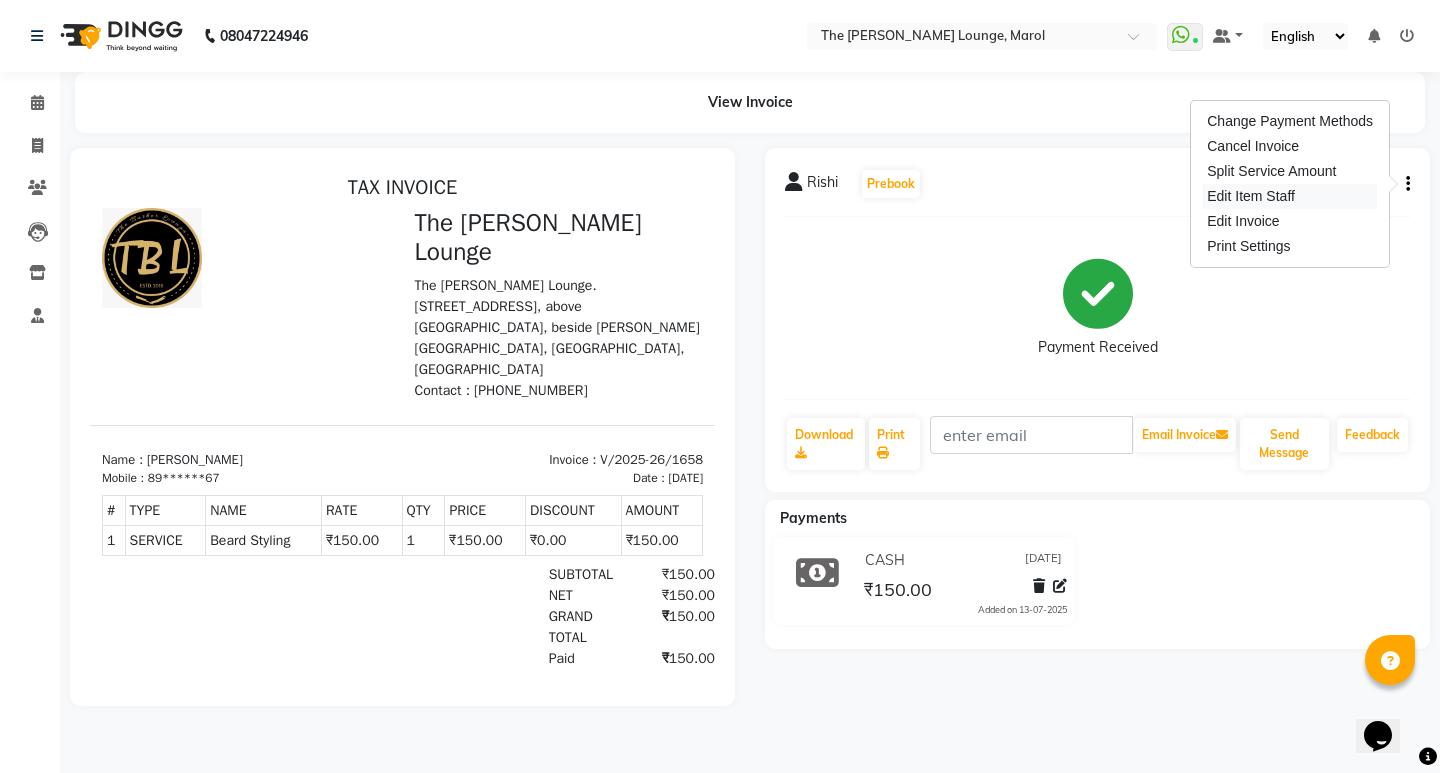 click on "Edit Item Staff" at bounding box center [1290, 196] 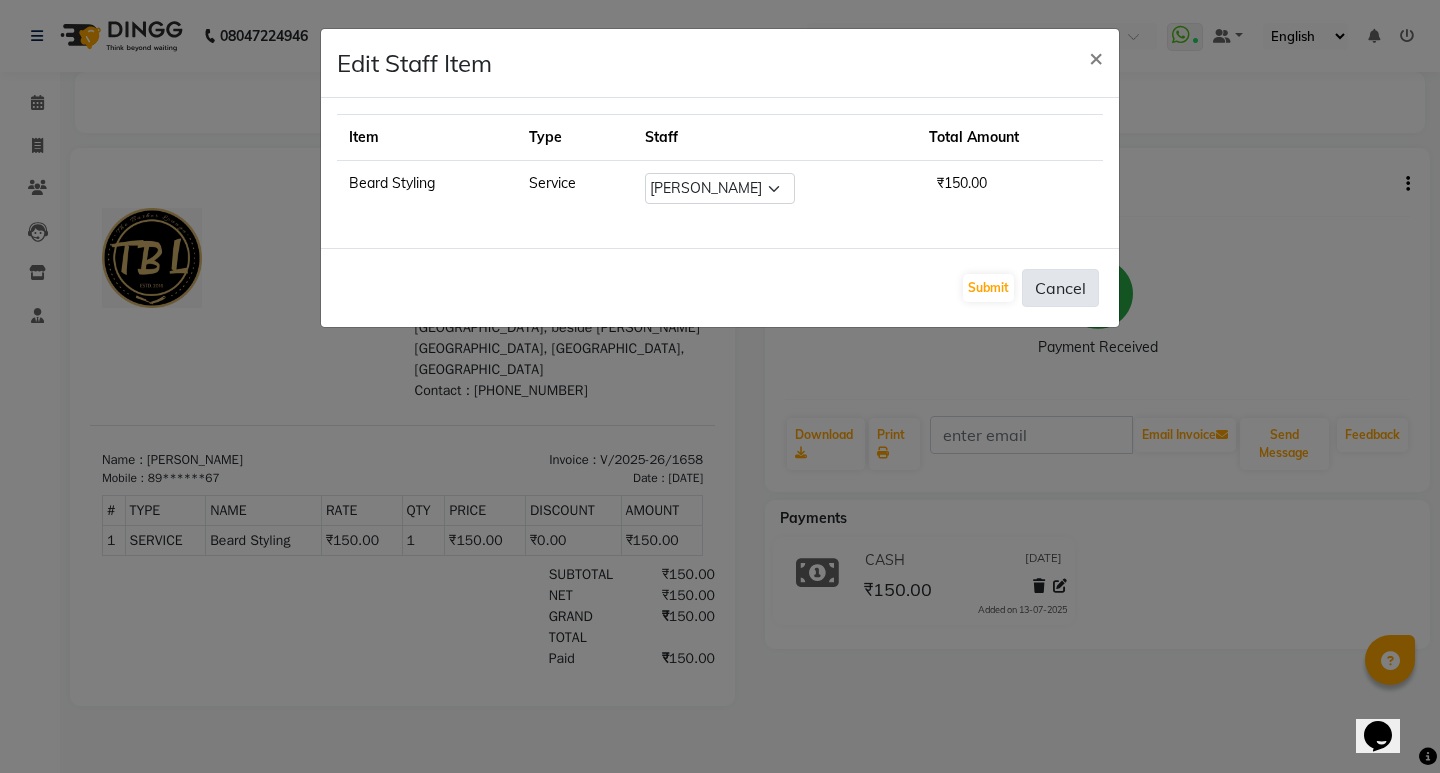 click on "Cancel" 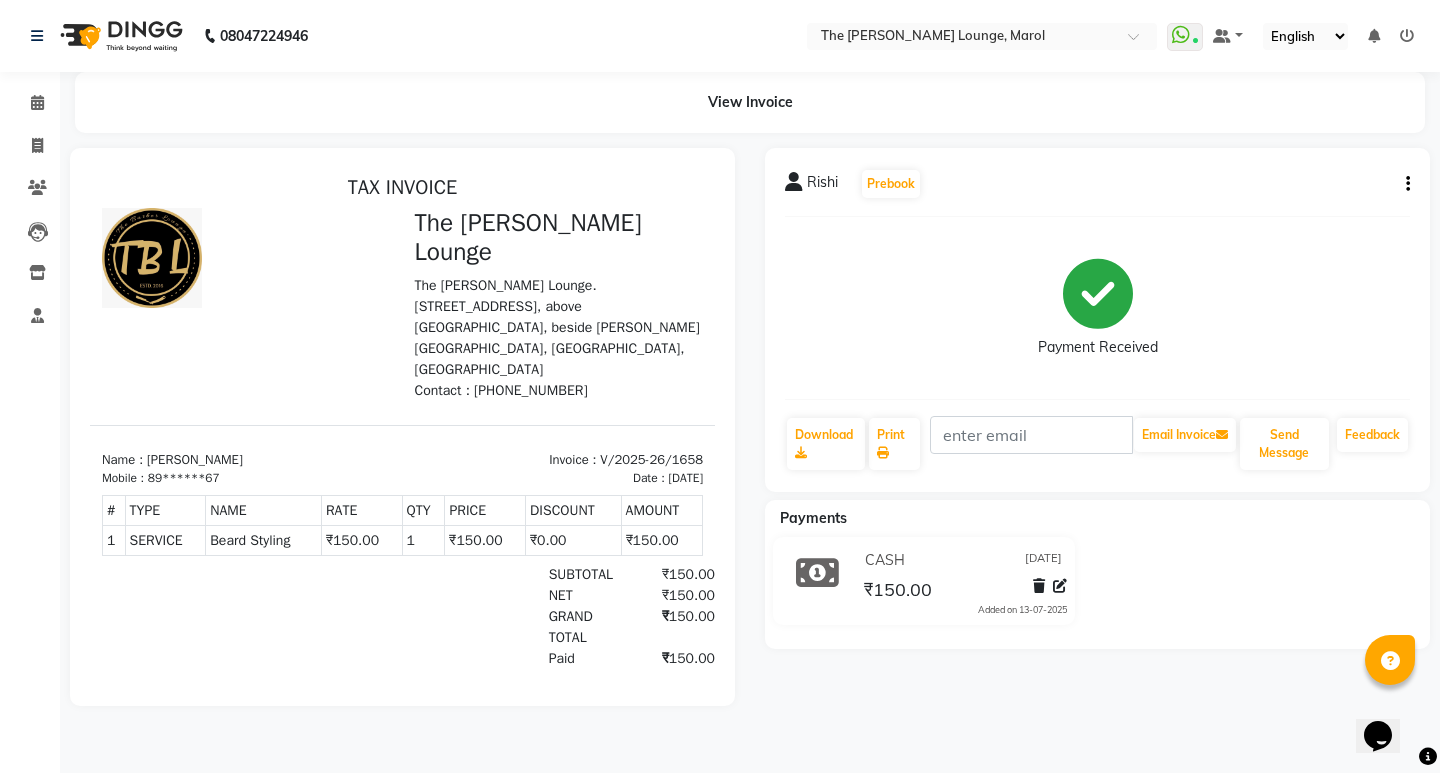 click 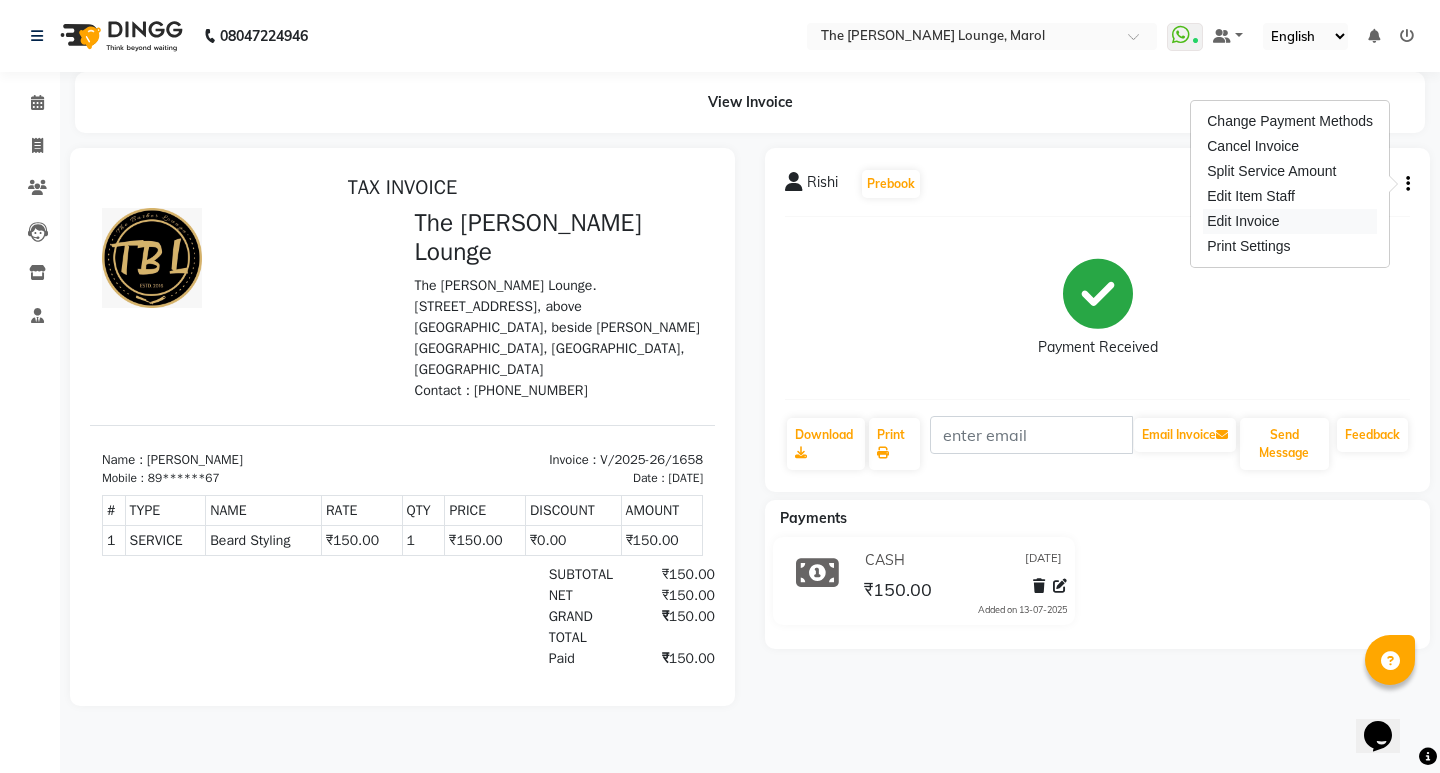 click on "Edit Invoice" at bounding box center [1290, 221] 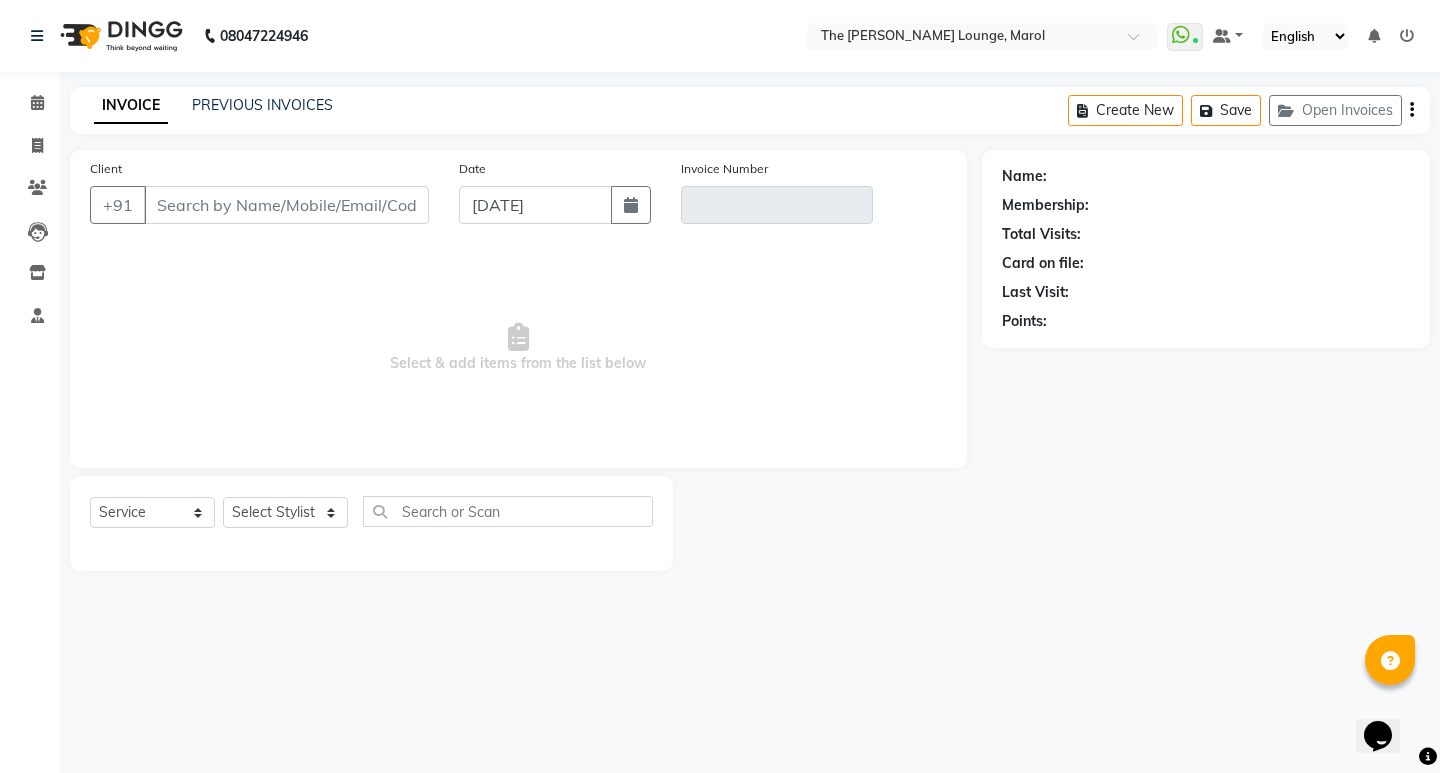 type on "89******67" 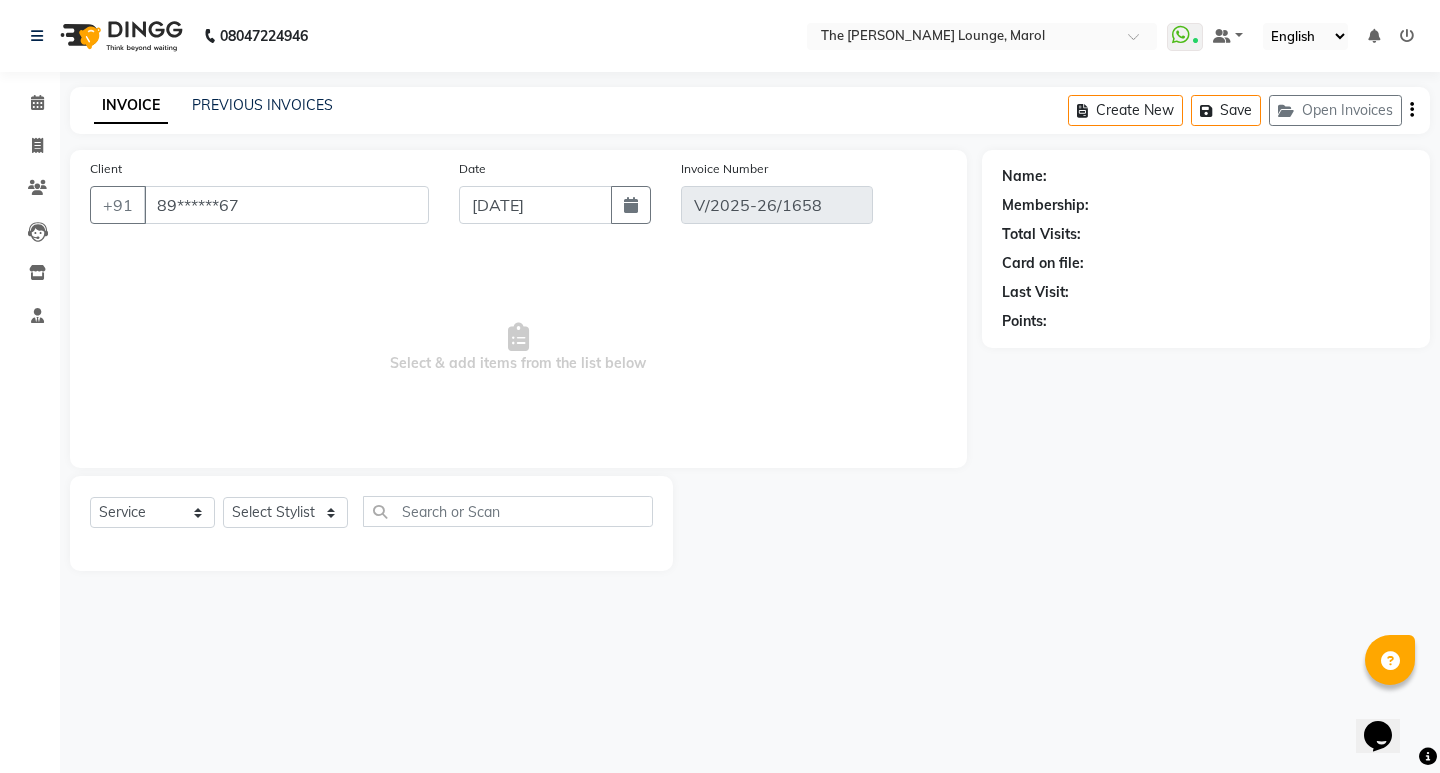 select on "select" 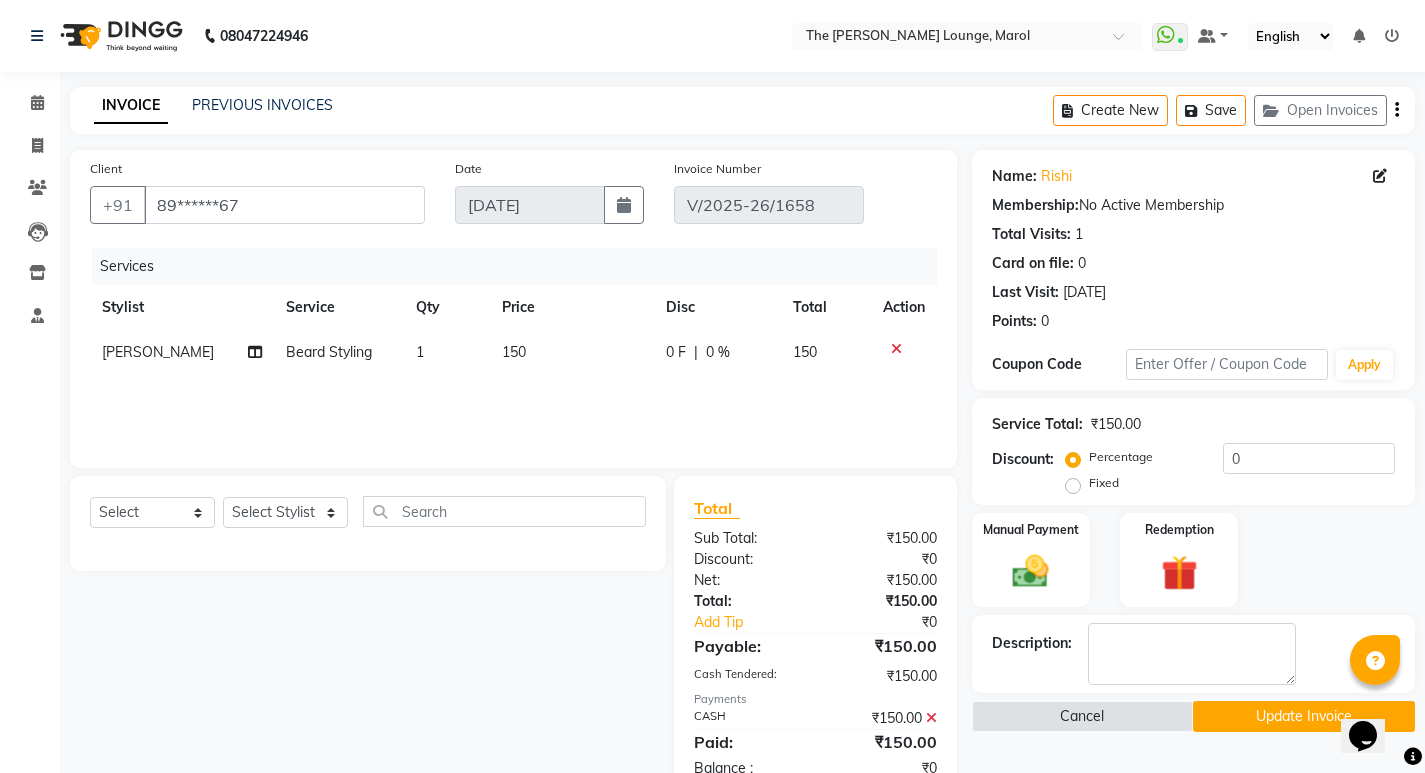 click on "[PERSON_NAME]" 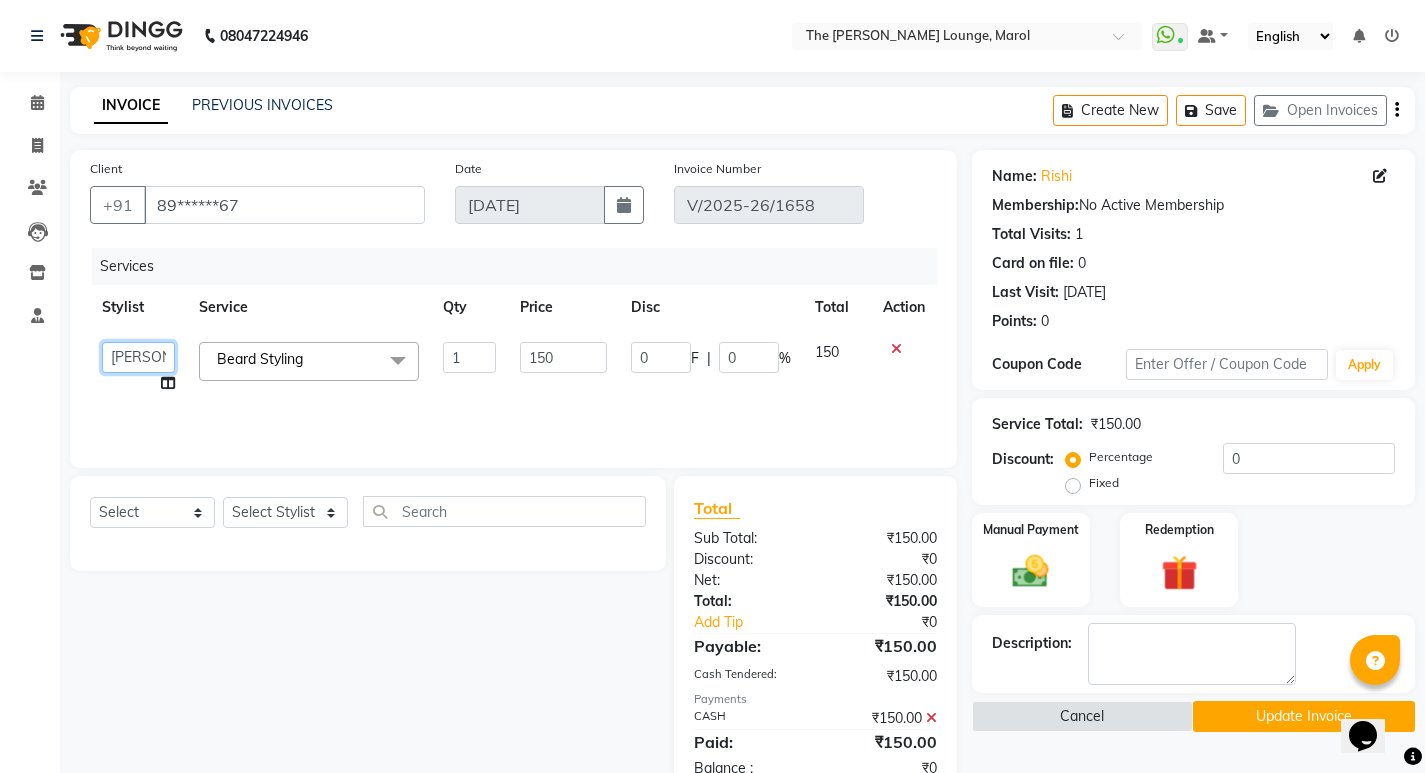 click on "Anjali   Jafar Salmani   Ketan Shinde   Mohsin Akhtar   Satish   Tejasvi   Vasundhara" 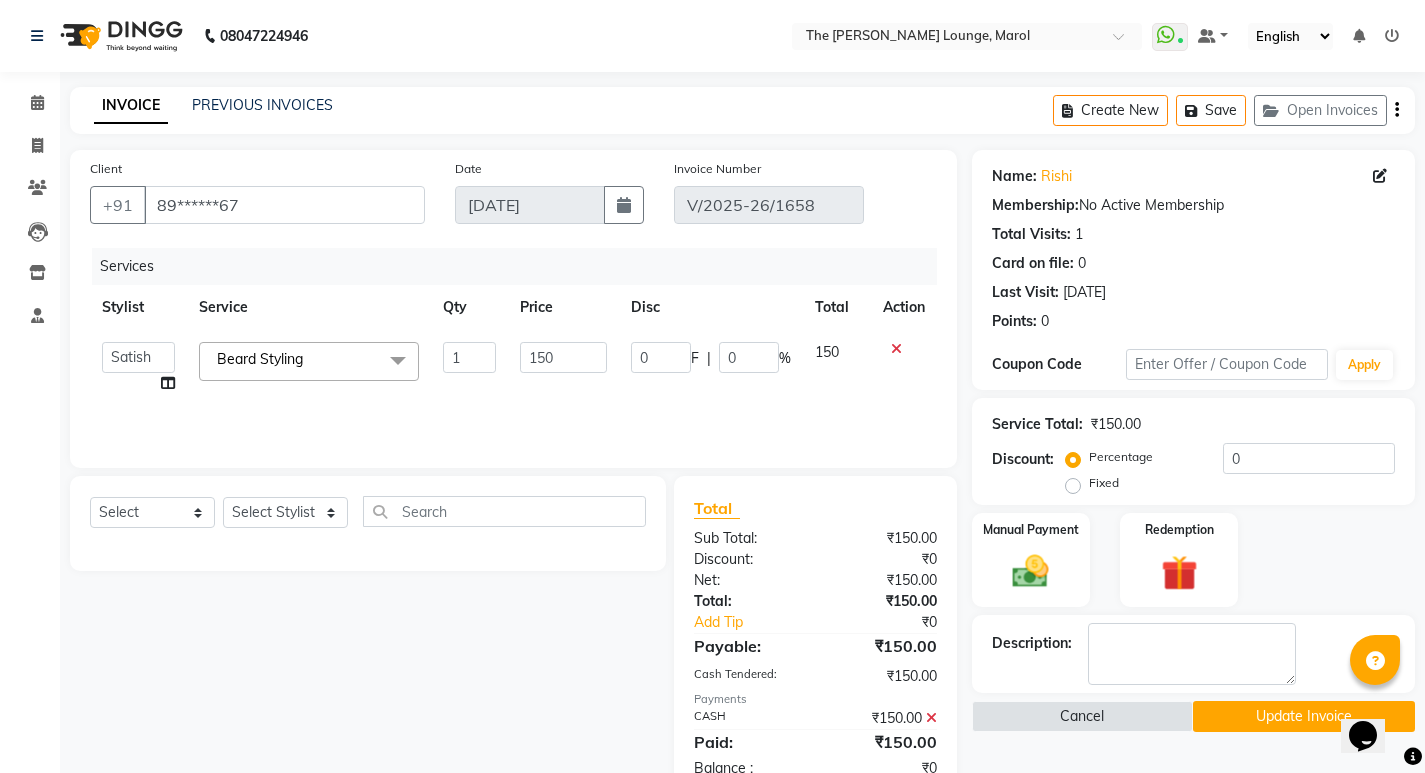 select on "64222" 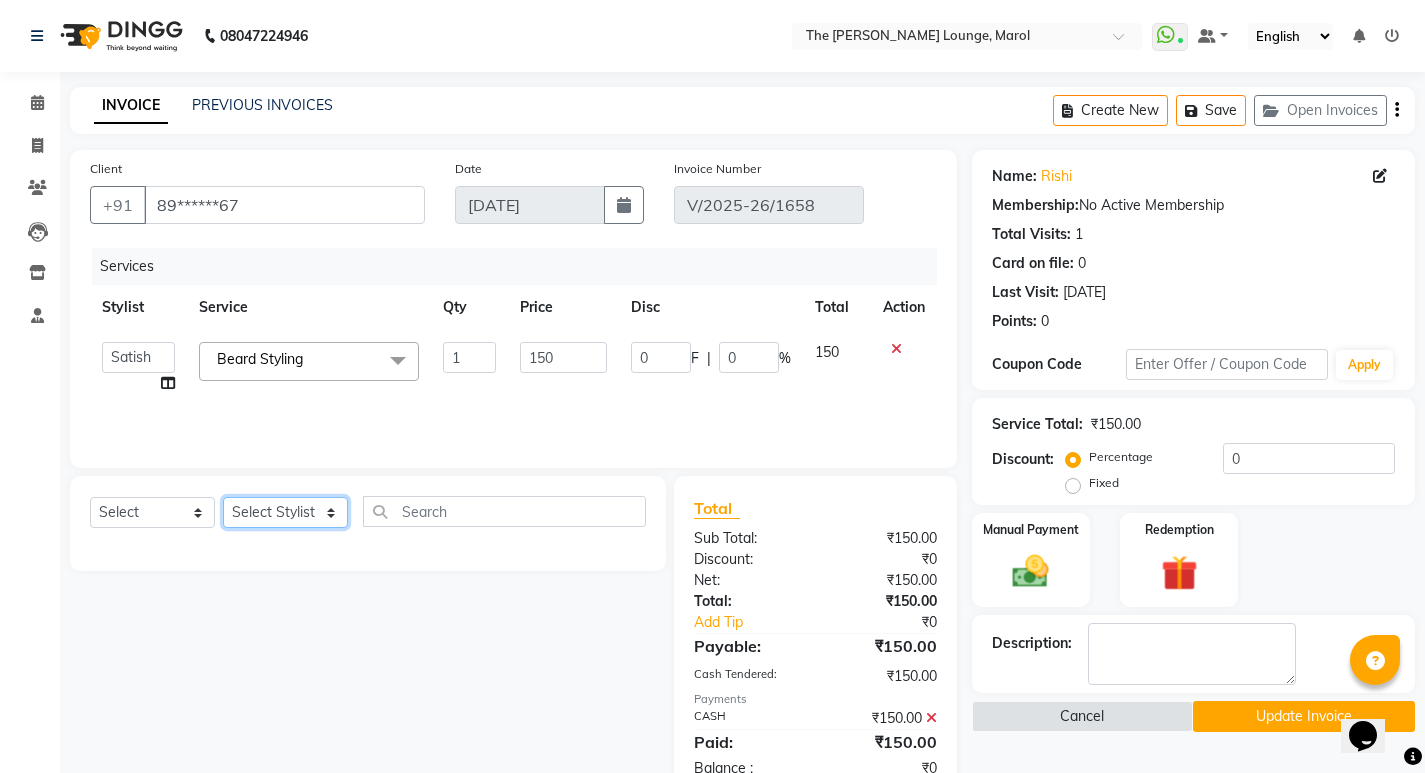 click on "Select Stylist Anjali Jafar Salmani Ketan Shinde Mohsin Akhtar Satish Tejasvi Vasundhara" 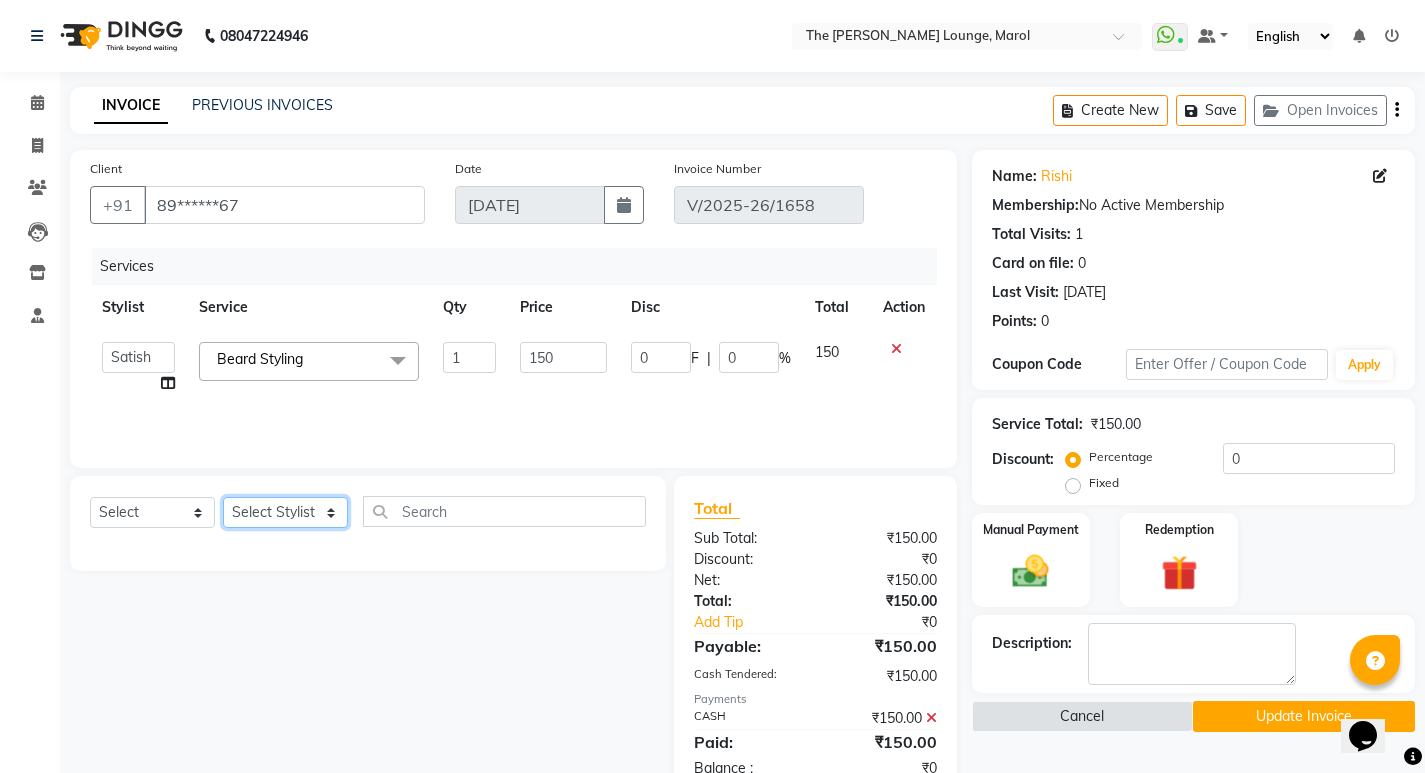 select on "64222" 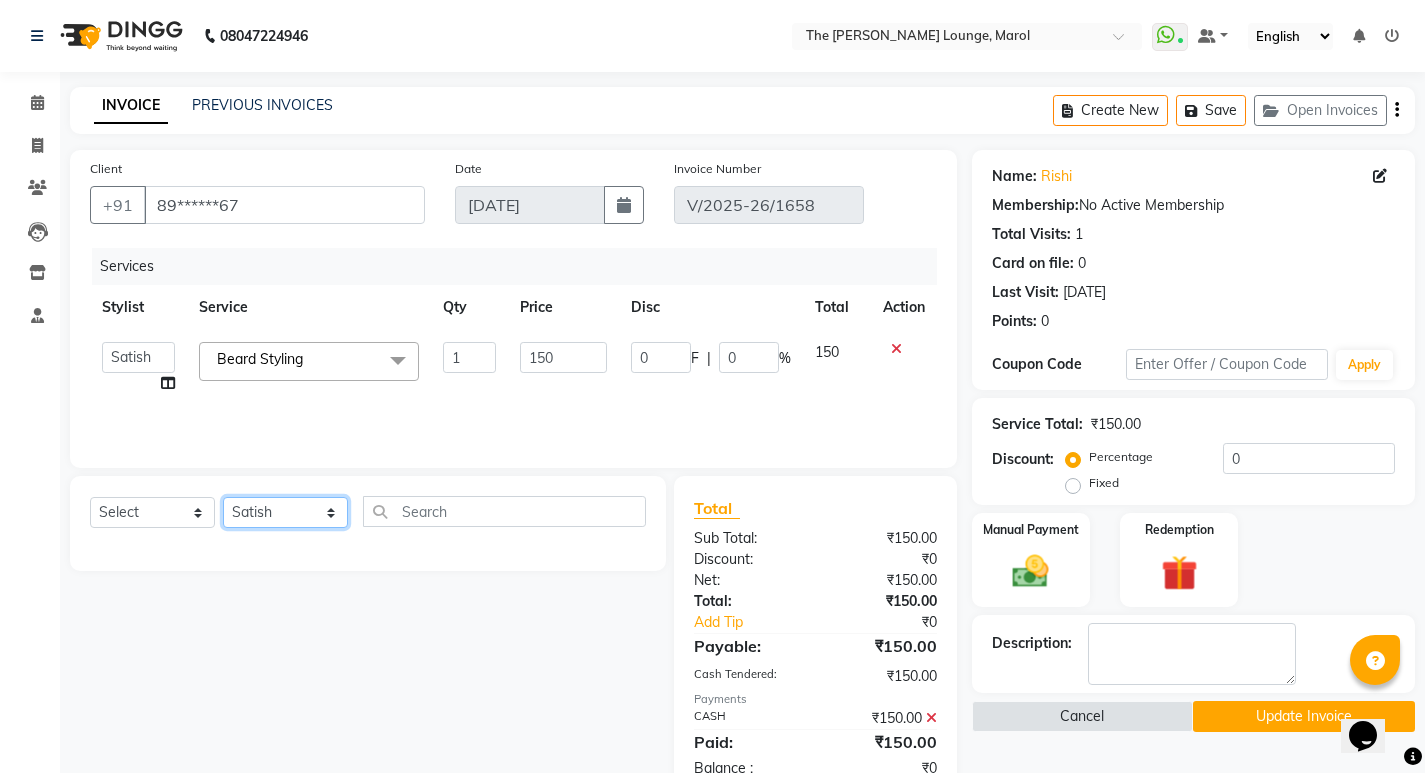 click on "Select Stylist Anjali Jafar Salmani Ketan Shinde Mohsin Akhtar Satish Tejasvi Vasundhara" 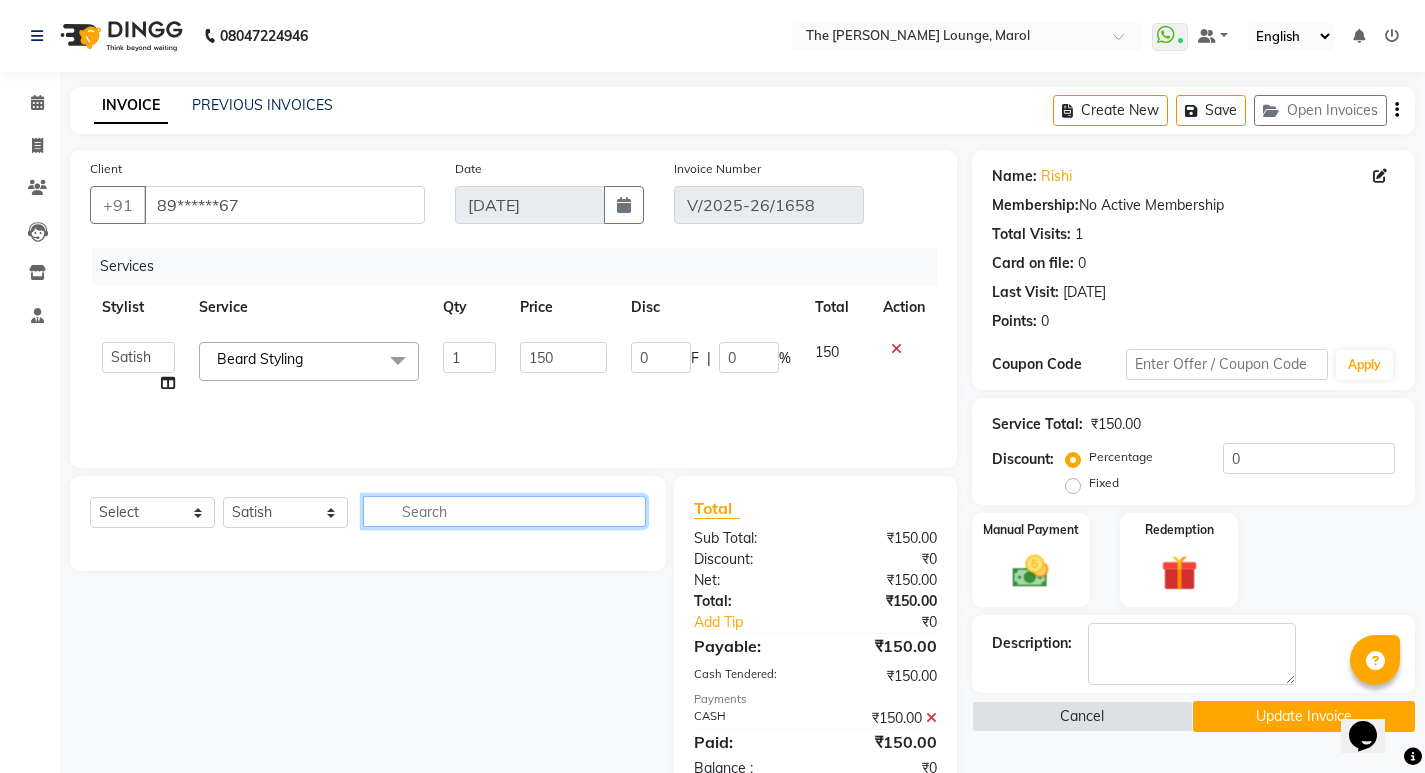 click 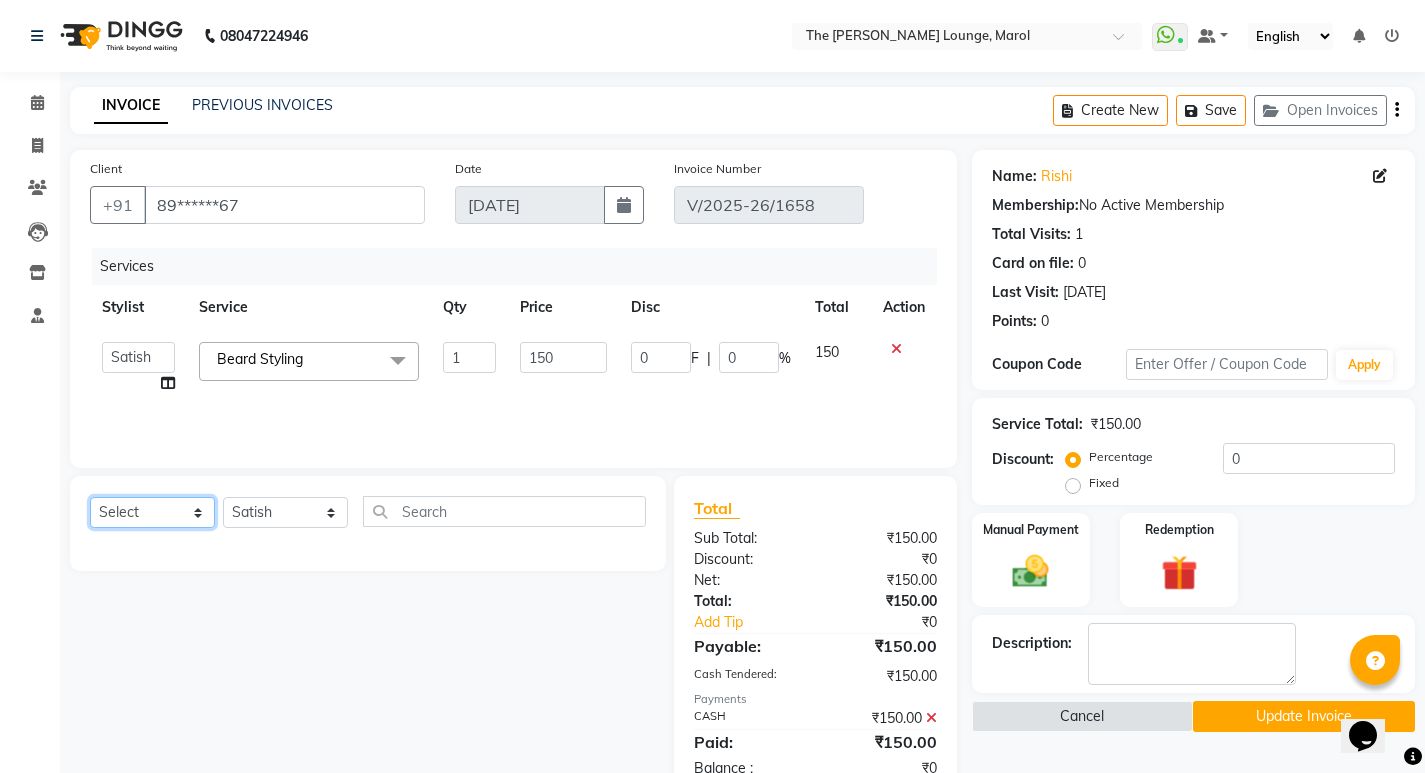 click on "Select  Service  Product  Membership  Package Voucher Prepaid Gift Card" 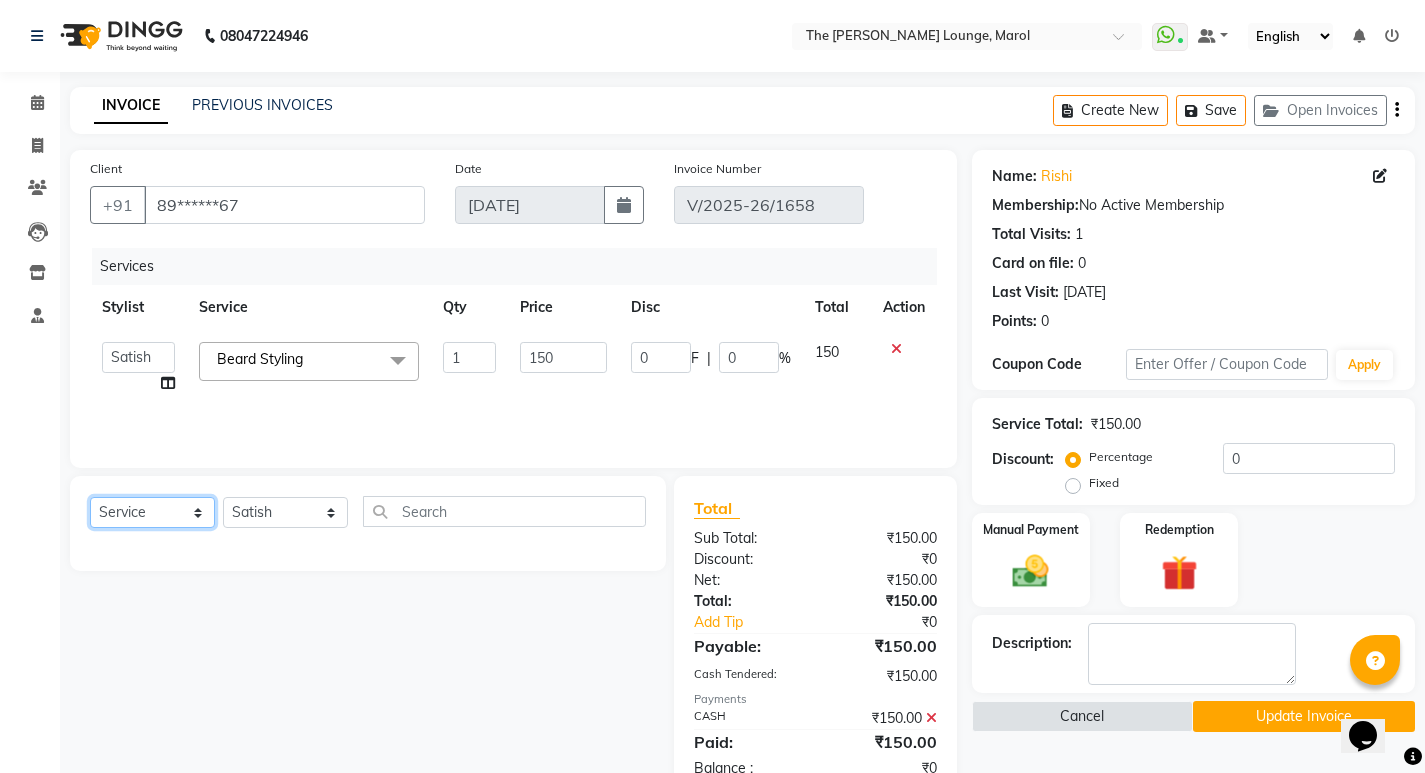 click on "Select  Service  Product  Membership  Package Voucher Prepaid Gift Card" 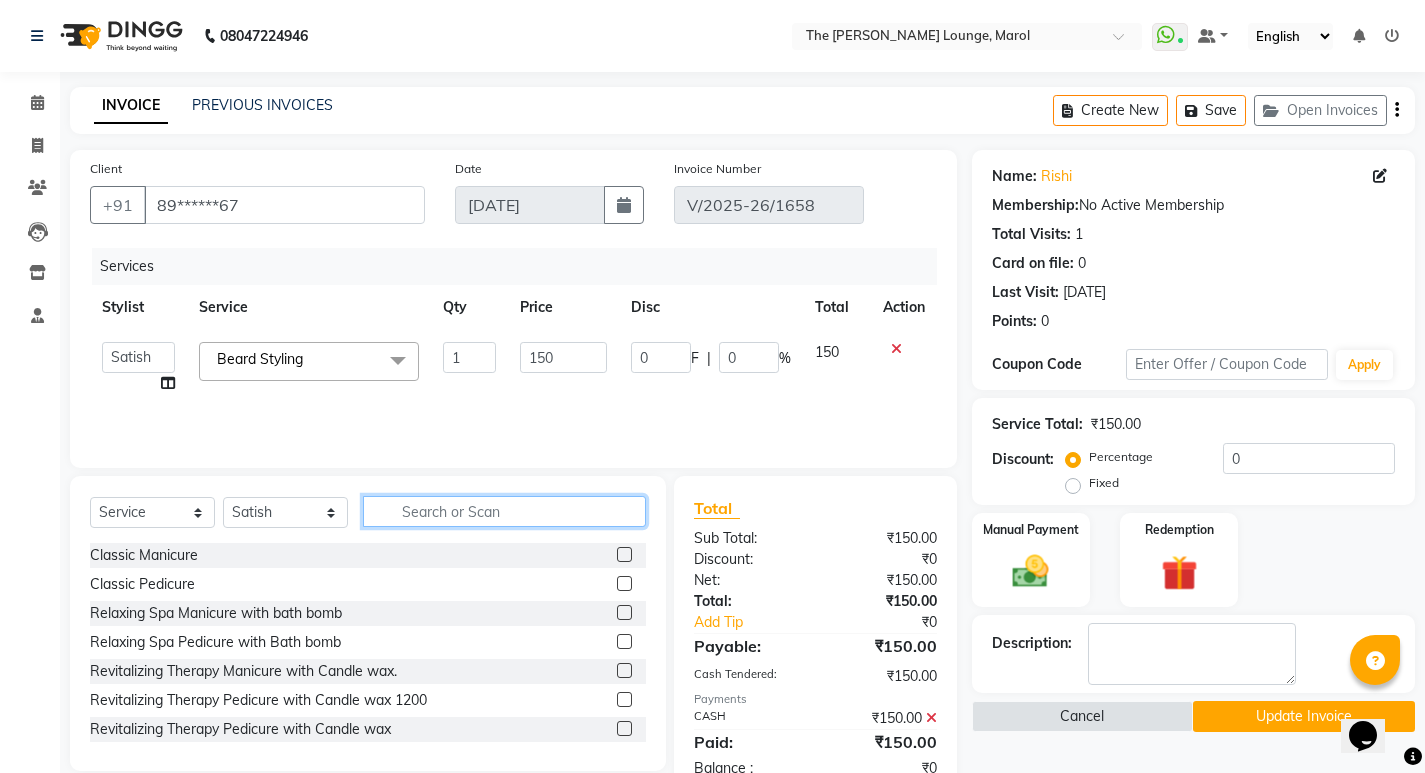 click 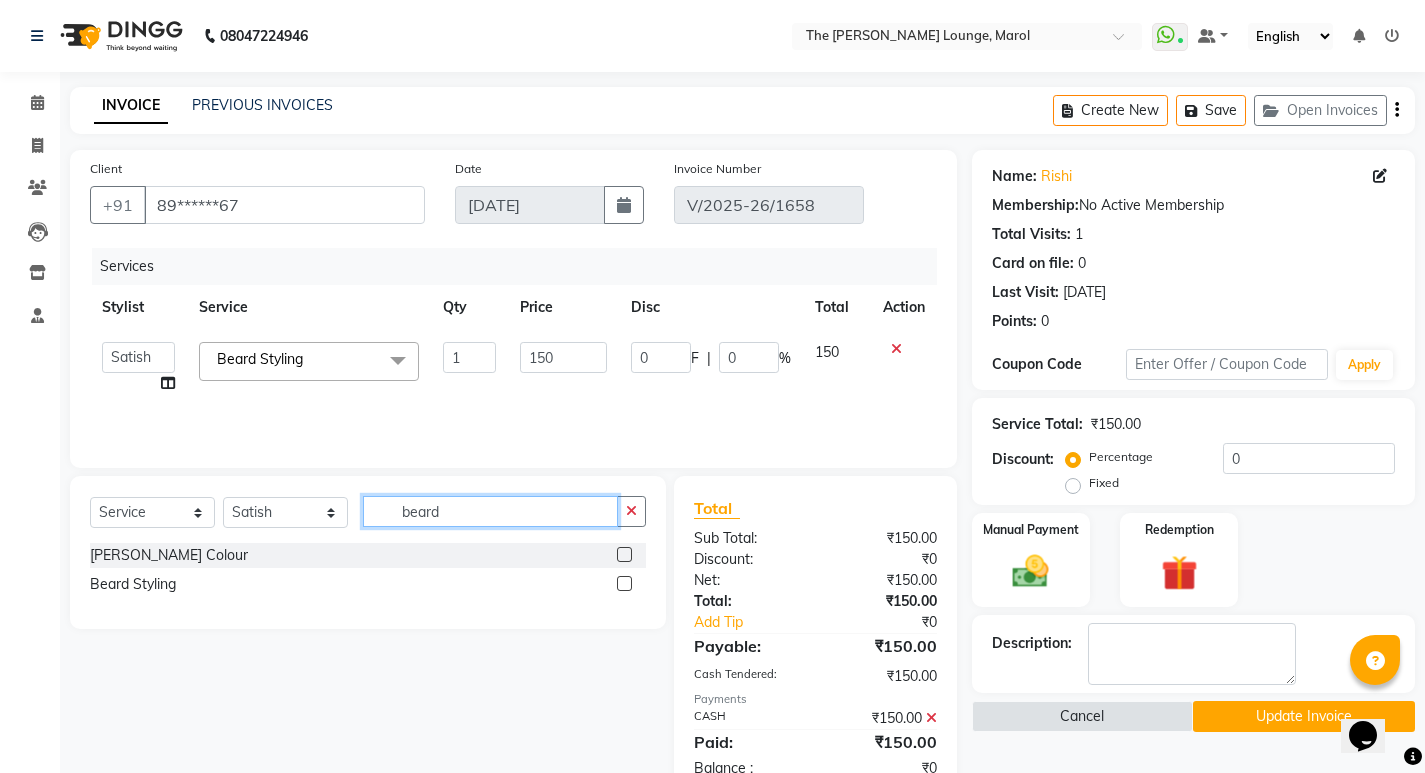 type on "beard" 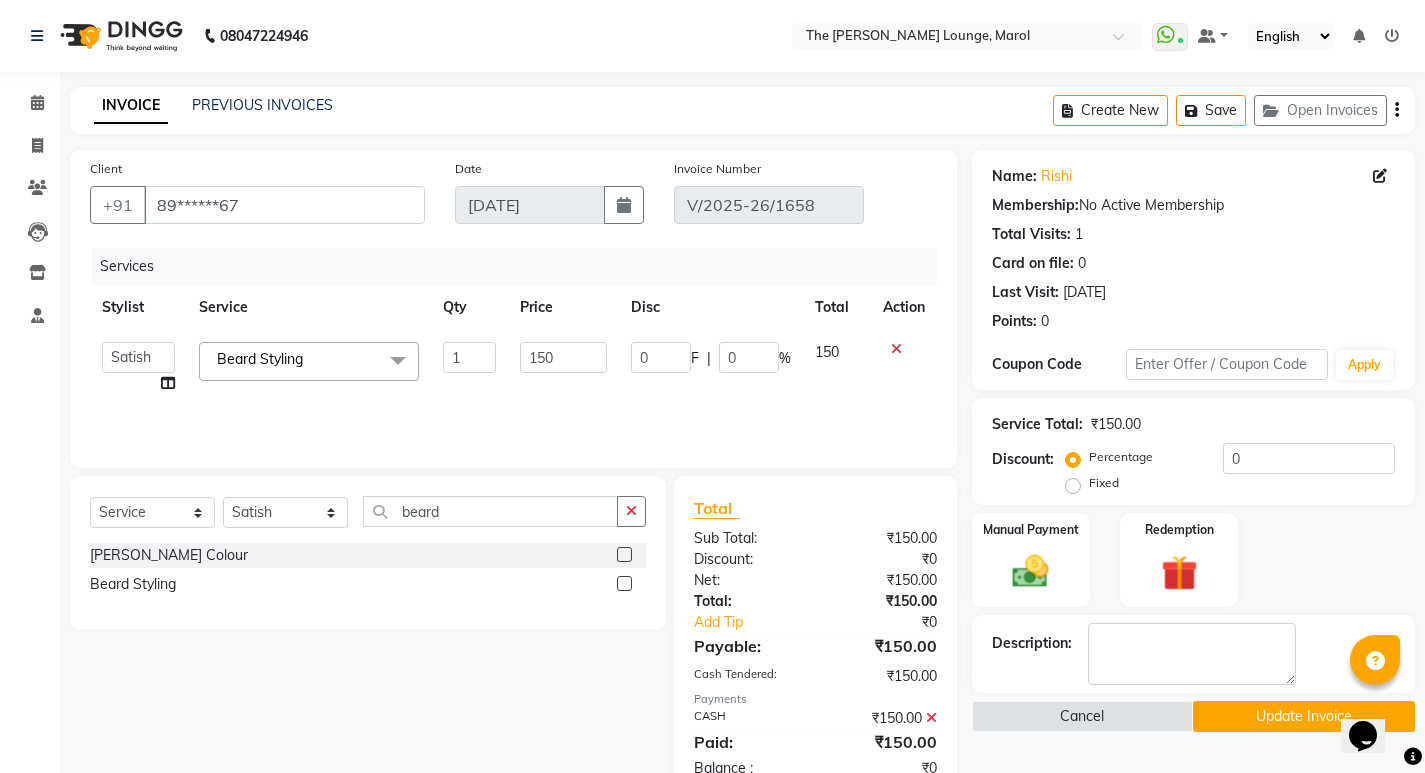 click 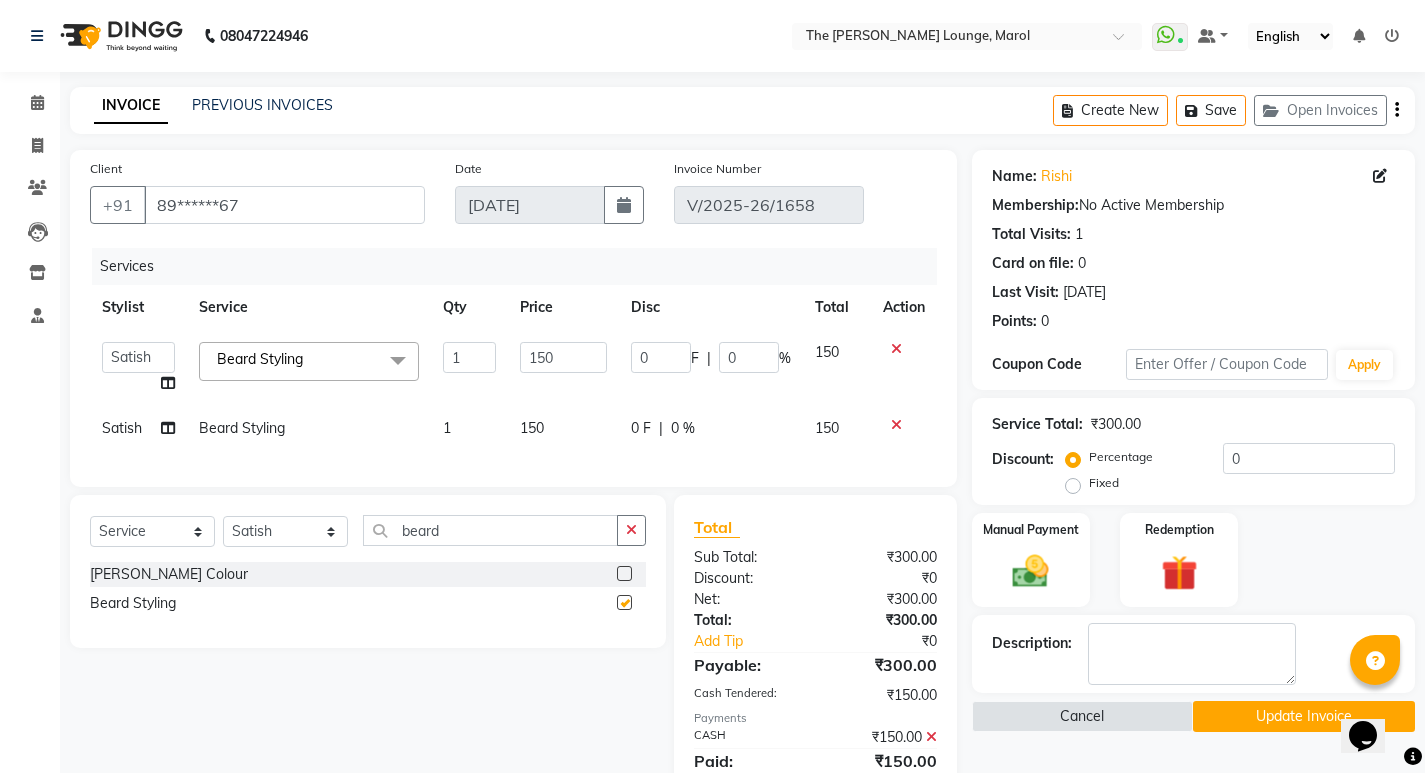checkbox on "false" 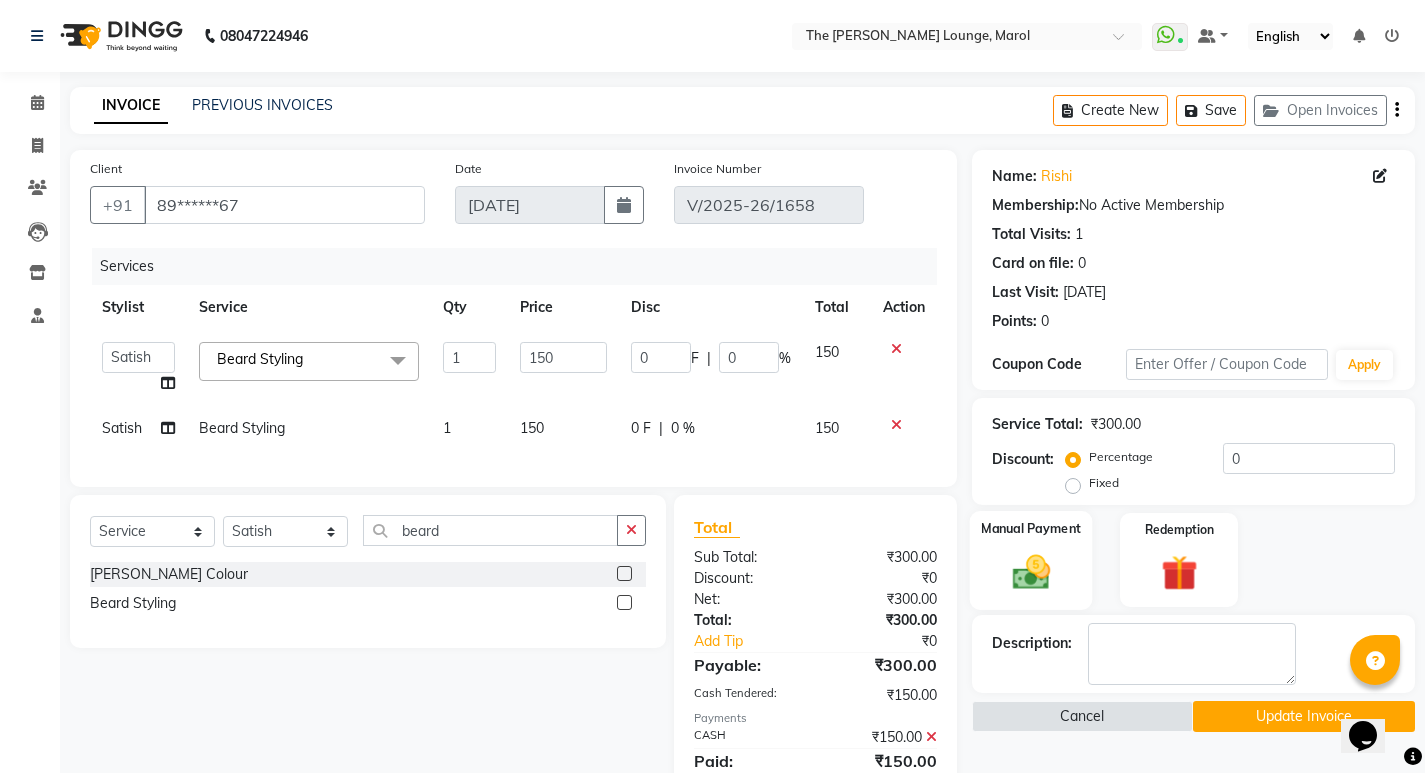 click on "Manual Payment" 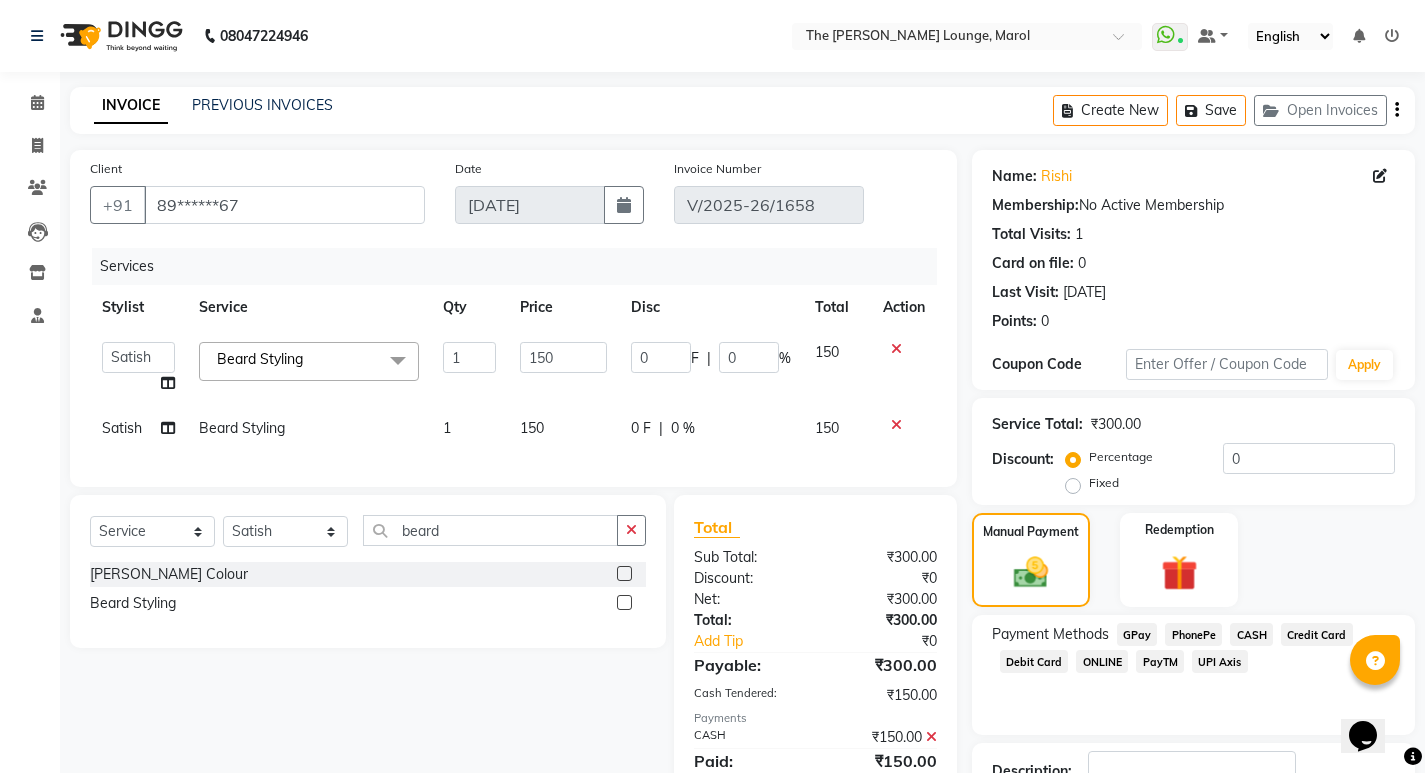 click on "CASH" 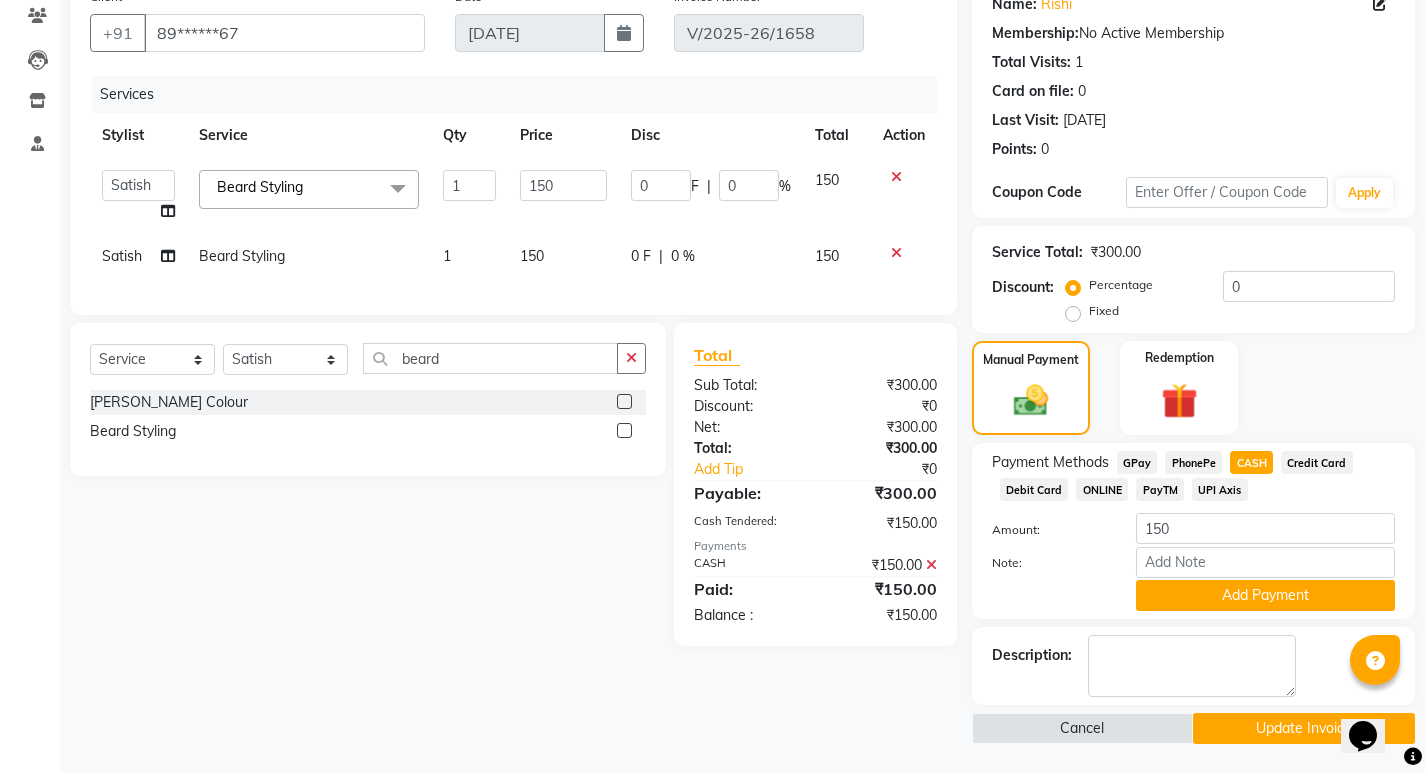 scroll, scrollTop: 173, scrollLeft: 0, axis: vertical 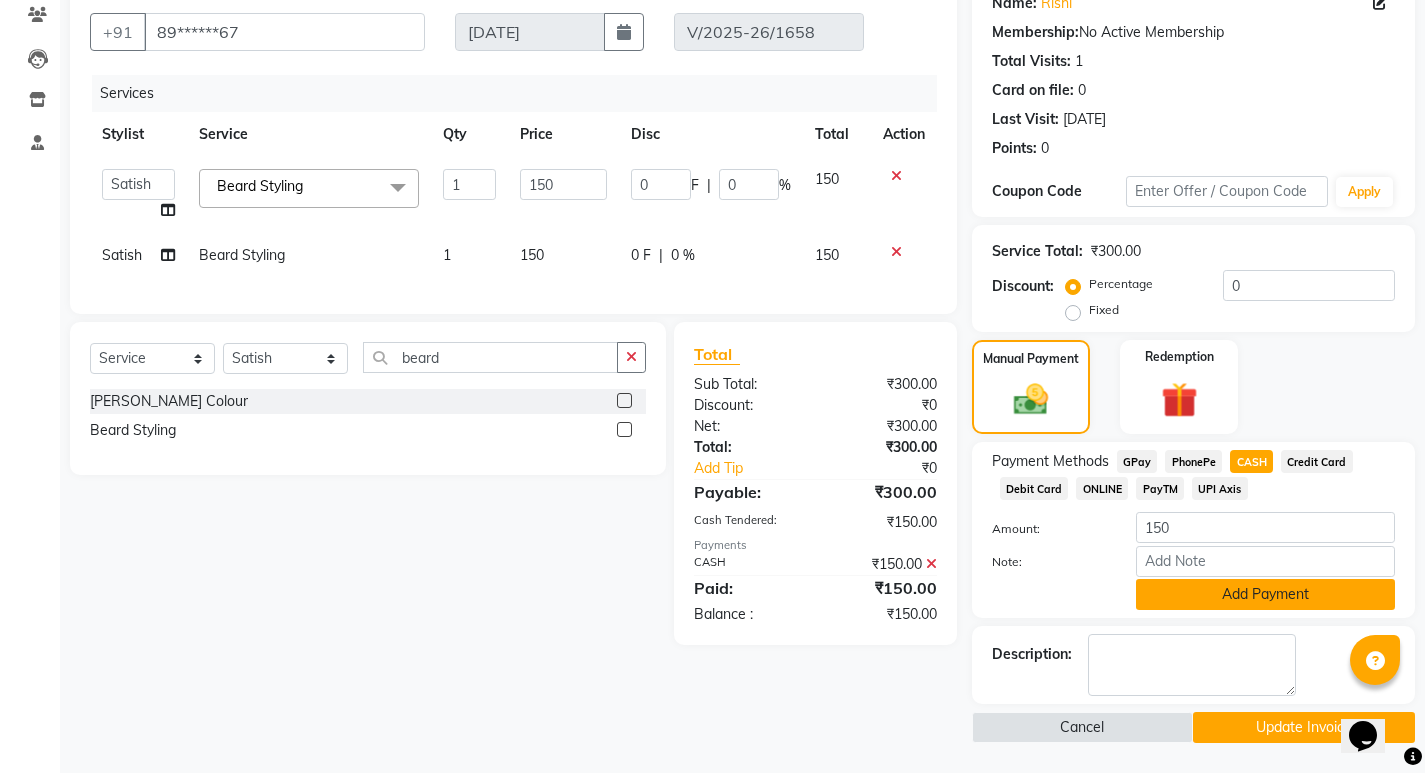 click on "Add Payment" 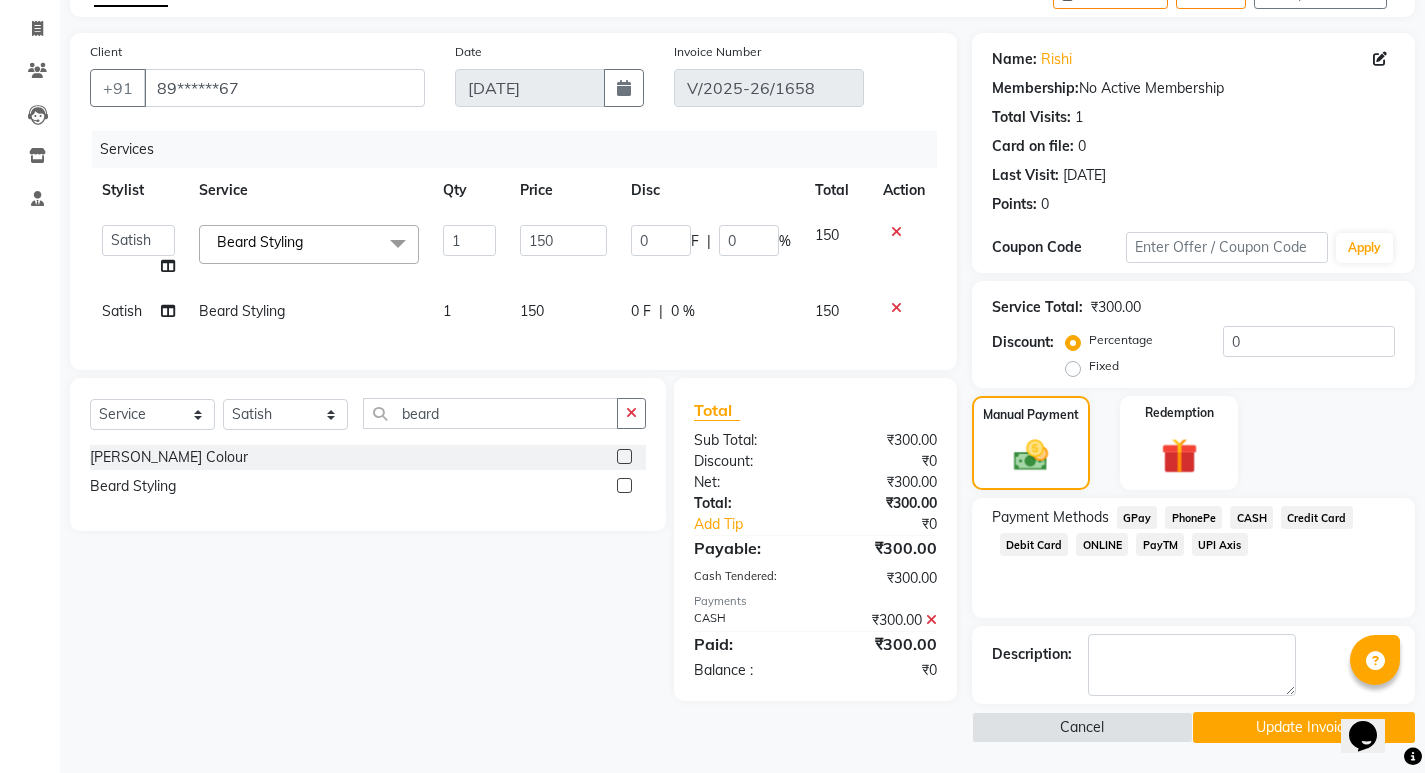 scroll, scrollTop: 117, scrollLeft: 0, axis: vertical 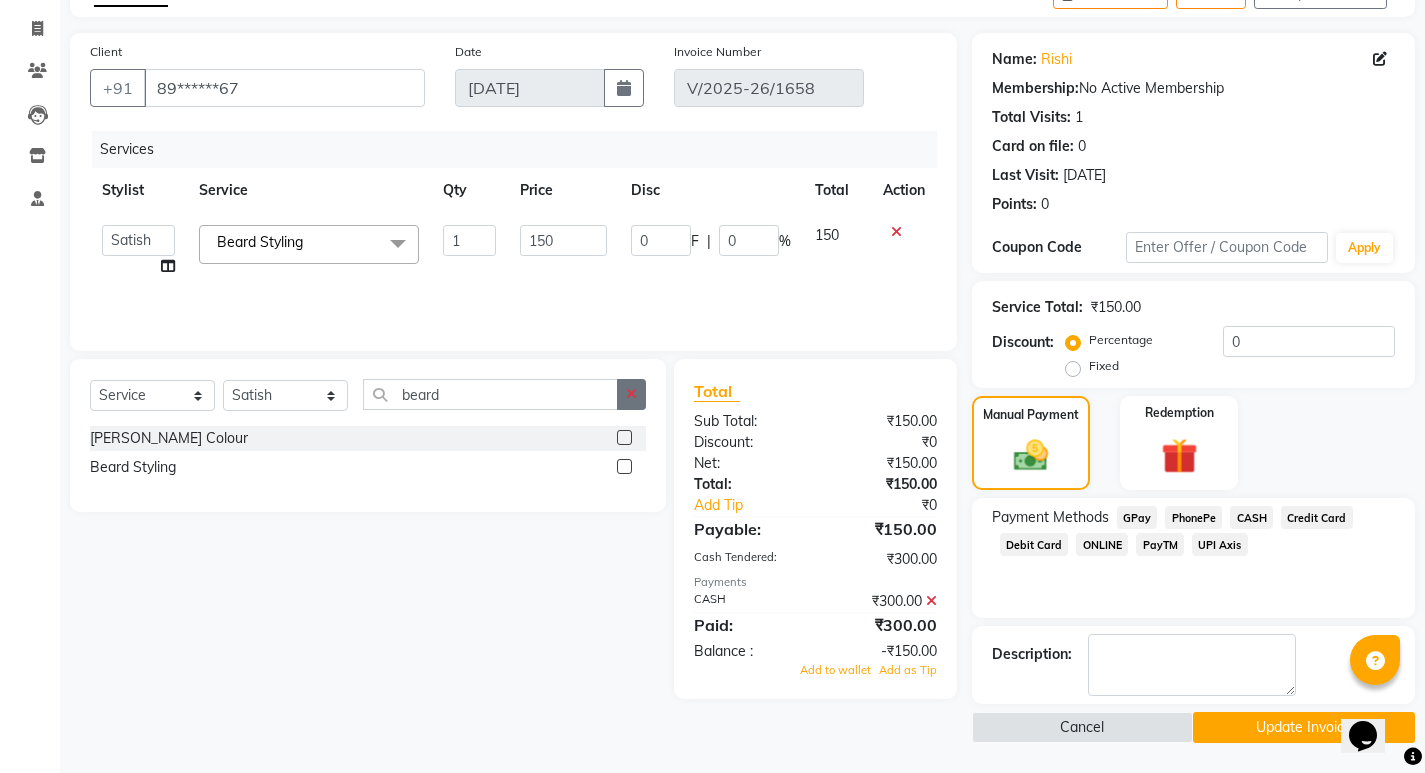click 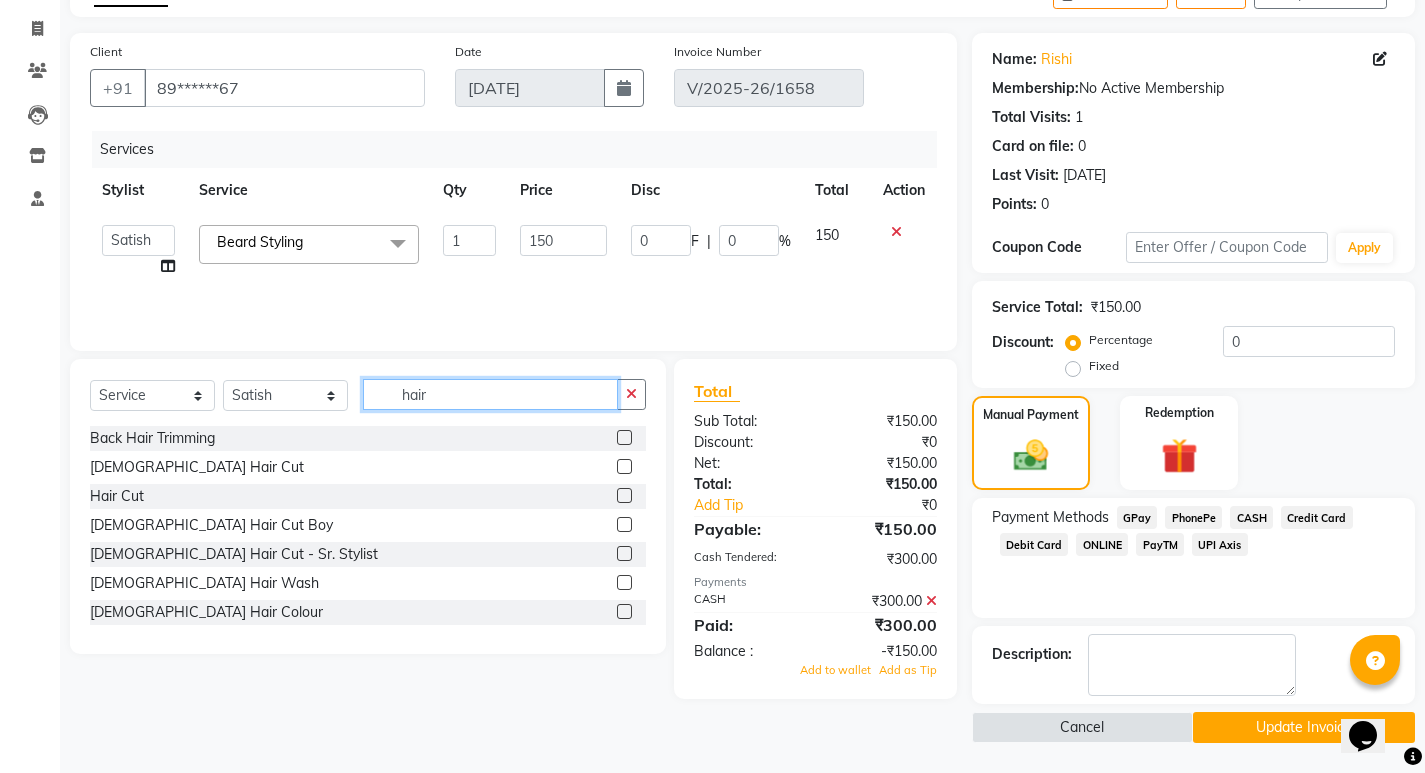 type on "hair" 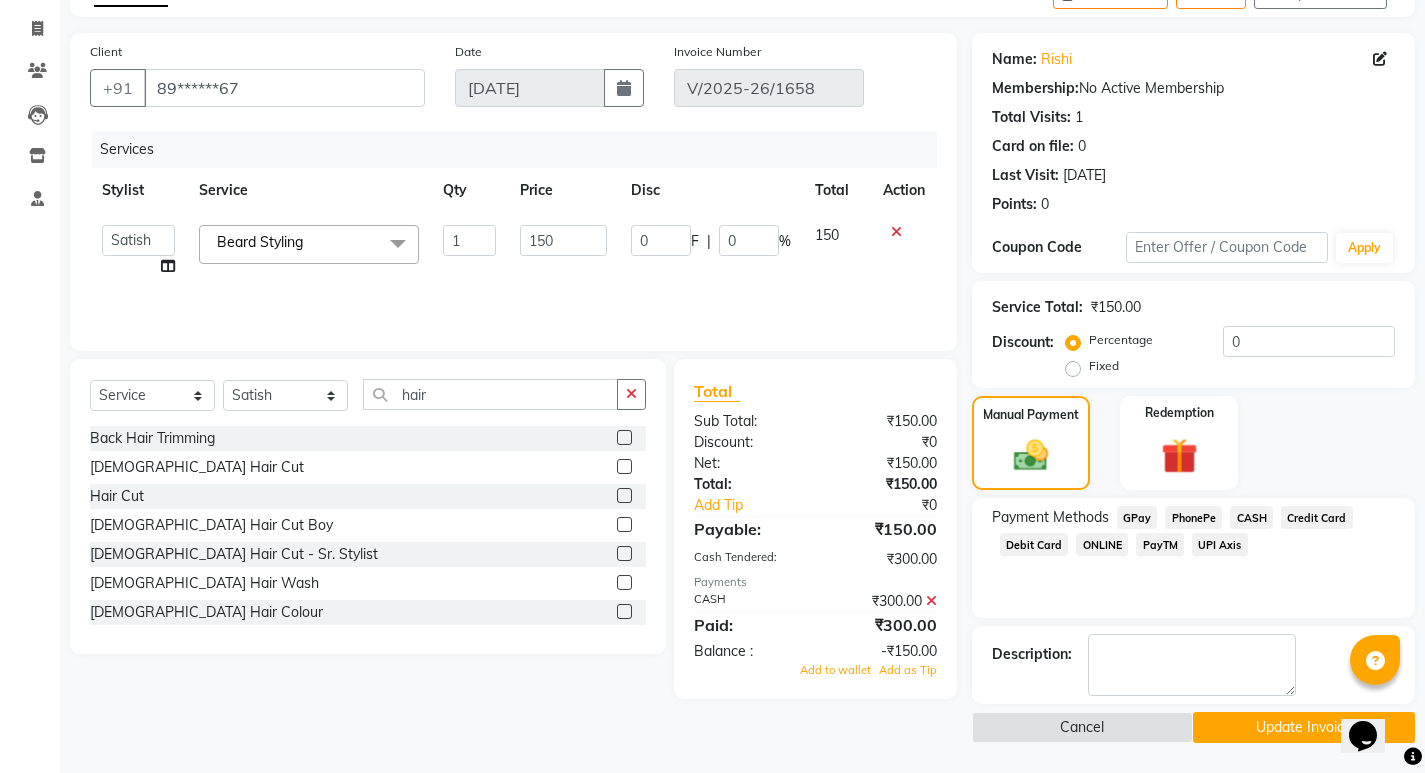 click 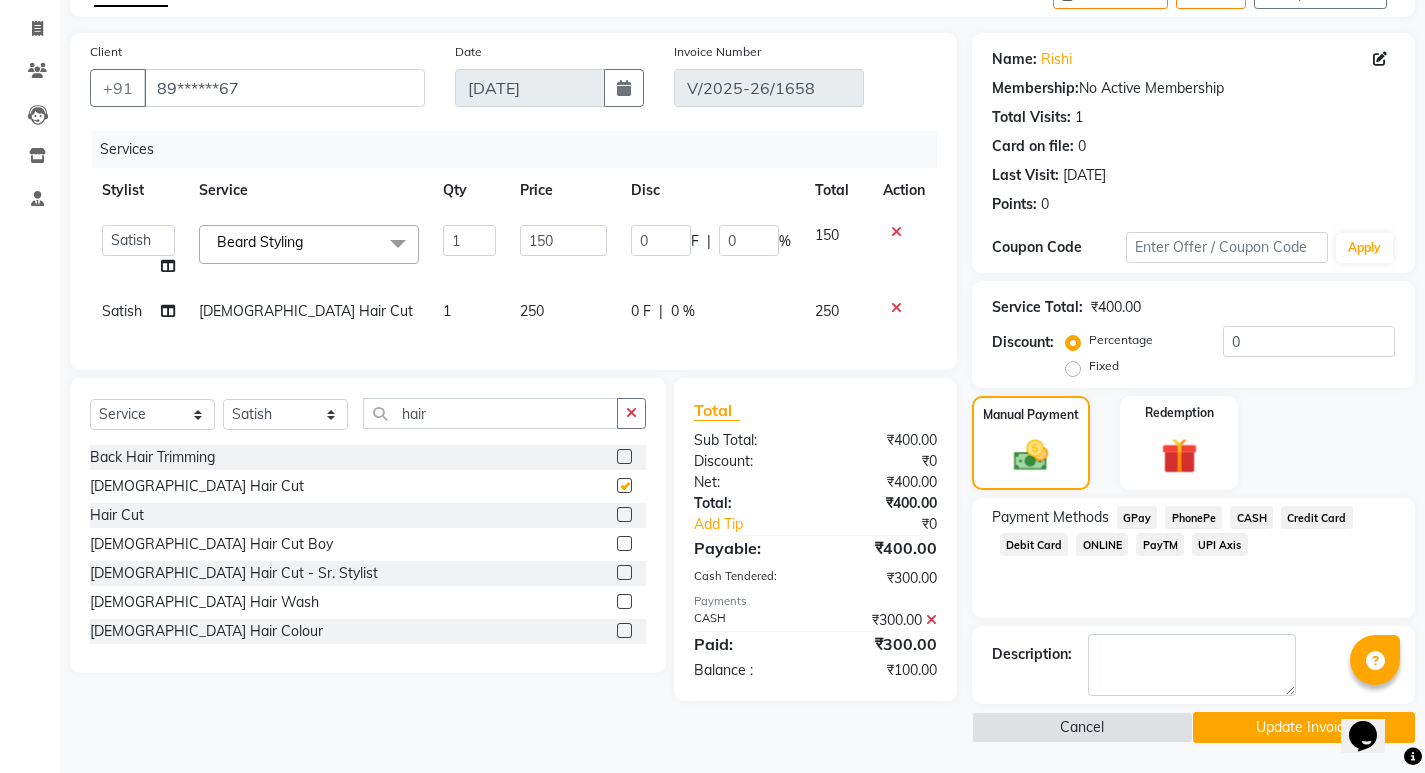 checkbox on "false" 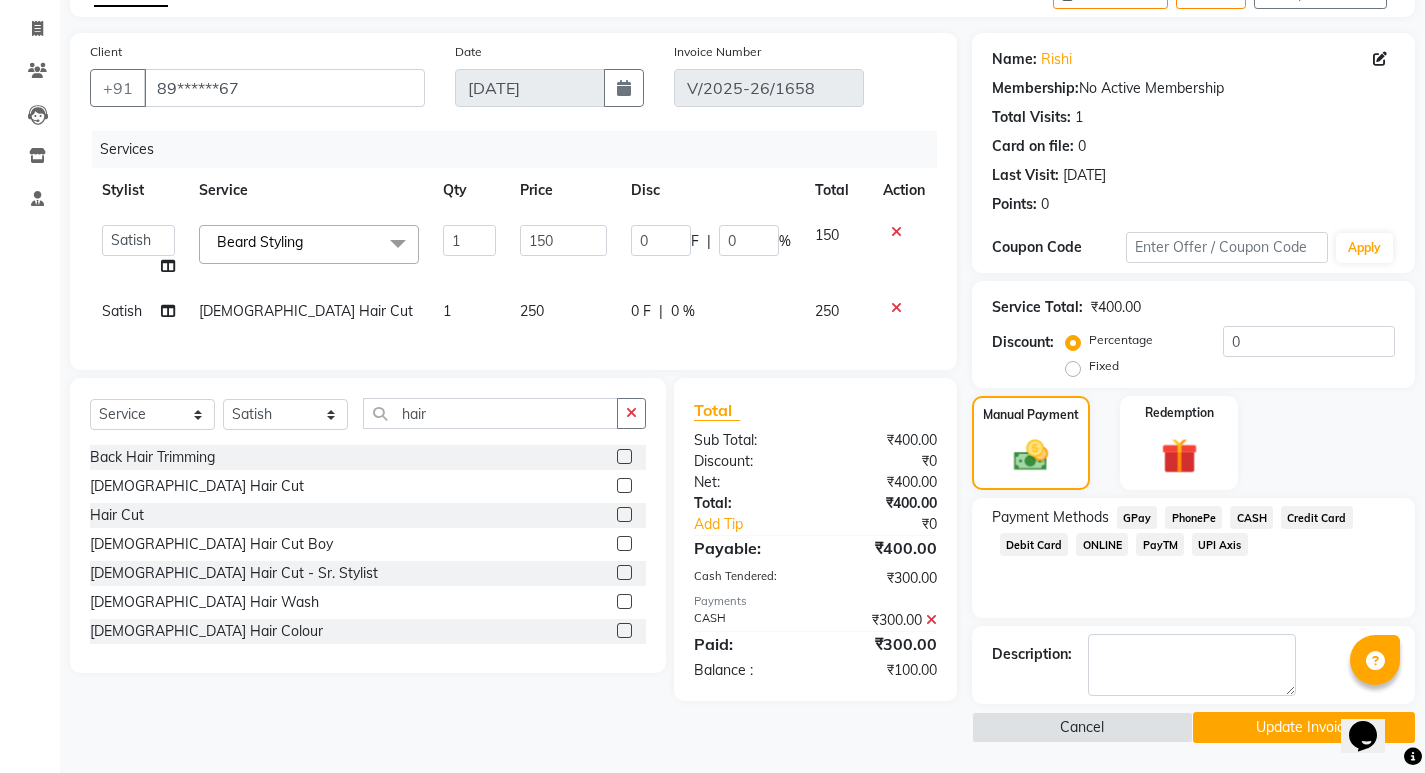 click on "CASH" 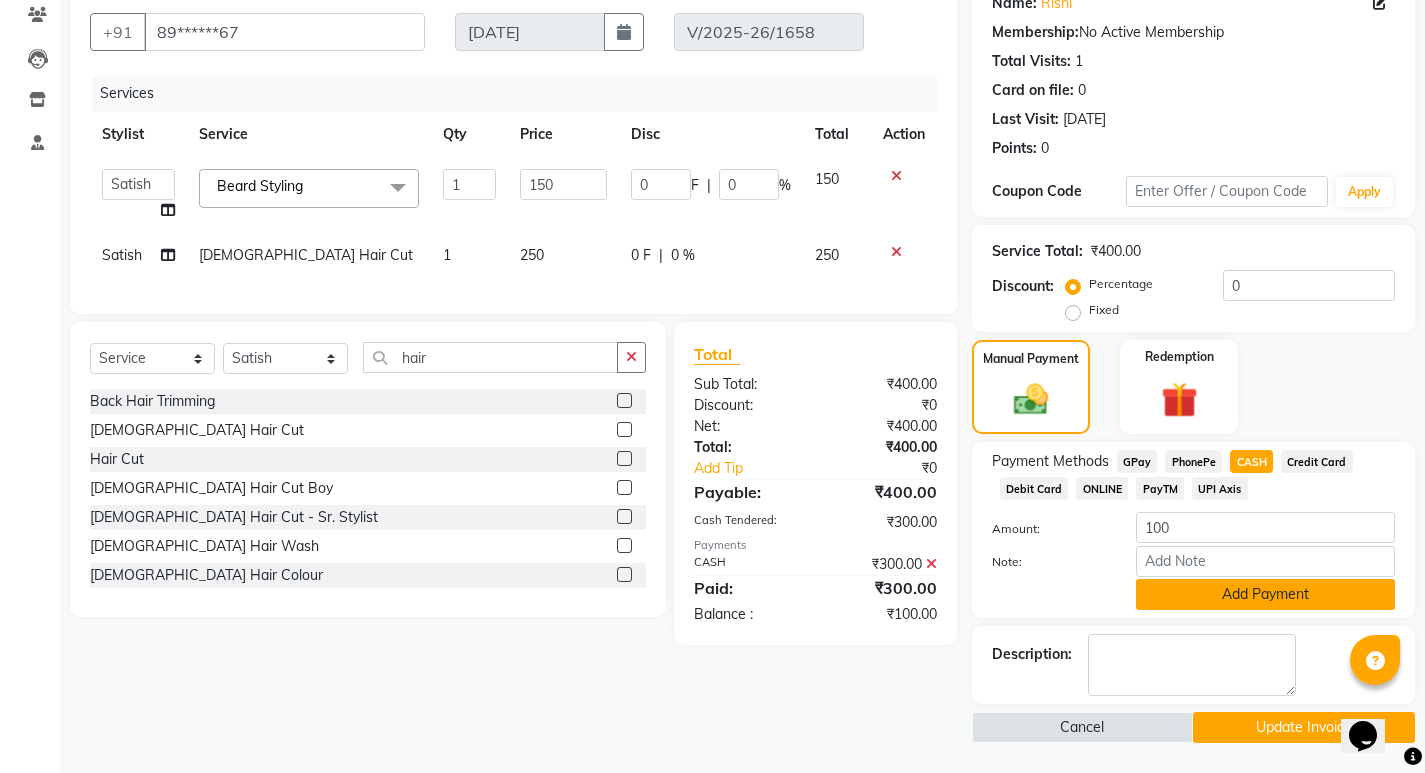 click on "Add Payment" 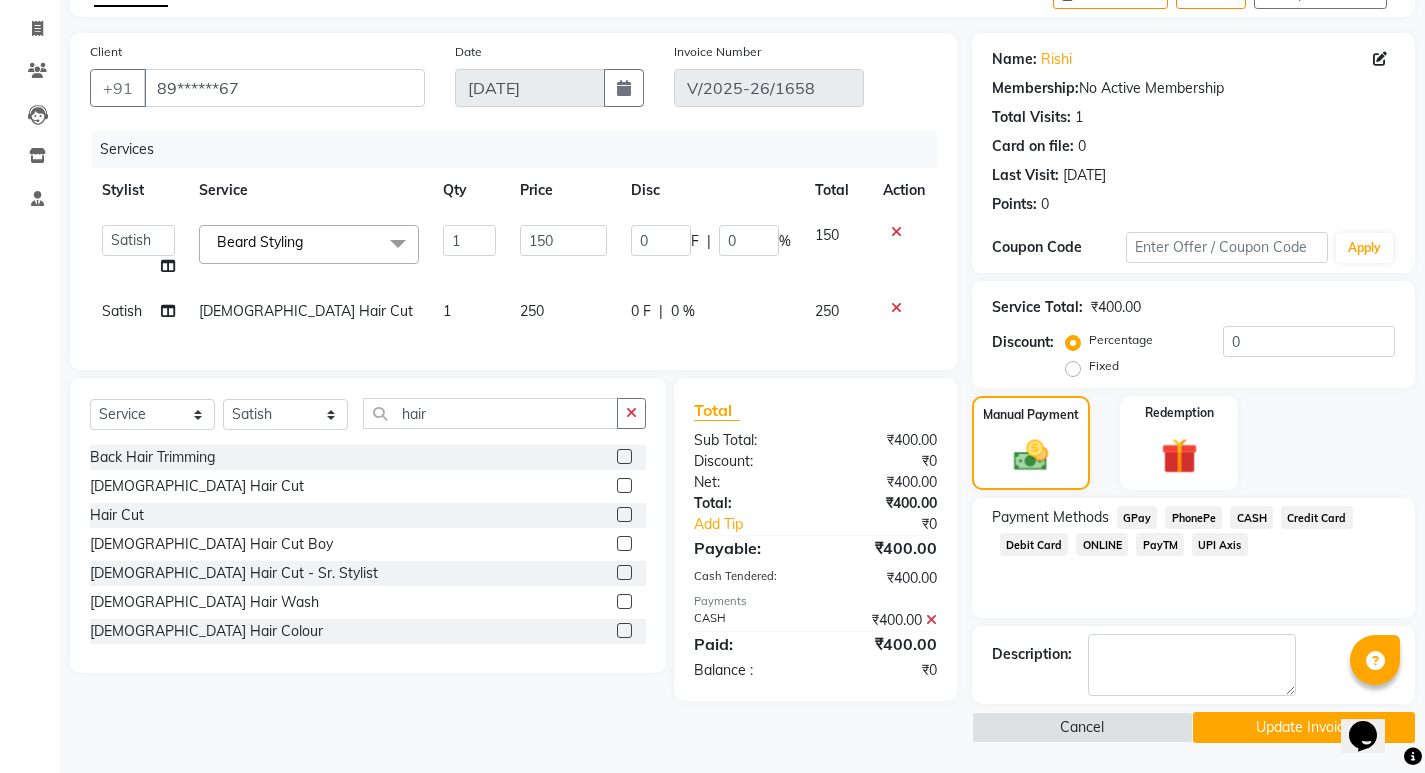 scroll, scrollTop: 117, scrollLeft: 0, axis: vertical 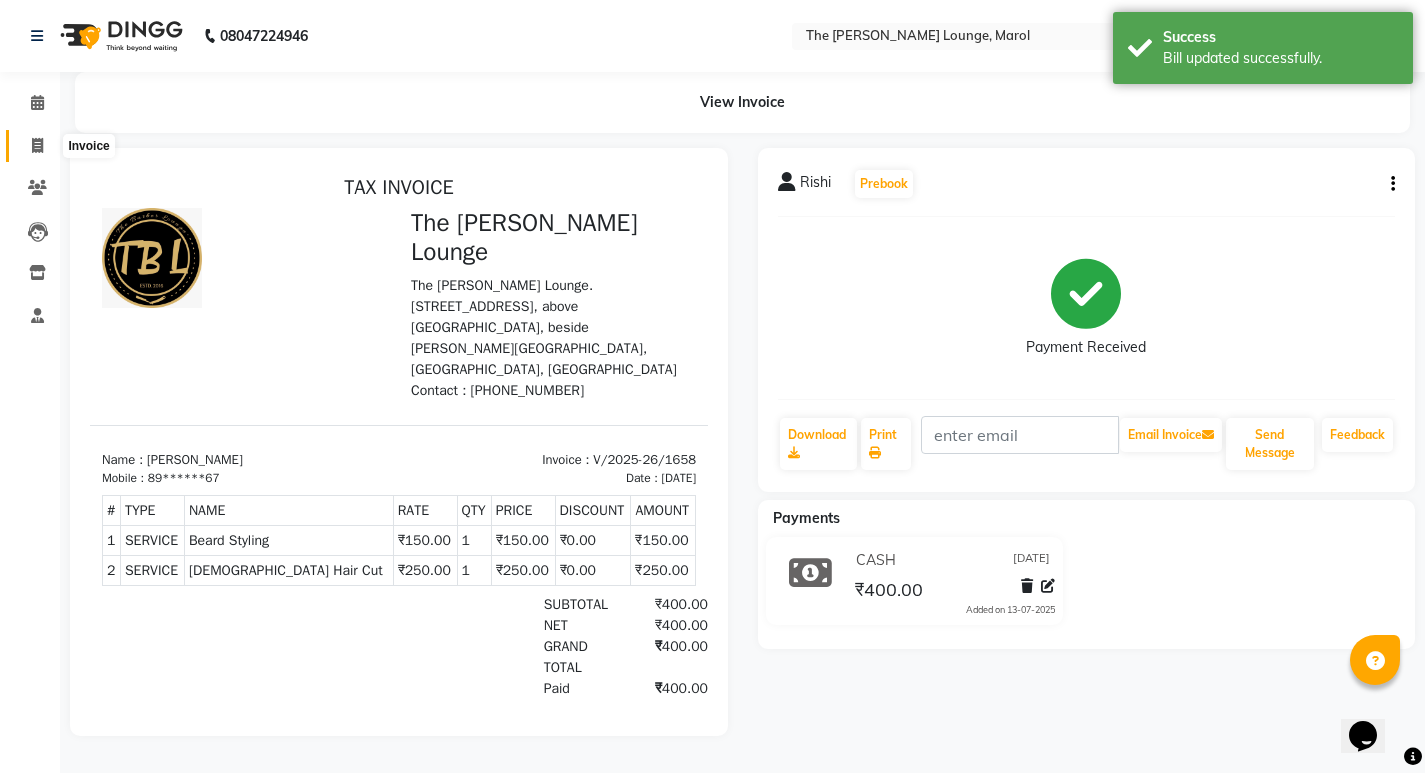 click 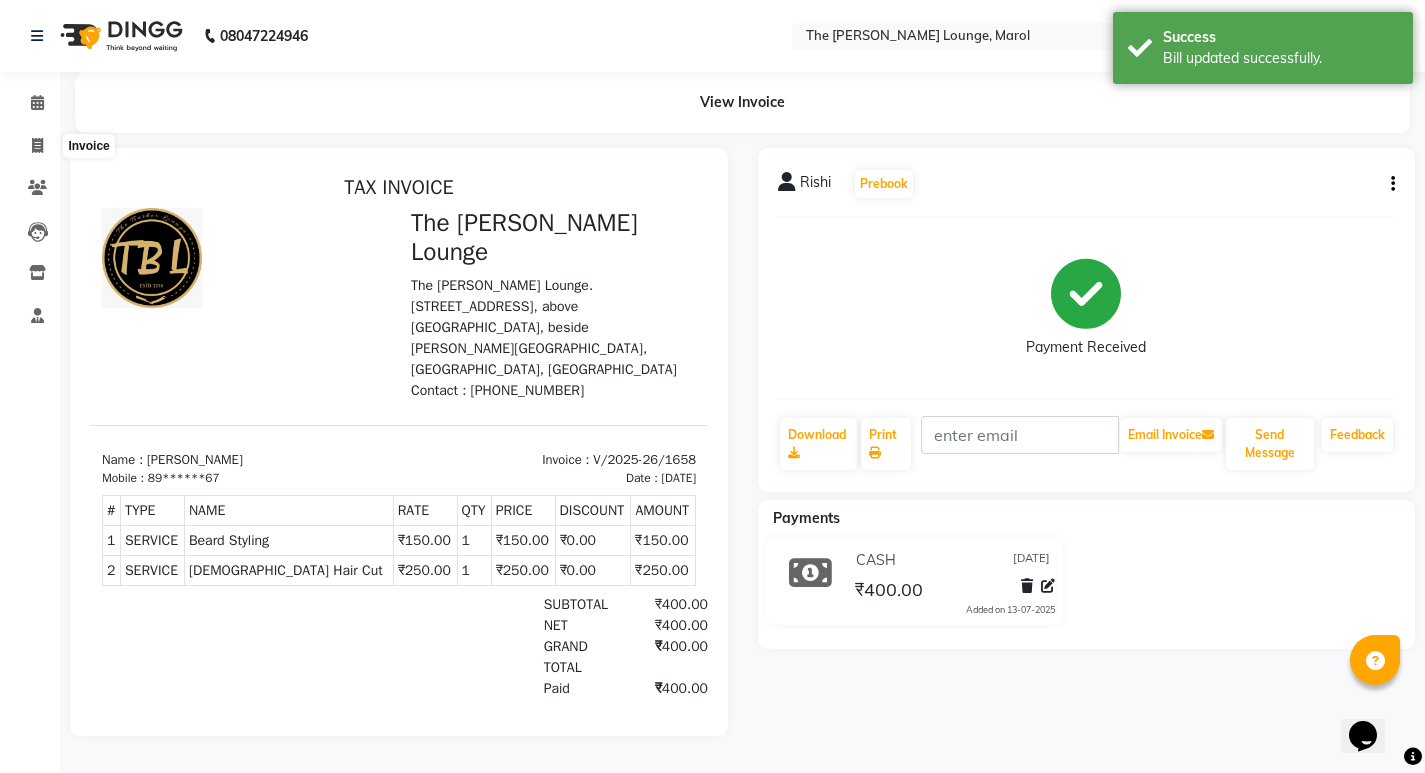 select on "service" 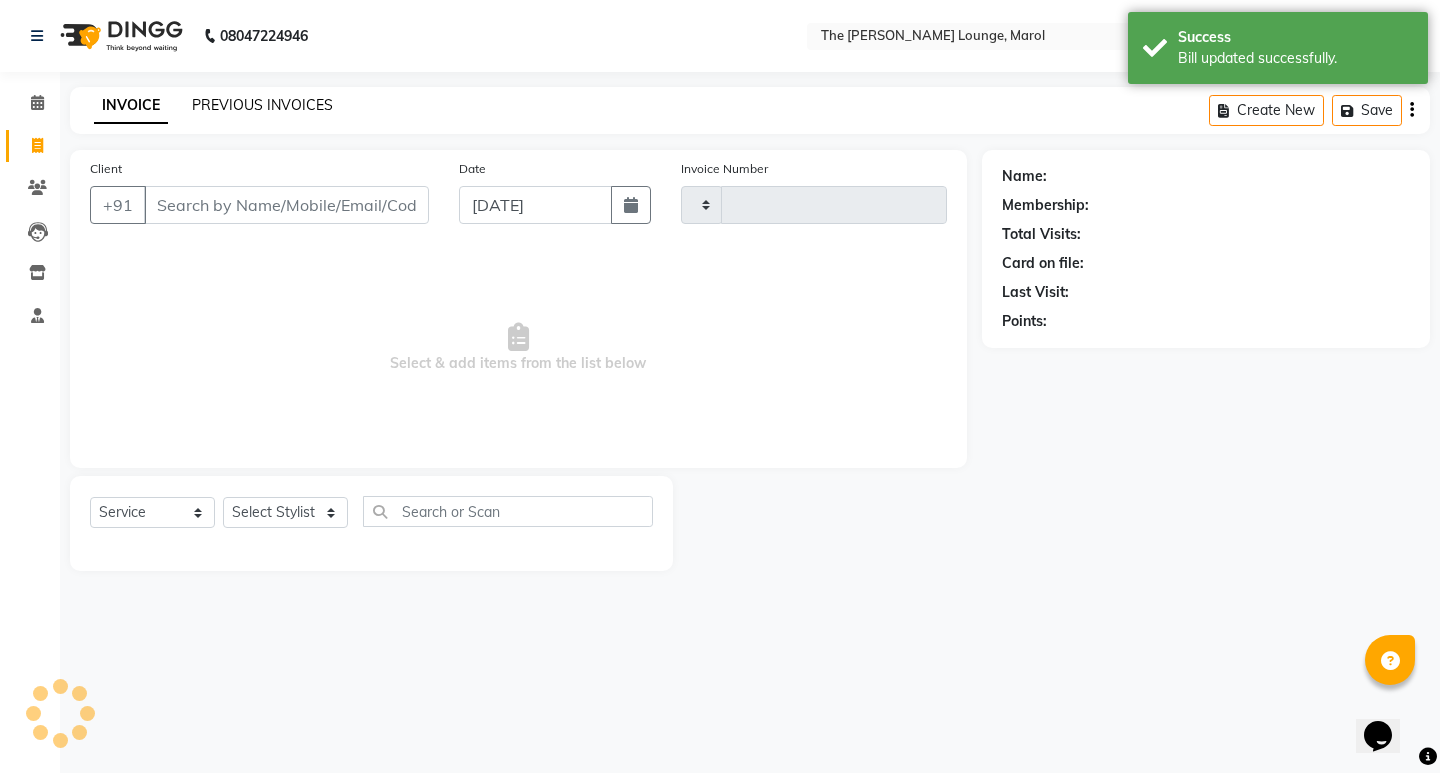 type on "1694" 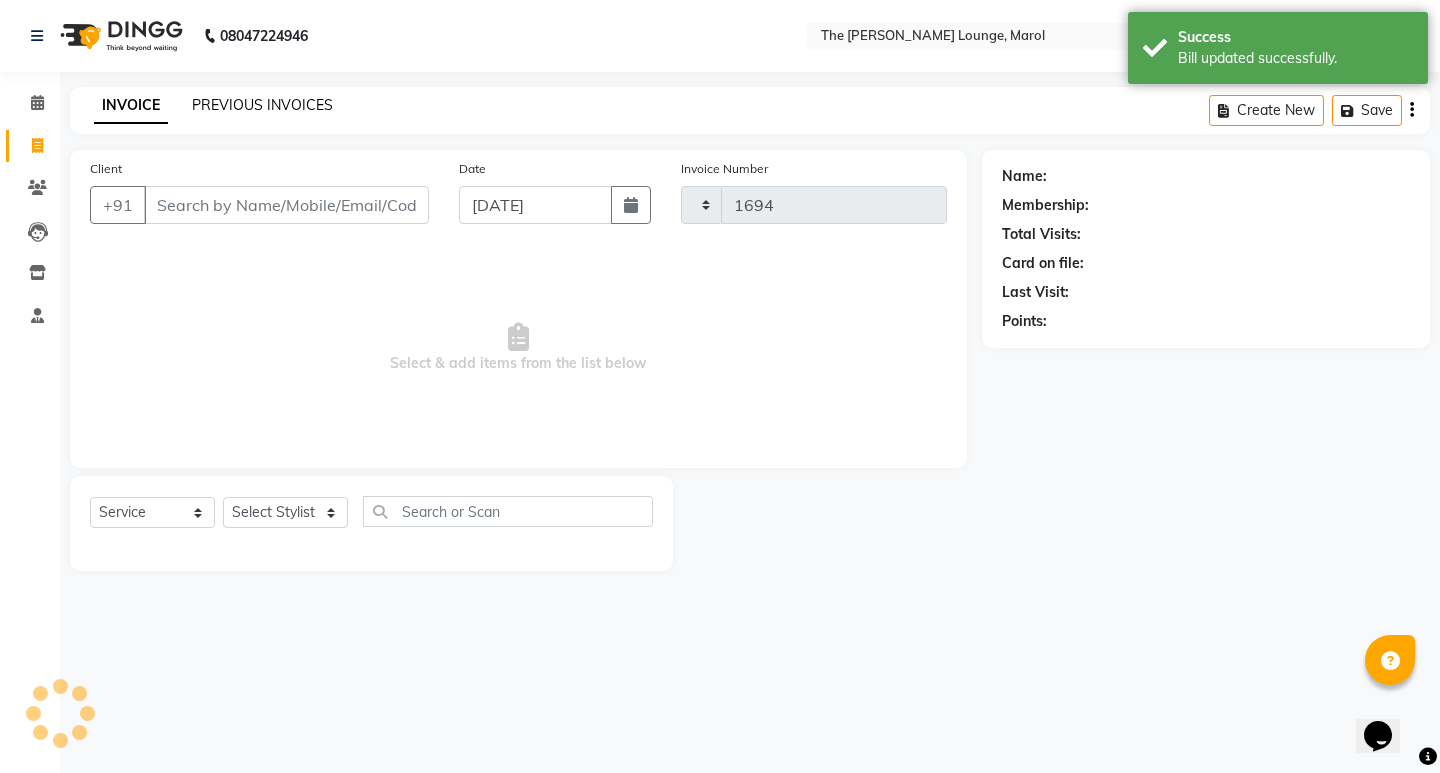 select on "7188" 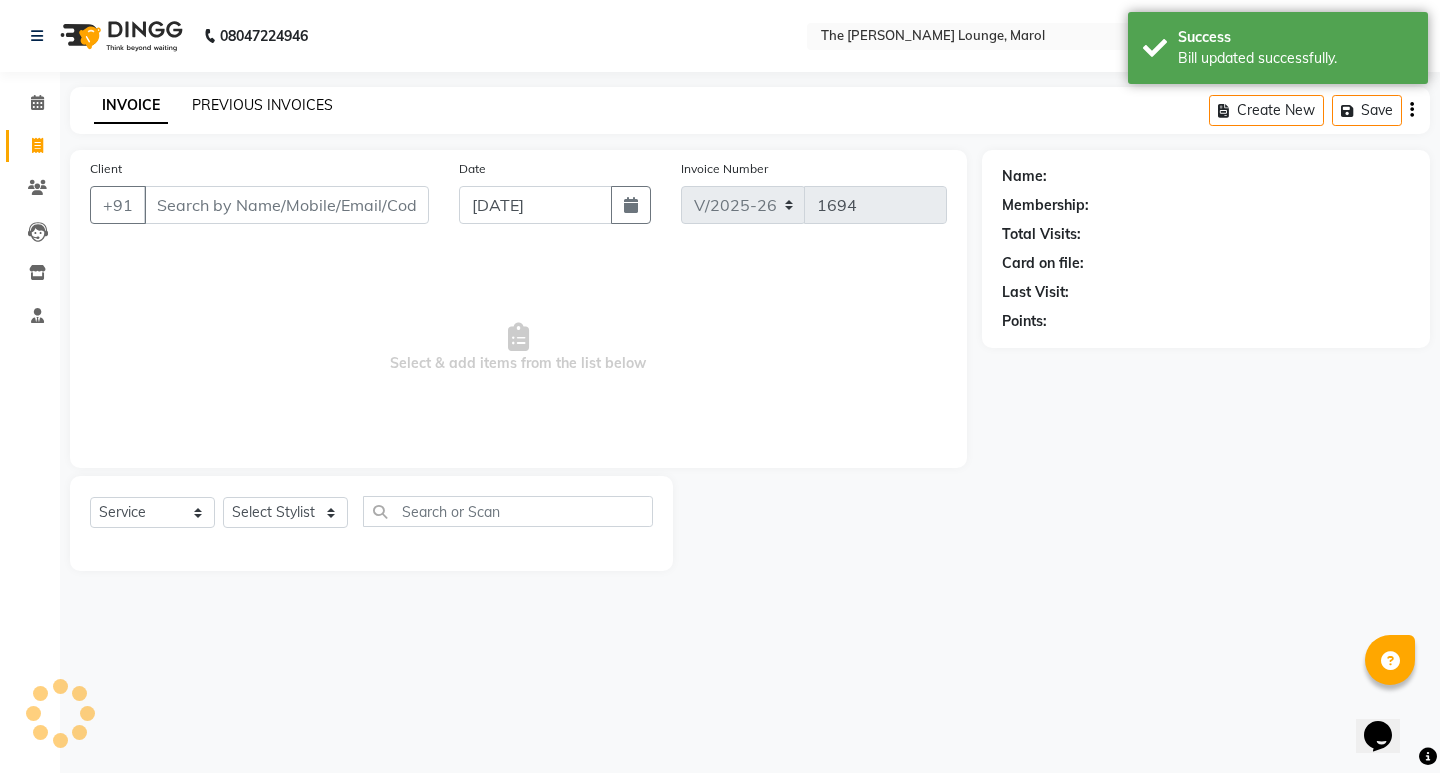 click on "PREVIOUS INVOICES" 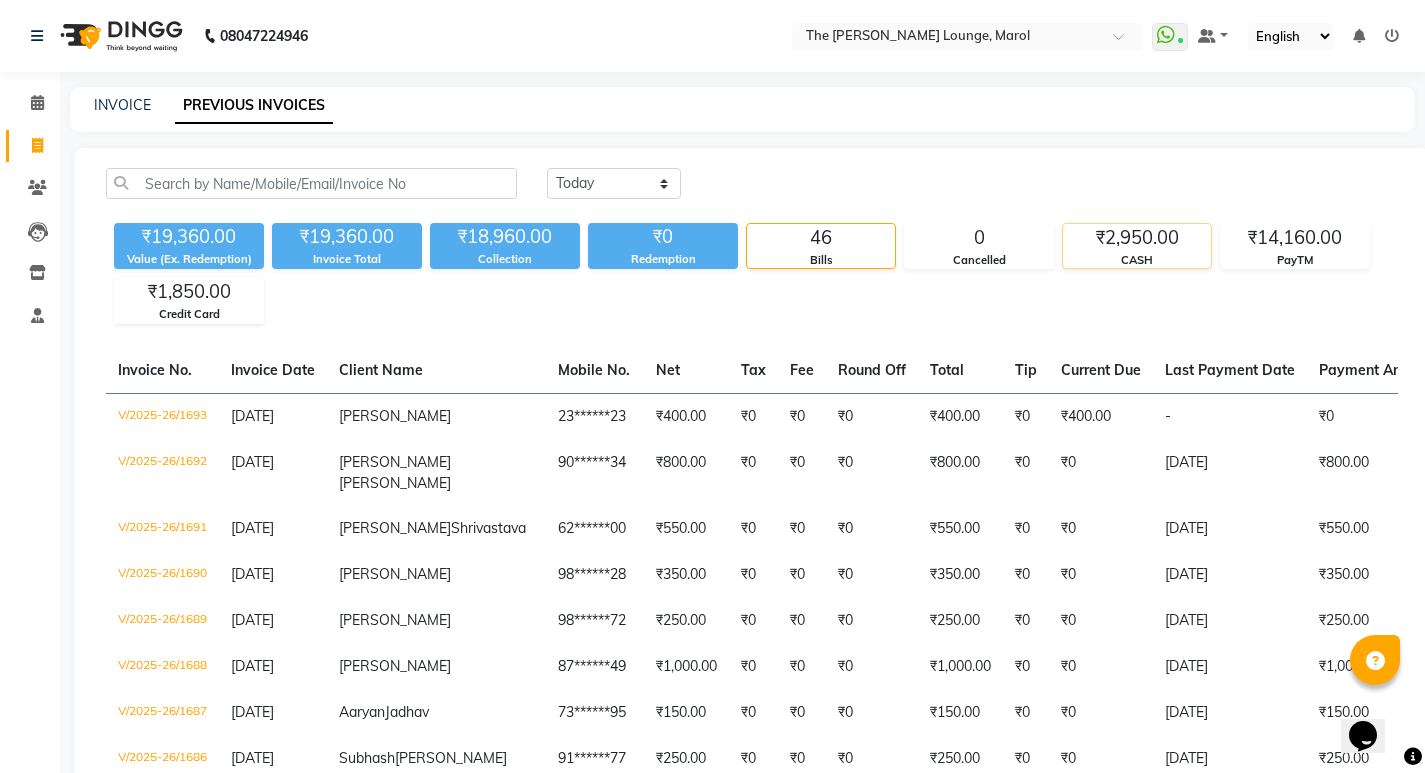 click on "₹2,950.00" 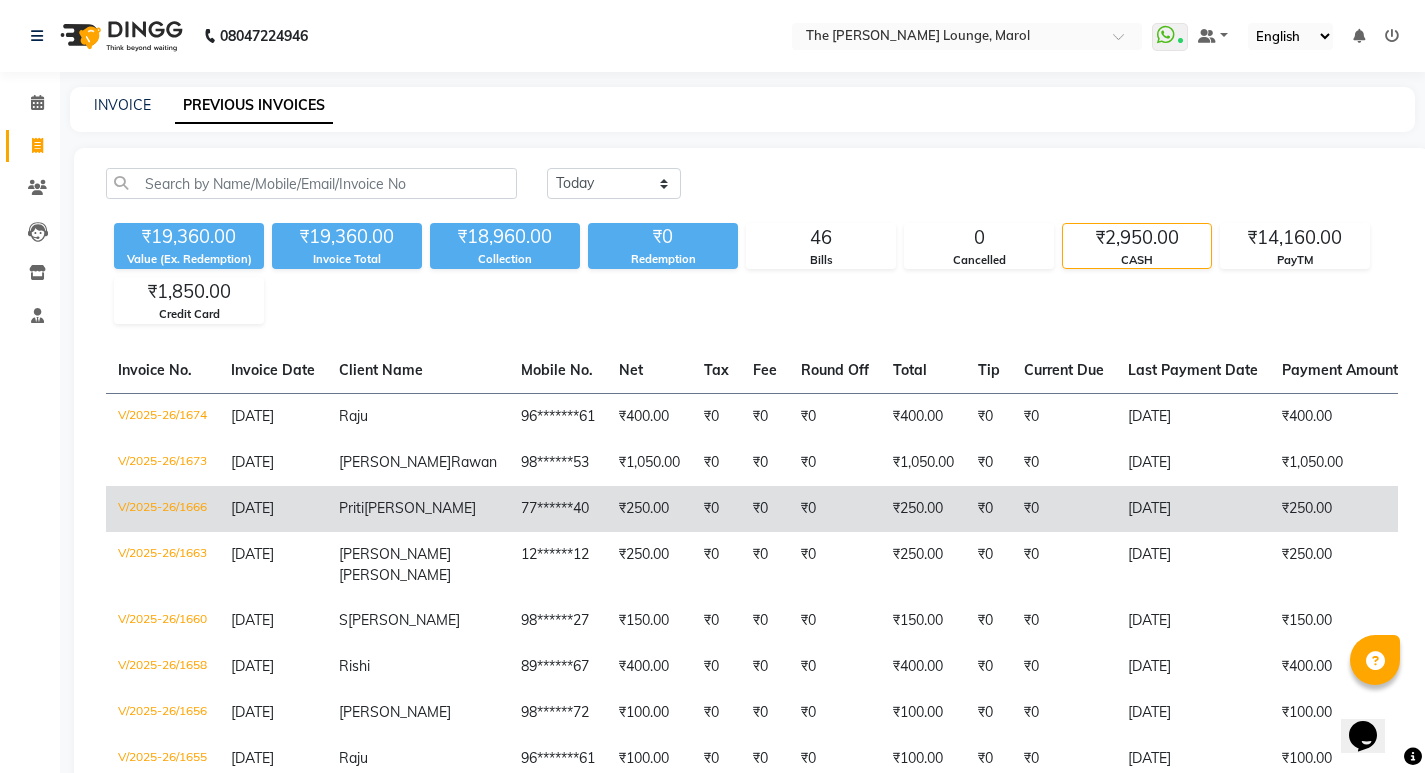 scroll, scrollTop: 100, scrollLeft: 0, axis: vertical 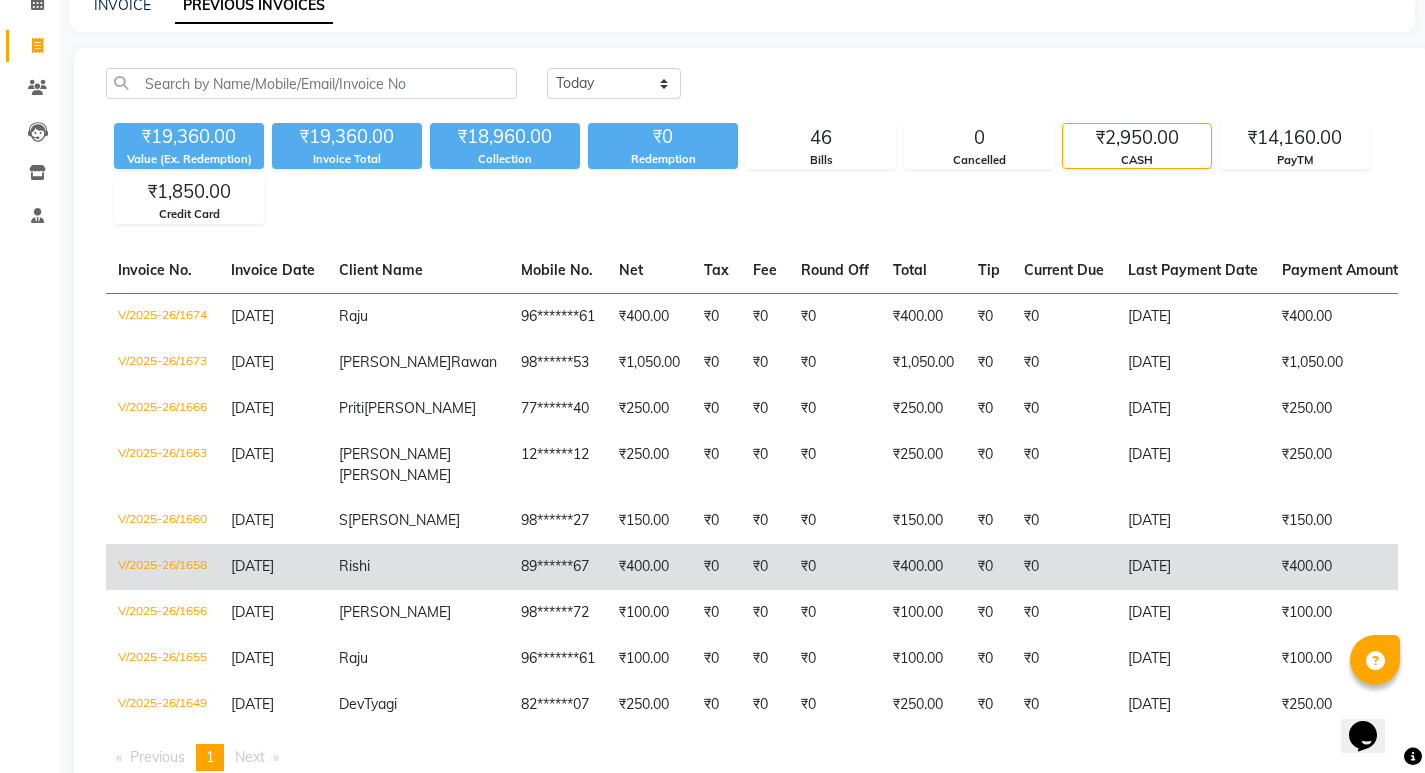 click on "Rishi" 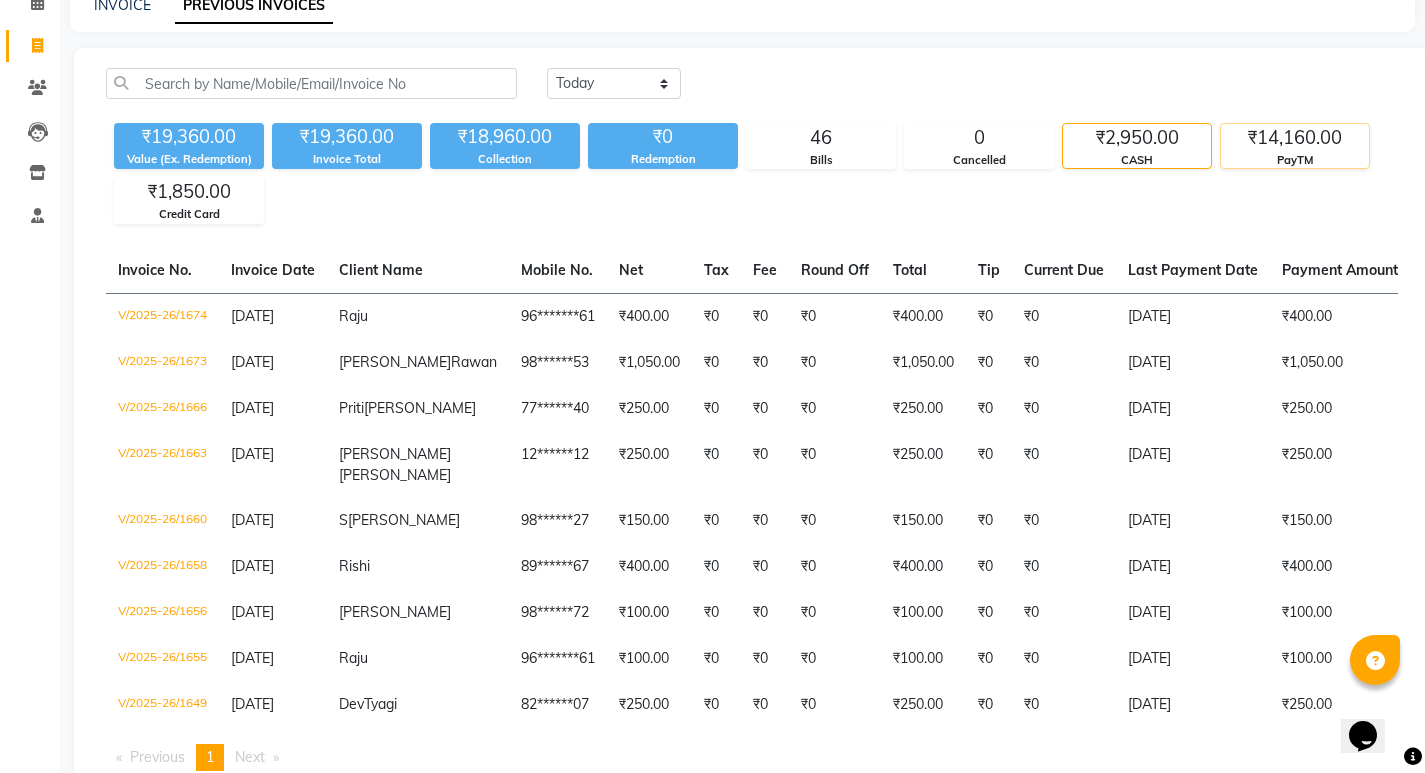 click on "₹14,160.00" 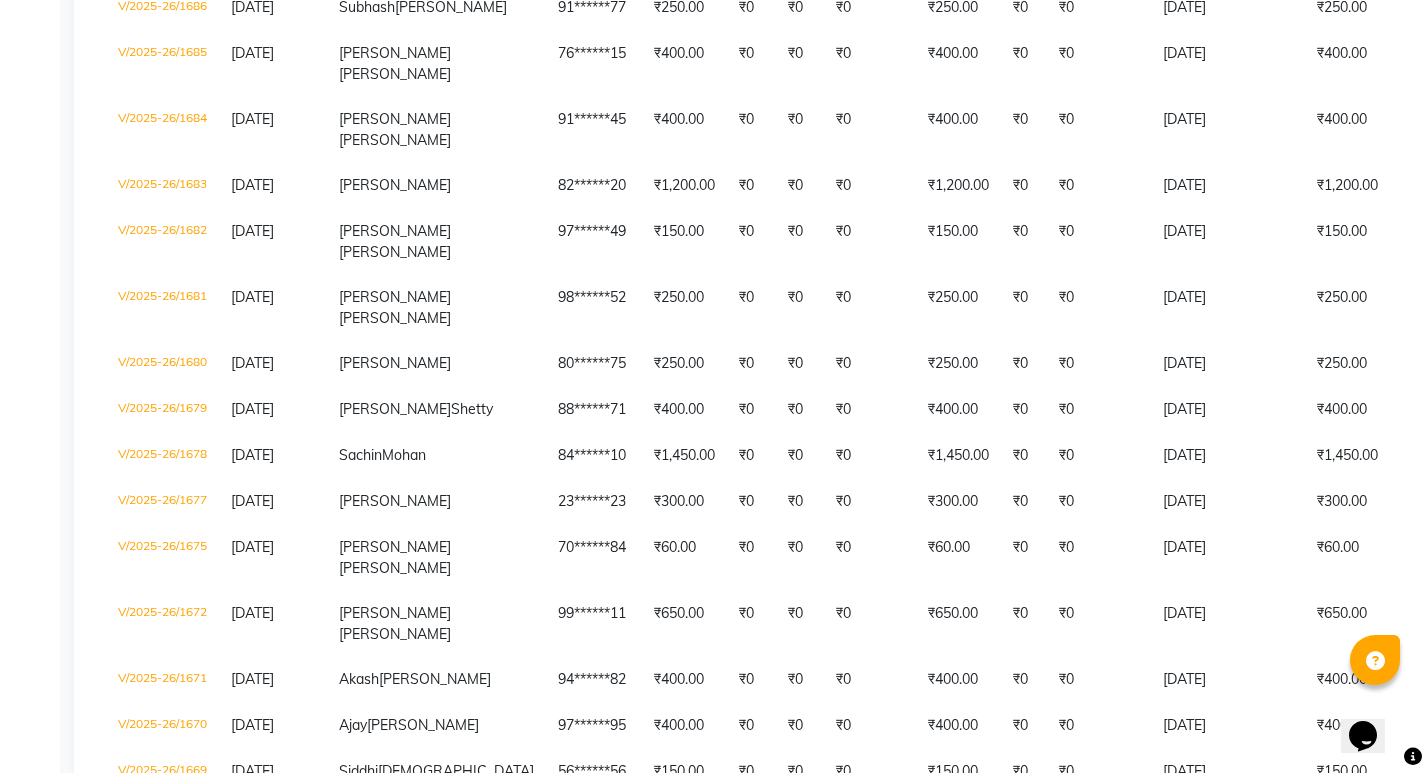 scroll, scrollTop: 0, scrollLeft: 0, axis: both 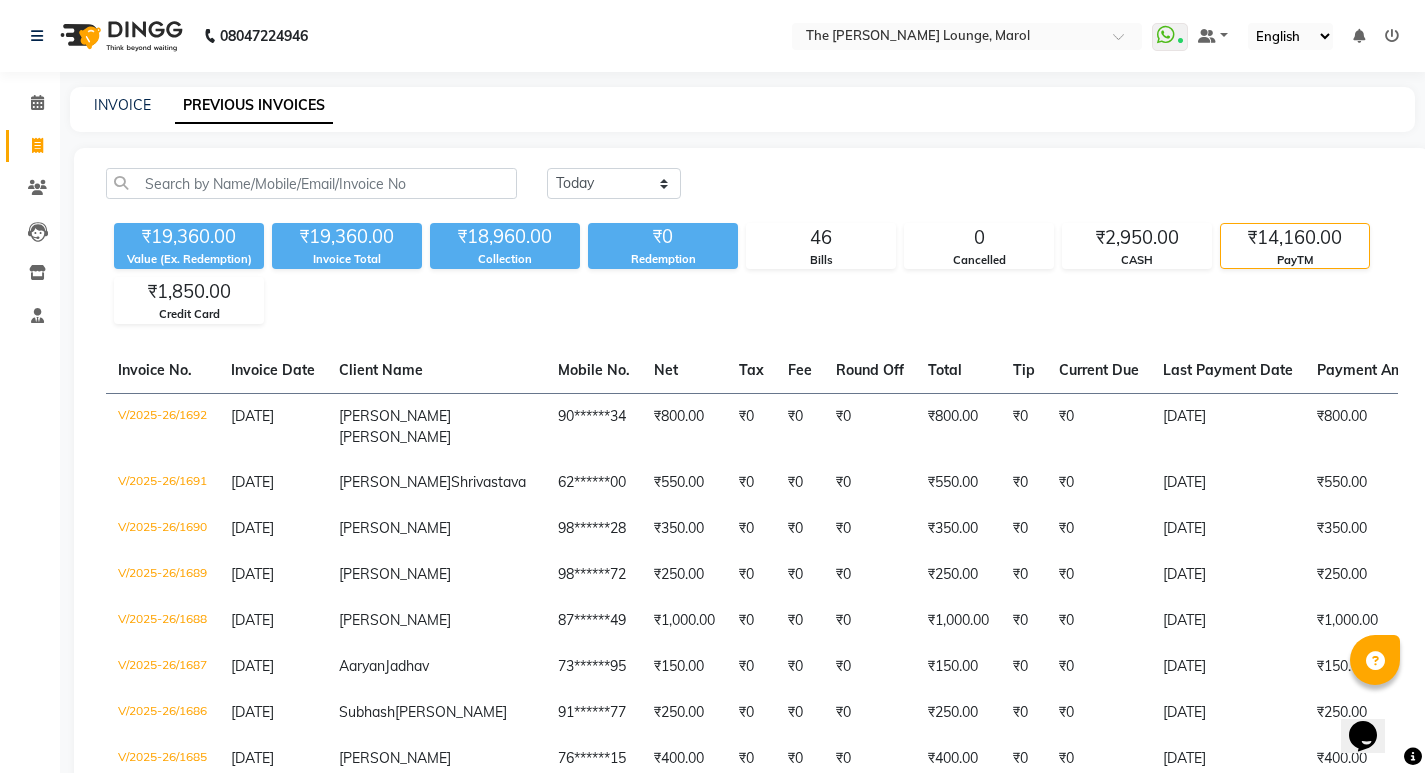 click on "INVOICE" 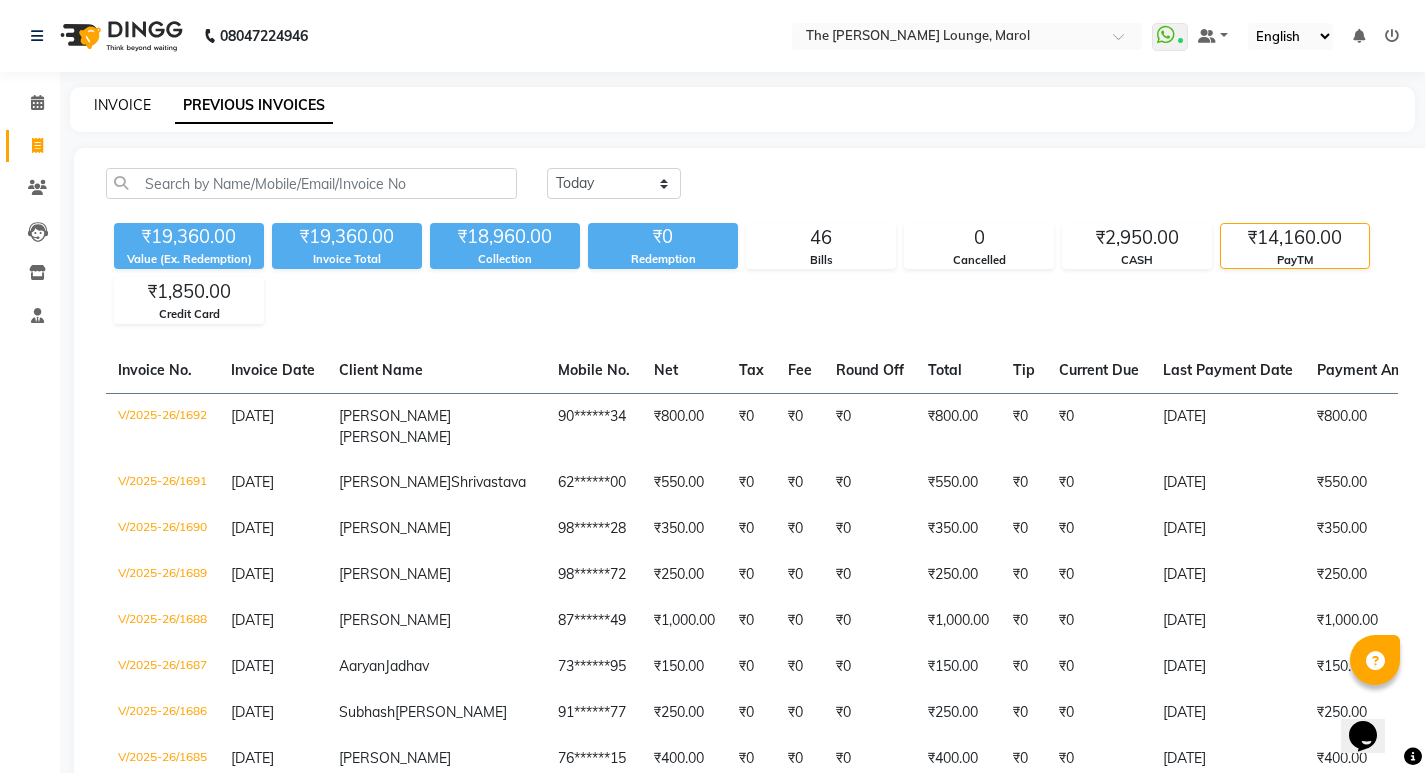 click on "INVOICE" 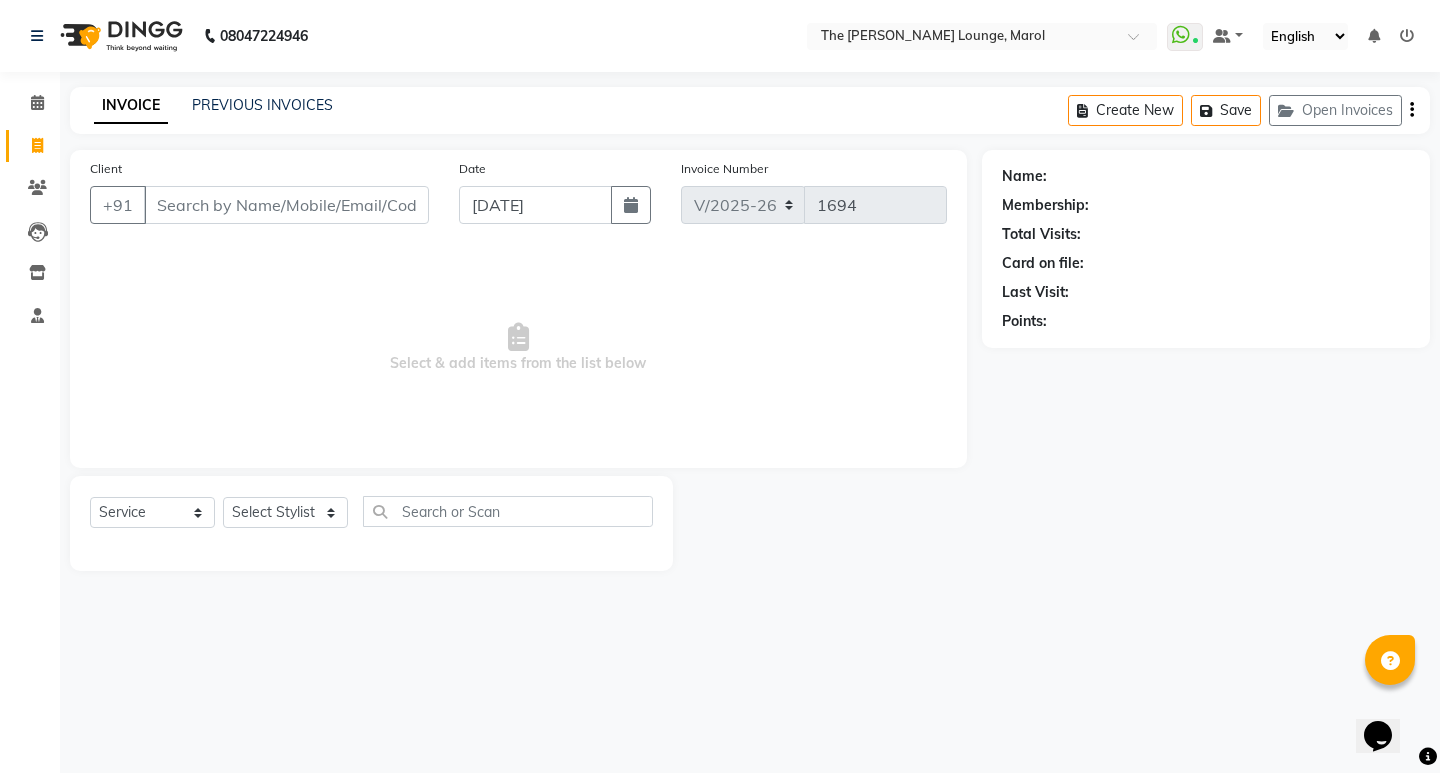 click on "Client" at bounding box center [286, 205] 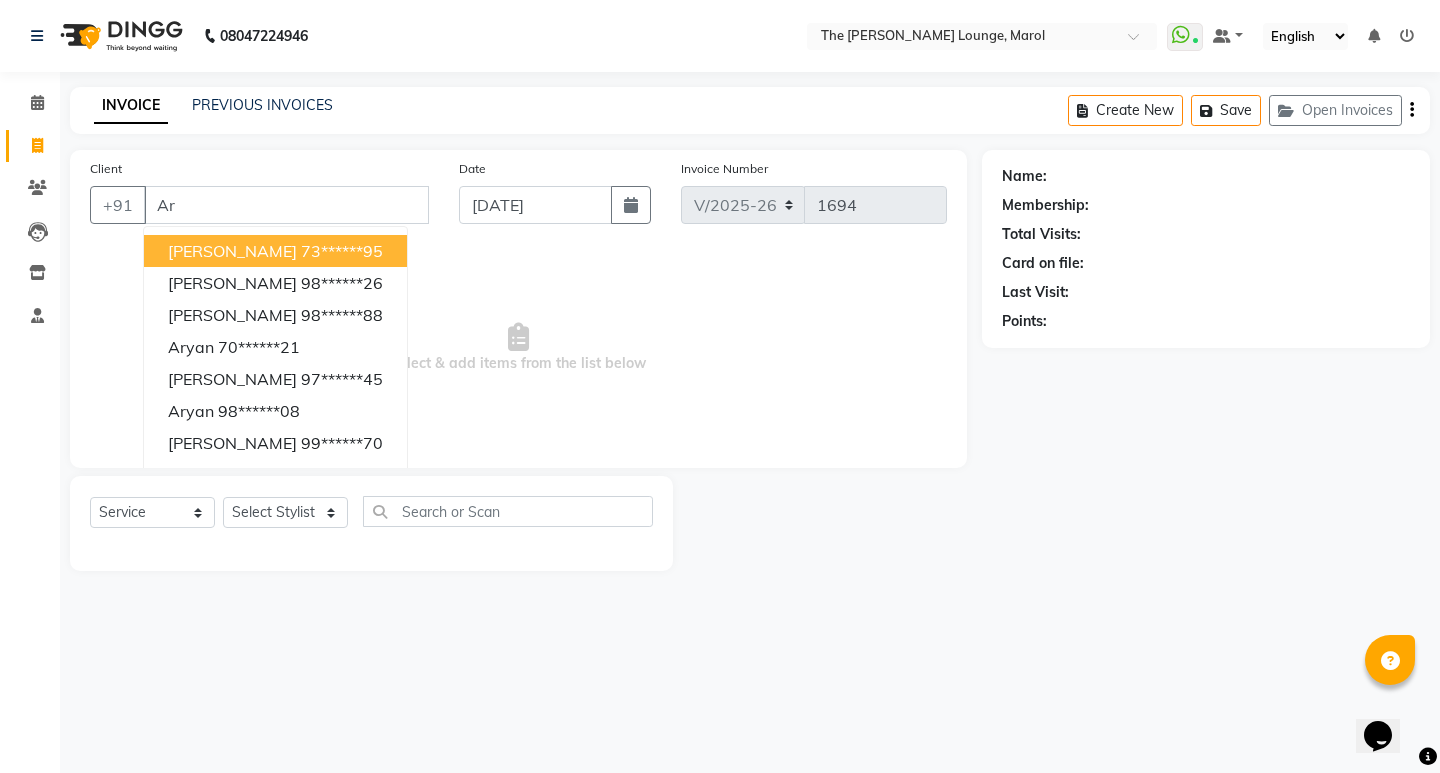type on "A" 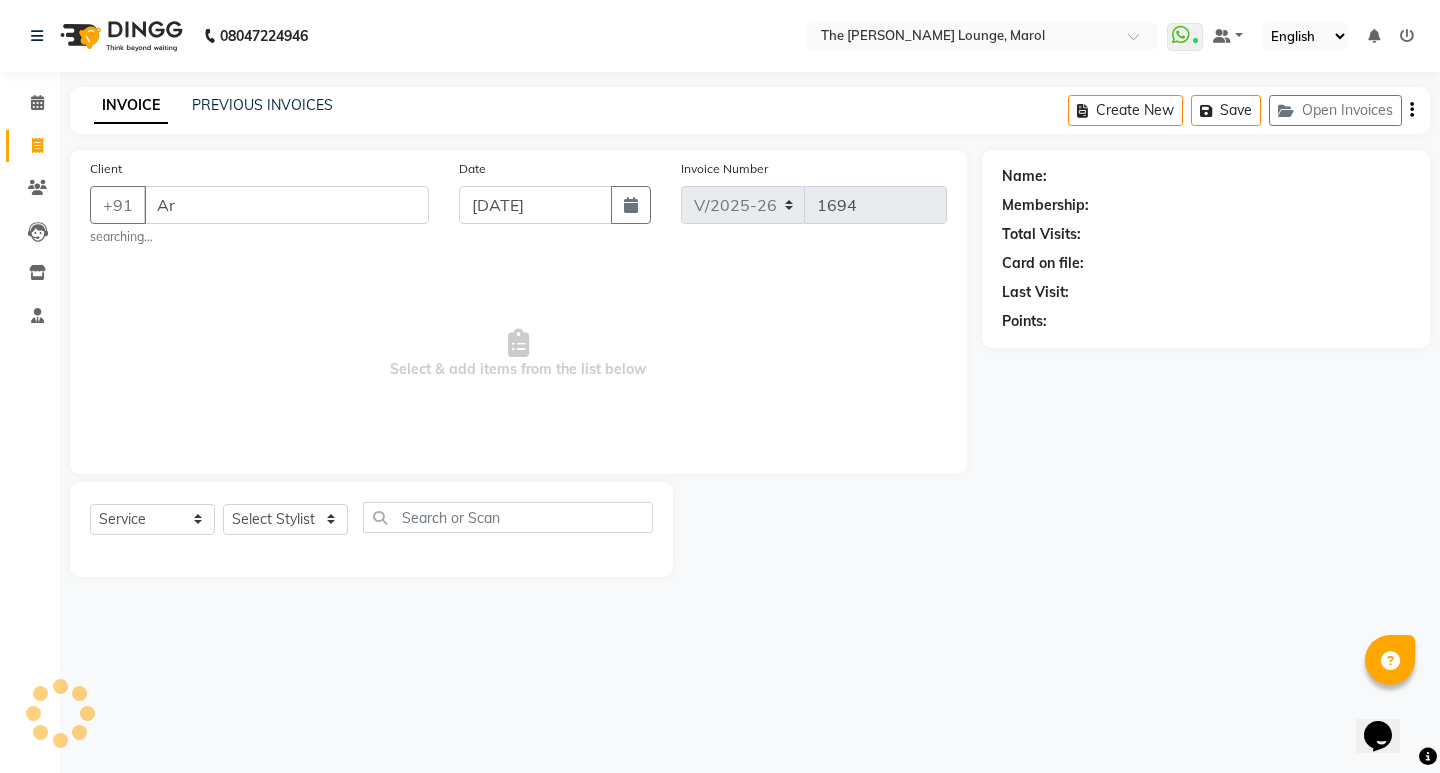 type on "A" 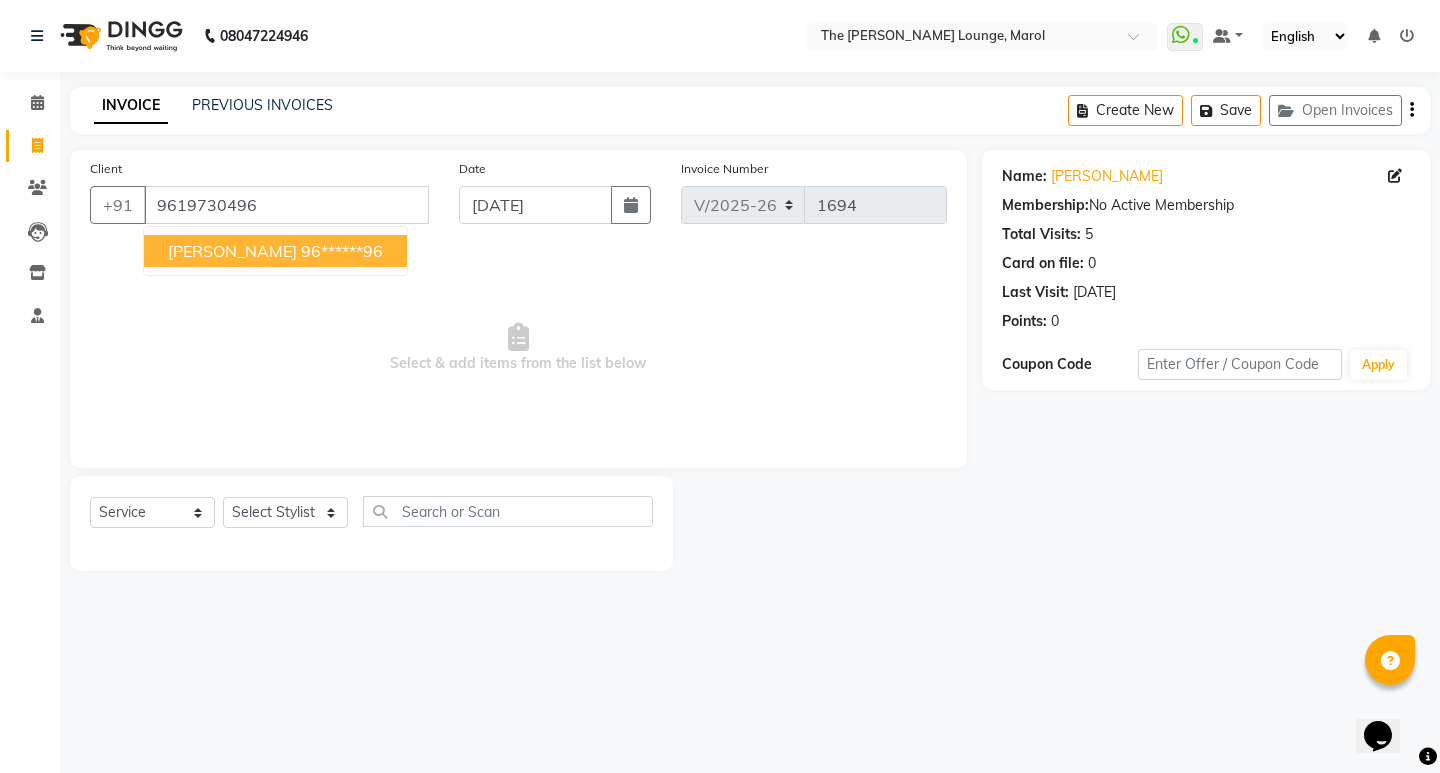 click on "96******96" at bounding box center [342, 251] 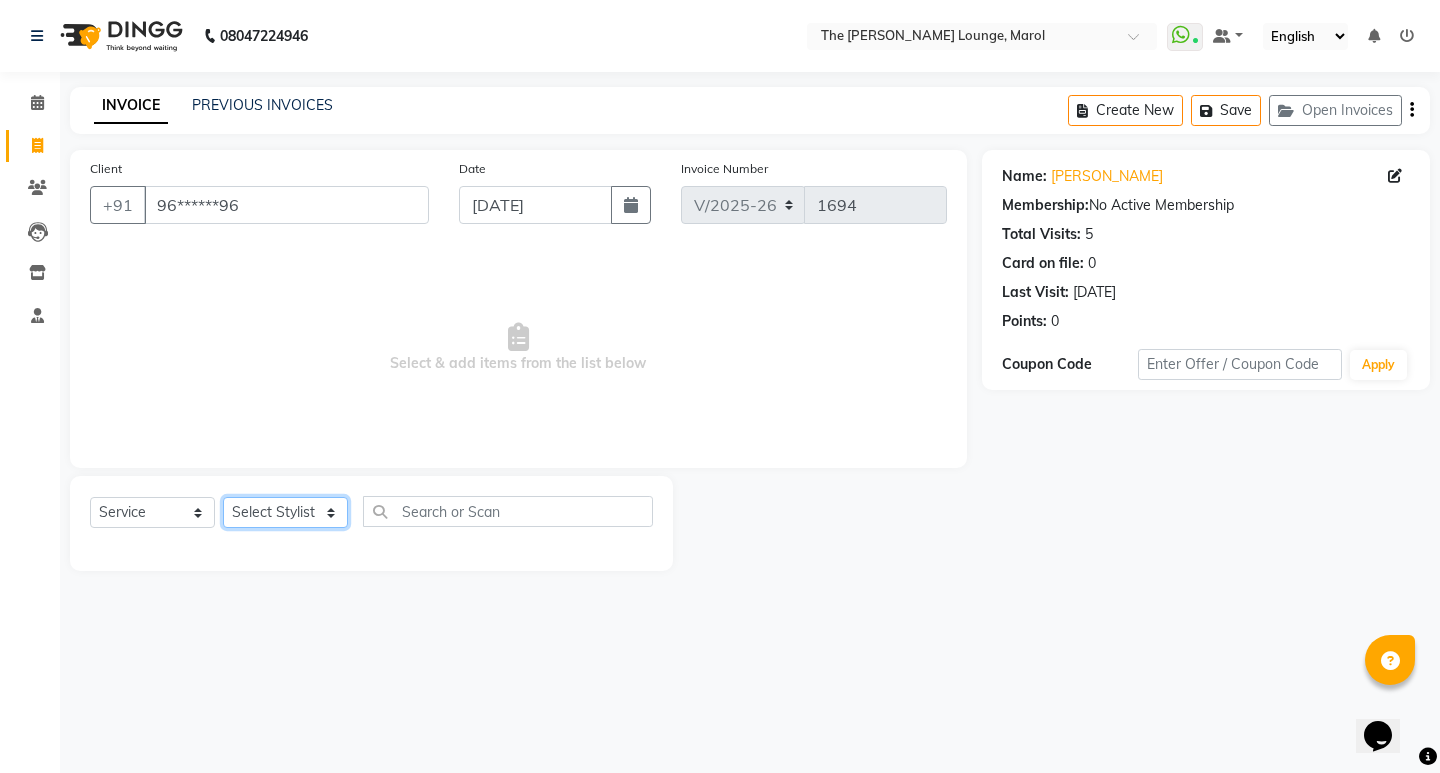 click on "Select Stylist Anjali Jafar Salmani Ketan Shinde Mohsin Akhtar Satish Tejasvi Vasundhara" 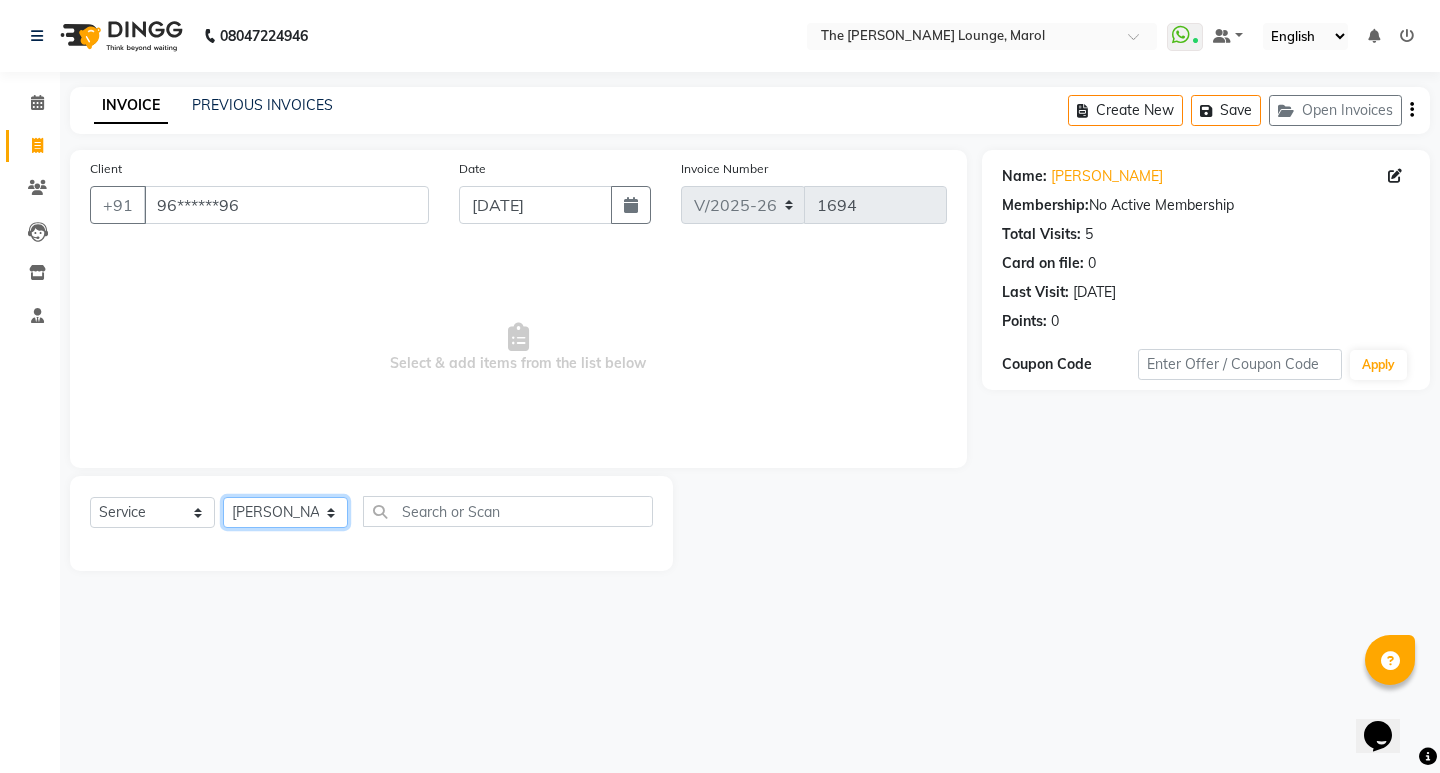 click on "Select Stylist Anjali Jafar Salmani Ketan Shinde Mohsin Akhtar Satish Tejasvi Vasundhara" 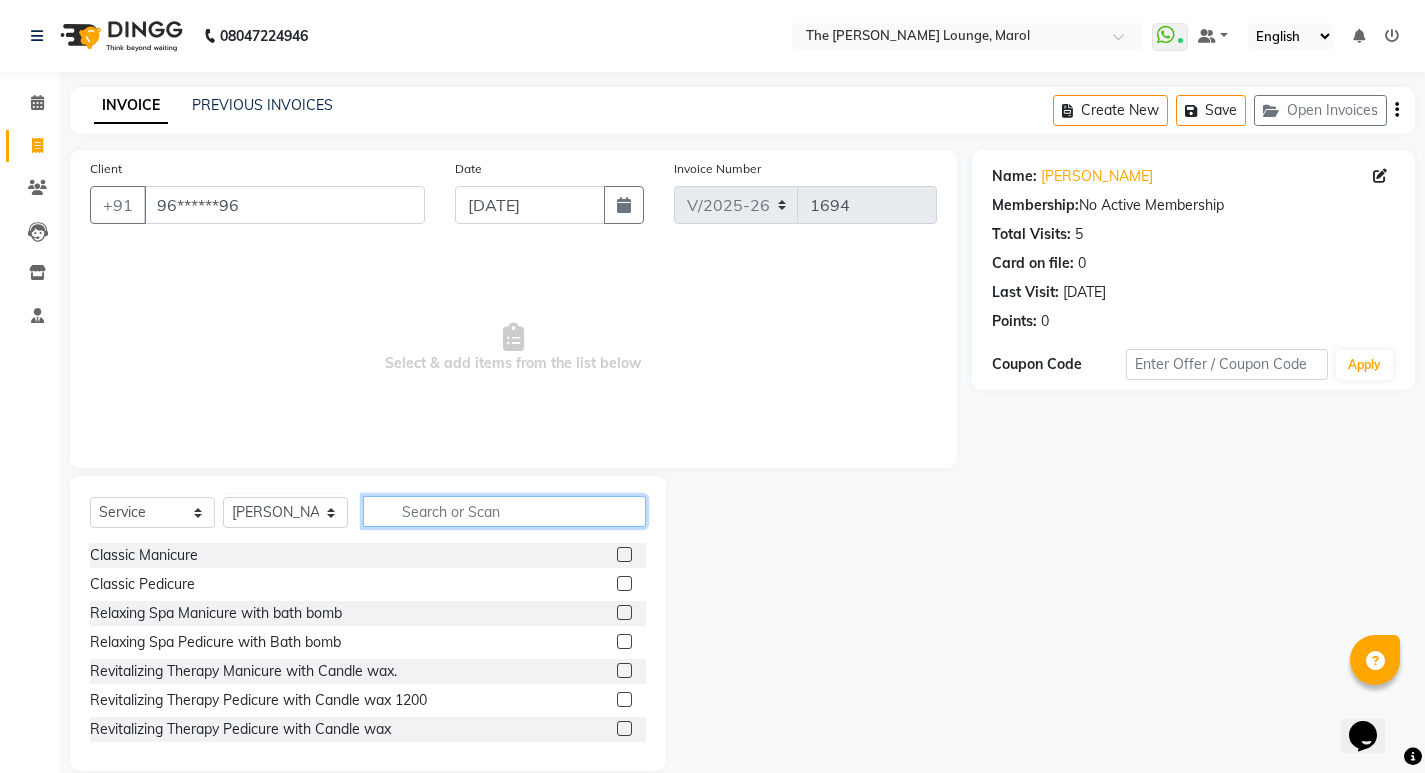 click 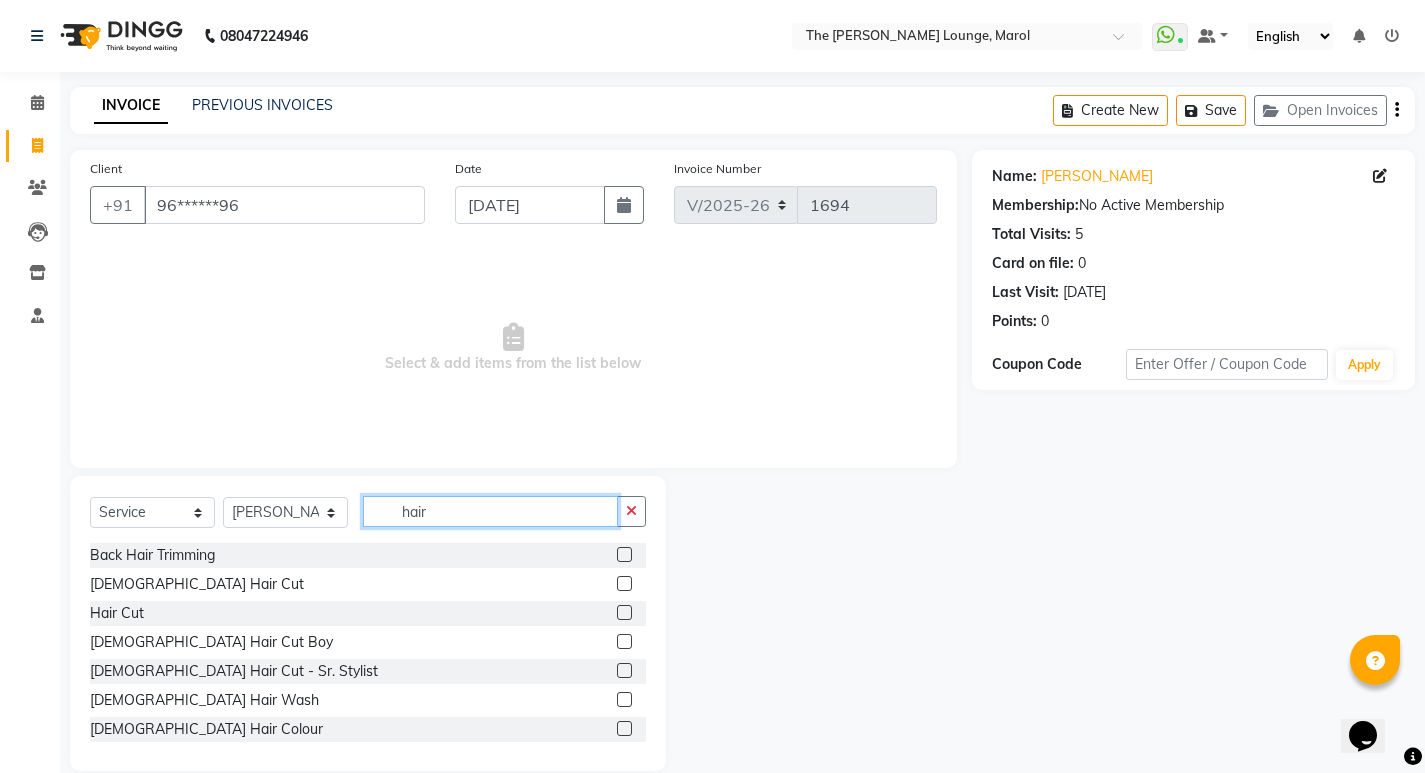 type on "hair" 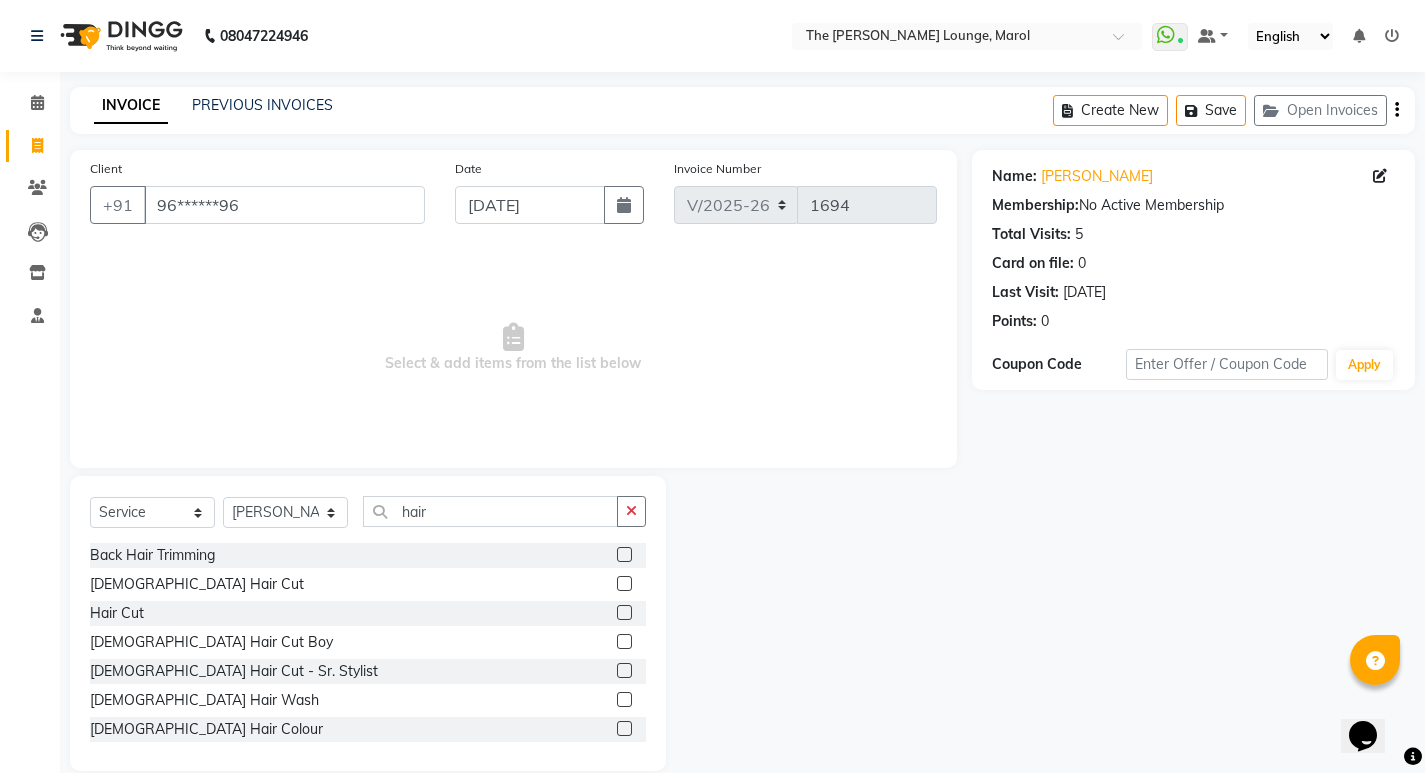 click 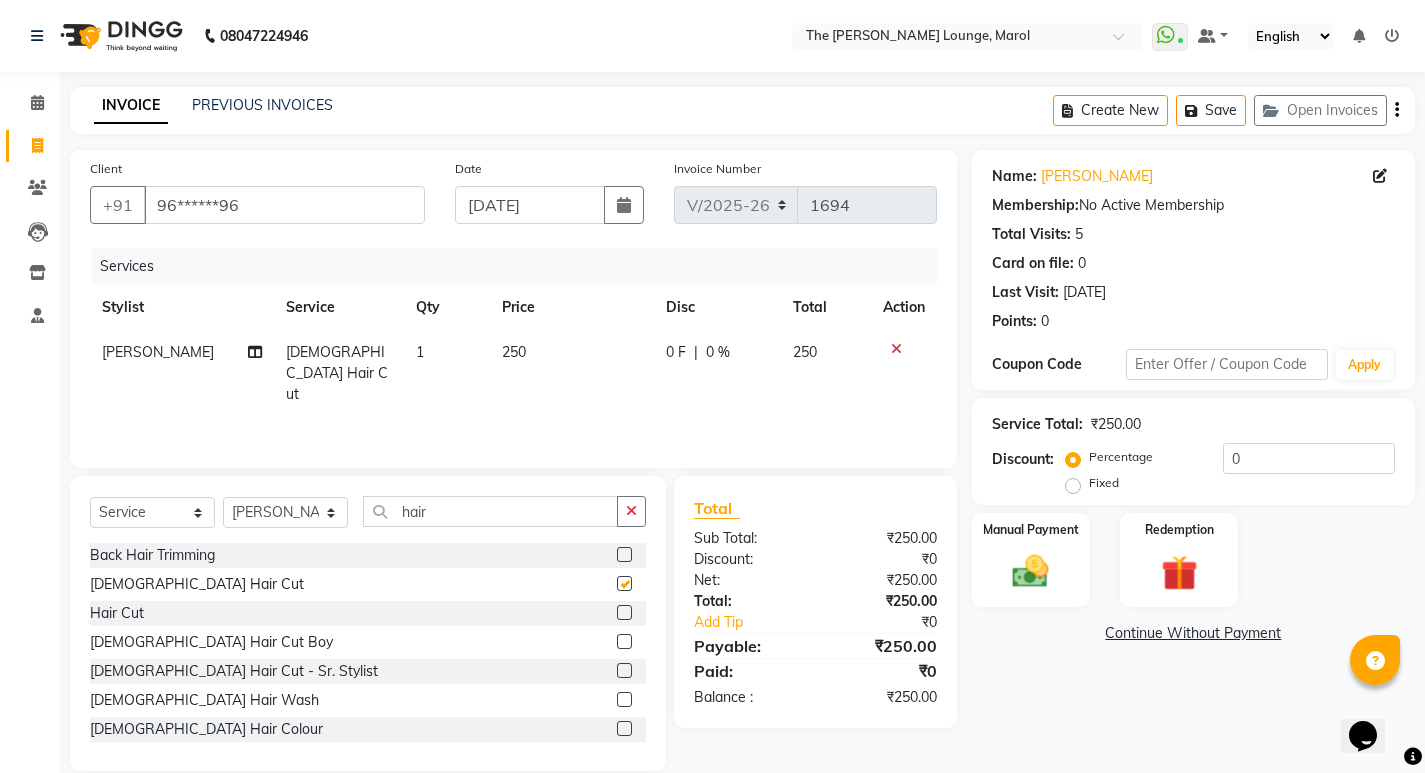 checkbox on "false" 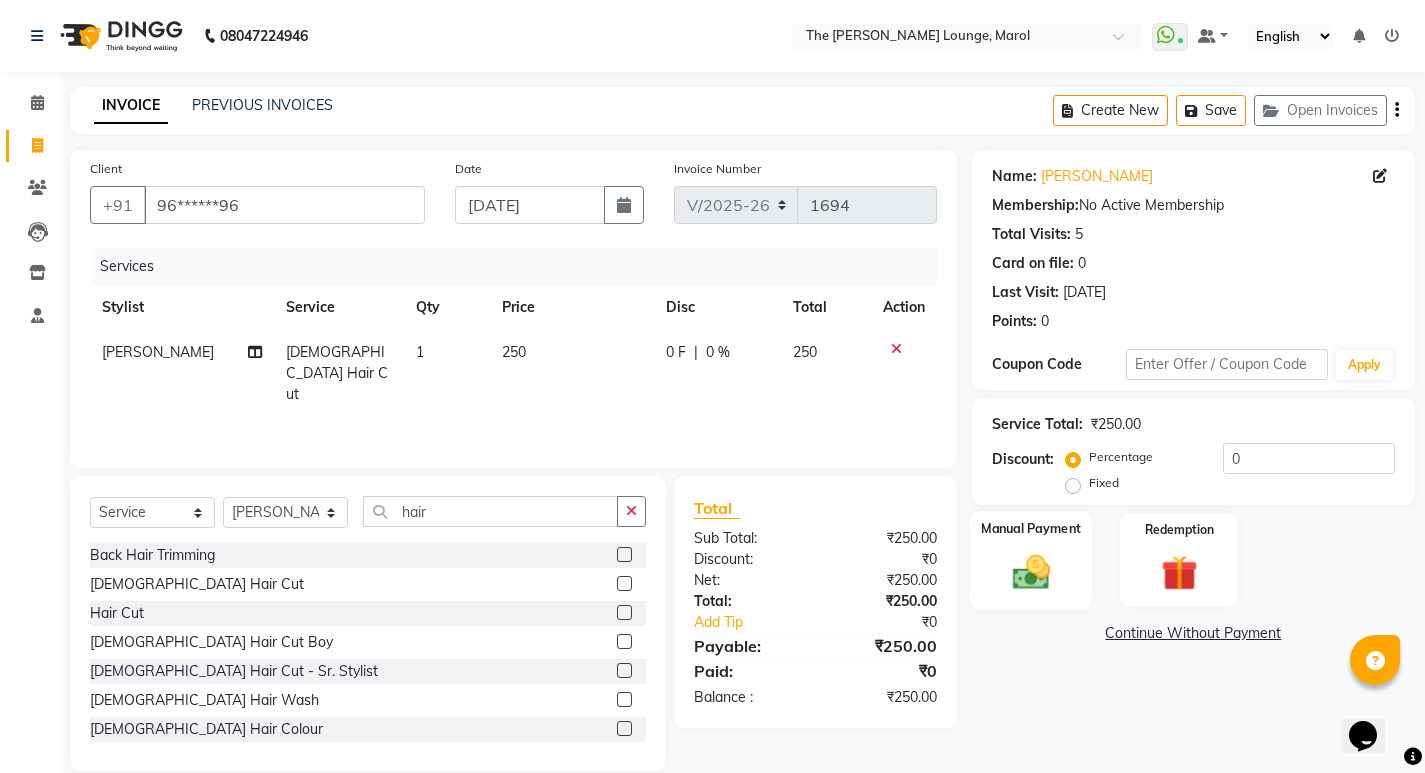 click on "Manual Payment" 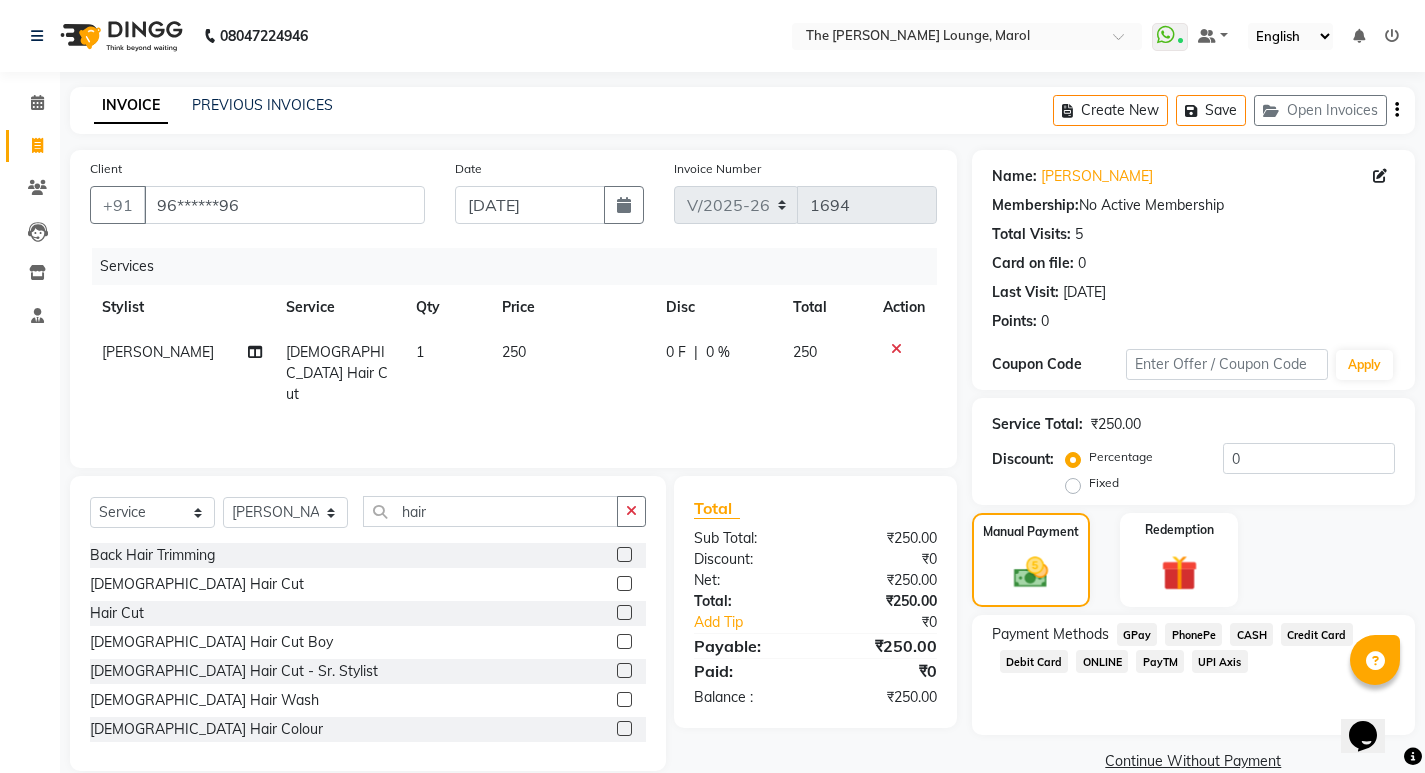 click on "PayTM" 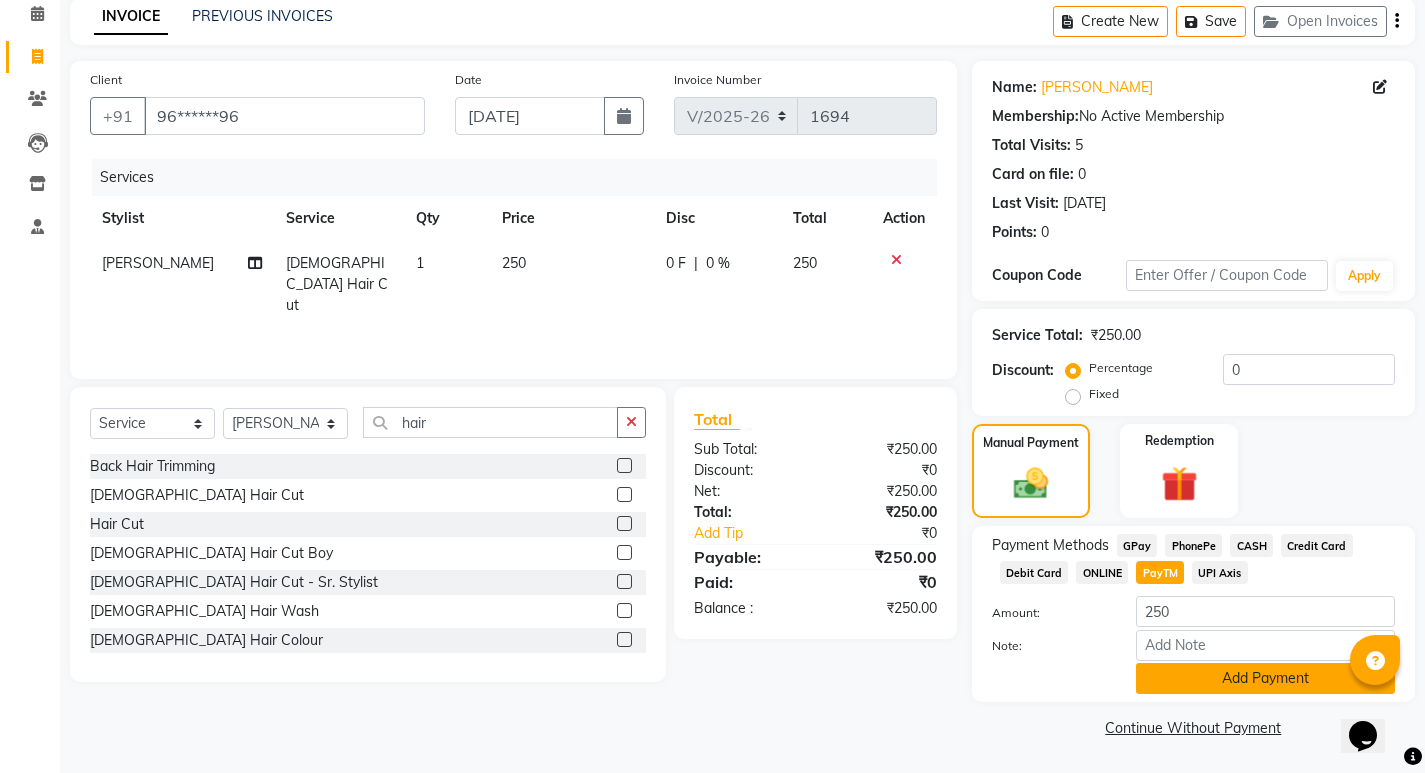click on "Add Payment" 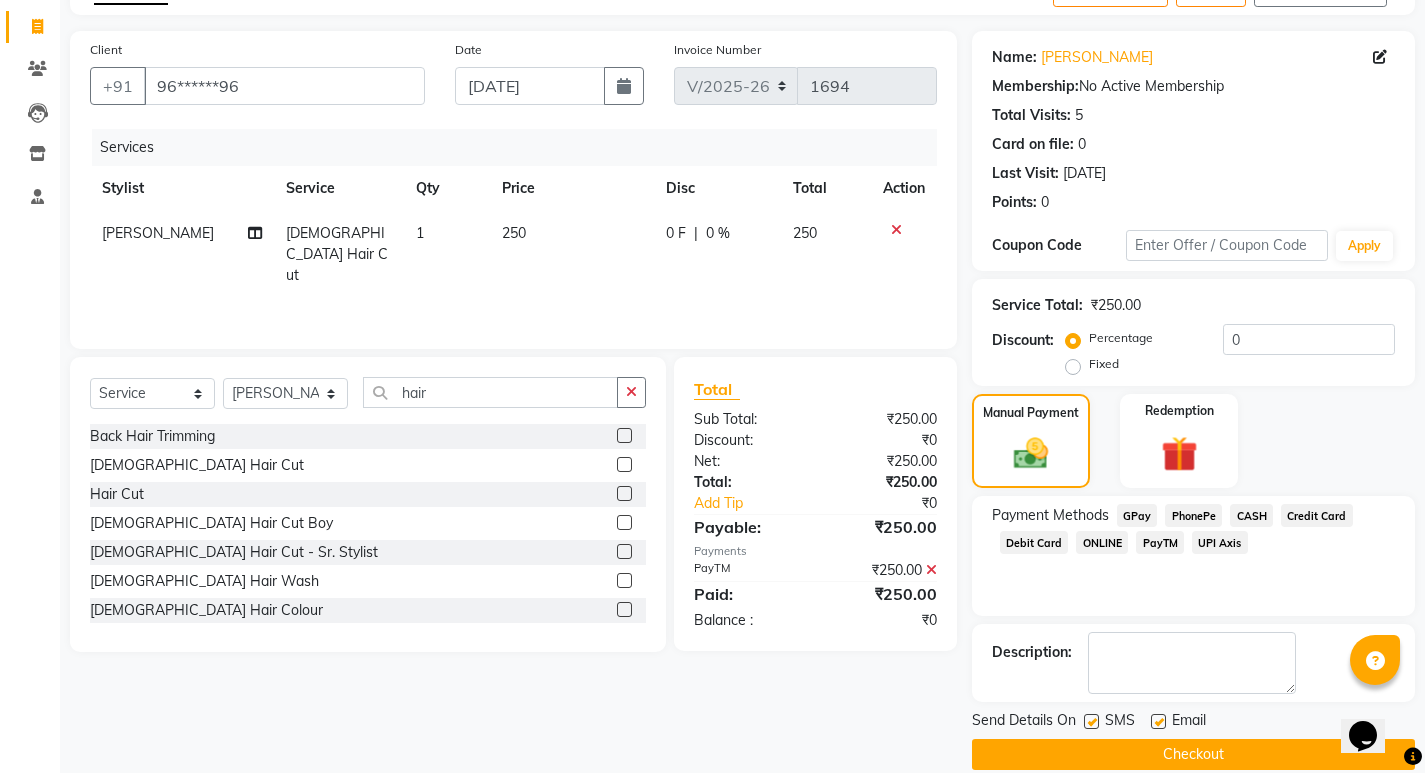 scroll, scrollTop: 146, scrollLeft: 0, axis: vertical 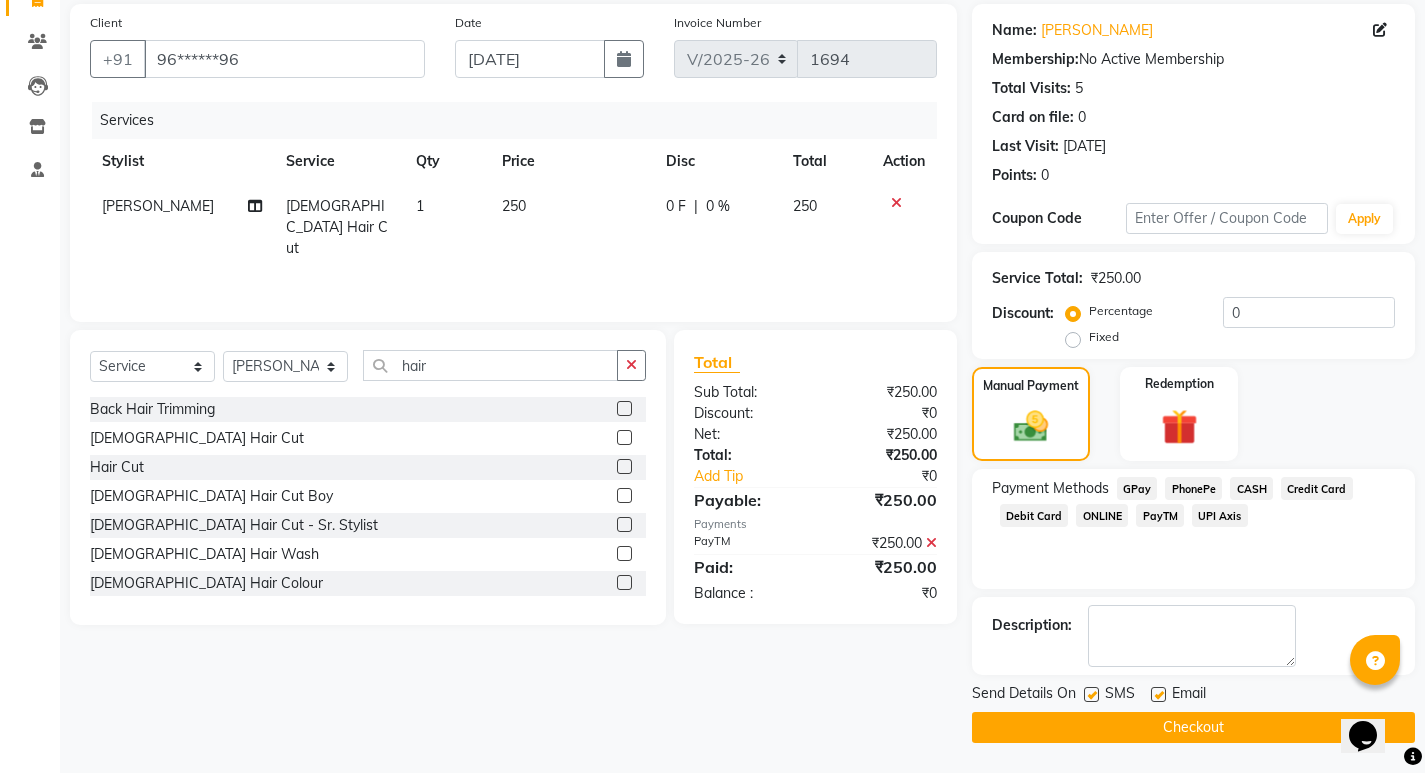 click on "Checkout" 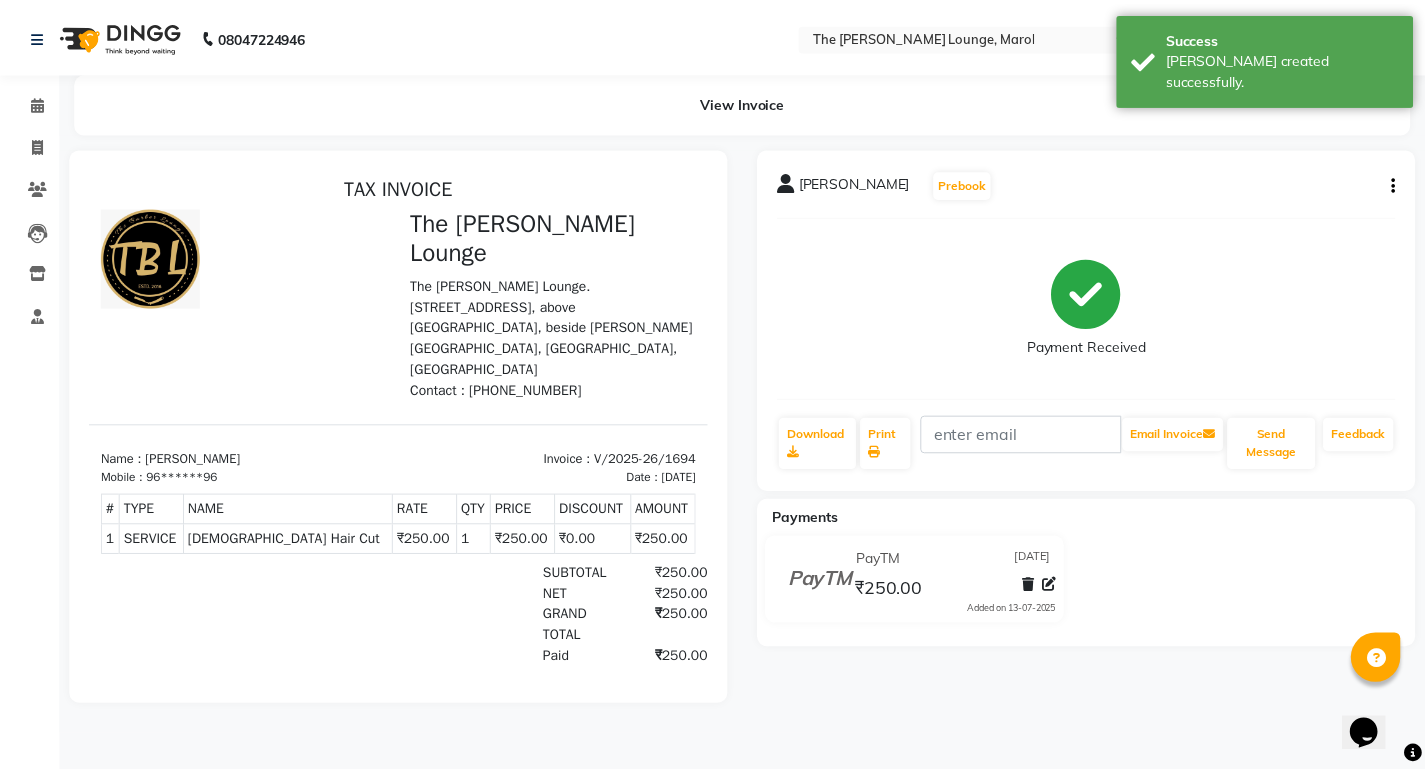 scroll, scrollTop: 0, scrollLeft: 0, axis: both 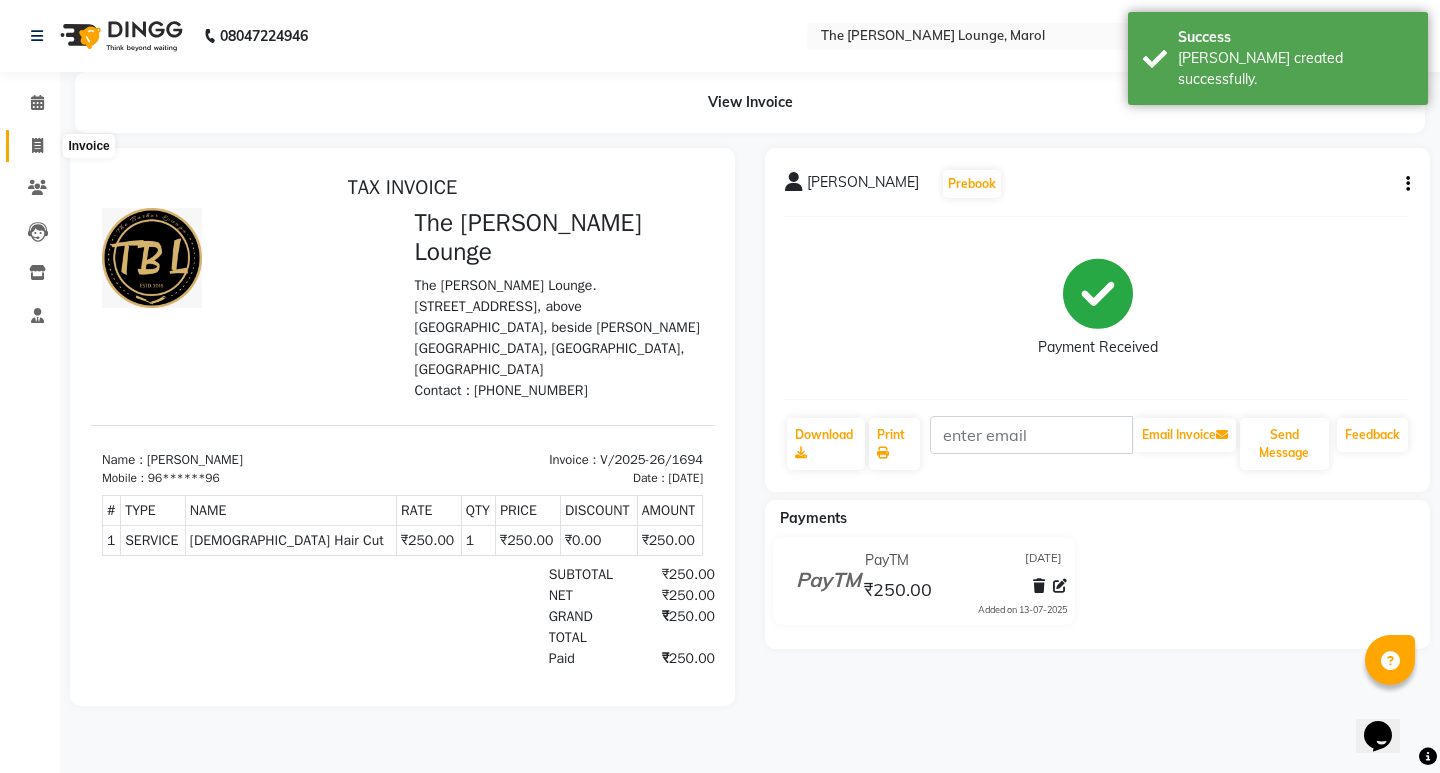 click 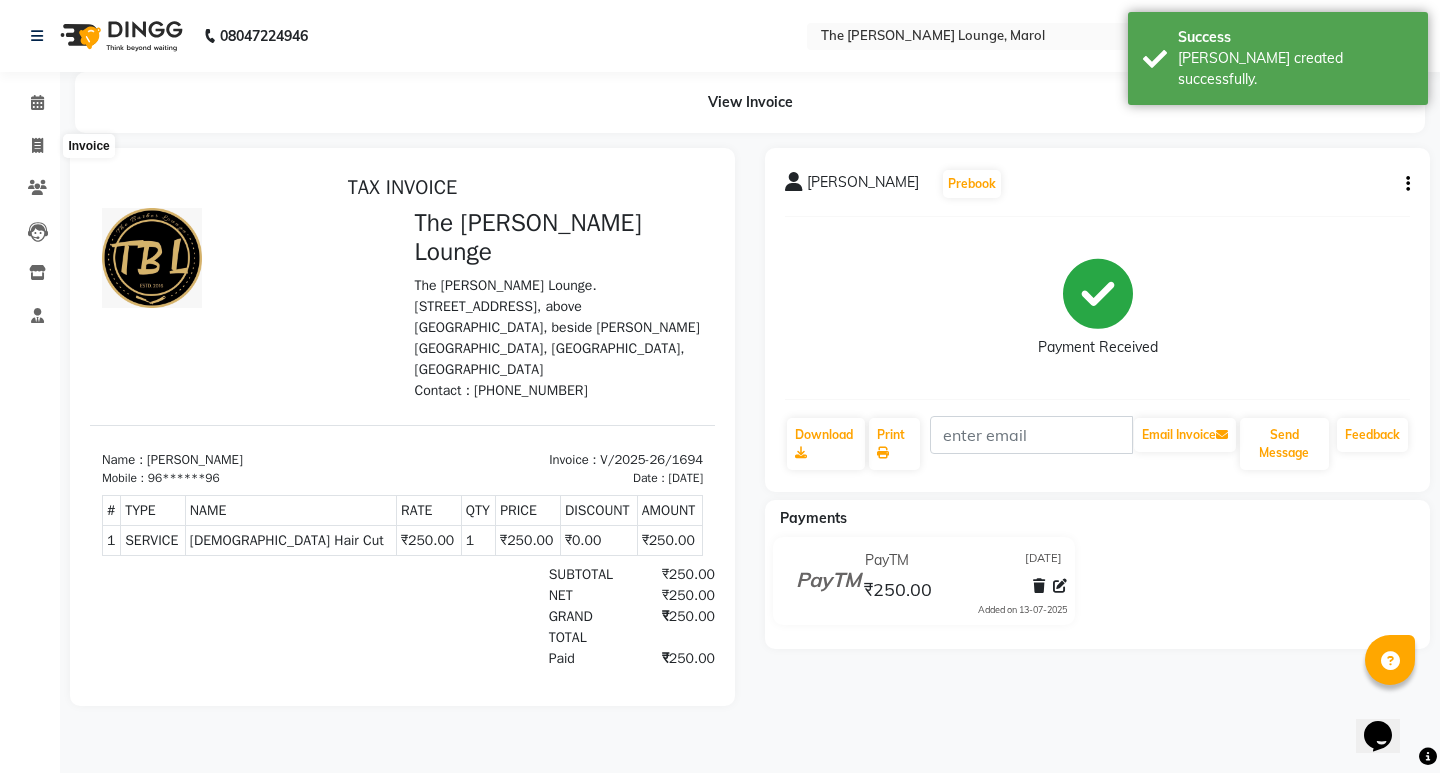 select on "7188" 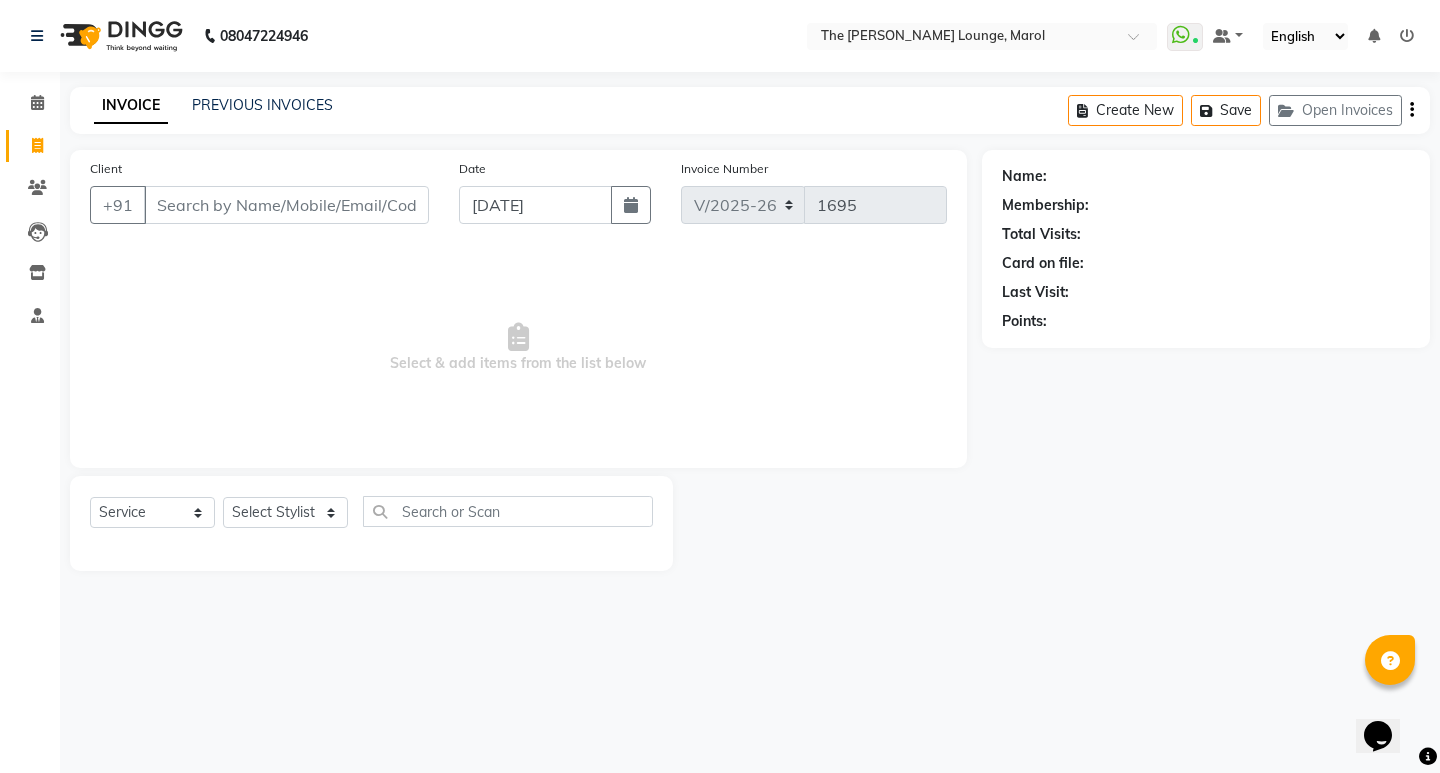 click on "Client" at bounding box center [286, 205] 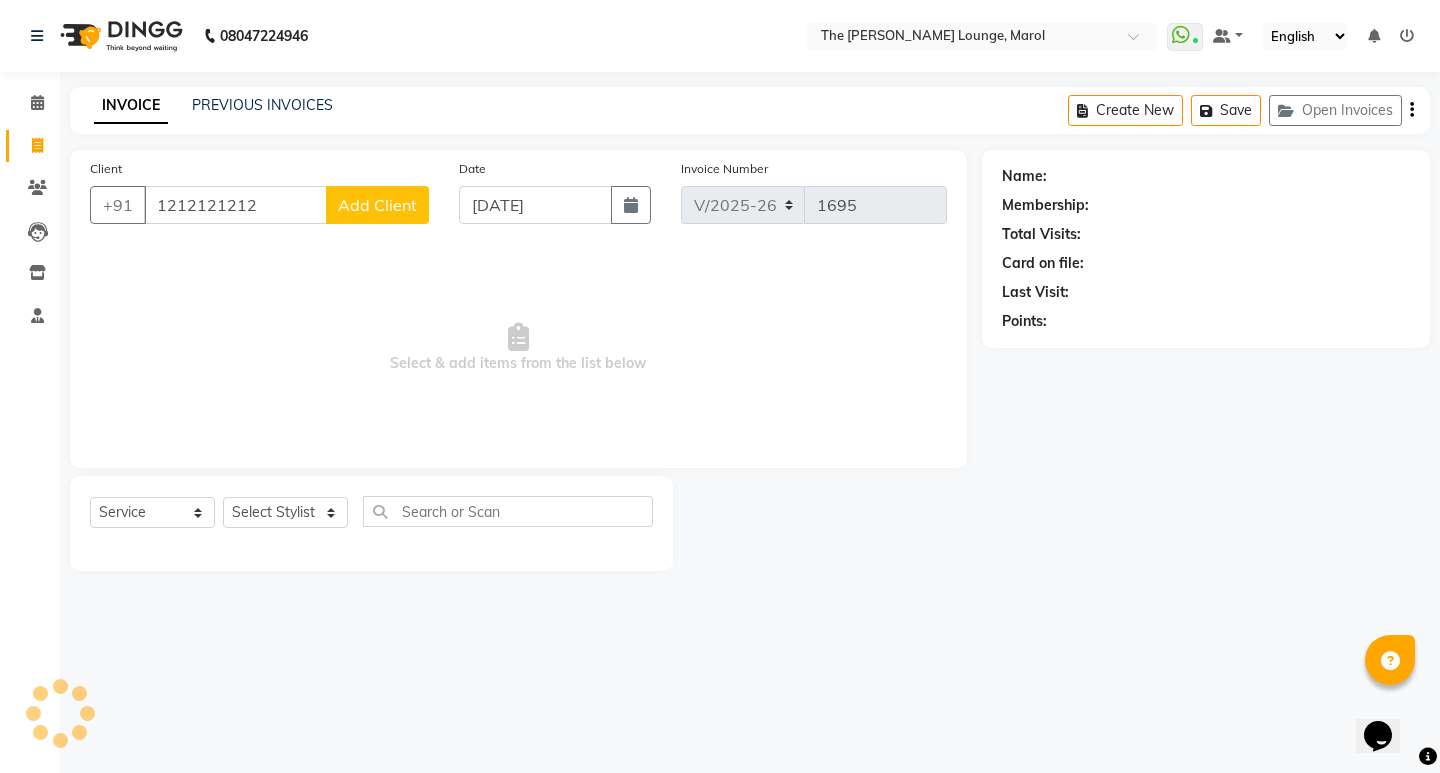 type on "1212121212" 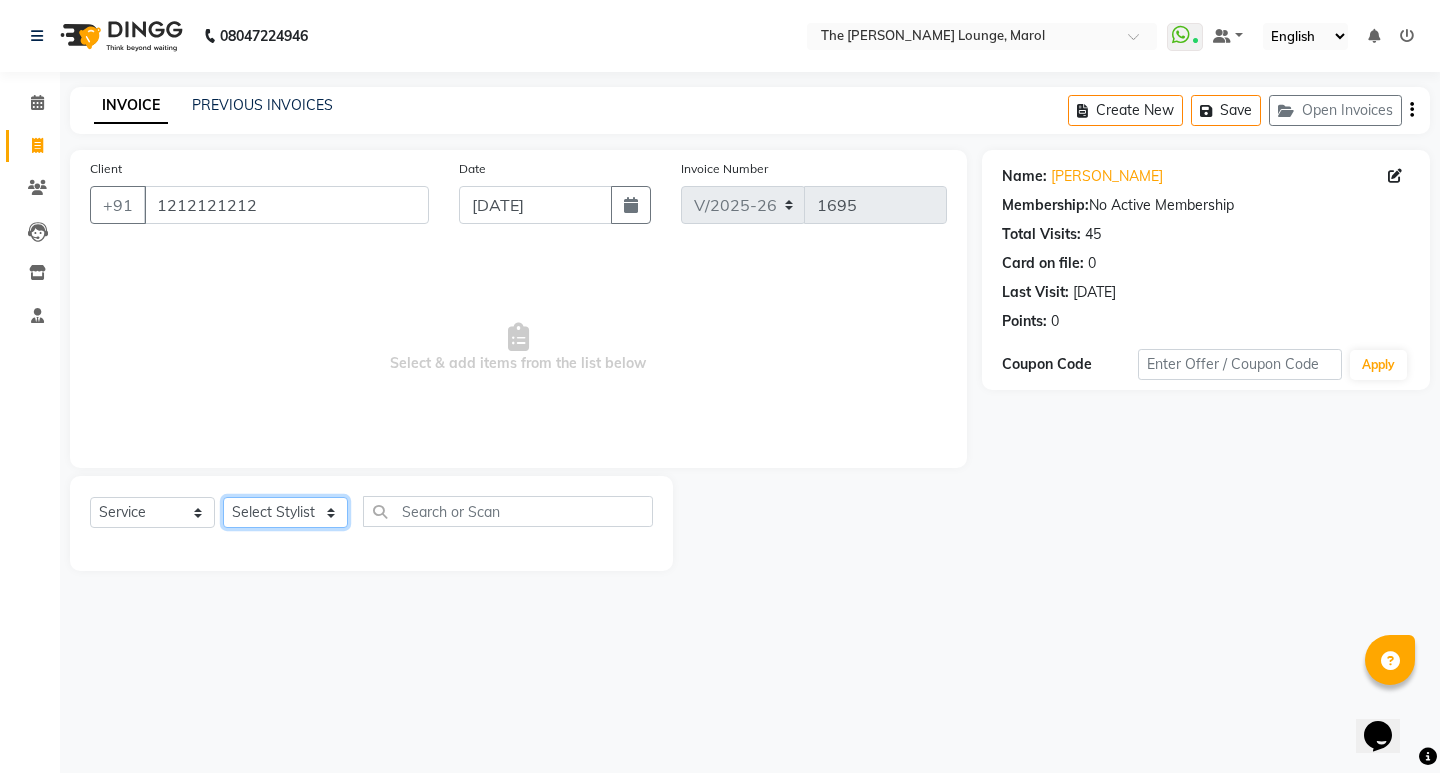 click on "Select Stylist Anjali Jafar Salmani Ketan Shinde Mohsin Akhtar Satish Tejasvi Vasundhara" 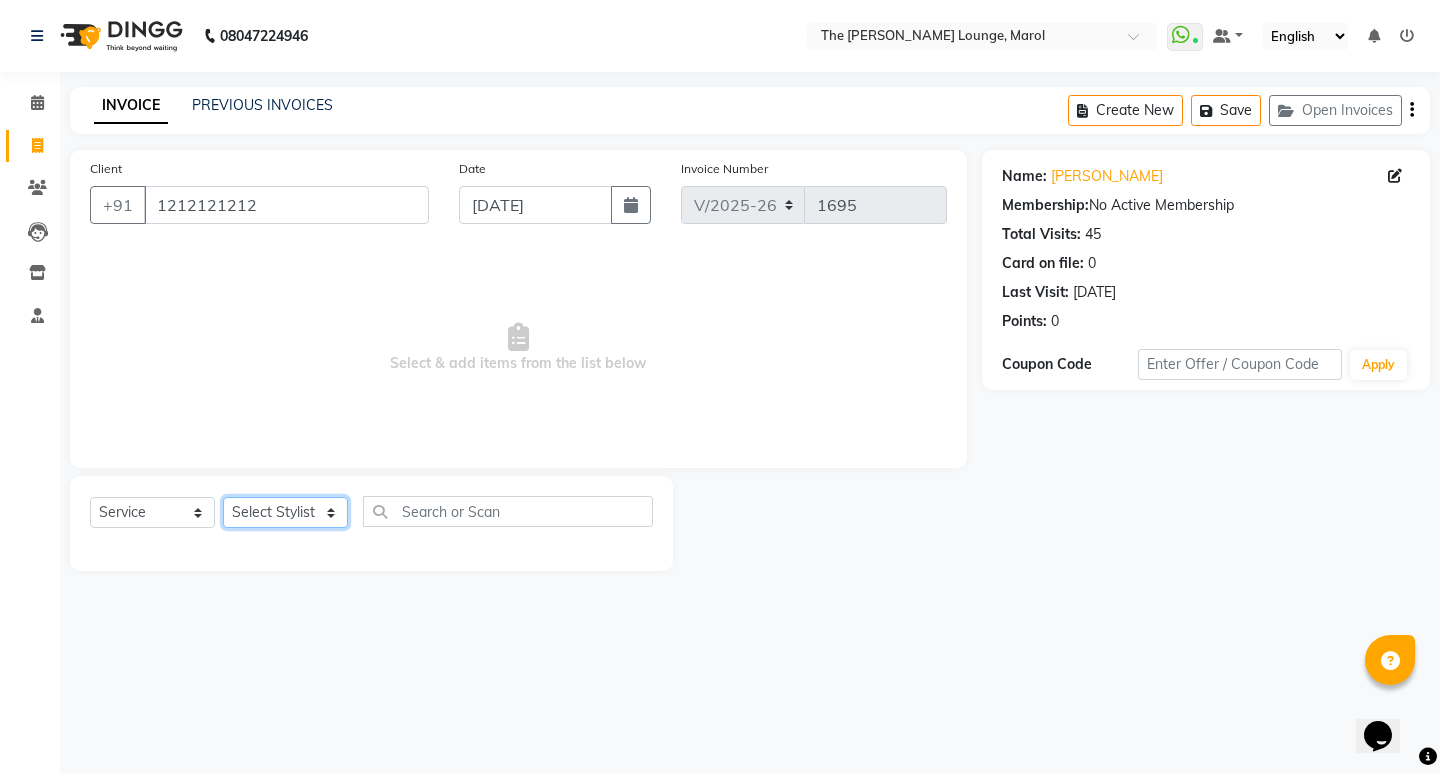 select on "64222" 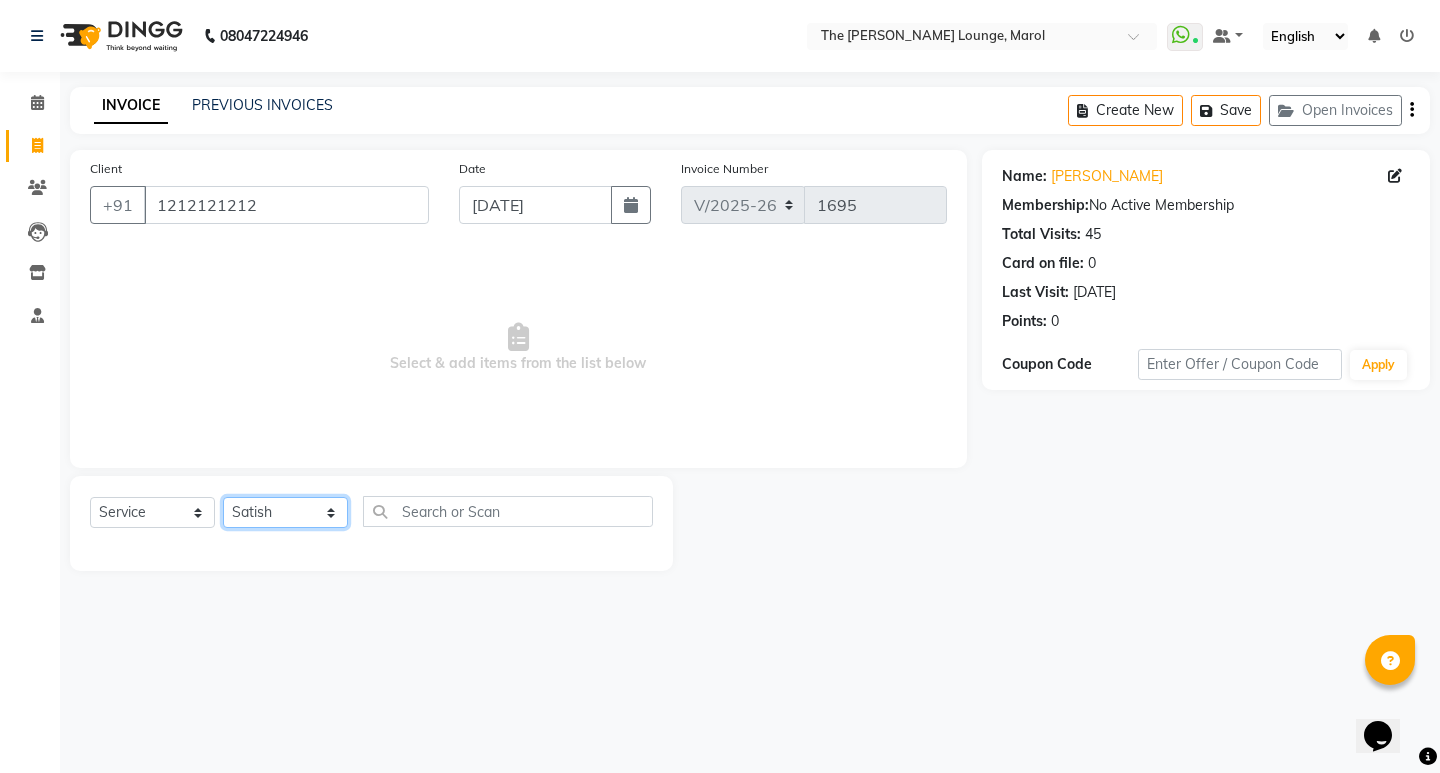 click on "Select Stylist Anjali Jafar Salmani Ketan Shinde Mohsin Akhtar Satish Tejasvi Vasundhara" 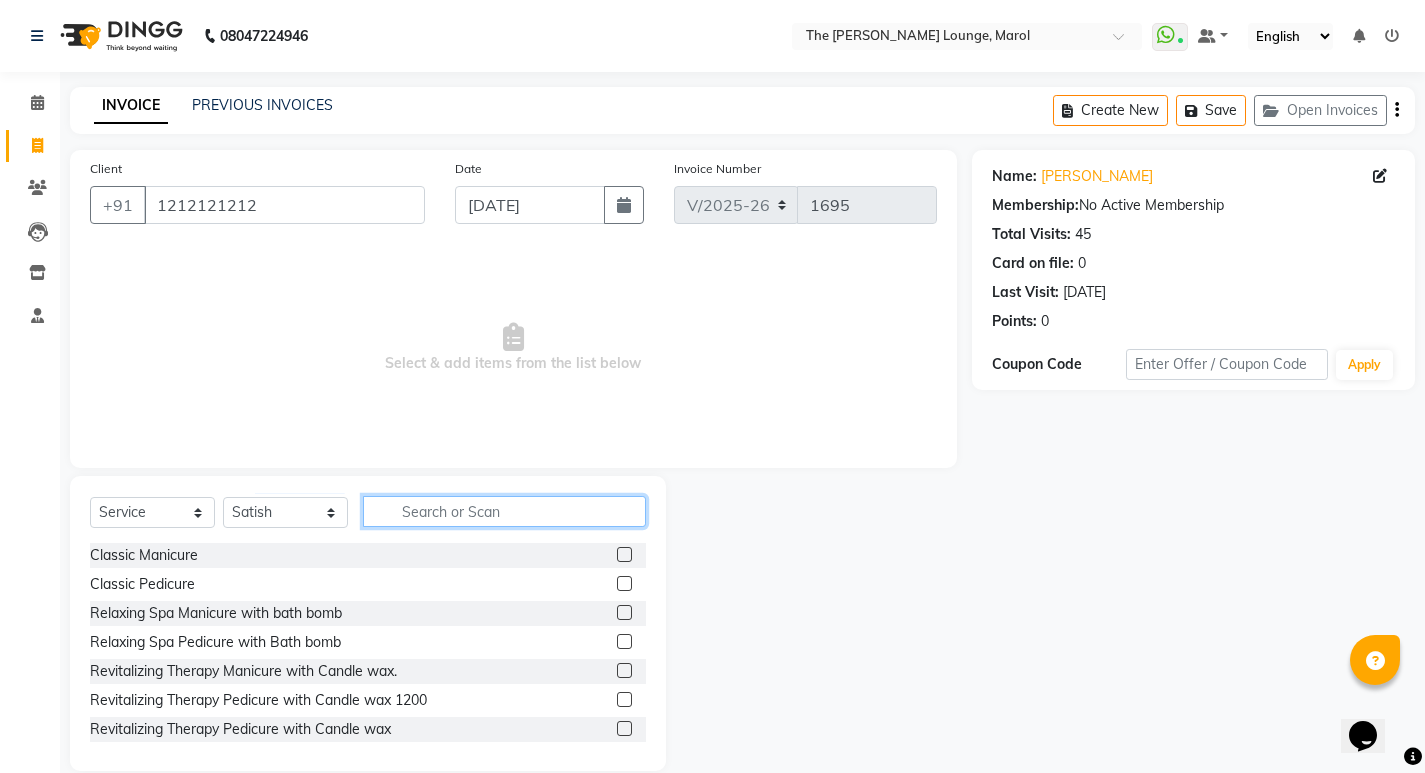 click 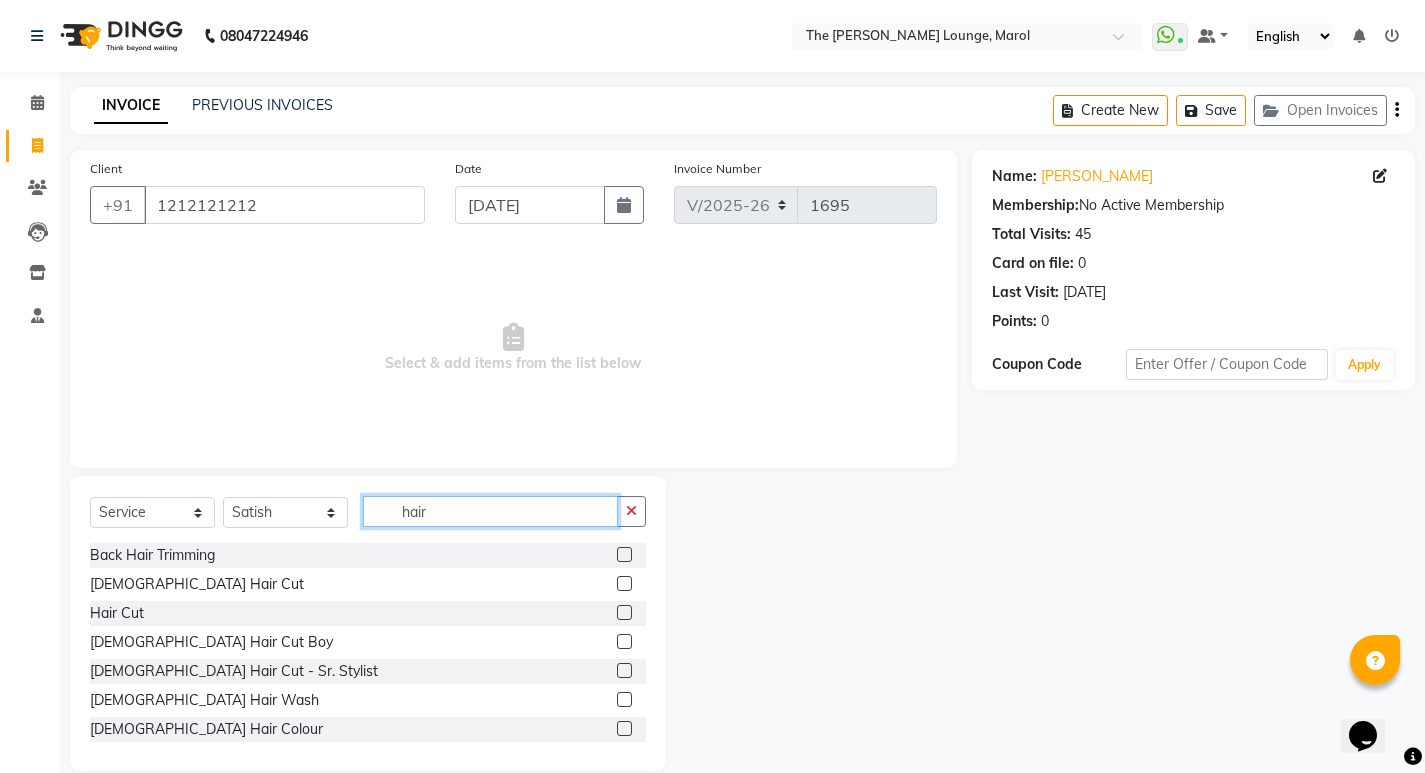 type on "hair" 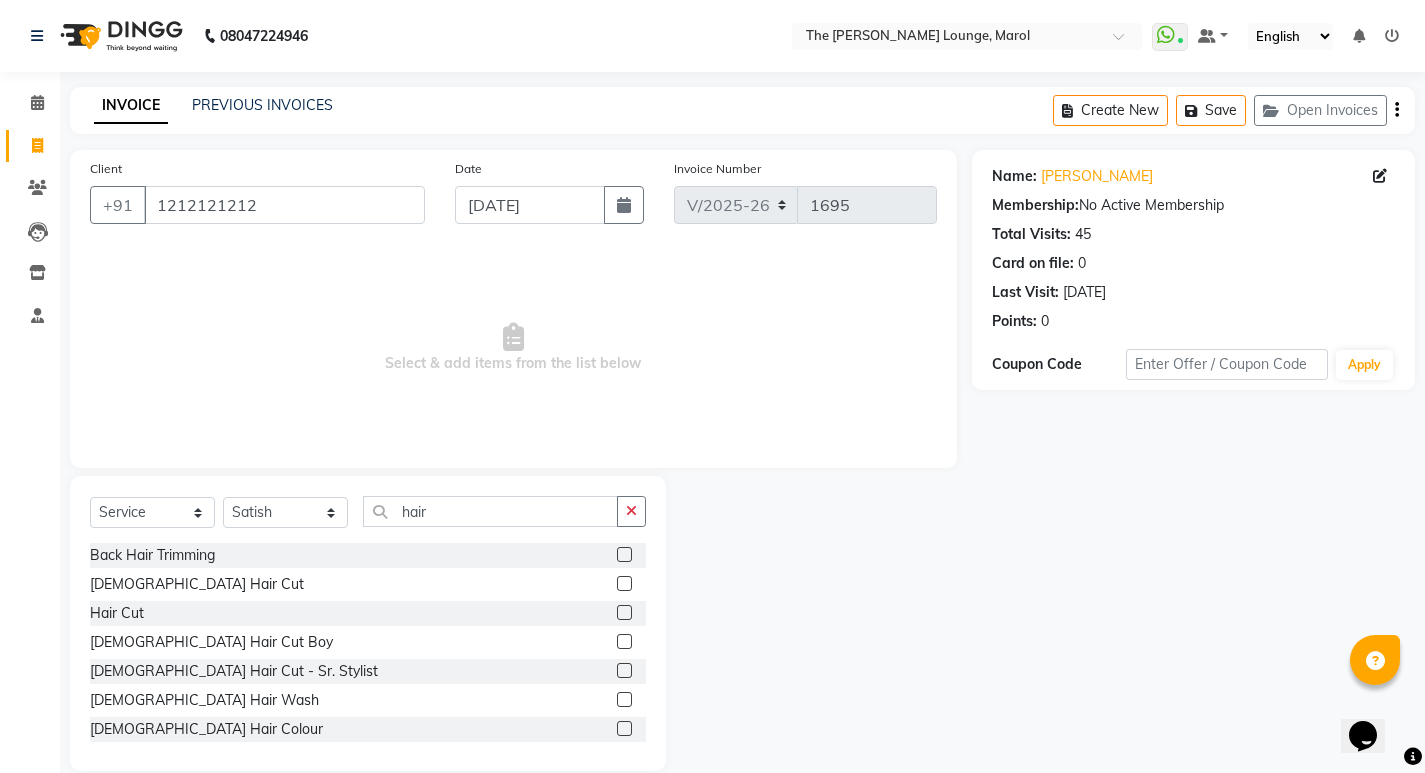 click 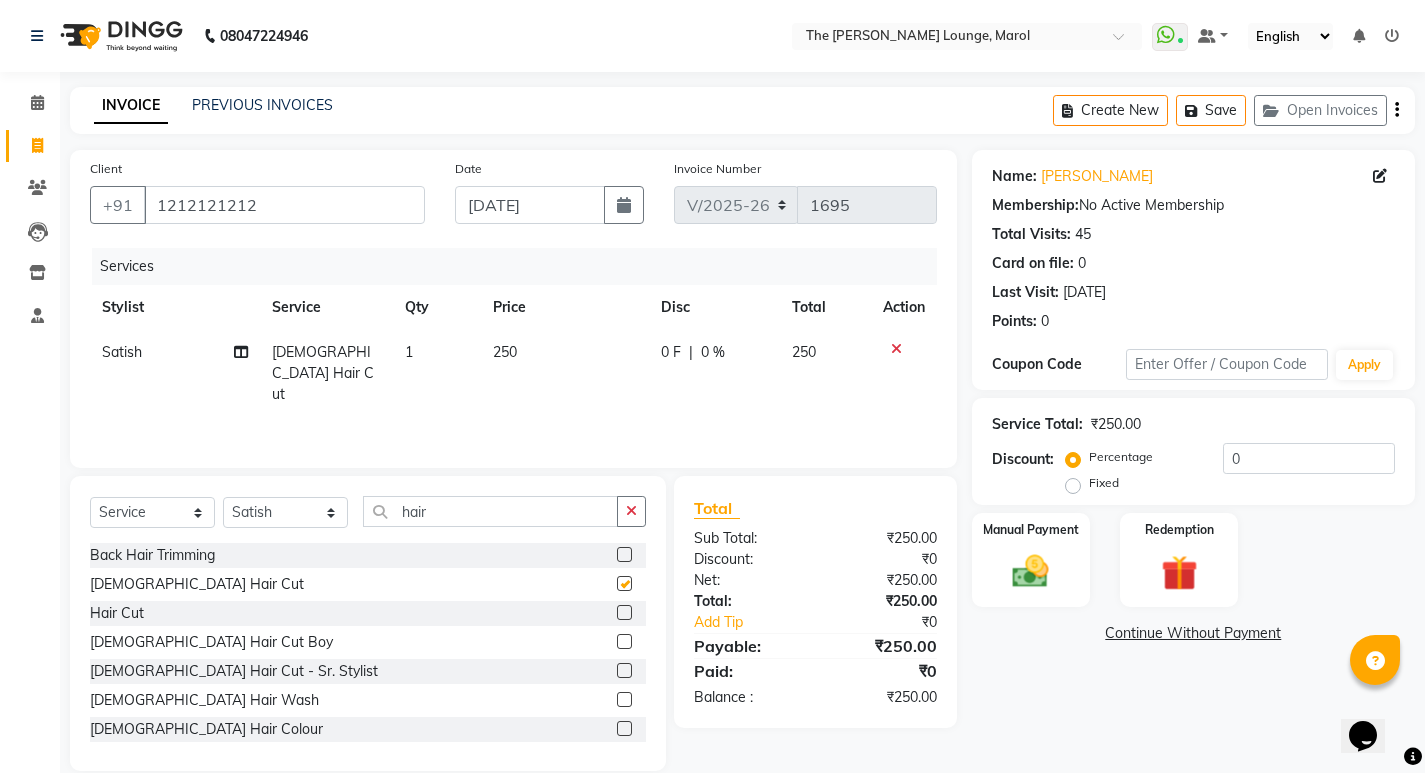 checkbox on "false" 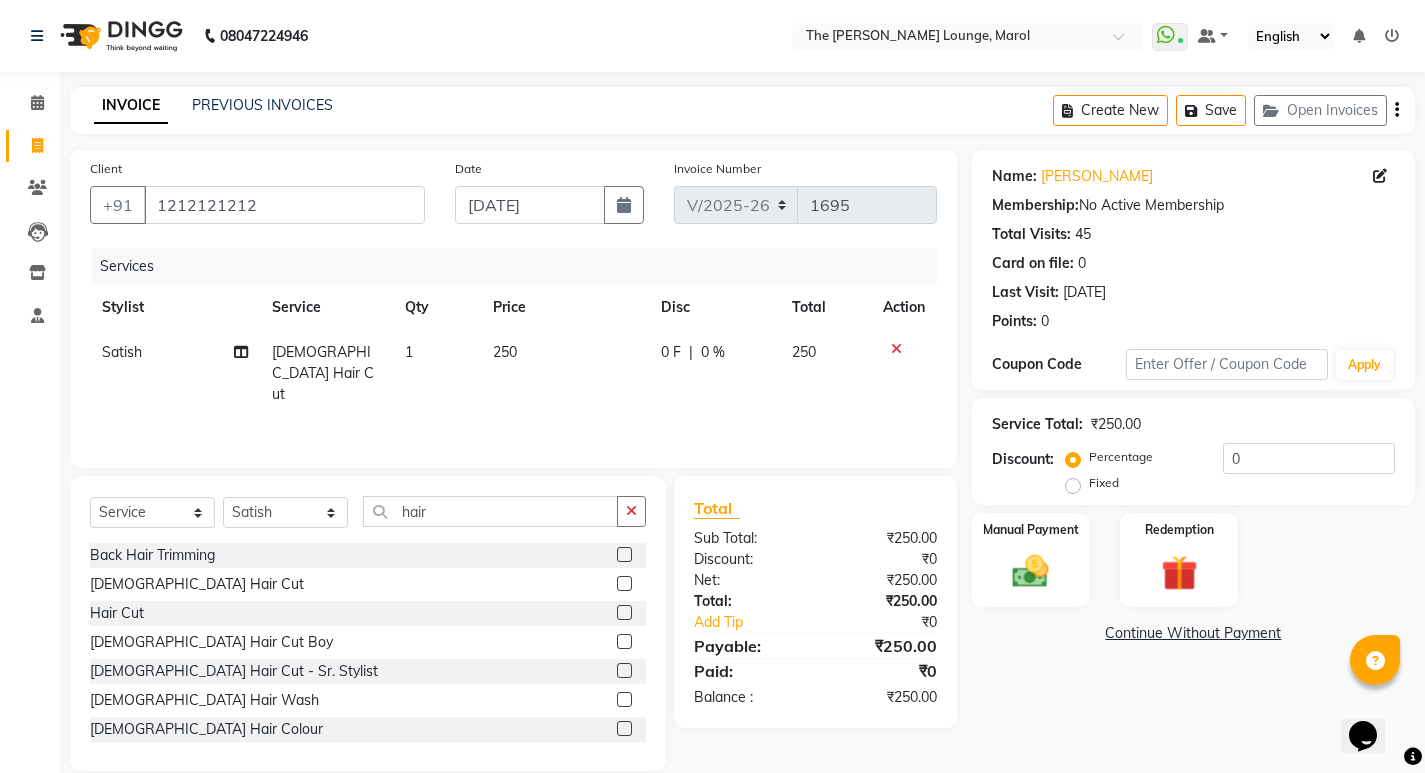 click on "Name: Aniket Raj Membership:  No Active Membership  Total Visits:  45 Card on file:  0 Last Visit:   13-07-2025 Points:   0  Coupon Code Apply Service Total:  ₹250.00  Discount:  Percentage   Fixed  0 Manual Payment Redemption  Continue Without Payment" 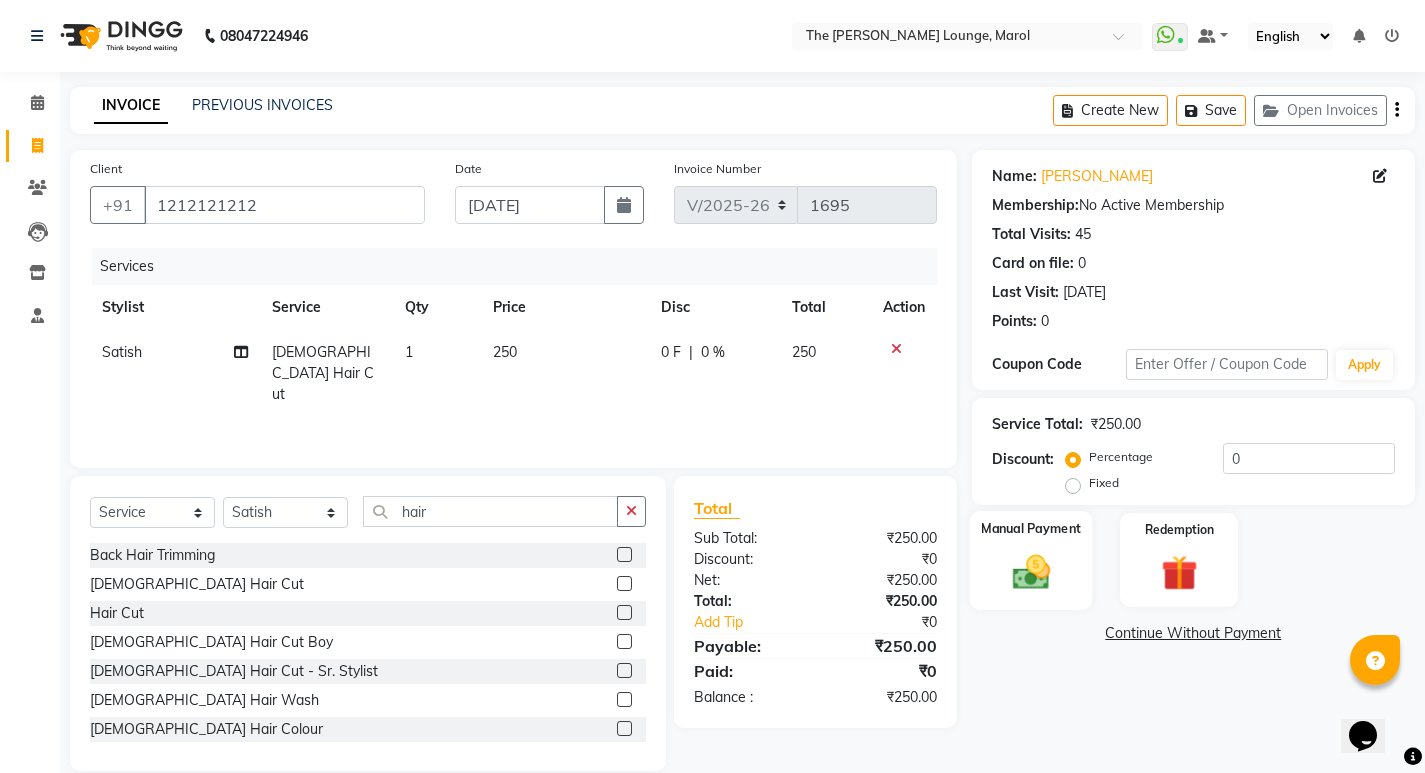 click 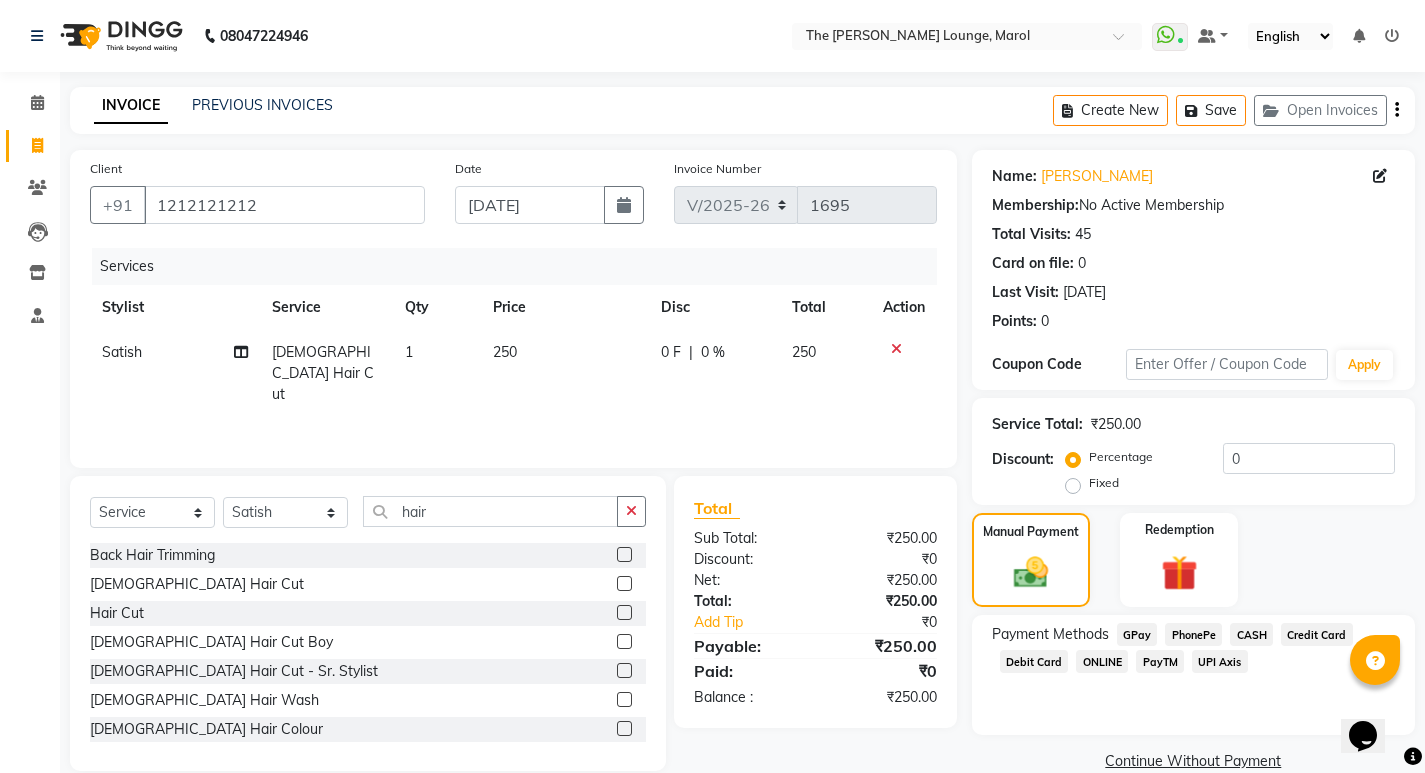 click on "PayTM" 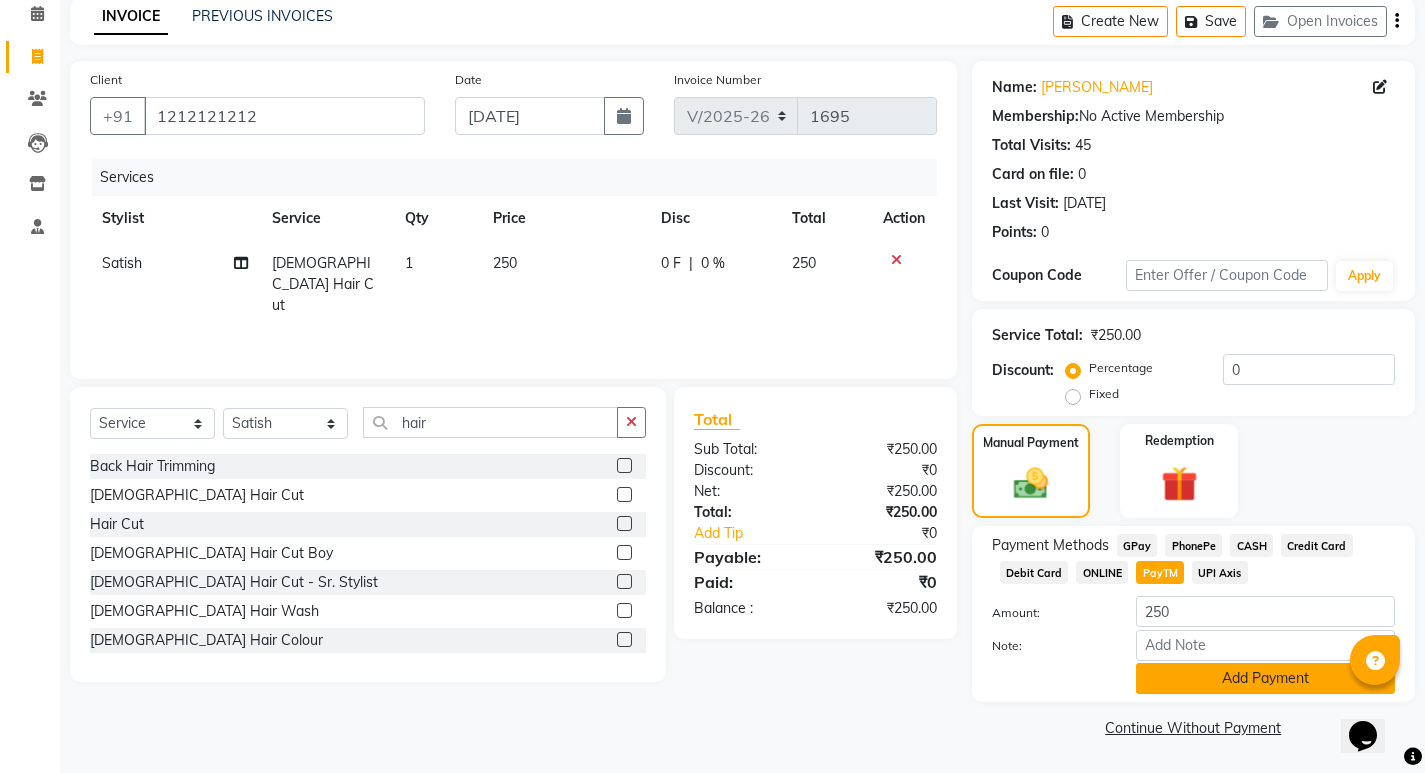 click on "Add Payment" 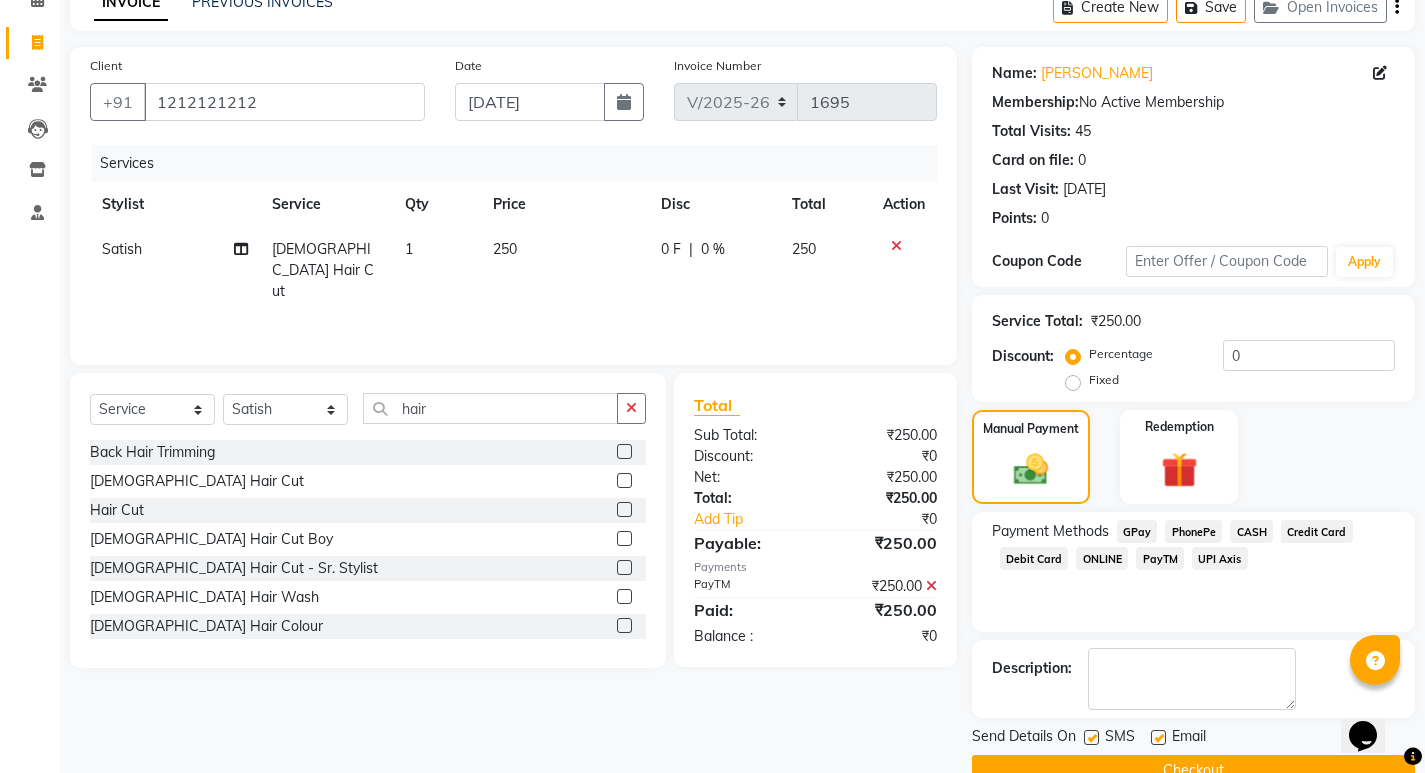 scroll, scrollTop: 146, scrollLeft: 0, axis: vertical 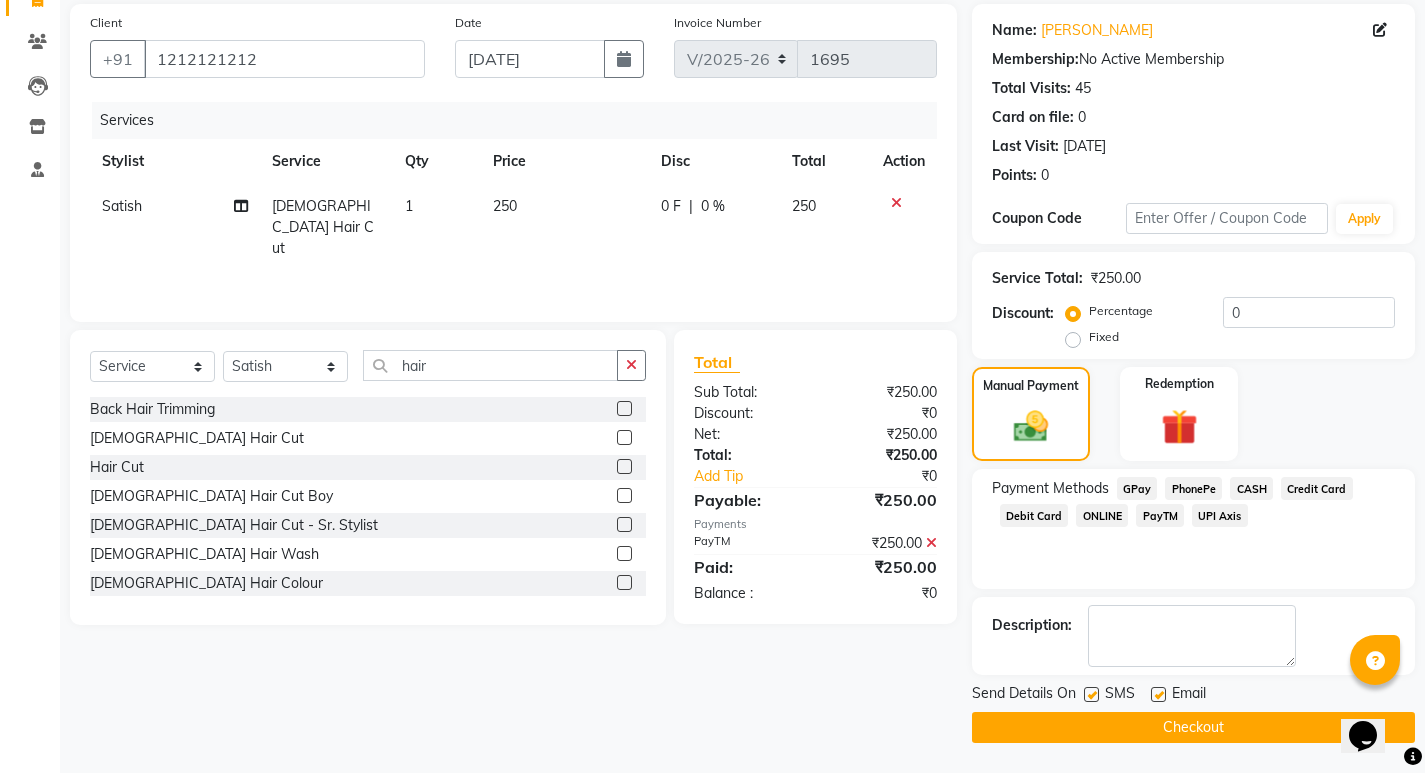 click on "Checkout" 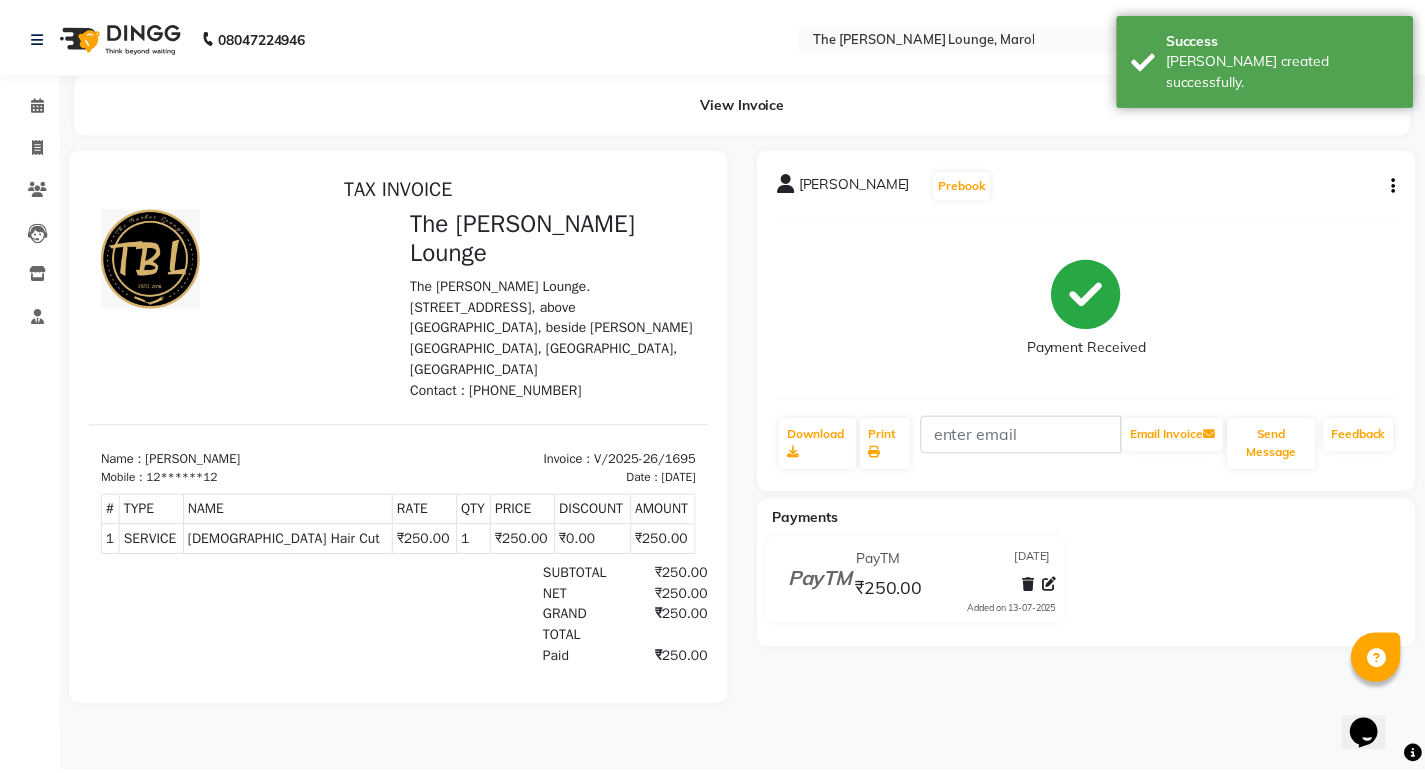 scroll, scrollTop: 0, scrollLeft: 0, axis: both 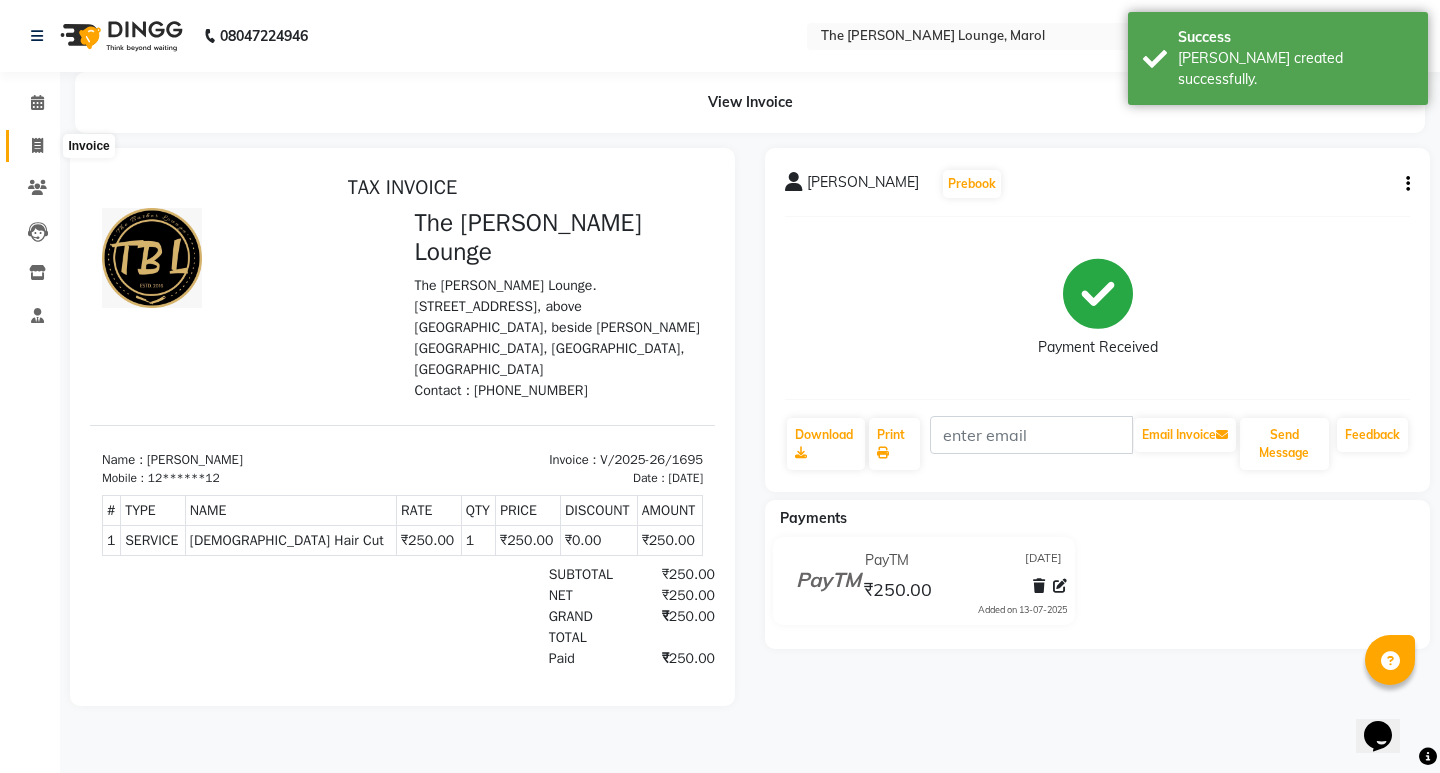 click 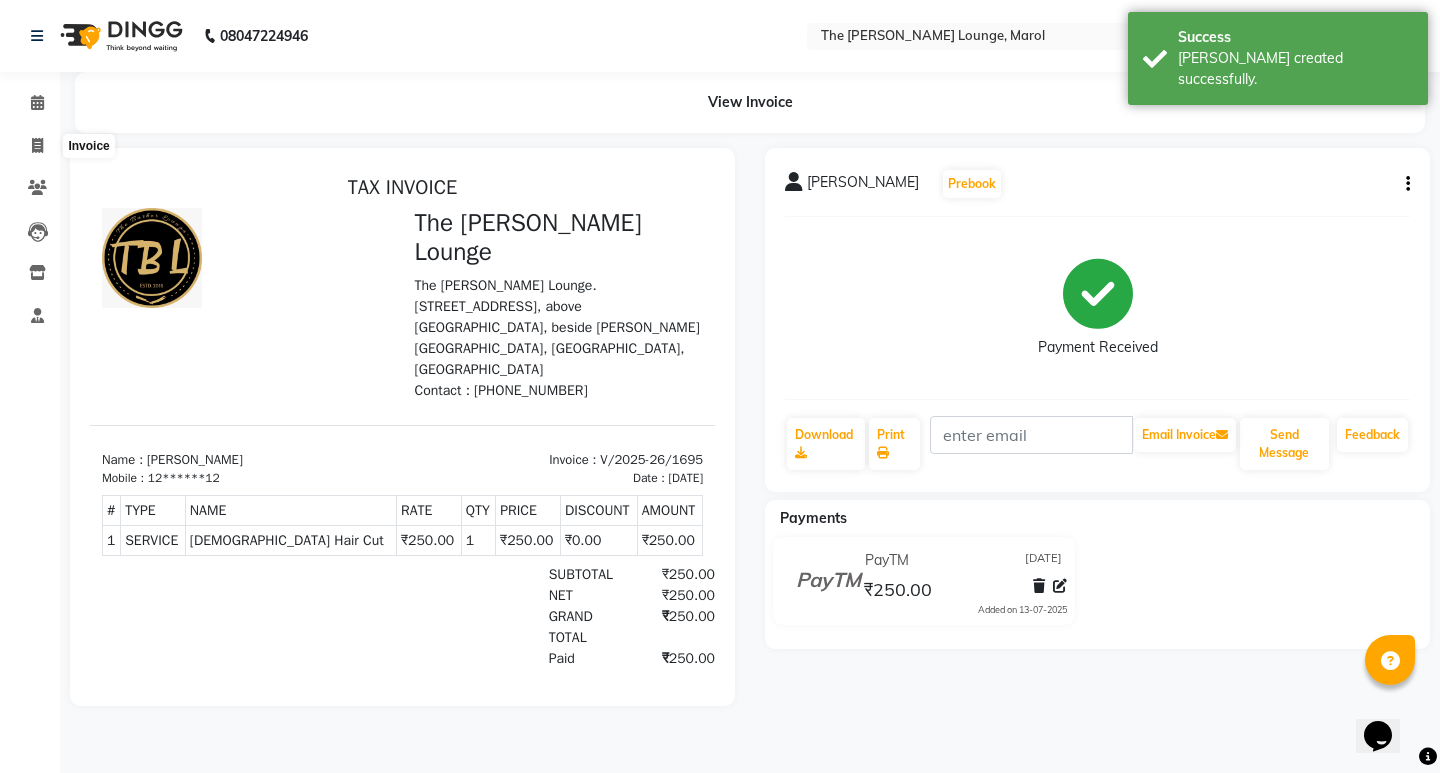 select on "7188" 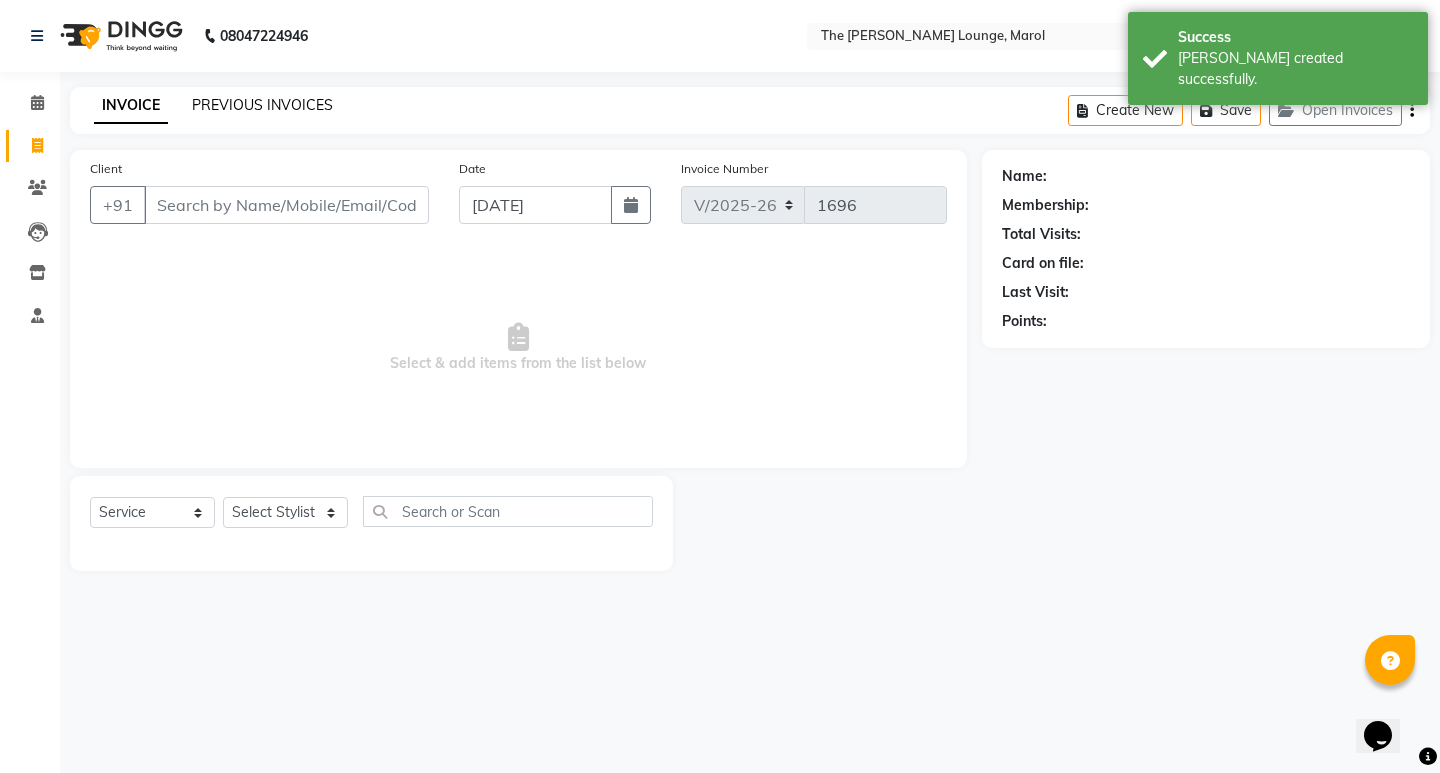 click on "PREVIOUS INVOICES" 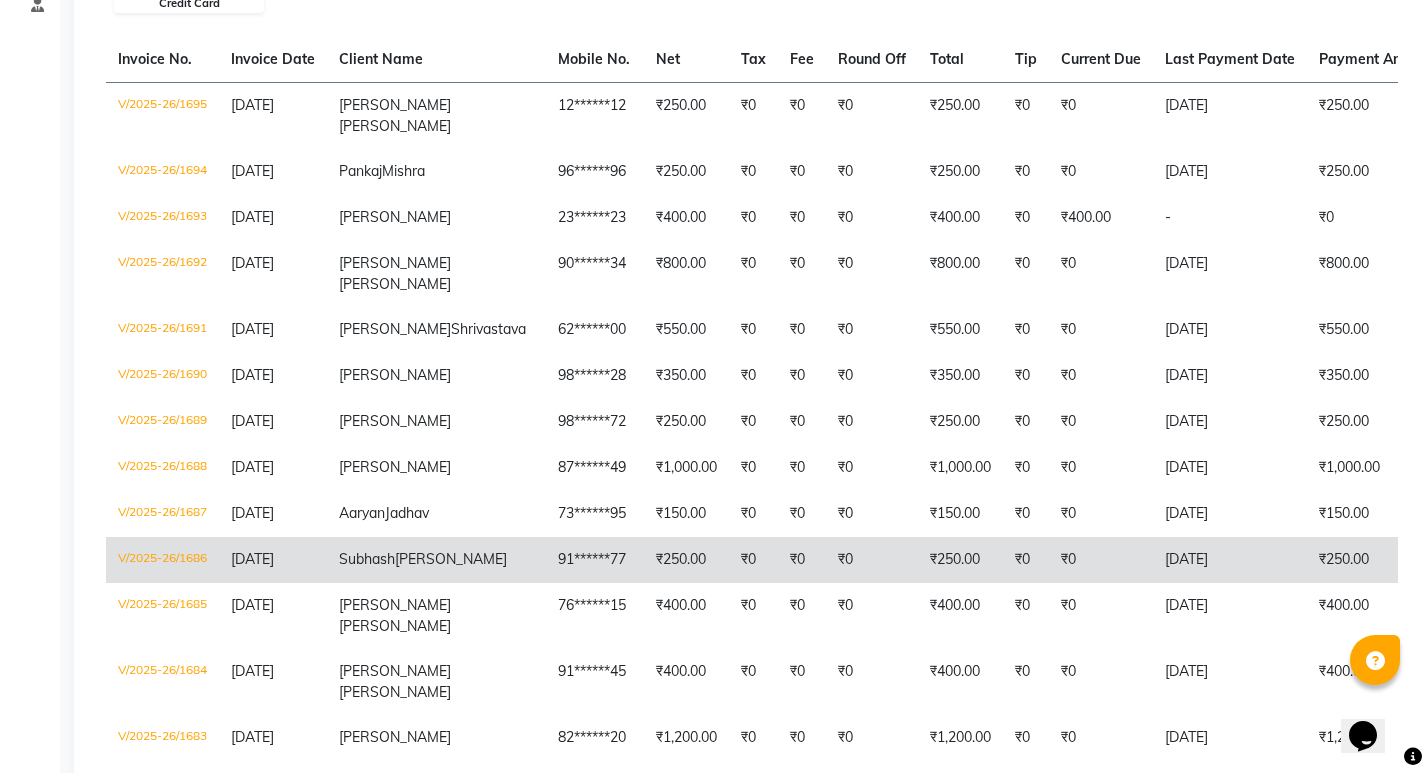 scroll, scrollTop: 400, scrollLeft: 0, axis: vertical 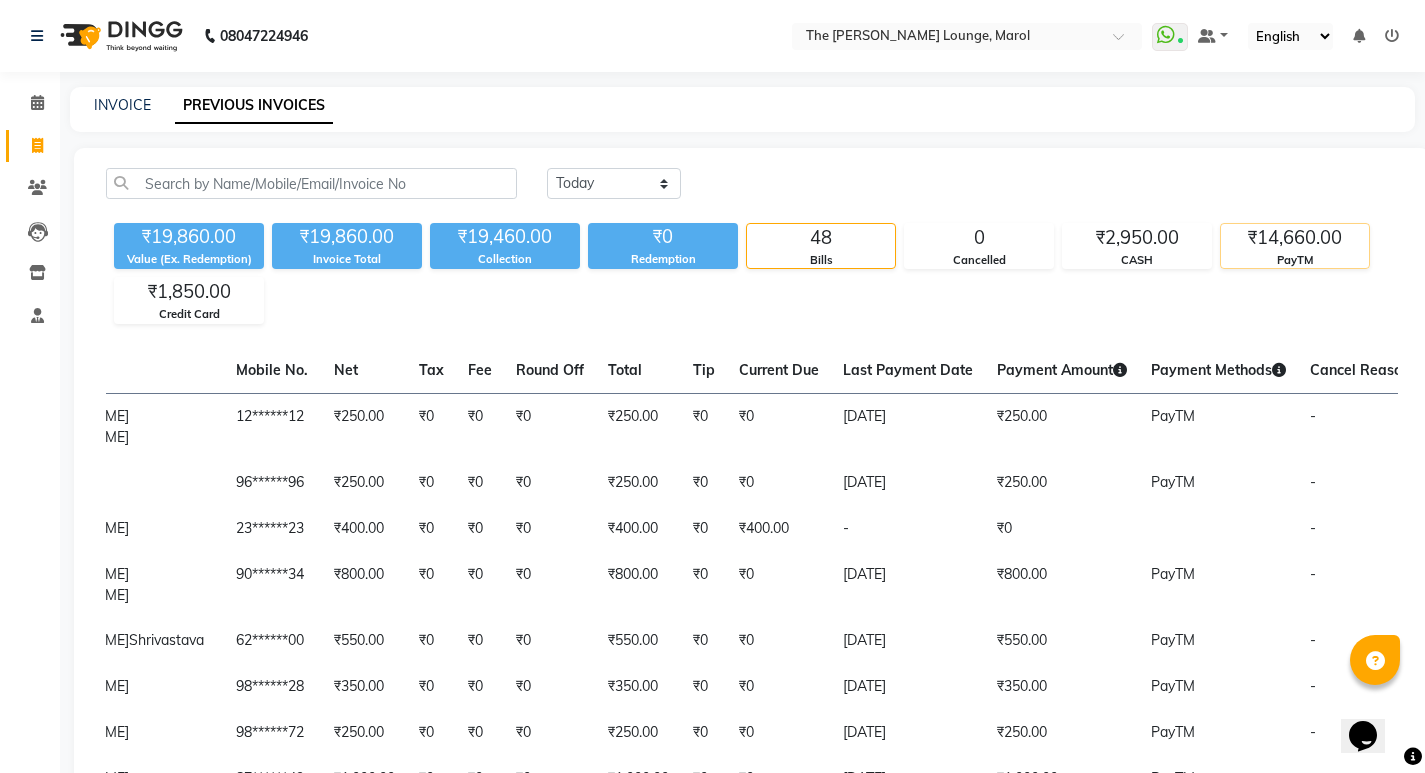 click on "₹14,660.00" 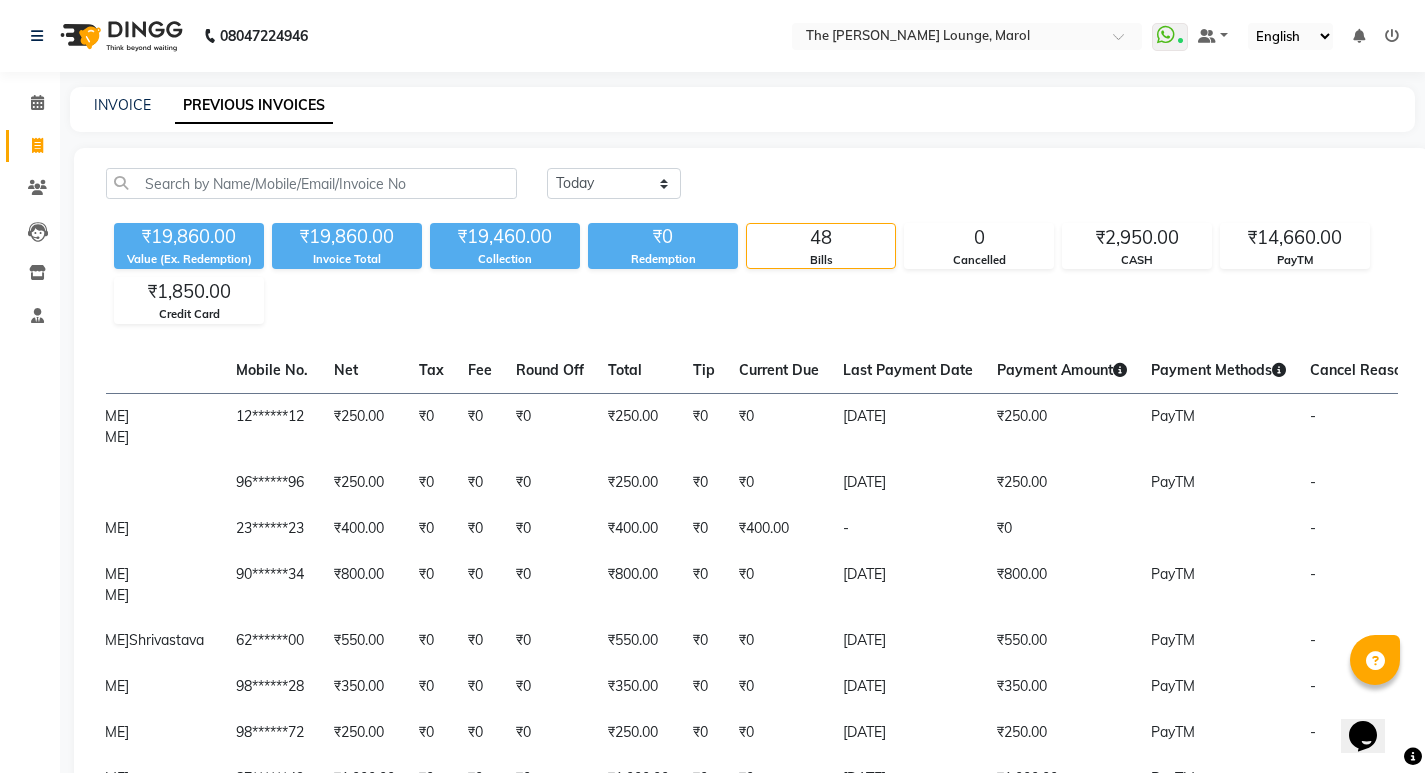 scroll, scrollTop: 0, scrollLeft: 311, axis: horizontal 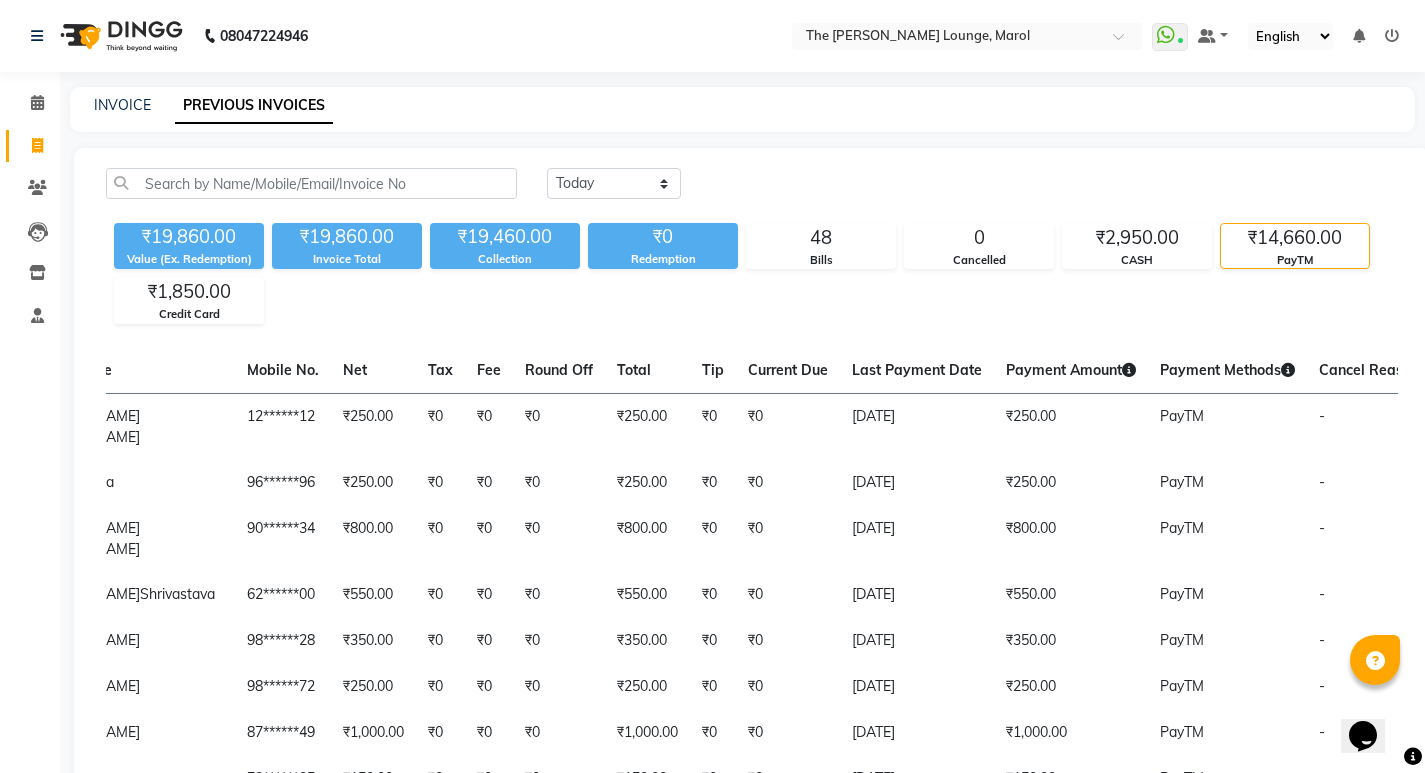 click at bounding box center [1392, 36] 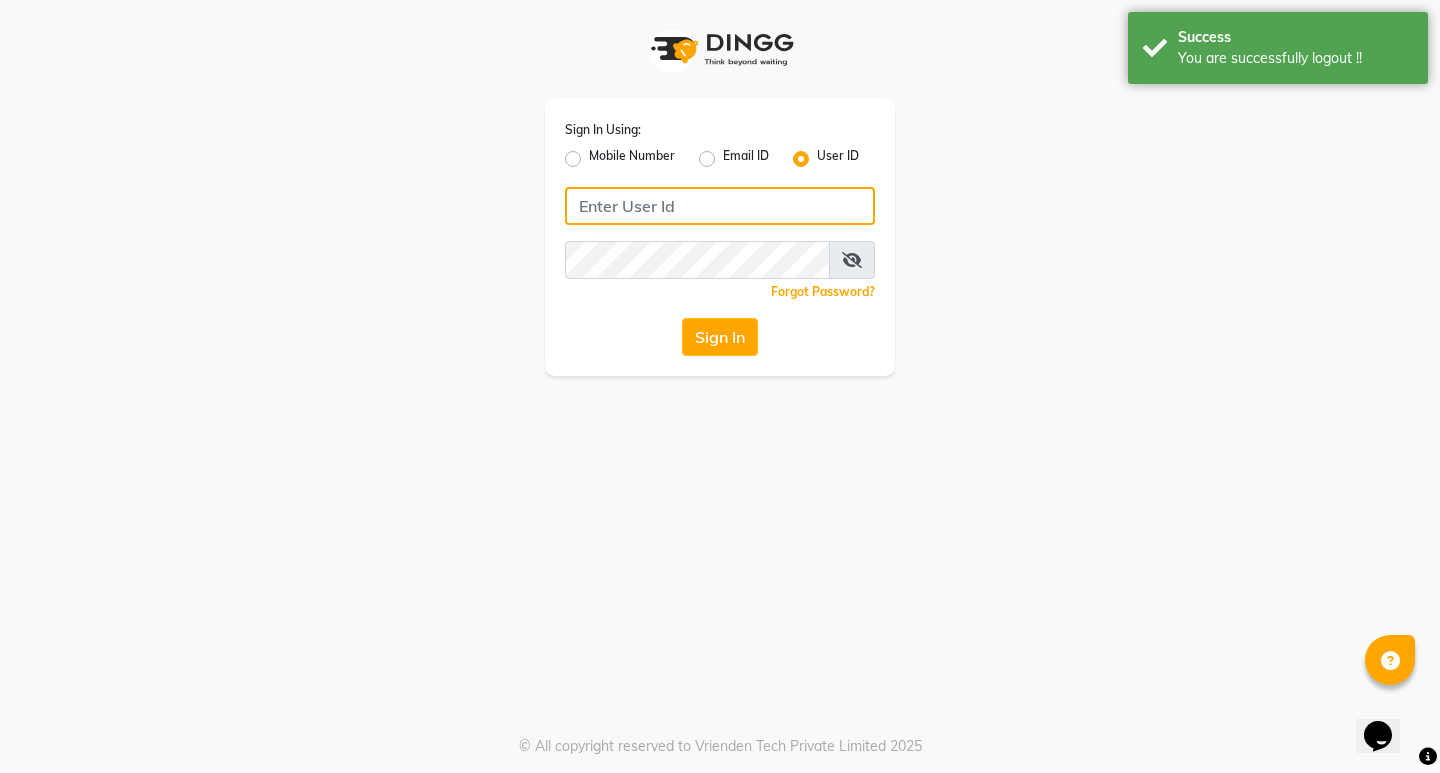 type on "8767973651" 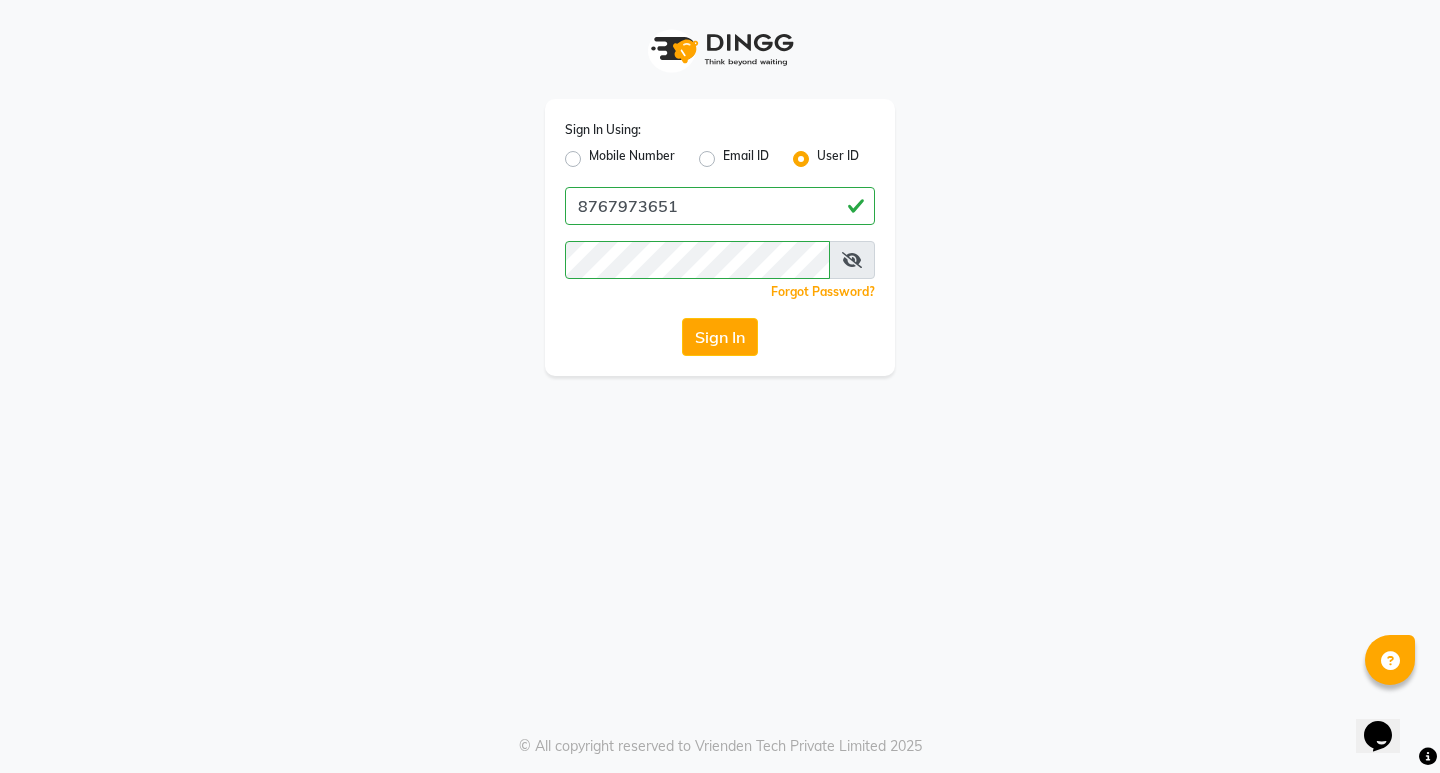 click on "User ID" 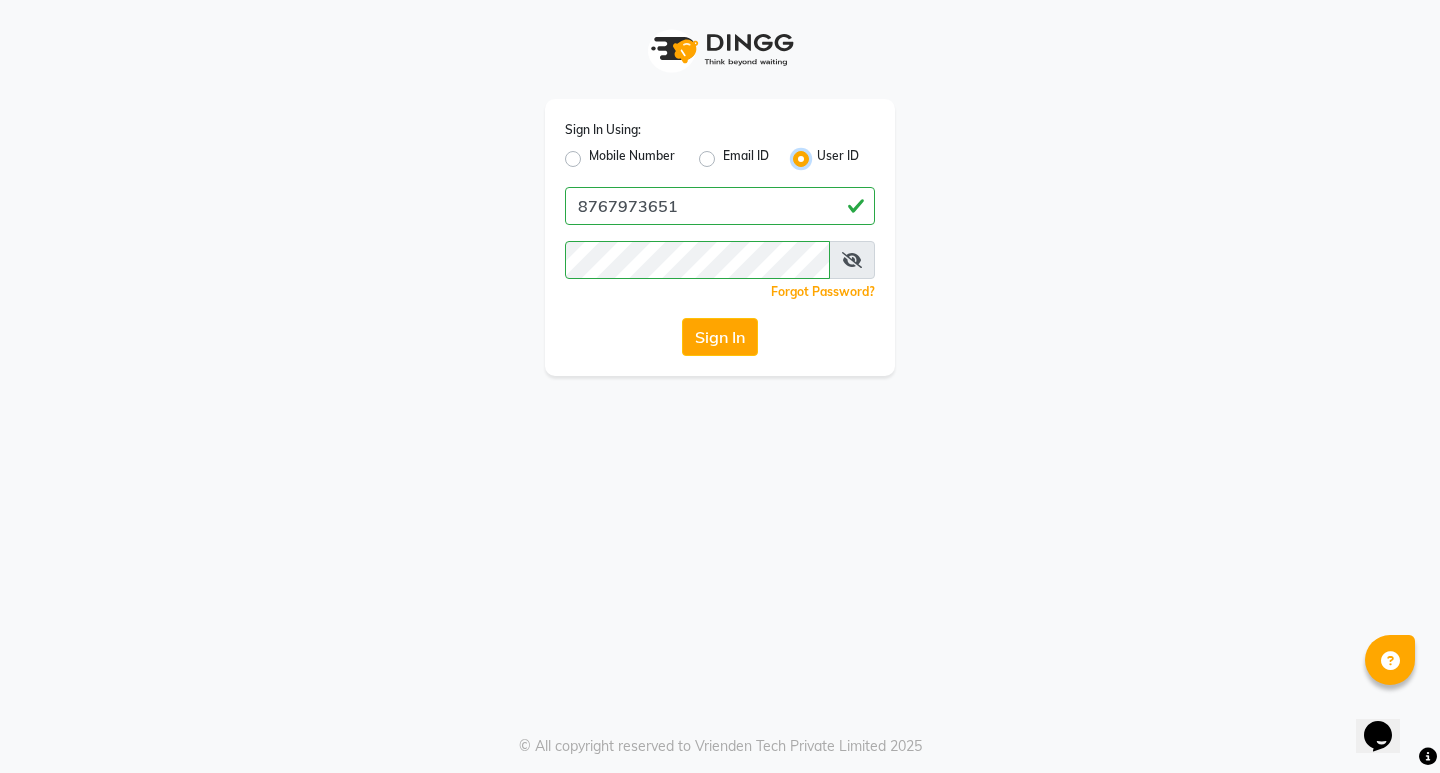 click on "User ID" at bounding box center (823, 153) 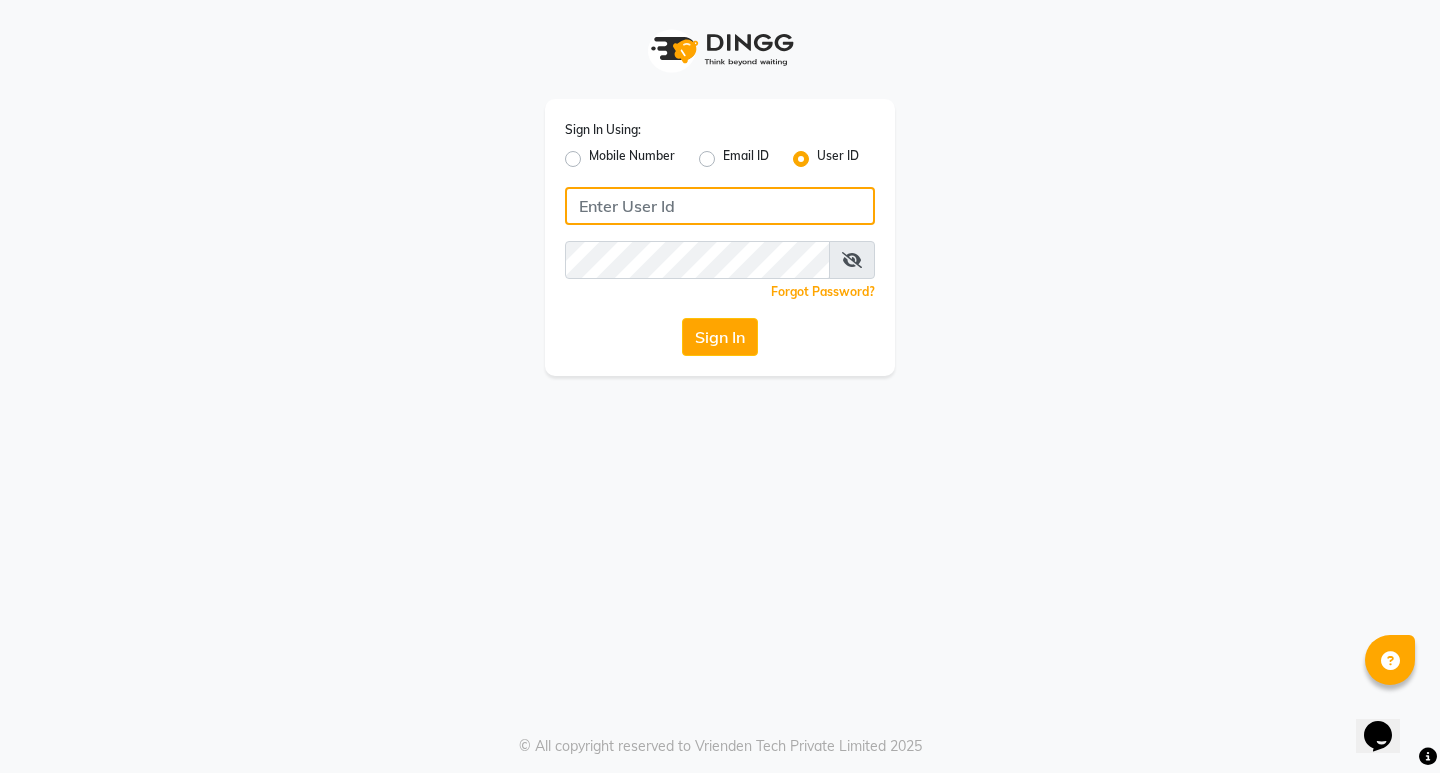 click 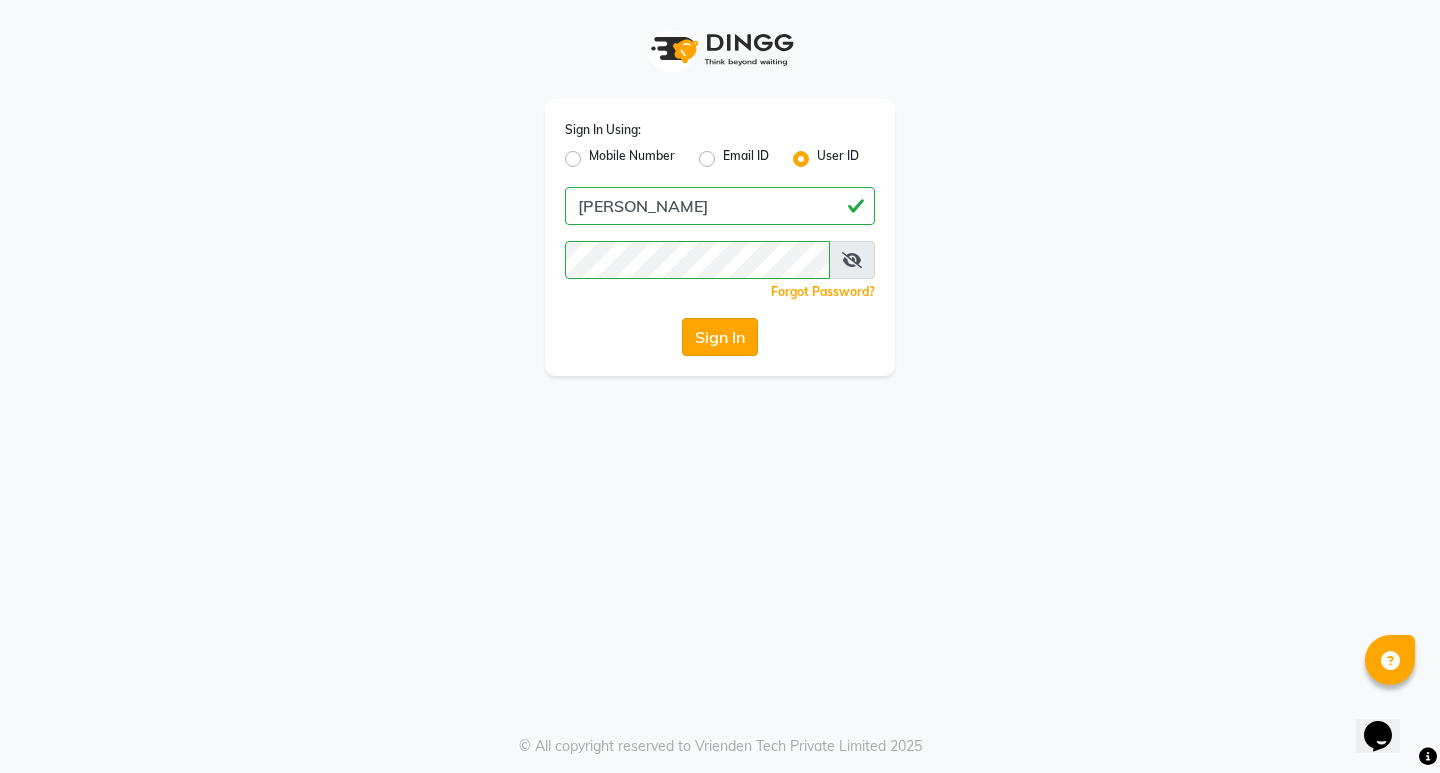 click on "Sign In" 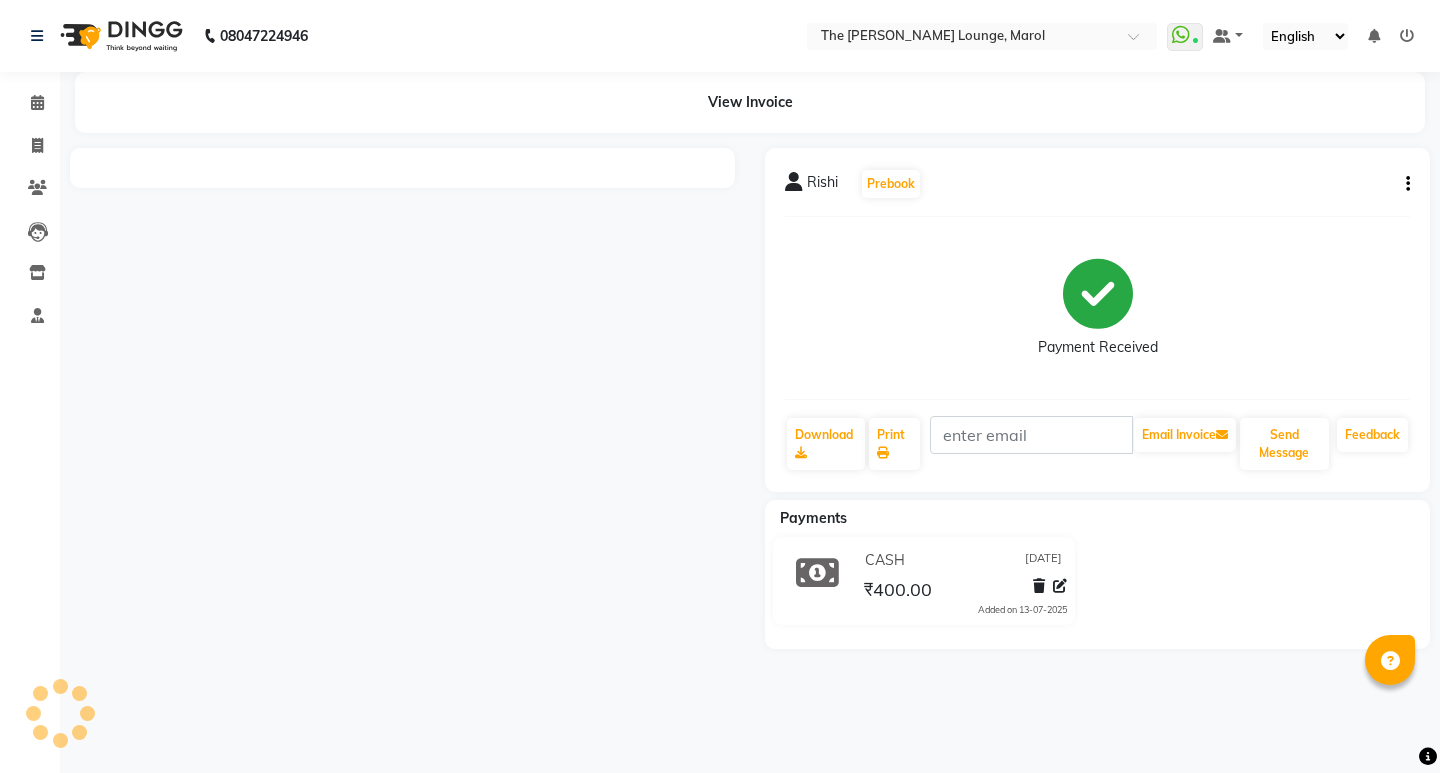 scroll, scrollTop: 0, scrollLeft: 0, axis: both 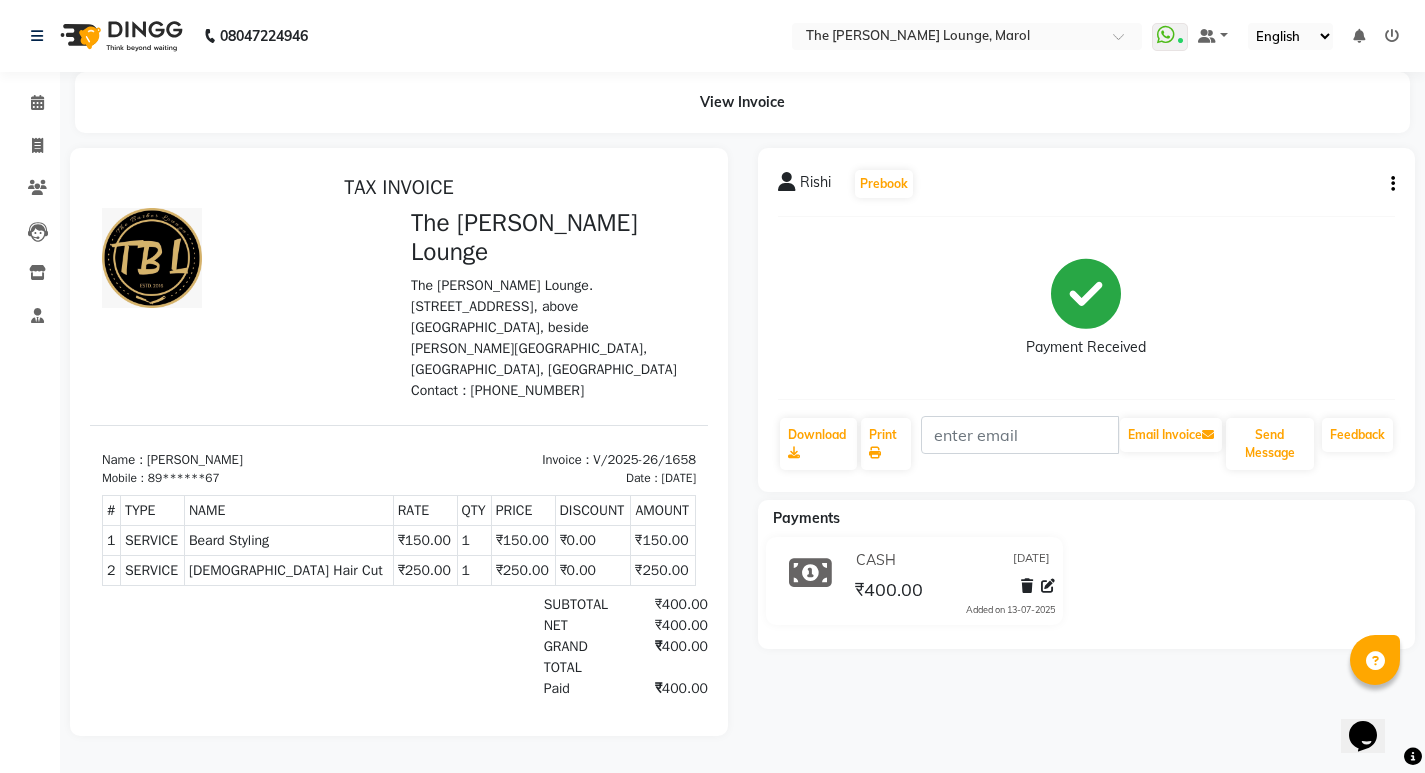 click 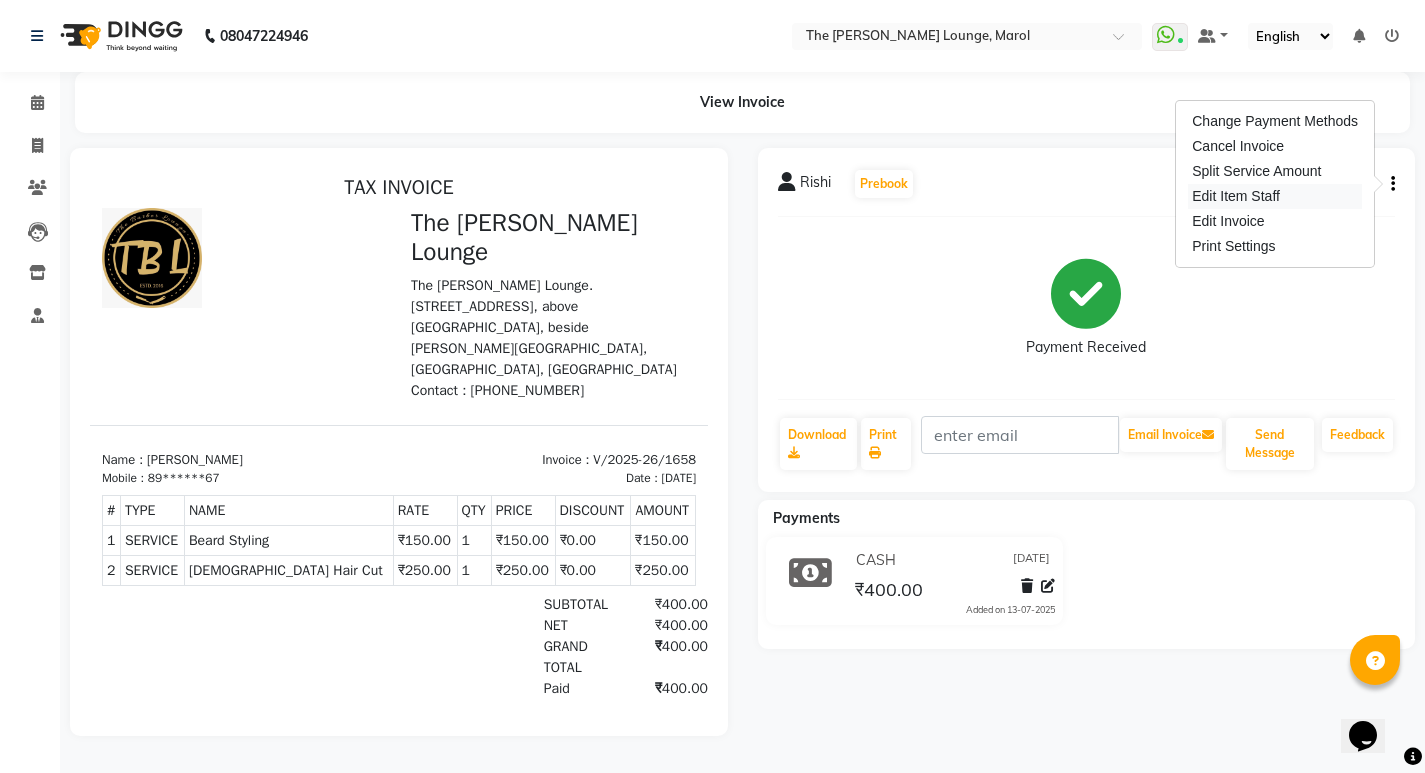 click on "Edit Item Staff" at bounding box center (1275, 196) 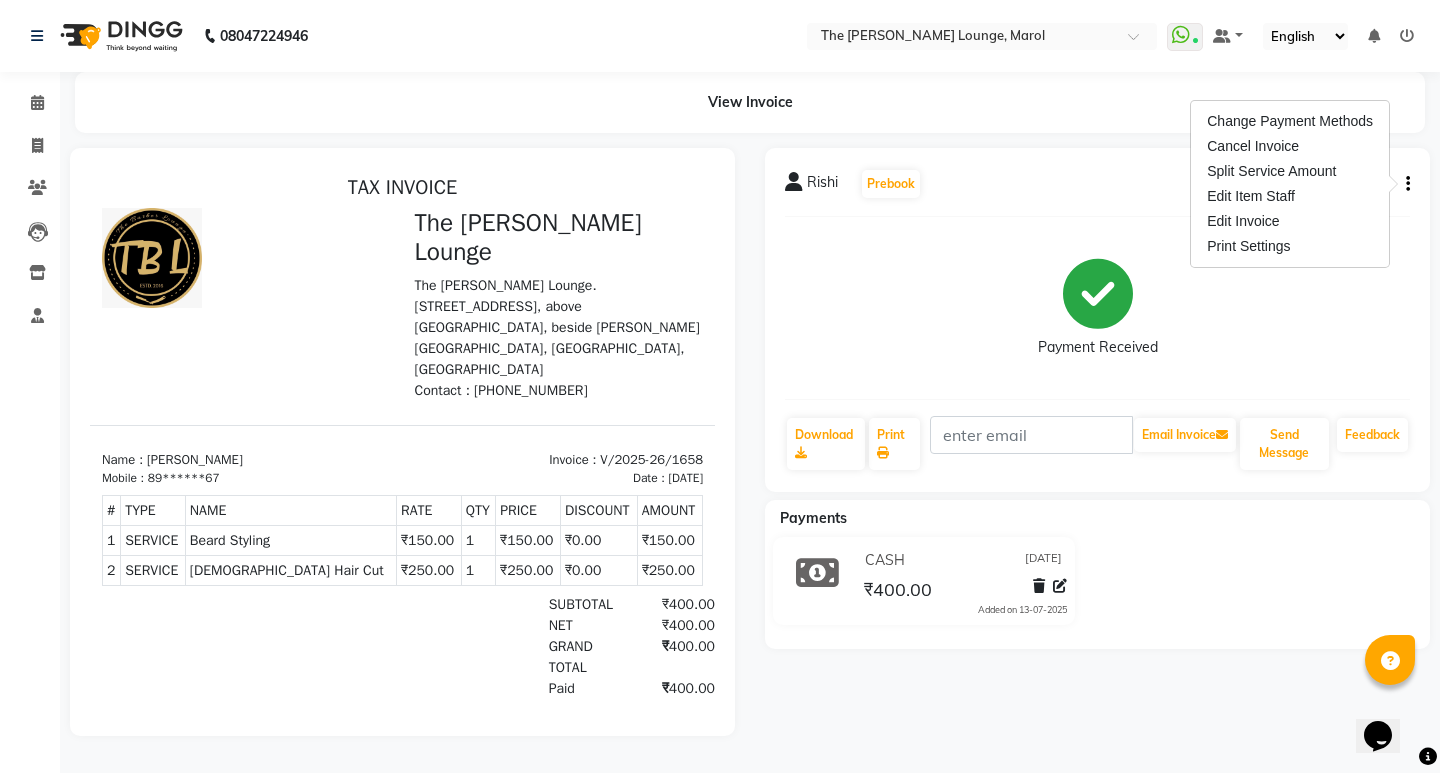 select on "64222" 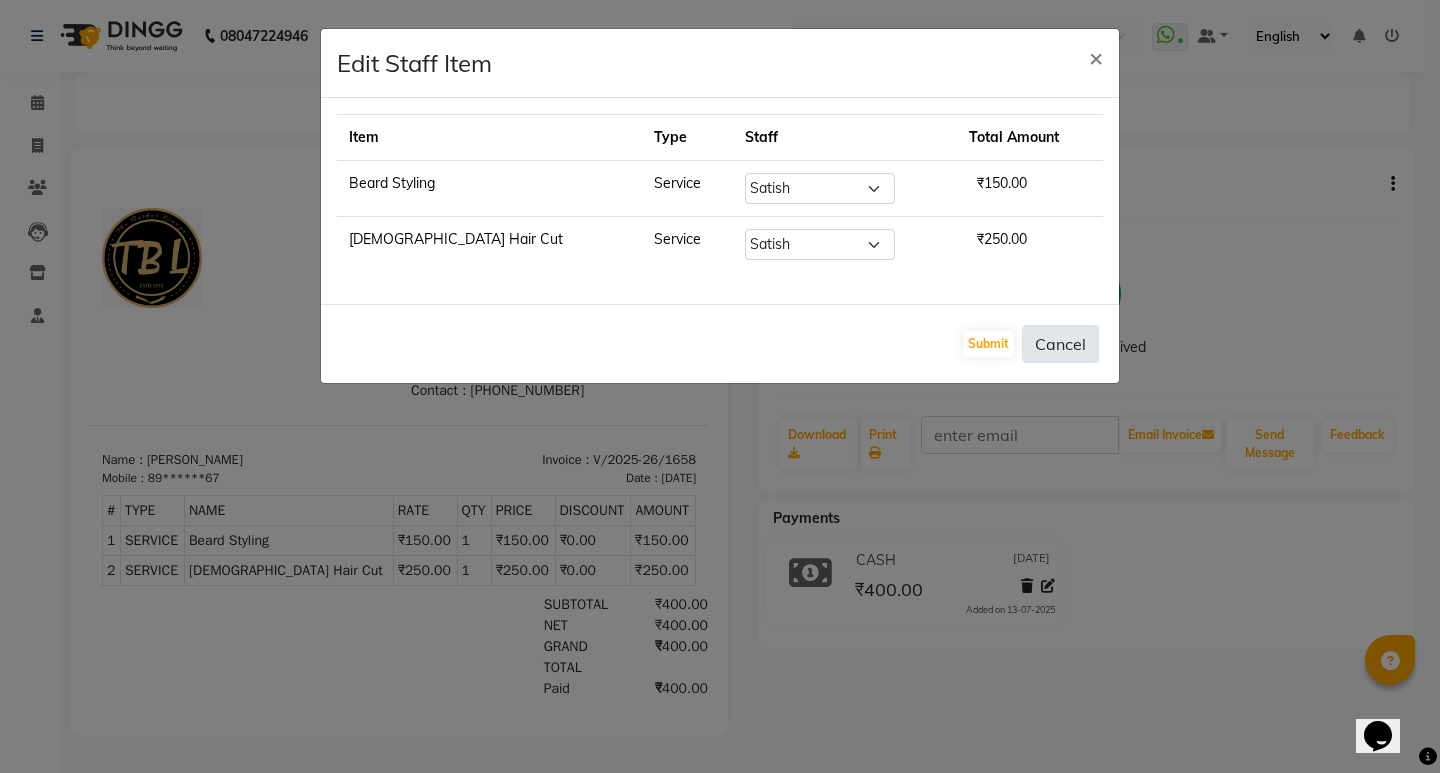 click on "Cancel" 